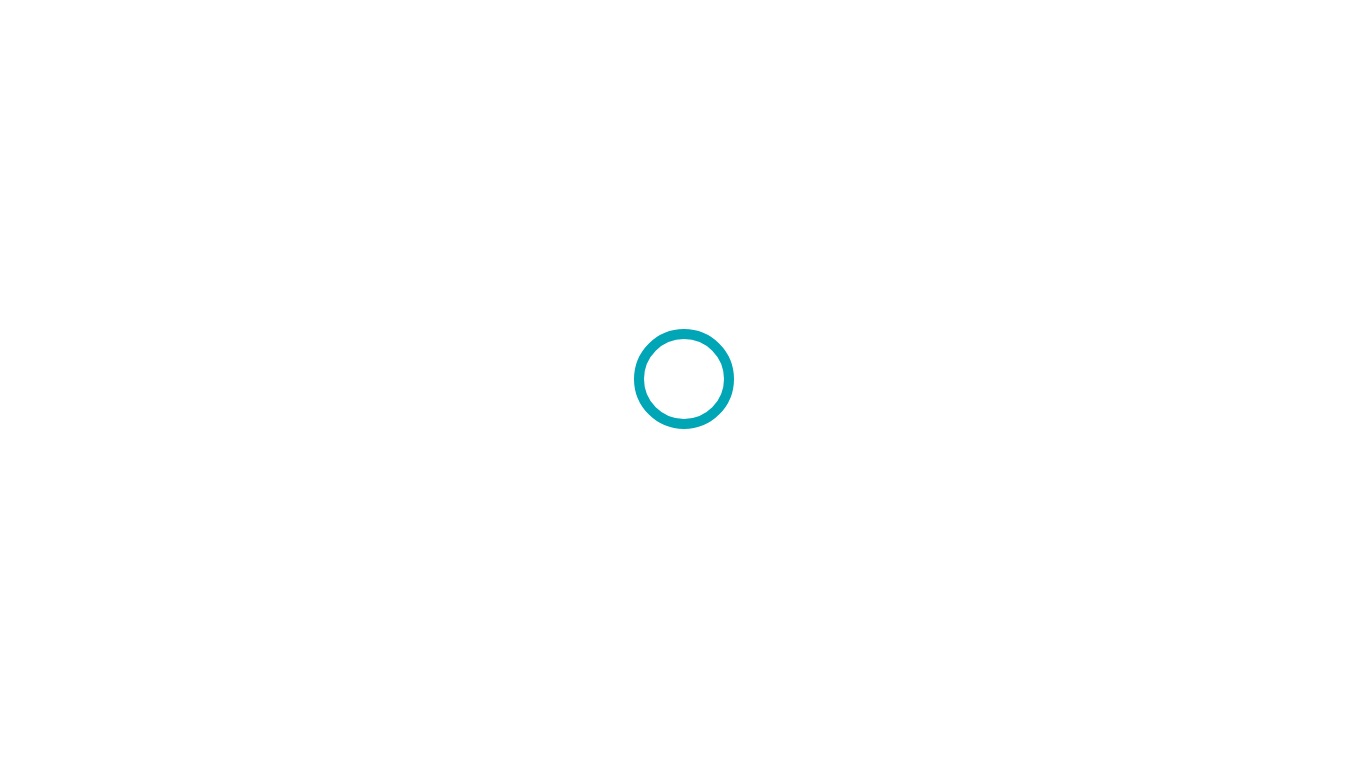scroll, scrollTop: 0, scrollLeft: 0, axis: both 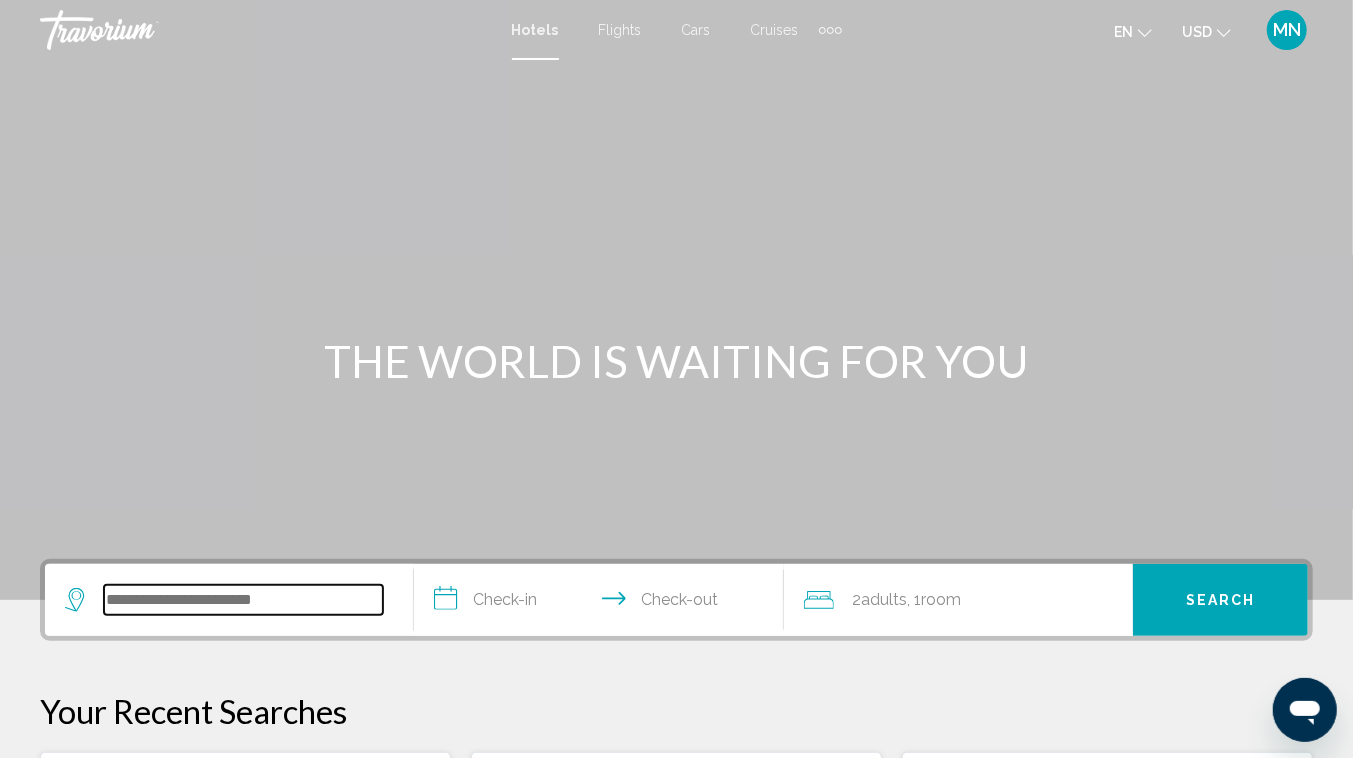 click at bounding box center [243, 600] 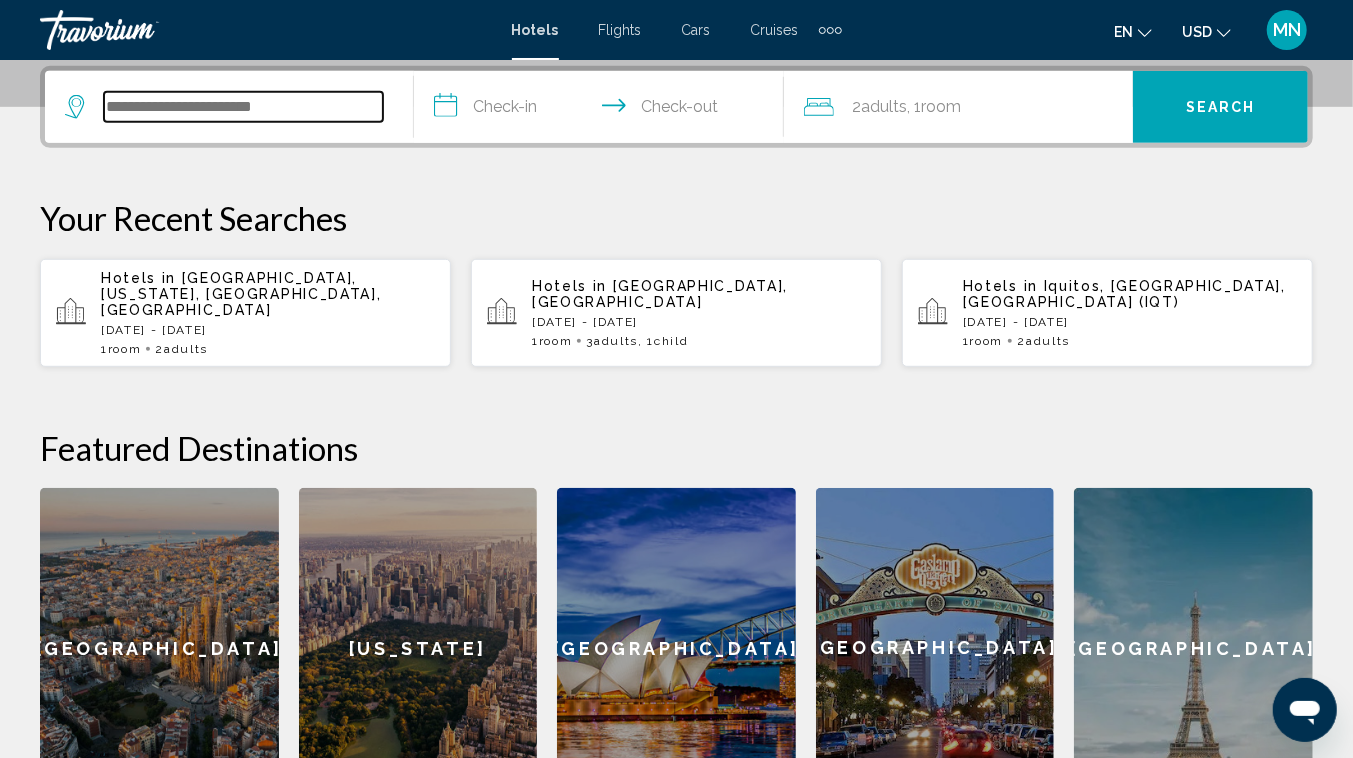 scroll, scrollTop: 493, scrollLeft: 0, axis: vertical 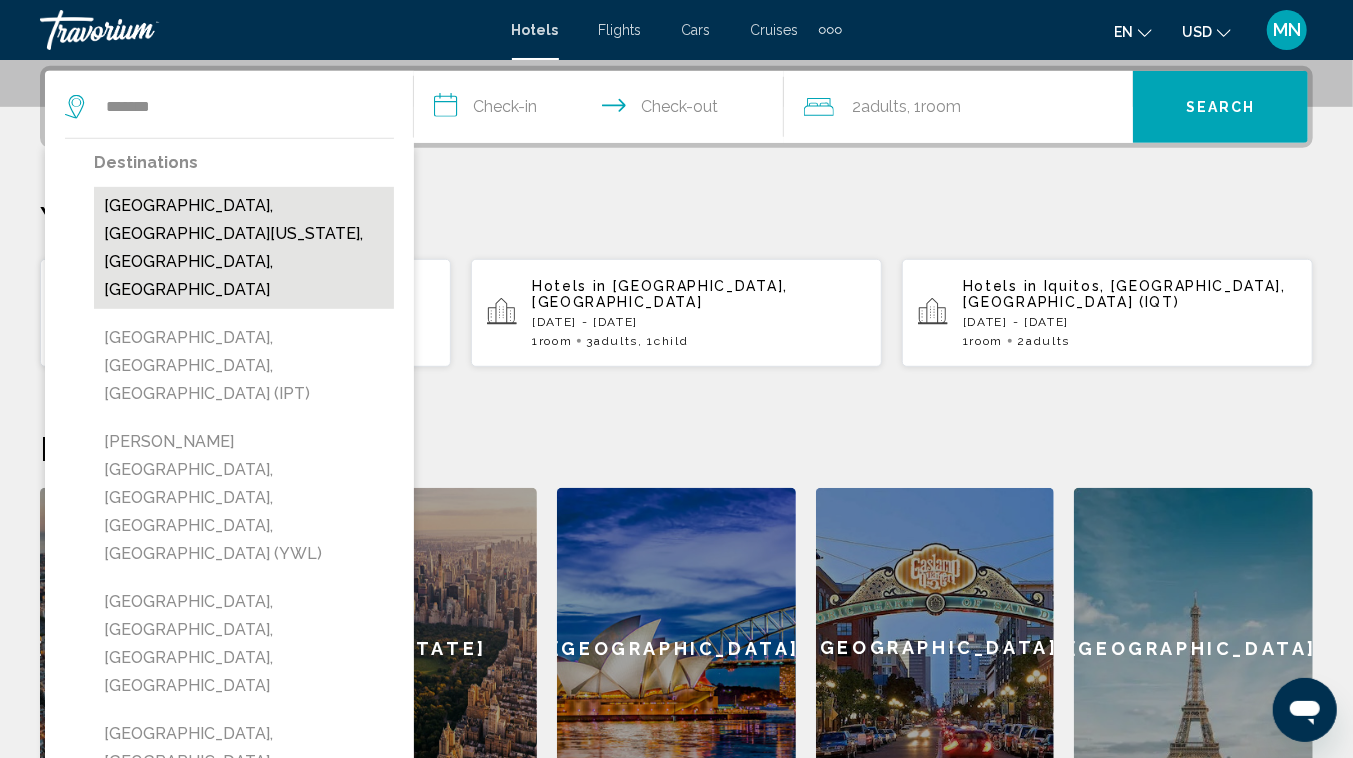 click on "[GEOGRAPHIC_DATA], [GEOGRAPHIC_DATA][US_STATE], [GEOGRAPHIC_DATA], [GEOGRAPHIC_DATA]" at bounding box center (244, 248) 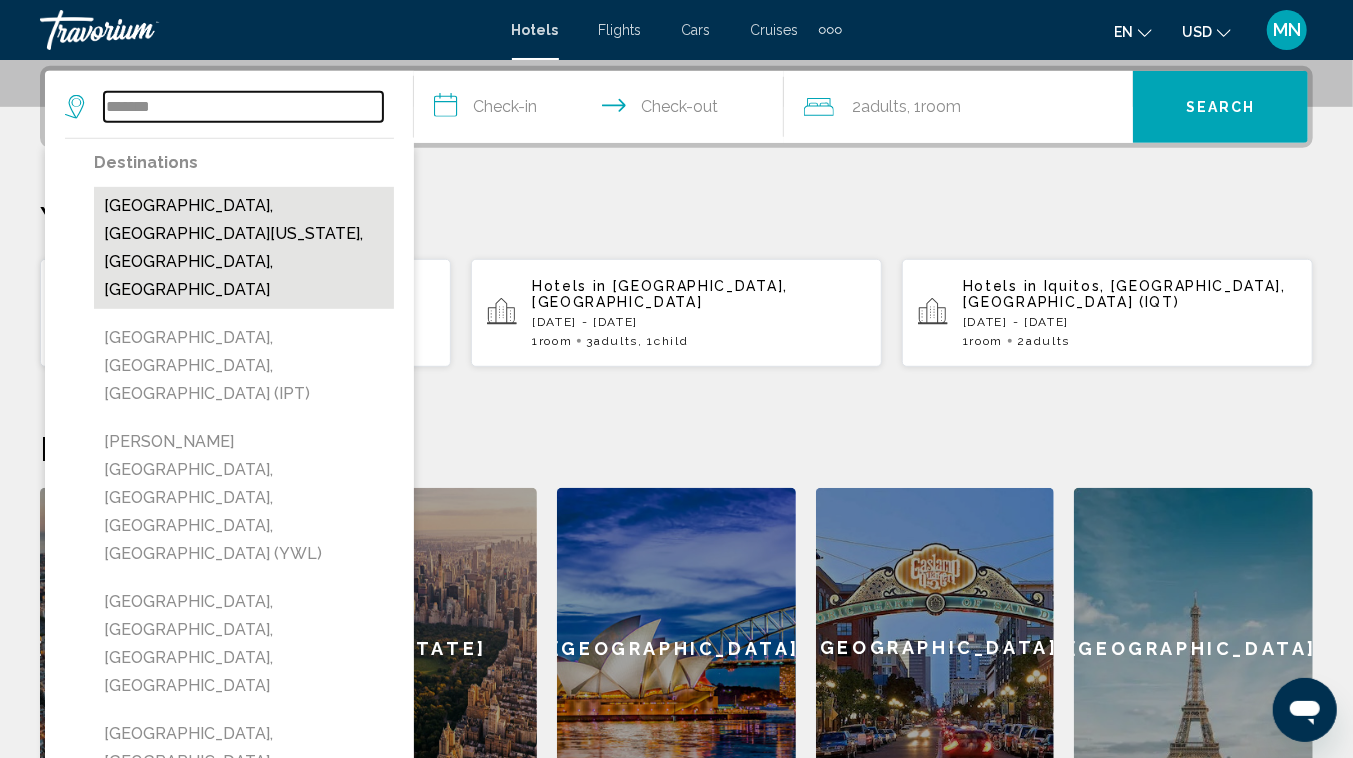 type on "**********" 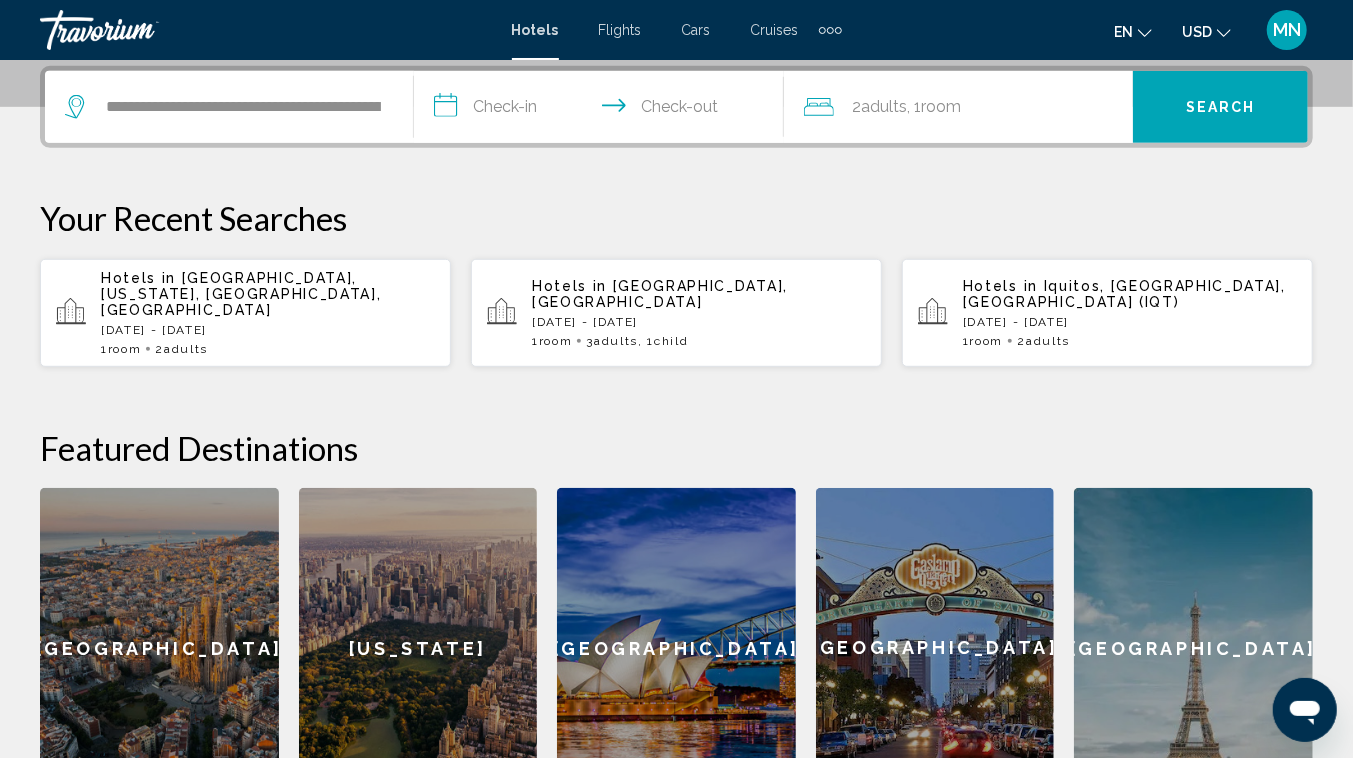 click on "**********" at bounding box center [602, 110] 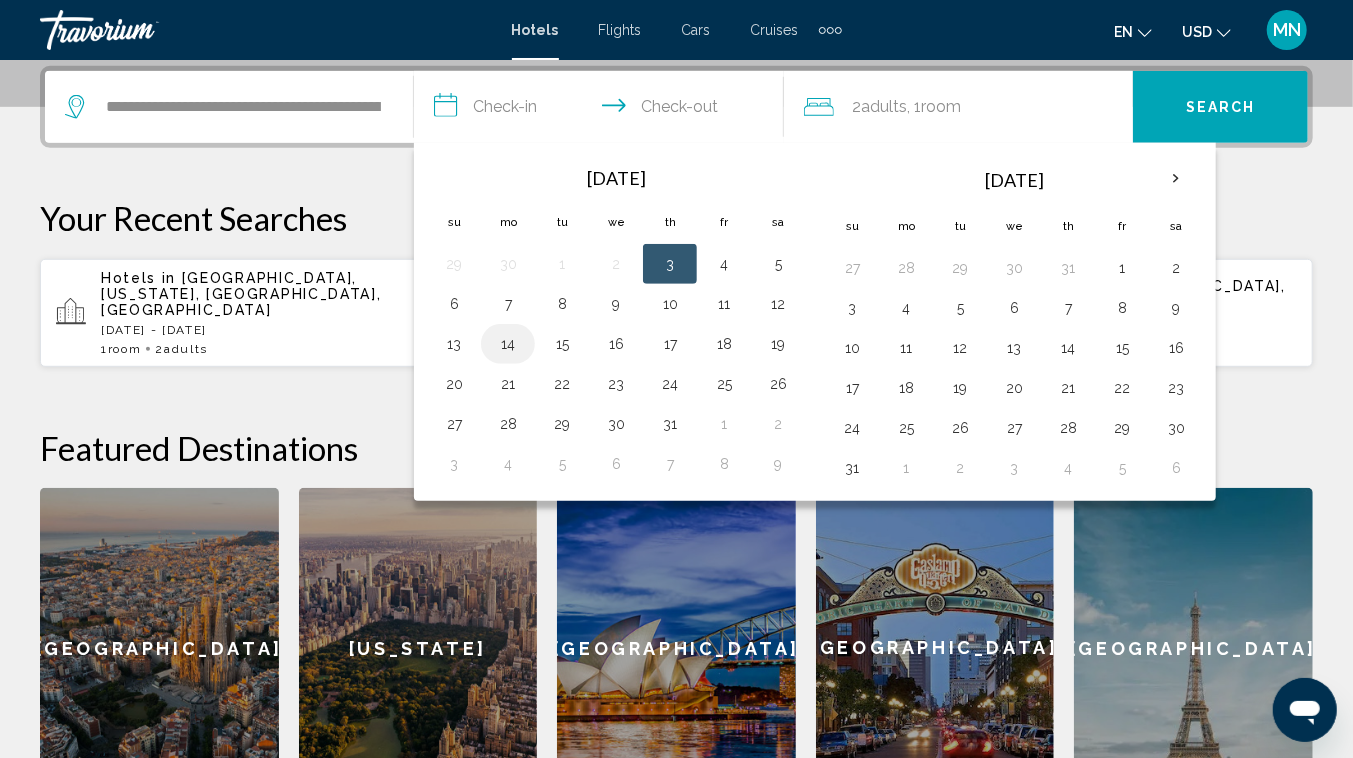 click on "14" at bounding box center (508, 344) 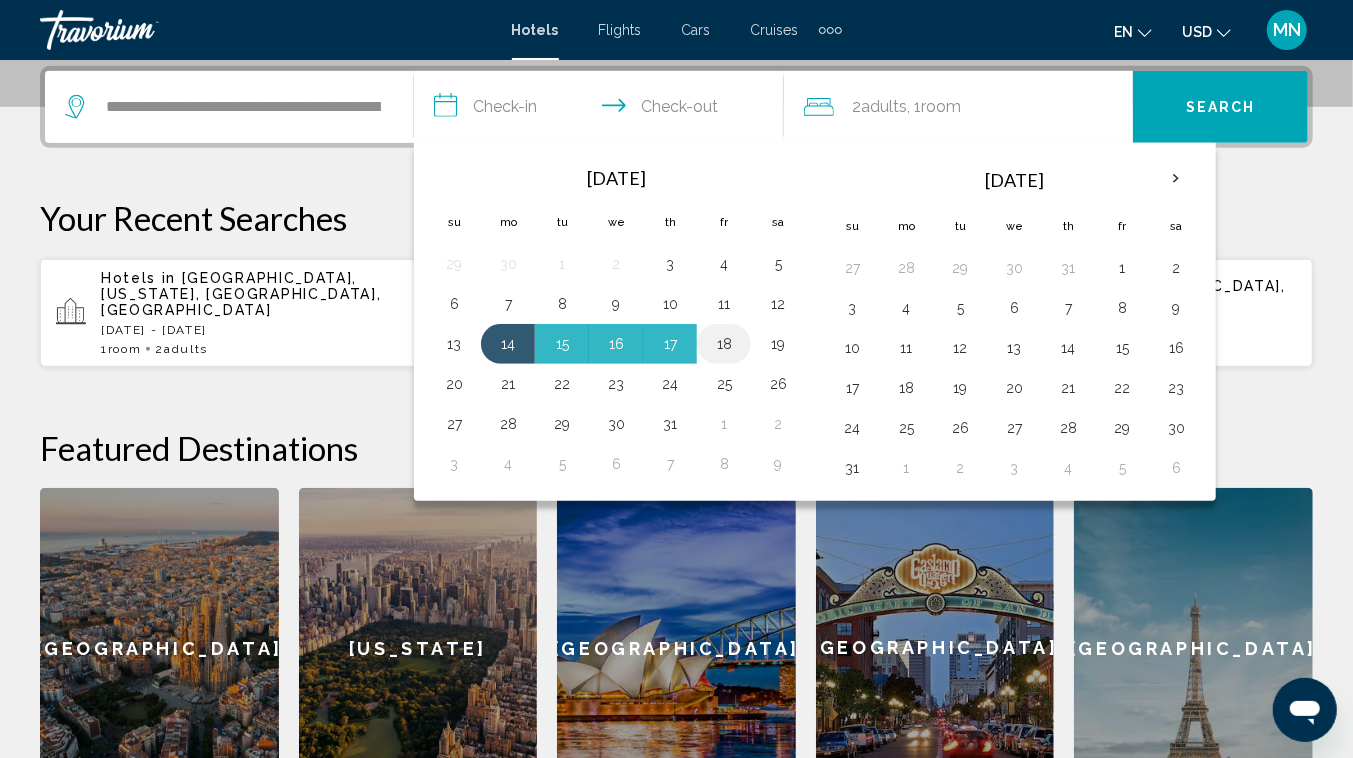 click on "18" at bounding box center (724, 344) 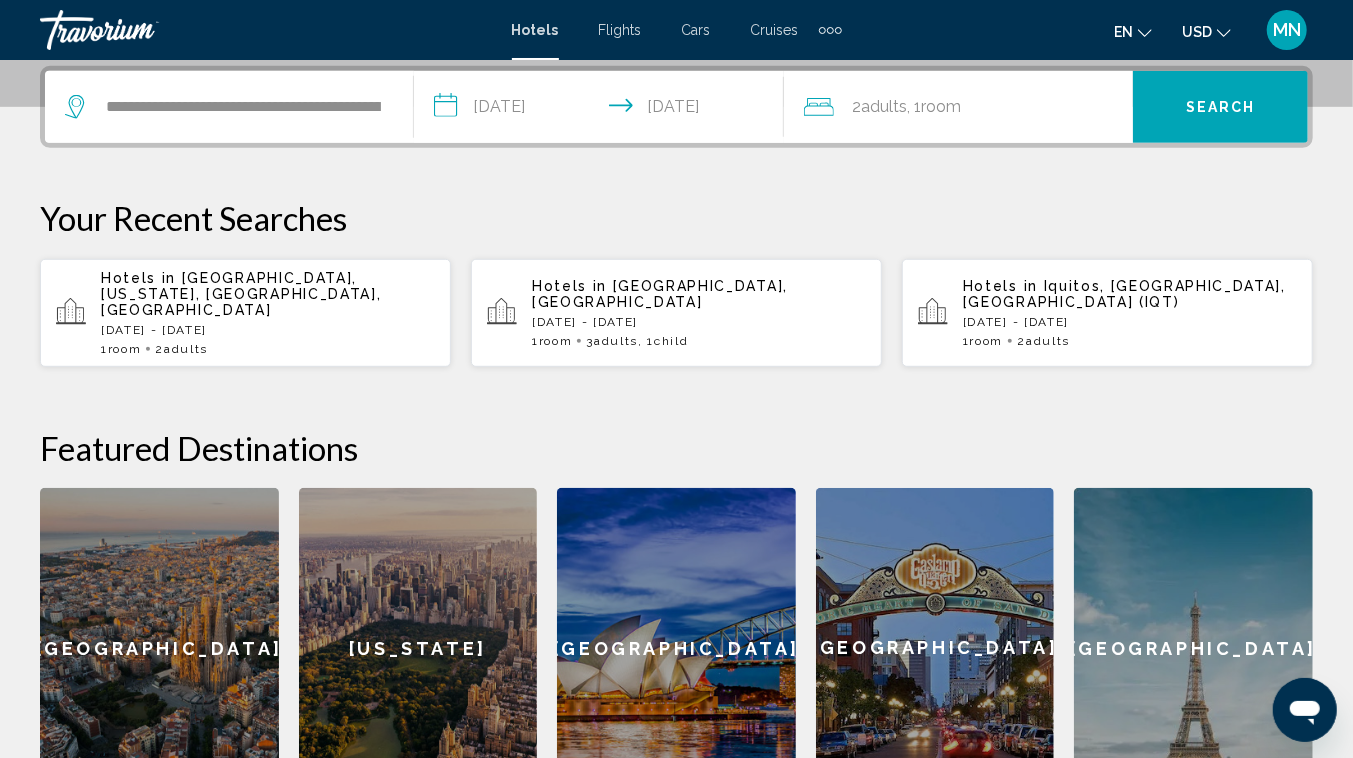 click on "Search" at bounding box center [1221, 108] 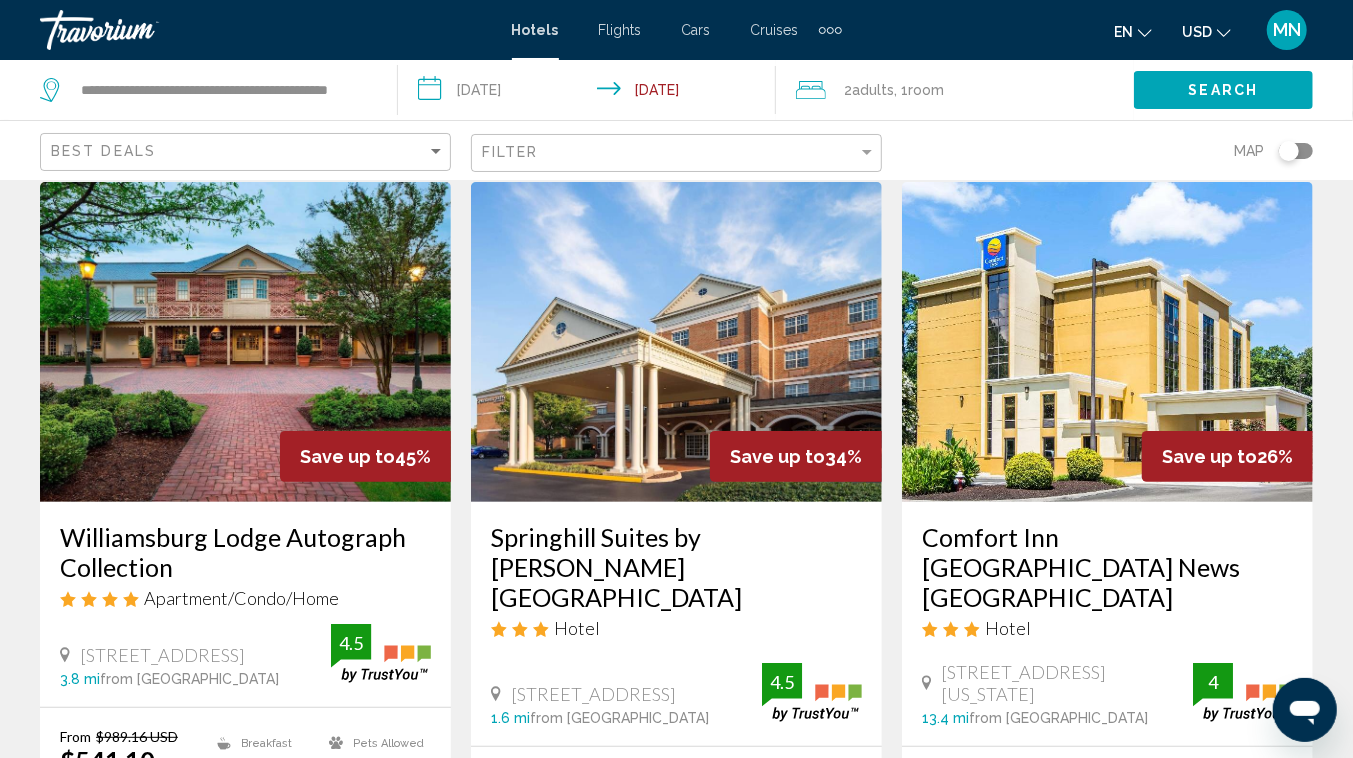 scroll, scrollTop: 66, scrollLeft: 0, axis: vertical 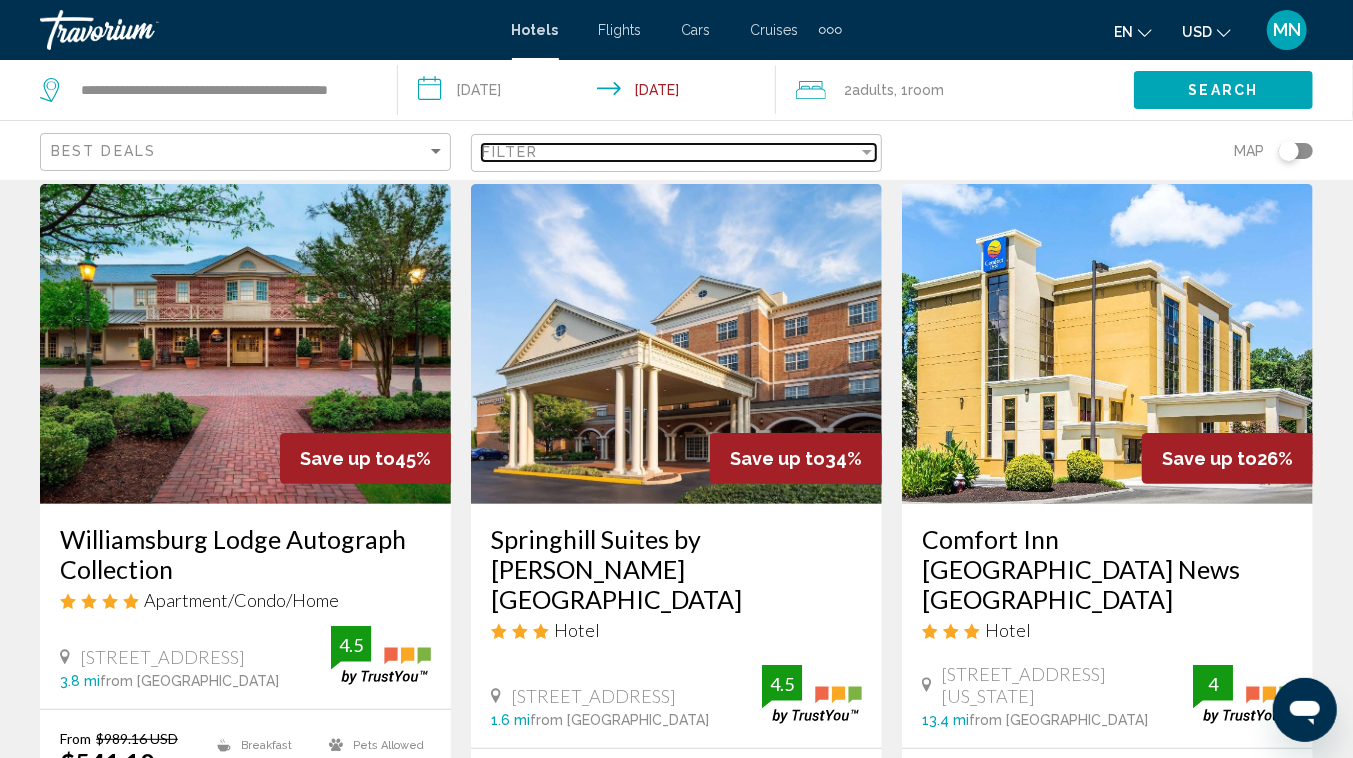 click on "Filter" at bounding box center (670, 152) 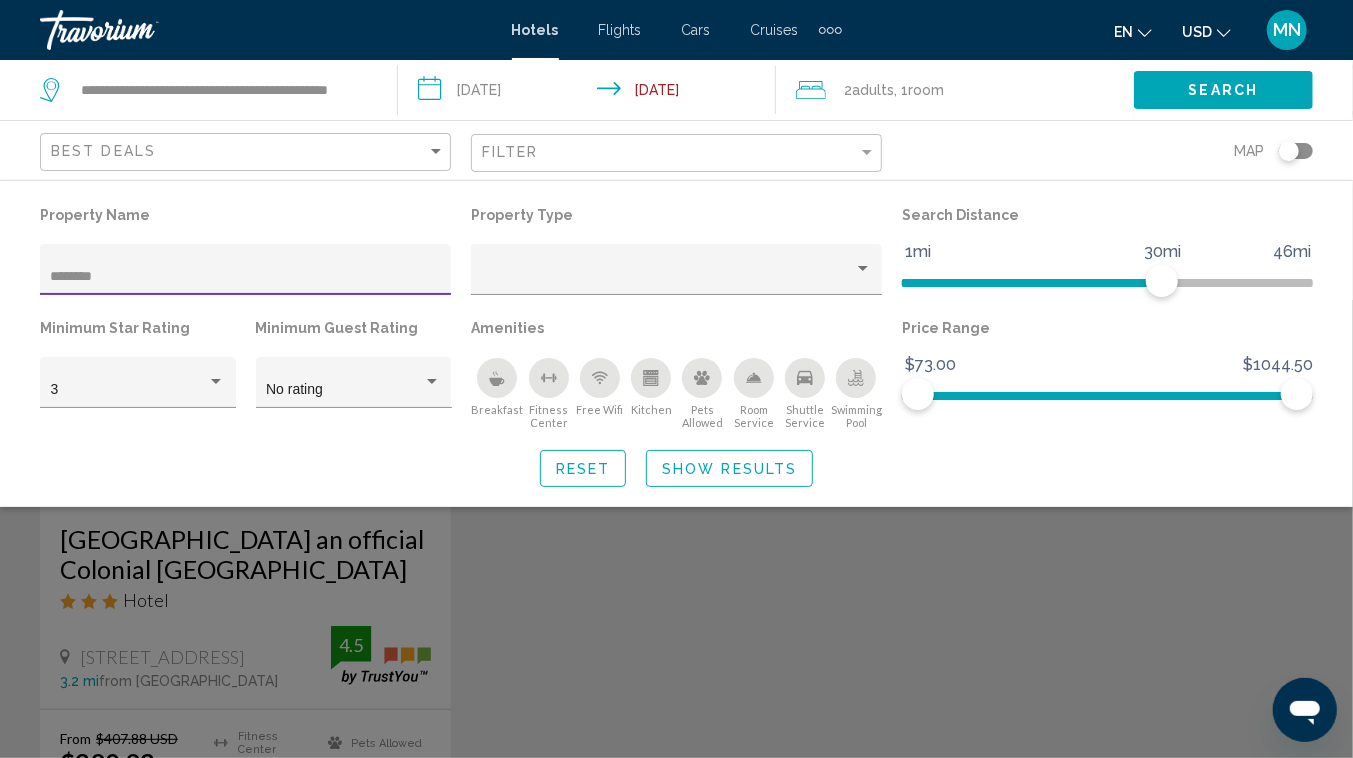 type on "********" 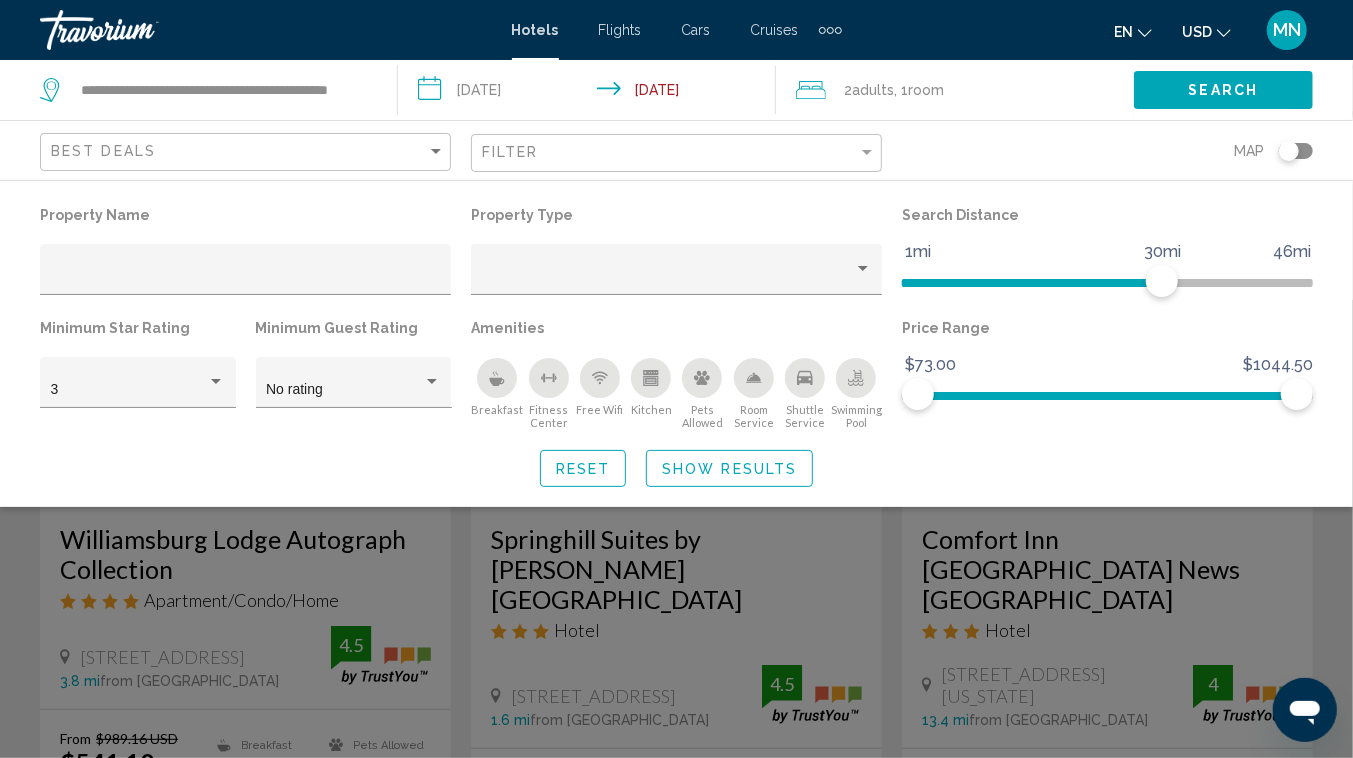 click 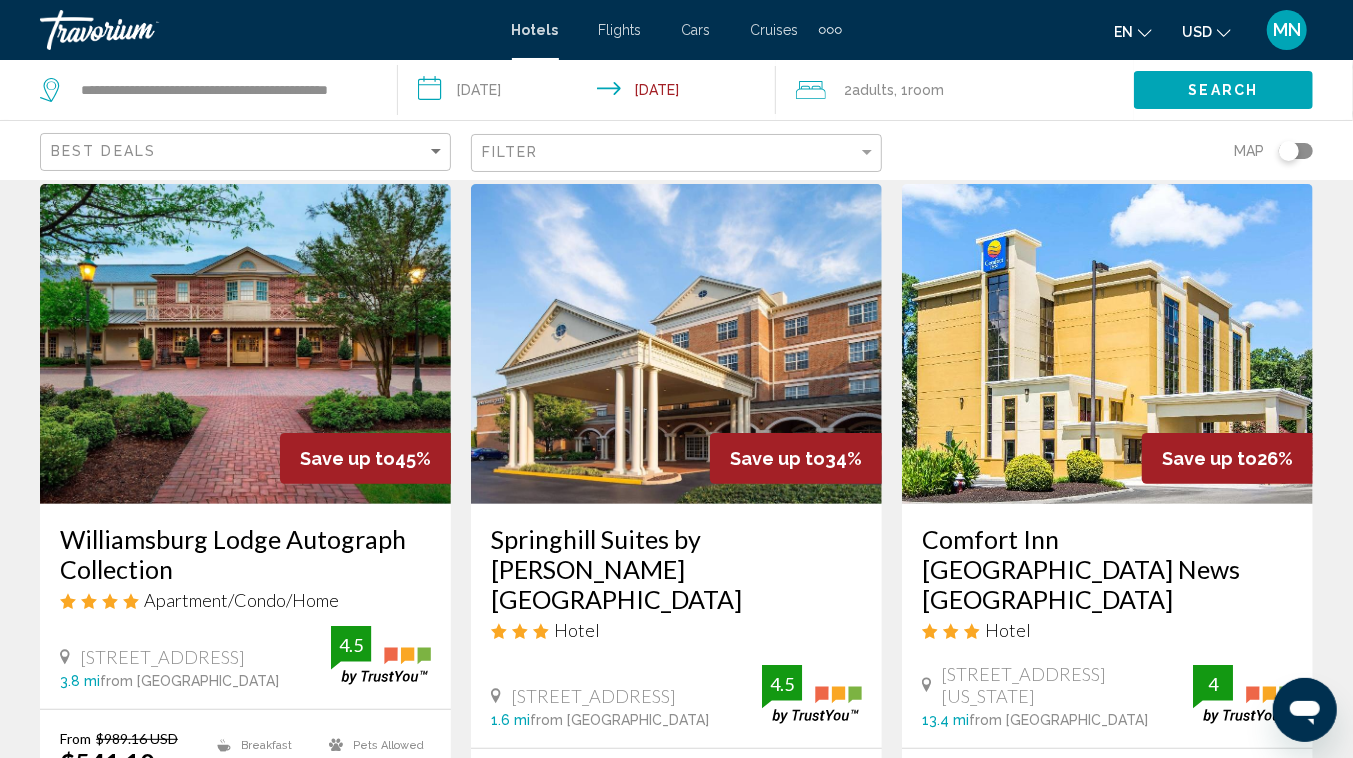 click 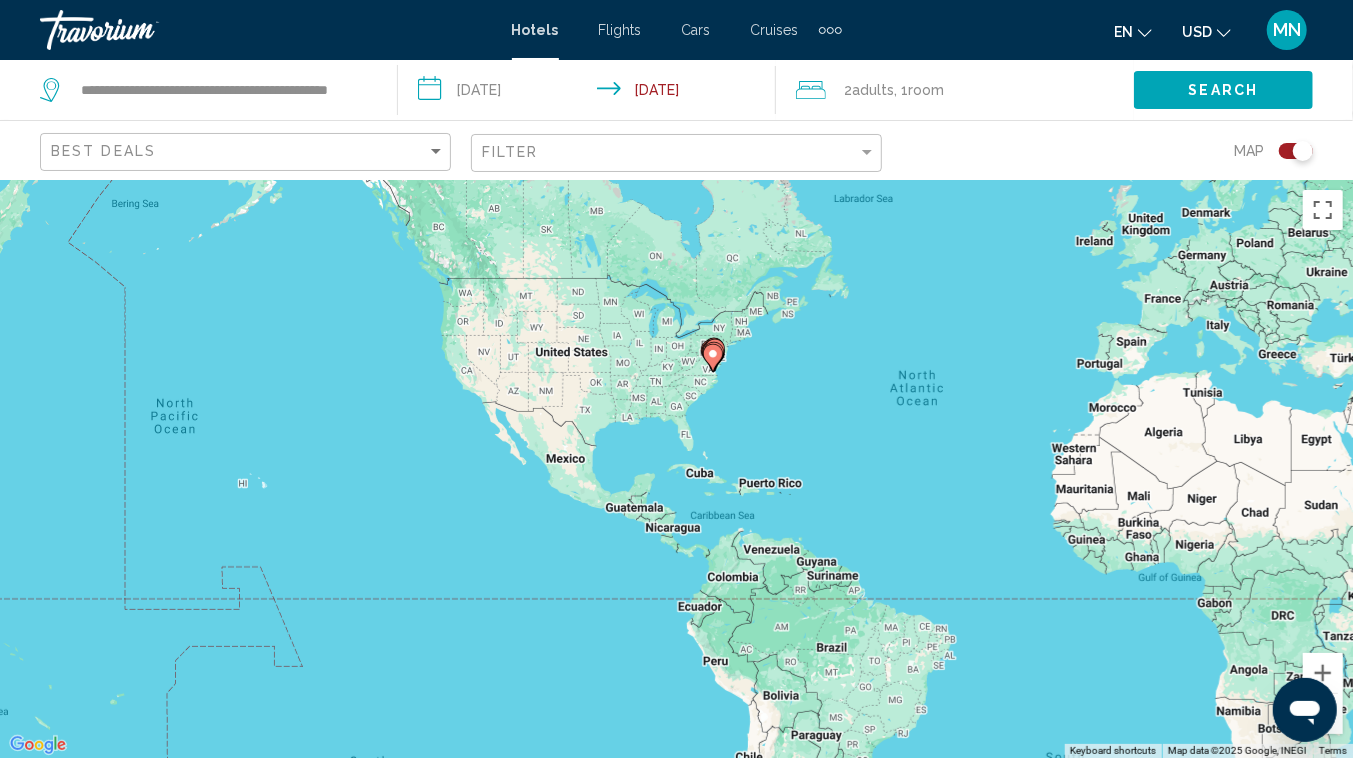 click 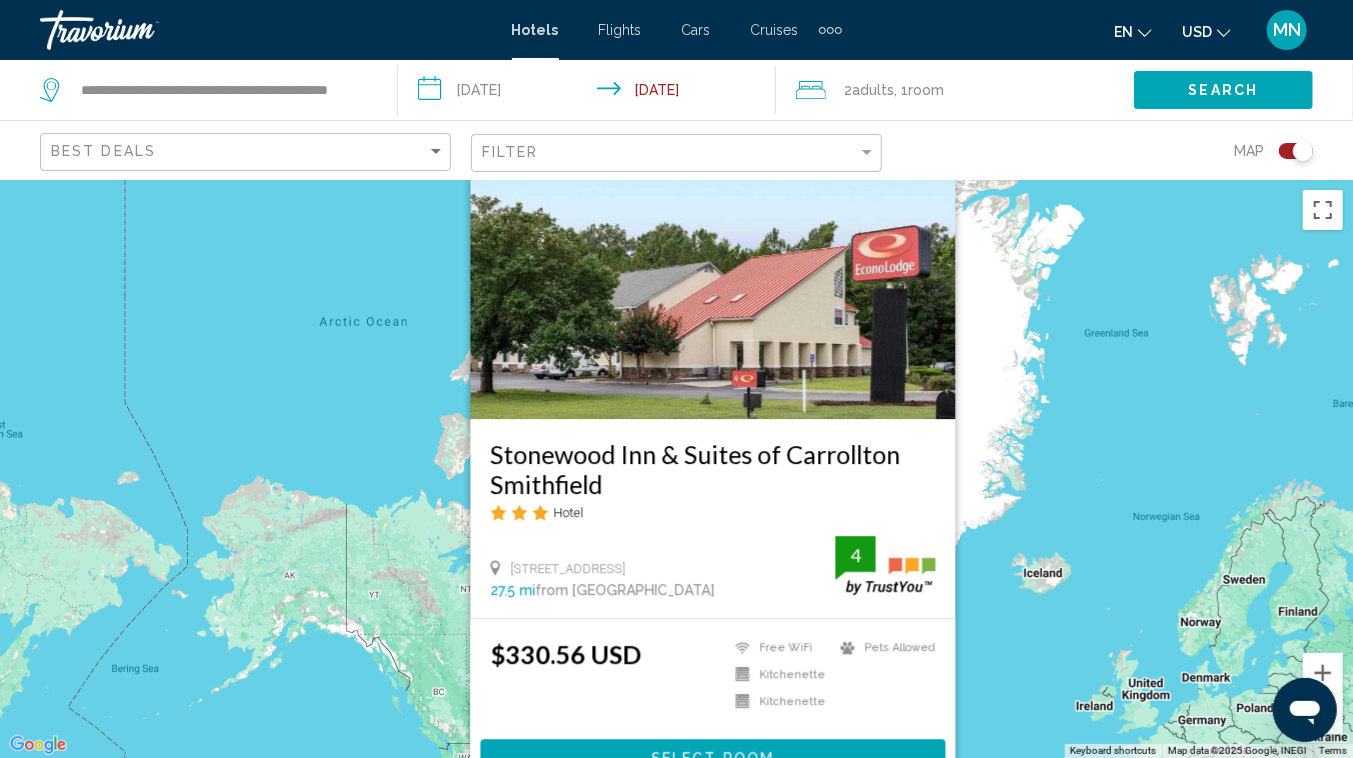 click on "To navigate, press the arrow keys. To activate drag with keyboard, press Alt + Enter. Once in keyboard drag state, use the arrow keys to move the marker. To complete the drag, press the Enter key. To cancel, press Escape.  [GEOGRAPHIC_DATA] & Suites of [GEOGRAPHIC_DATA]
Hotel
[STREET_ADDRESS] 27.5 mi  from [GEOGRAPHIC_DATA] from hotel 4 $330.56 USD
Free WiFi
Kitchenette
Kitchenette
Pets Allowed  4 Select Room" at bounding box center (676, 469) 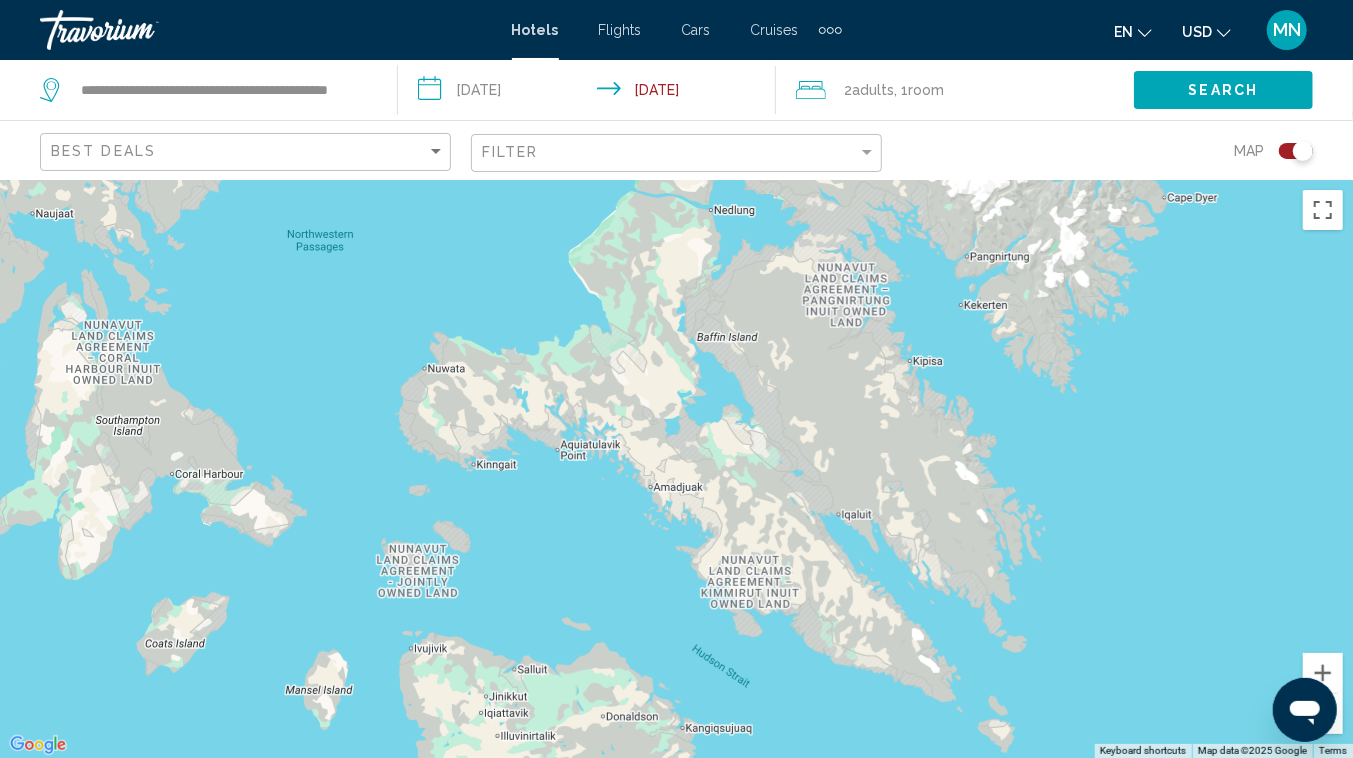 drag, startPoint x: 203, startPoint y: 502, endPoint x: 1366, endPoint y: 360, distance: 1171.6368 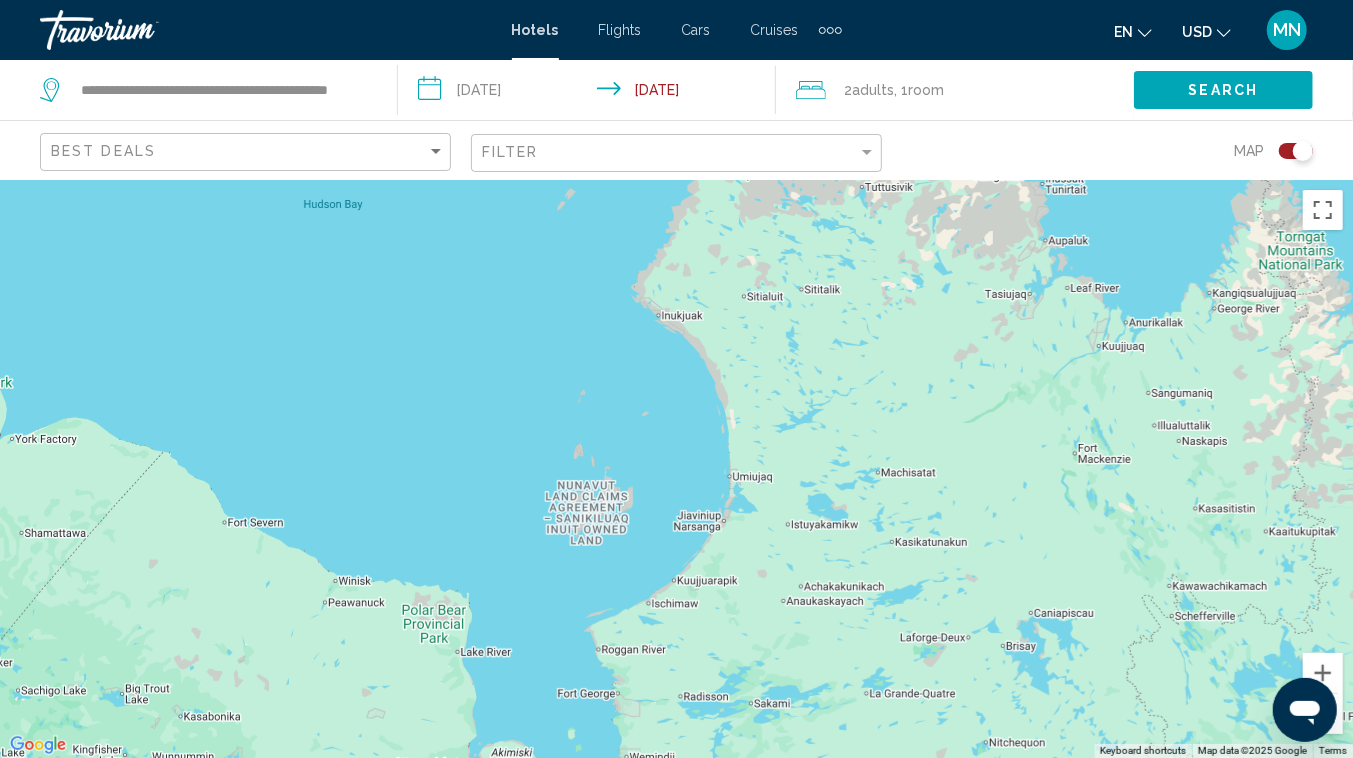 drag, startPoint x: 573, startPoint y: 606, endPoint x: 833, endPoint y: -110, distance: 761.74536 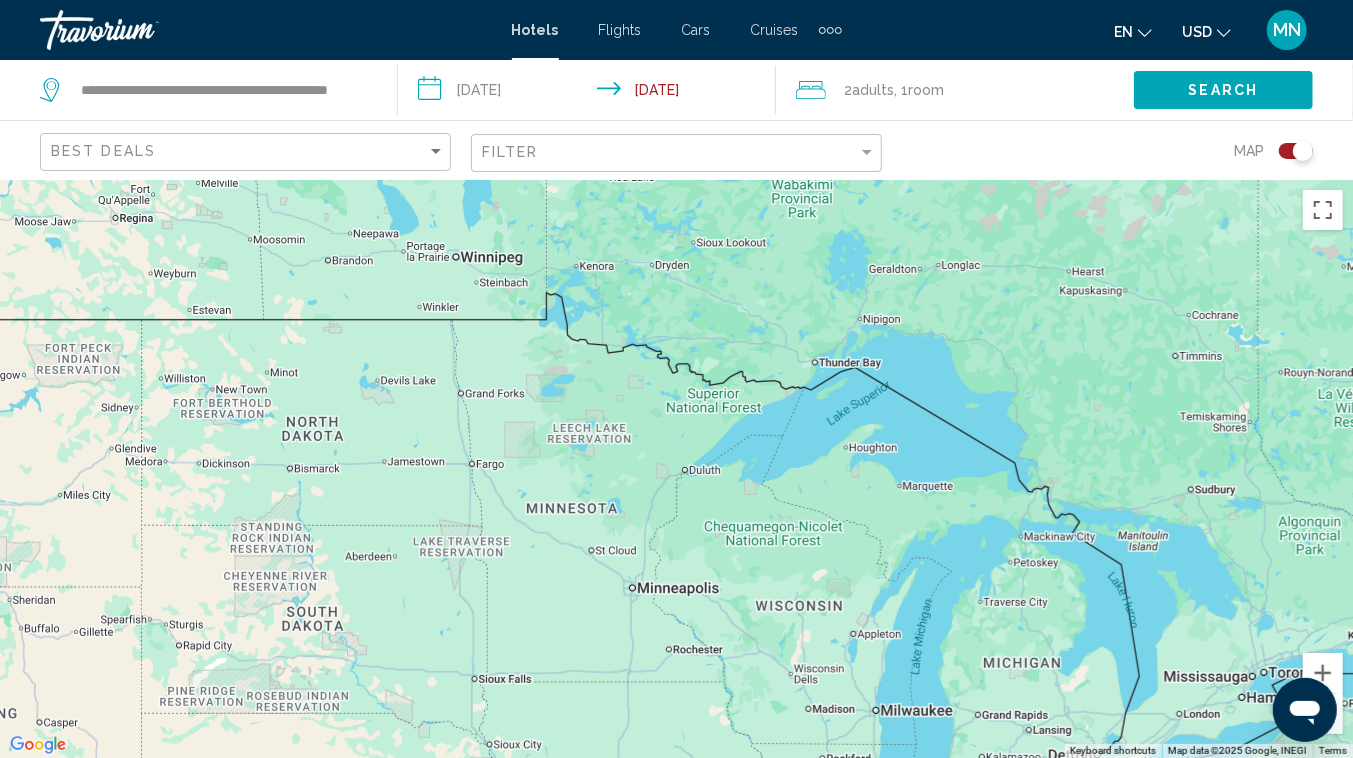 drag, startPoint x: 379, startPoint y: 623, endPoint x: 1049, endPoint y: -110, distance: 993.0705 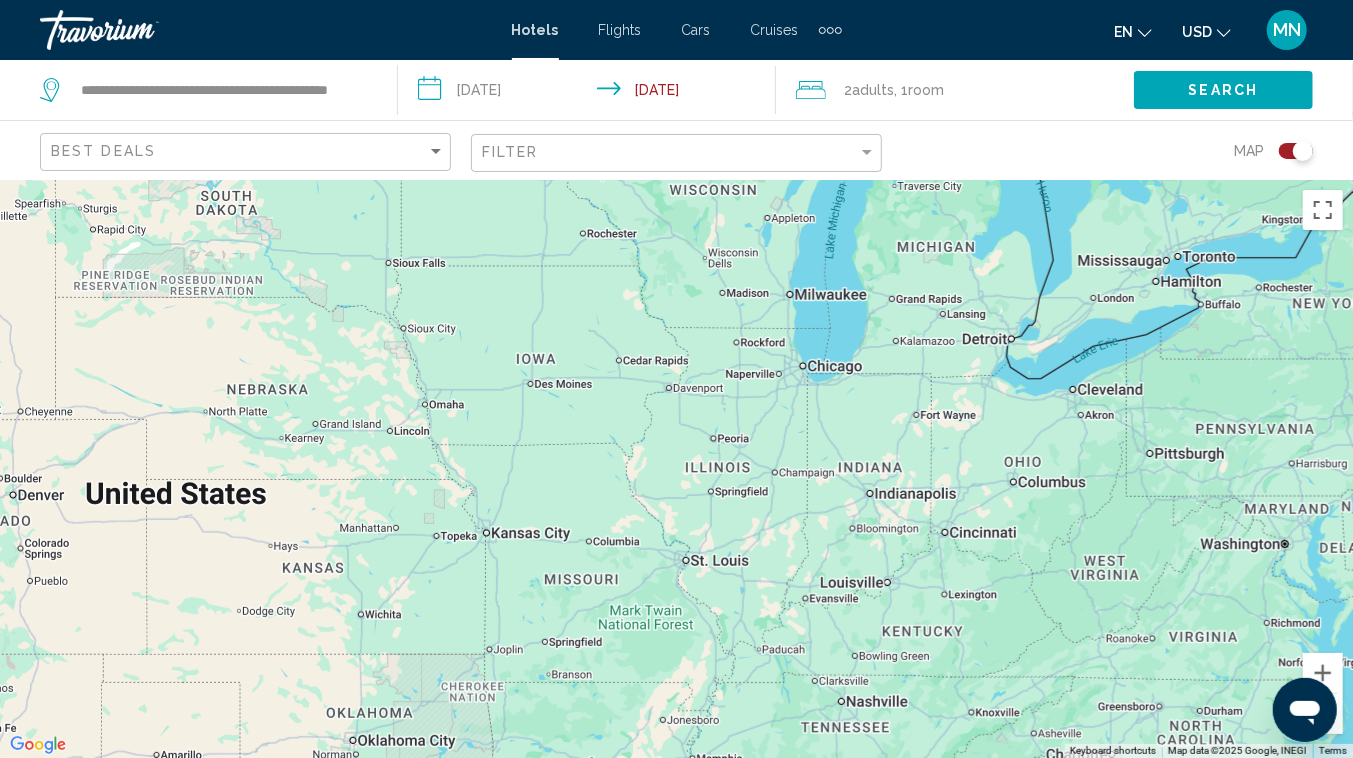 drag, startPoint x: 1084, startPoint y: 625, endPoint x: 999, endPoint y: 204, distance: 429.49506 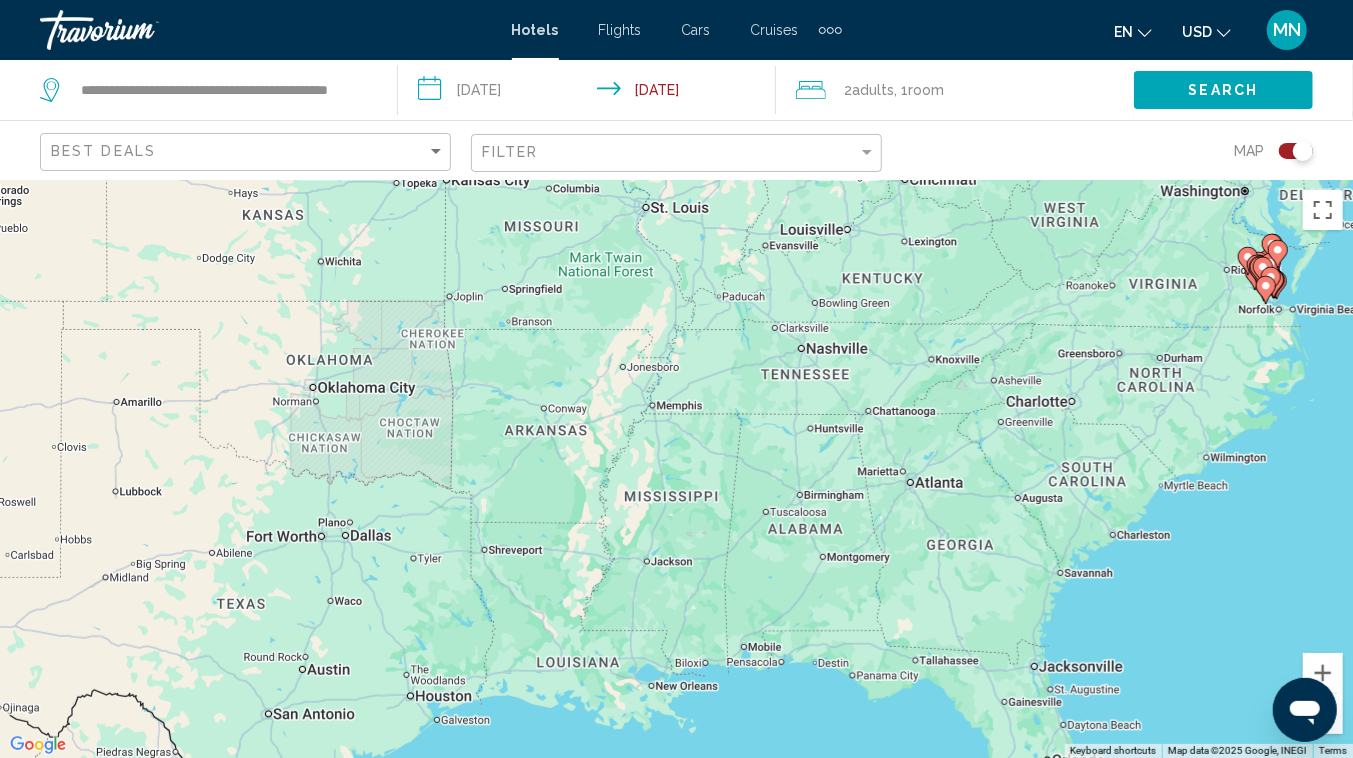 drag, startPoint x: 1015, startPoint y: 657, endPoint x: 973, endPoint y: 286, distance: 373.36978 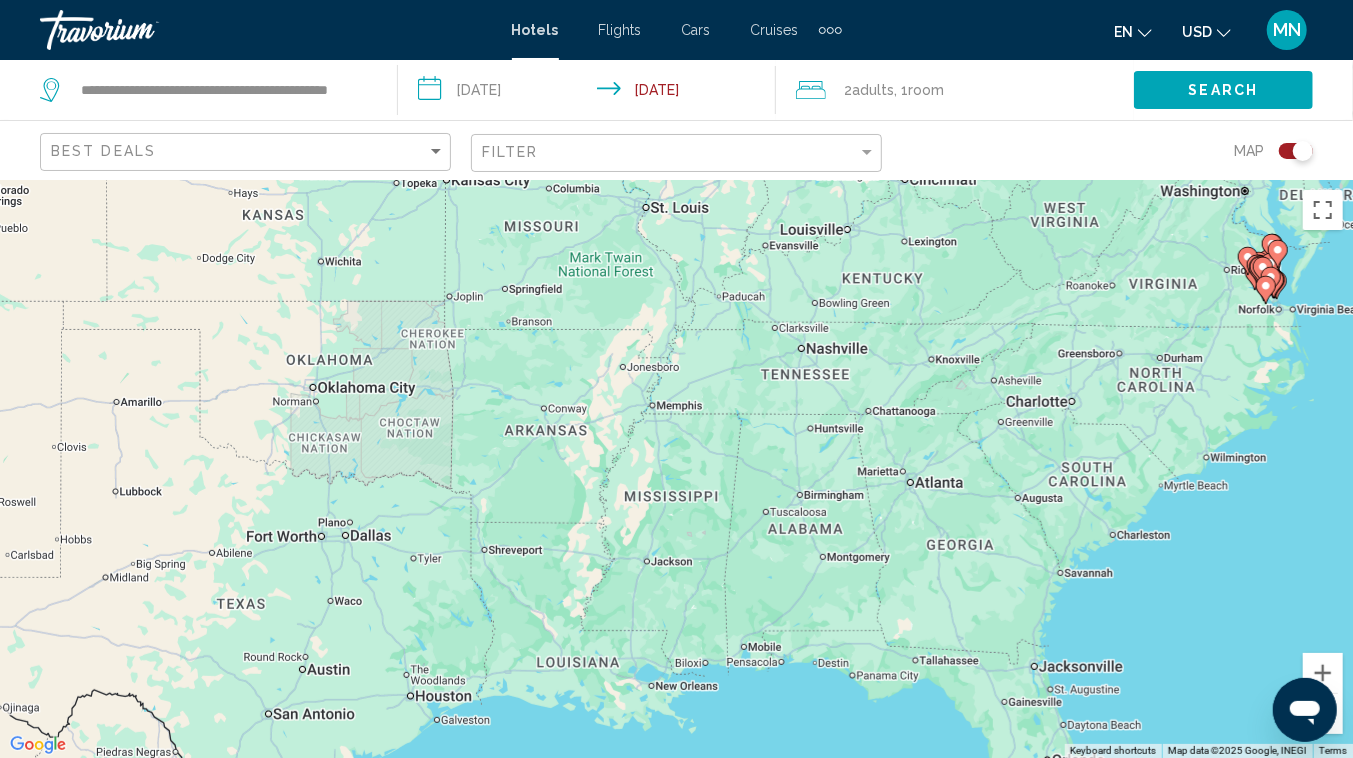 click on "To navigate, press the arrow keys. To activate drag with keyboard, press Alt + Enter. Once in keyboard drag state, use the arrow keys to move the marker. To complete the drag, press the Enter key. To cancel, press Escape." at bounding box center (676, 469) 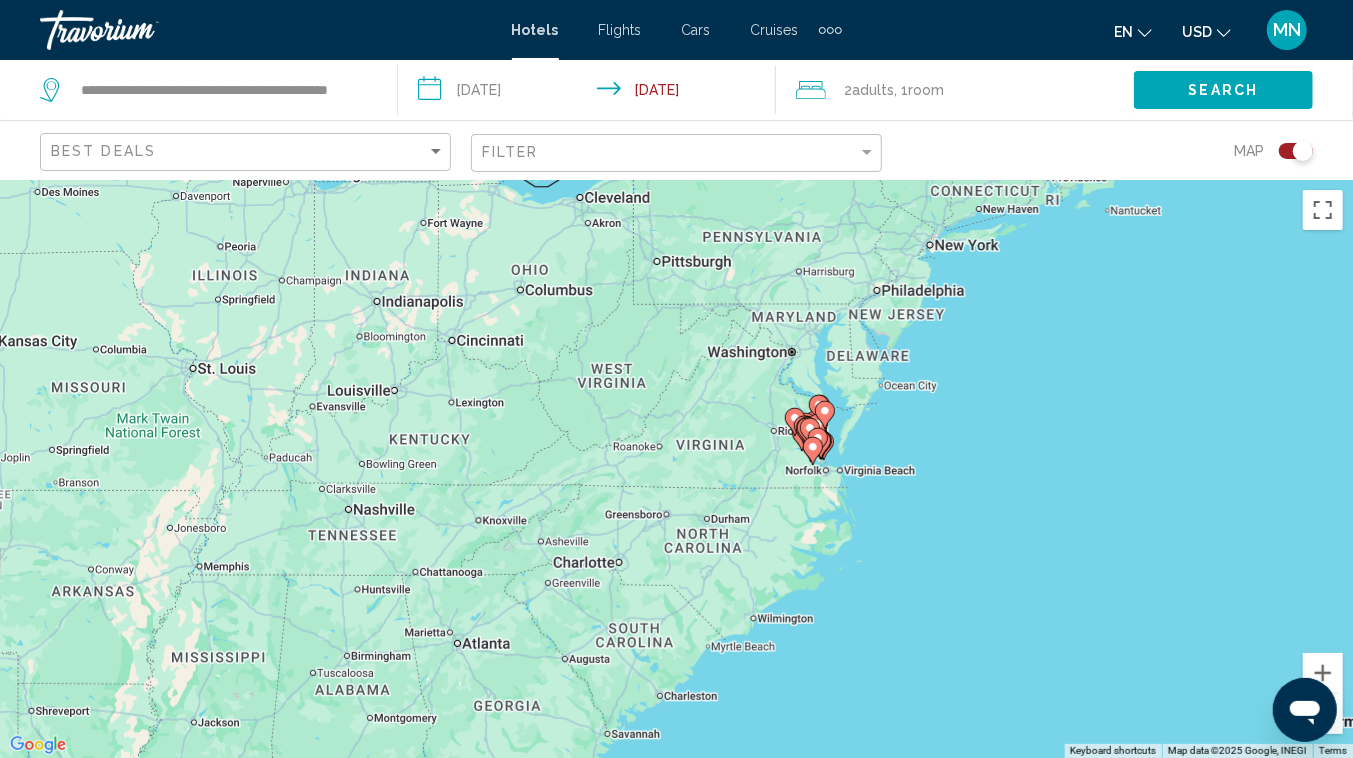 drag, startPoint x: 1126, startPoint y: 383, endPoint x: 665, endPoint y: 548, distance: 489.63864 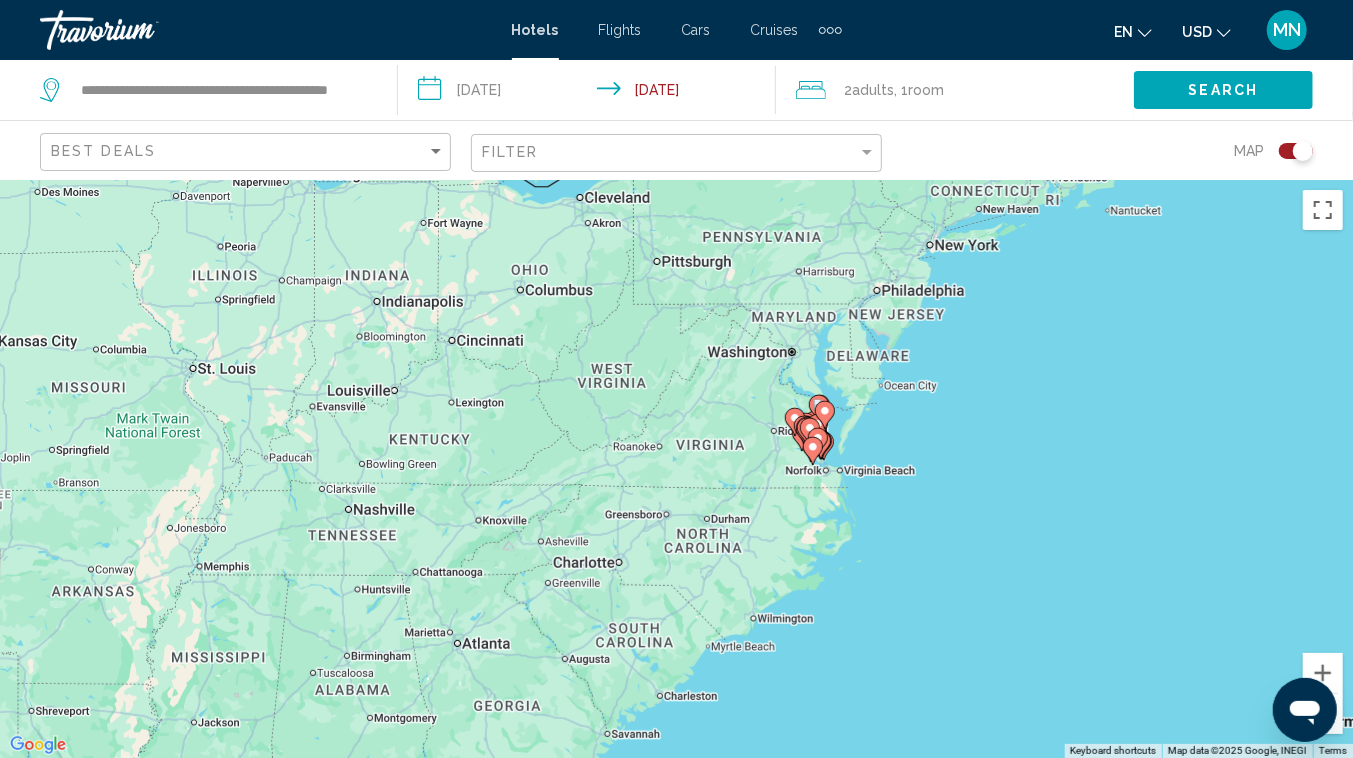 click on "To navigate, press the arrow keys. To activate drag with keyboard, press Alt + Enter. Once in keyboard drag state, use the arrow keys to move the marker. To complete the drag, press the Enter key. To cancel, press Escape." at bounding box center [676, 469] 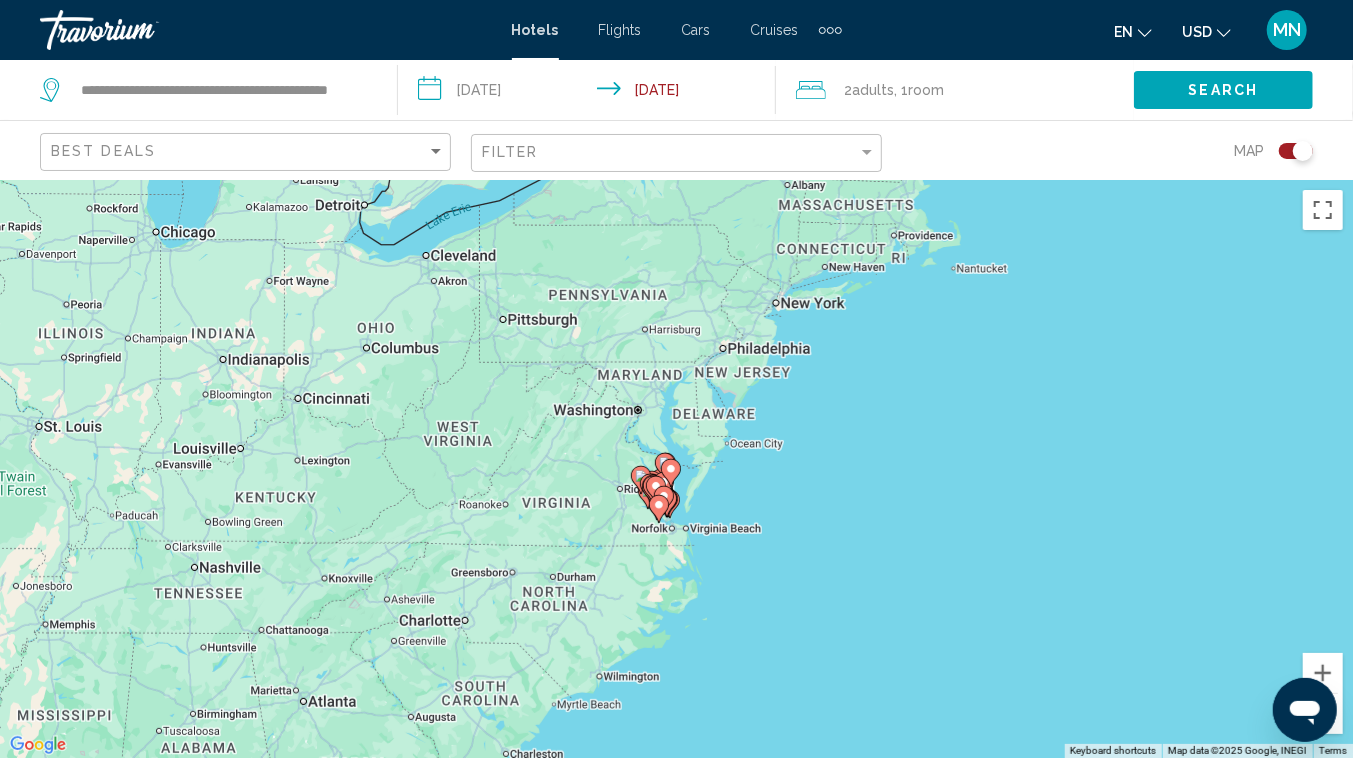 drag, startPoint x: 772, startPoint y: 471, endPoint x: 613, endPoint y: 529, distance: 169.24834 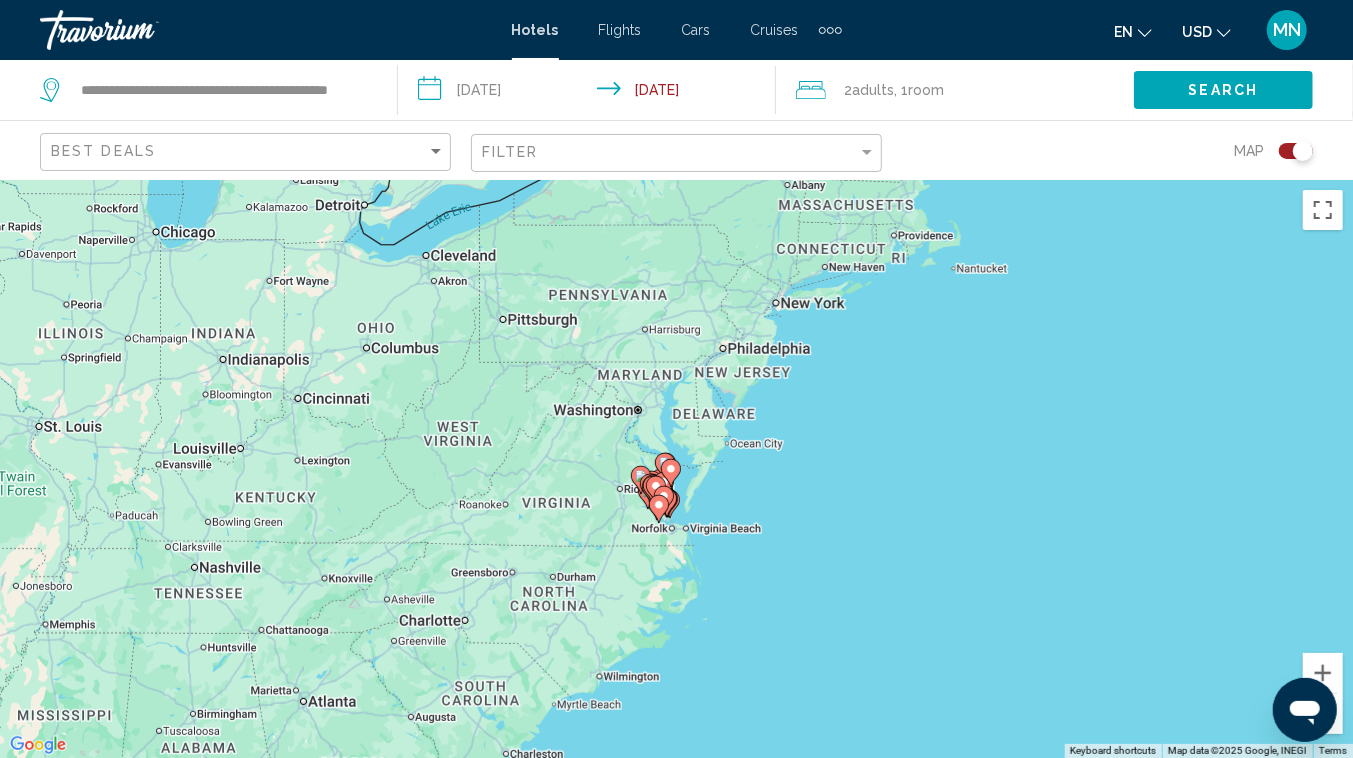 click on "To navigate, press the arrow keys. To activate drag with keyboard, press Alt + Enter. Once in keyboard drag state, use the arrow keys to move the marker. To complete the drag, press the Enter key. To cancel, press Escape." at bounding box center [676, 469] 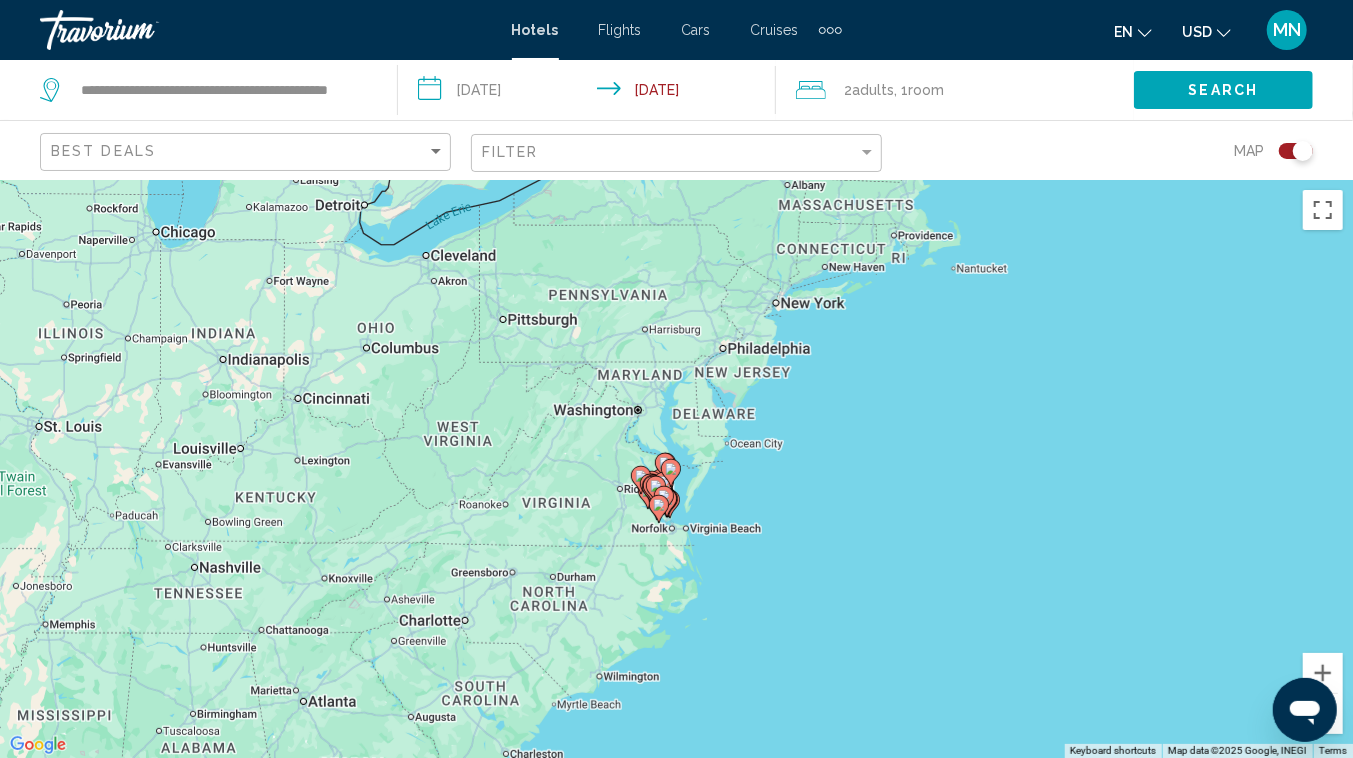 click on "To navigate, press the arrow keys. To activate drag with keyboard, press Alt + Enter. Once in keyboard drag state, use the arrow keys to move the marker. To complete the drag, press the Enter key. To cancel, press Escape." at bounding box center (676, 469) 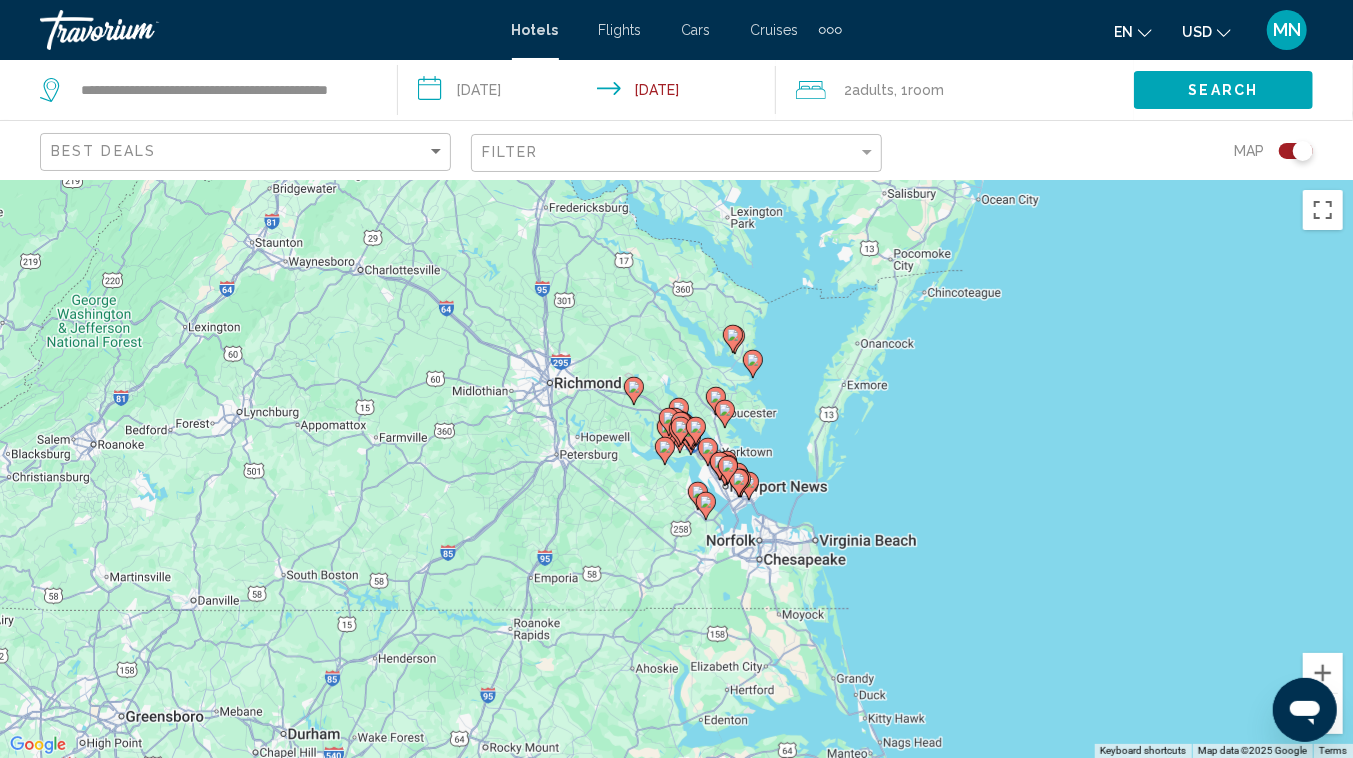 drag, startPoint x: 718, startPoint y: 480, endPoint x: 626, endPoint y: 493, distance: 92.91394 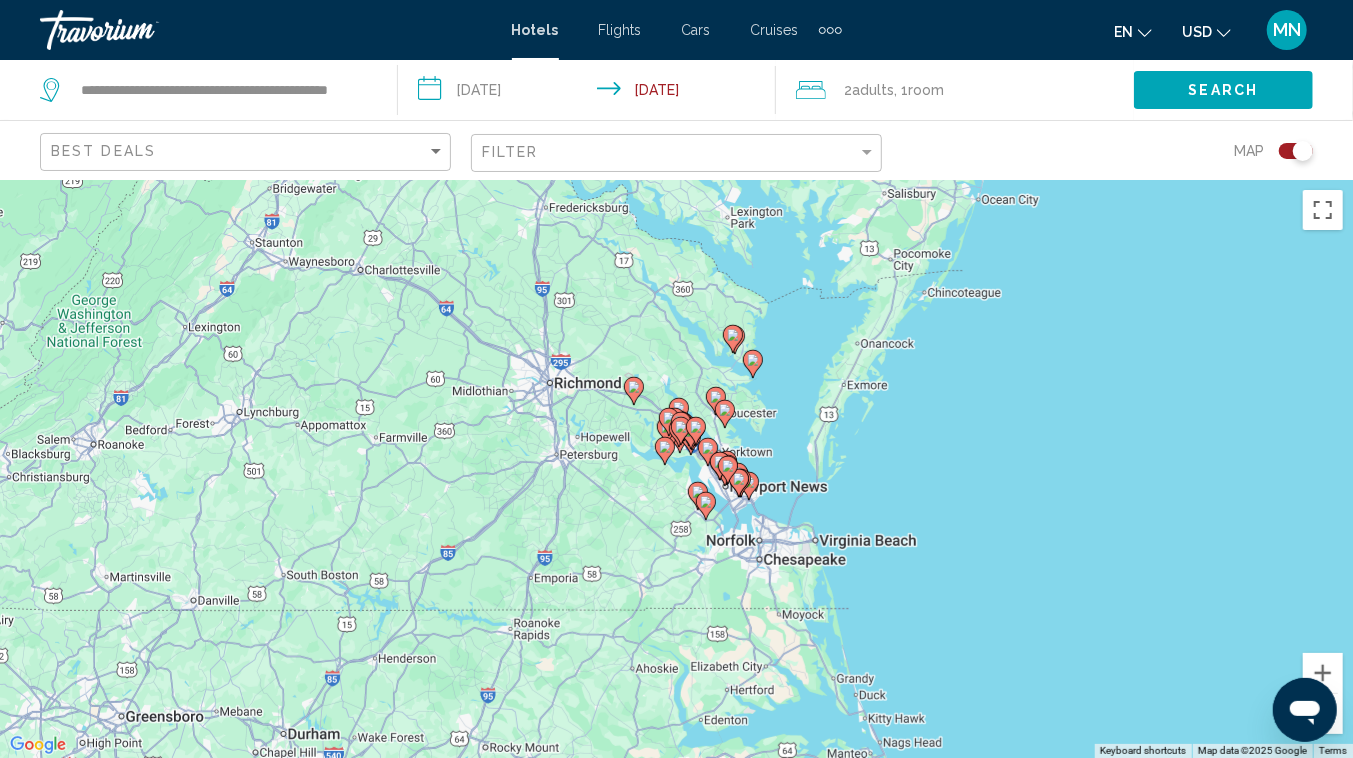 click on "To navigate, press the arrow keys. To activate drag with keyboard, press Alt + Enter. Once in keyboard drag state, use the arrow keys to move the marker. To complete the drag, press the Enter key. To cancel, press Escape." at bounding box center (676, 469) 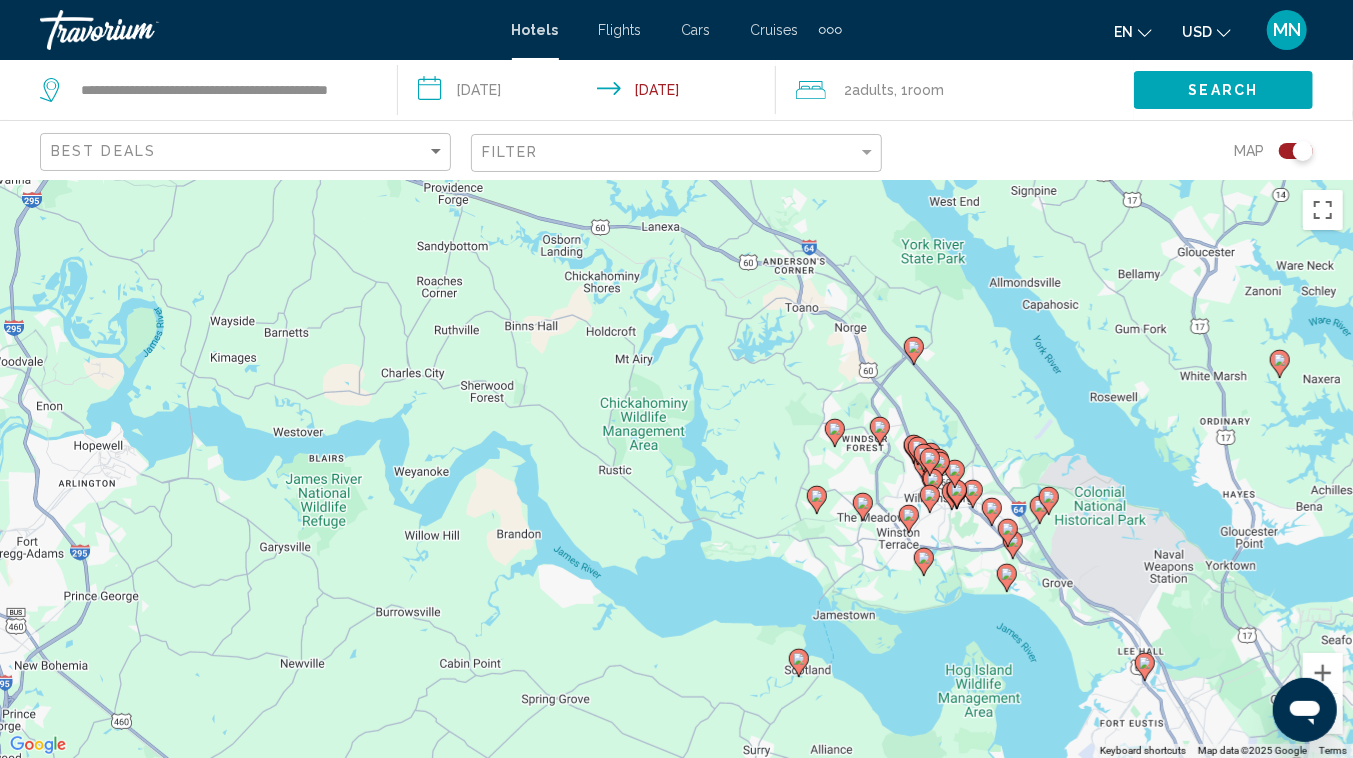 drag, startPoint x: 887, startPoint y: 407, endPoint x: 1135, endPoint y: 728, distance: 405.64148 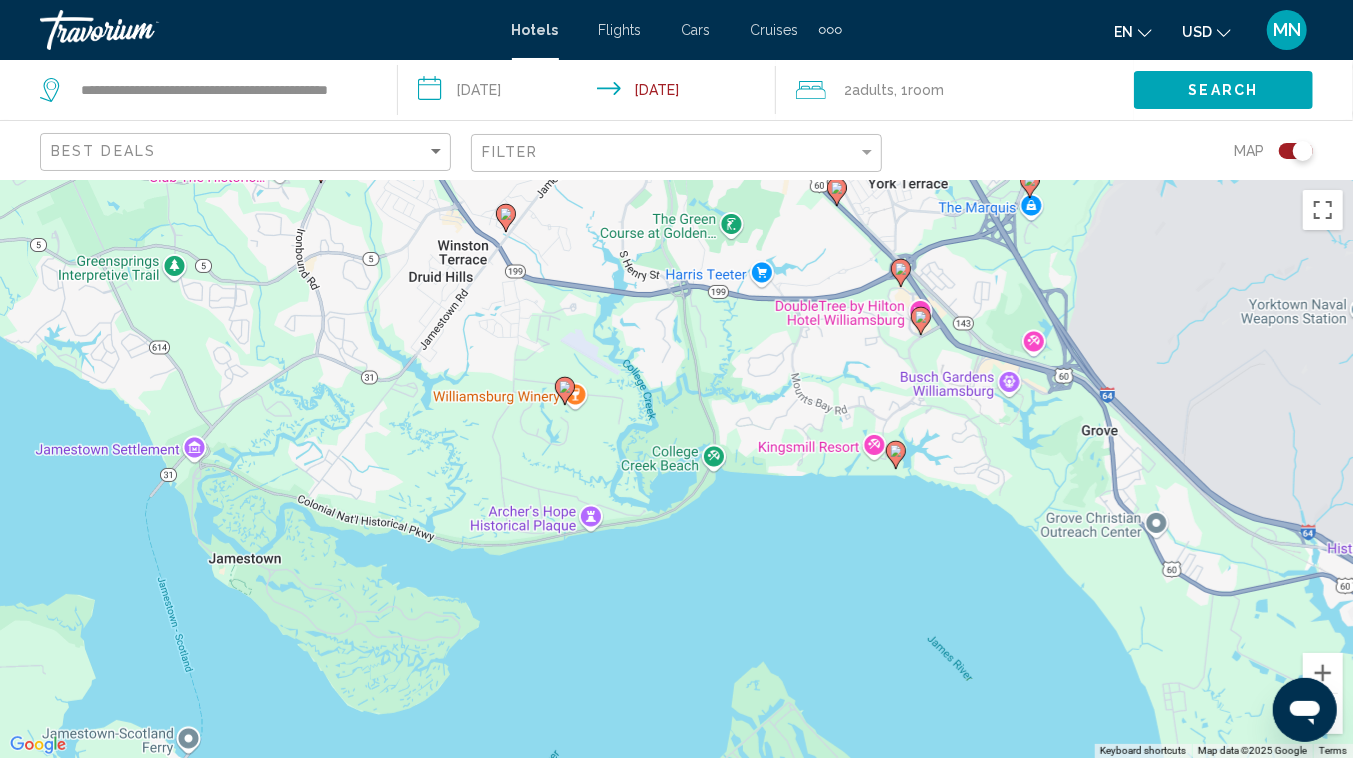 click 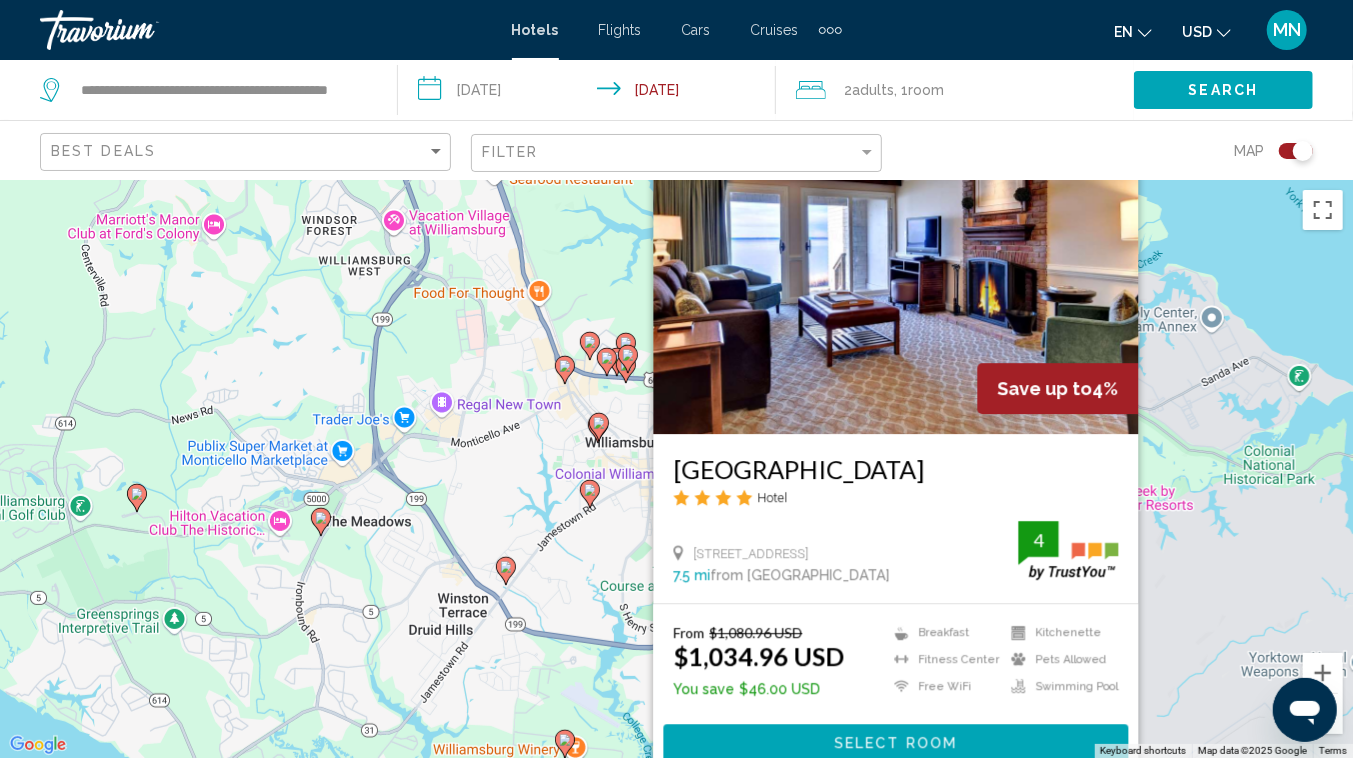 click on "To navigate, press the arrow keys. To activate drag with keyboard, press Alt + Enter. Once in keyboard drag state, use the arrow keys to move the marker. To complete the drag, press the Enter key. To cancel, press Escape. Save up to  4%   [GEOGRAPHIC_DATA]
Hotel
[STREET_ADDRESS] 7.5 mi  from [GEOGRAPHIC_DATA] from hotel 4 From $1,080.96 USD $1,034.96 USD  You save  $46.00 USD
Breakfast
[GEOGRAPHIC_DATA]
Free WiFi
Kitchenette
Pets Allowed
Swimming Pool  4 Select Room" at bounding box center [676, 469] 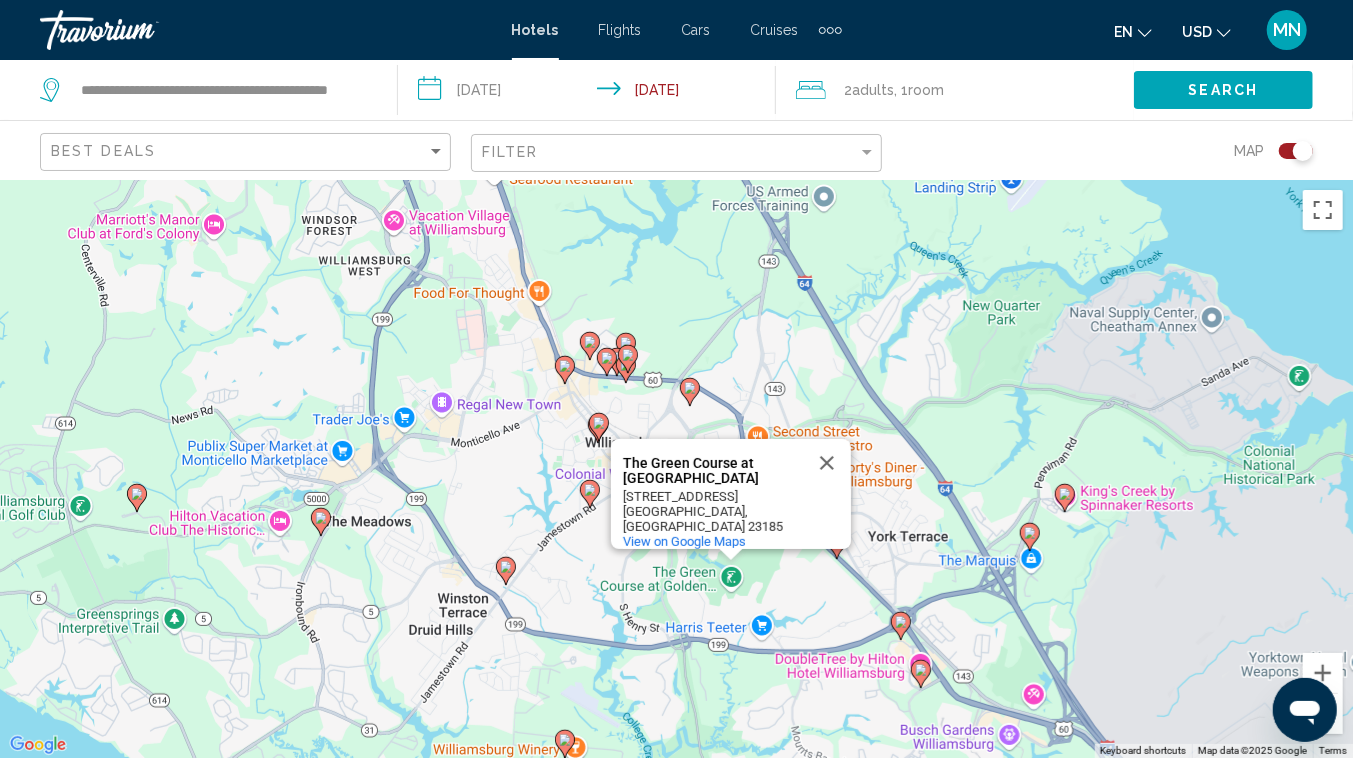 click 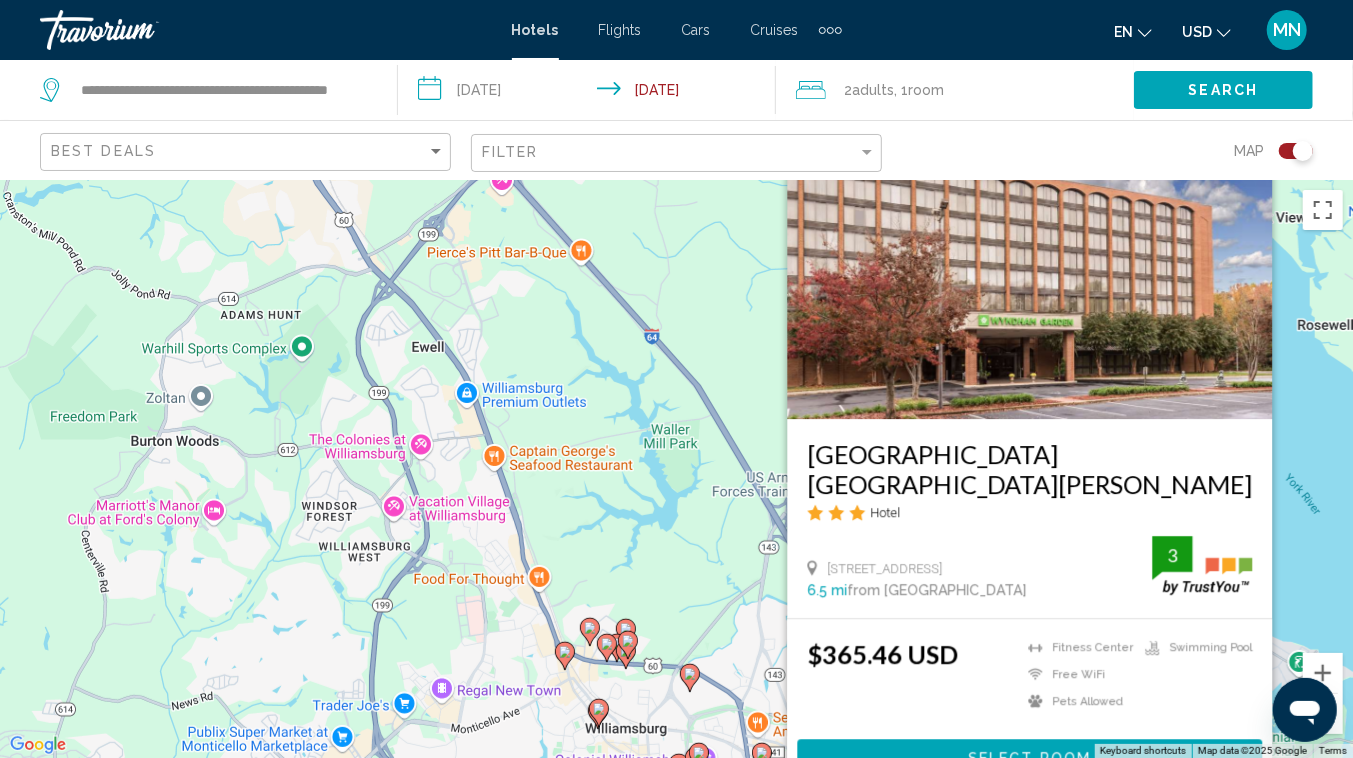click on "To navigate, press the arrow keys. To activate drag with keyboard, press Alt + Enter. Once in keyboard drag state, use the arrow keys to move the marker. To complete the drag, press the Enter key. To cancel, press Escape.  [GEOGRAPHIC_DATA] [GEOGRAPHIC_DATA][PERSON_NAME]
Hotel
[STREET_ADDRESS] 6.5 mi  from [GEOGRAPHIC_DATA] from hotel 3 $365.46 USD
[GEOGRAPHIC_DATA]
Free WiFi
Pets Allowed
Swimming Pool  3 Select Room" at bounding box center (676, 469) 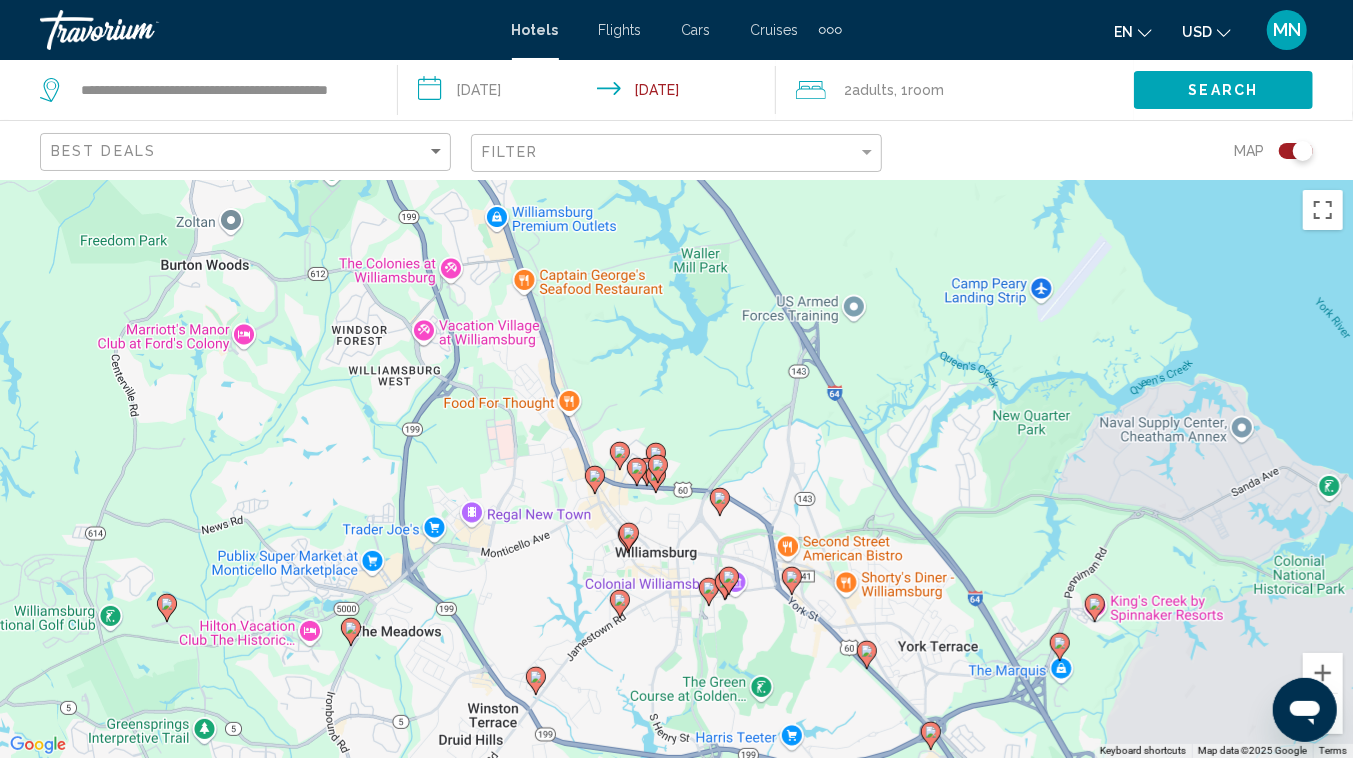 drag, startPoint x: 1026, startPoint y: 578, endPoint x: 1056, endPoint y: 397, distance: 183.46935 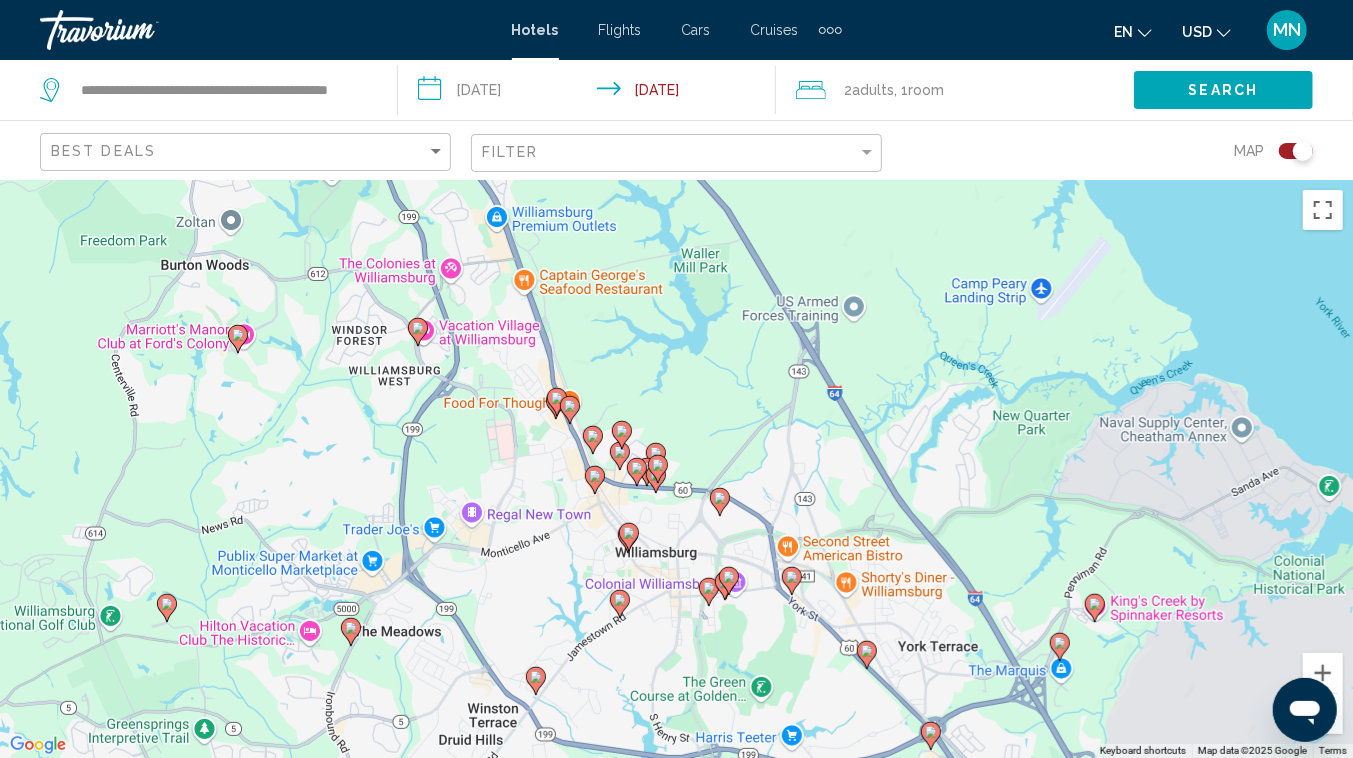 click 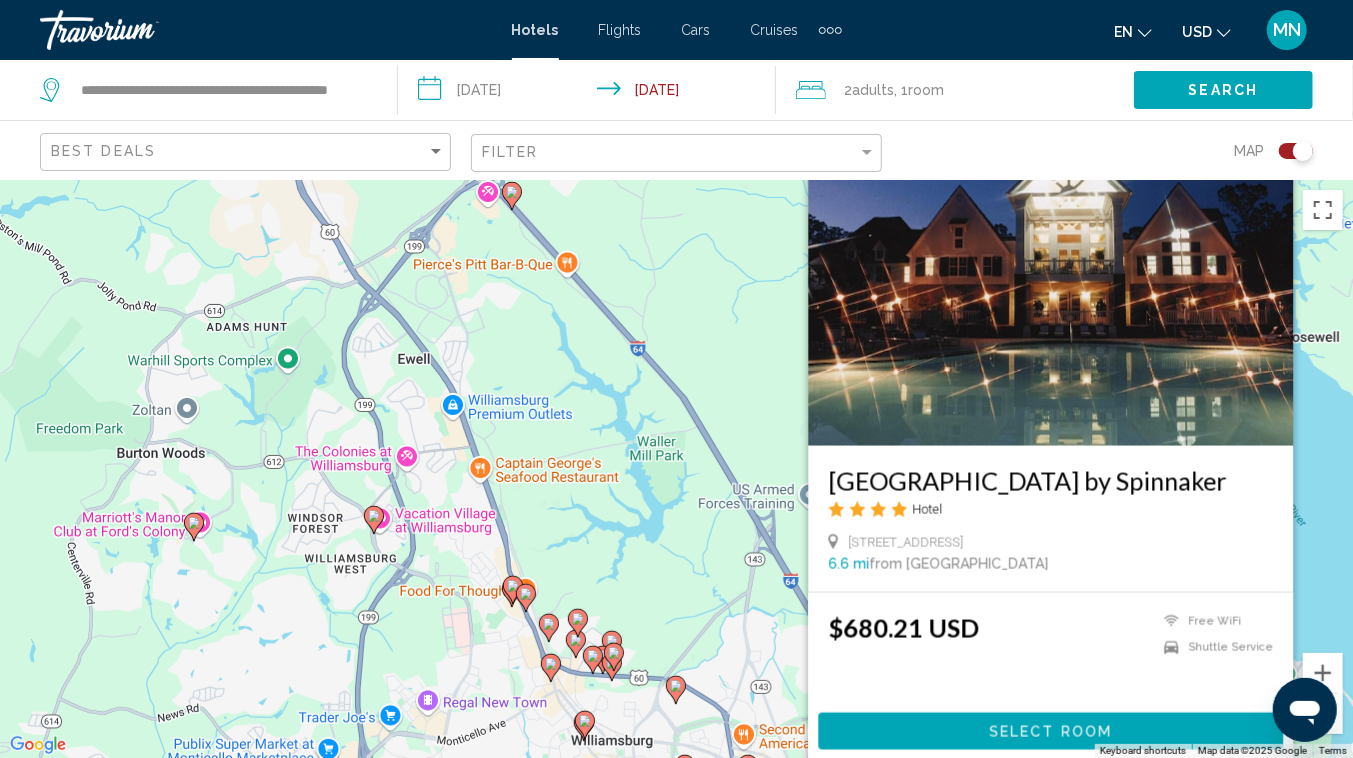 click on "[GEOGRAPHIC_DATA] by Spinnaker" at bounding box center (1050, 481) 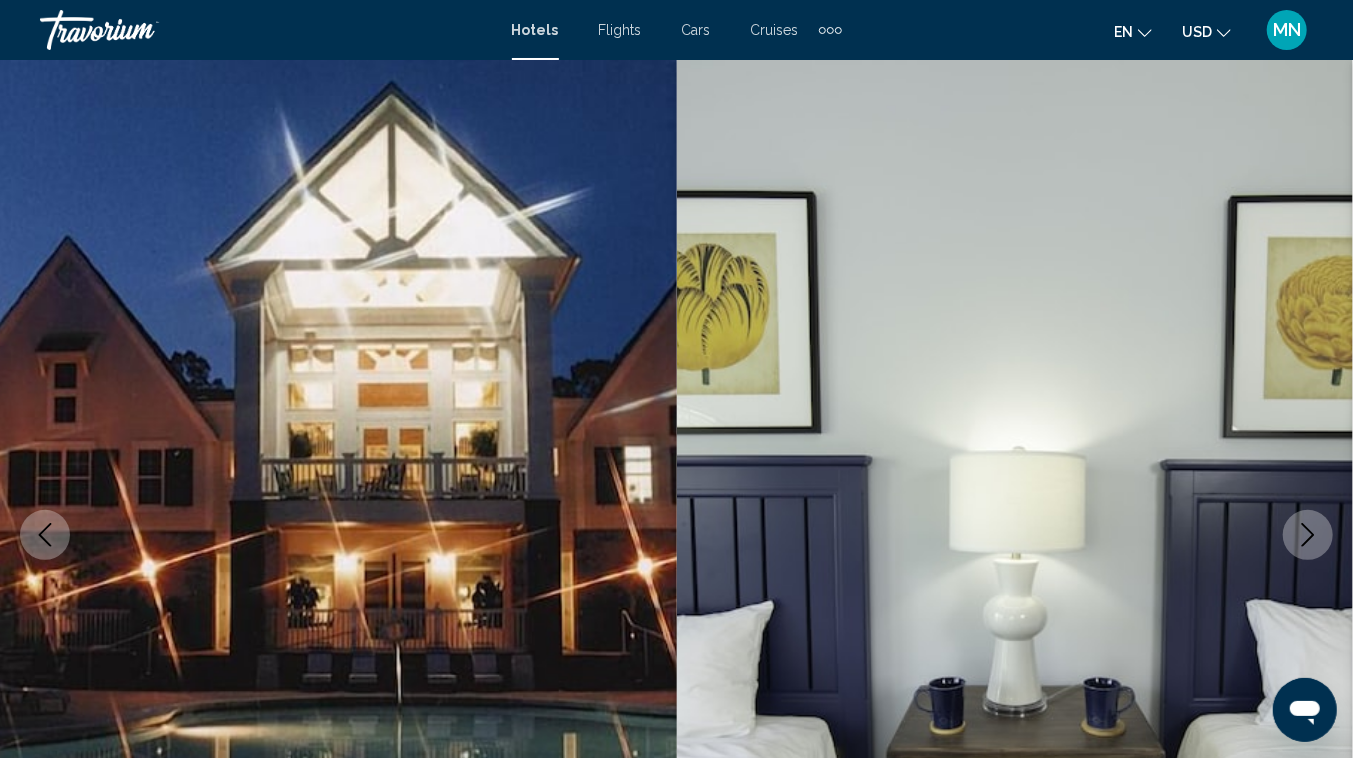 scroll, scrollTop: 156, scrollLeft: 0, axis: vertical 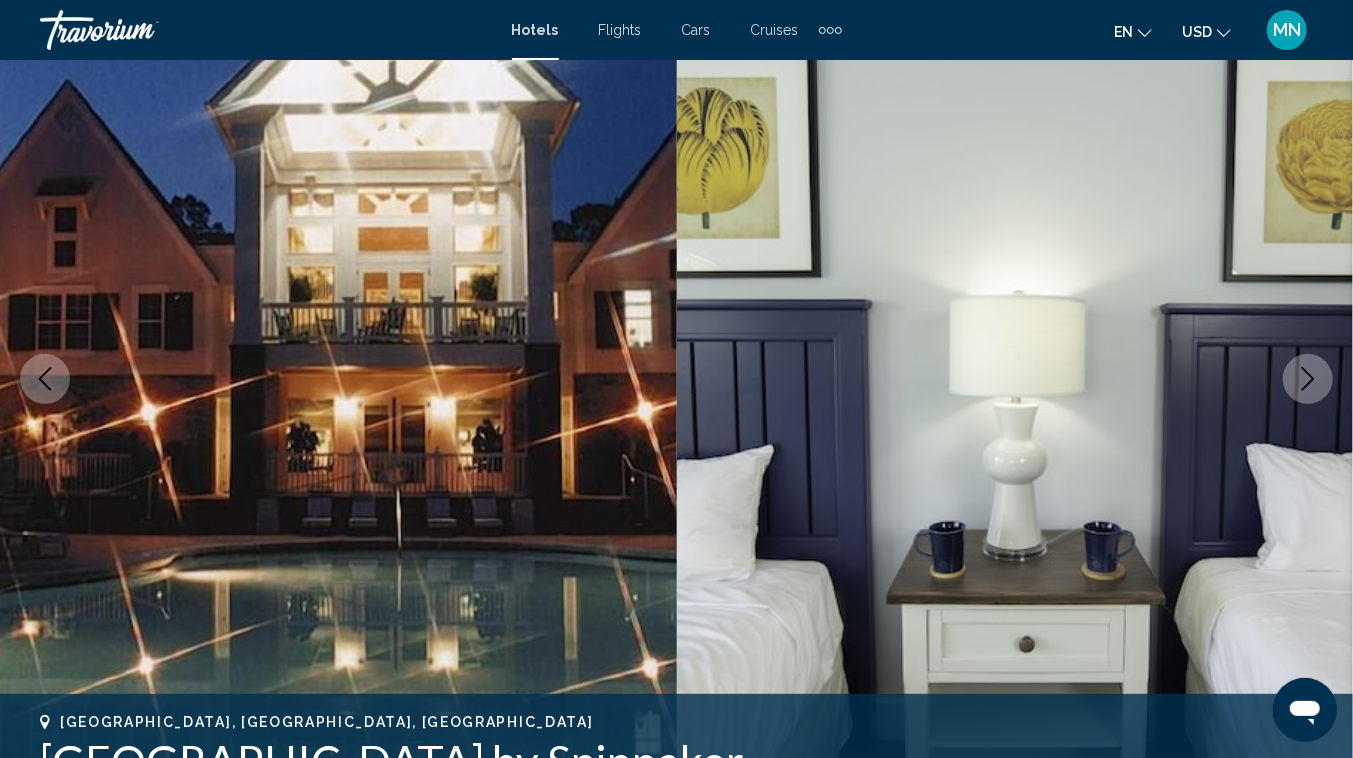 click 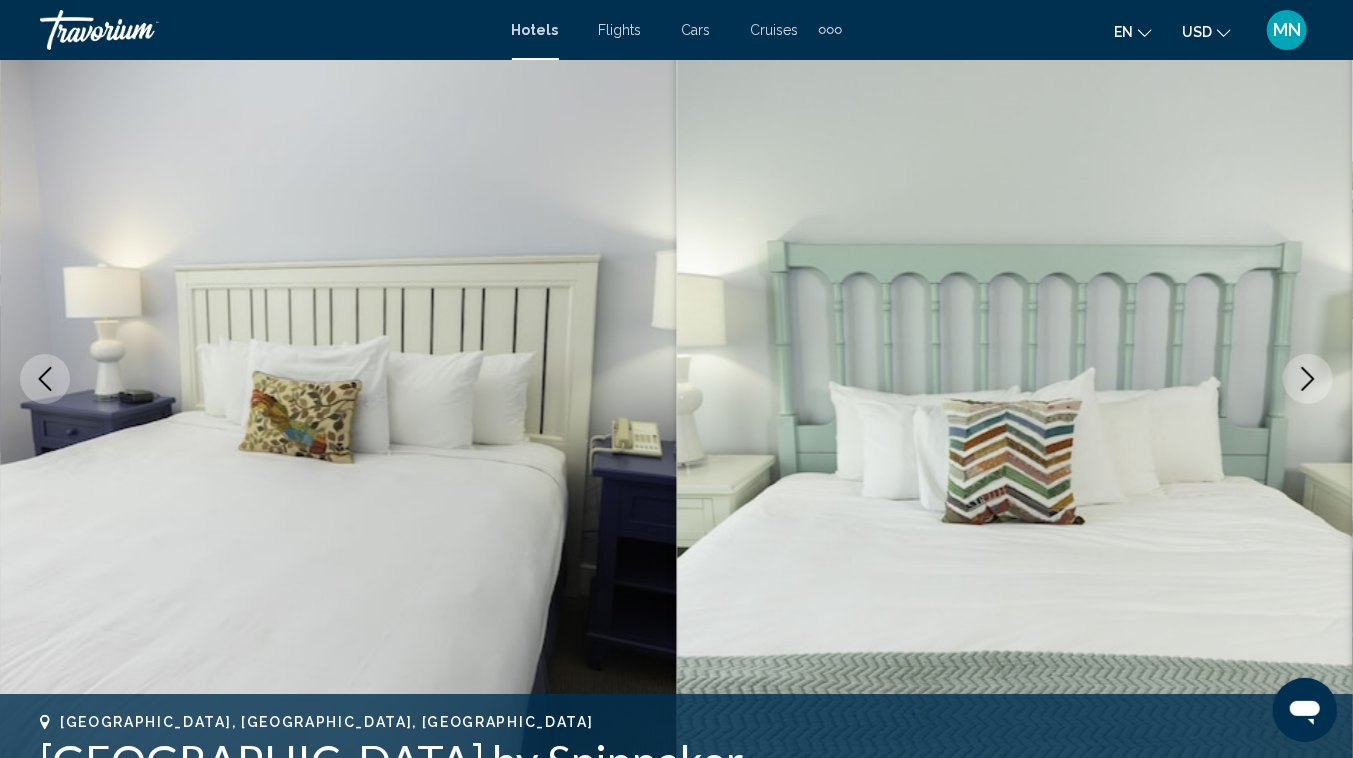 click 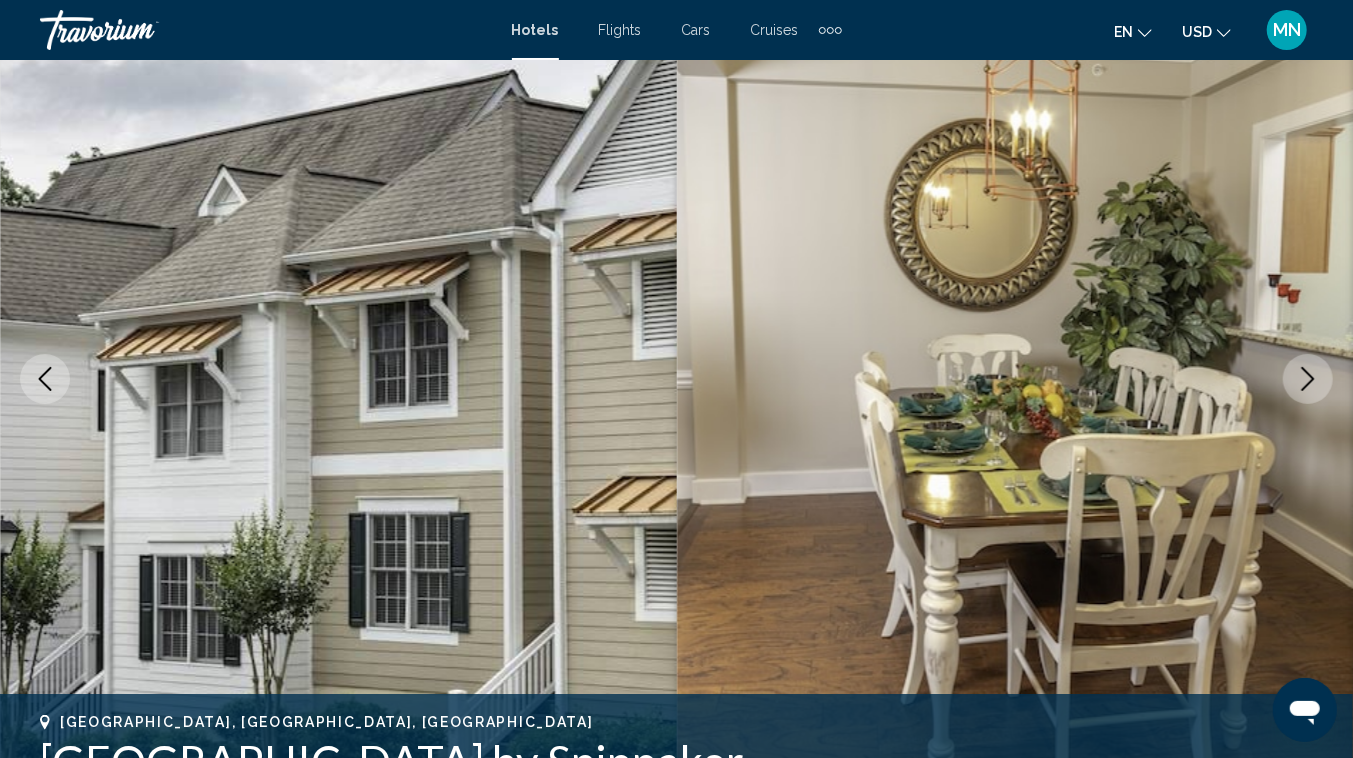 click 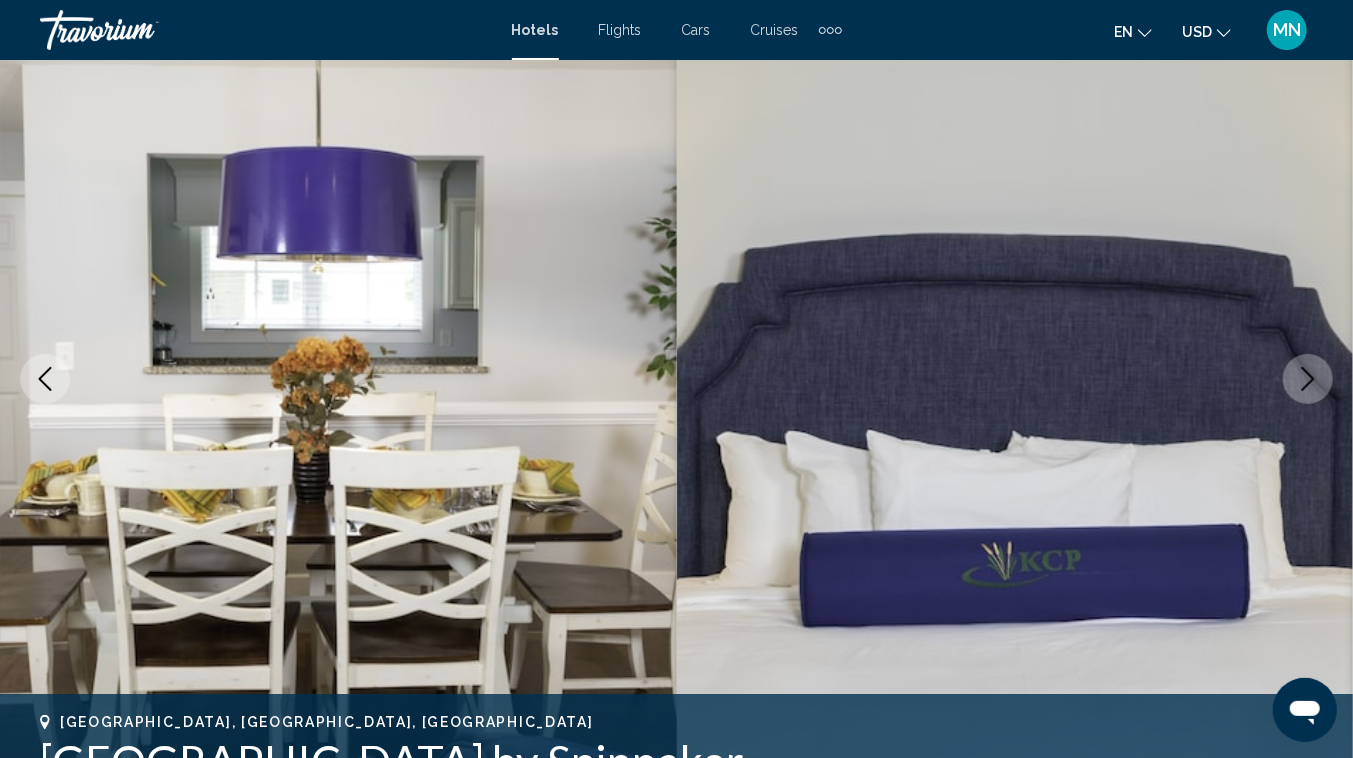 click 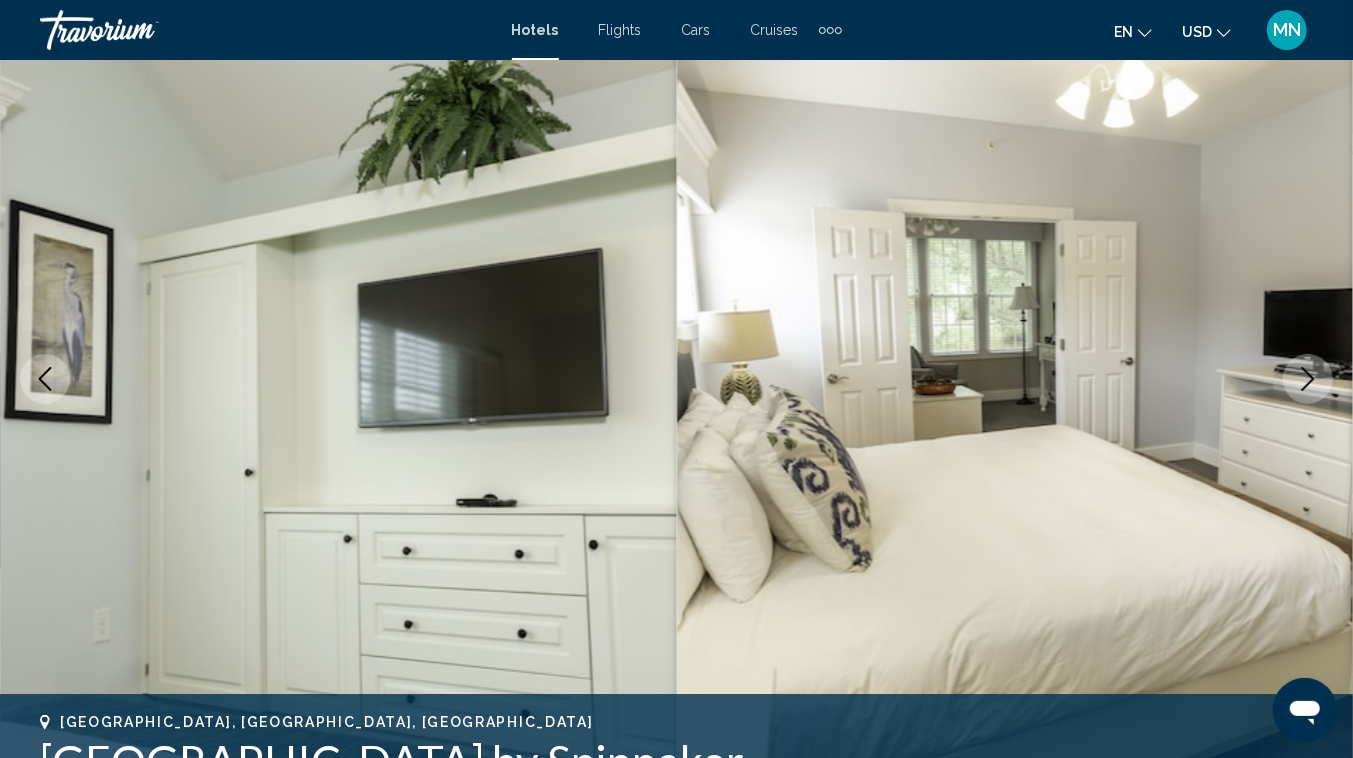 click 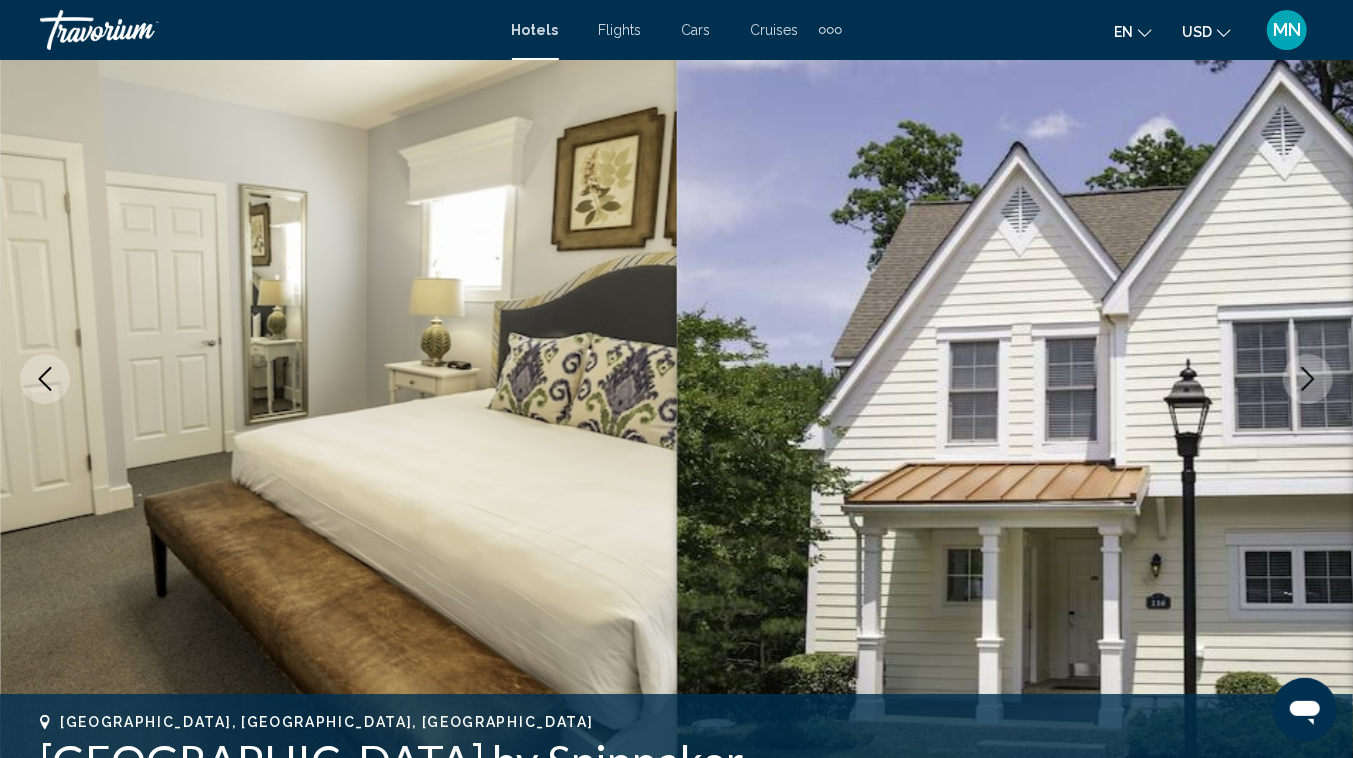 click 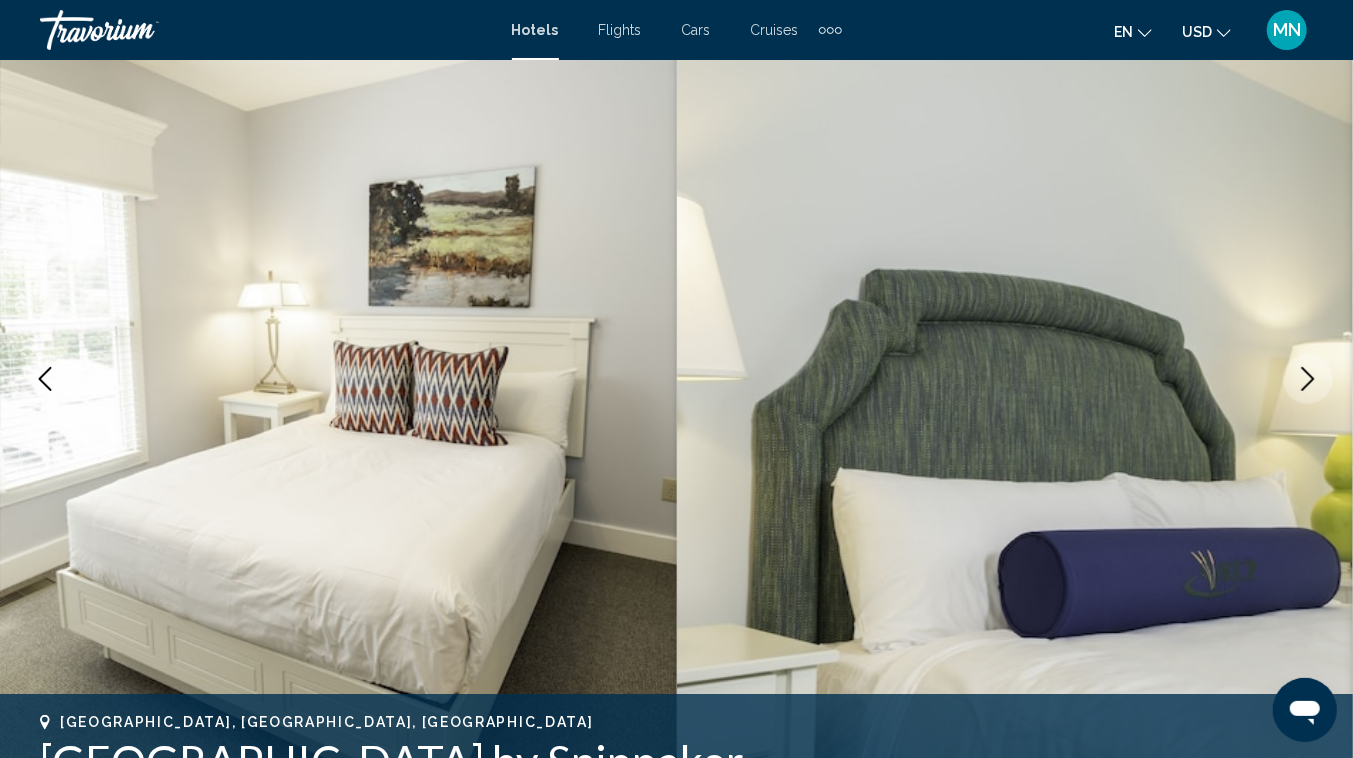 click 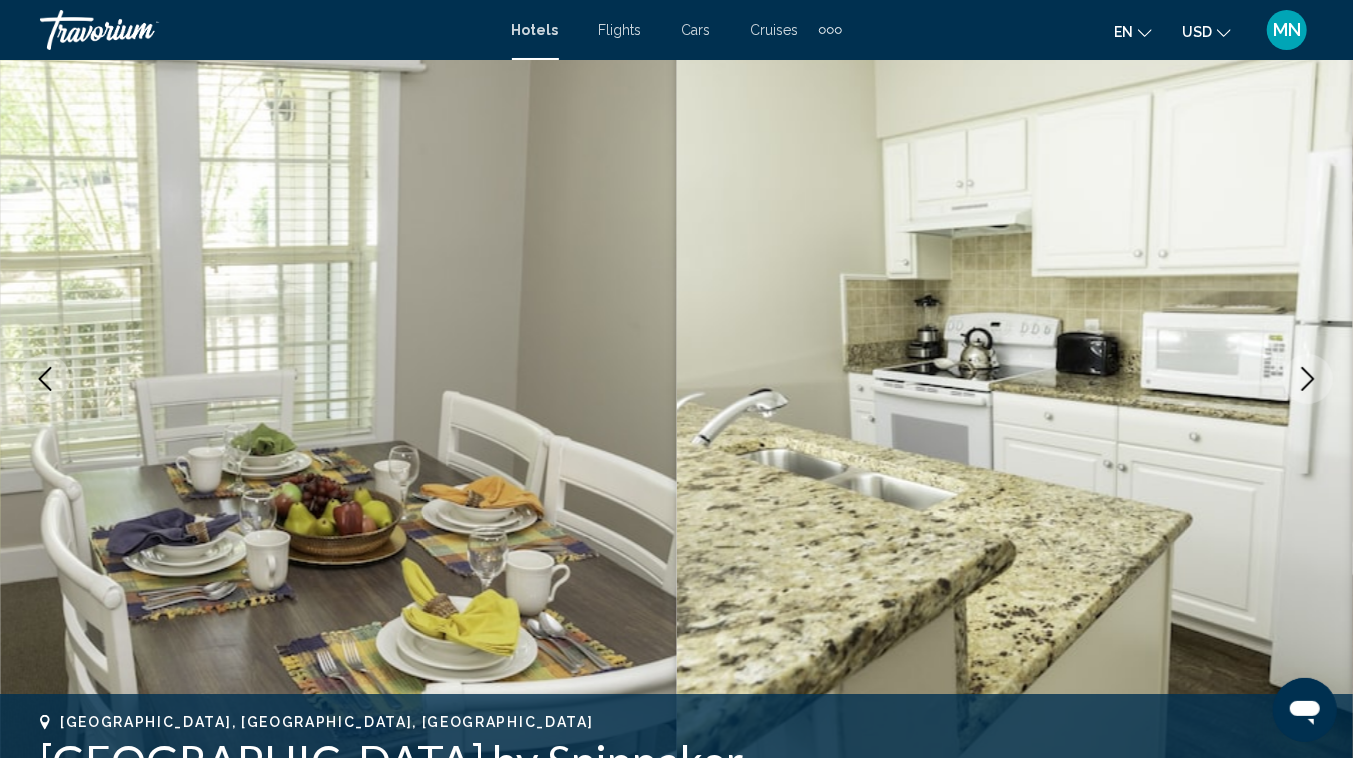 click 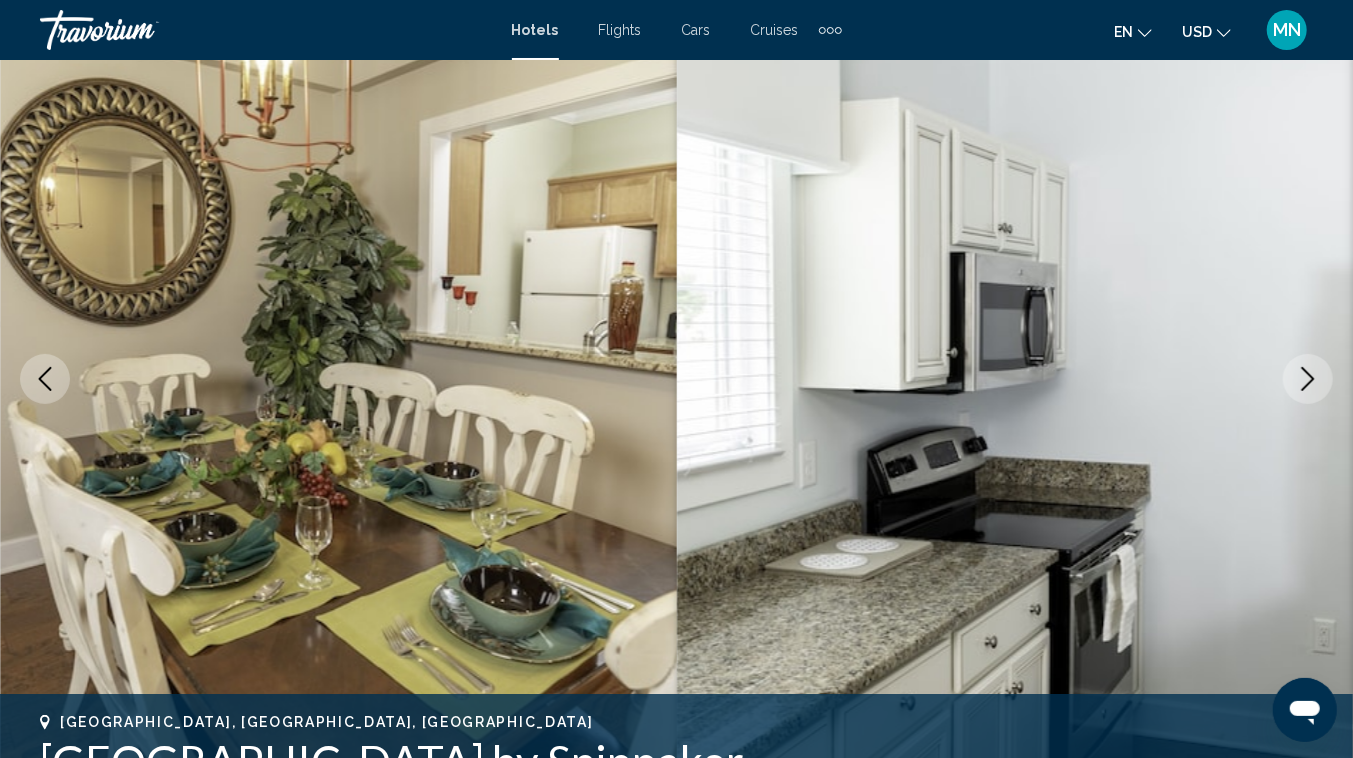 click 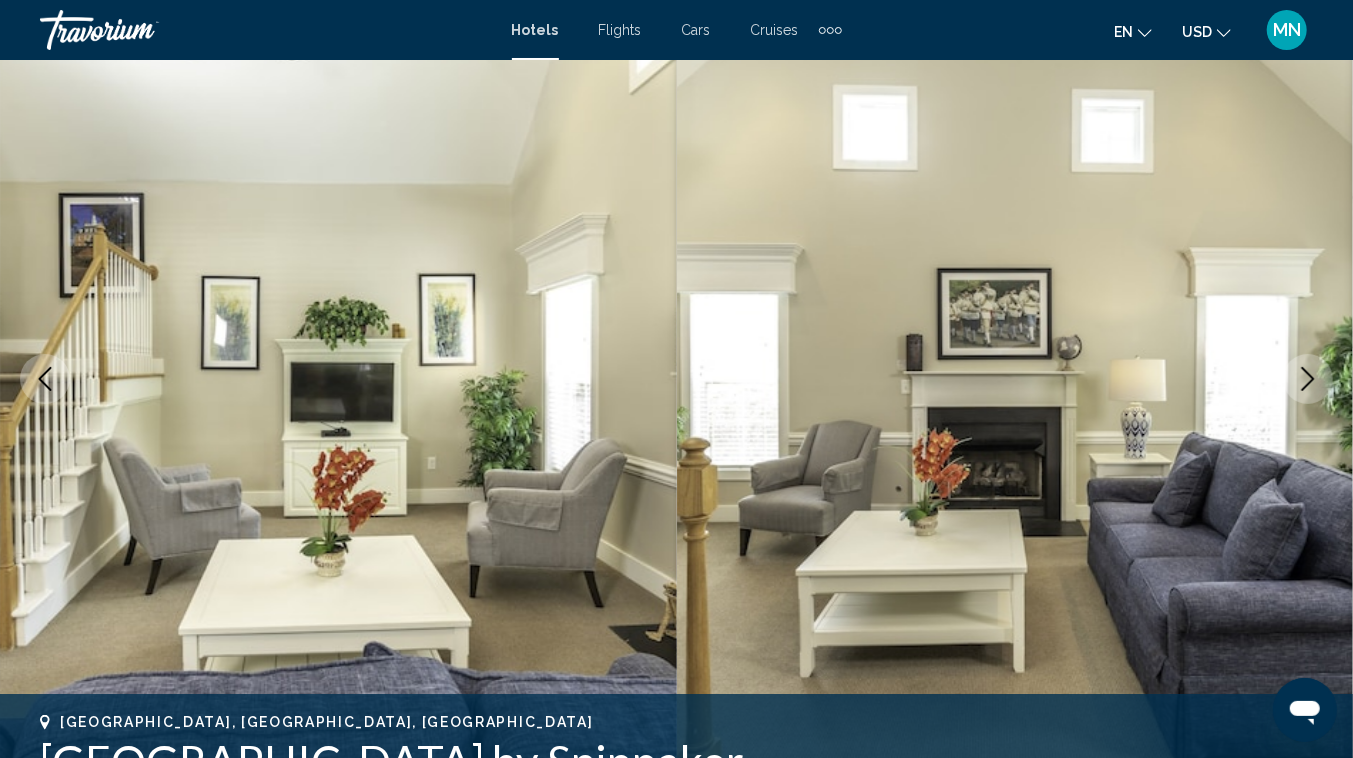 click 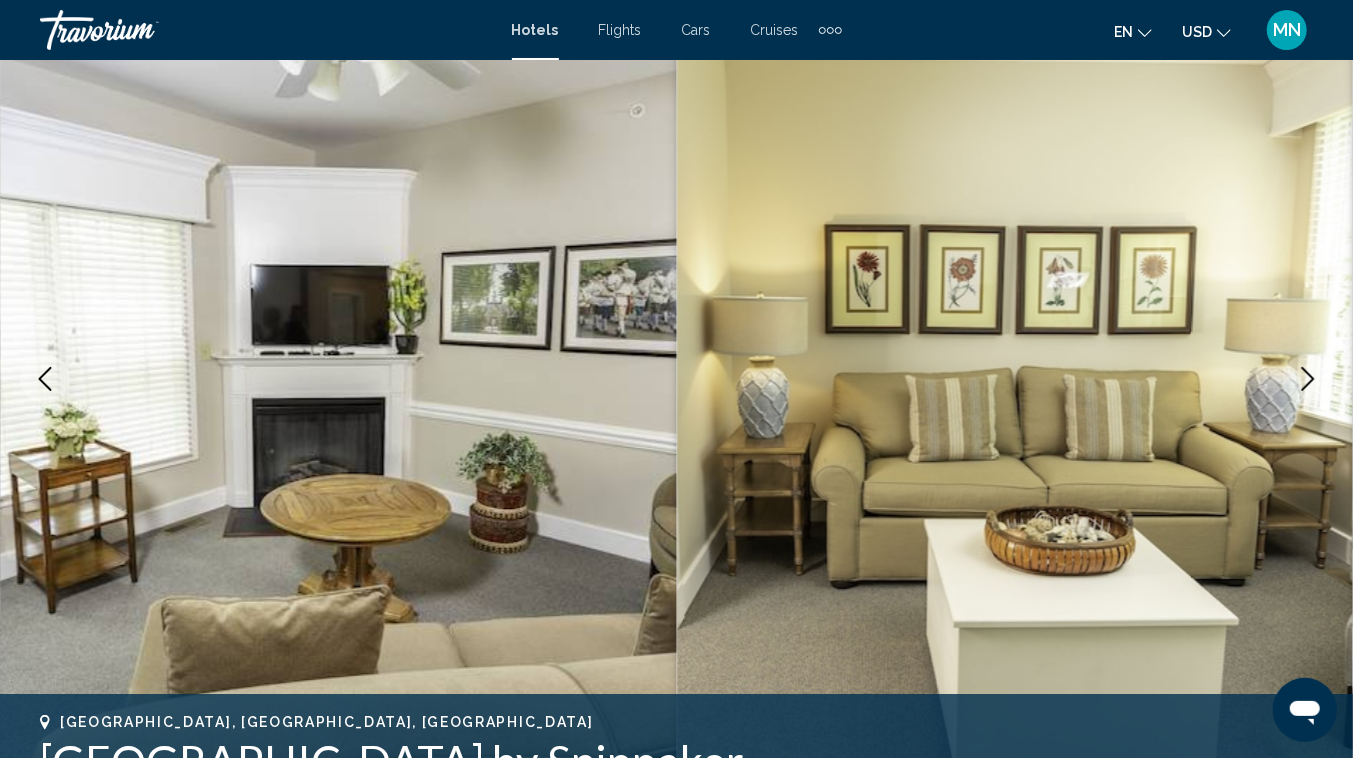 click 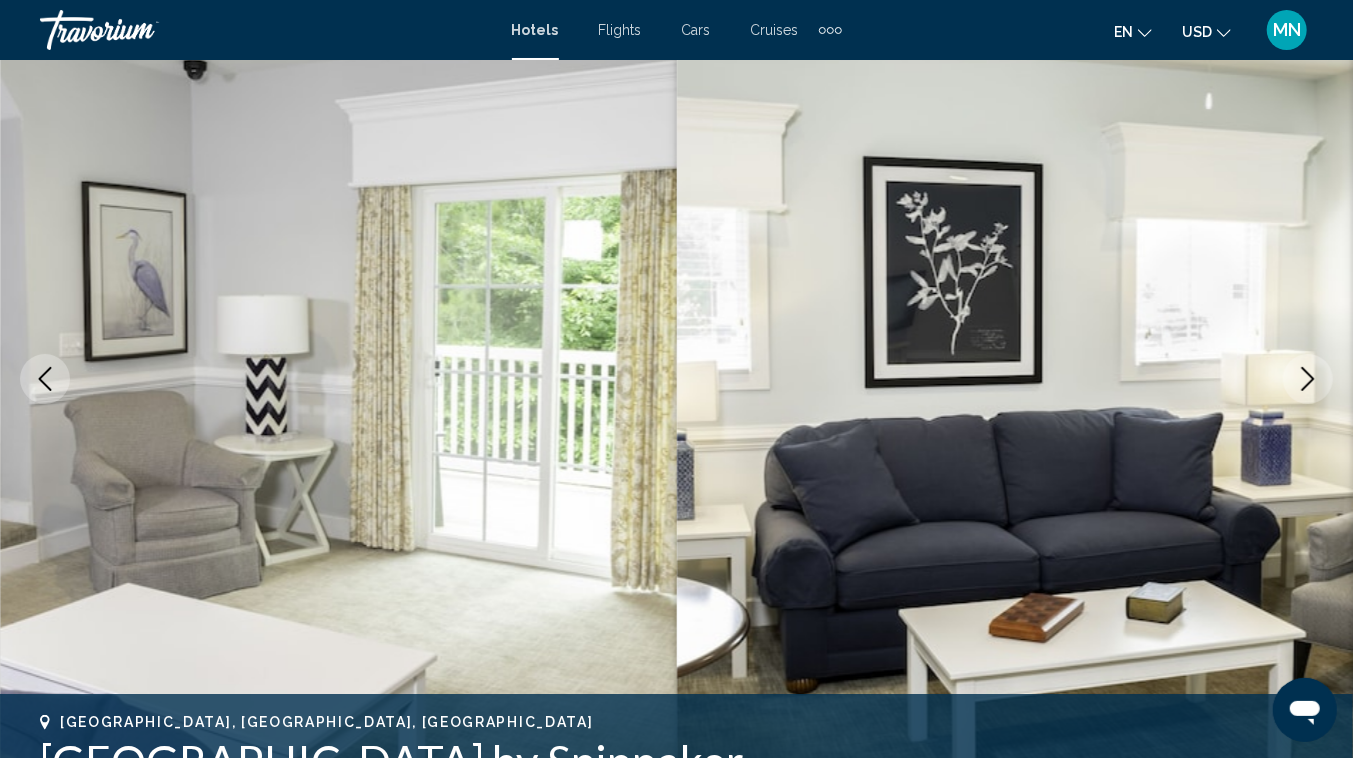 click 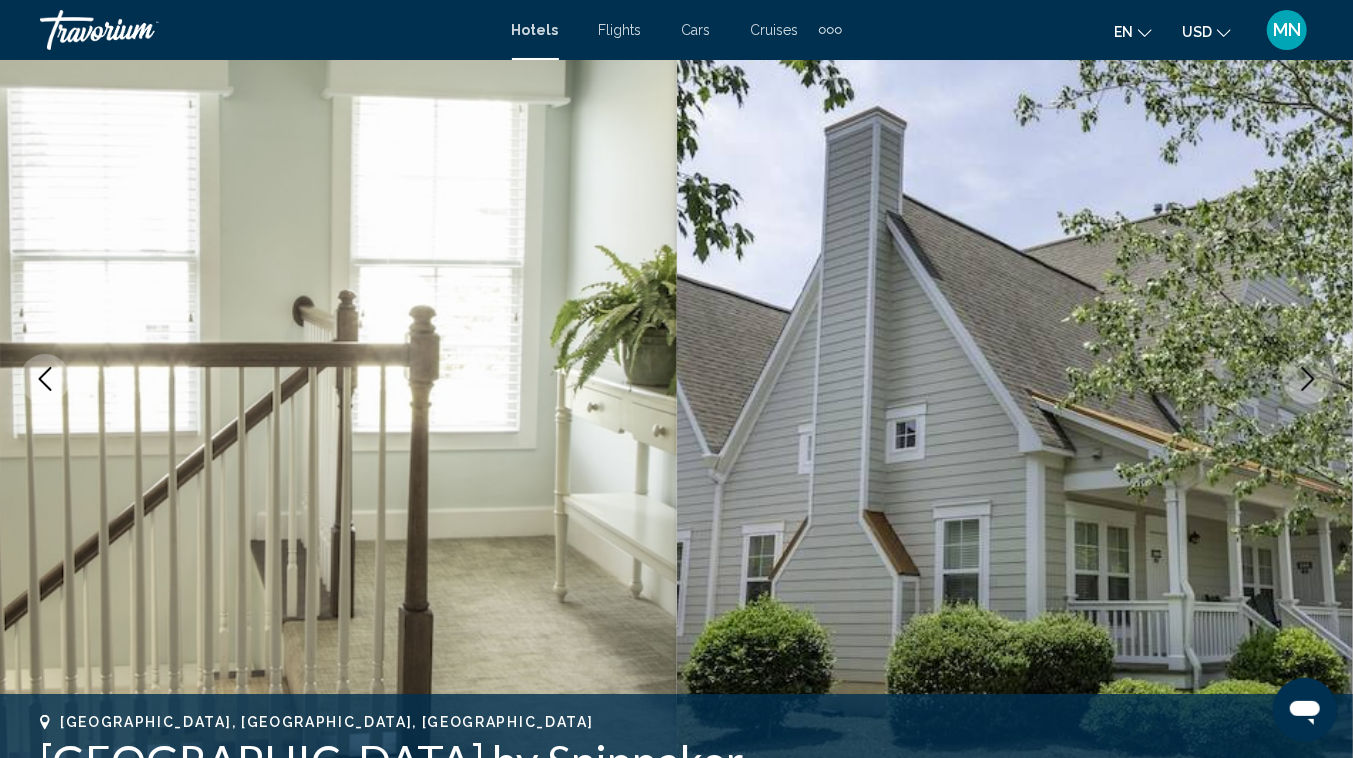 click 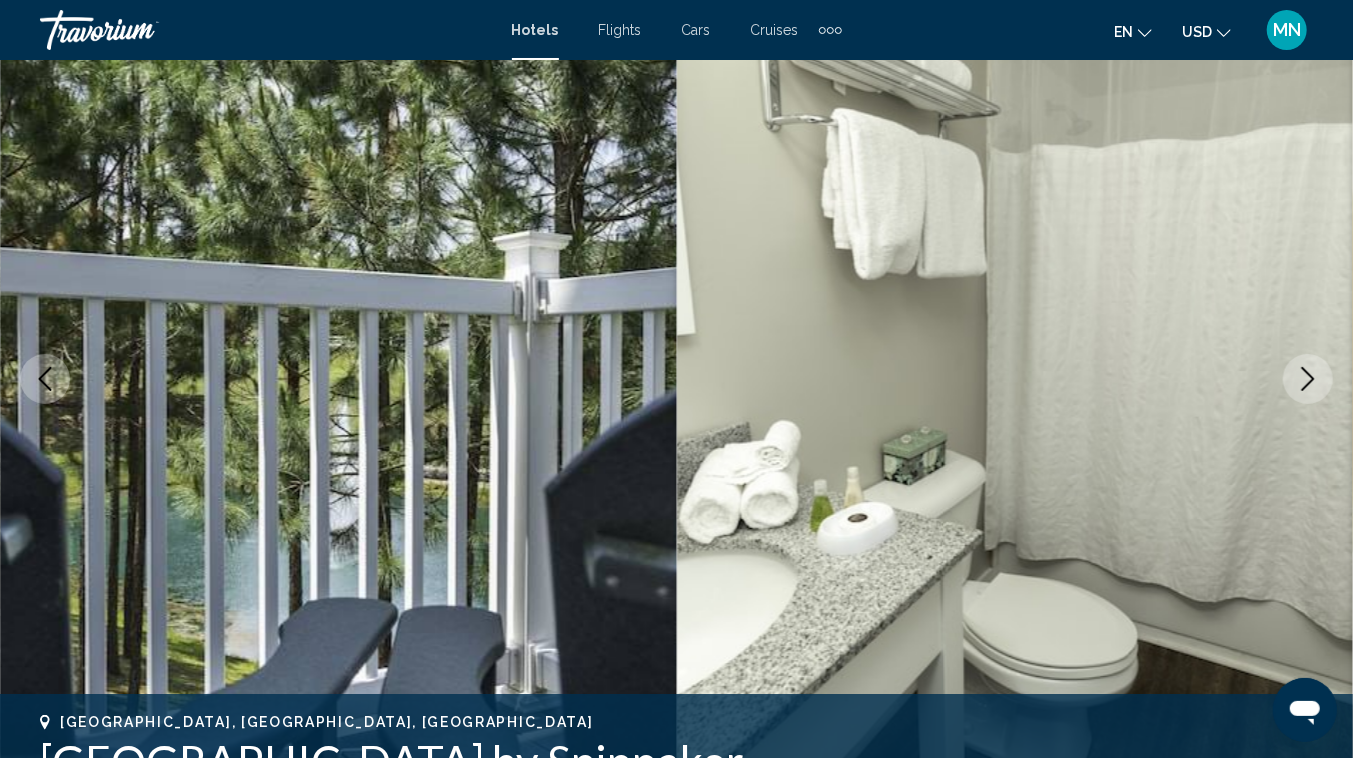 click 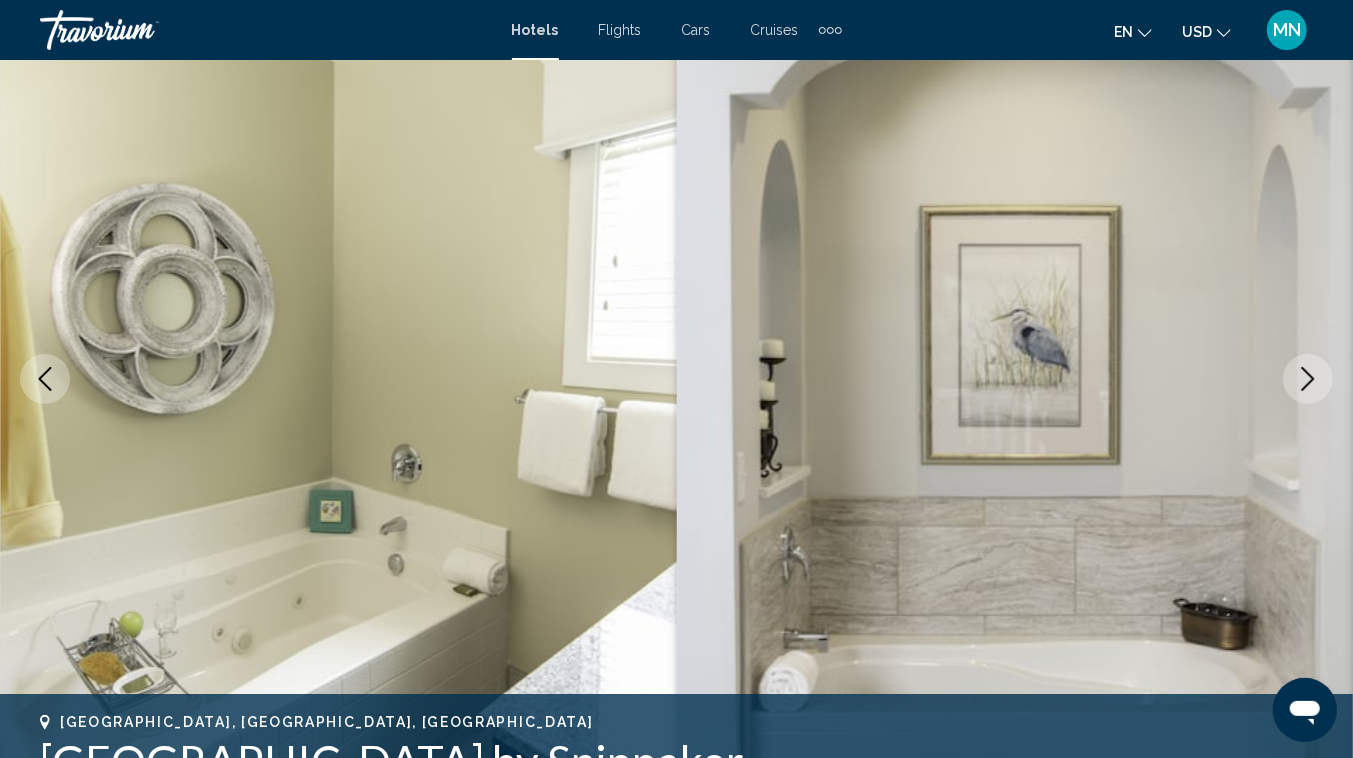 click 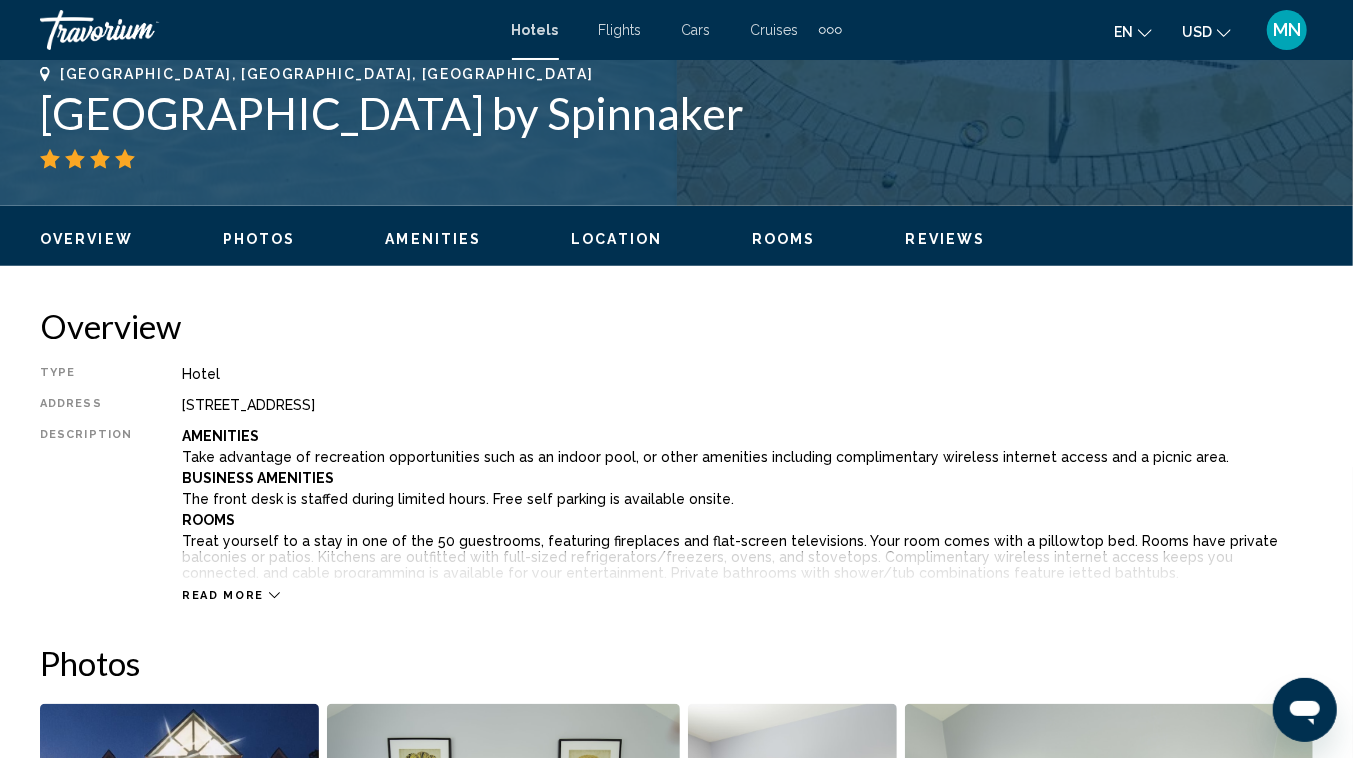 scroll, scrollTop: 879, scrollLeft: 0, axis: vertical 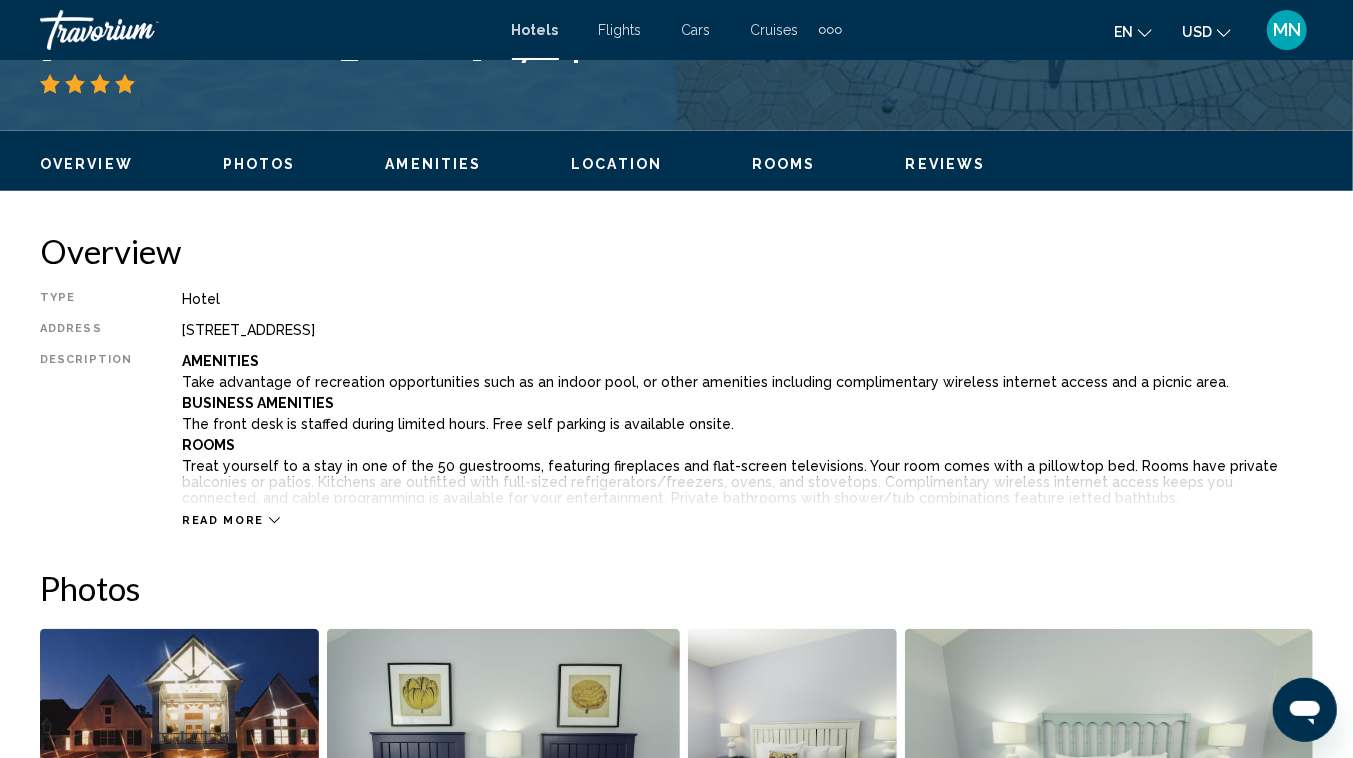click 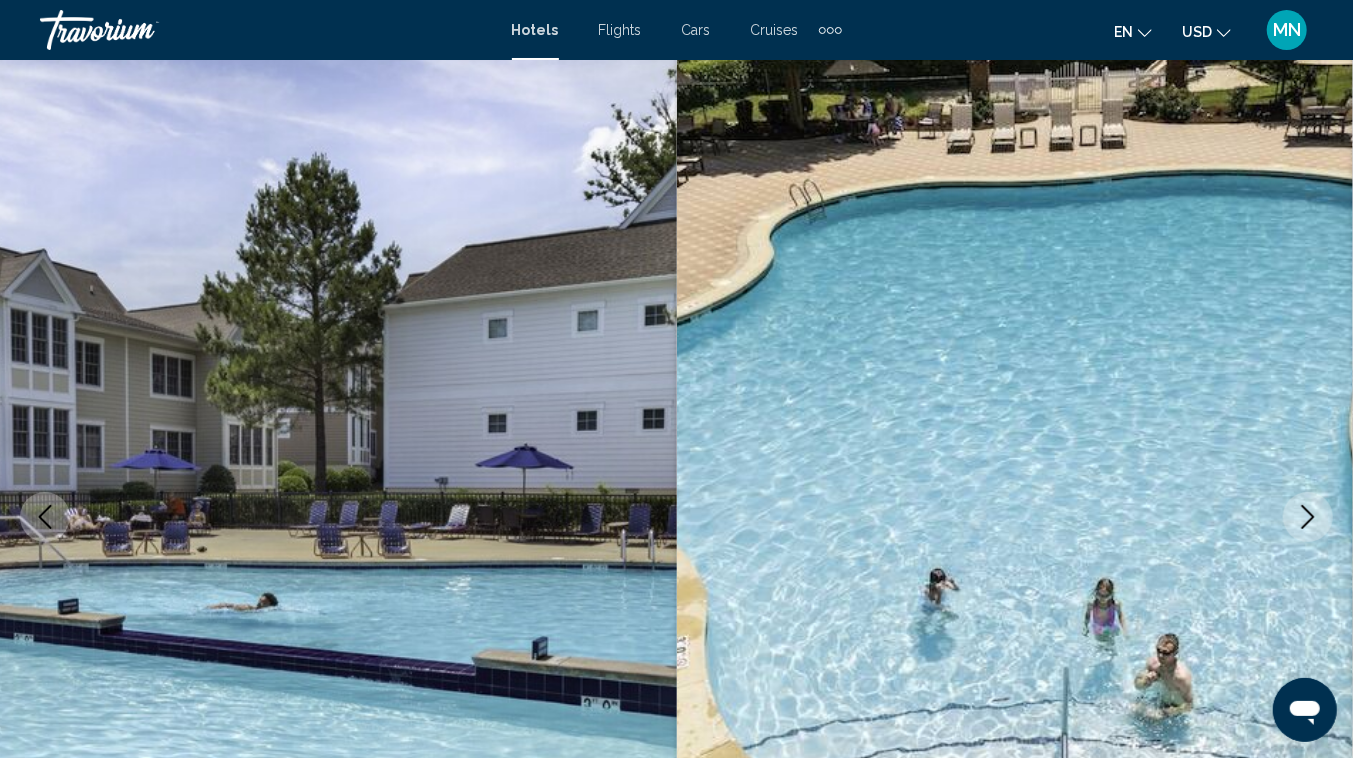 scroll, scrollTop: 0, scrollLeft: 0, axis: both 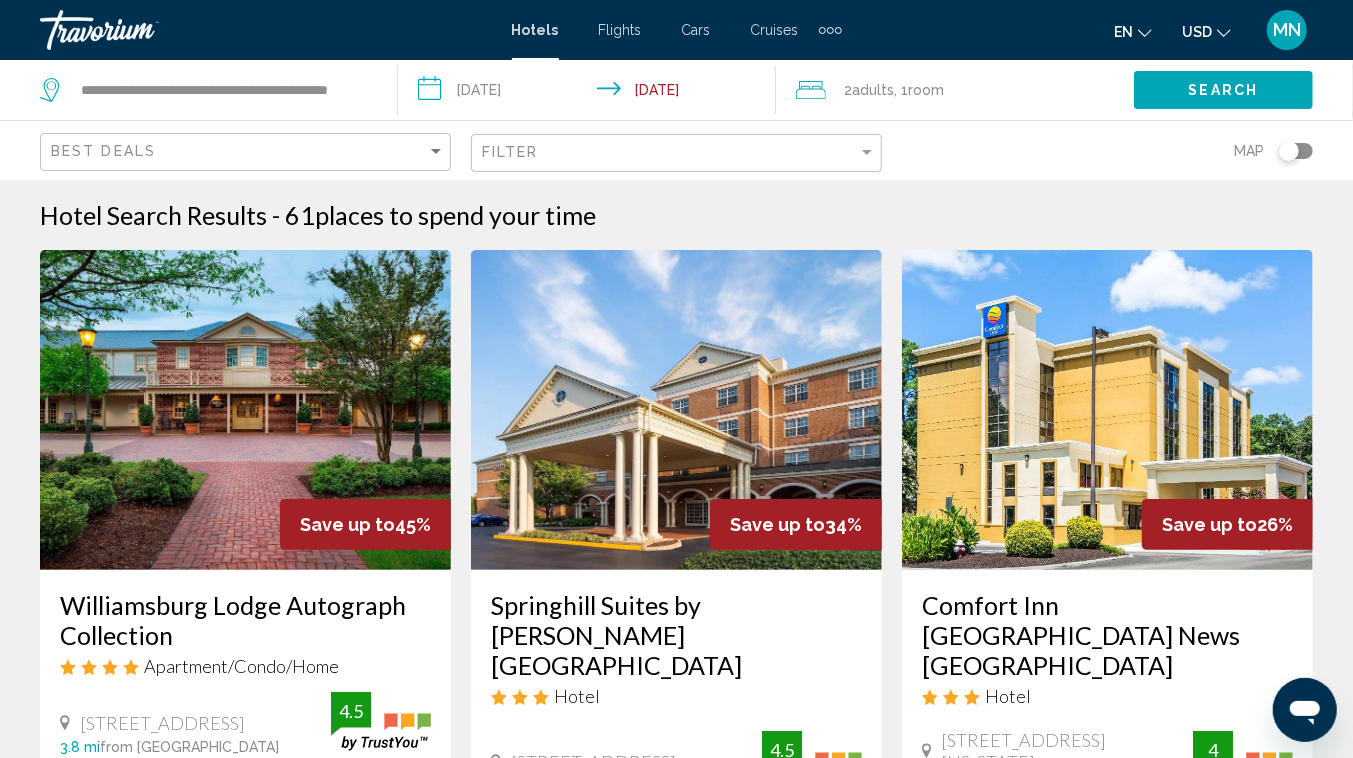 click 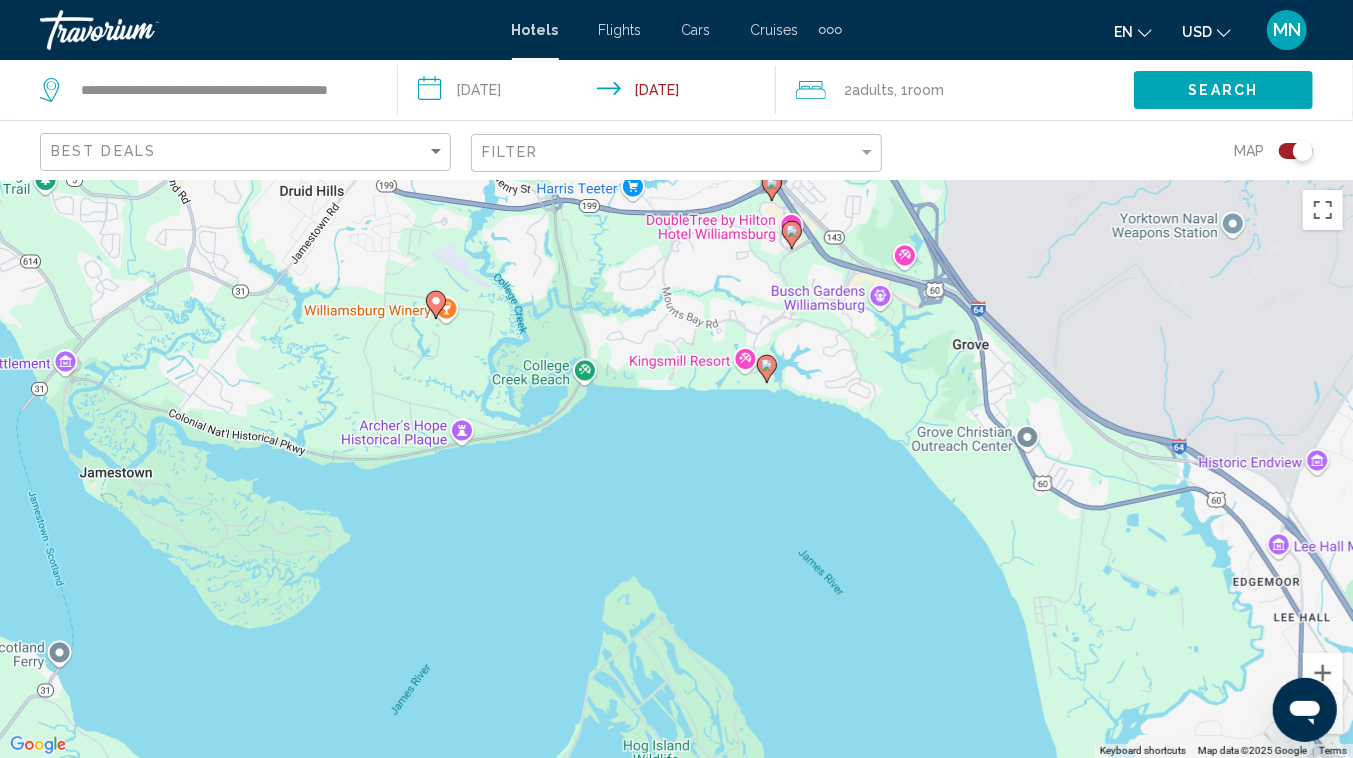 click 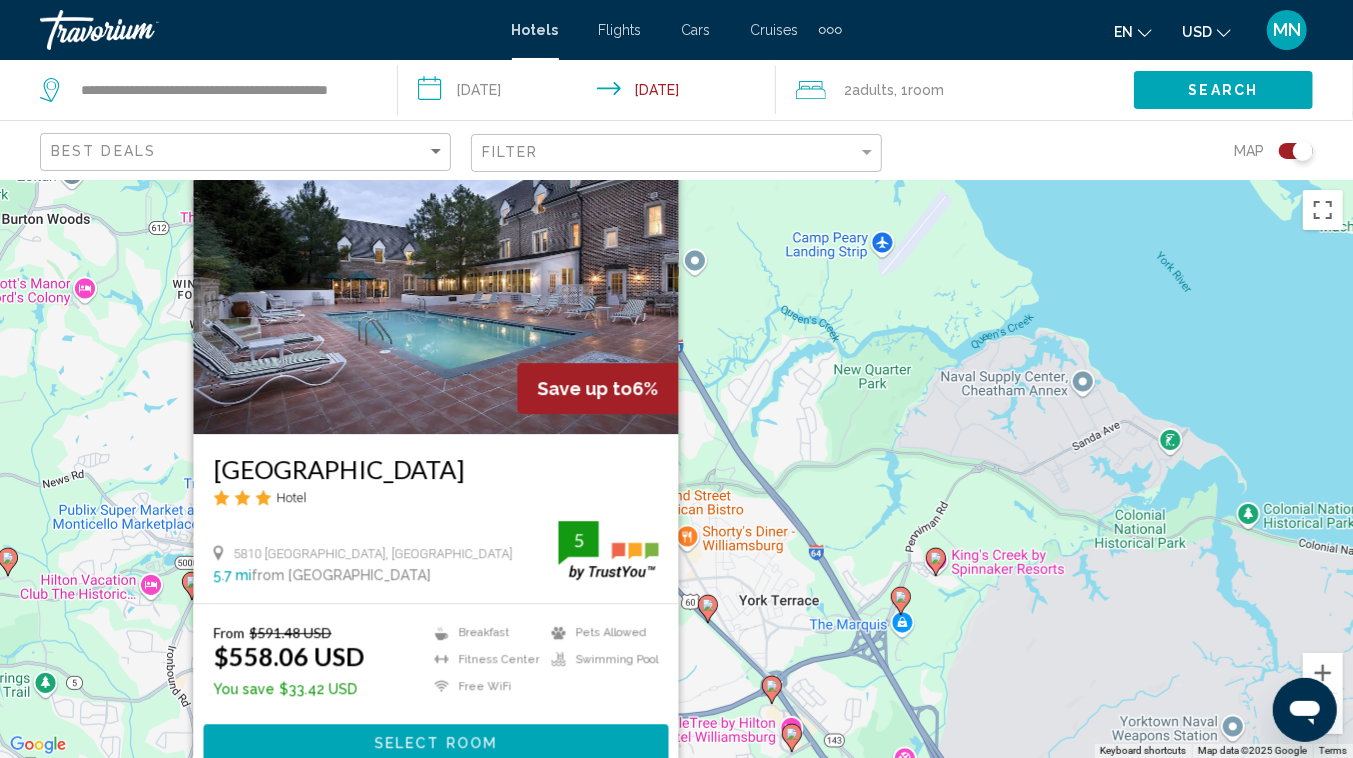 click on "To navigate, press the arrow keys. To activate drag with keyboard, press Alt + Enter. Once in keyboard drag state, use the arrow keys to move the marker. To complete the drag, press the Enter key. To cancel, press Escape. Save up to  6%   [GEOGRAPHIC_DATA]
Hotel
5810 [GEOGRAPHIC_DATA], [GEOGRAPHIC_DATA] 5.7 mi  from [GEOGRAPHIC_DATA] from hotel 5 From $591.48 USD $558.06 USD  You save  $33.42 USD
Breakfast
[GEOGRAPHIC_DATA]
Free WiFi
Pets Allowed
Swimming Pool  5 Select Room" at bounding box center [676, 469] 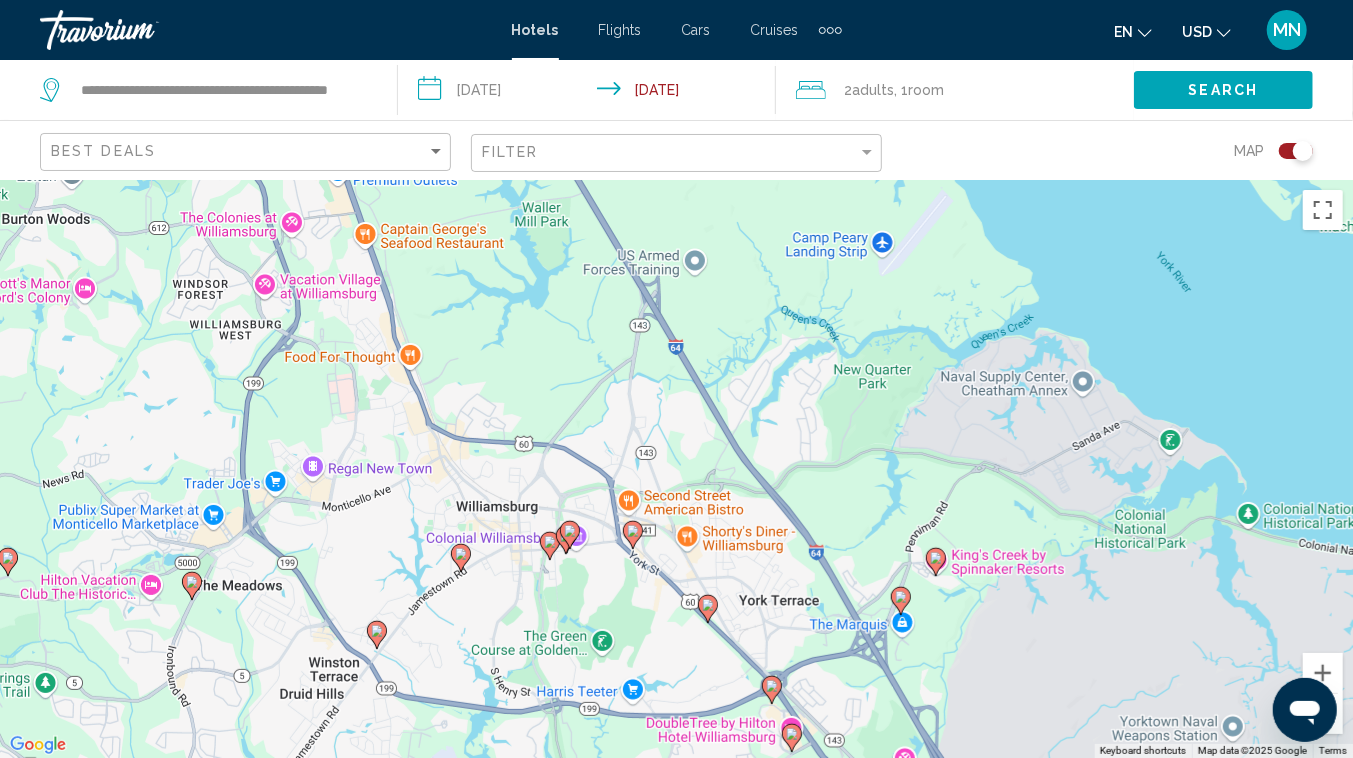 click 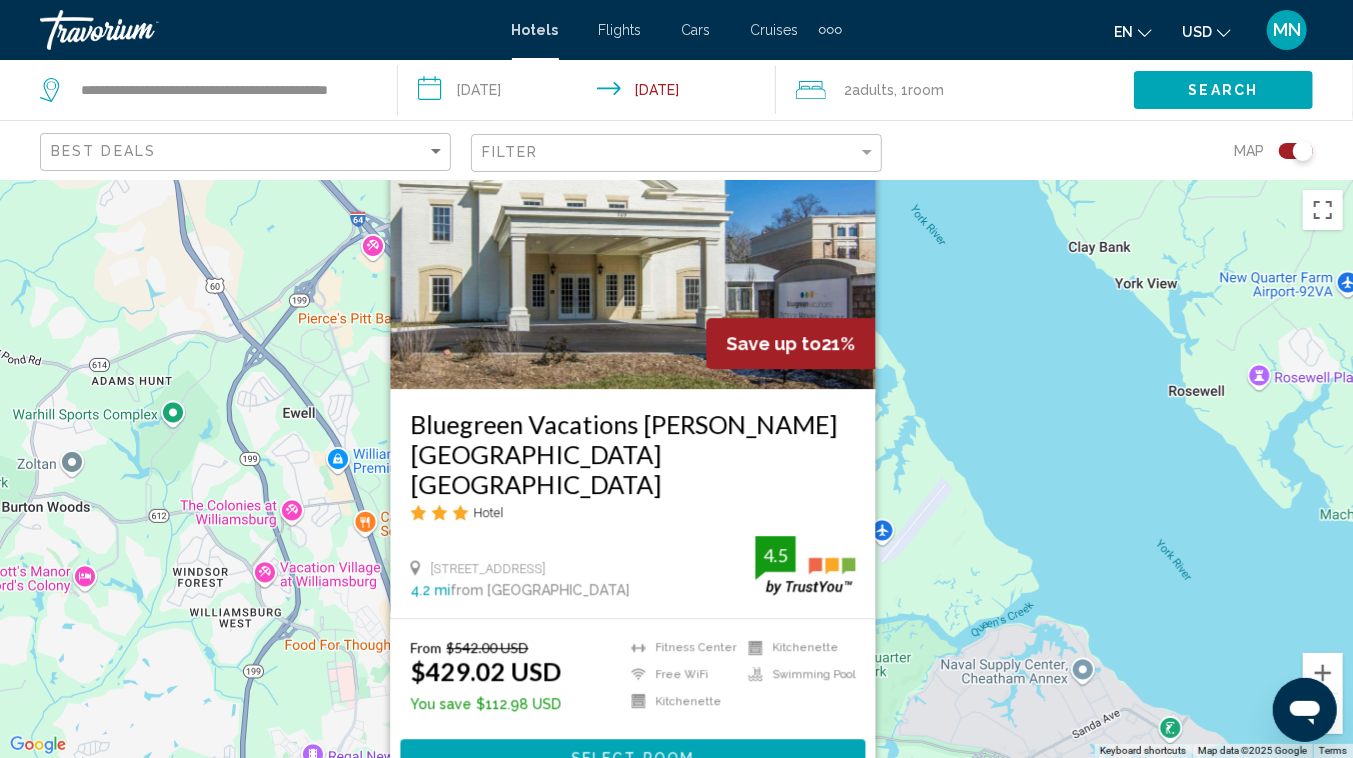 click on "To navigate, press the arrow keys. To activate drag with keyboard, press Alt + Enter. Once in keyboard drag state, use the arrow keys to move the marker. To complete the drag, press the Enter key. To cancel, press Escape. Save up to  21%   Bluegreen Vacations [PERSON_NAME][GEOGRAPHIC_DATA] [GEOGRAPHIC_DATA]
Hotel
[STREET_ADDRESS] 4.2 mi  from [GEOGRAPHIC_DATA] from hotel 4.5 From $542.00 USD $429.02 USD  You save  $112.98 USD
[GEOGRAPHIC_DATA]
Free WiFi
Kitchenette
Kitchenette
Swimming Pool  4.5 Select Room" at bounding box center [676, 469] 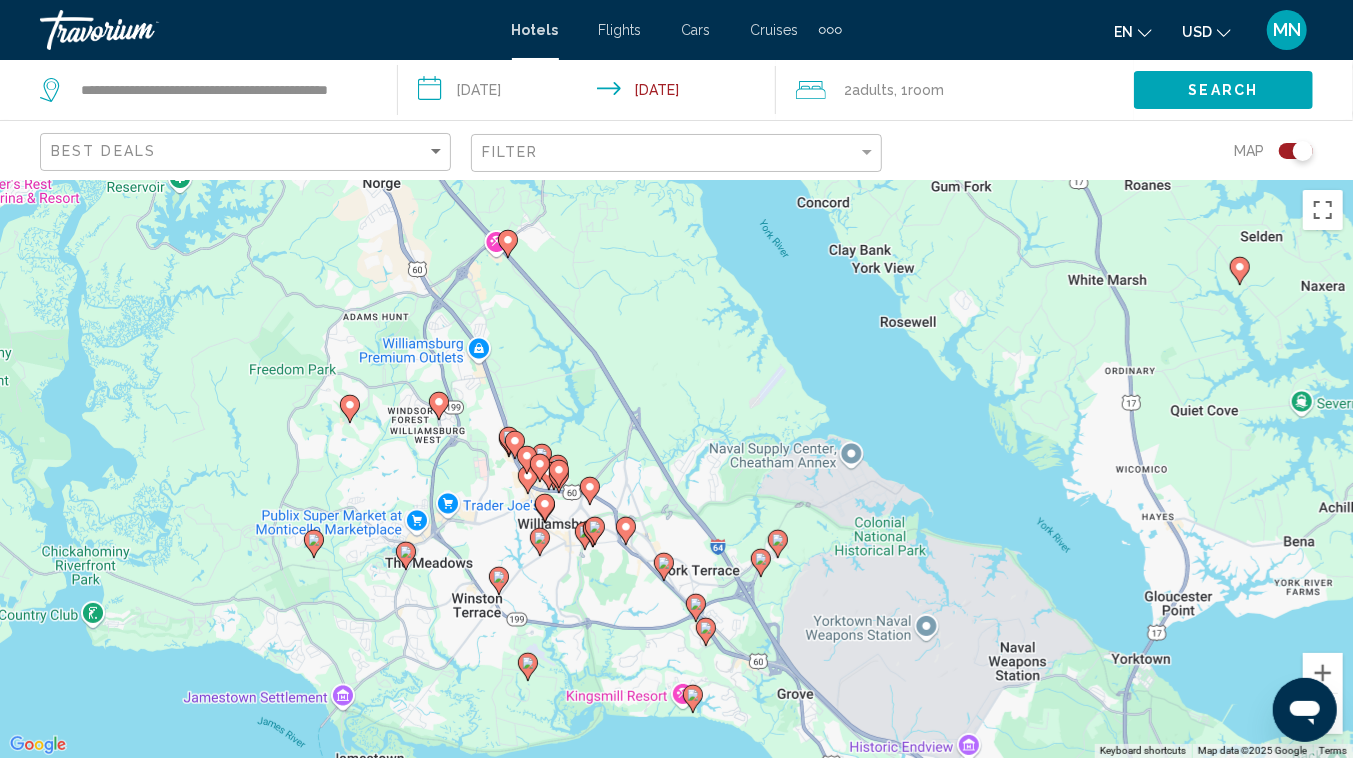 drag, startPoint x: 493, startPoint y: 633, endPoint x: 559, endPoint y: 435, distance: 208.71033 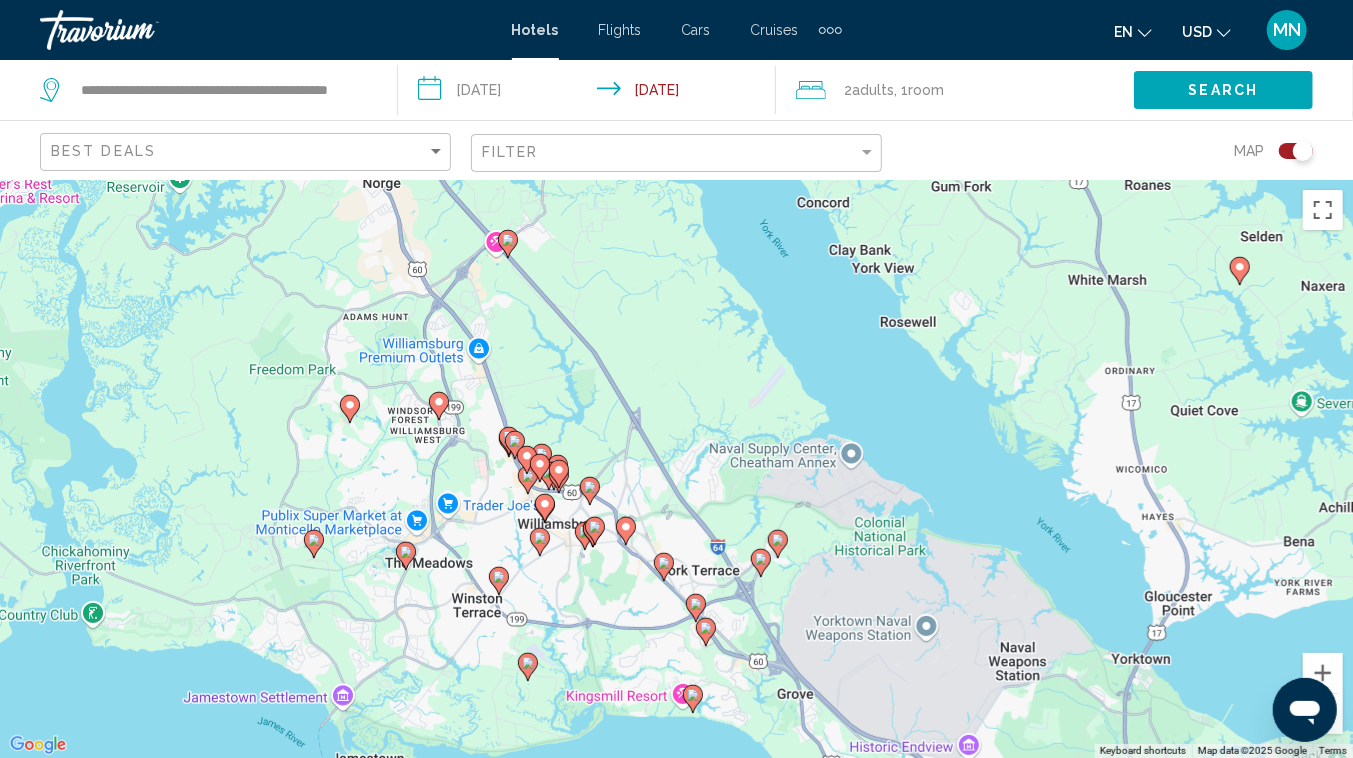 click on "To navigate, press the arrow keys. To activate drag with keyboard, press Alt + Enter. Once in keyboard drag state, use the arrow keys to move the marker. To complete the drag, press the Enter key. To cancel, press Escape." at bounding box center (676, 469) 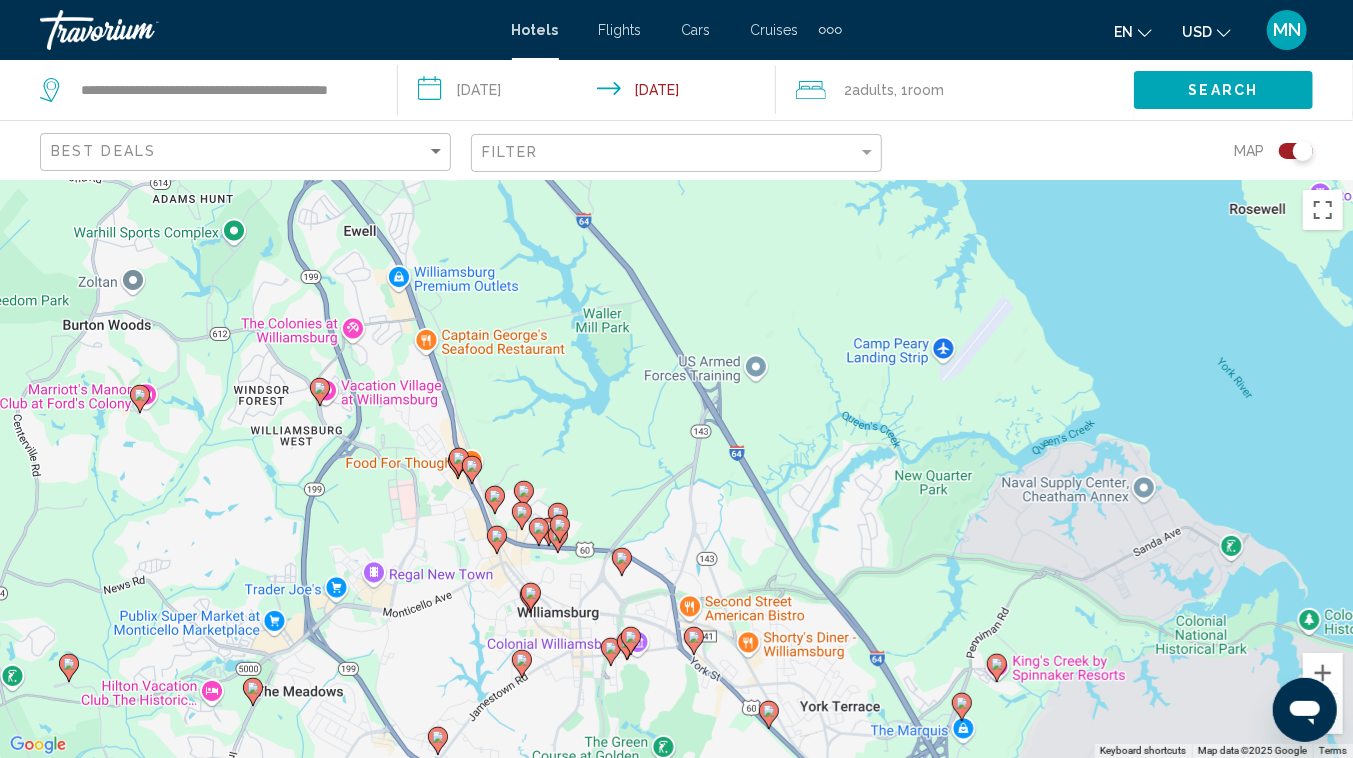 click 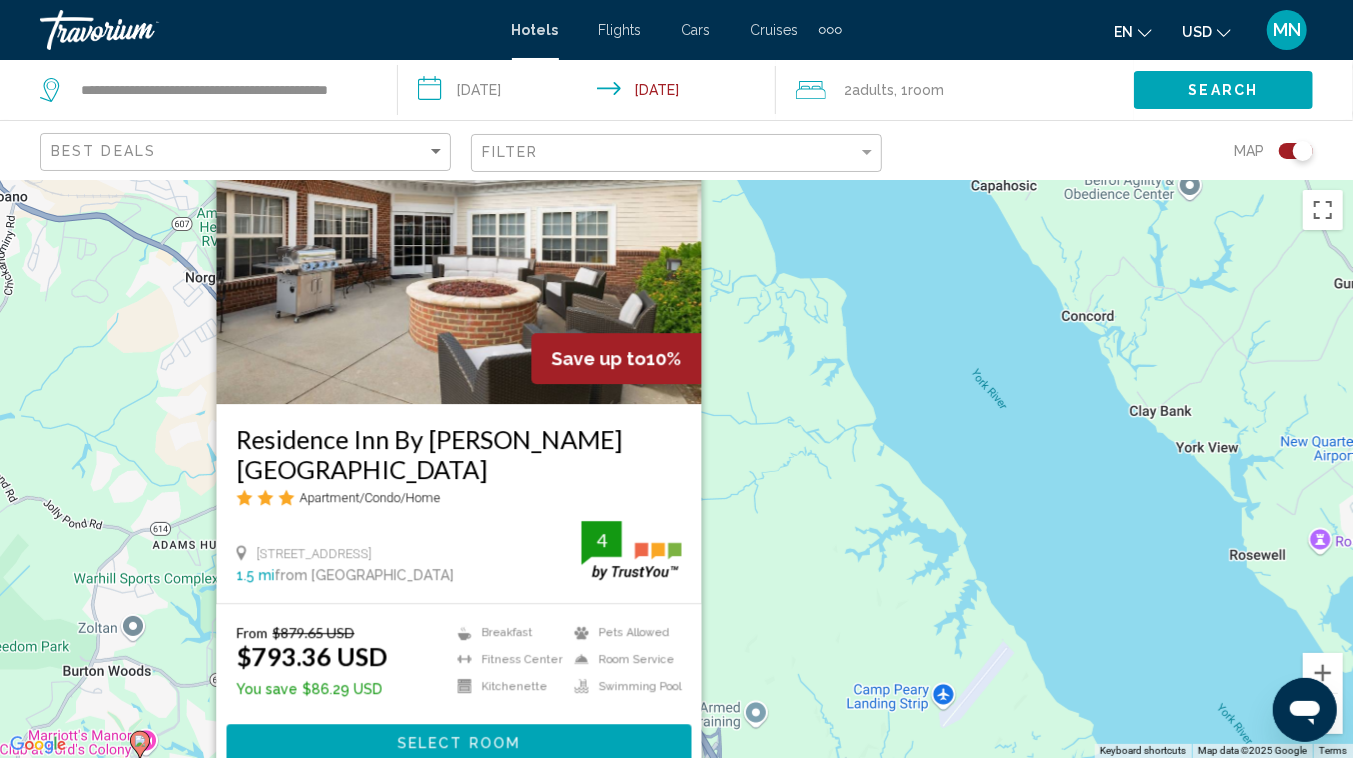 click on "To navigate, press the arrow keys. To activate drag with keyboard, press Alt + Enter. Once in keyboard drag state, use the arrow keys to move the marker. To complete the drag, press the Enter key. To cancel, press Escape. Save up to  10%   Residence Inn By [PERSON_NAME][GEOGRAPHIC_DATA]
Apartment/Condo/Home
[STREET_ADDRESS] 1.5 mi  from [GEOGRAPHIC_DATA] from hotel 4 From $879.65 USD $793.36 USD  You save  $86.29 USD
Breakfast
[GEOGRAPHIC_DATA]
Kitchenette
Pets Allowed
Room Service
Swimming Pool  4 Select Room" at bounding box center [676, 469] 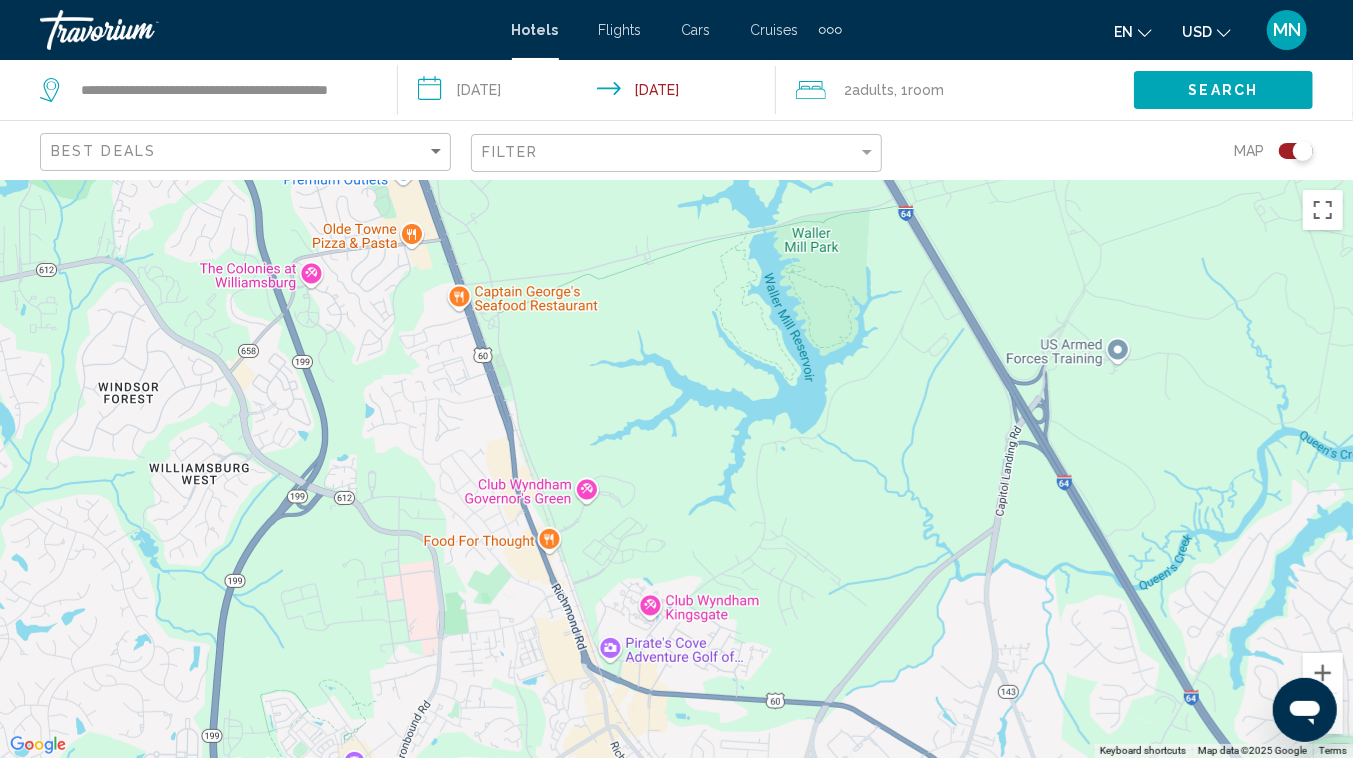 drag, startPoint x: 792, startPoint y: 494, endPoint x: 1193, endPoint y: -110, distance: 724.9945 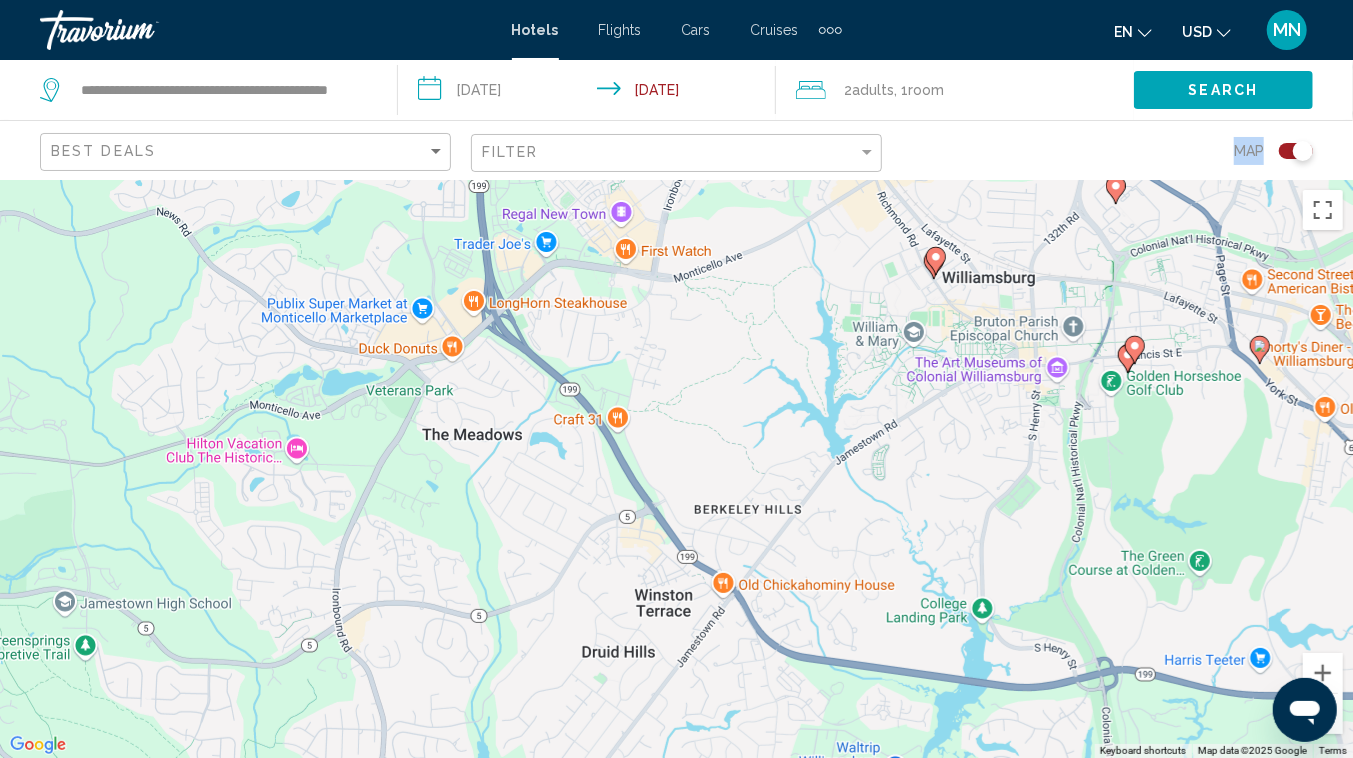 drag, startPoint x: 586, startPoint y: 709, endPoint x: 856, endPoint y: 155, distance: 616.2921 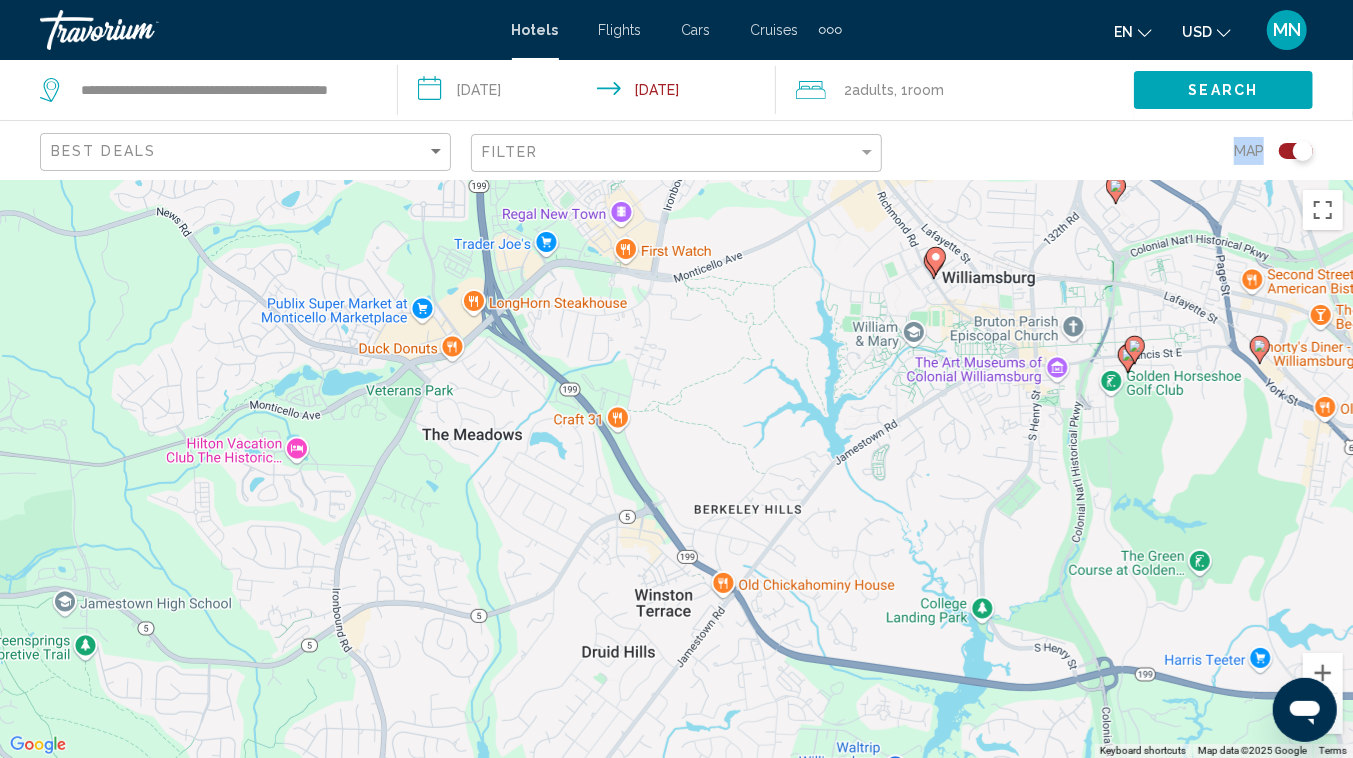 click on "**********" 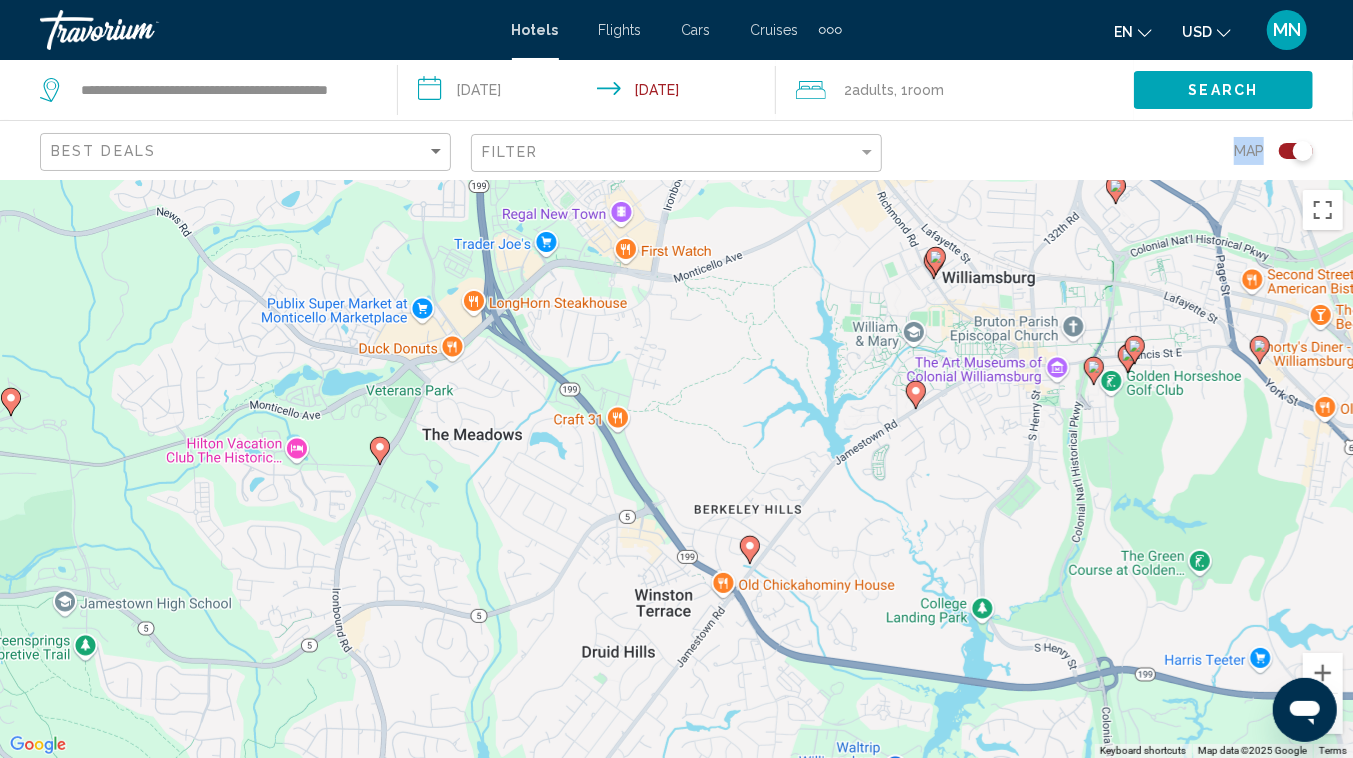 click 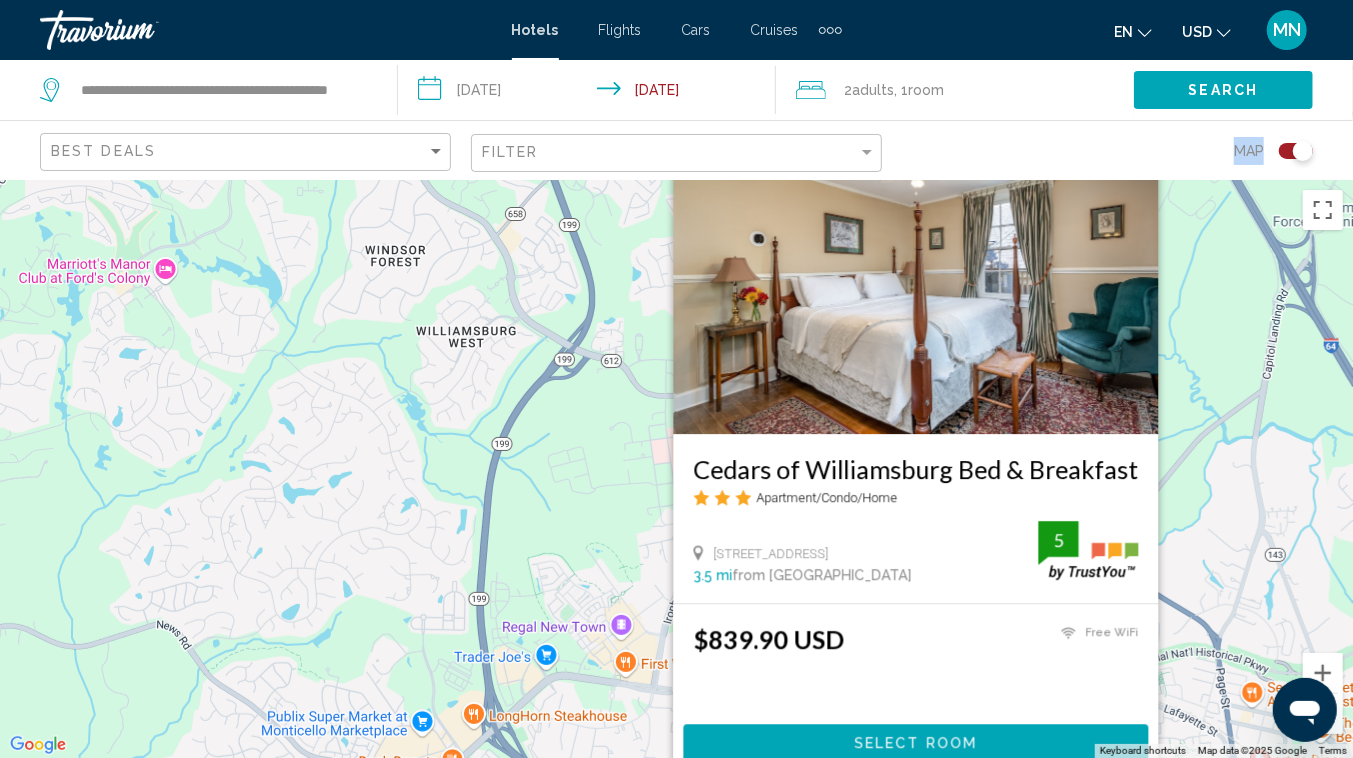 click on "To navigate, press the arrow keys. To activate drag with keyboard, press Alt + Enter. Once in keyboard drag state, use the arrow keys to move the marker. To complete the drag, press the Enter key. To cancel, press Escape.  Cedars of [GEOGRAPHIC_DATA] Bed & Breakfast
Apartment/Condo/Home
[STREET_ADDRESS] 3.5 mi  from [GEOGRAPHIC_DATA] from hotel 5 $839.90 USD
Free WiFi  5 Select Room" at bounding box center [676, 469] 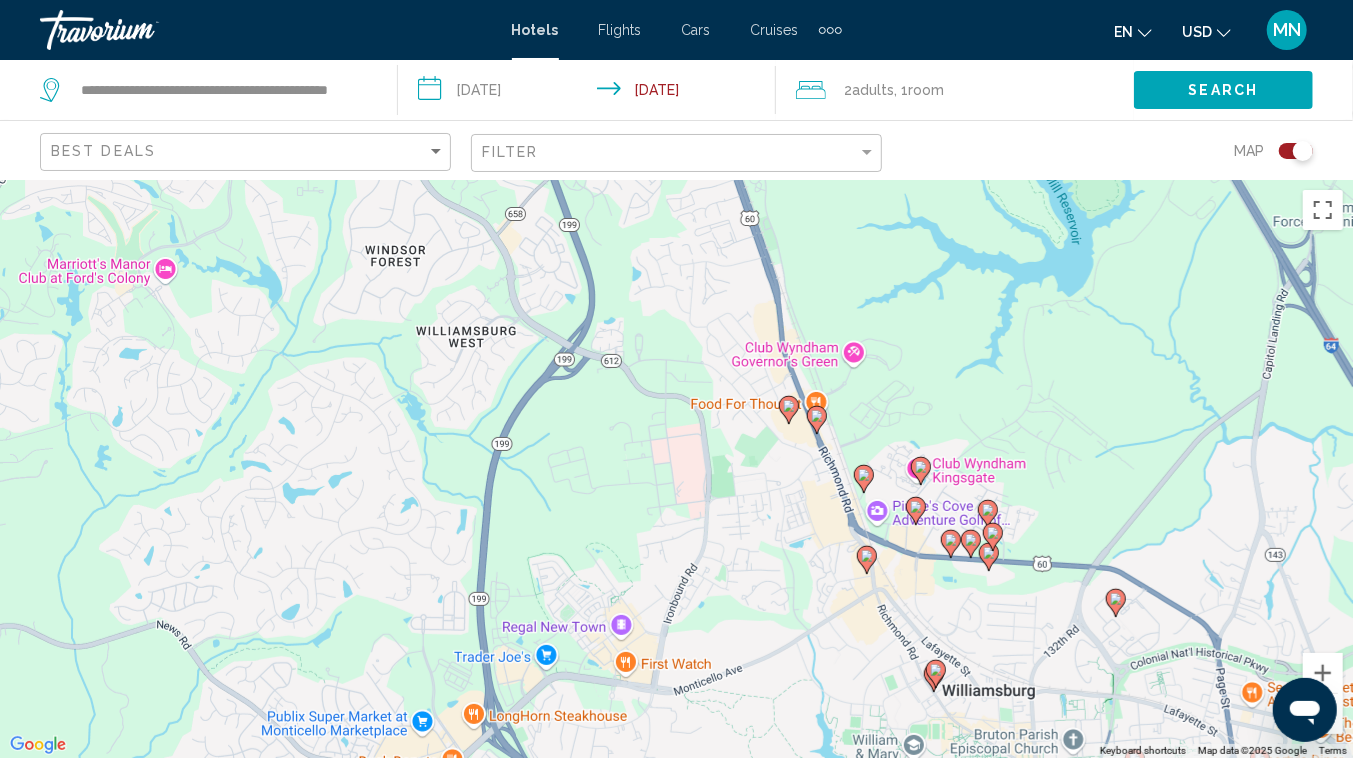 click 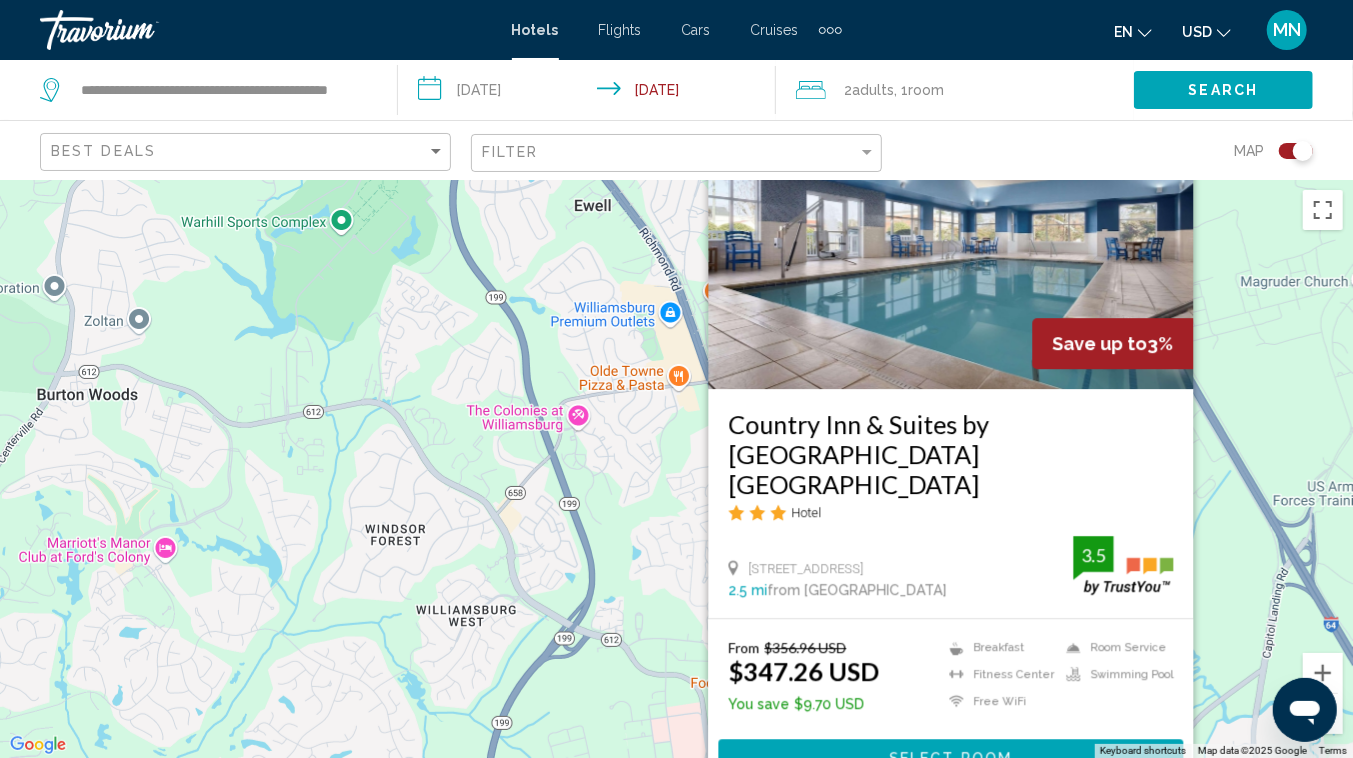 click on "To navigate, press the arrow keys. To activate drag with keyboard, press Alt + Enter. Once in keyboard drag state, use the arrow keys to move the marker. To complete the drag, press the Enter key. To cancel, press Escape. Save up to  3%   Country Inn & Suites by [GEOGRAPHIC_DATA] [GEOGRAPHIC_DATA]
Hotel
[STREET_ADDRESS] 2.5 mi  from [GEOGRAPHIC_DATA] from hotel 3.5 From $356.96 USD $347.26 USD  You save  $9.70 USD
Breakfast
[GEOGRAPHIC_DATA]
Free WiFi
Room Service
Swimming Pool  3.5 Select Room" at bounding box center (676, 469) 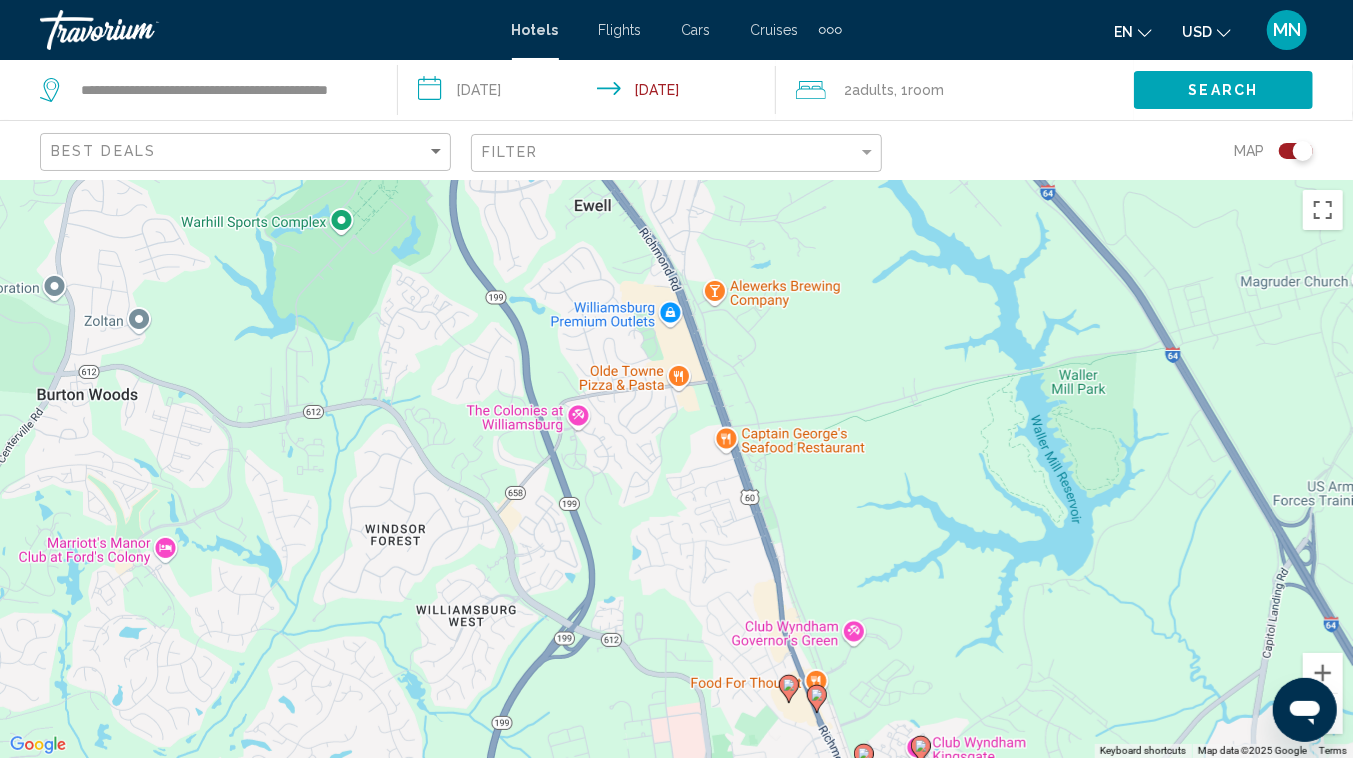 click on "To navigate, press the arrow keys. To activate drag with keyboard, press Alt + Enter. Once in keyboard drag state, use the arrow keys to move the marker. To complete the drag, press the Enter key. To cancel, press Escape." at bounding box center [676, 469] 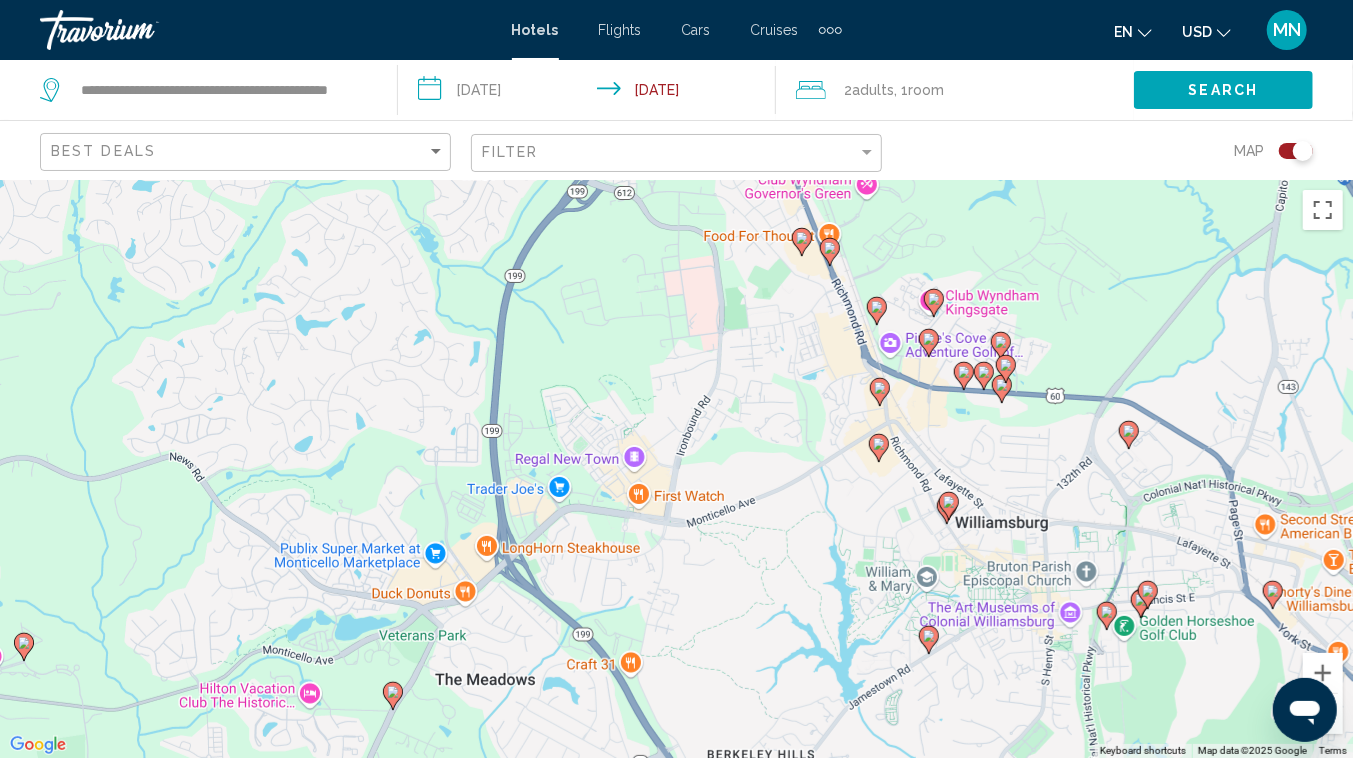 drag, startPoint x: 857, startPoint y: 582, endPoint x: 871, endPoint y: 132, distance: 450.2177 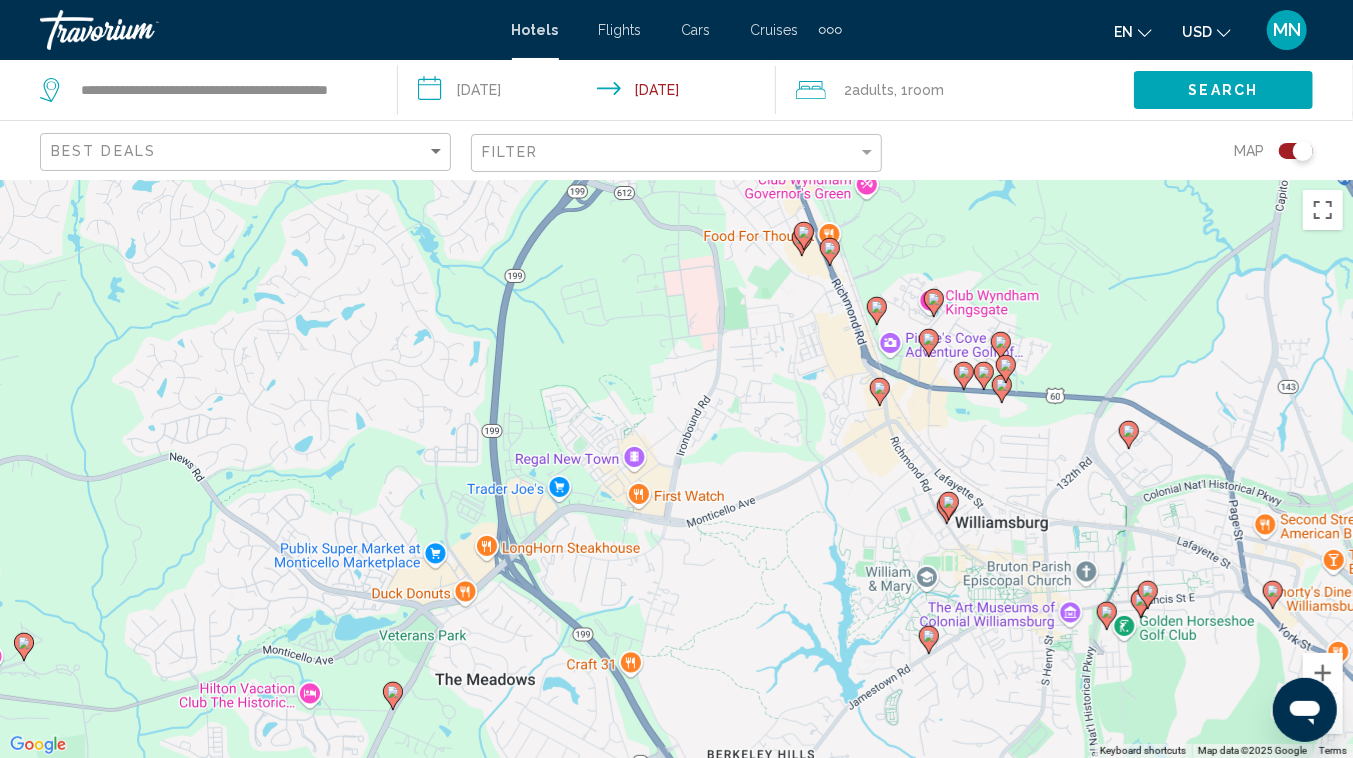 click 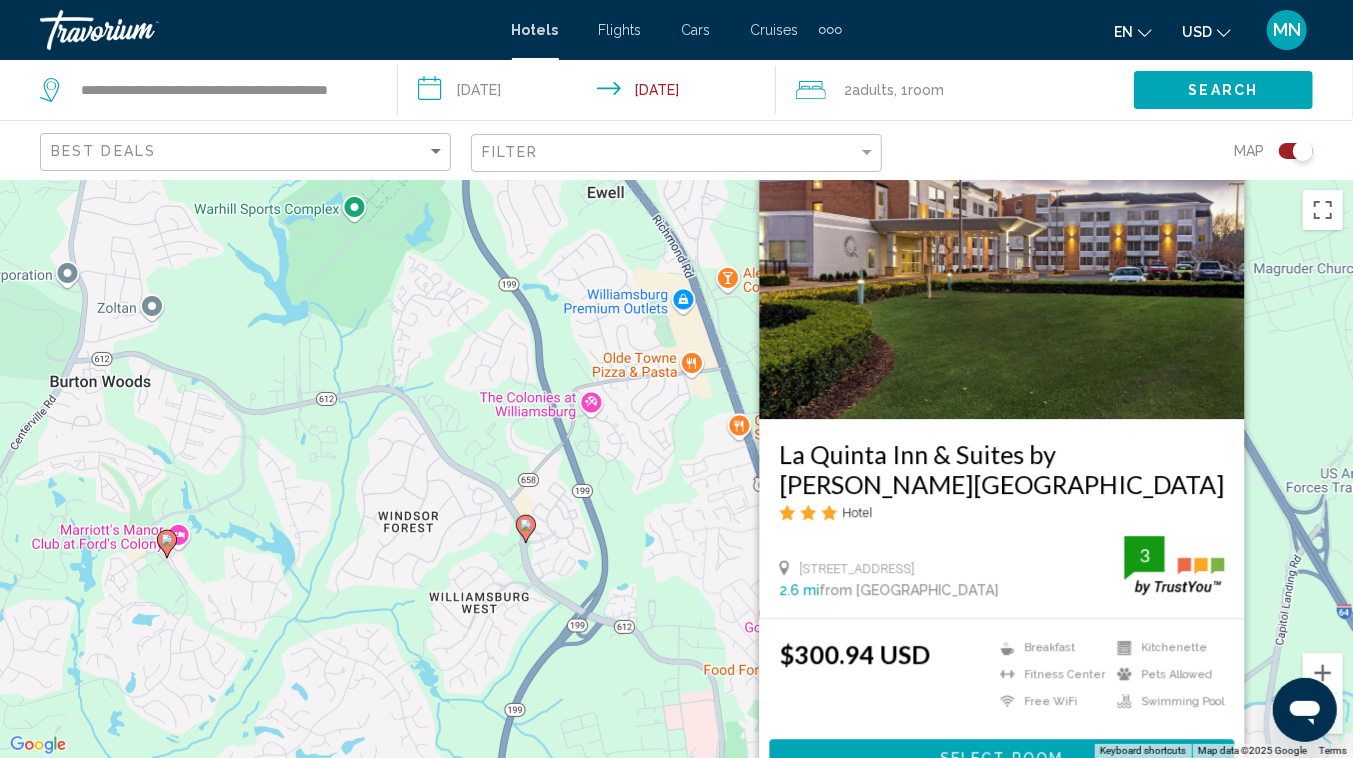 click on "To navigate, press the arrow keys. To activate drag with keyboard, press Alt + Enter. Once in keyboard drag state, use the arrow keys to move the marker. To complete the drag, press the Enter key. To cancel, press Escape.  [GEOGRAPHIC_DATA] by [PERSON_NAME][GEOGRAPHIC_DATA]
Hotel
[STREET_ADDRESS] 2.6 mi  from [GEOGRAPHIC_DATA] from hotel 3 $300.94 USD
Breakfast
[GEOGRAPHIC_DATA]
Free WiFi
Kitchenette
Pets Allowed
Swimming Pool  3 Select Room" at bounding box center [676, 469] 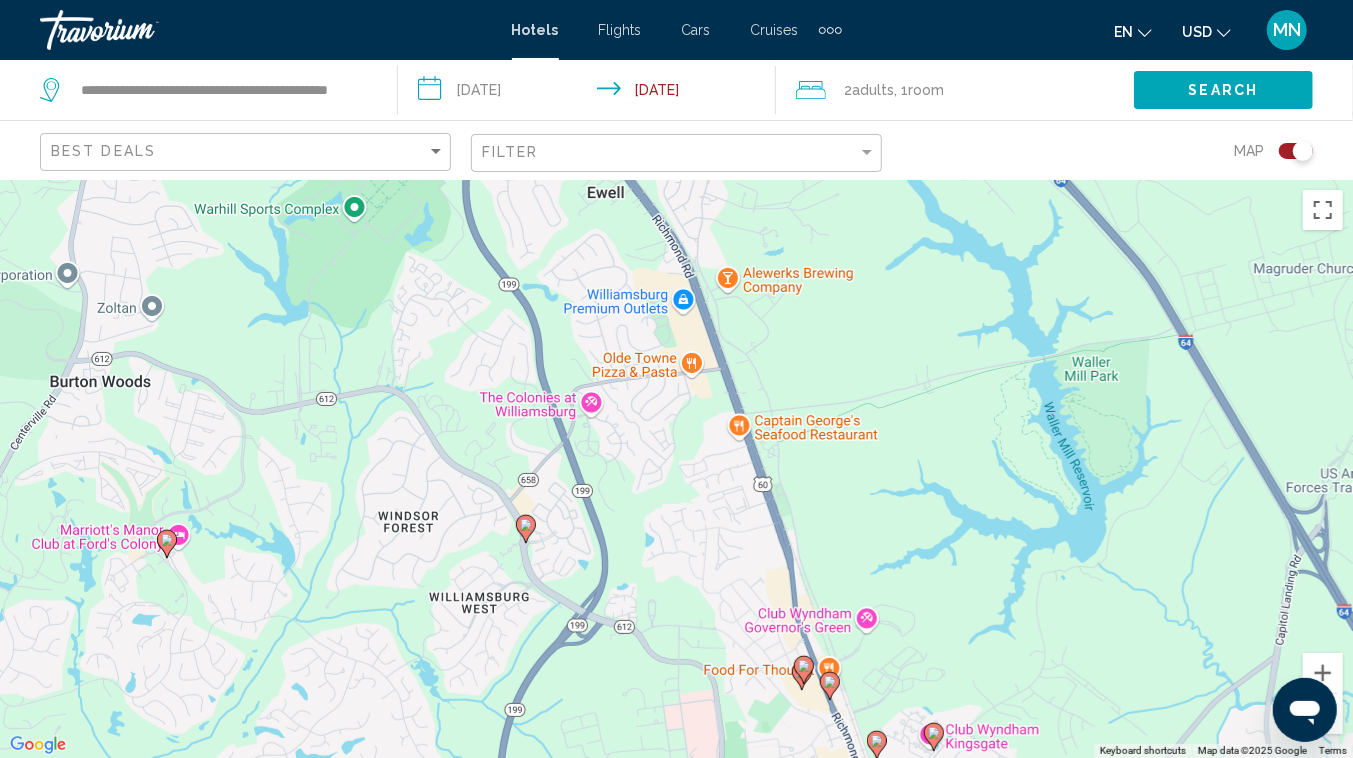 click 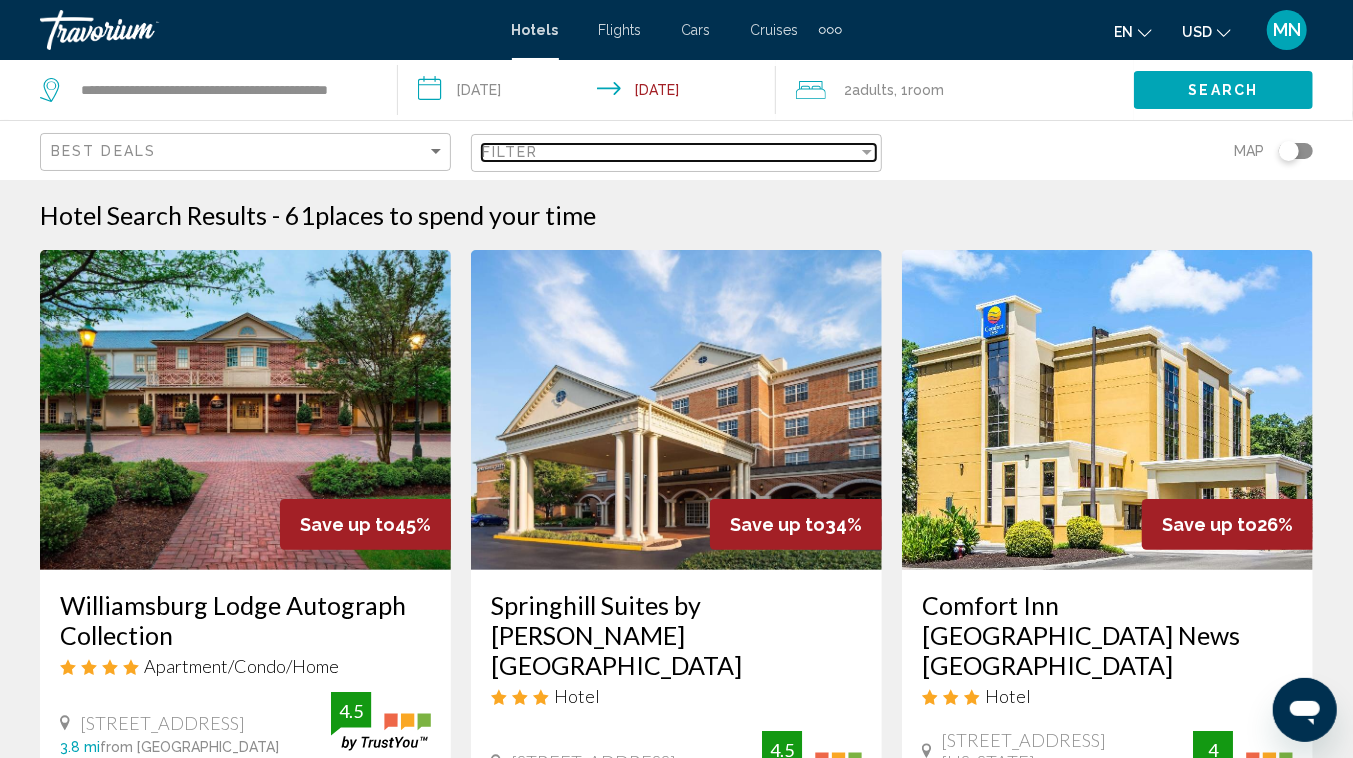 click on "Filter" at bounding box center (670, 152) 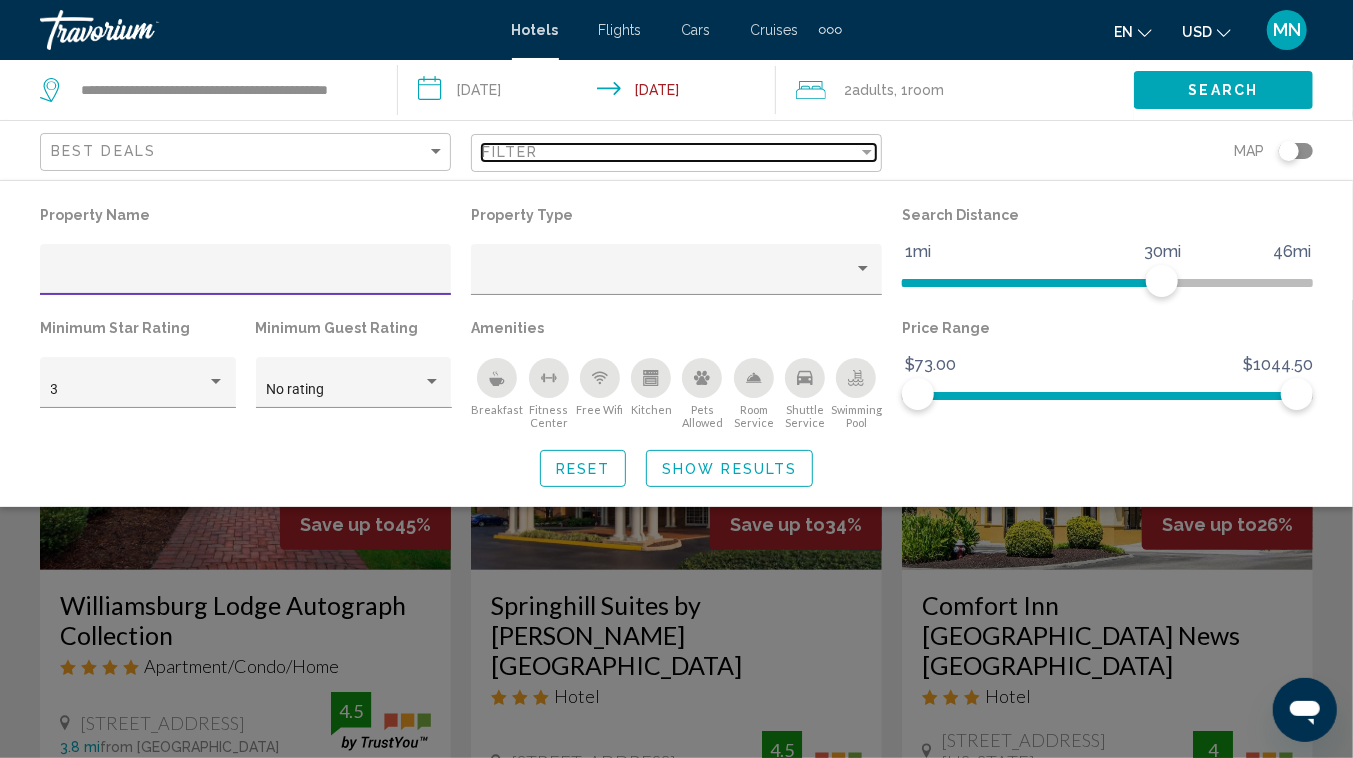 click on "Filter" at bounding box center [670, 152] 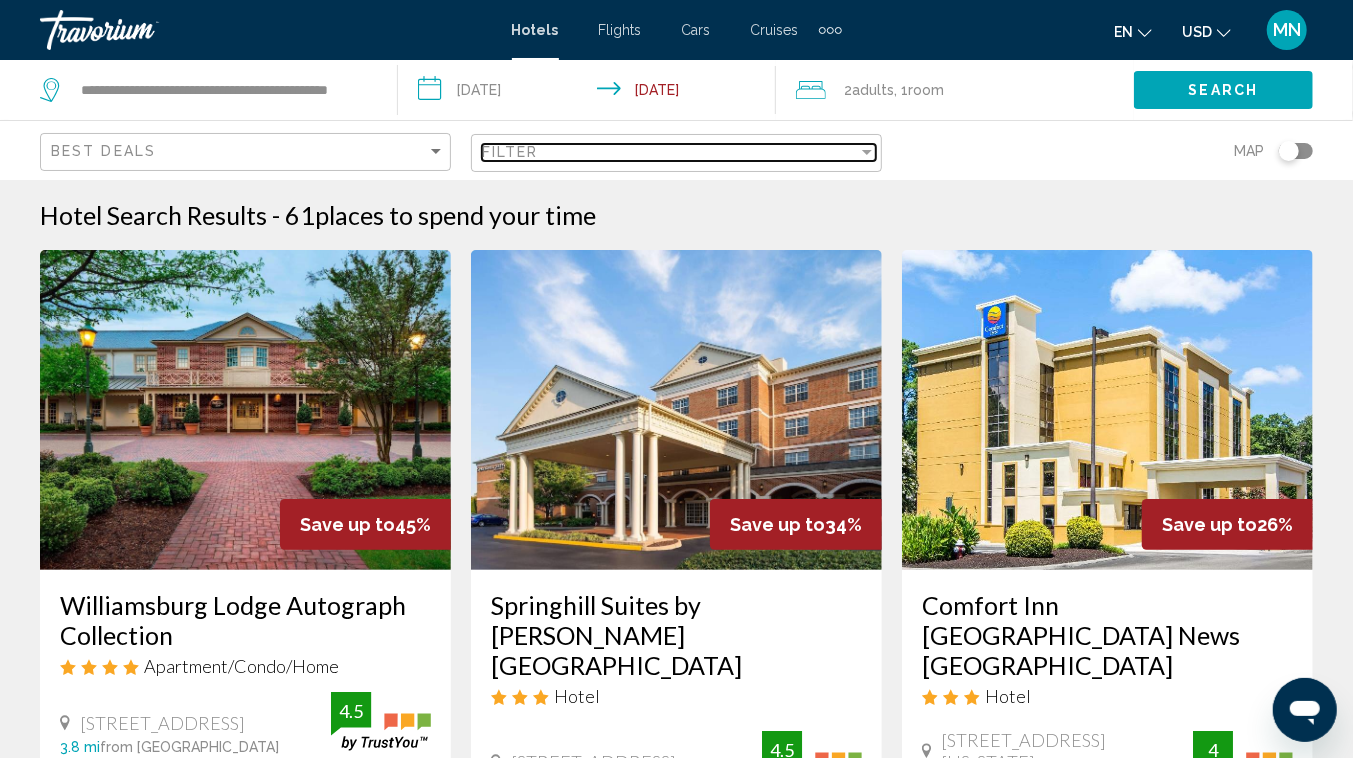 click on "Filter" at bounding box center (670, 152) 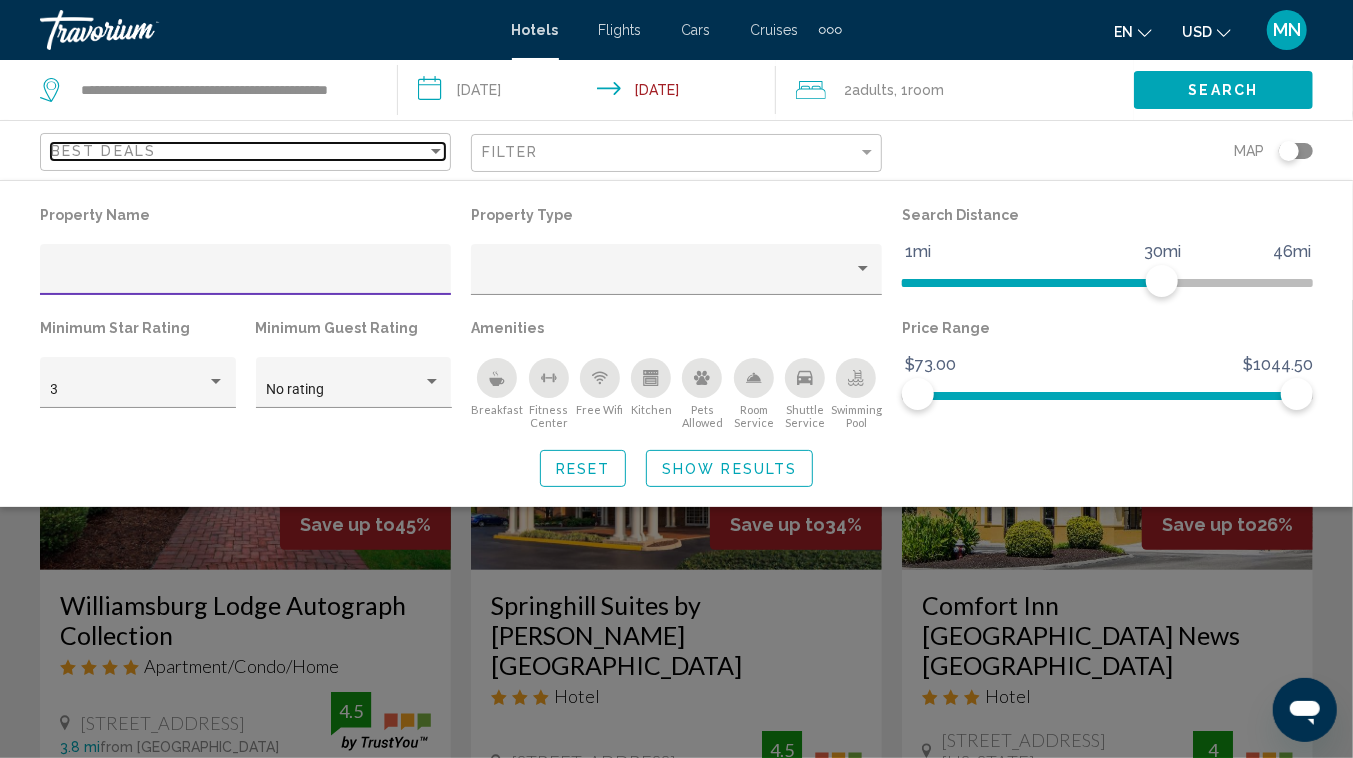 click on "Best Deals" at bounding box center [239, 151] 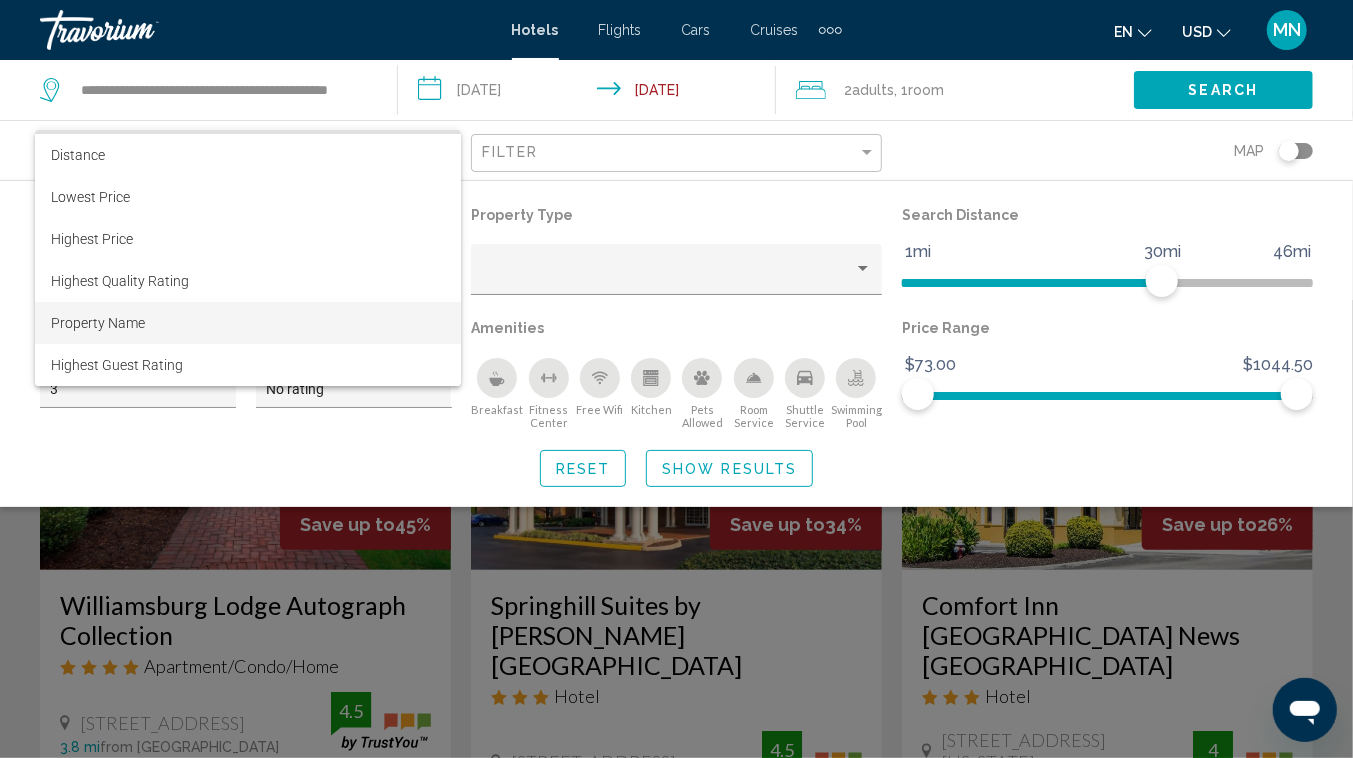 scroll, scrollTop: 0, scrollLeft: 0, axis: both 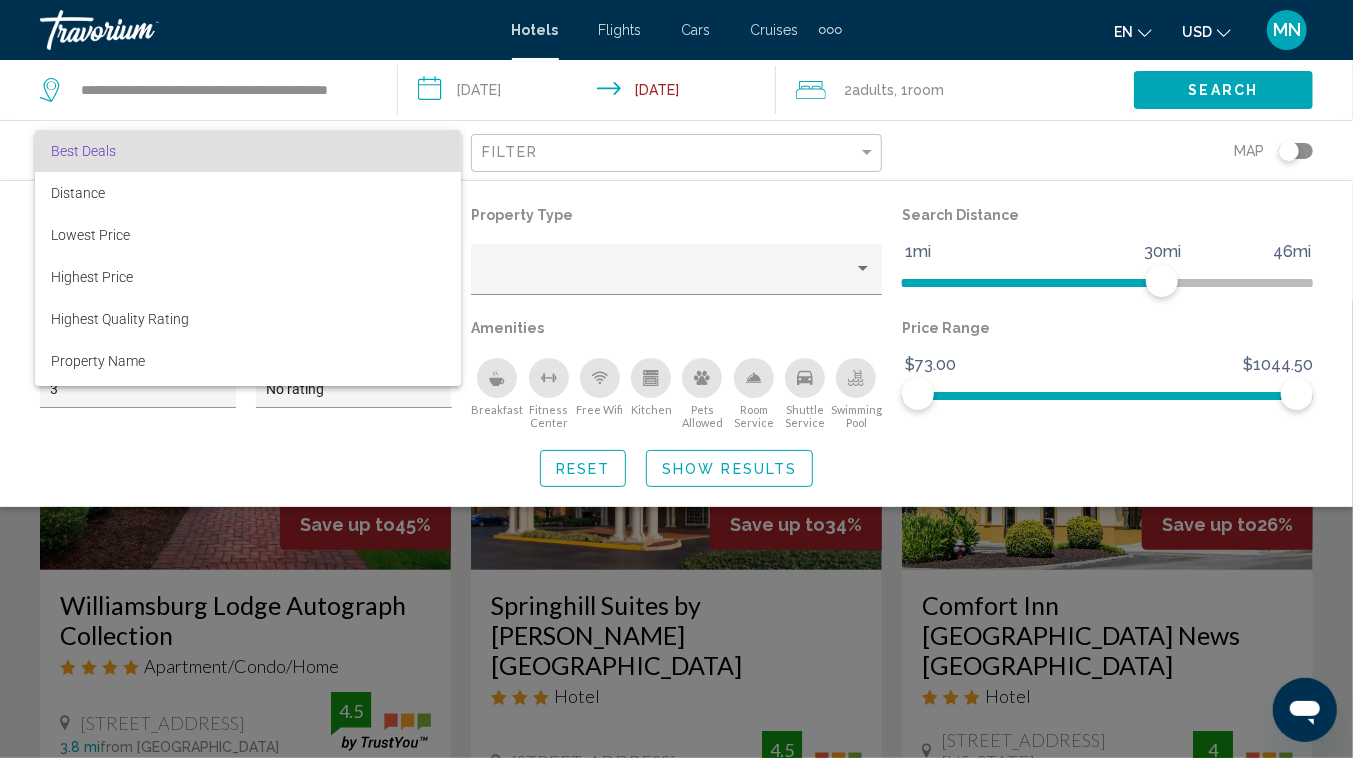 click on "Best Deals" at bounding box center [248, 151] 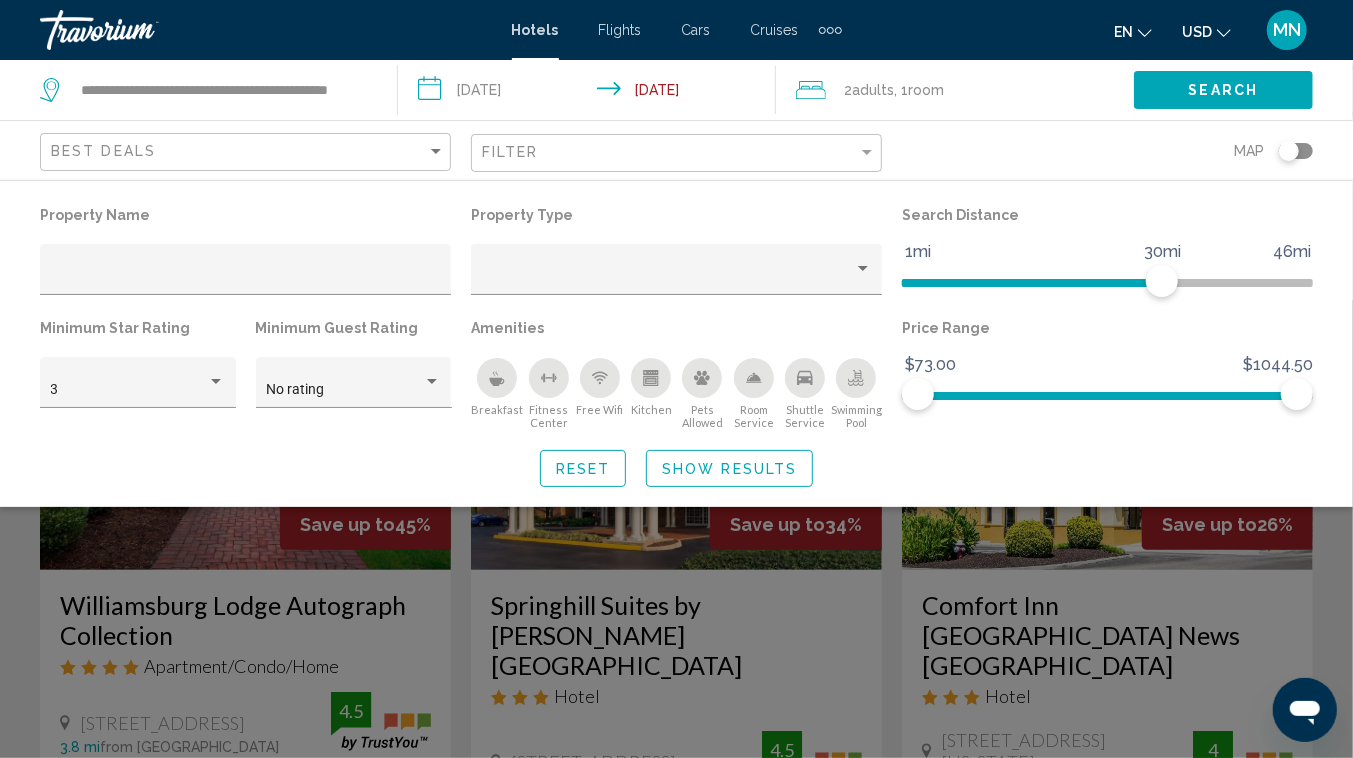 click on "Map" 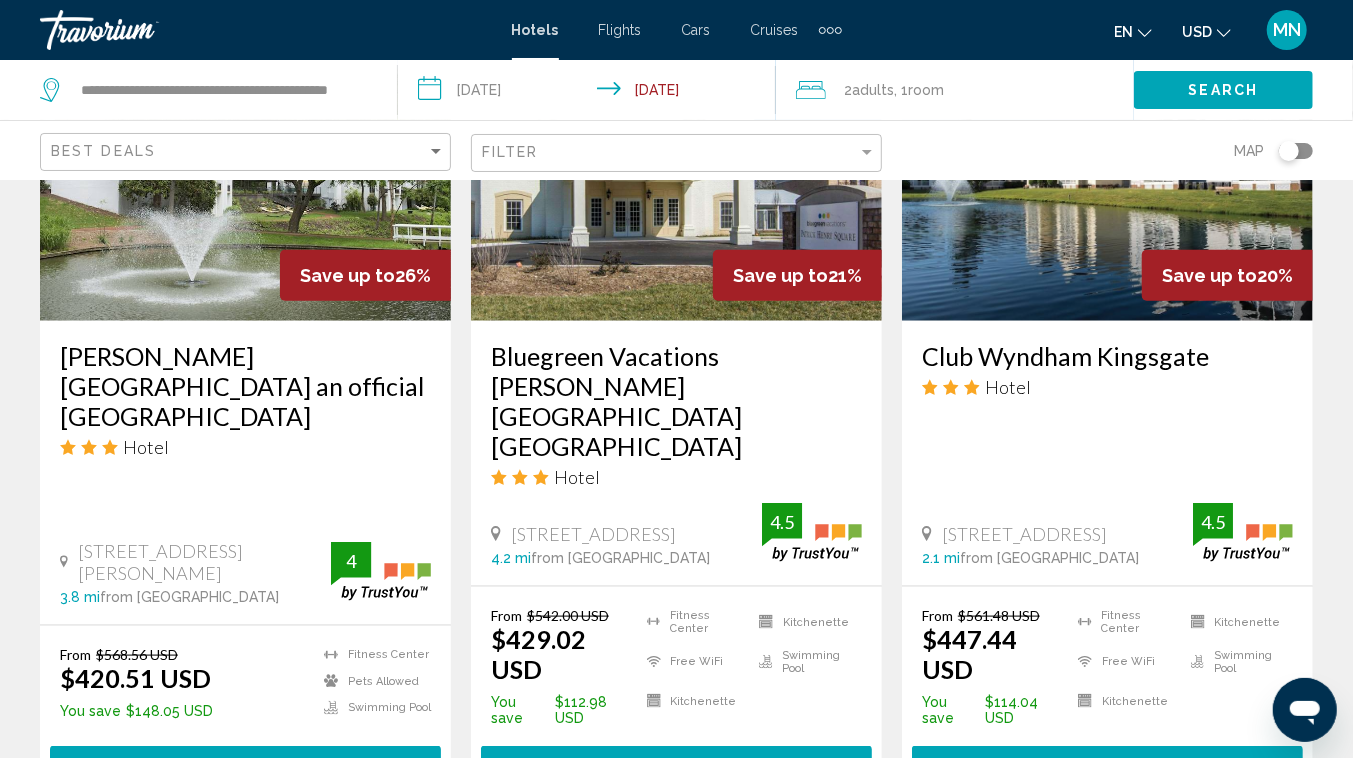 scroll, scrollTop: 1025, scrollLeft: 0, axis: vertical 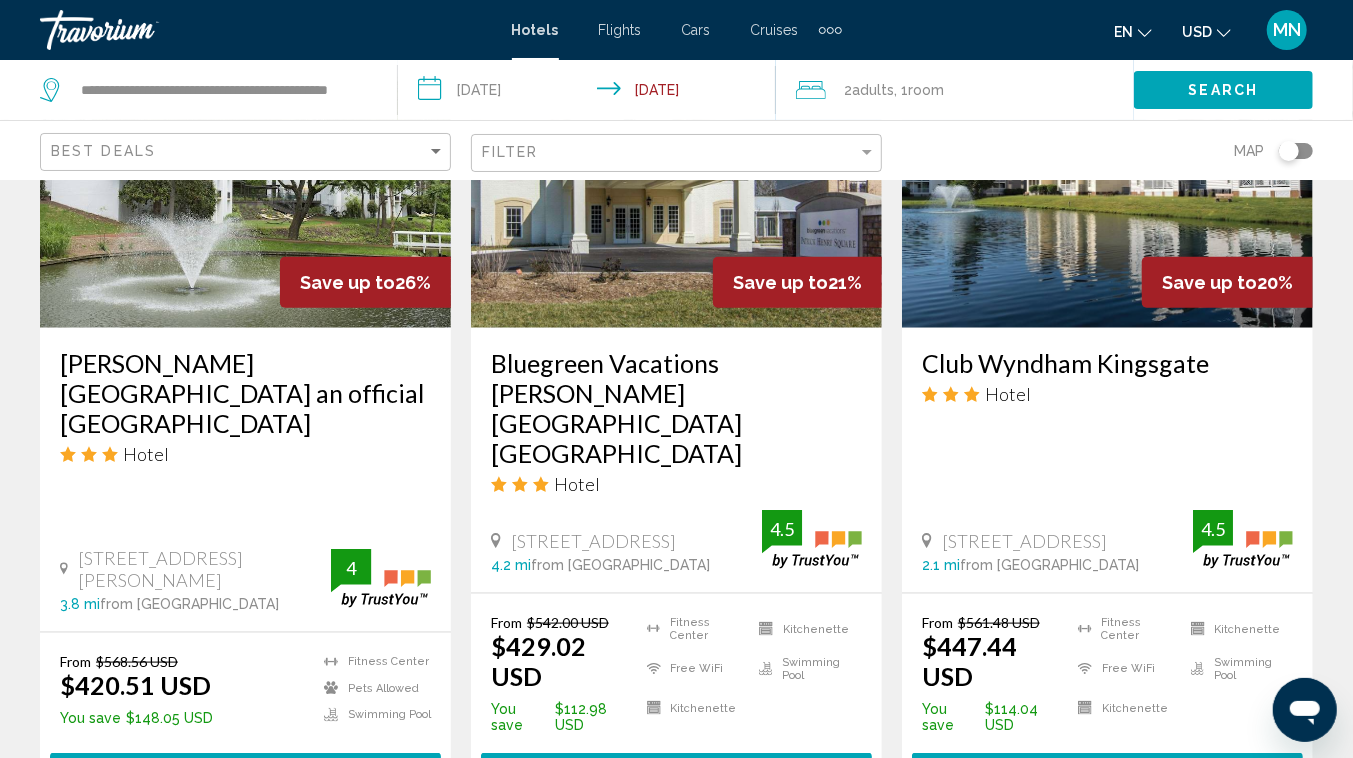 click on "Club Wyndham Kingsgate" at bounding box center (1107, 363) 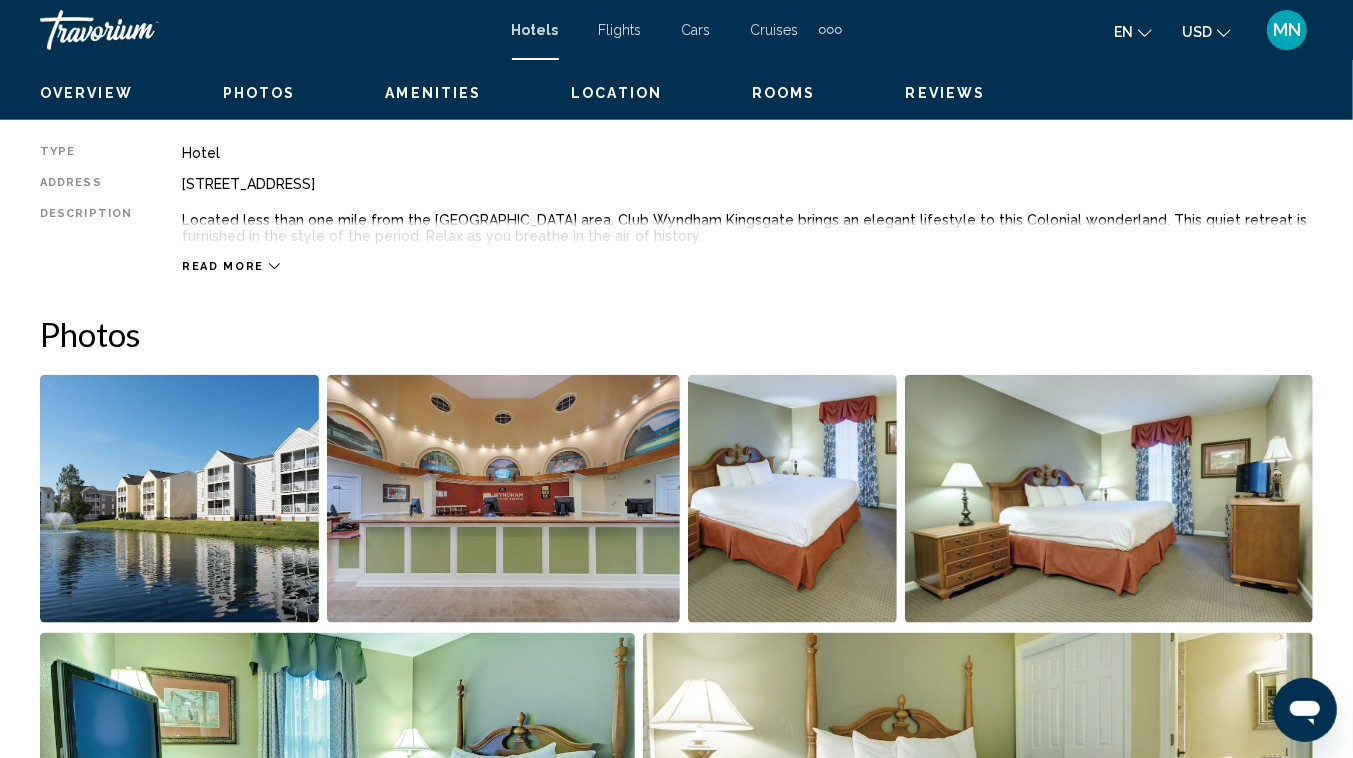 scroll, scrollTop: 155, scrollLeft: 0, axis: vertical 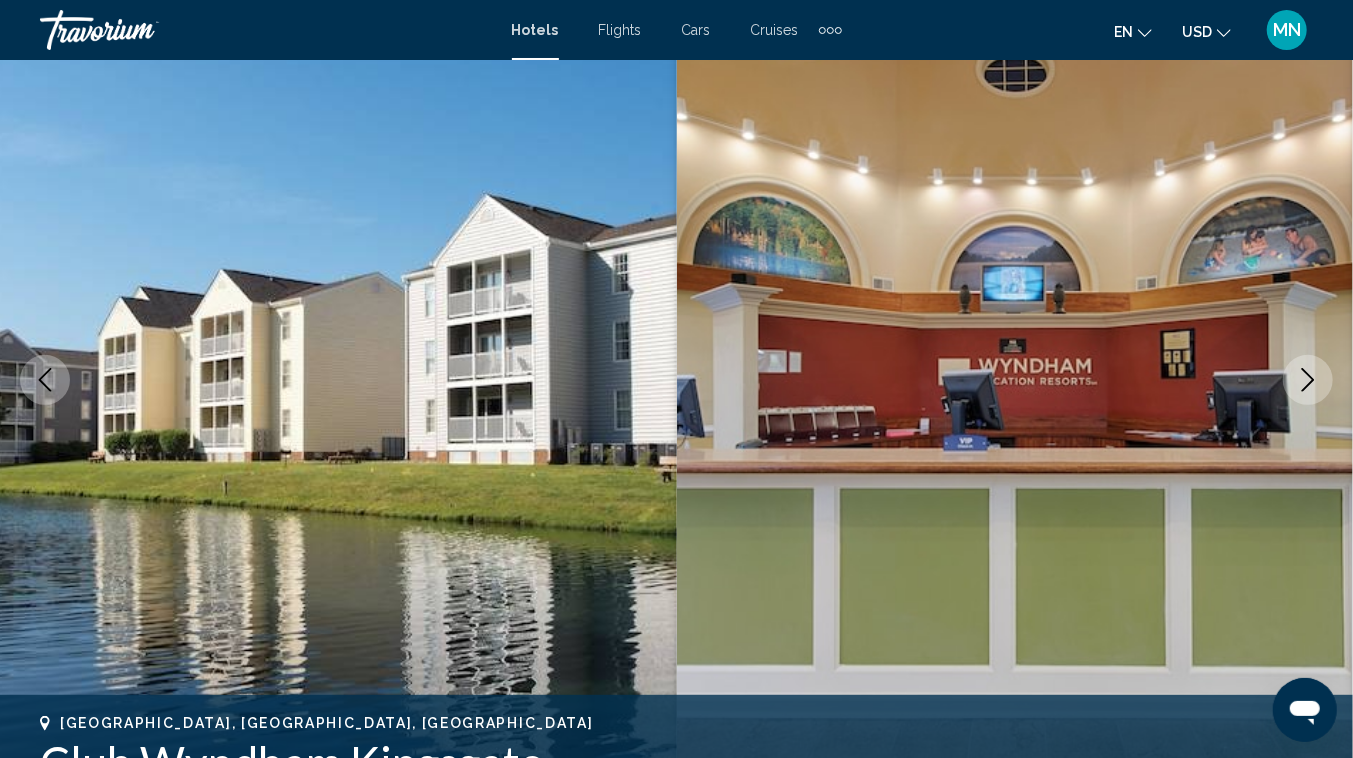 click 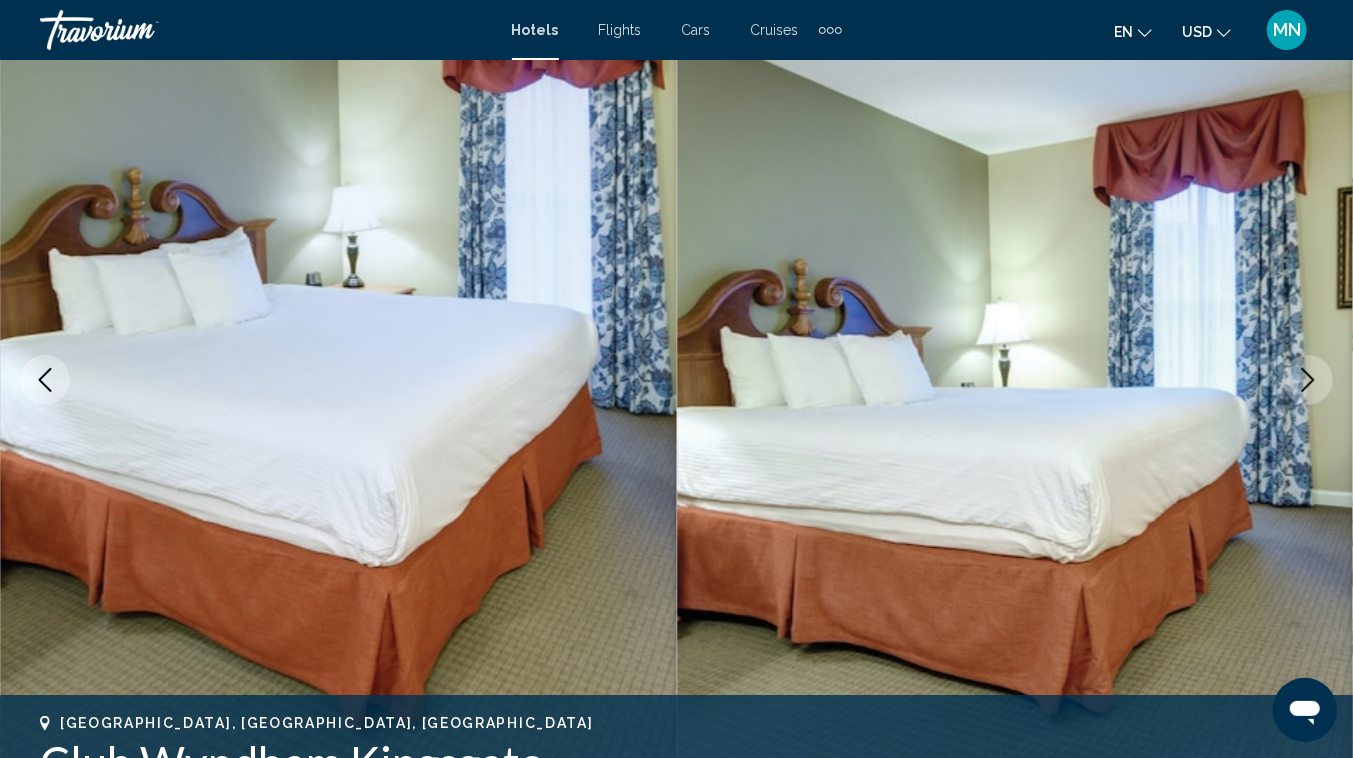 click 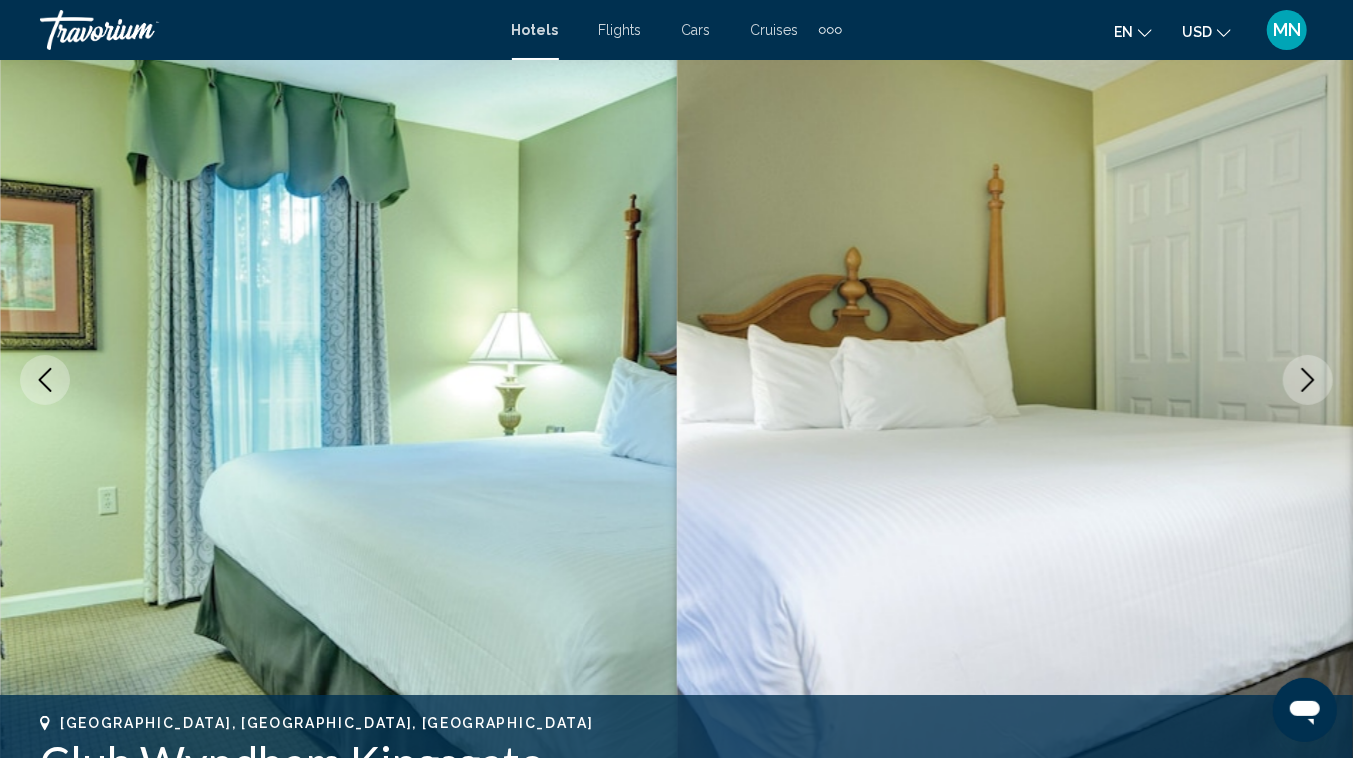 click 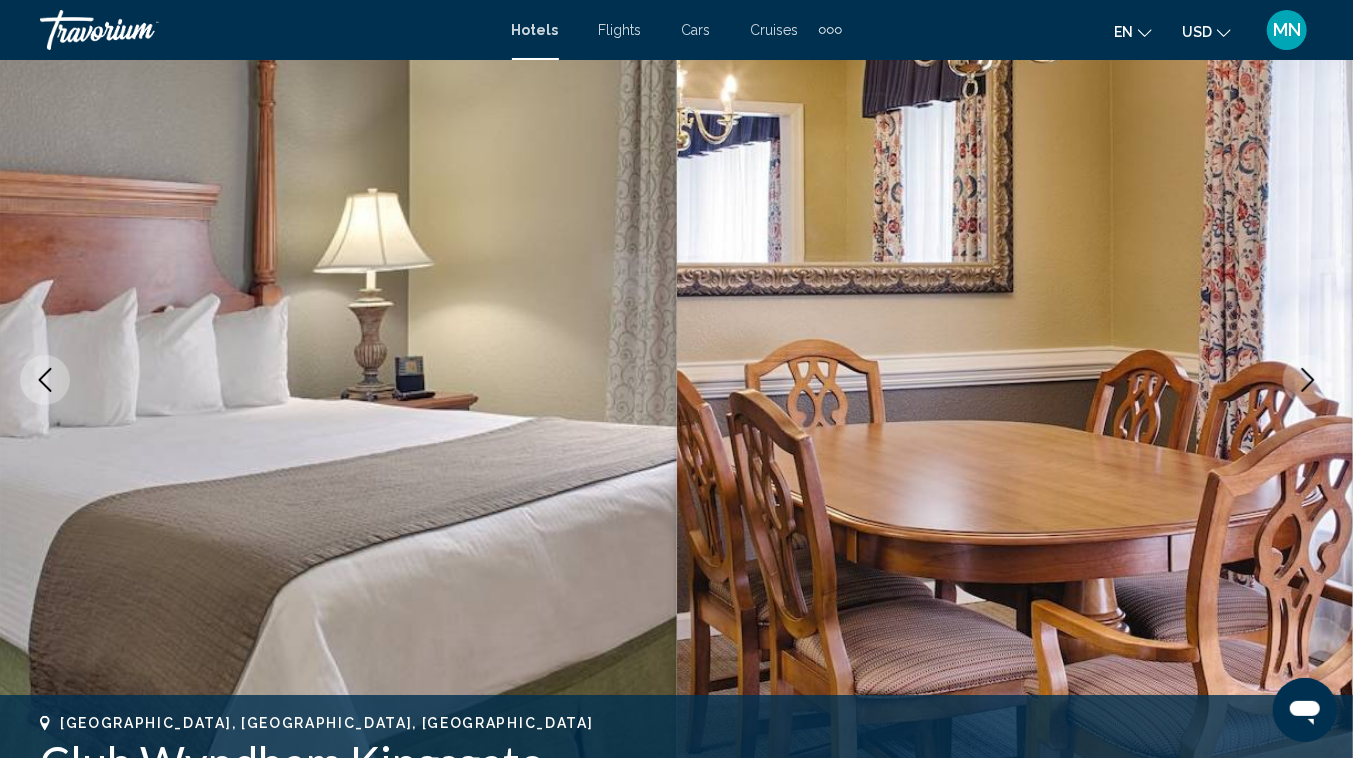 click 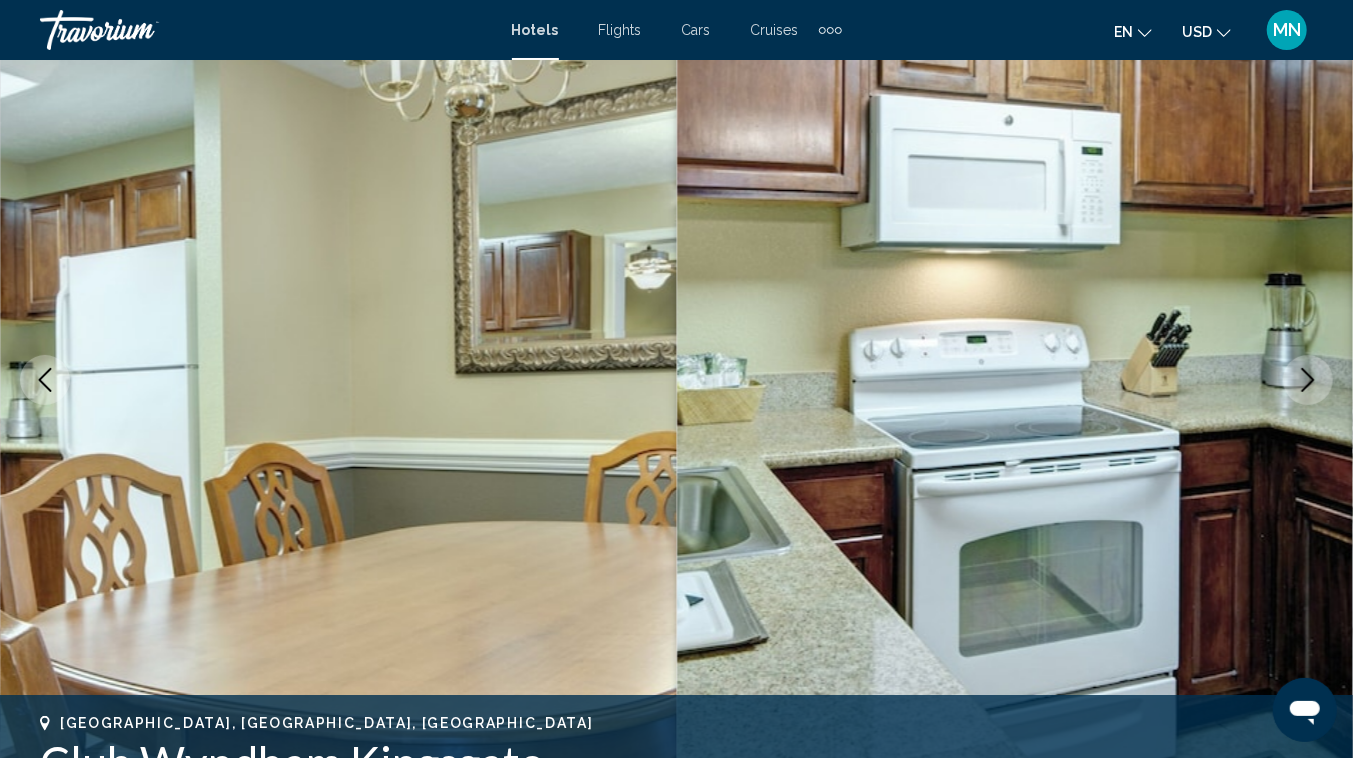 click 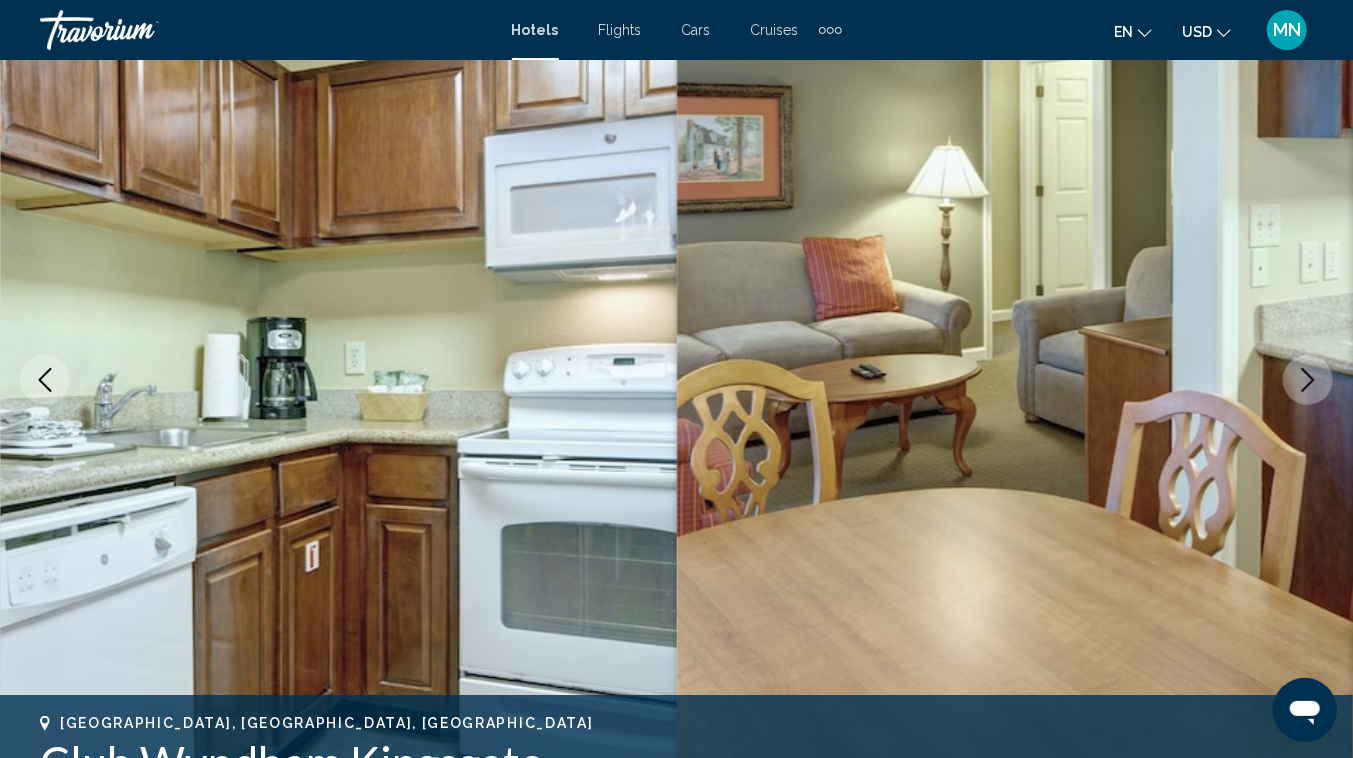 click 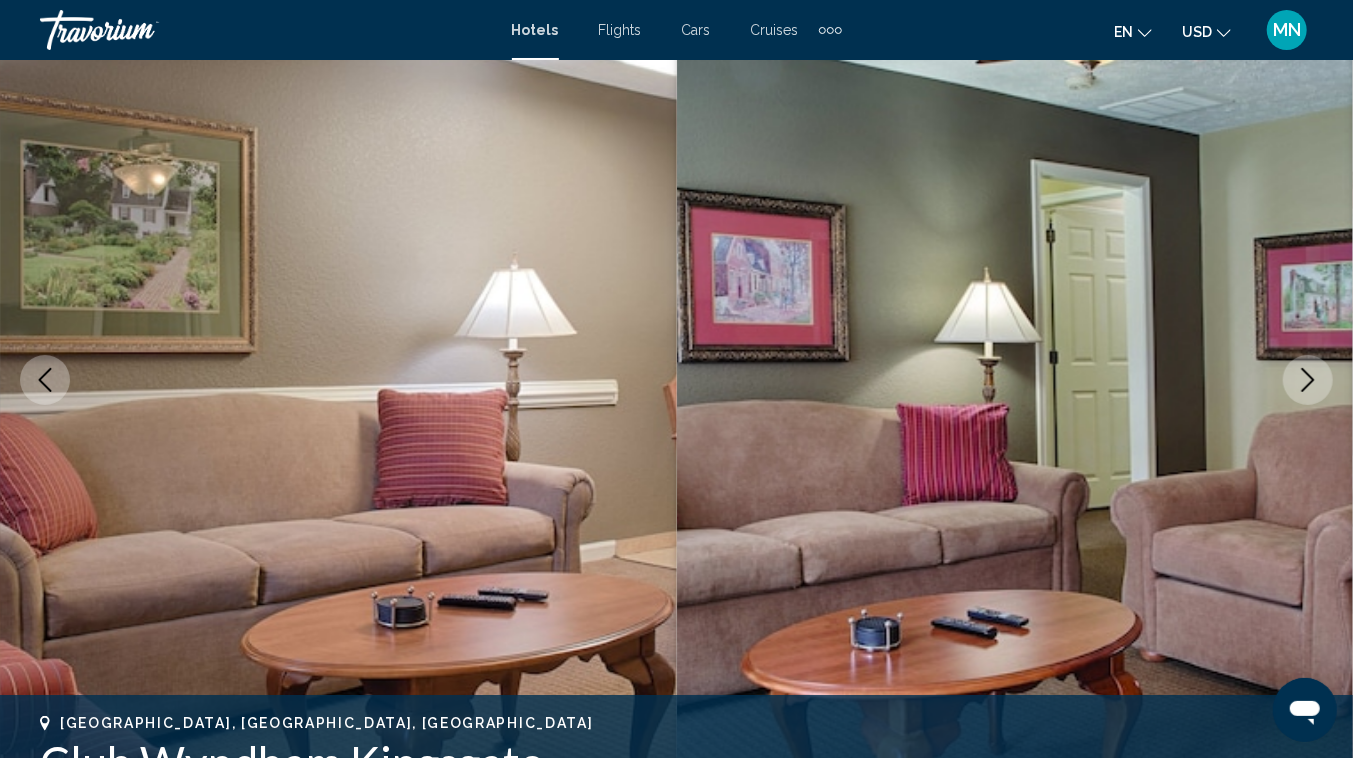 click 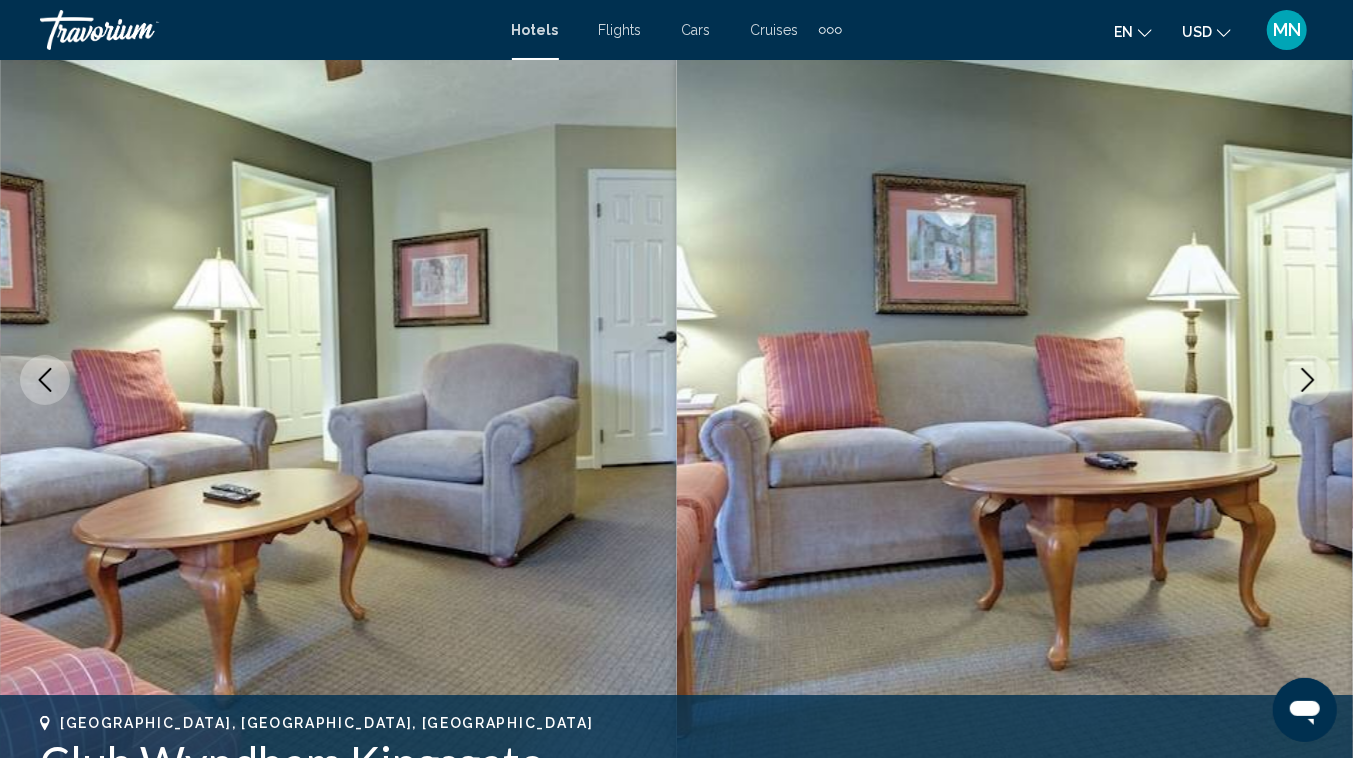 click 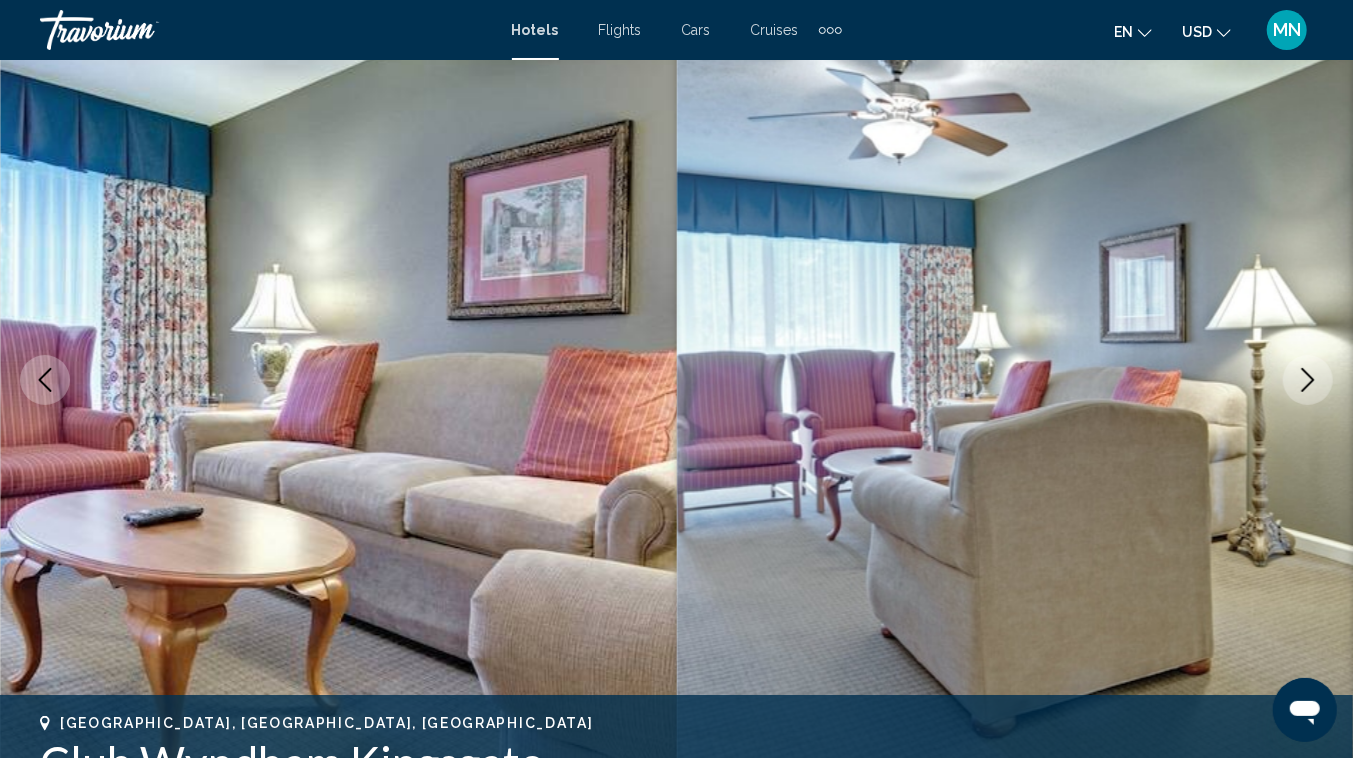 click 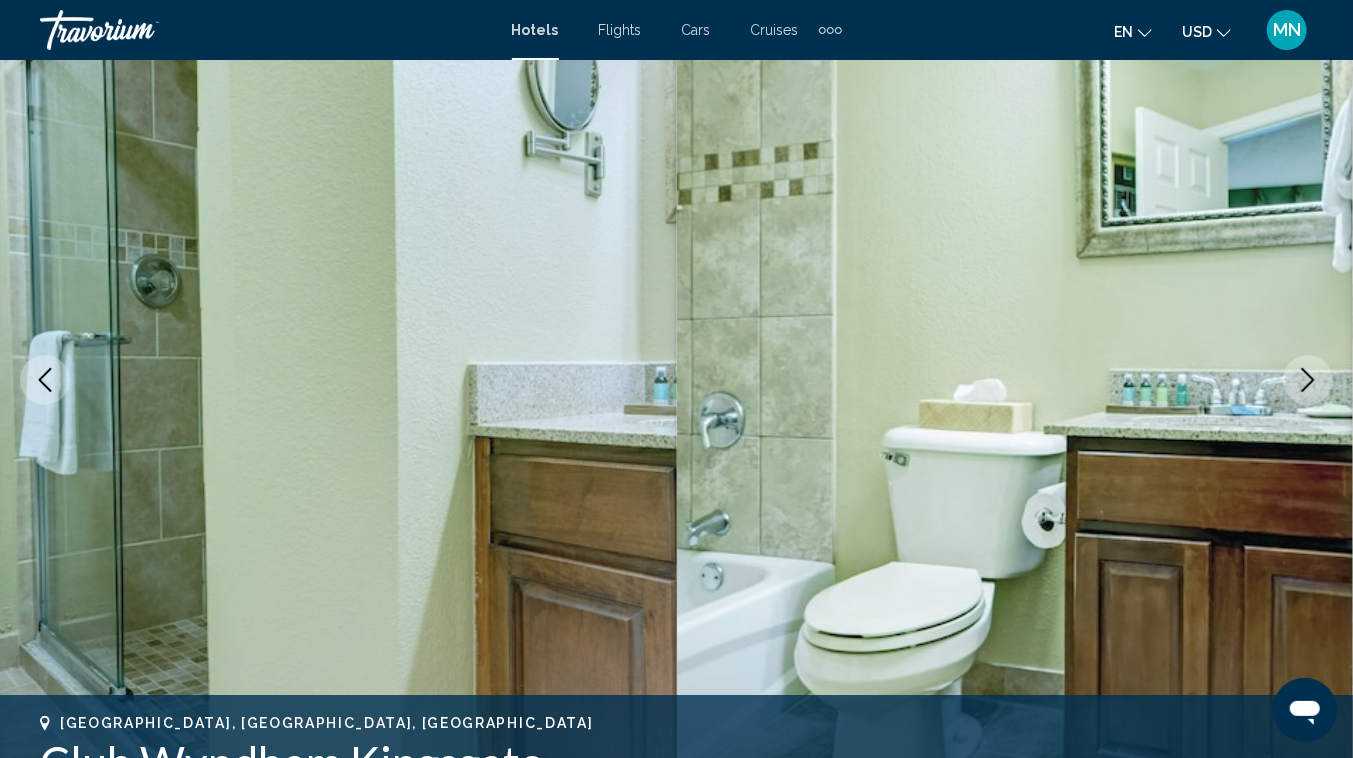 click 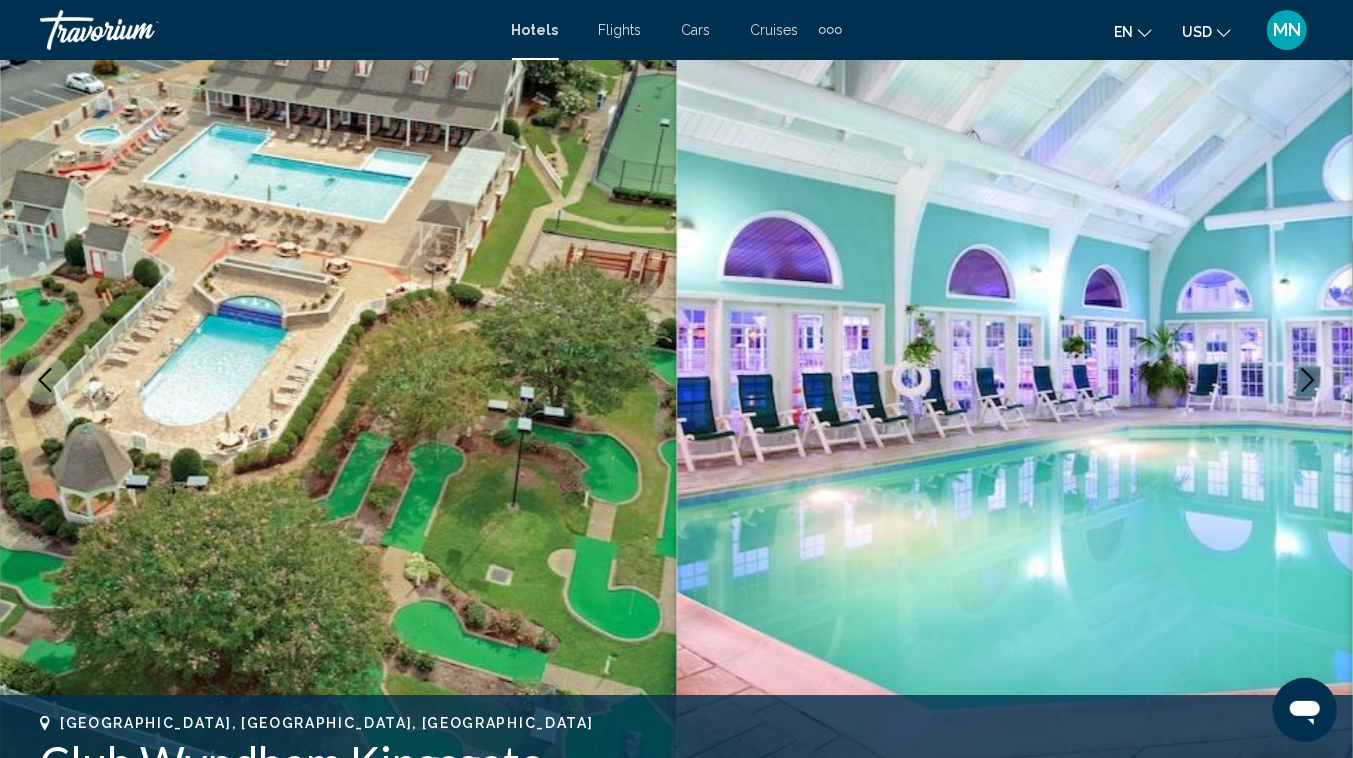 click 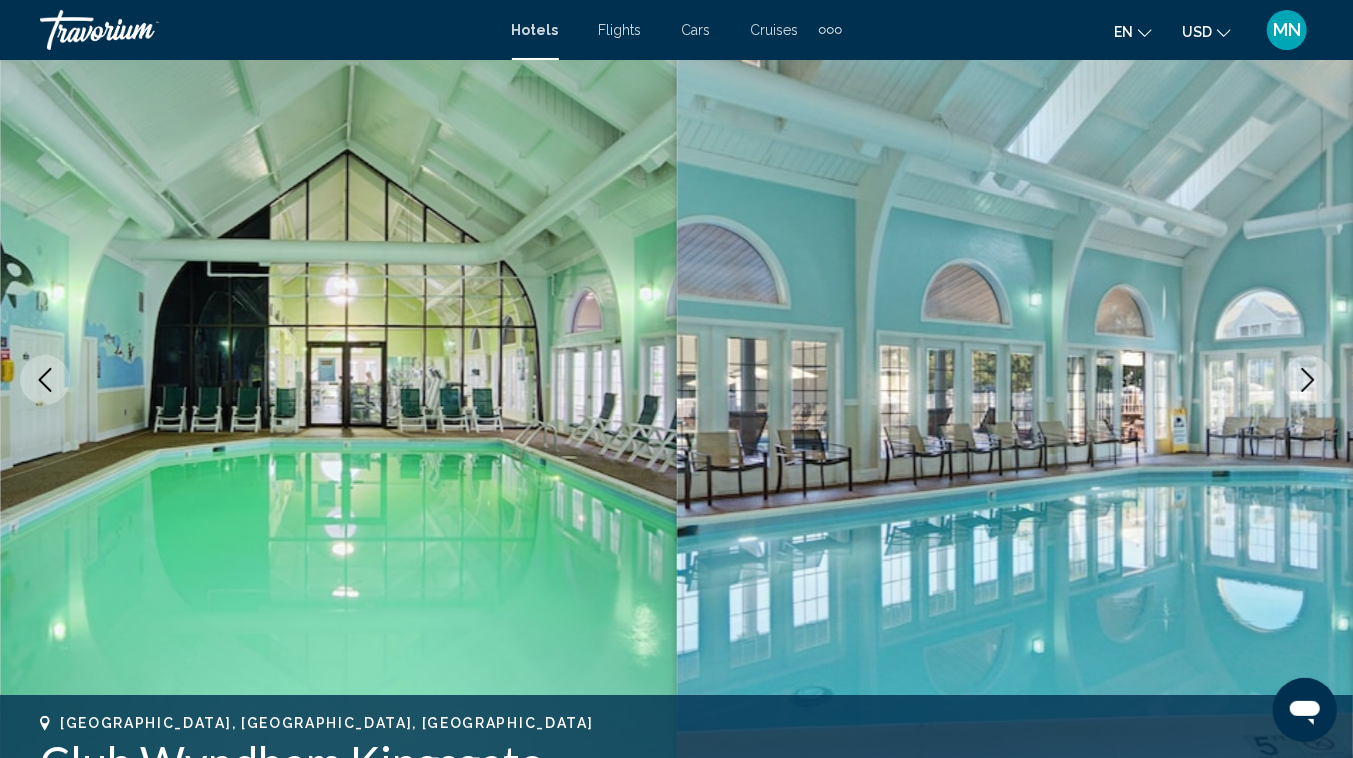 click 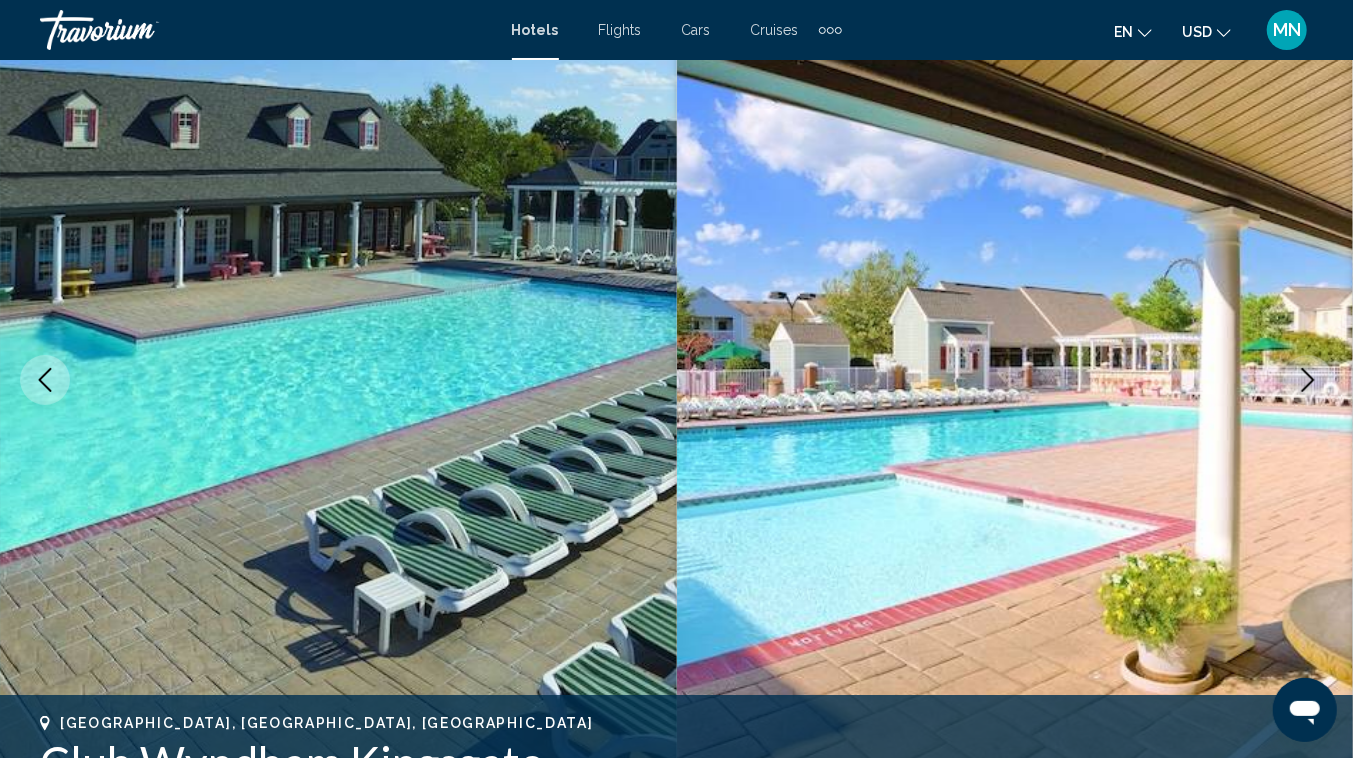 click 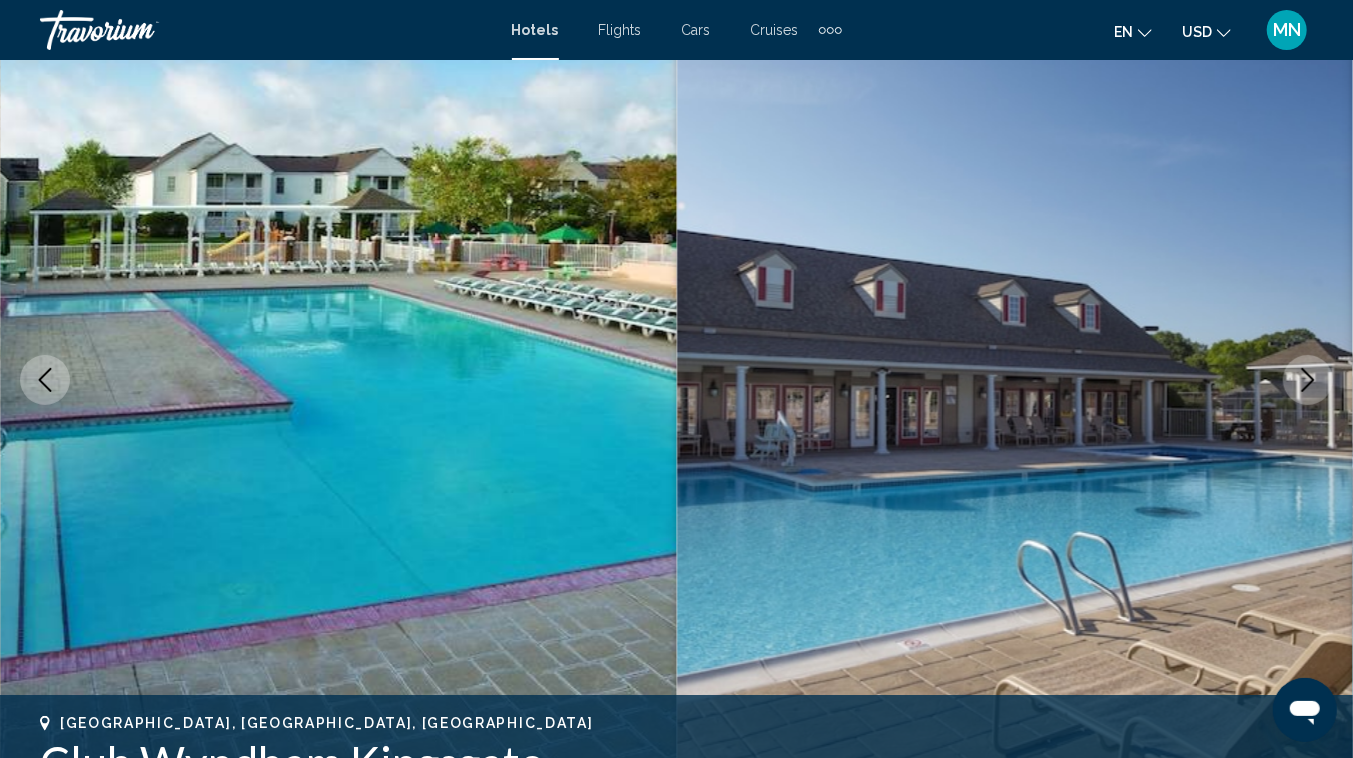 click 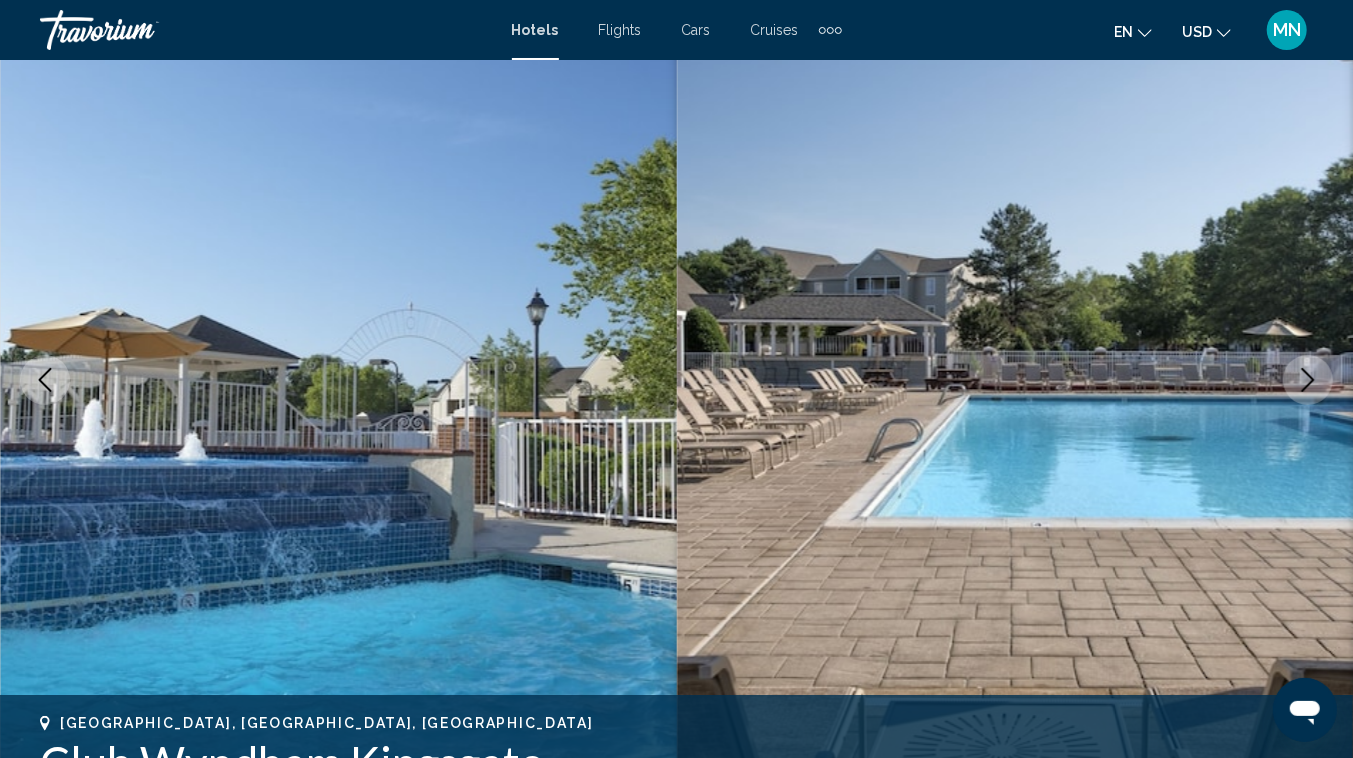 click 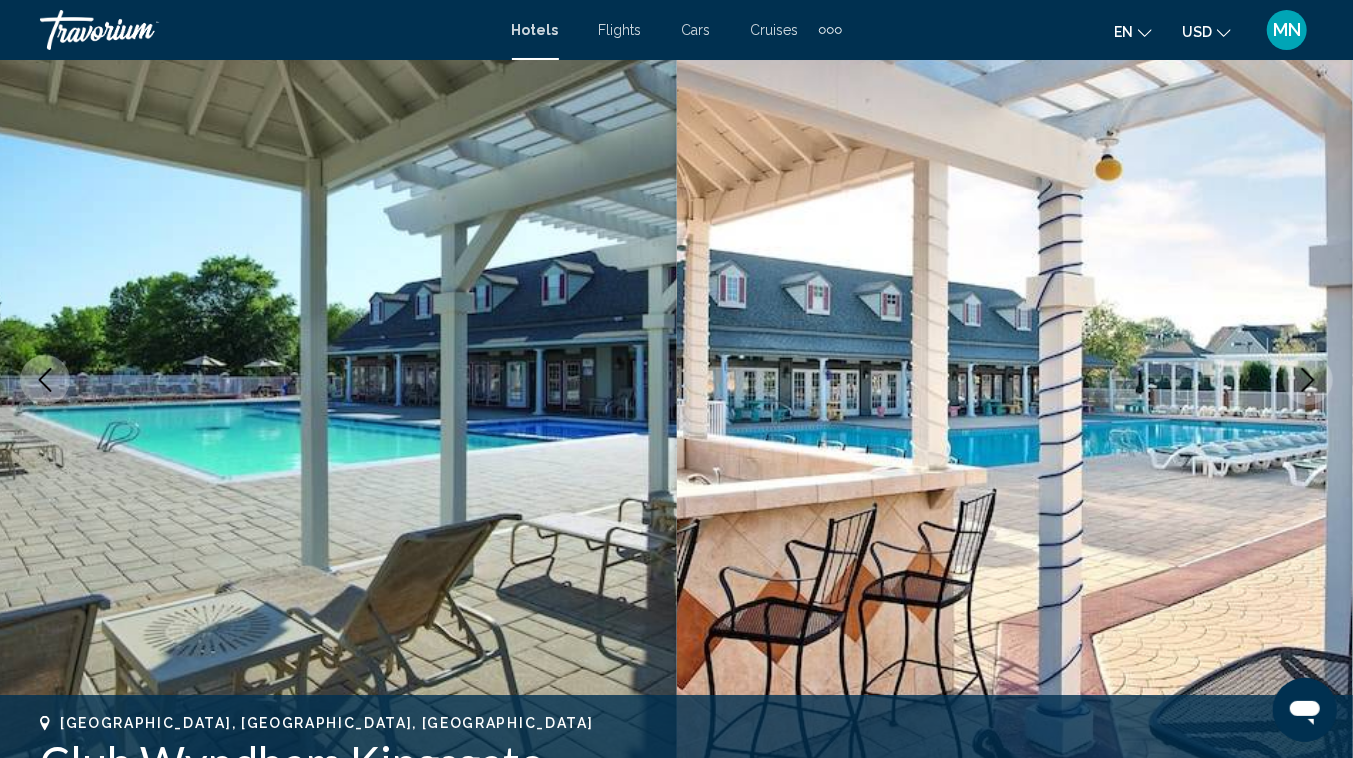 click 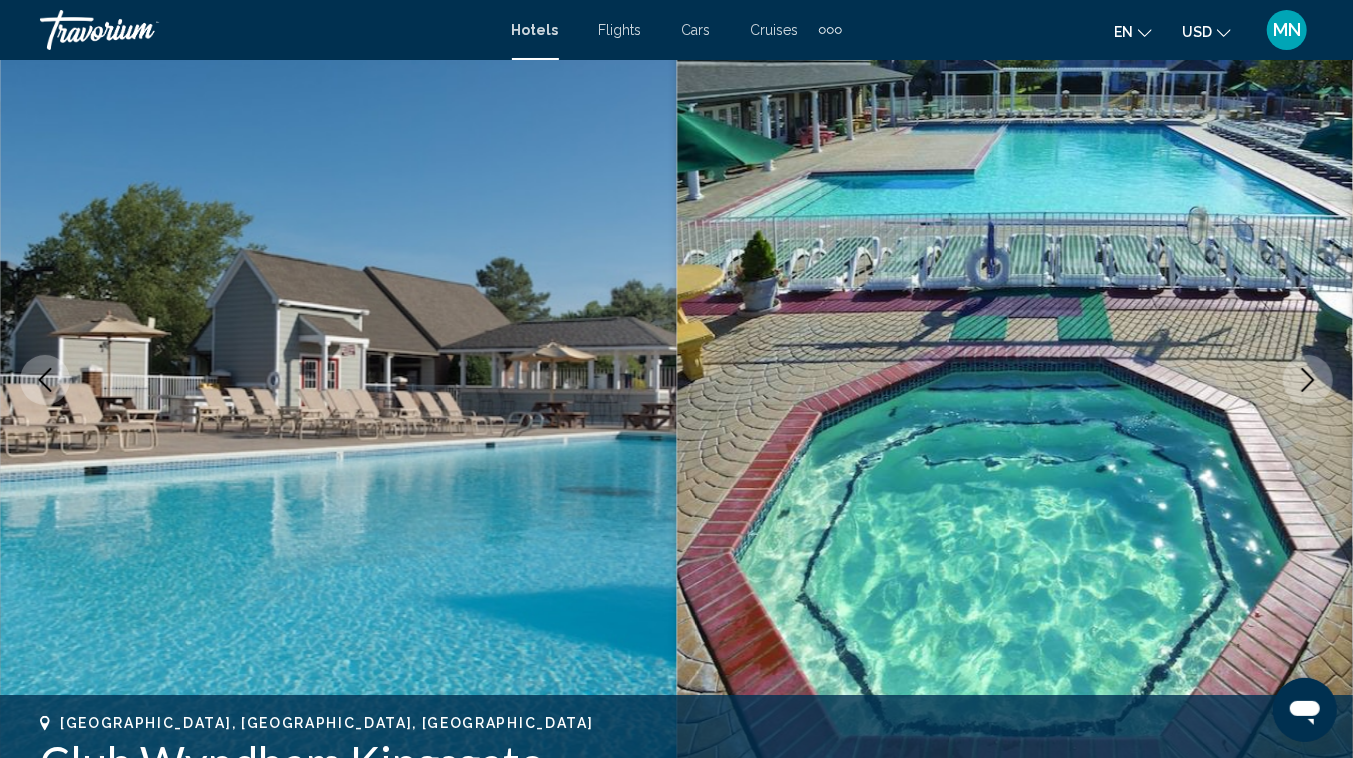 click 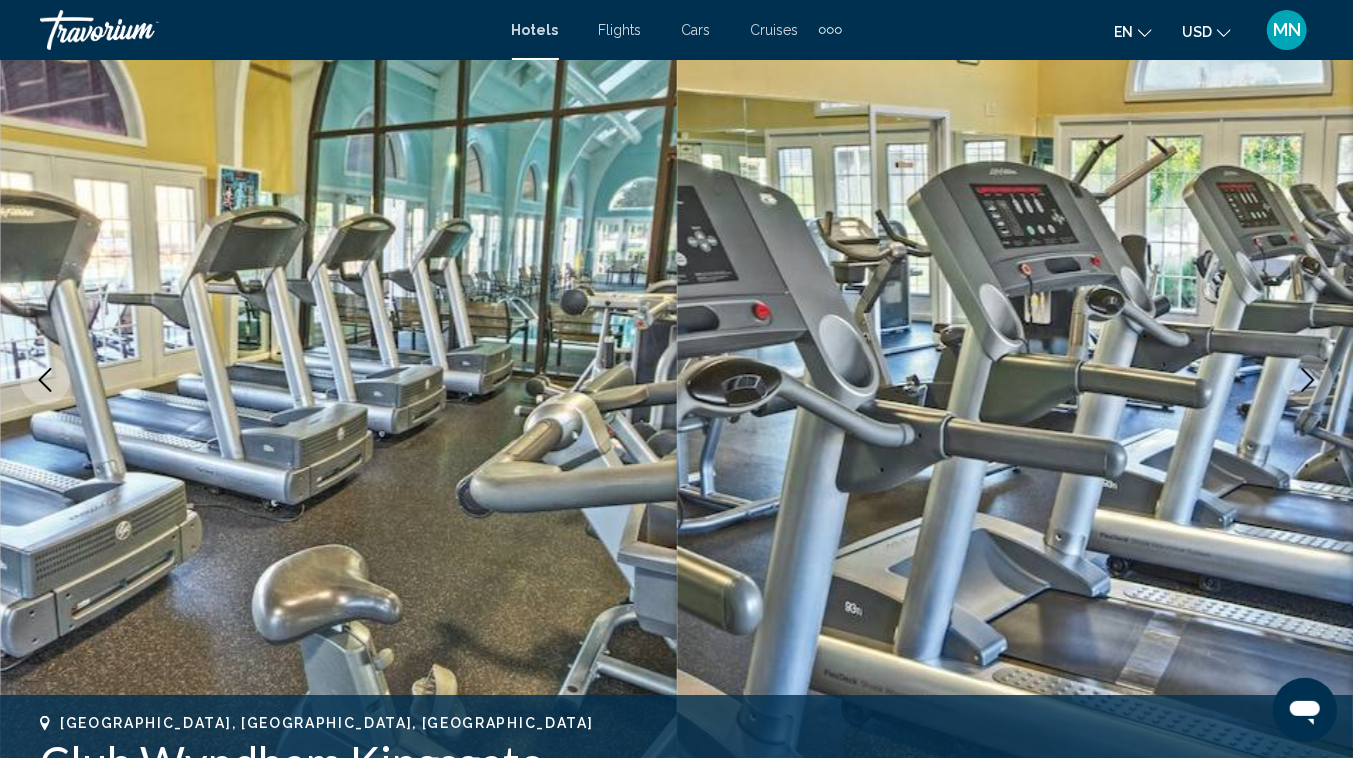 click 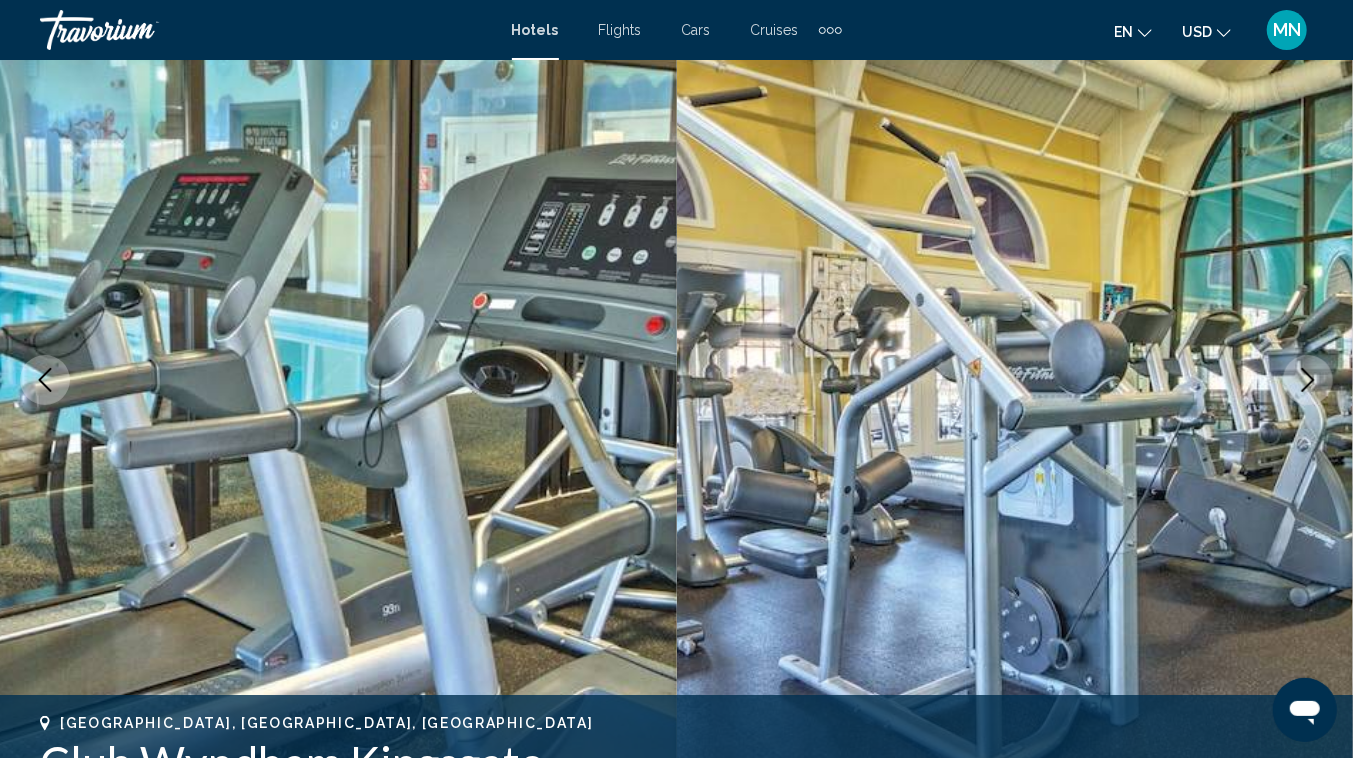 click 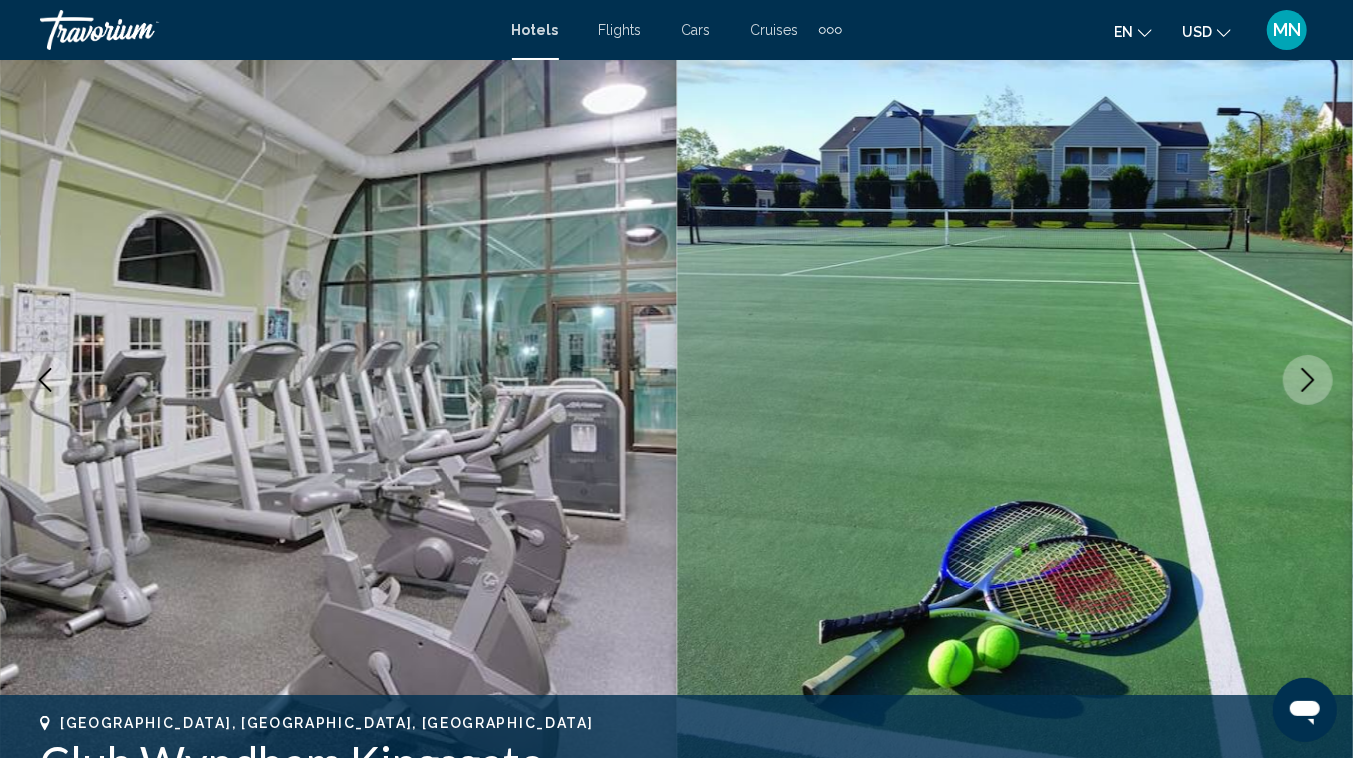 click 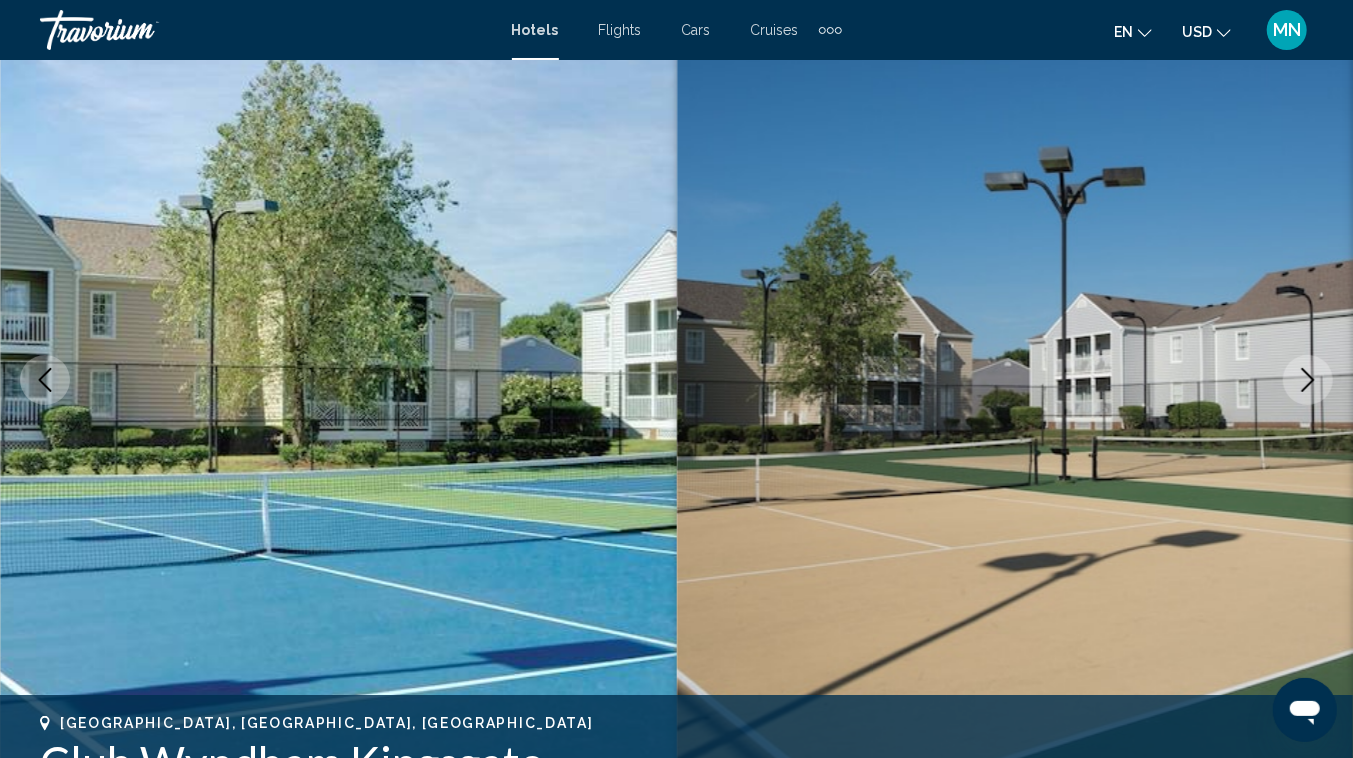 click 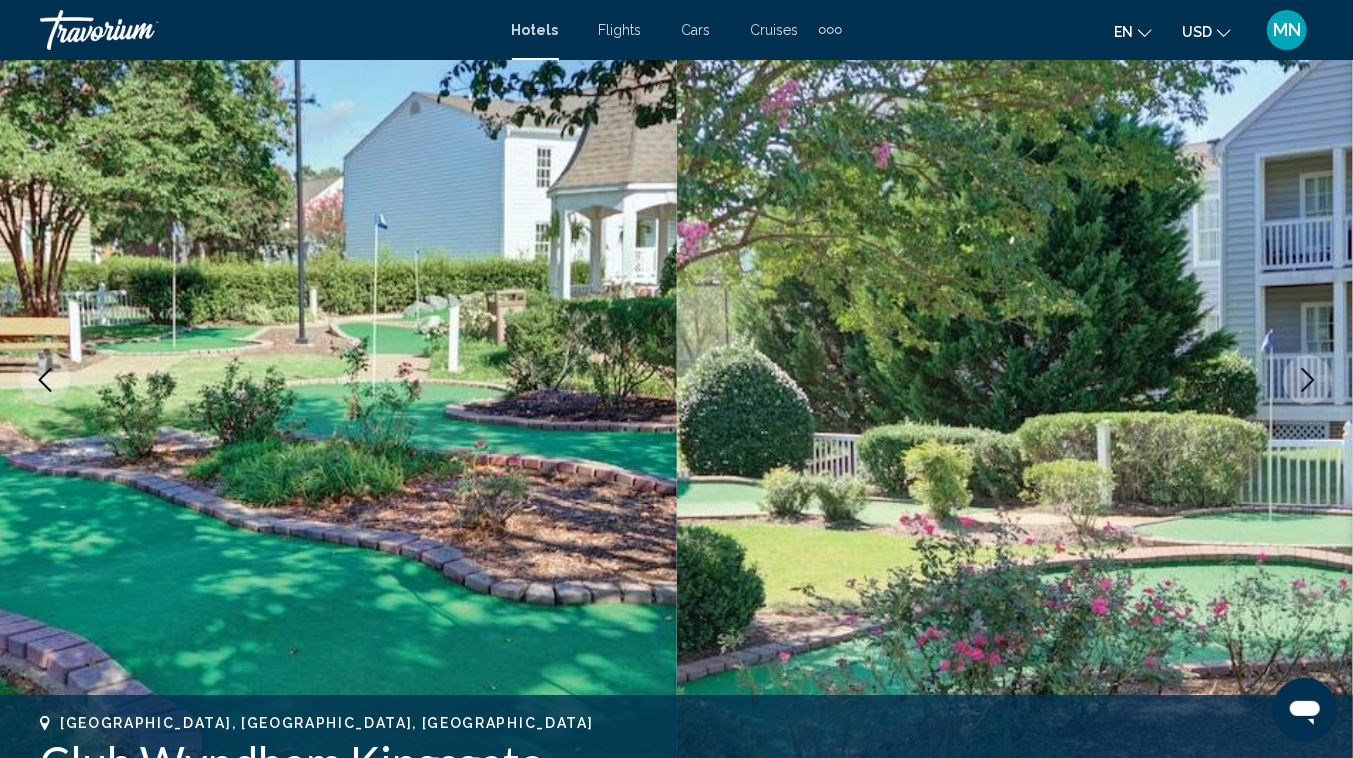 click 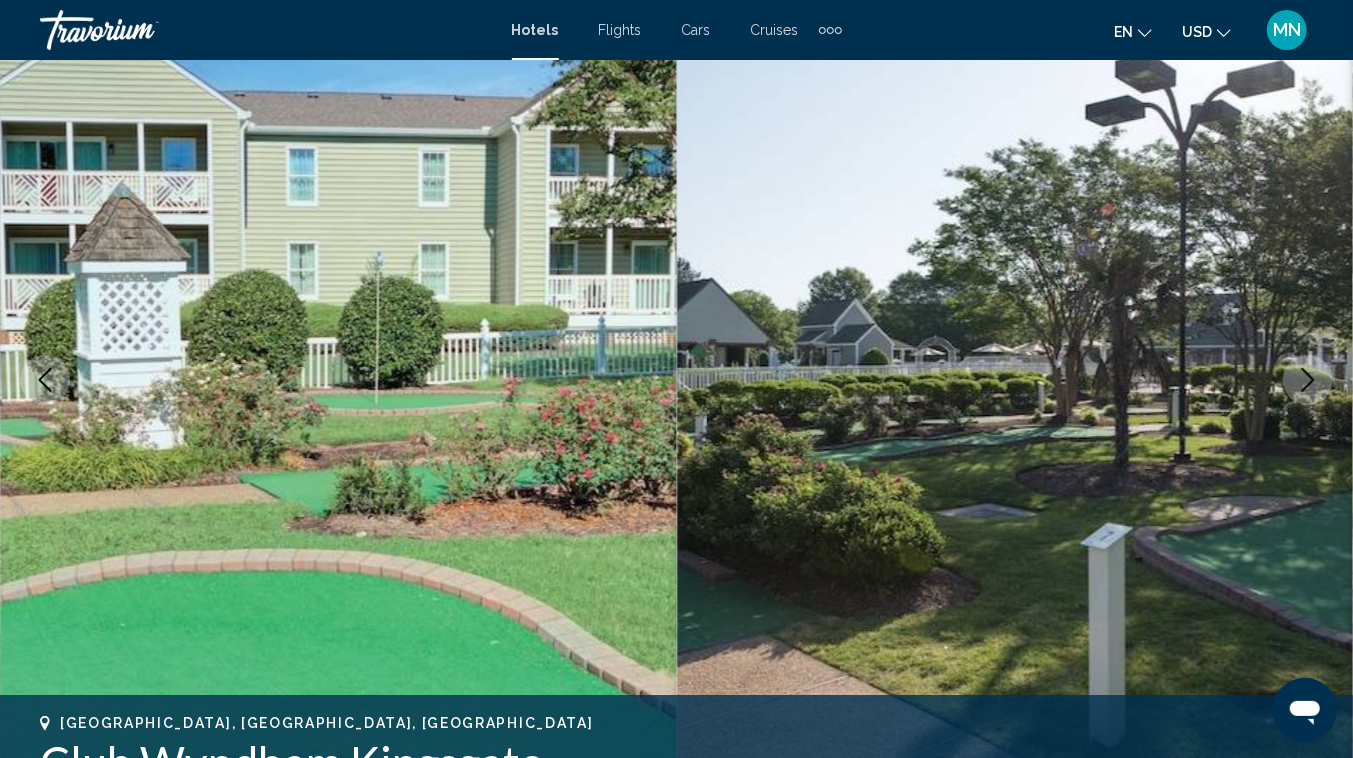 click 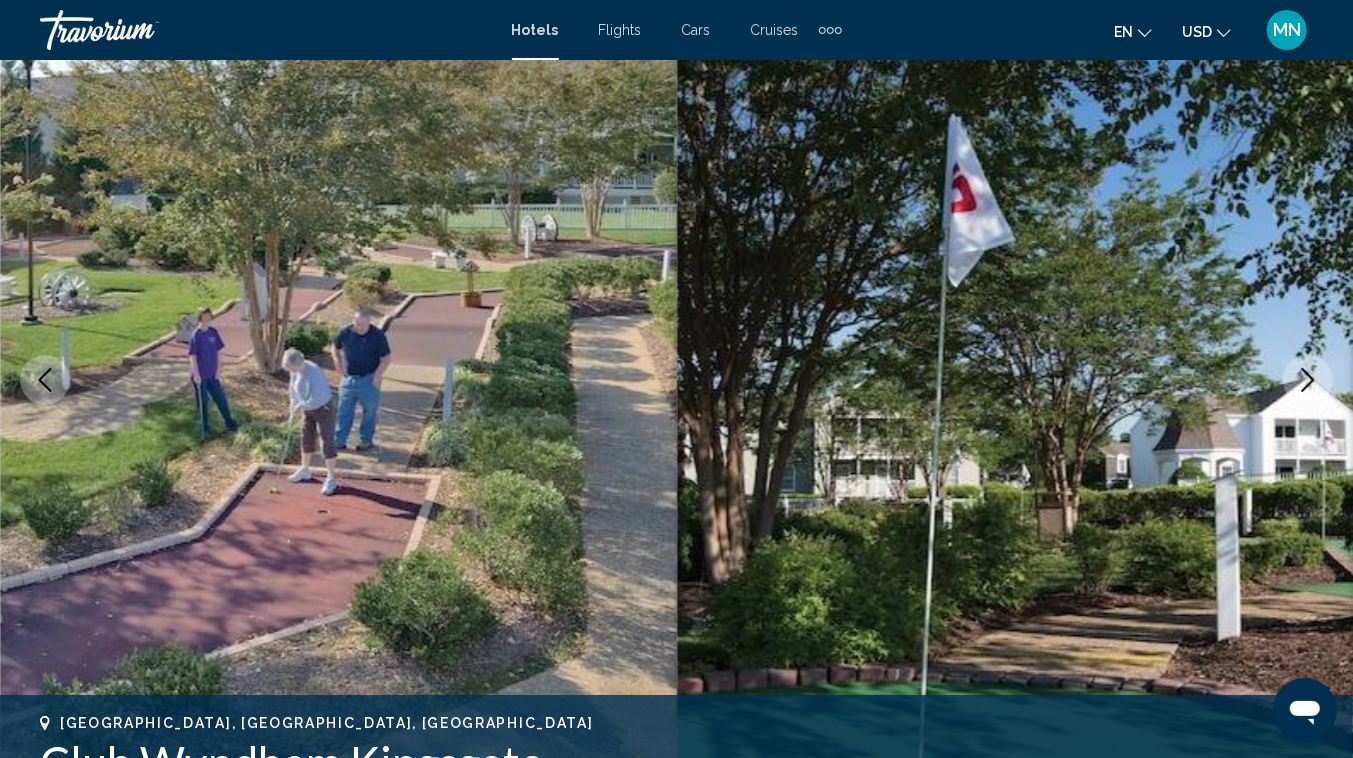 click 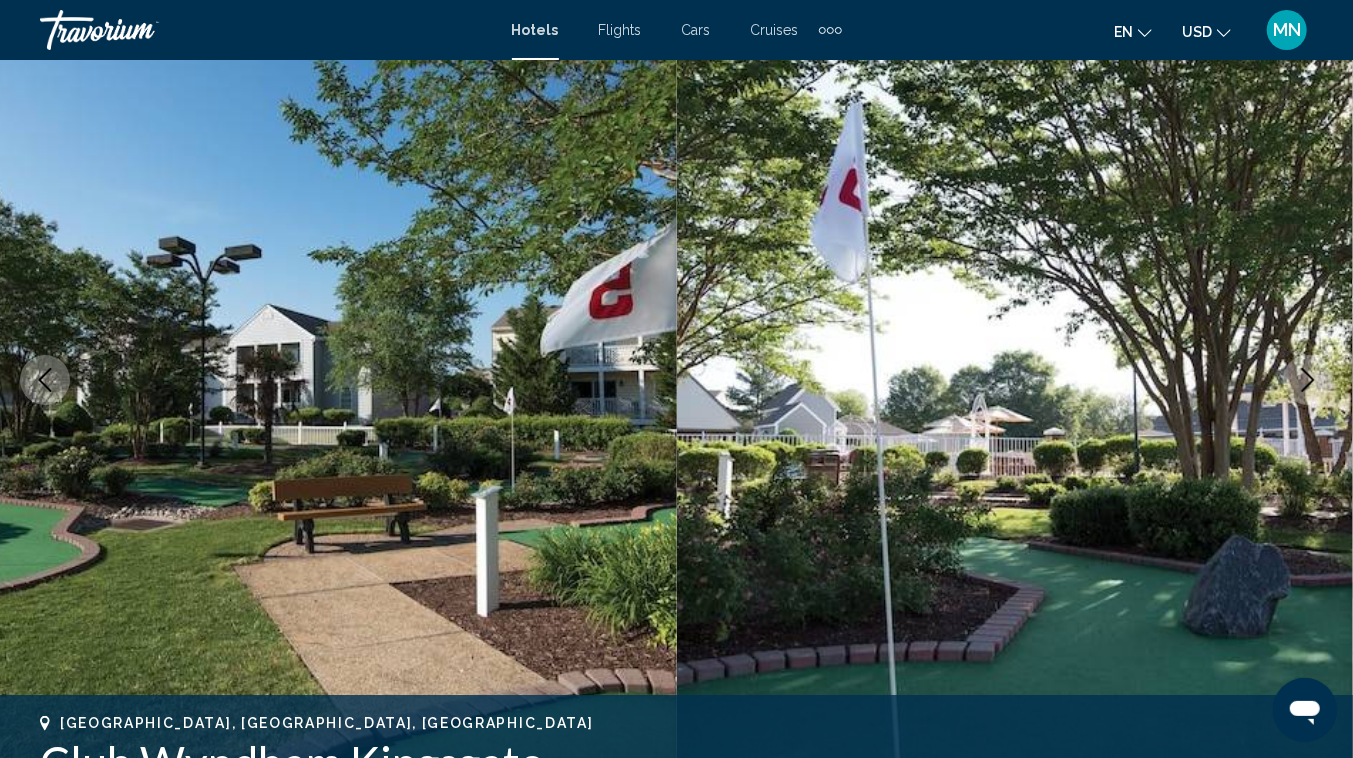 click 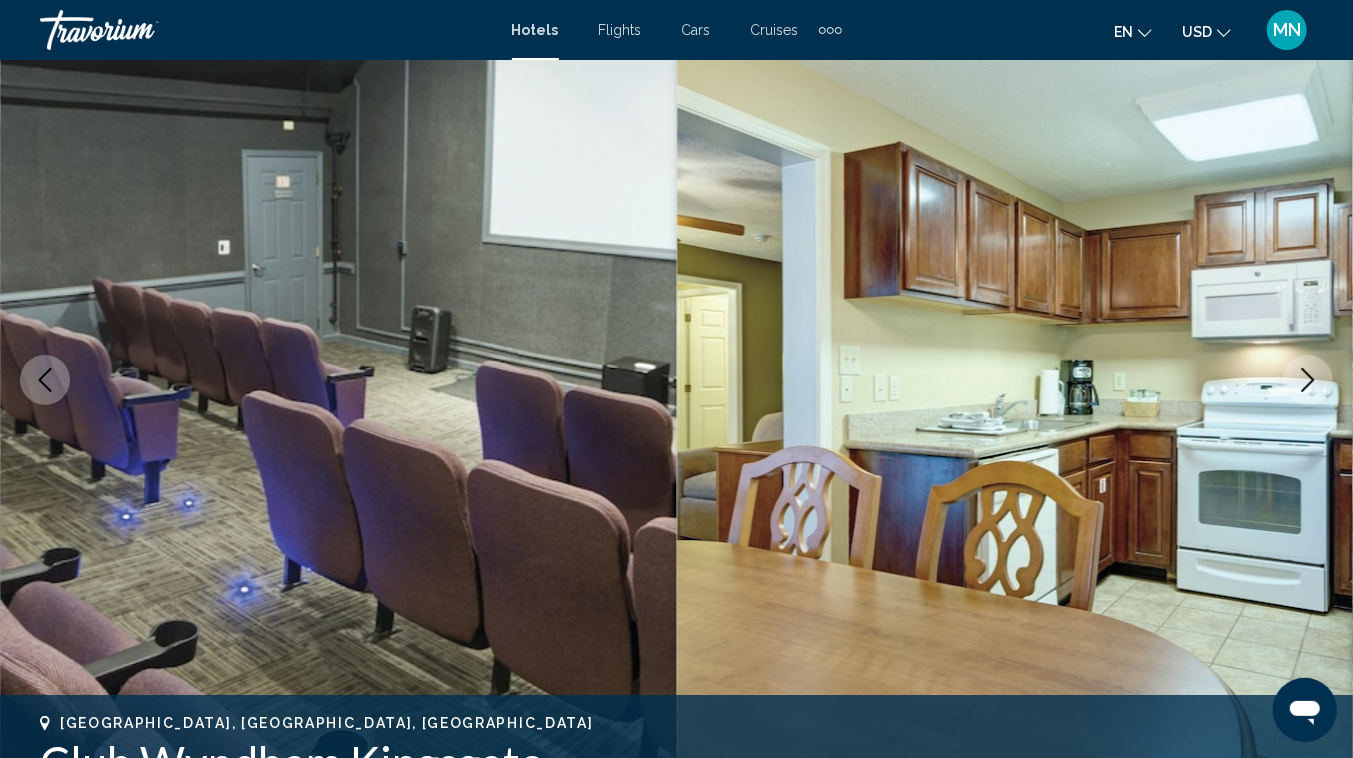 click 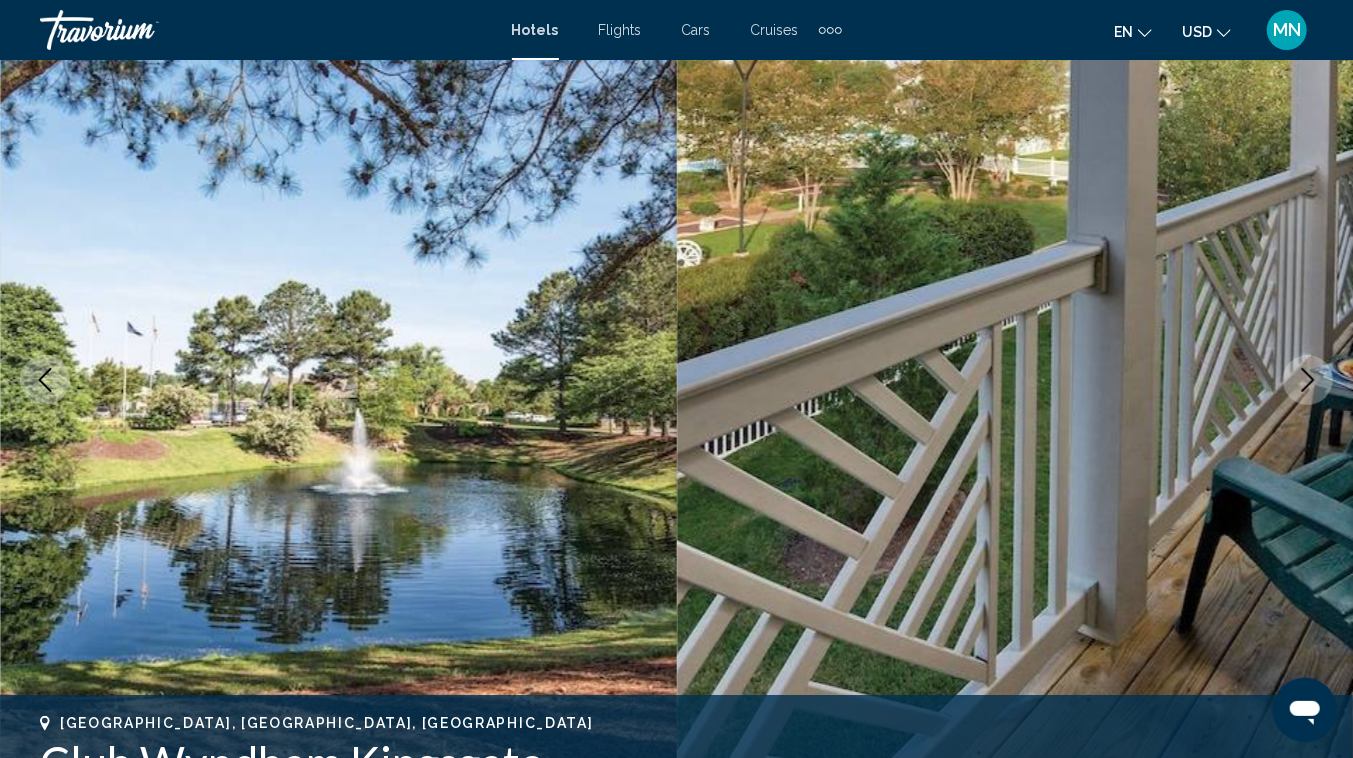 click 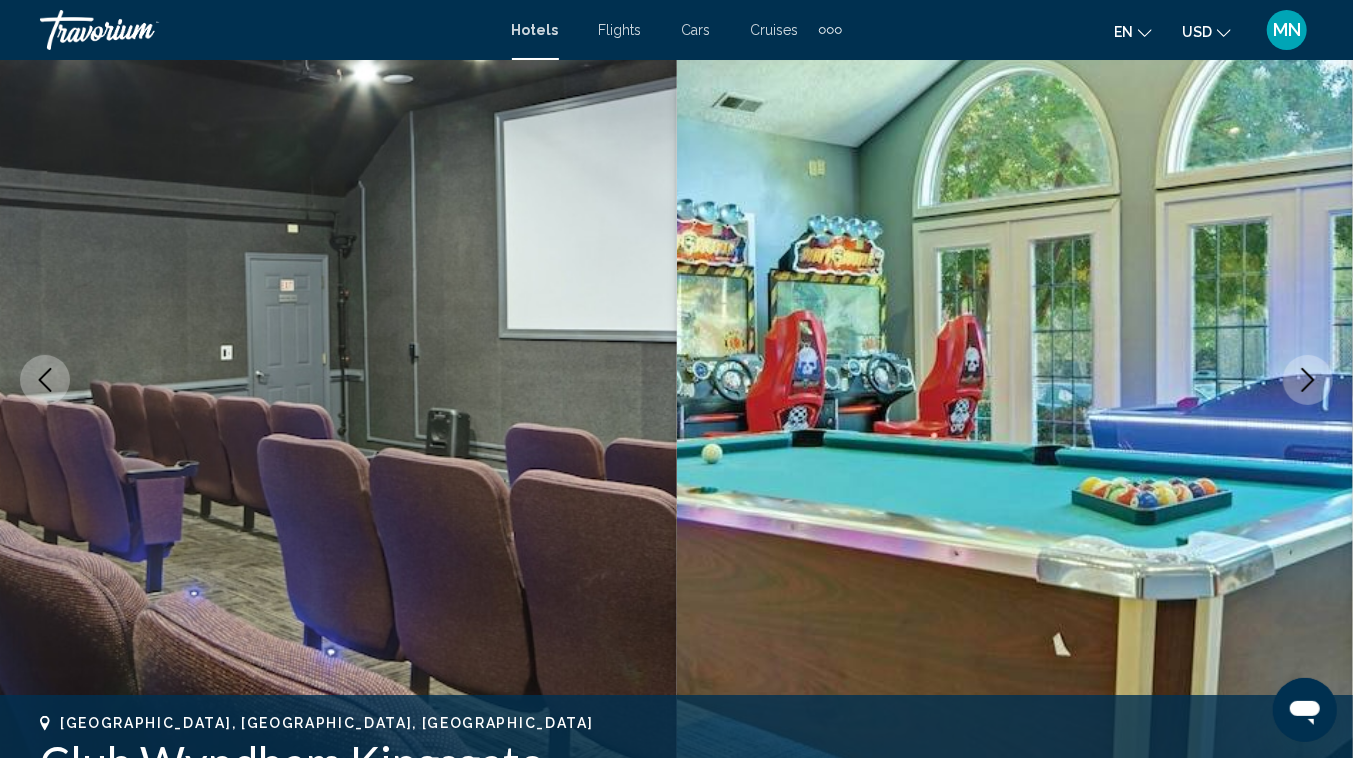 click 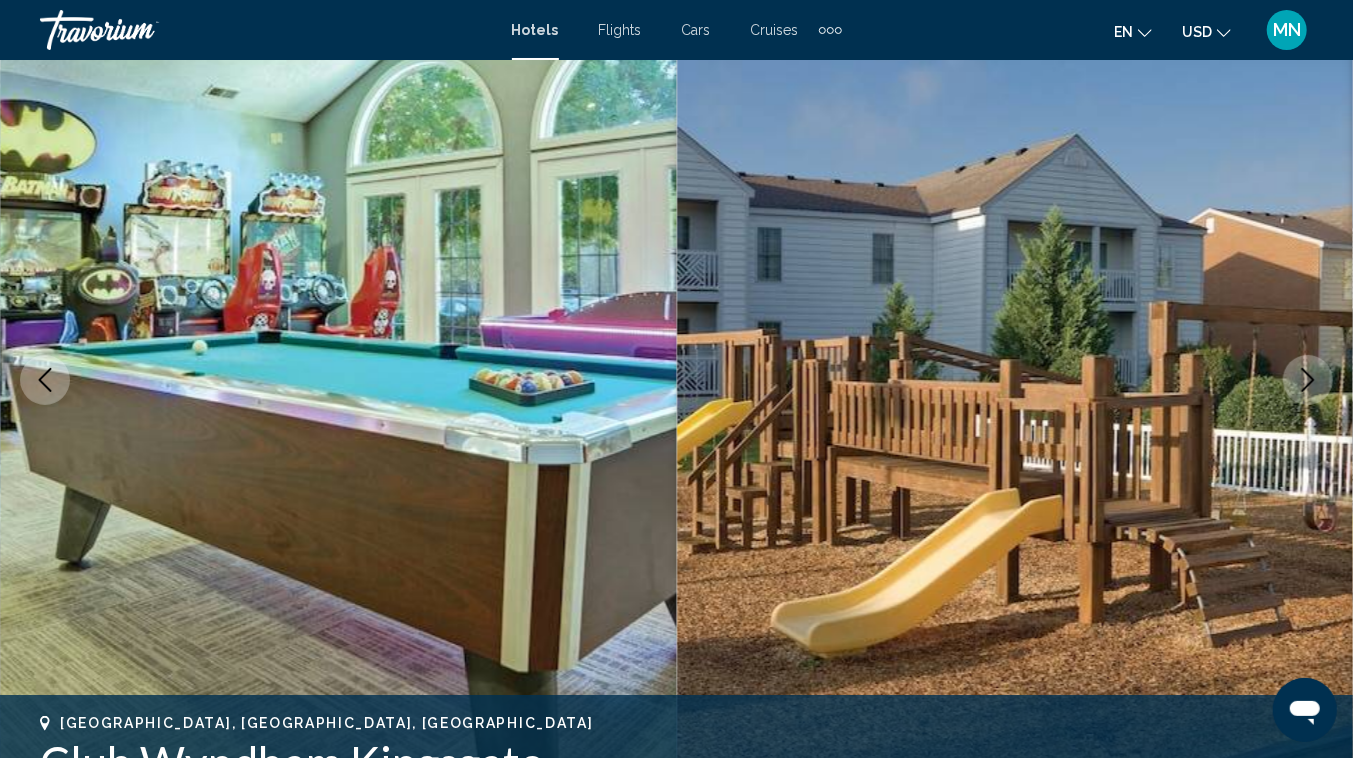 click 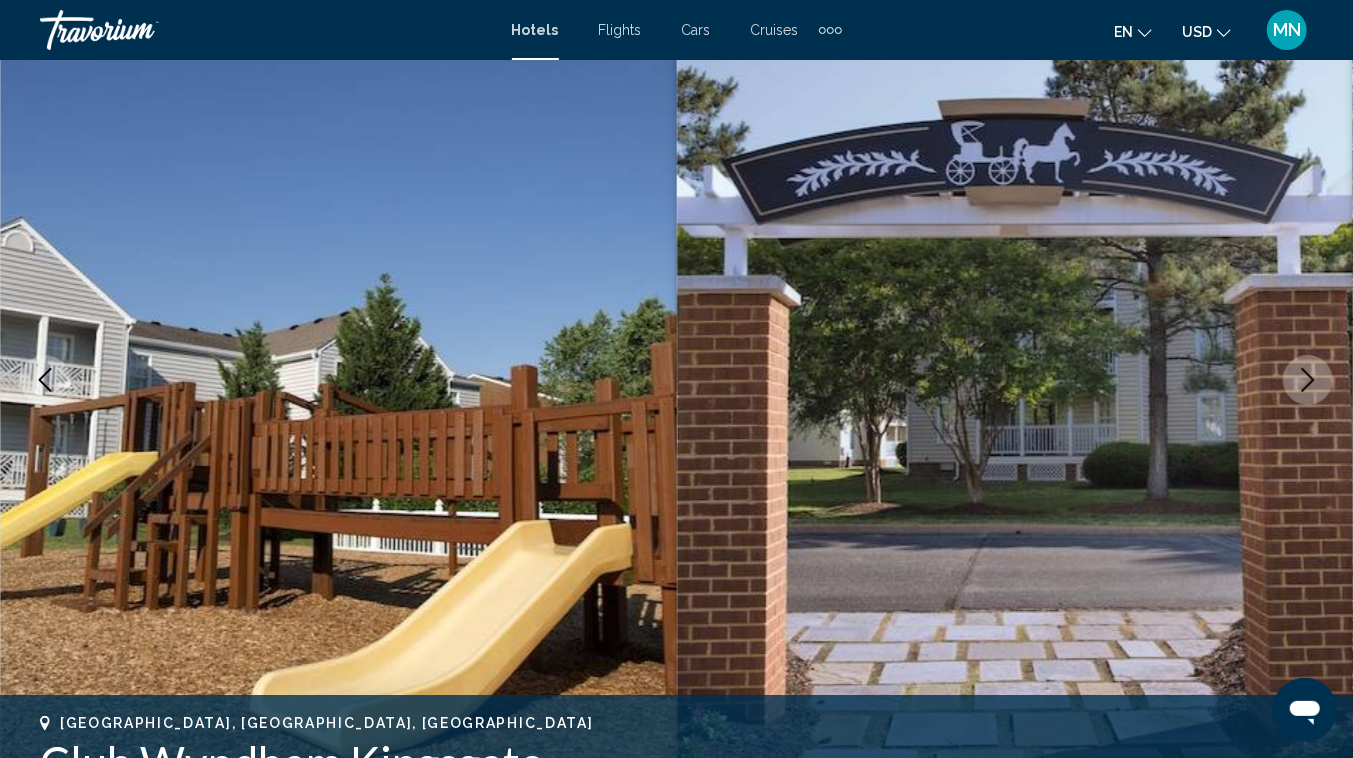click 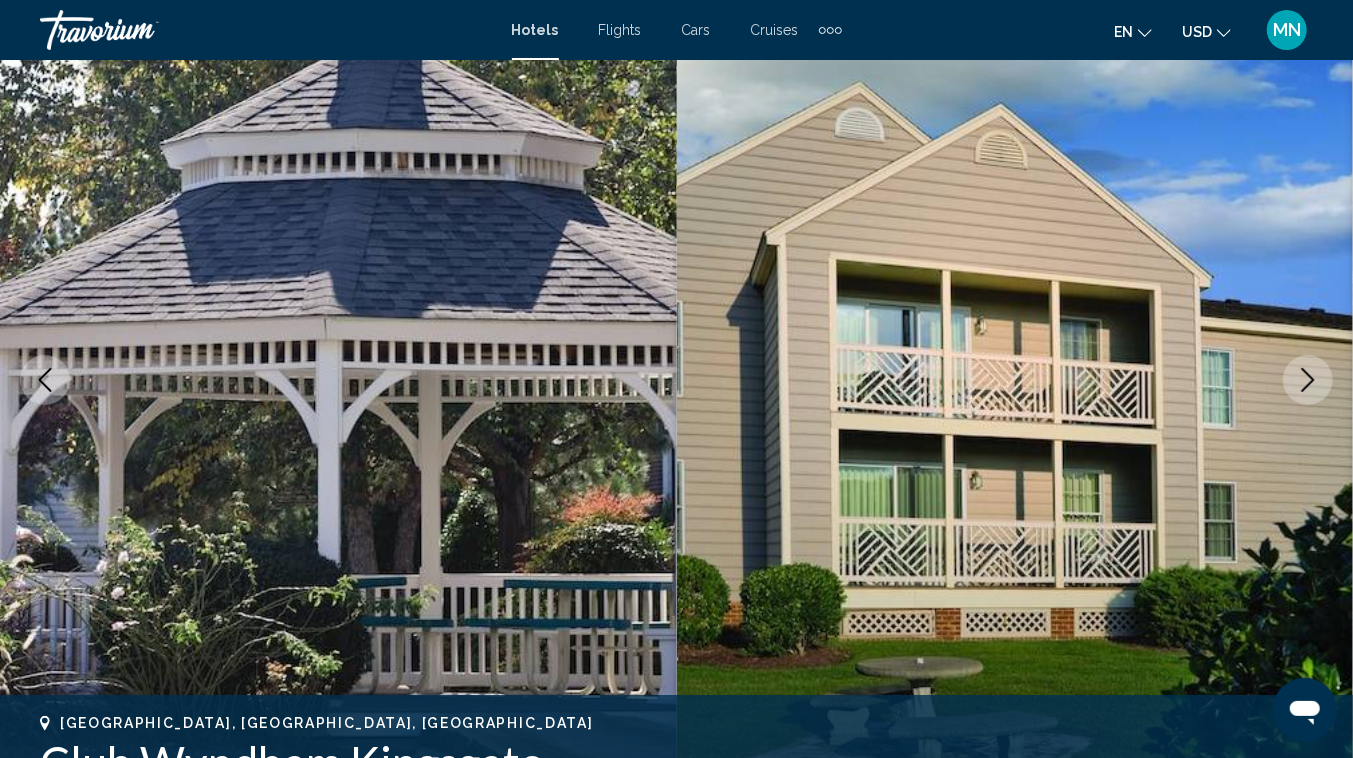 click 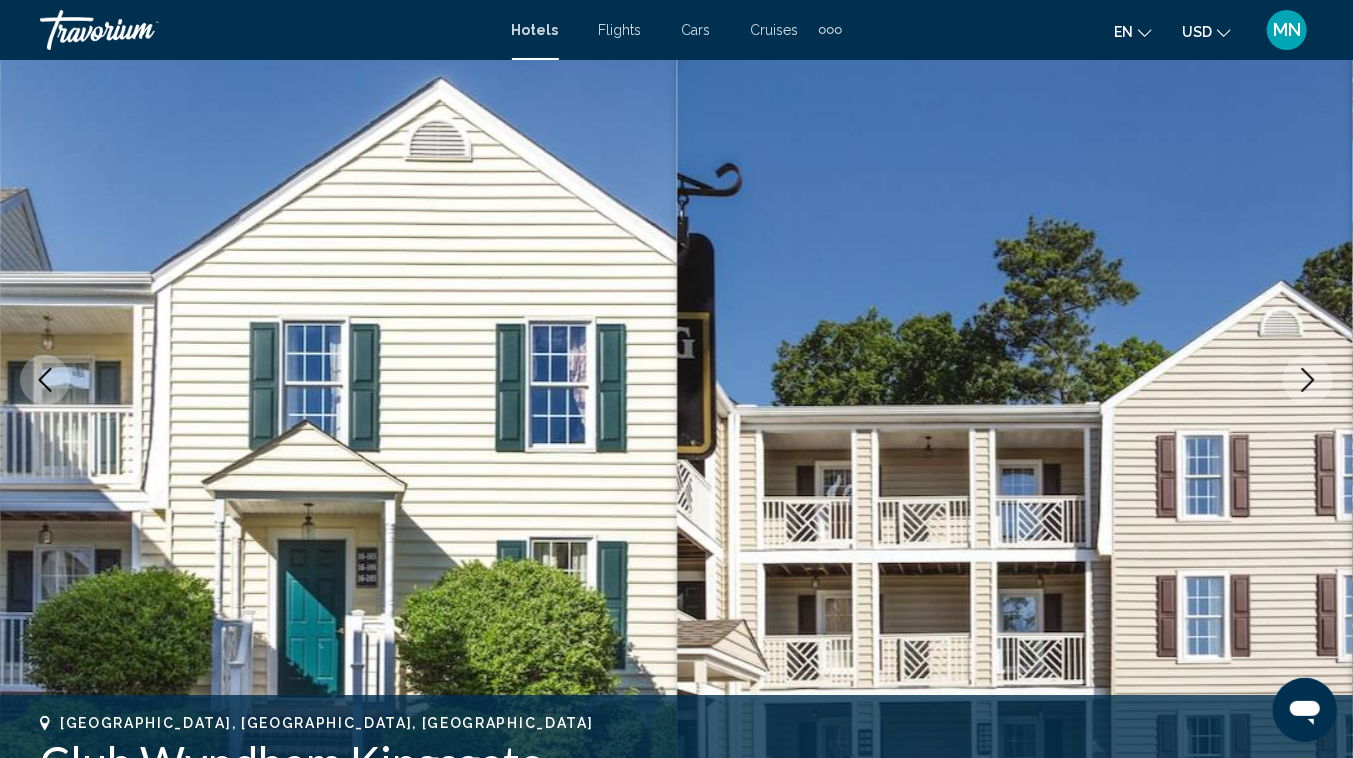 click 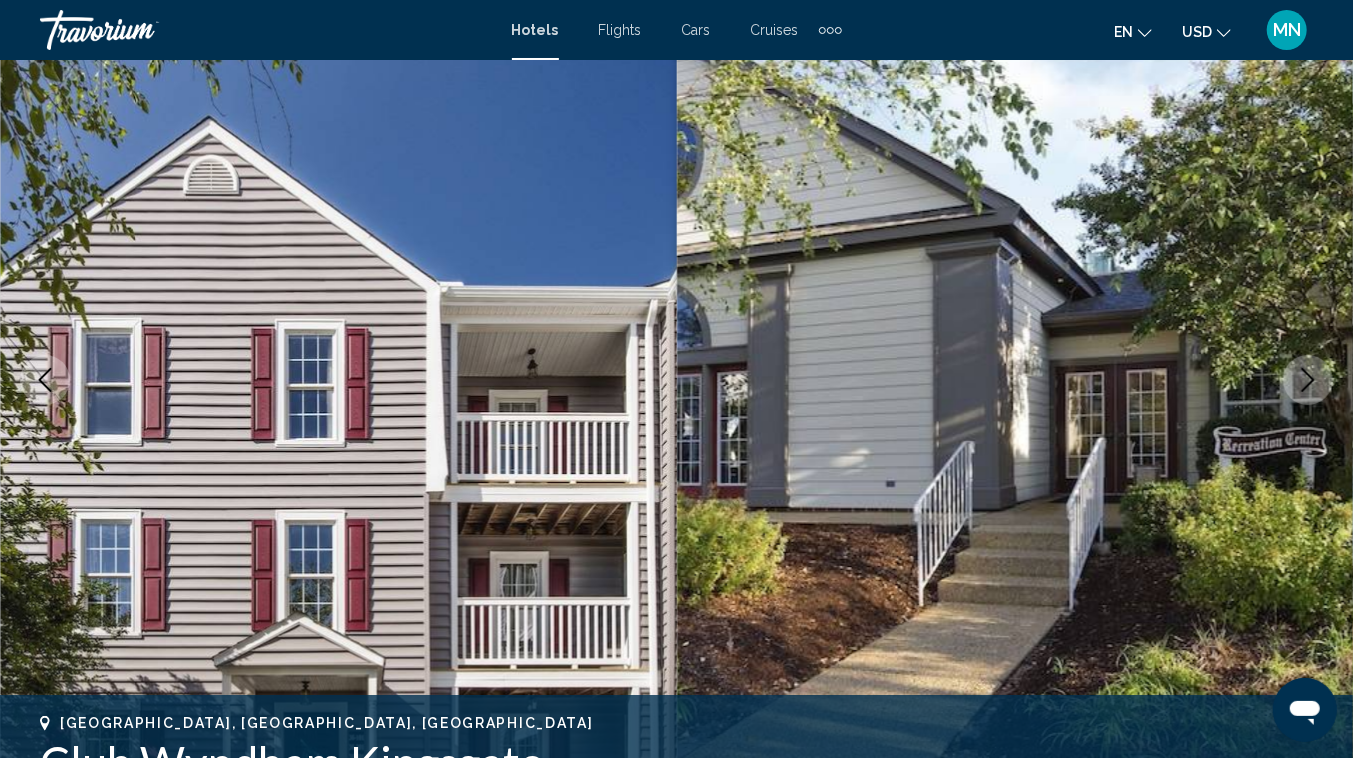 click 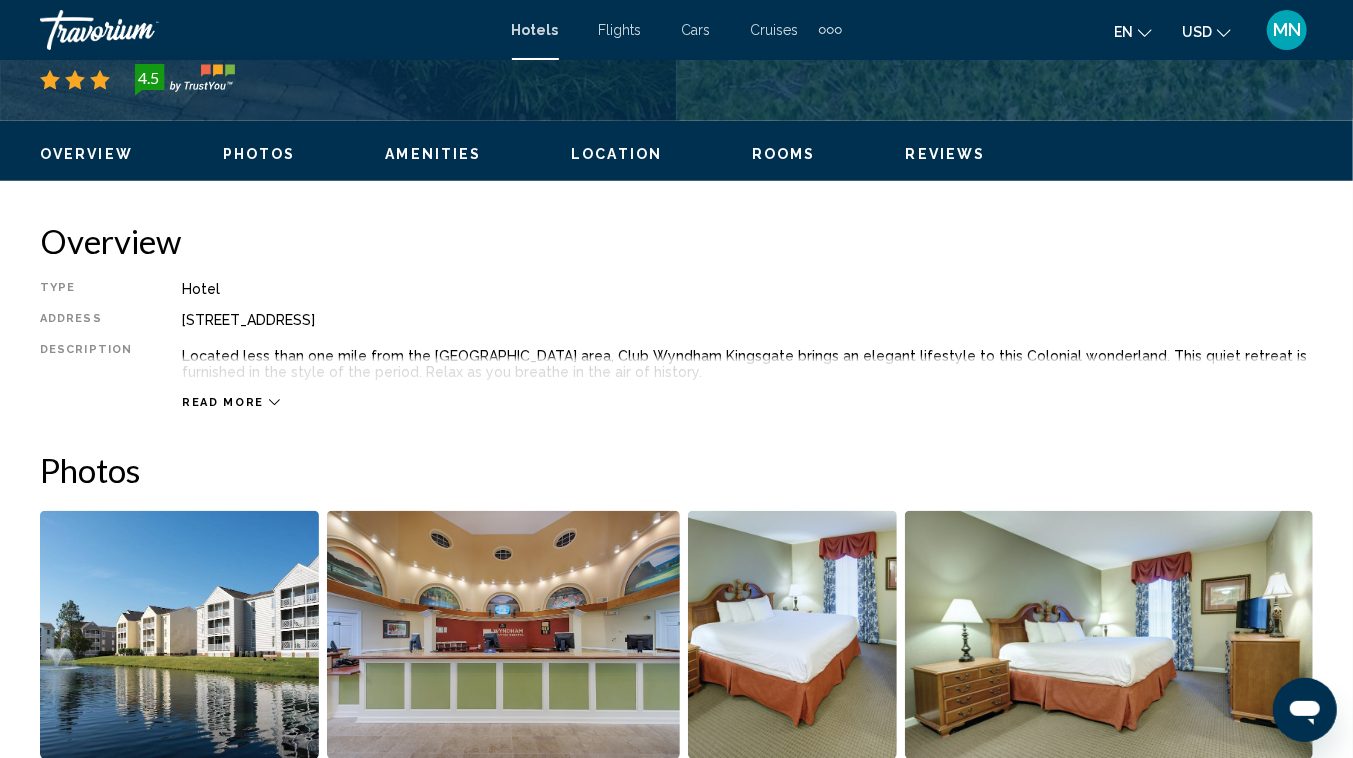 scroll, scrollTop: 939, scrollLeft: 0, axis: vertical 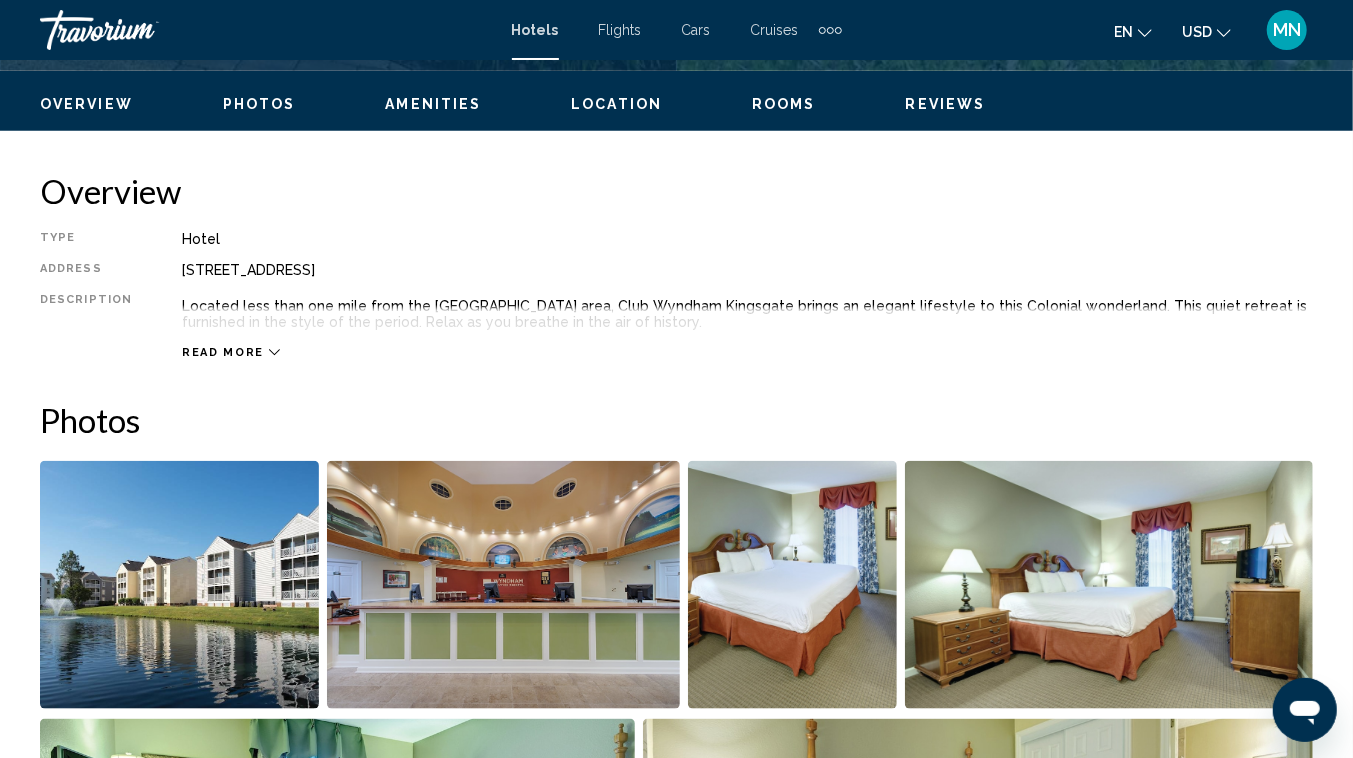 click 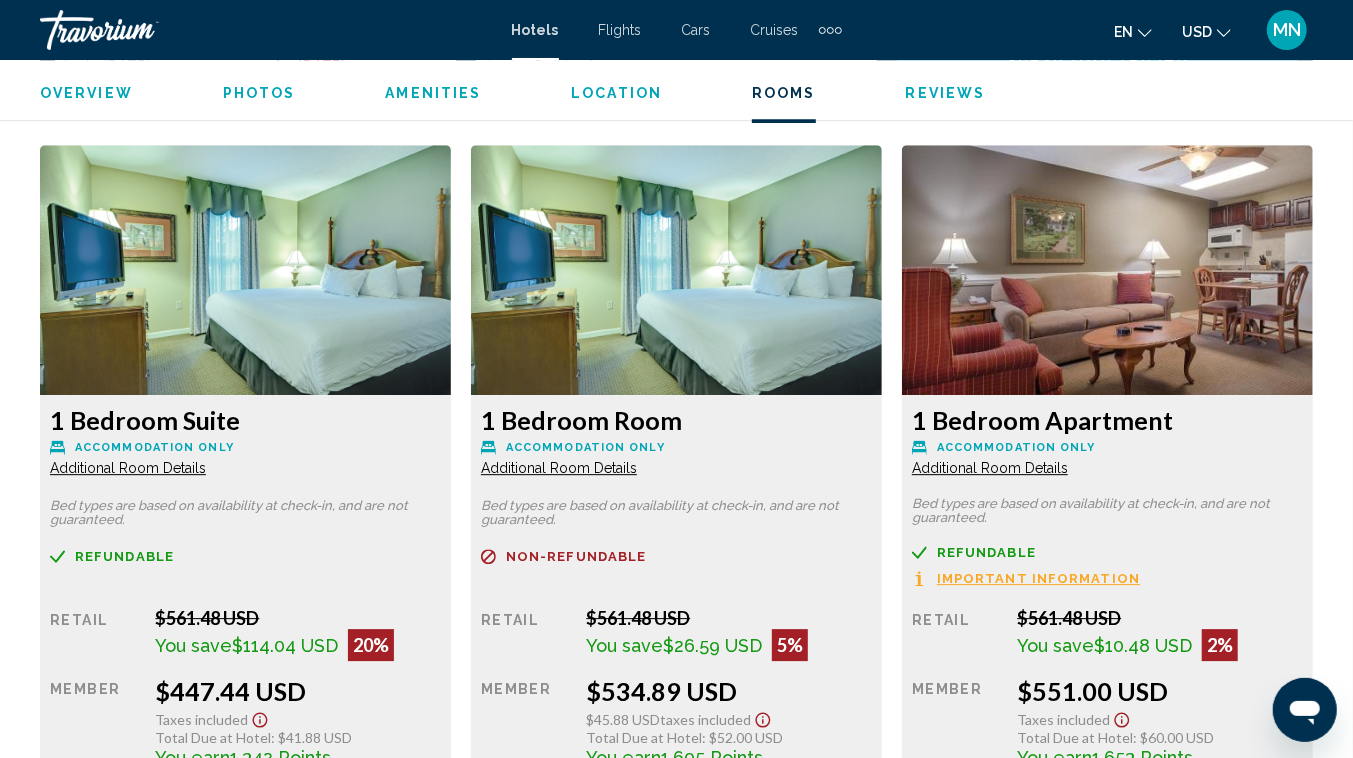 scroll, scrollTop: 2939, scrollLeft: 0, axis: vertical 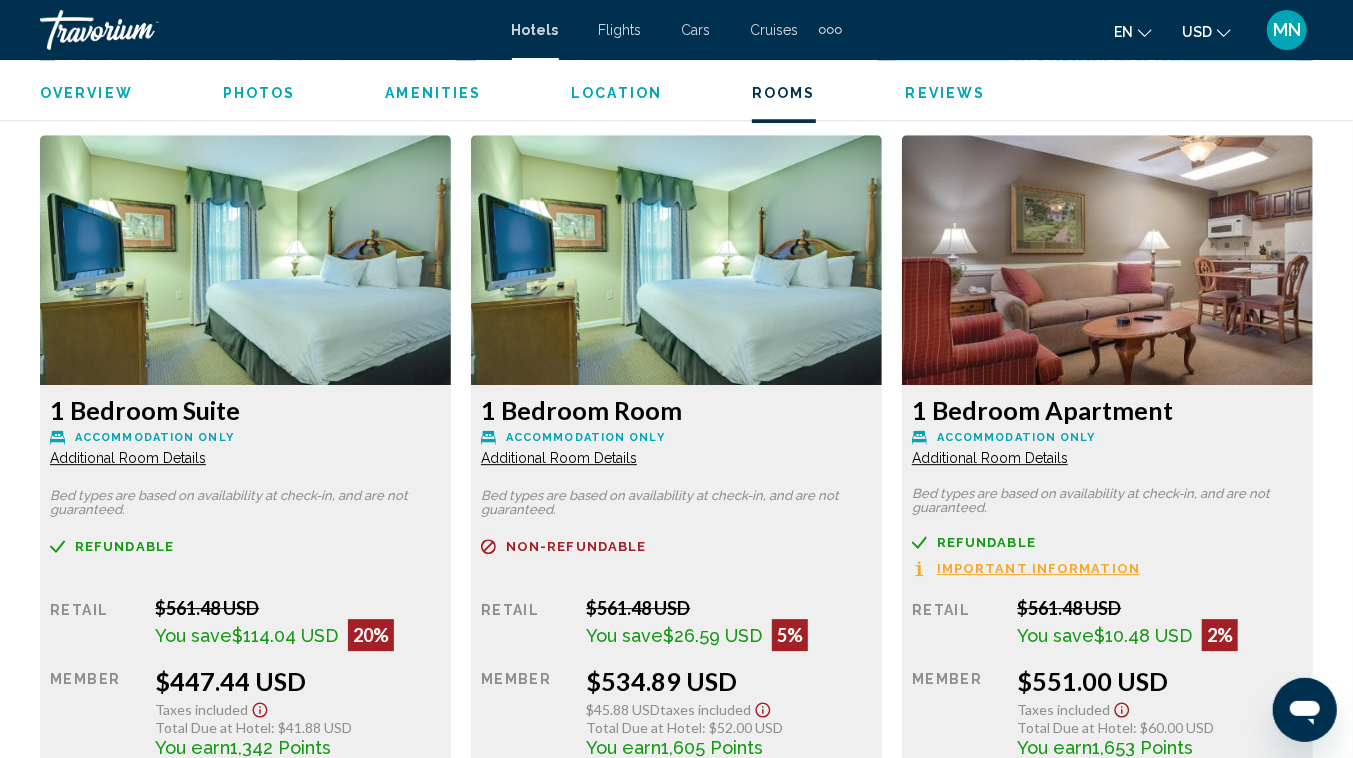 click at bounding box center (245, 260) 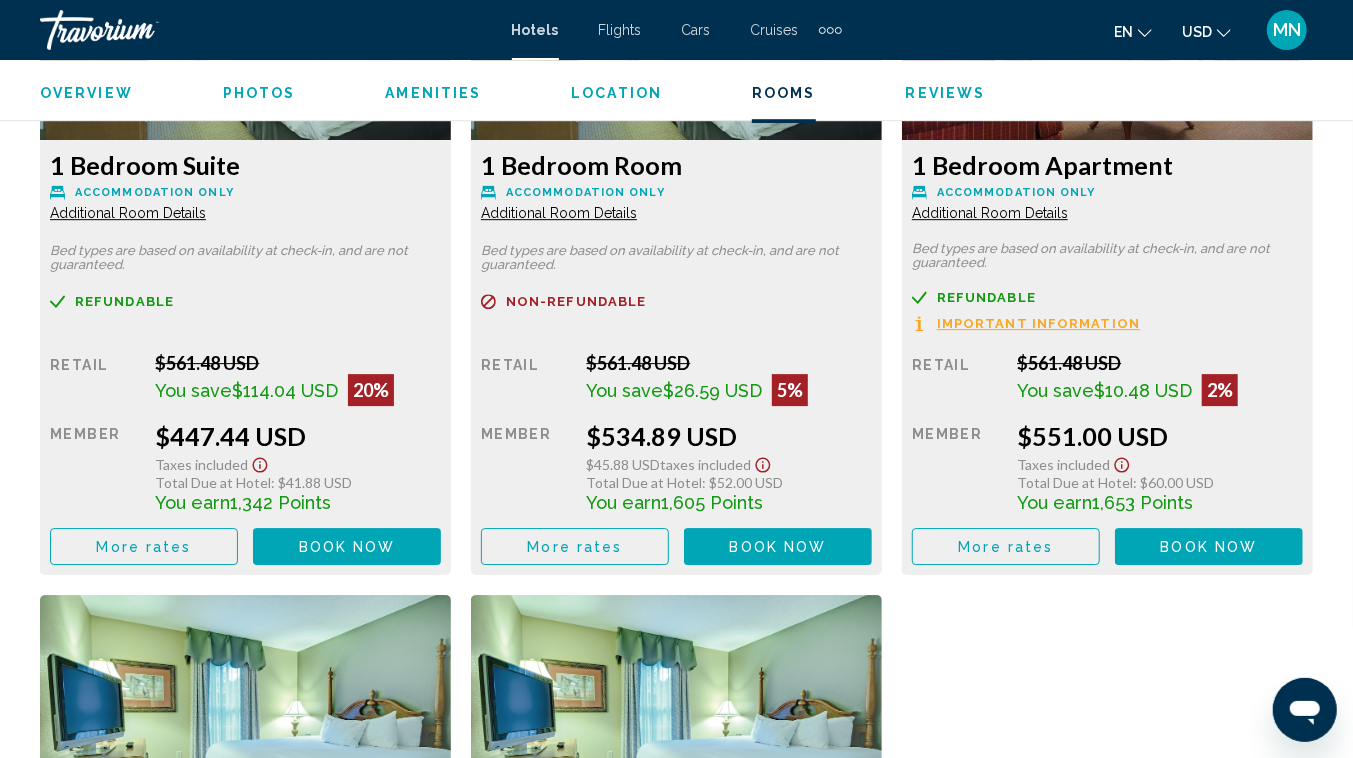 scroll, scrollTop: 3186, scrollLeft: 0, axis: vertical 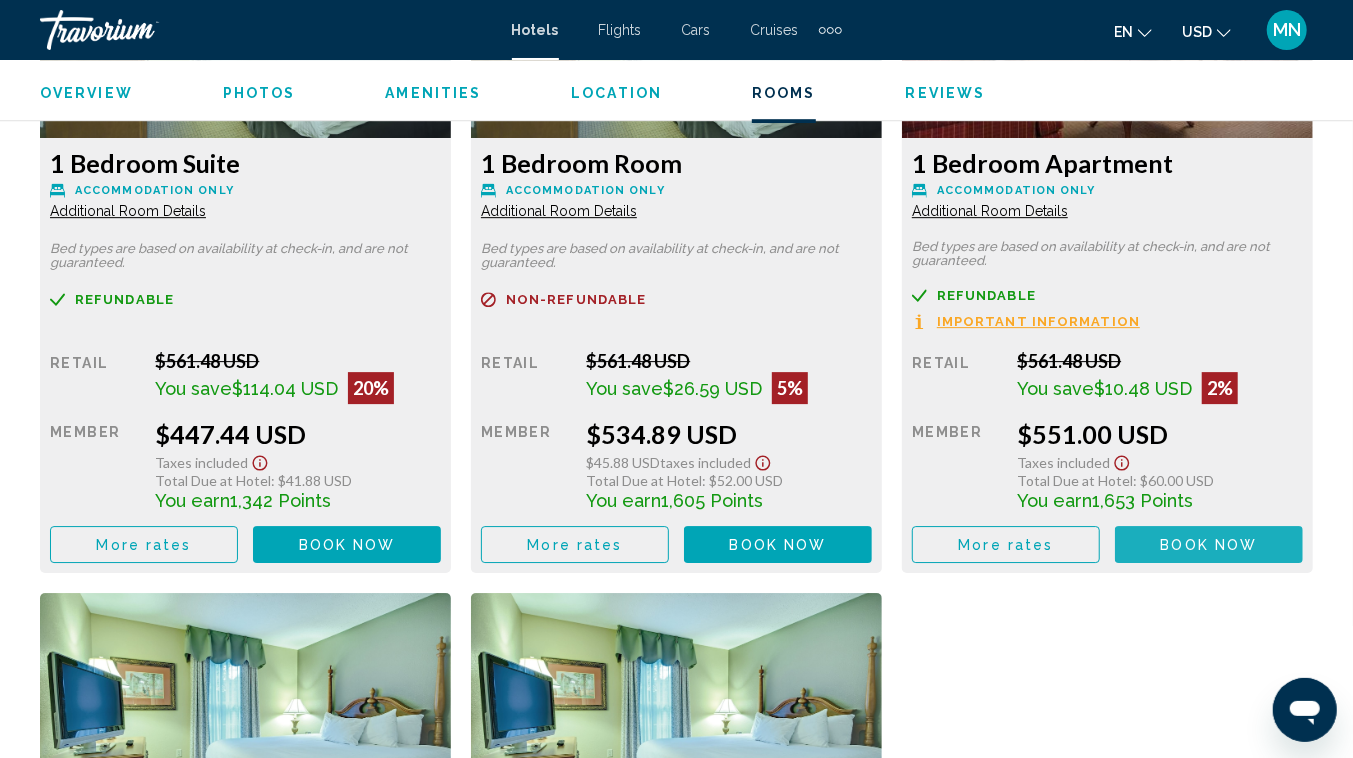click on "Book now No longer available" at bounding box center [1209, 544] 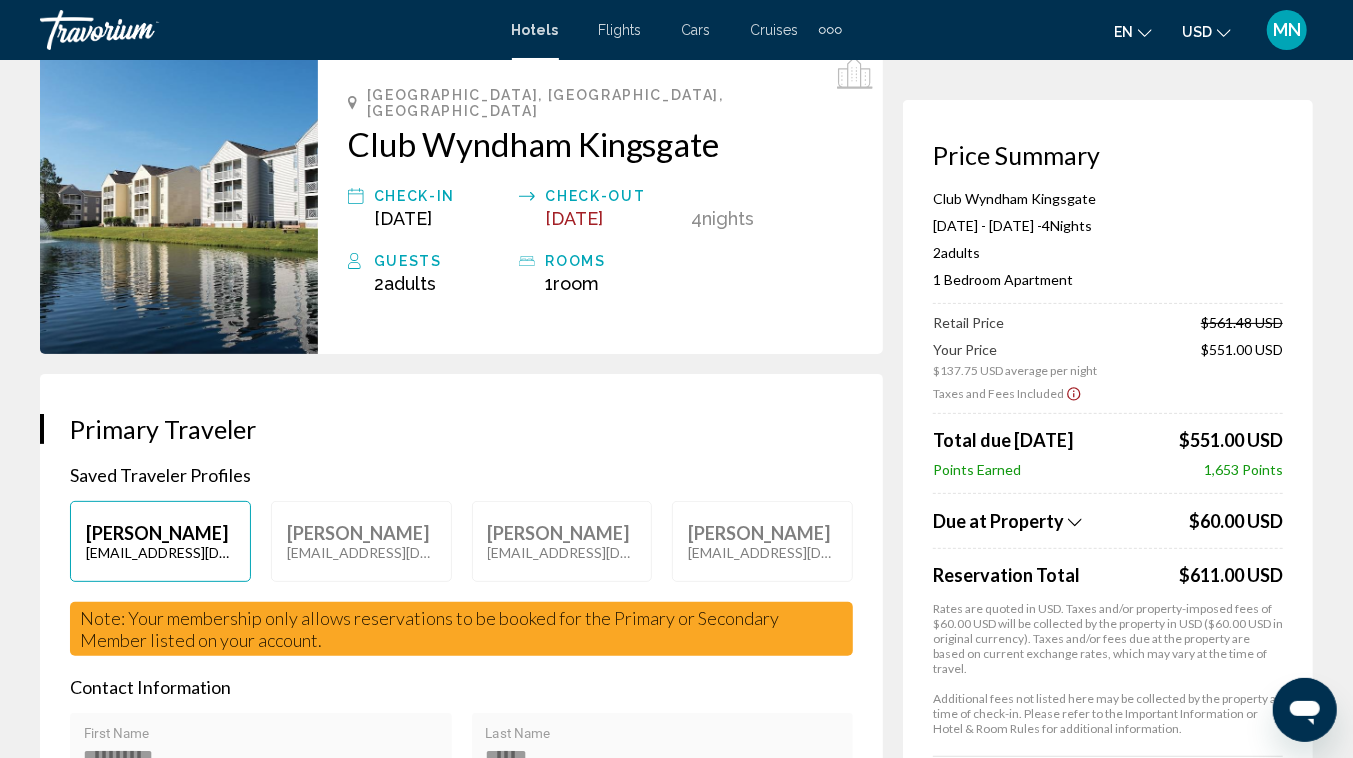 scroll, scrollTop: 0, scrollLeft: 0, axis: both 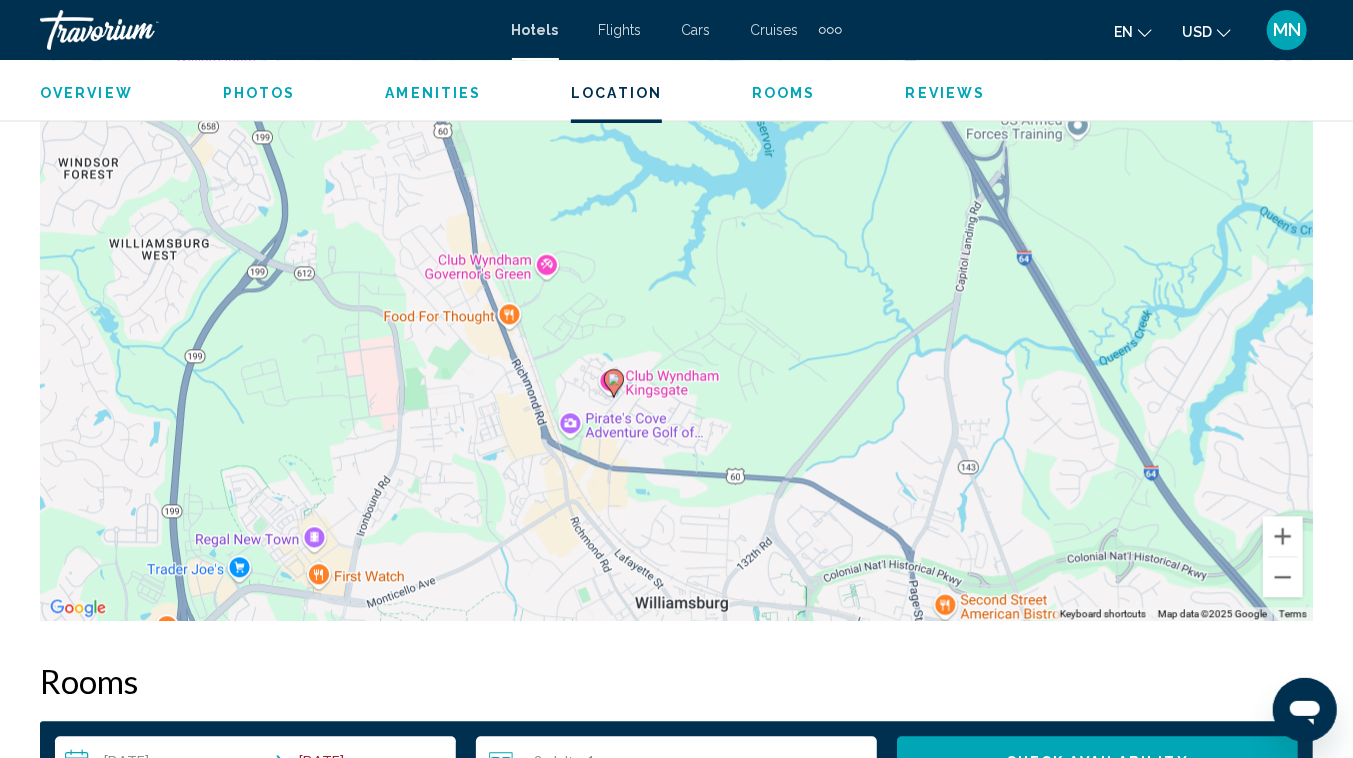 drag, startPoint x: 699, startPoint y: 346, endPoint x: 642, endPoint y: 423, distance: 95.80188 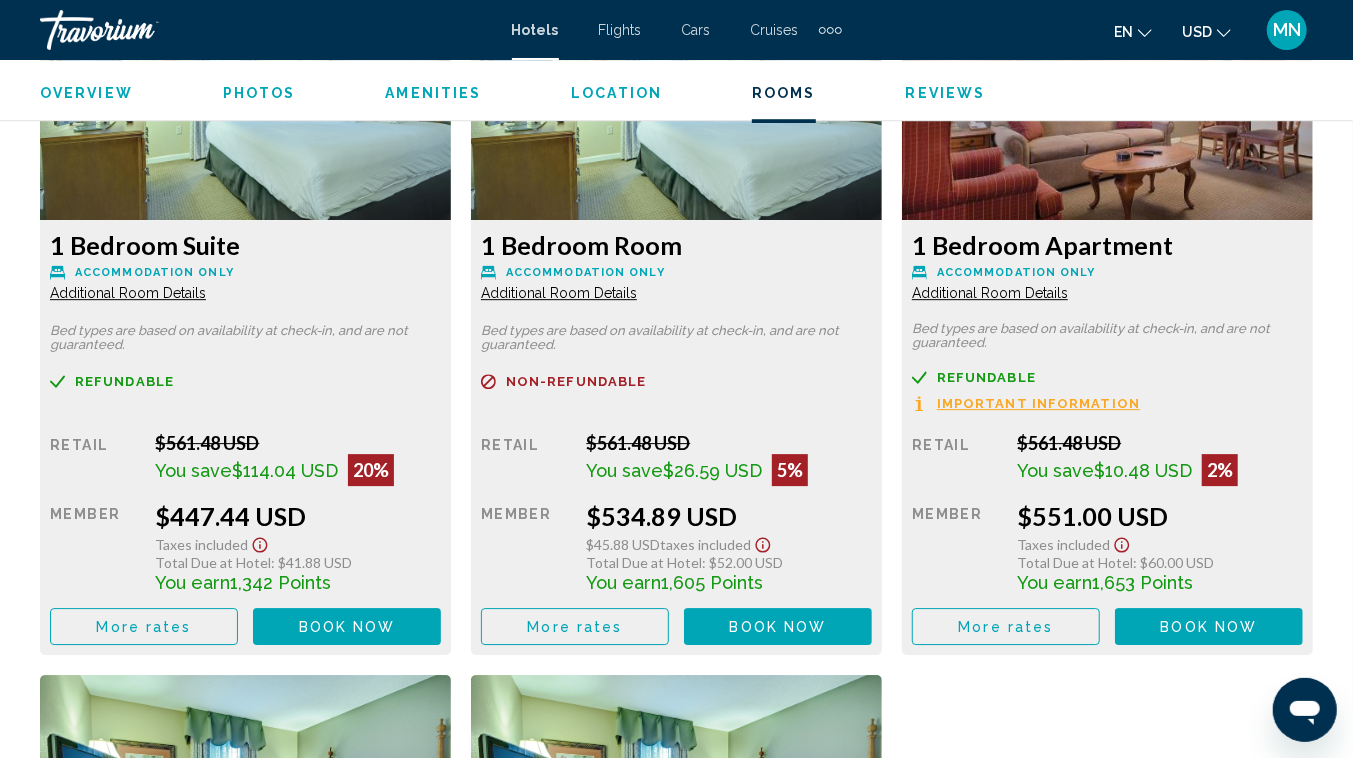 scroll, scrollTop: 3106, scrollLeft: 0, axis: vertical 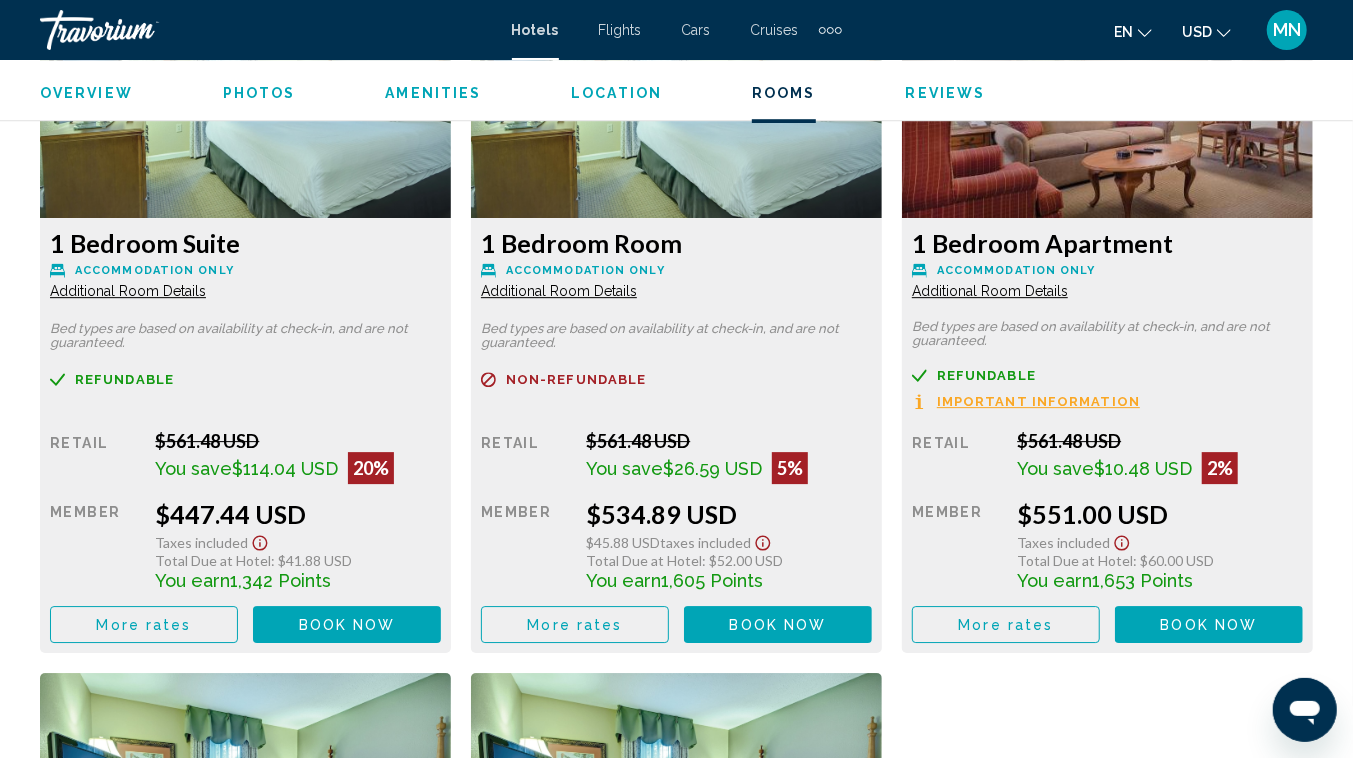 click on "Important Information" at bounding box center (1038, 401) 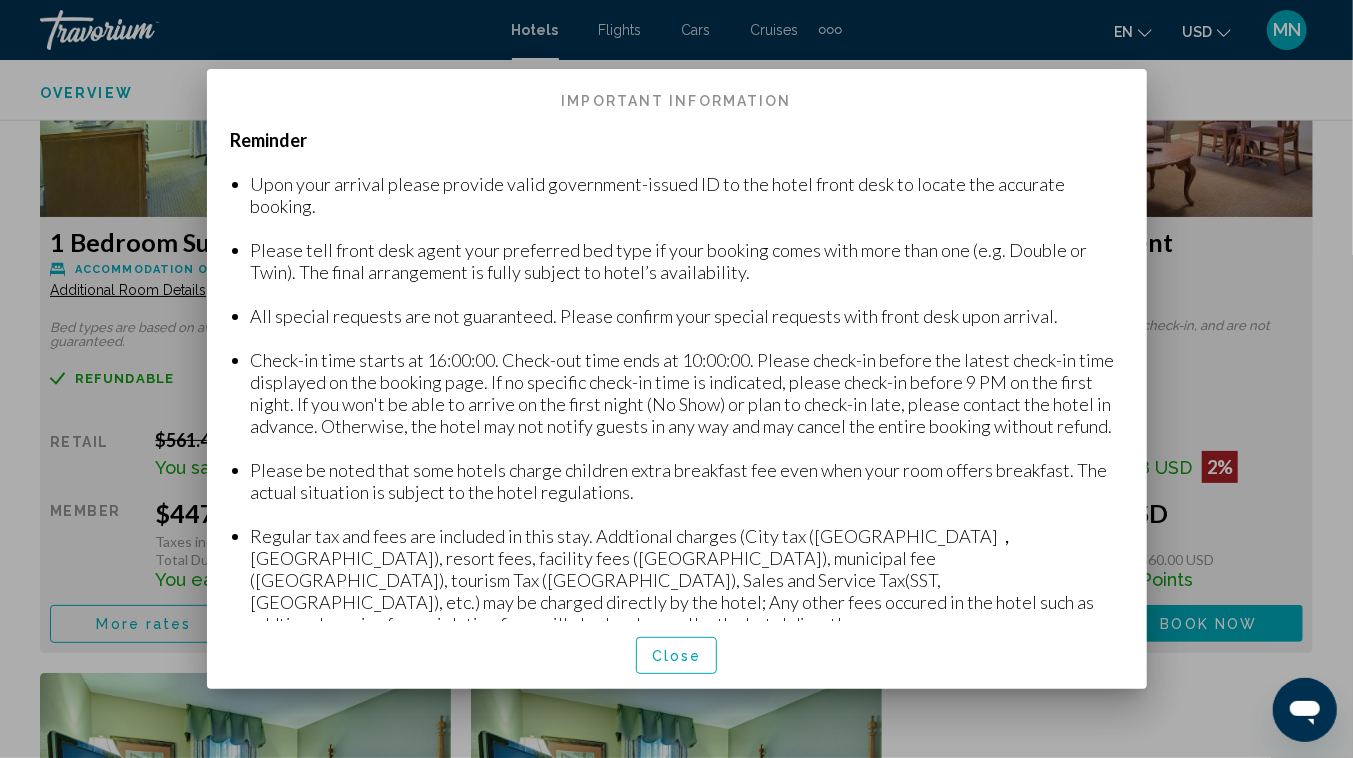 scroll, scrollTop: 0, scrollLeft: 0, axis: both 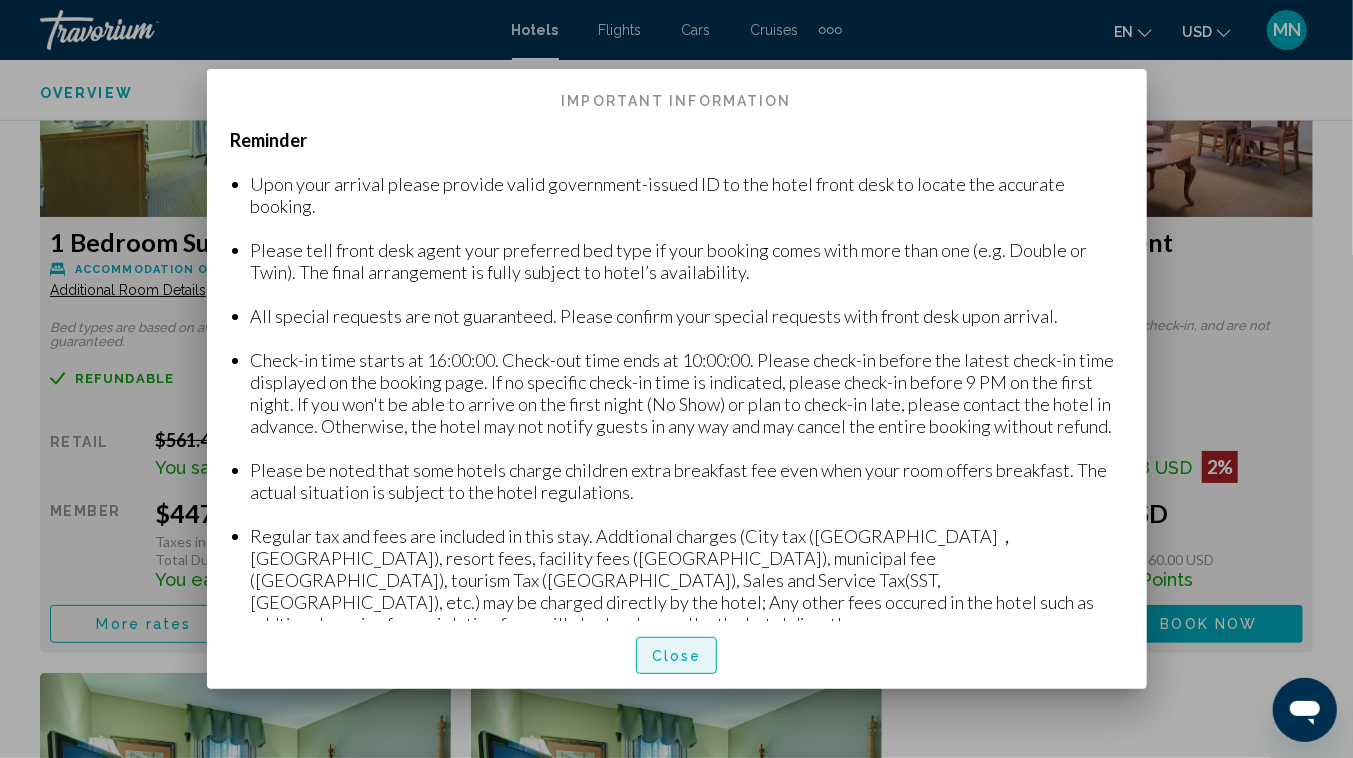 click on "Close" at bounding box center [677, 656] 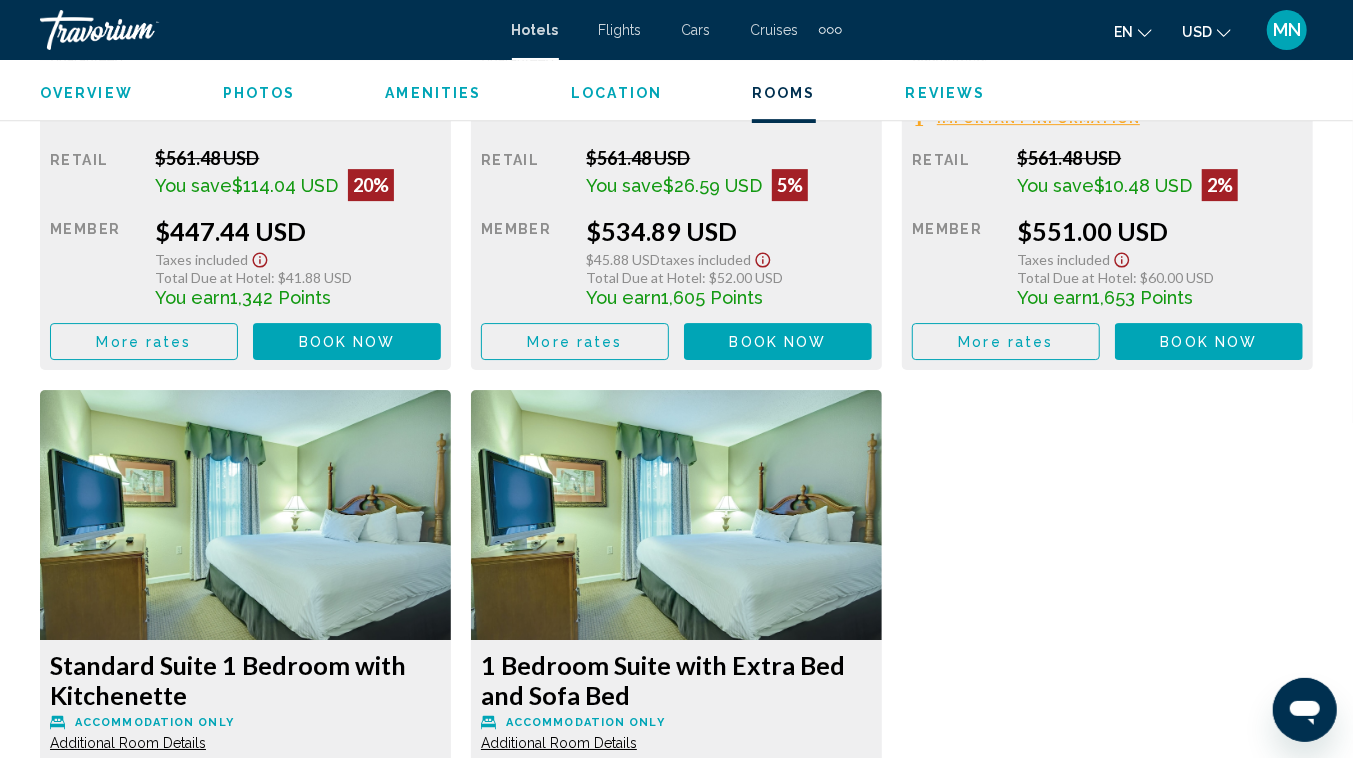 scroll, scrollTop: 3388, scrollLeft: 0, axis: vertical 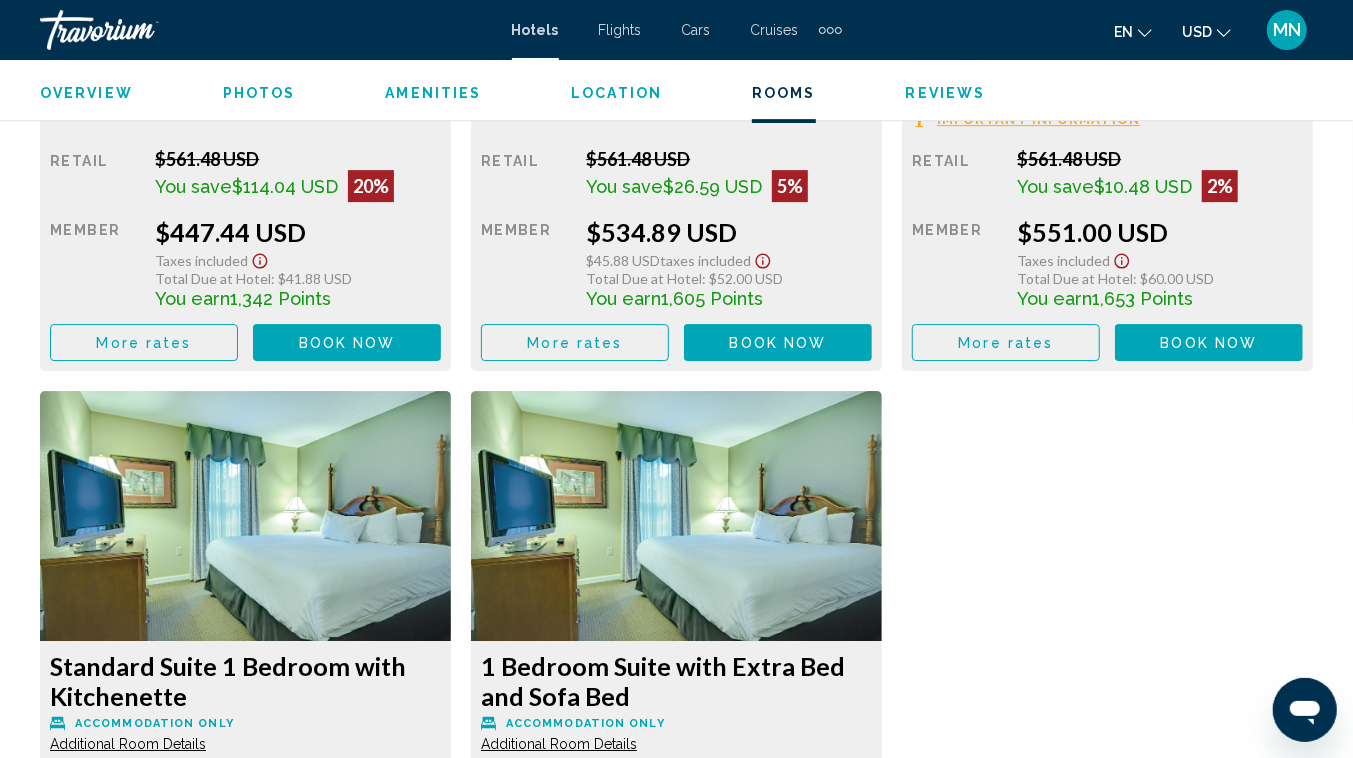 click at bounding box center (245, -189) 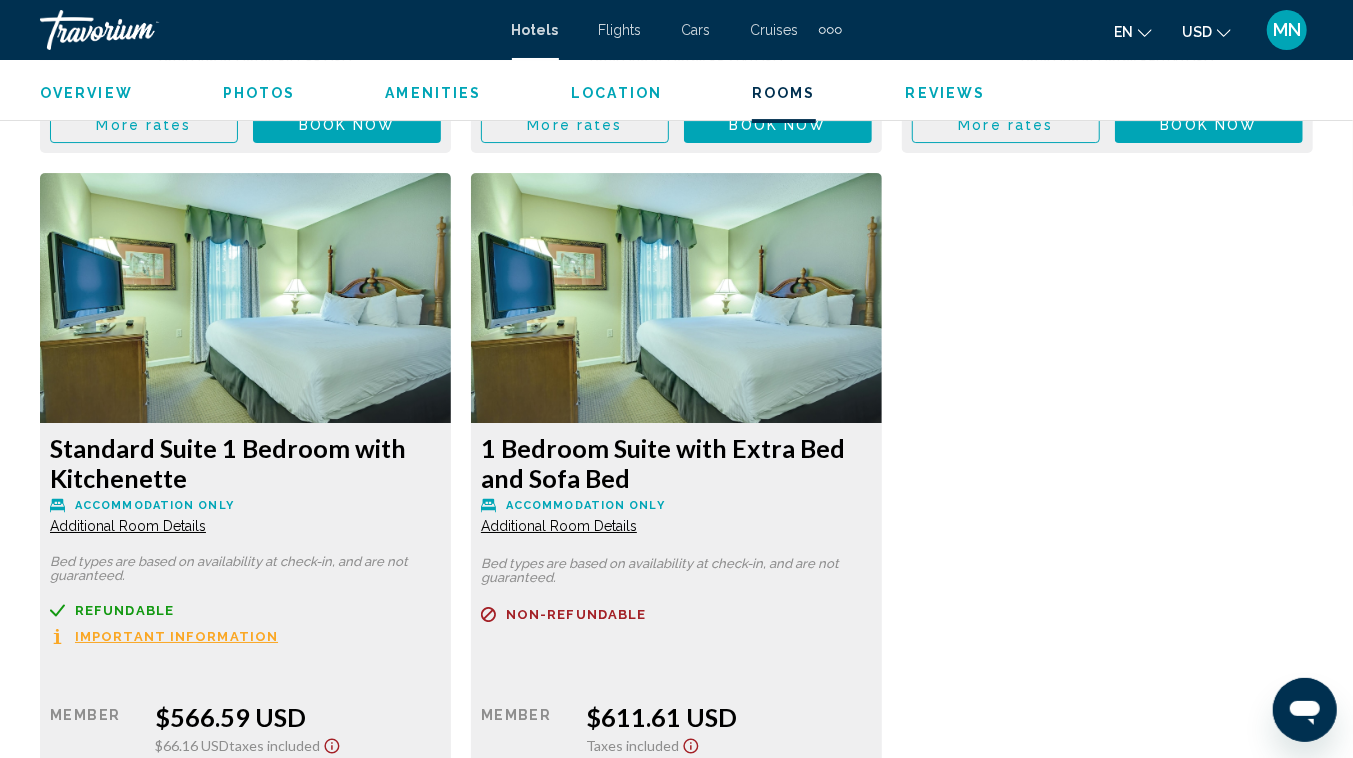 scroll, scrollTop: 3604, scrollLeft: 0, axis: vertical 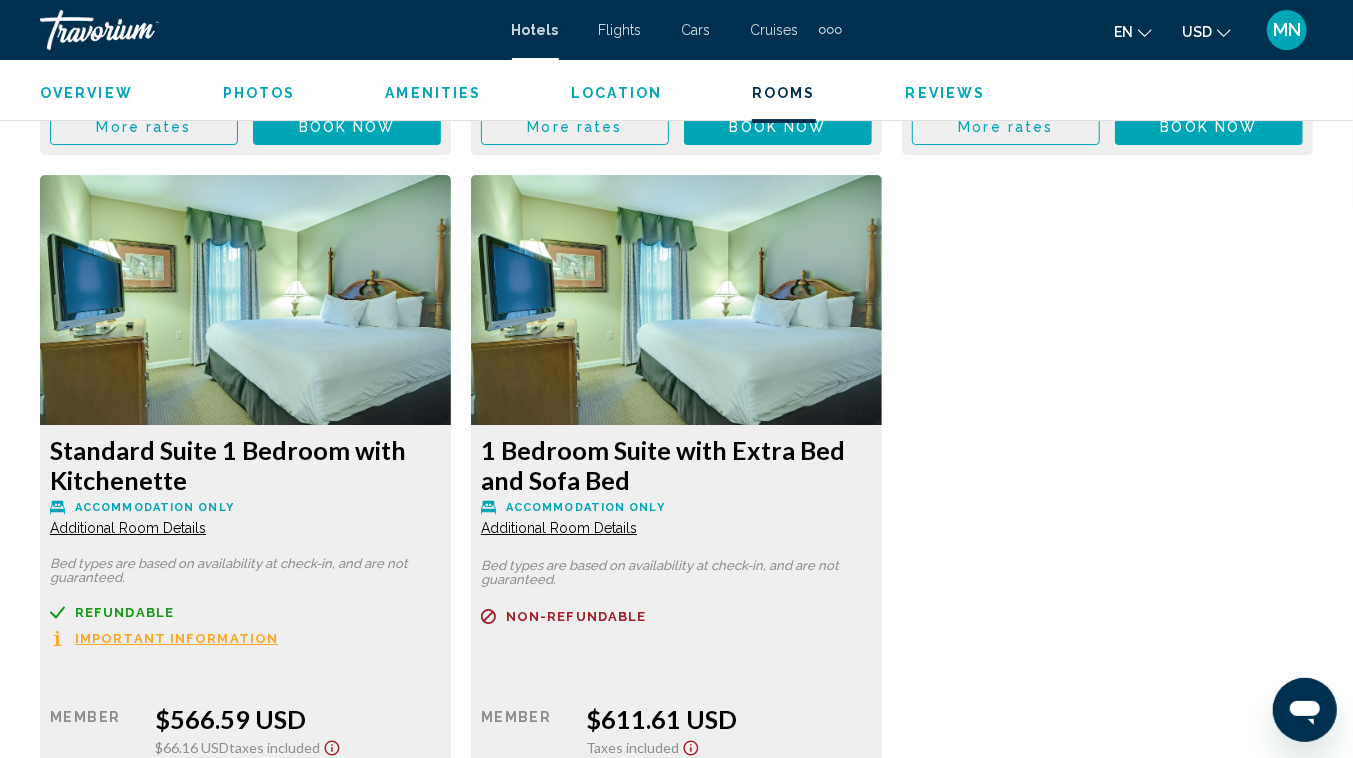 click on "Additional Room Details" at bounding box center (128, -207) 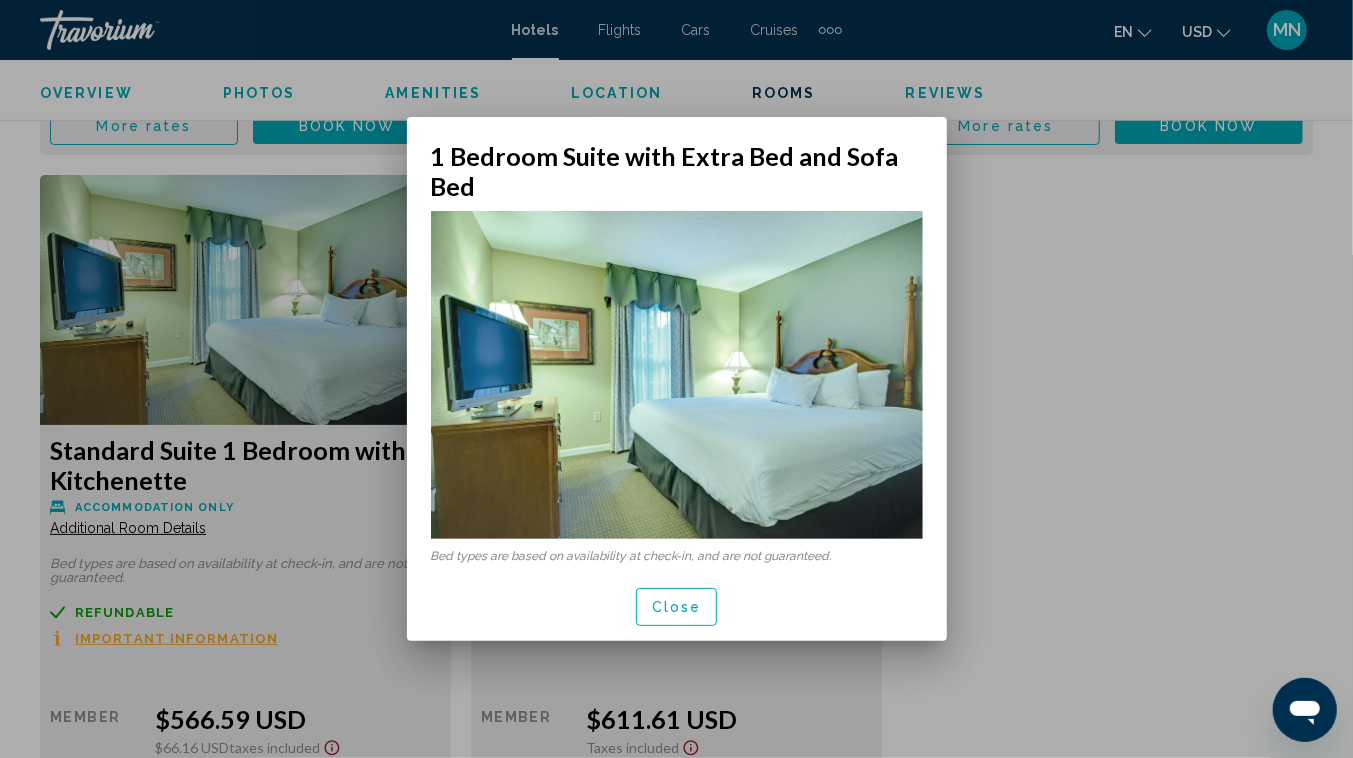 scroll, scrollTop: 0, scrollLeft: 0, axis: both 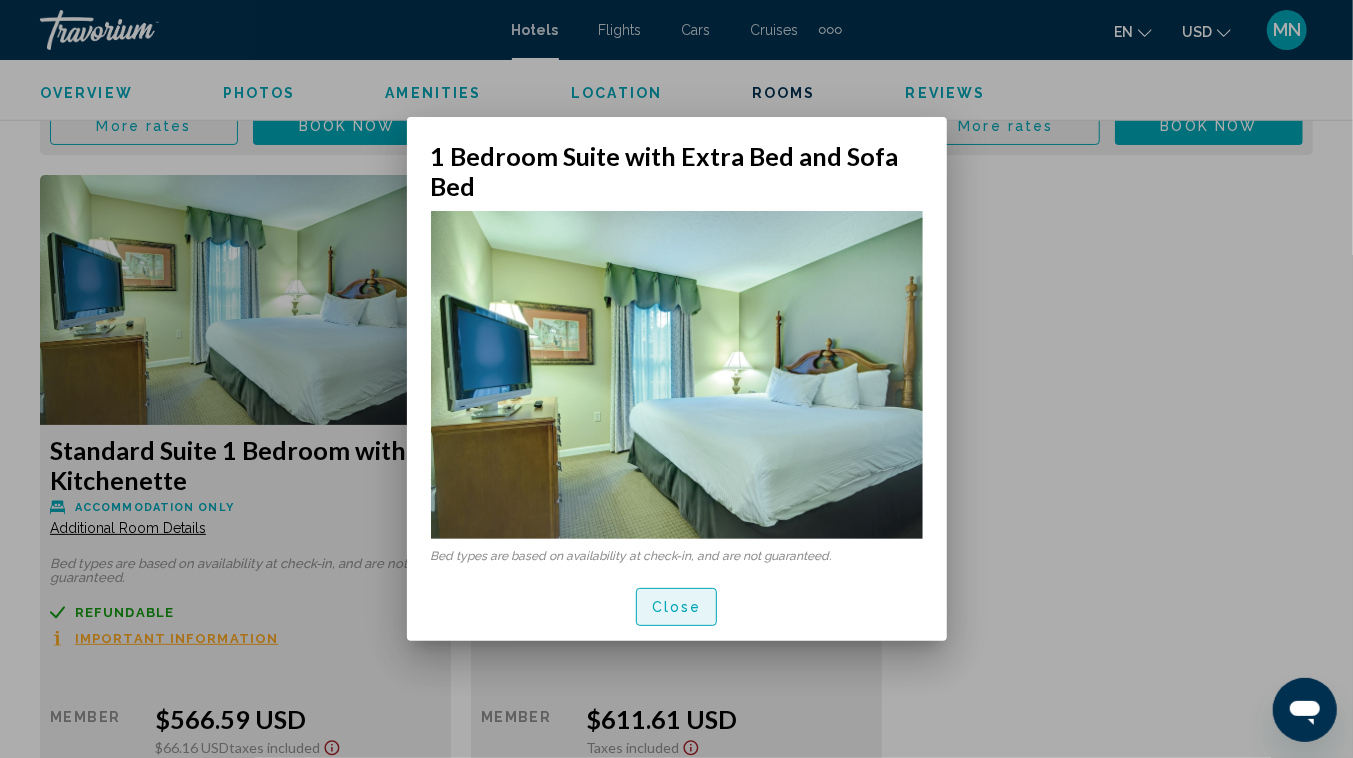 click on "Close" at bounding box center (677, 608) 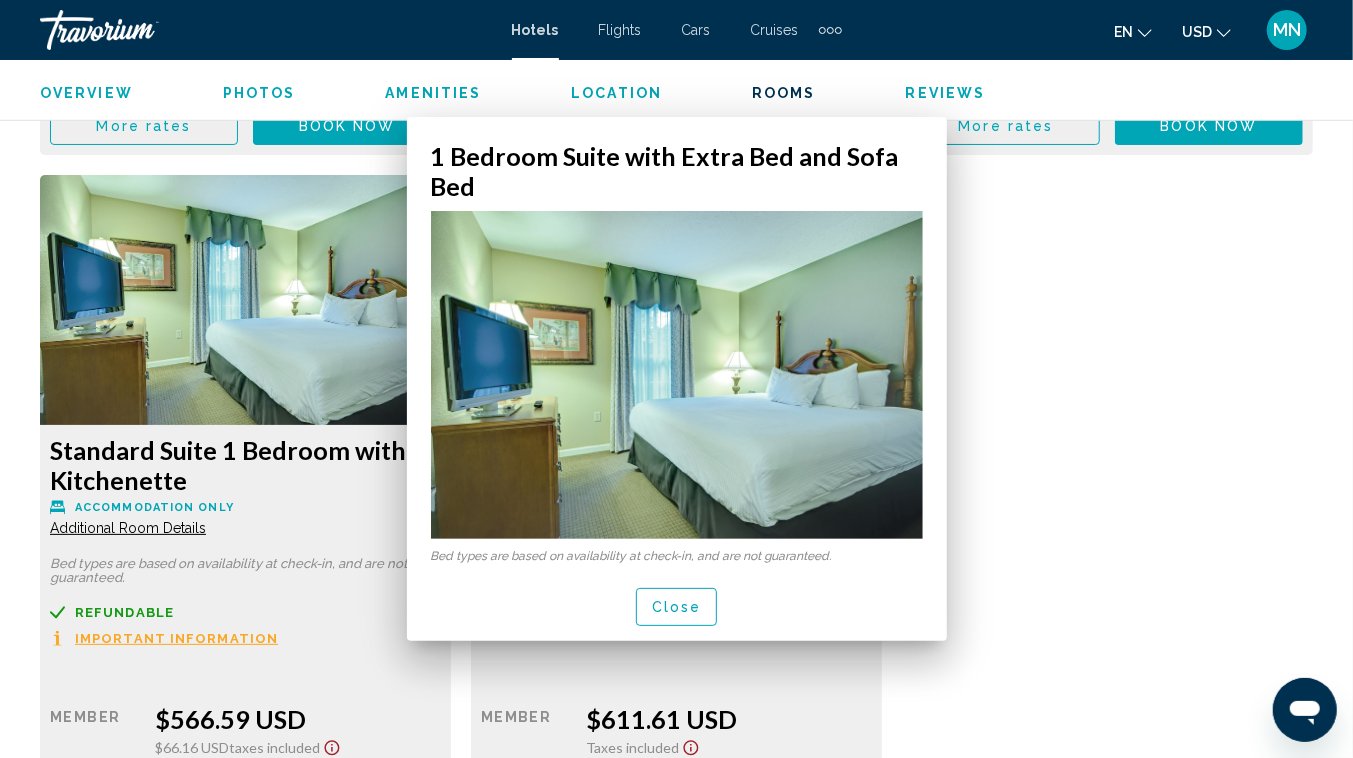 scroll, scrollTop: 3604, scrollLeft: 0, axis: vertical 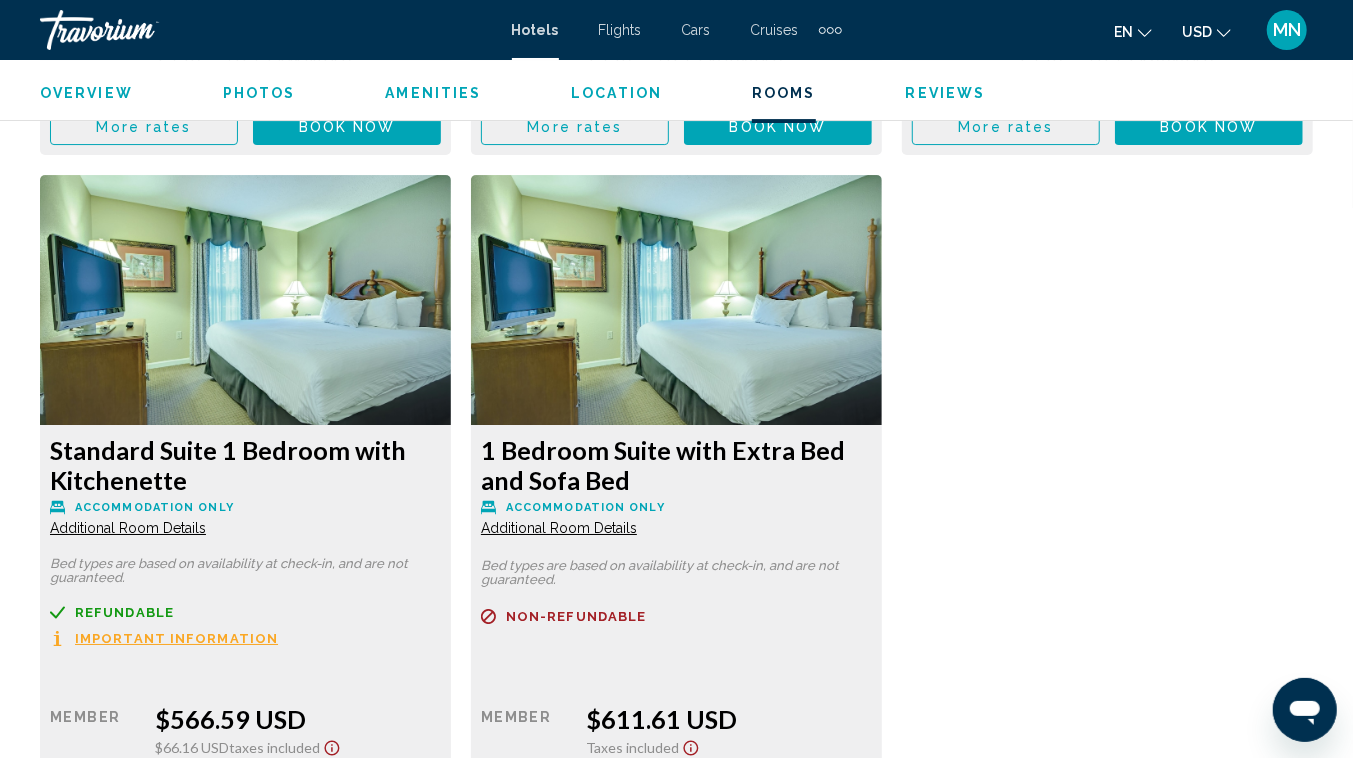 click on "1 Bedroom Suite with Extra Bed and Sofa Bed
Accommodation Only Additional Room Details Bed types are based on availability at check-in, and are not guaranteed.
Refundable
Non-refundable
Non-refundable     Retail  $0.00  when you redeem    Member  $611.61 USD  Taxes included
Total Due at Hotel : $60.00 USD  You earn  1,835  Points  More rates Book now No longer available" at bounding box center (245, -63) 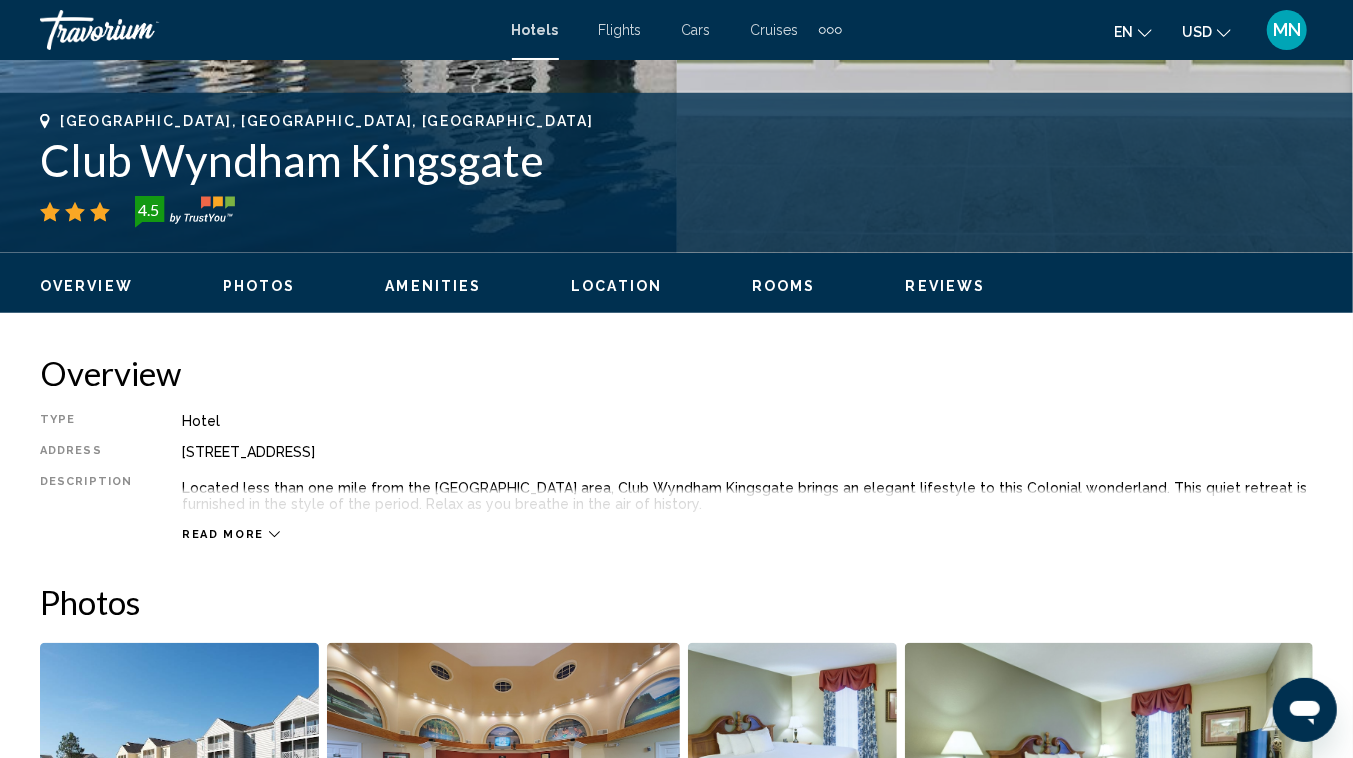 scroll, scrollTop: 758, scrollLeft: 0, axis: vertical 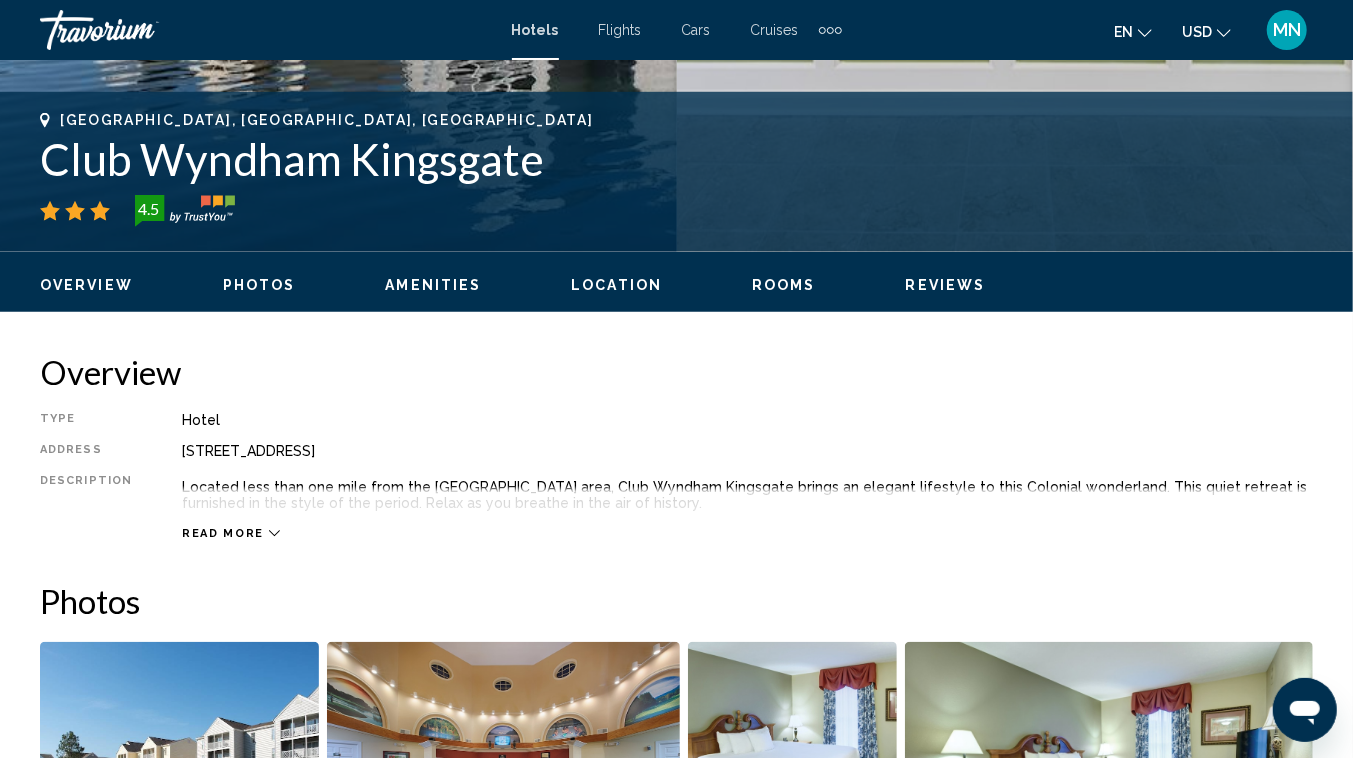 click 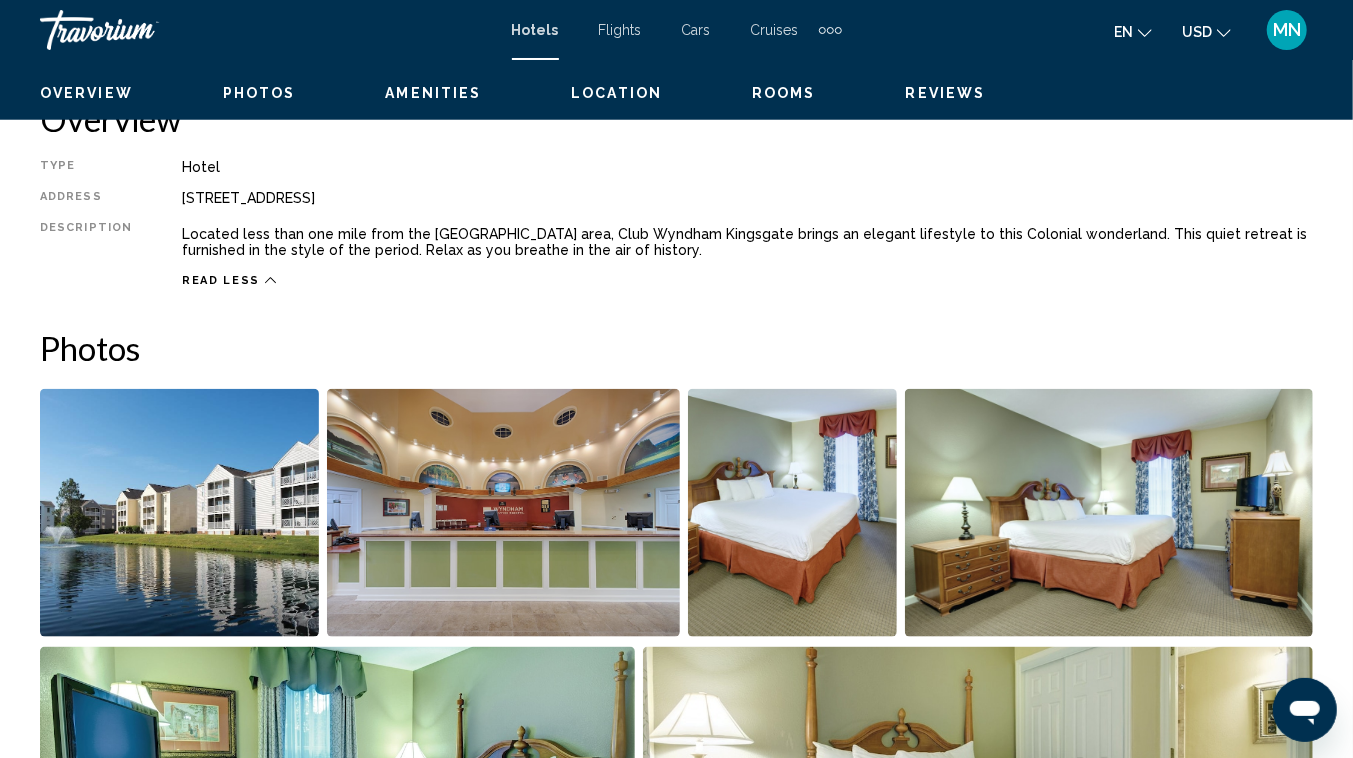 scroll, scrollTop: 1022, scrollLeft: 0, axis: vertical 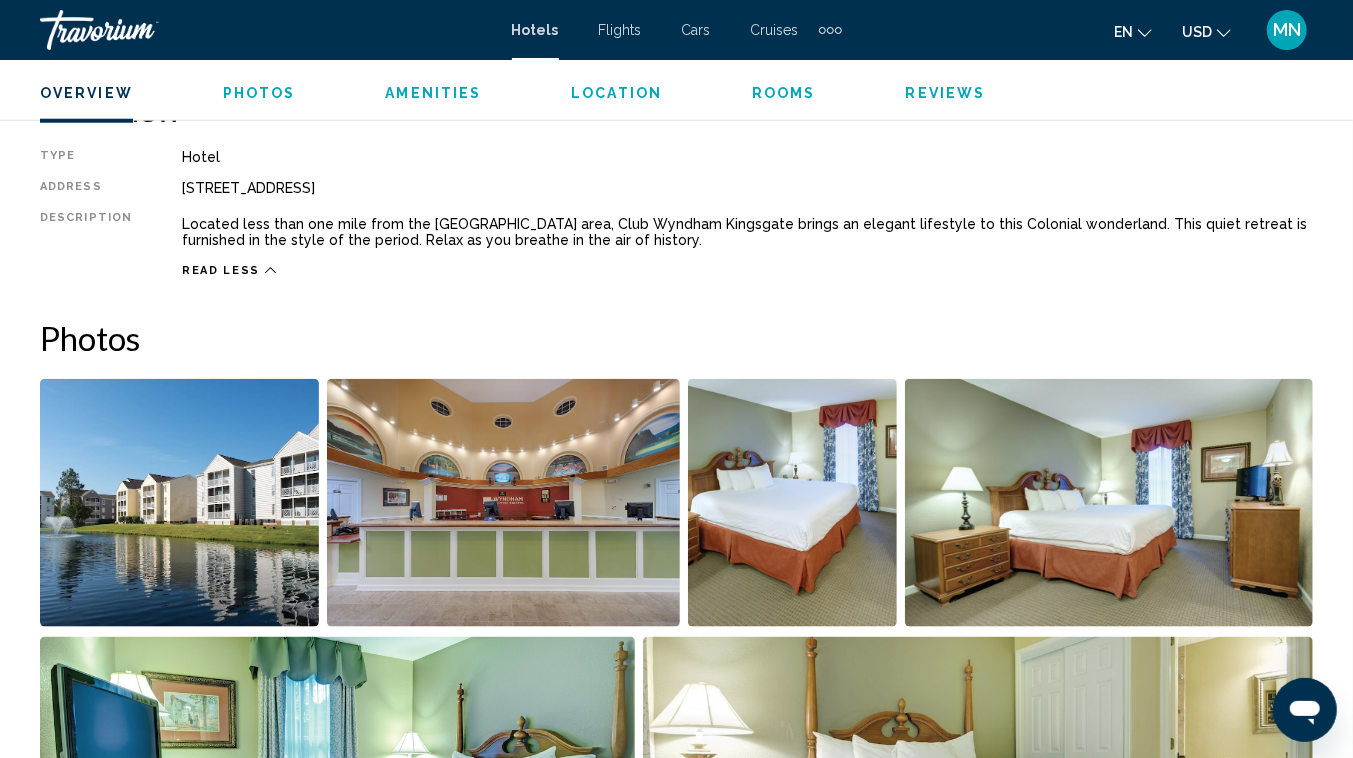 click at bounding box center (179, 503) 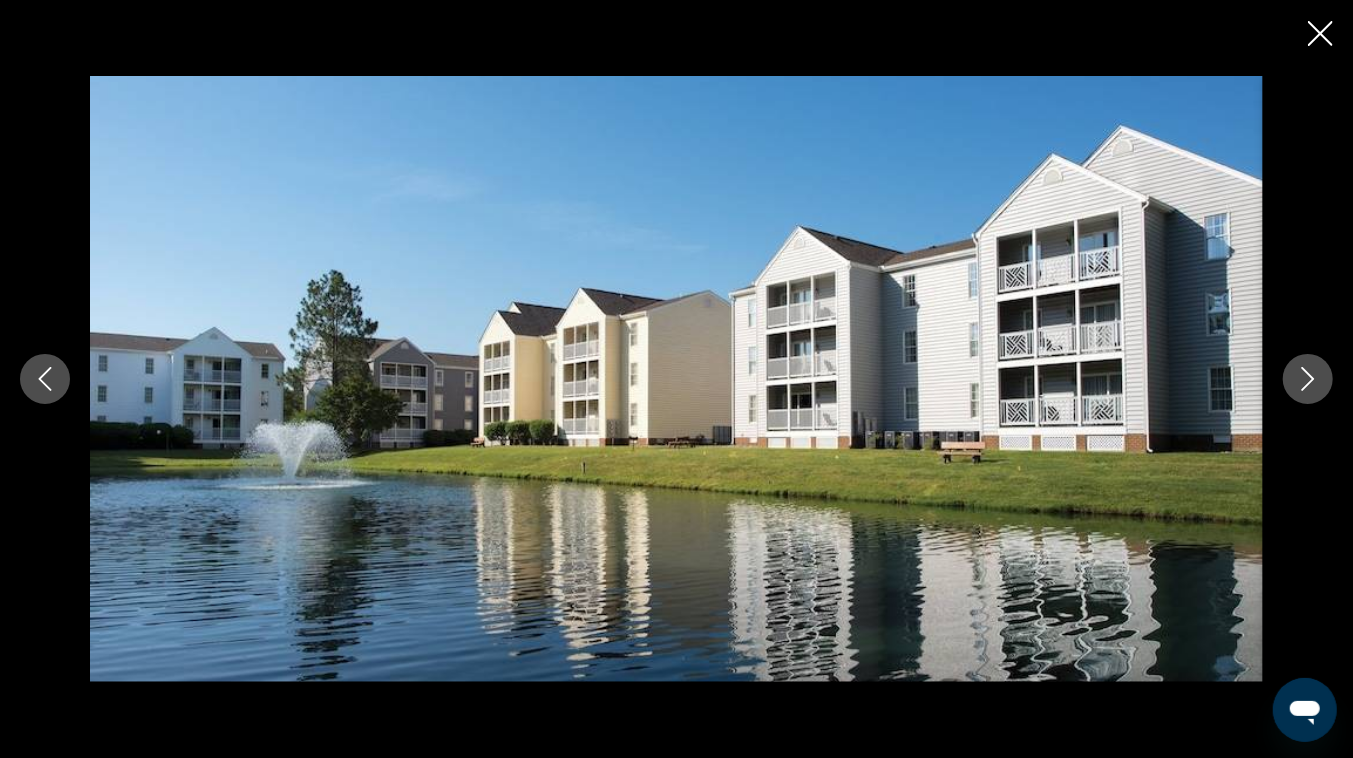 click at bounding box center (1308, 379) 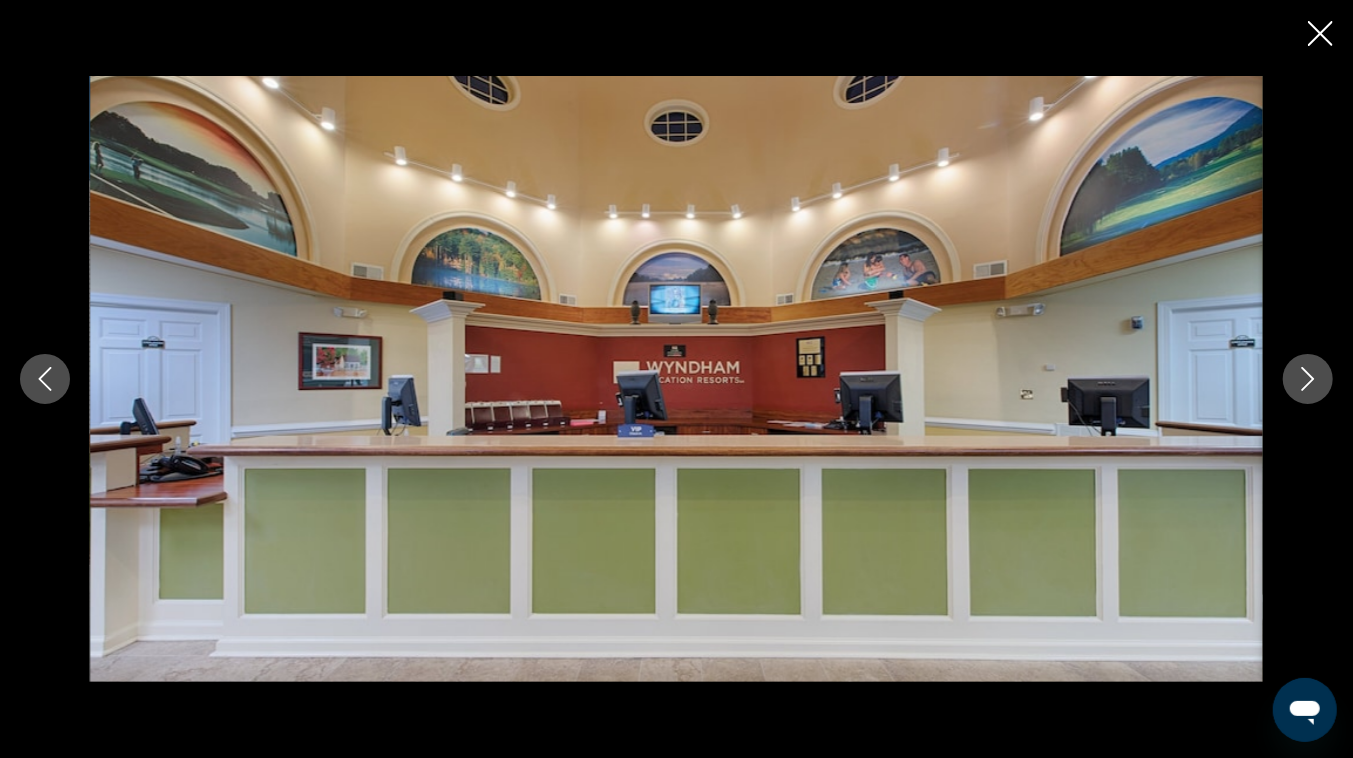 click at bounding box center [1308, 379] 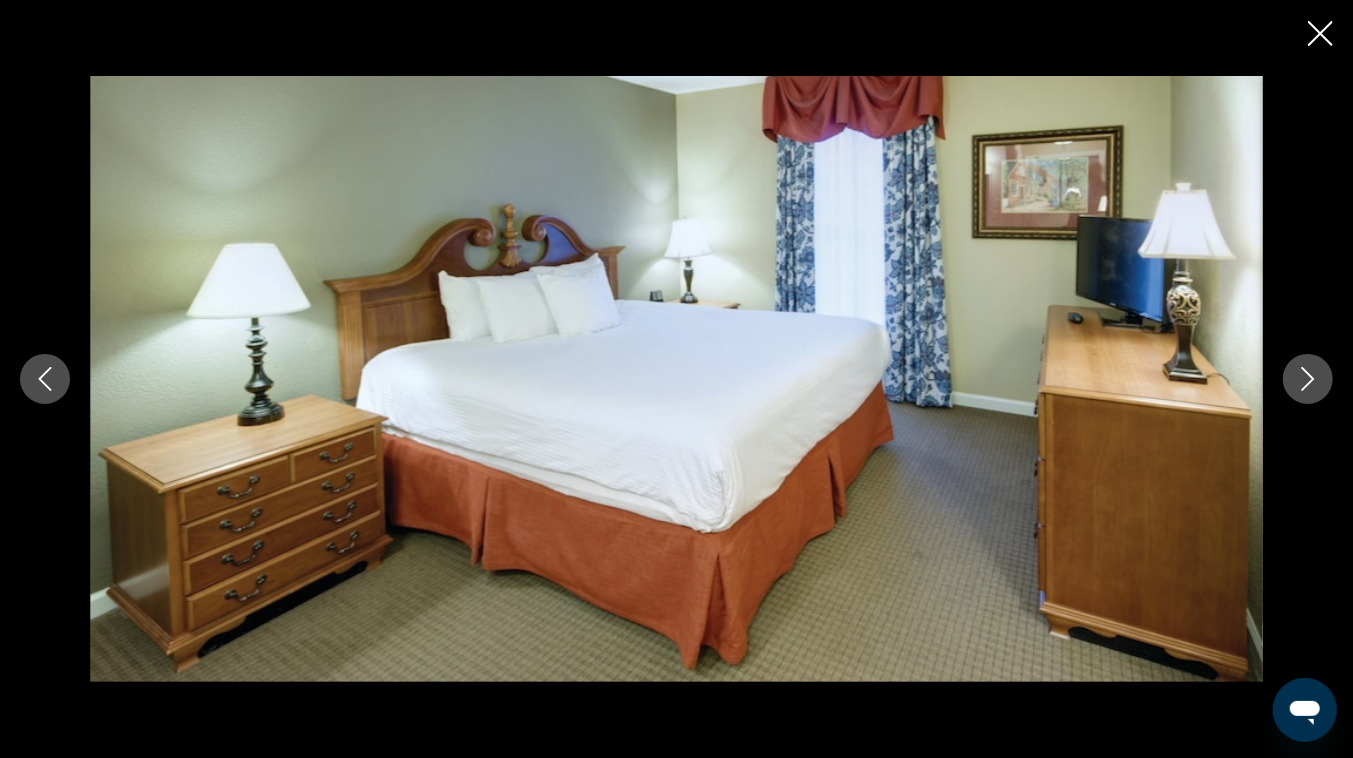 click at bounding box center (1308, 379) 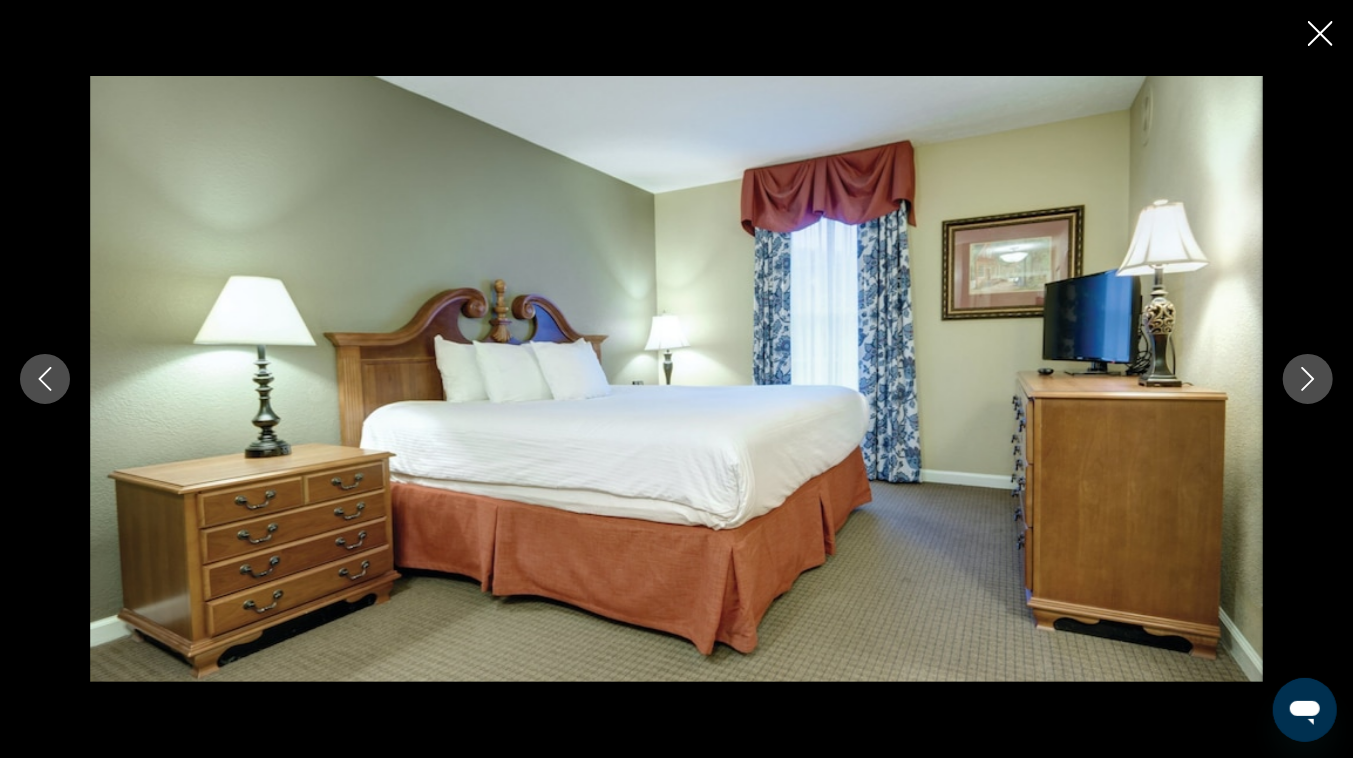 click at bounding box center (1308, 379) 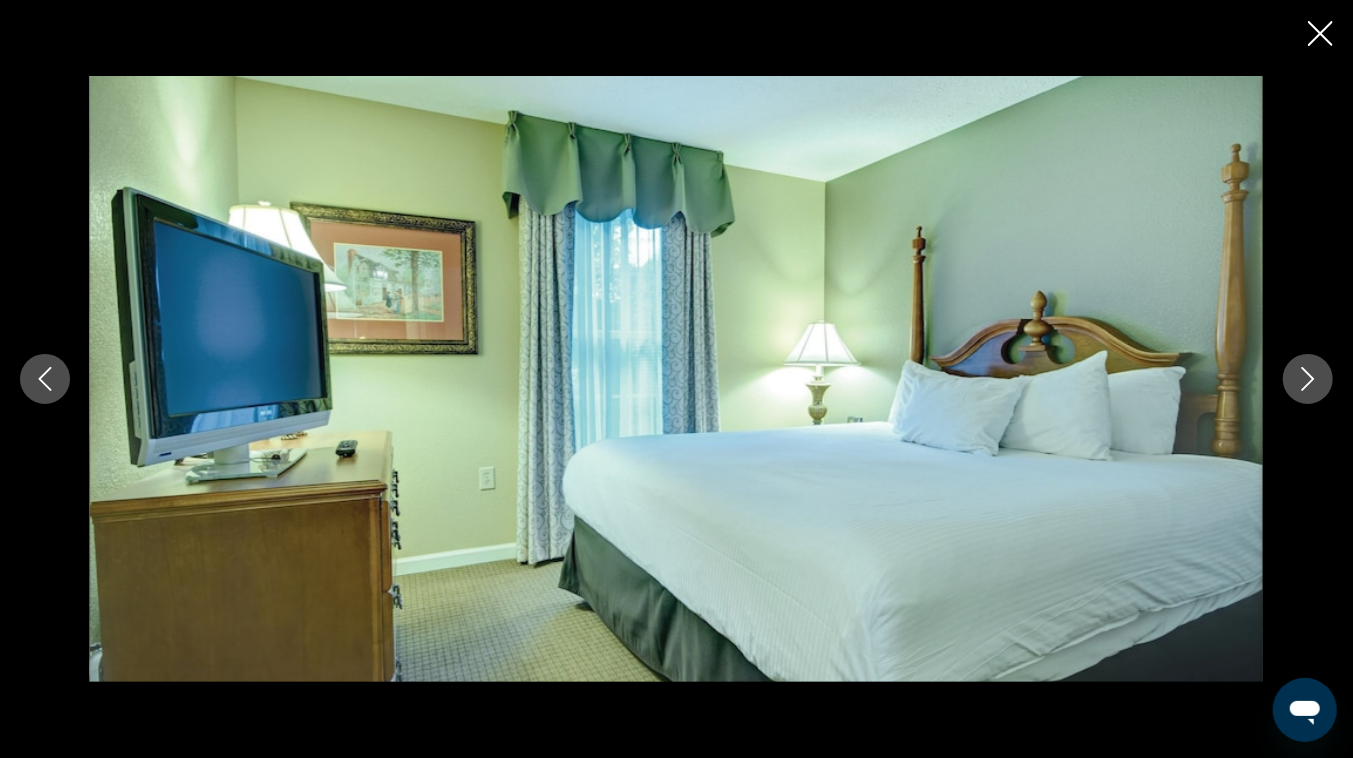 click at bounding box center [1308, 379] 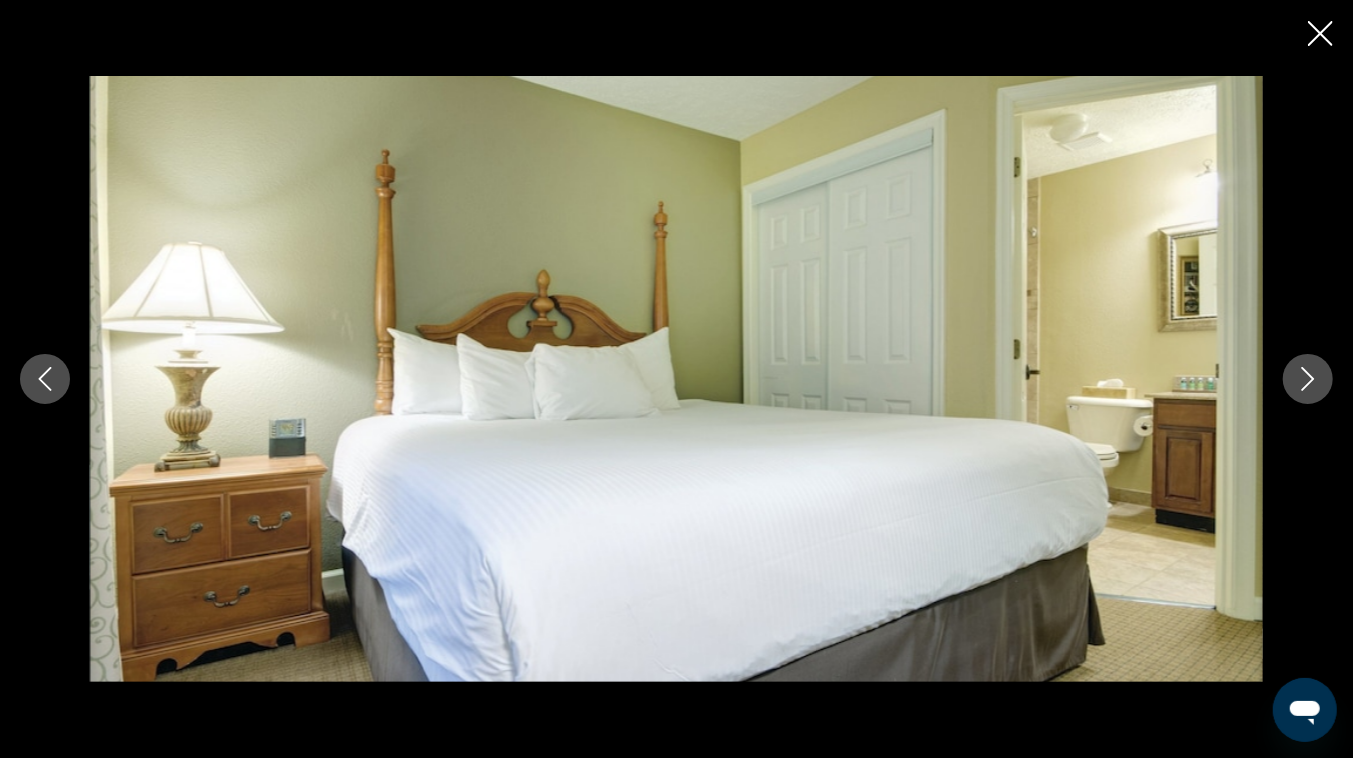 click at bounding box center [1308, 379] 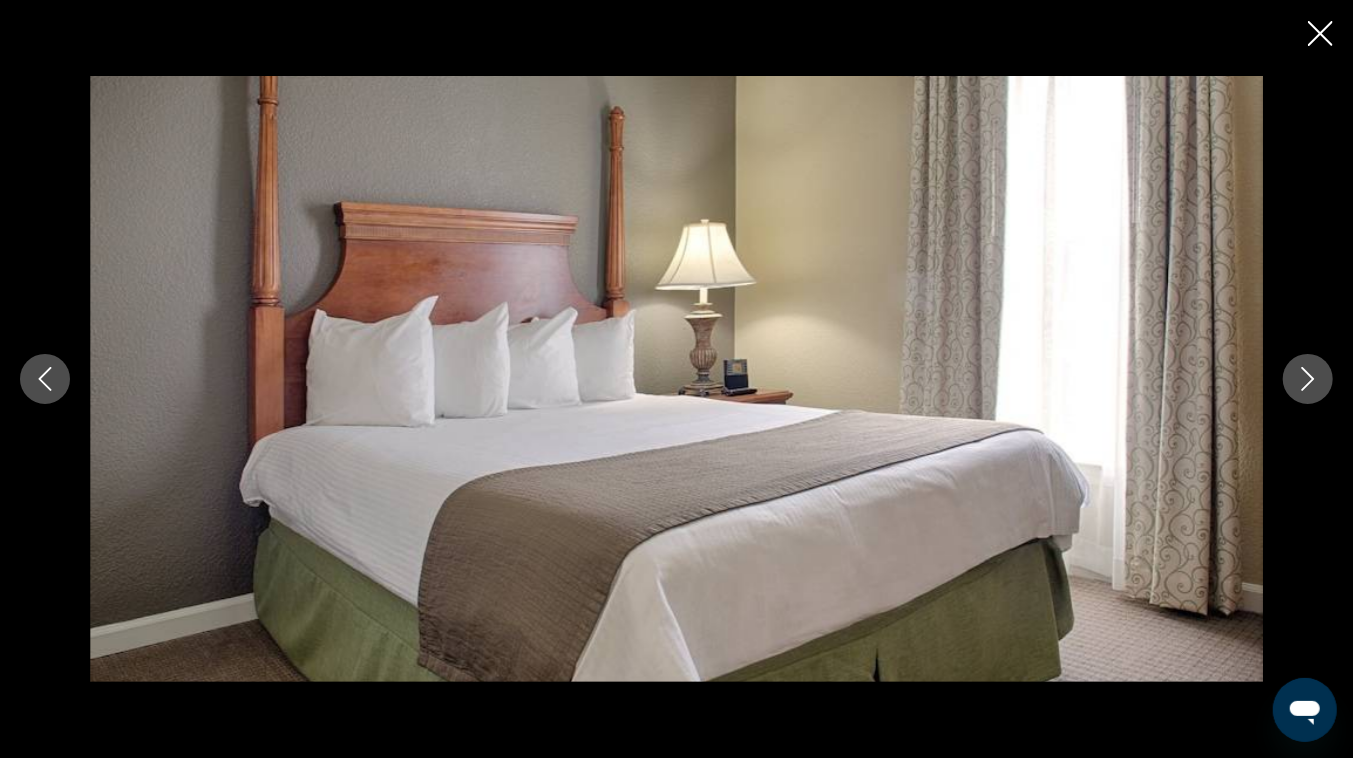 click at bounding box center [1308, 379] 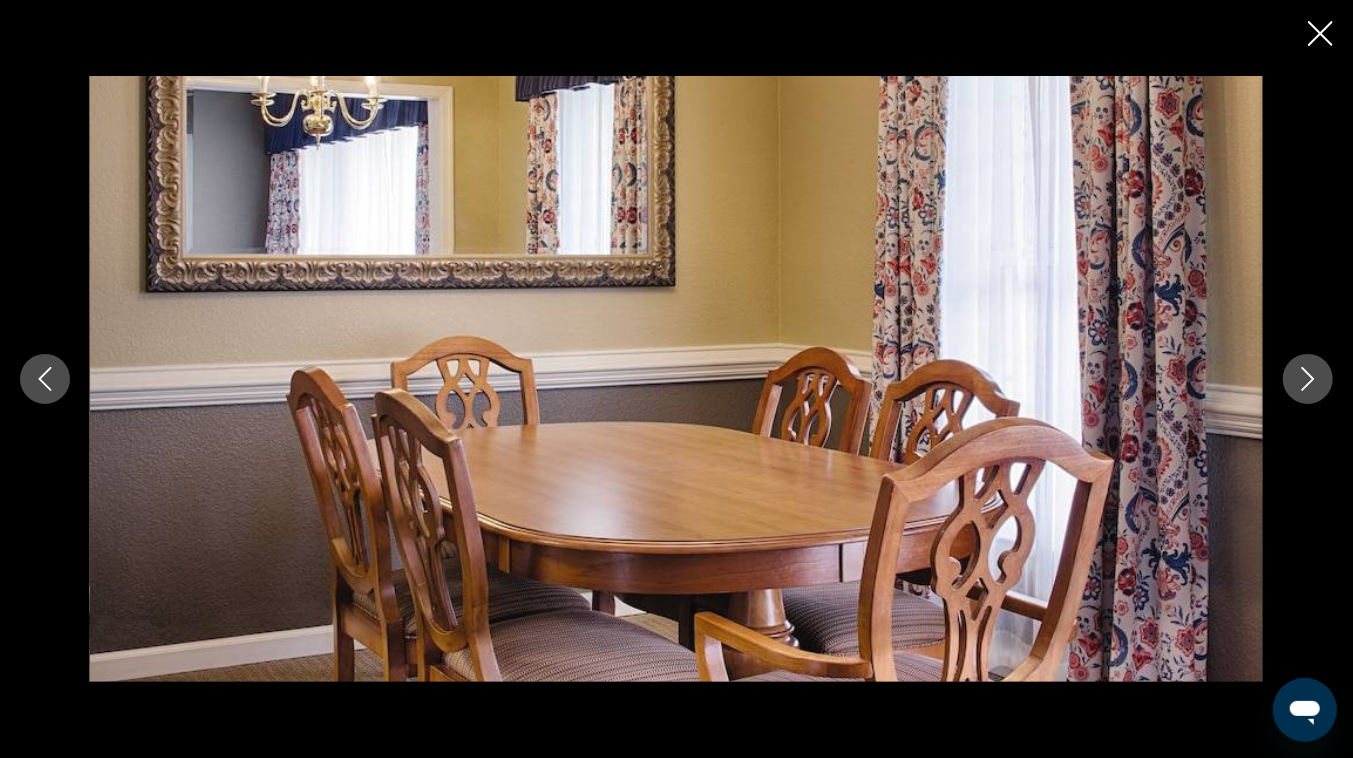 click at bounding box center [1308, 379] 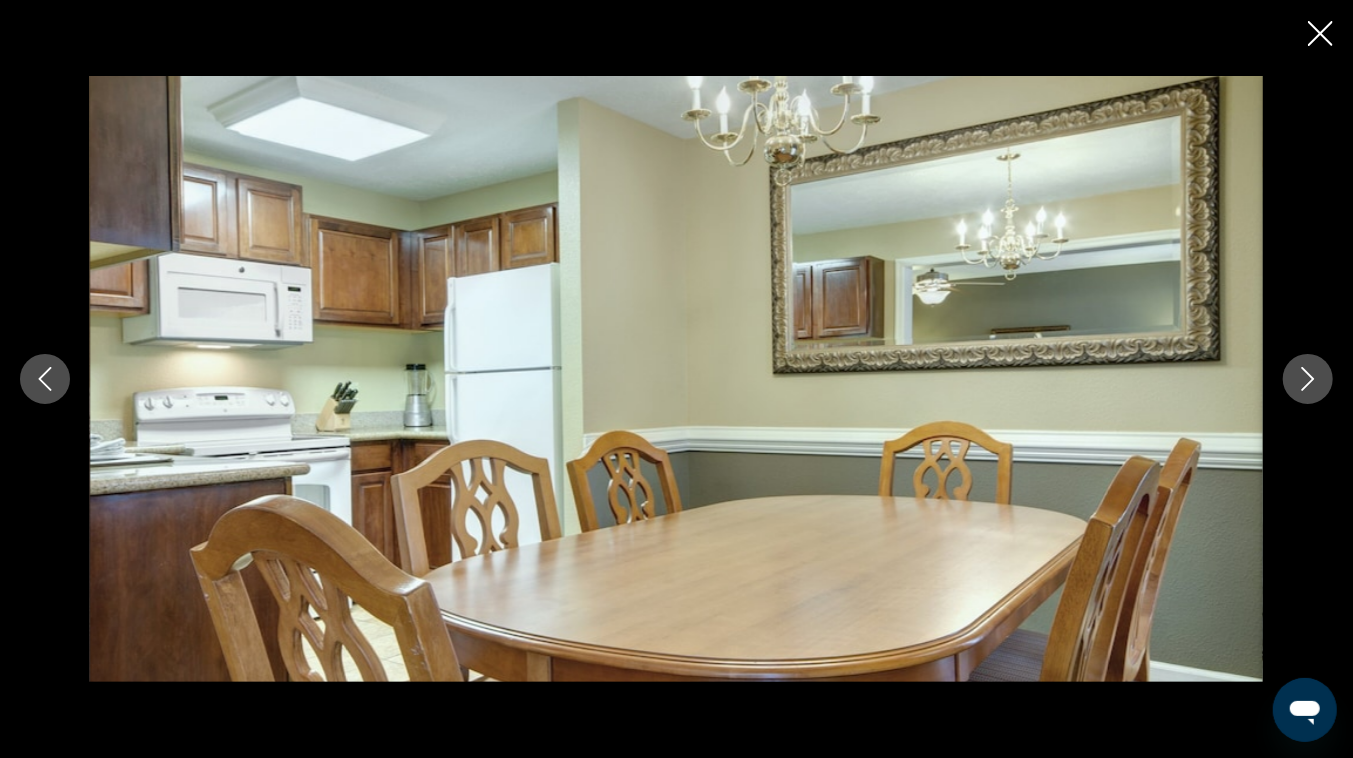 click at bounding box center [1308, 379] 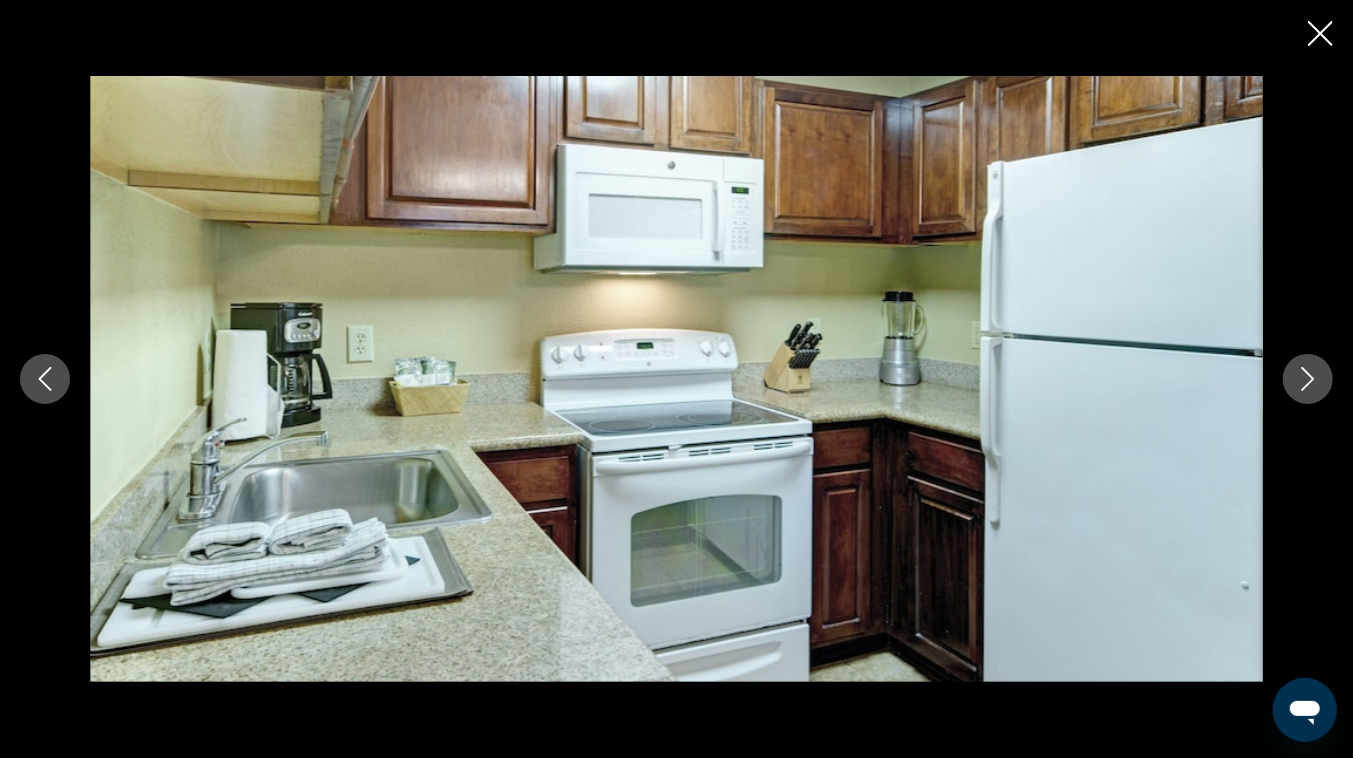 click at bounding box center [1308, 379] 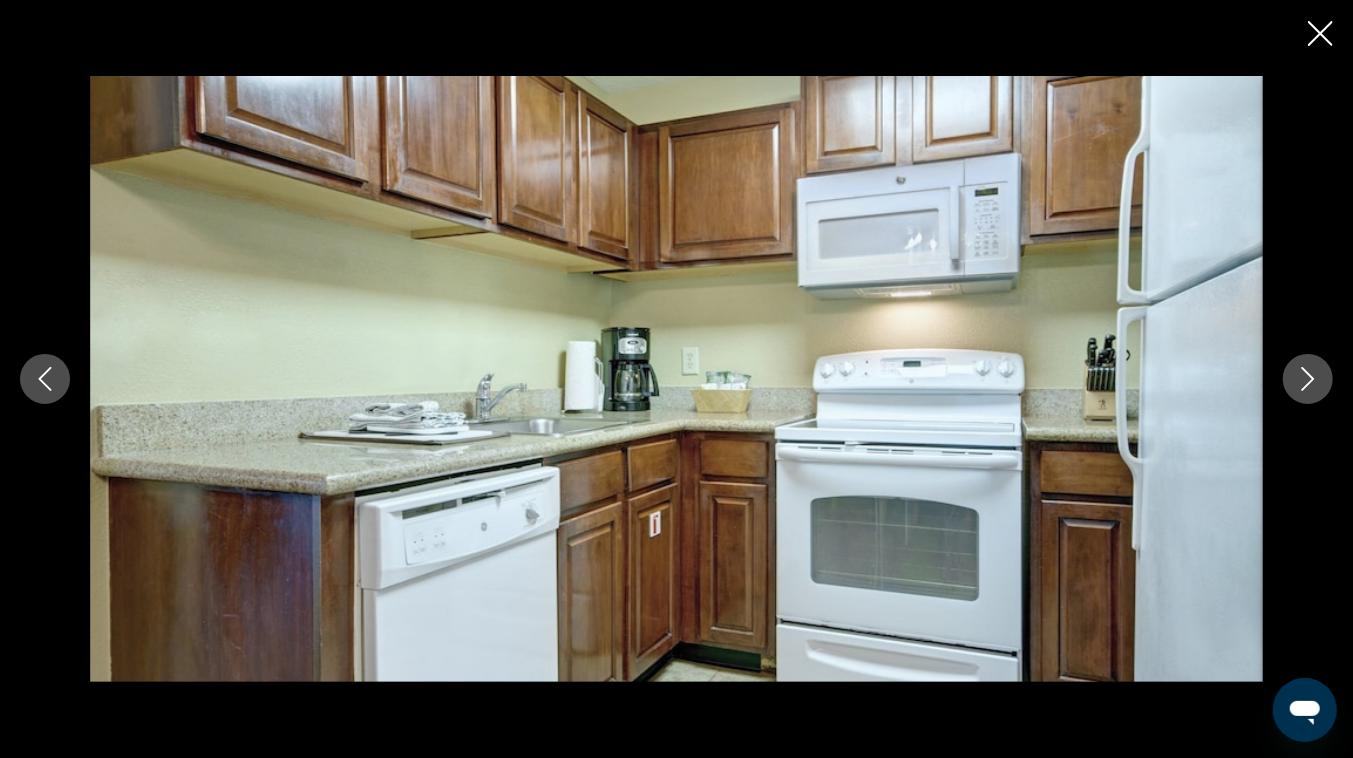 click at bounding box center (1308, 379) 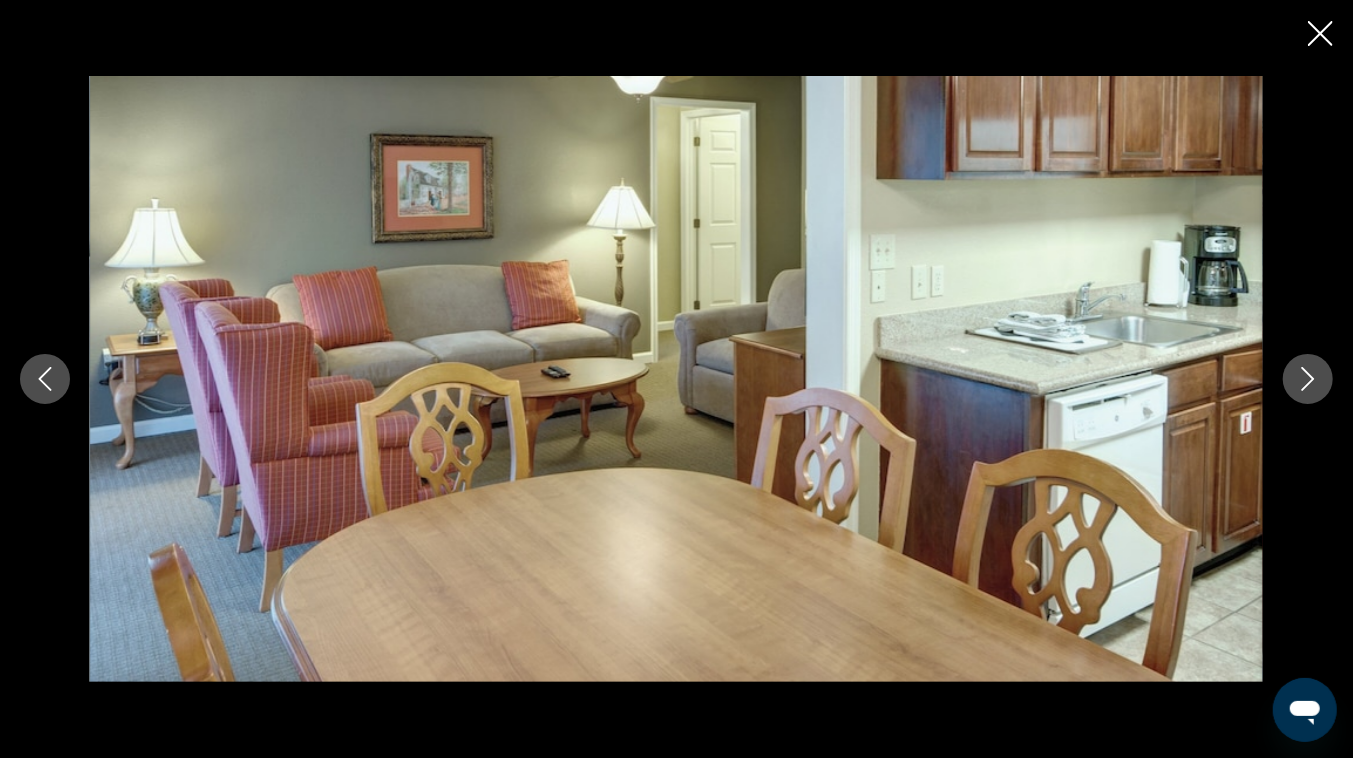 click at bounding box center (1308, 379) 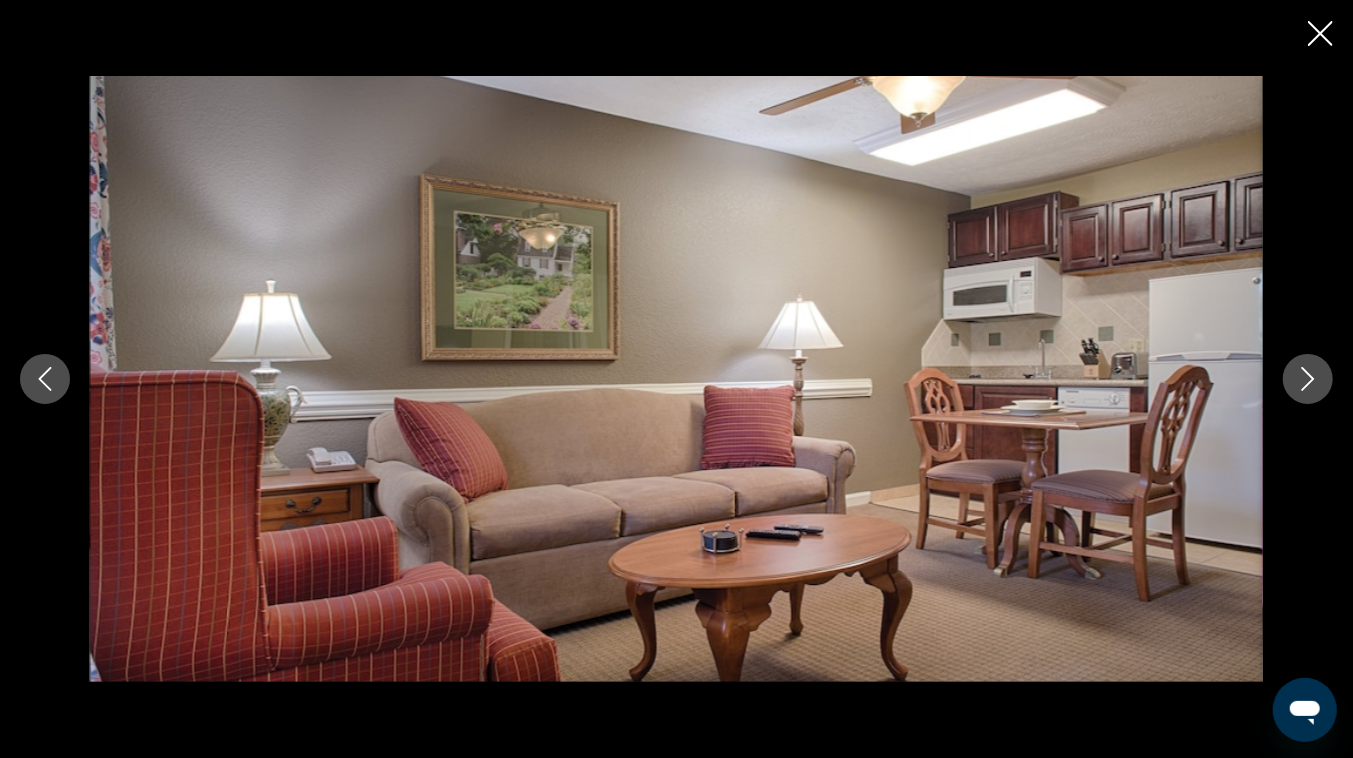 click at bounding box center (1308, 379) 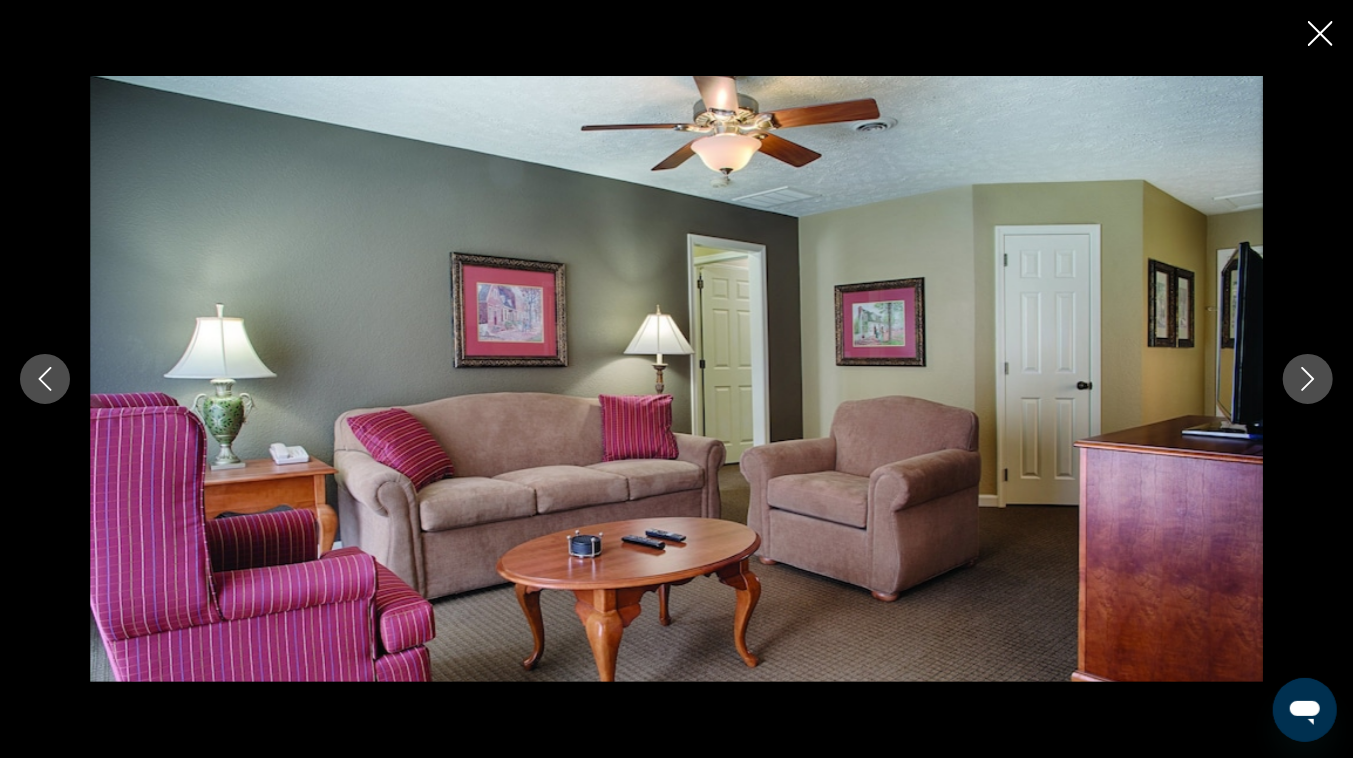 click at bounding box center [1308, 379] 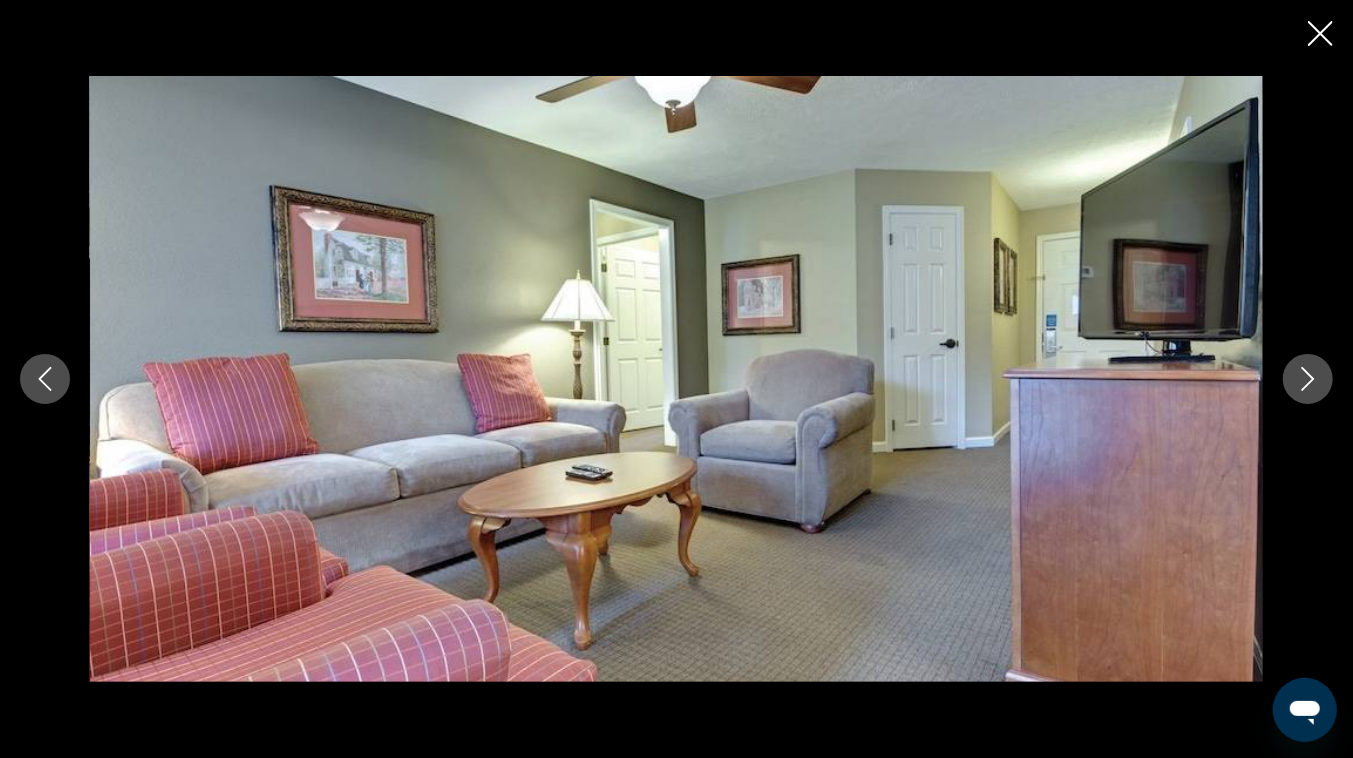click at bounding box center (1308, 379) 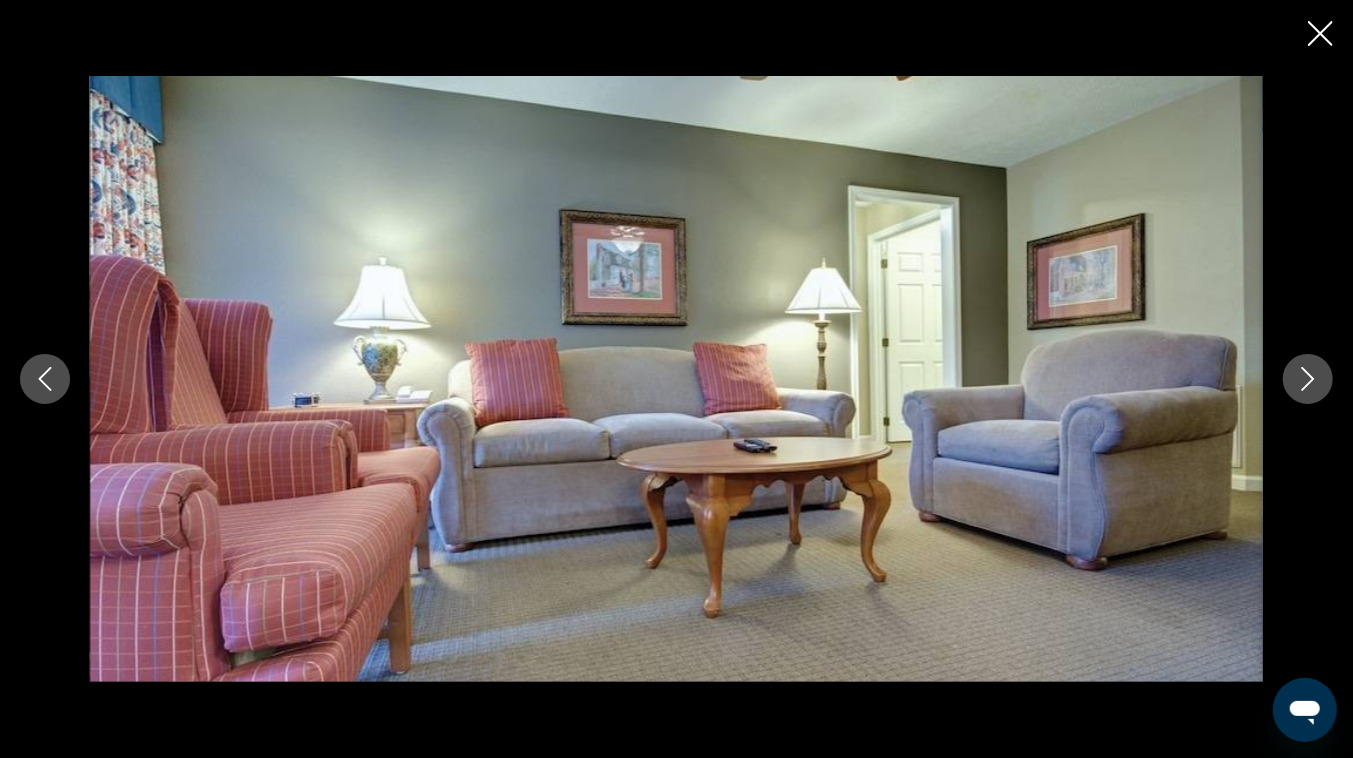 click at bounding box center [1308, 379] 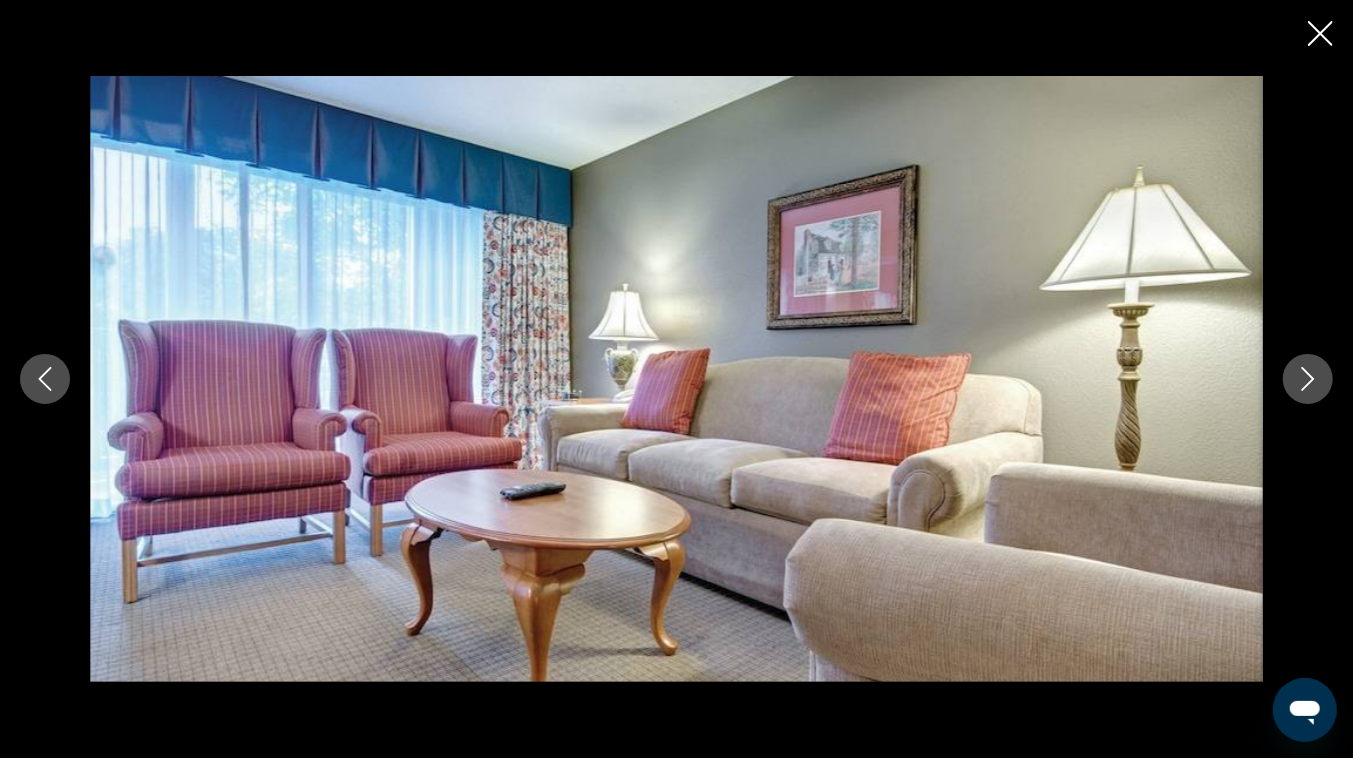 click at bounding box center [1308, 379] 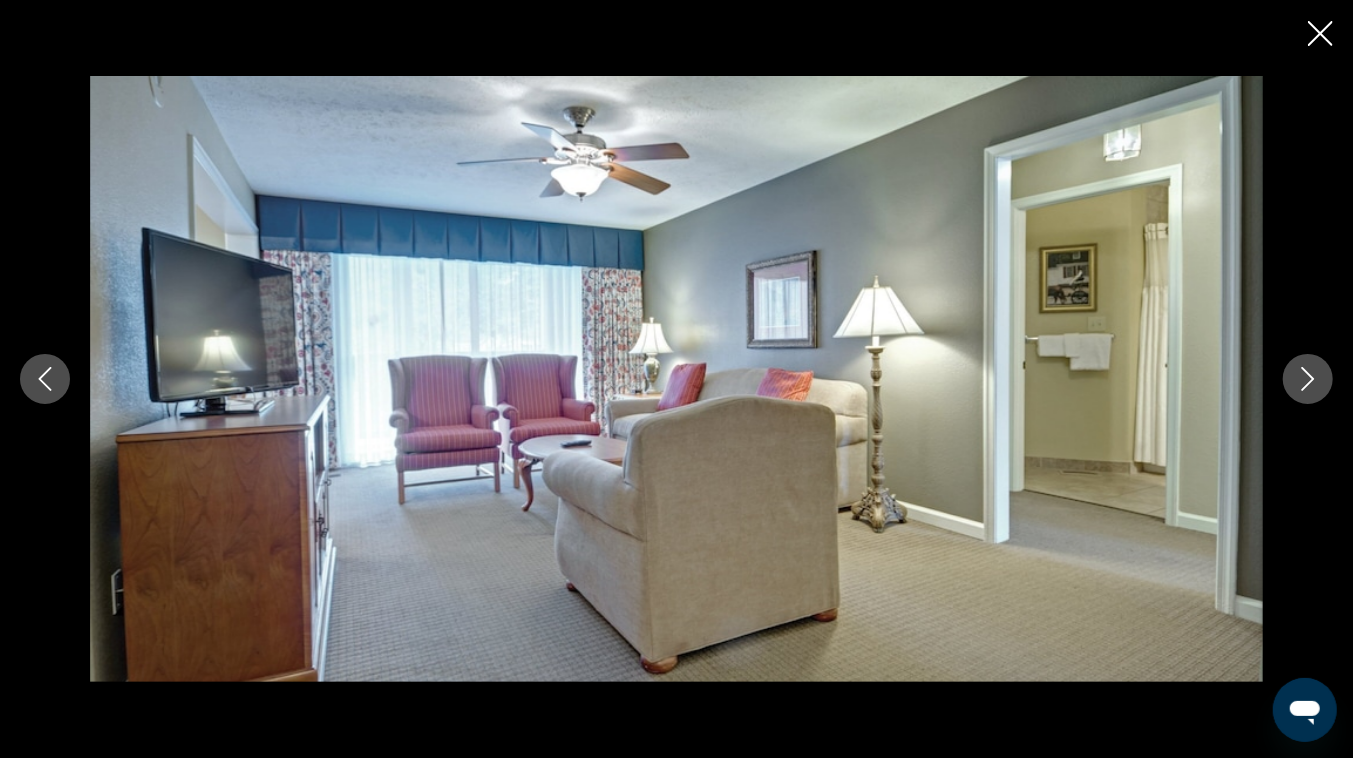 click at bounding box center (1308, 379) 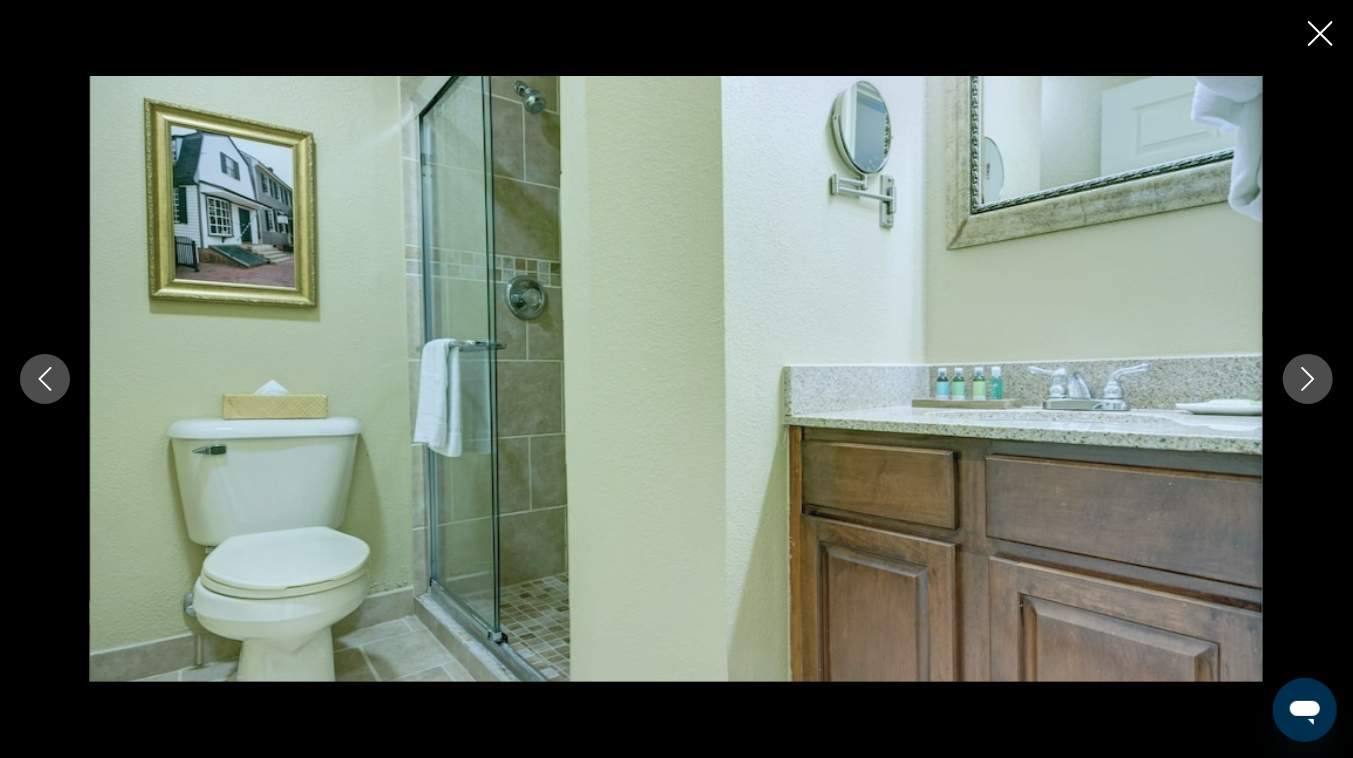 click at bounding box center [1308, 379] 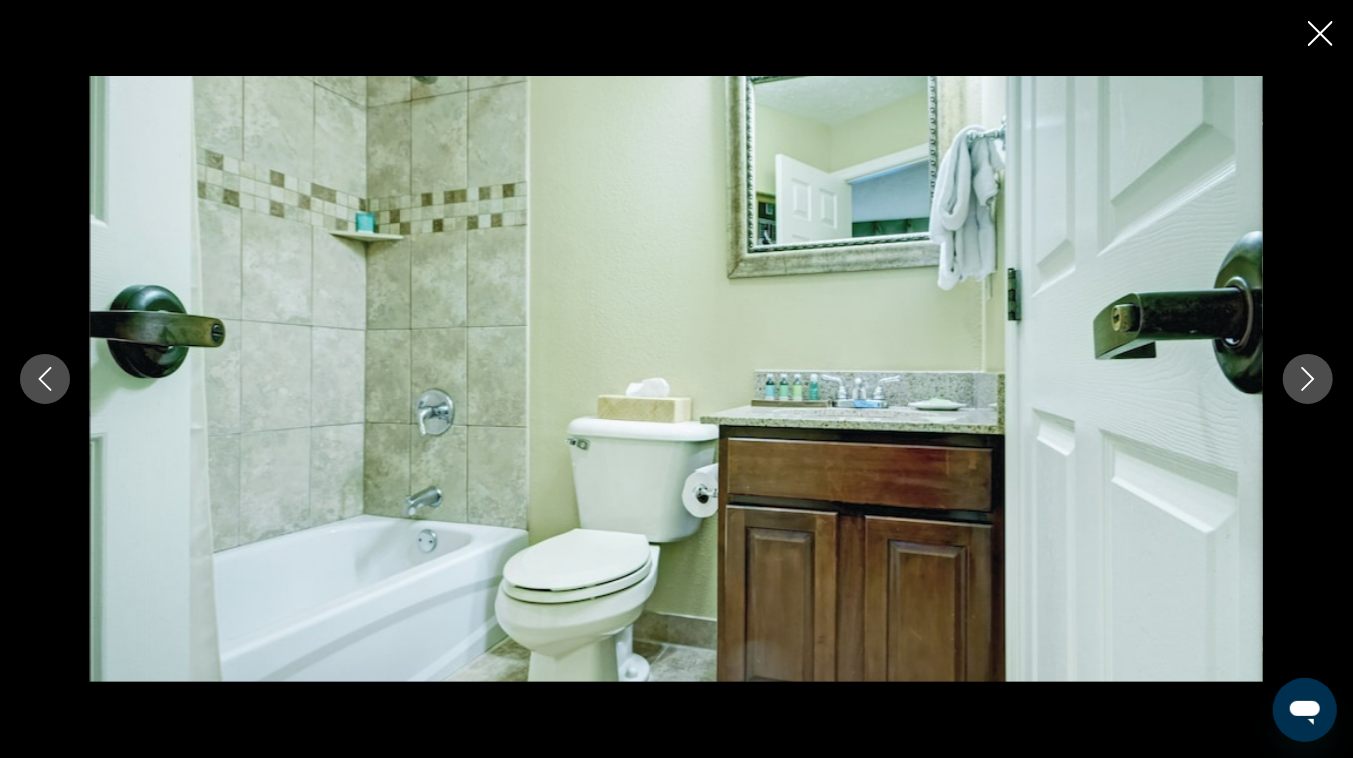 click at bounding box center [1308, 379] 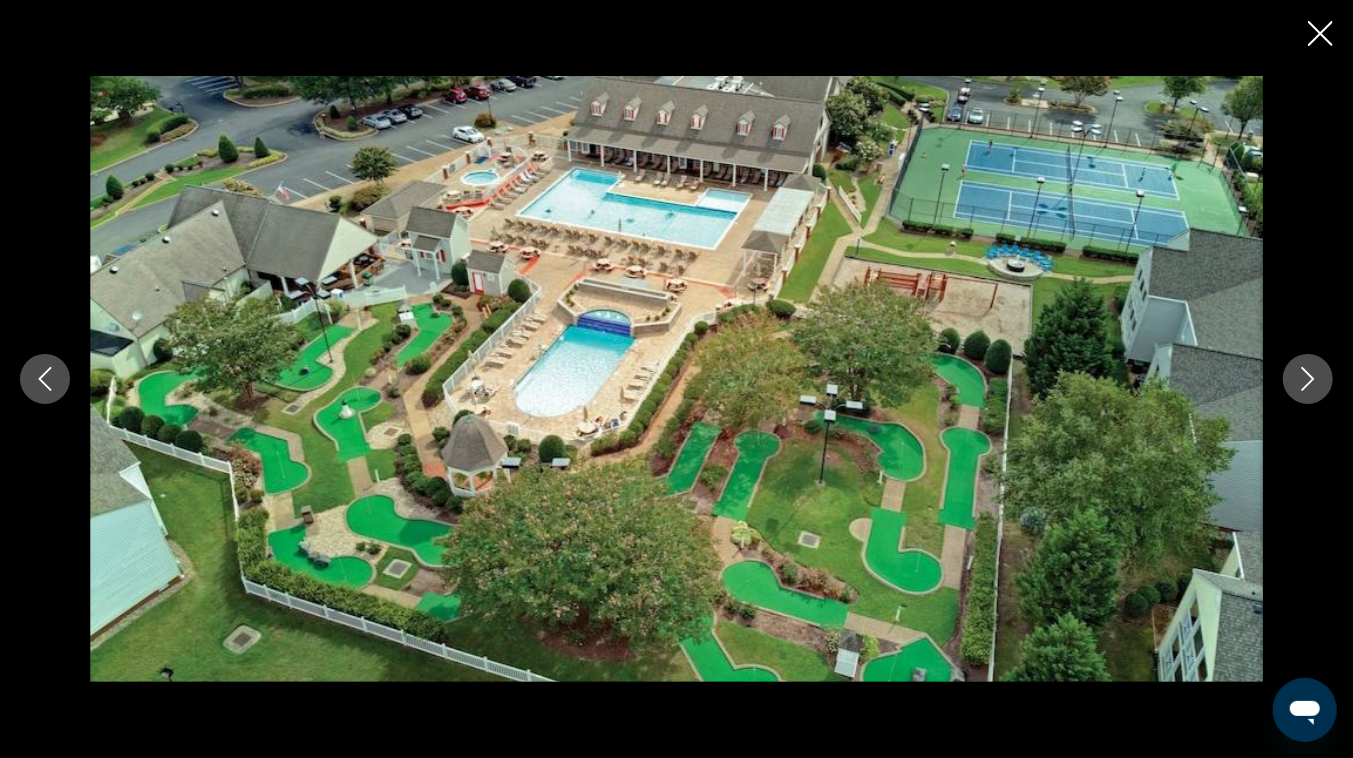 click at bounding box center [1308, 379] 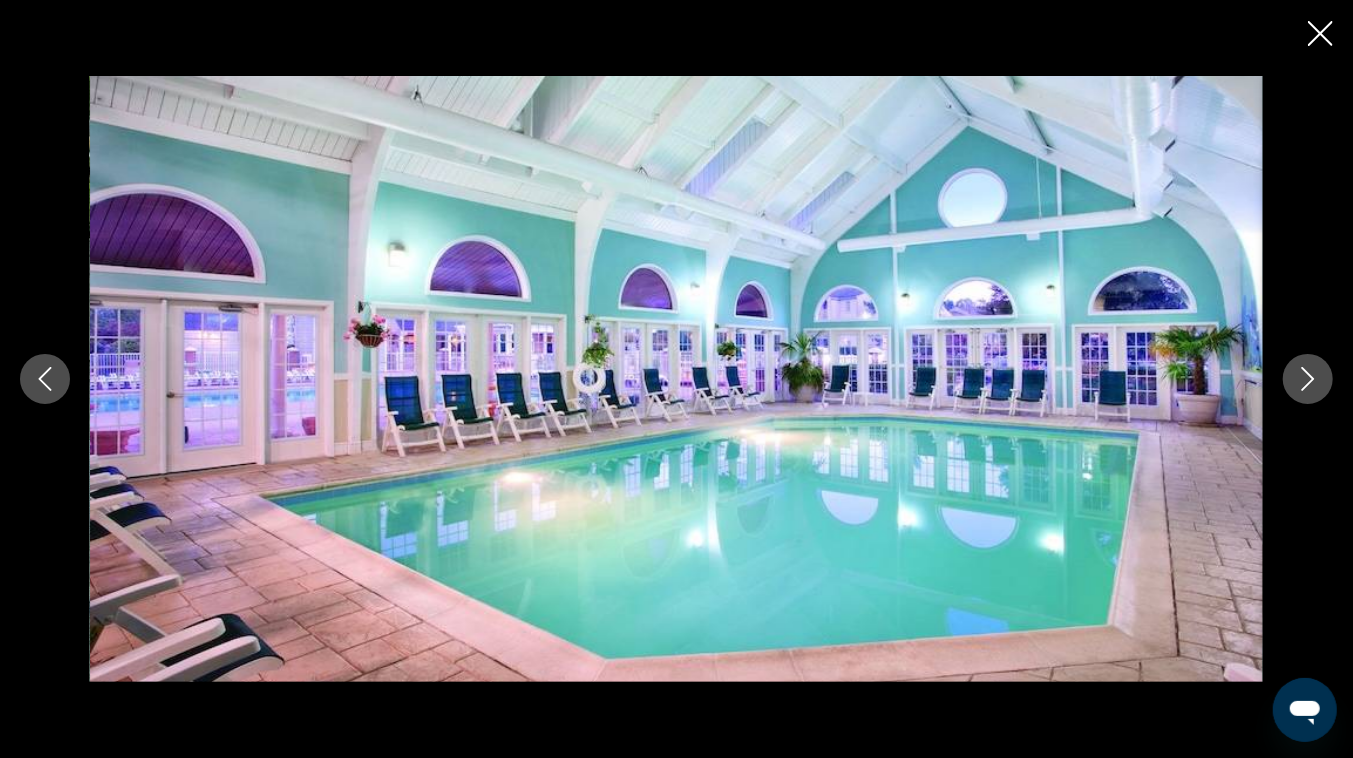 click at bounding box center (45, 379) 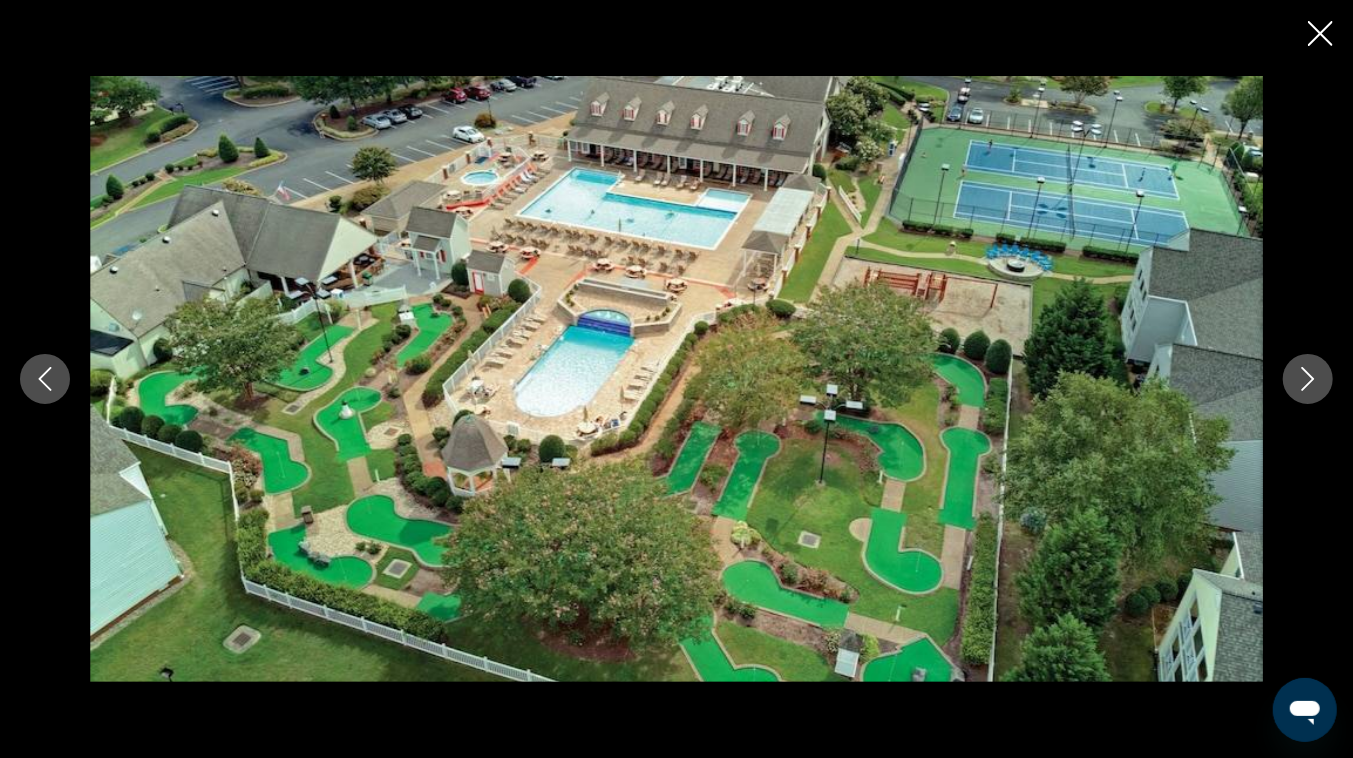 click 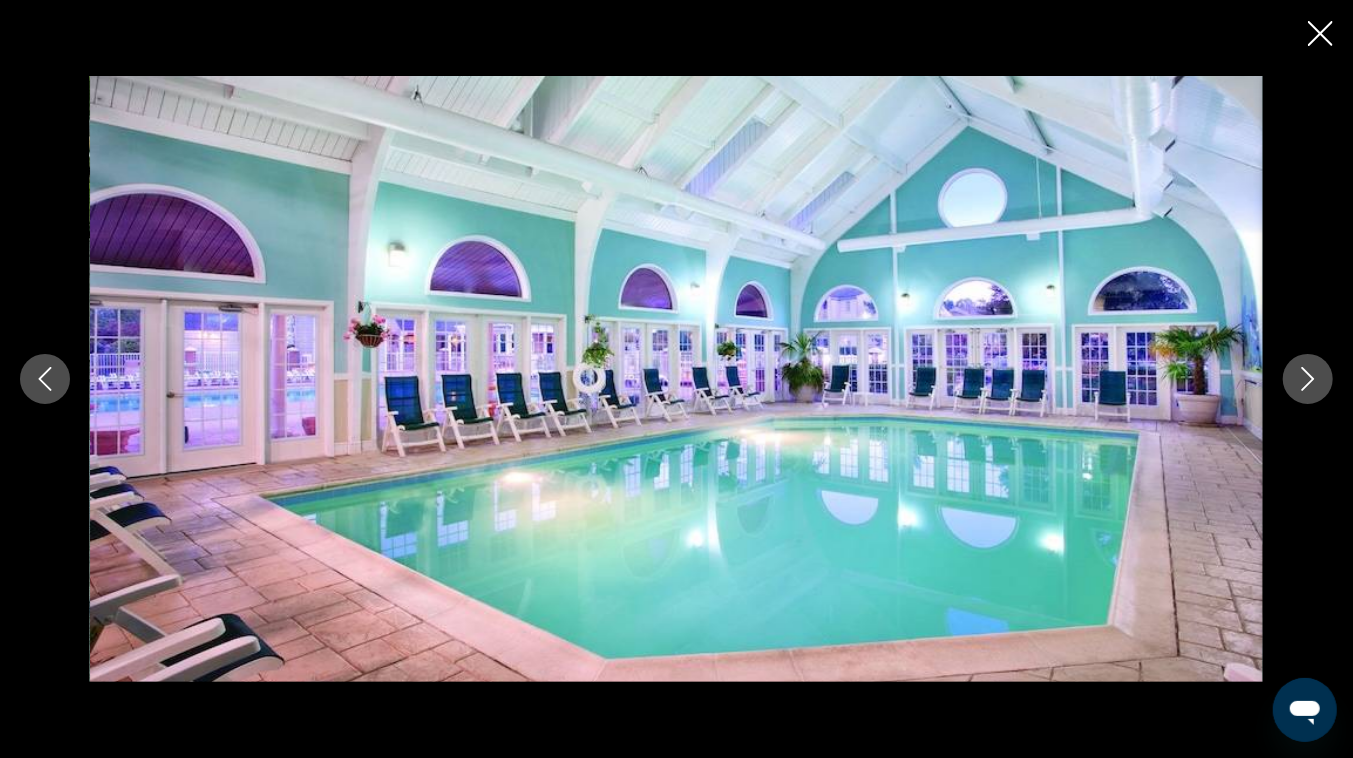 click 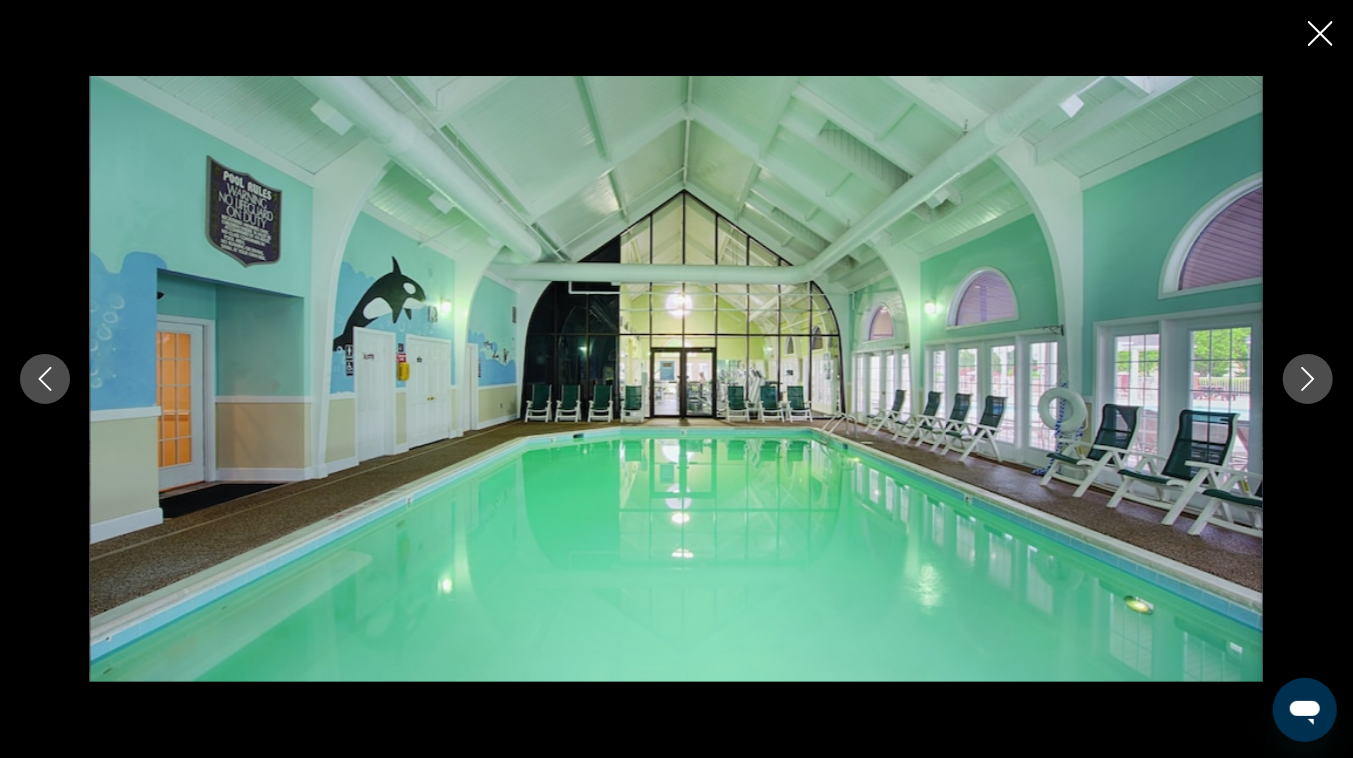 click 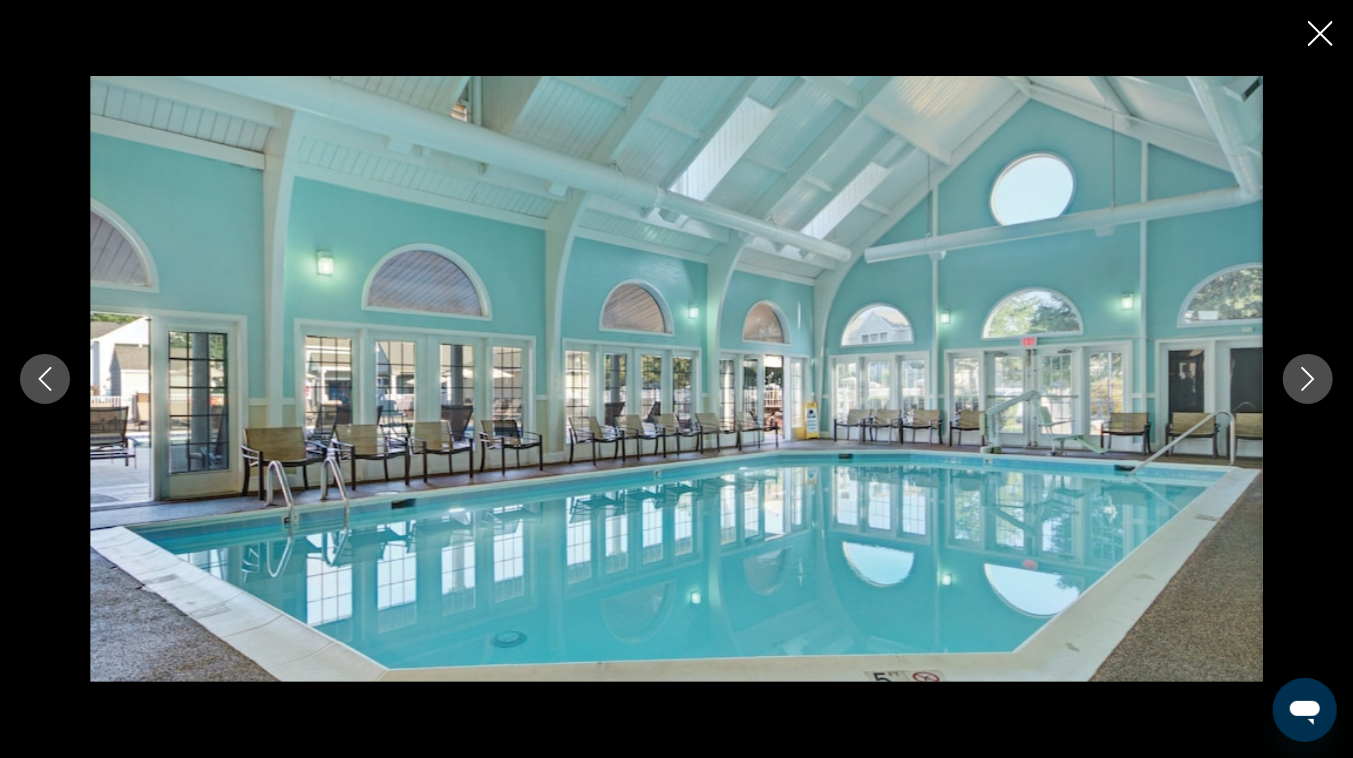 click 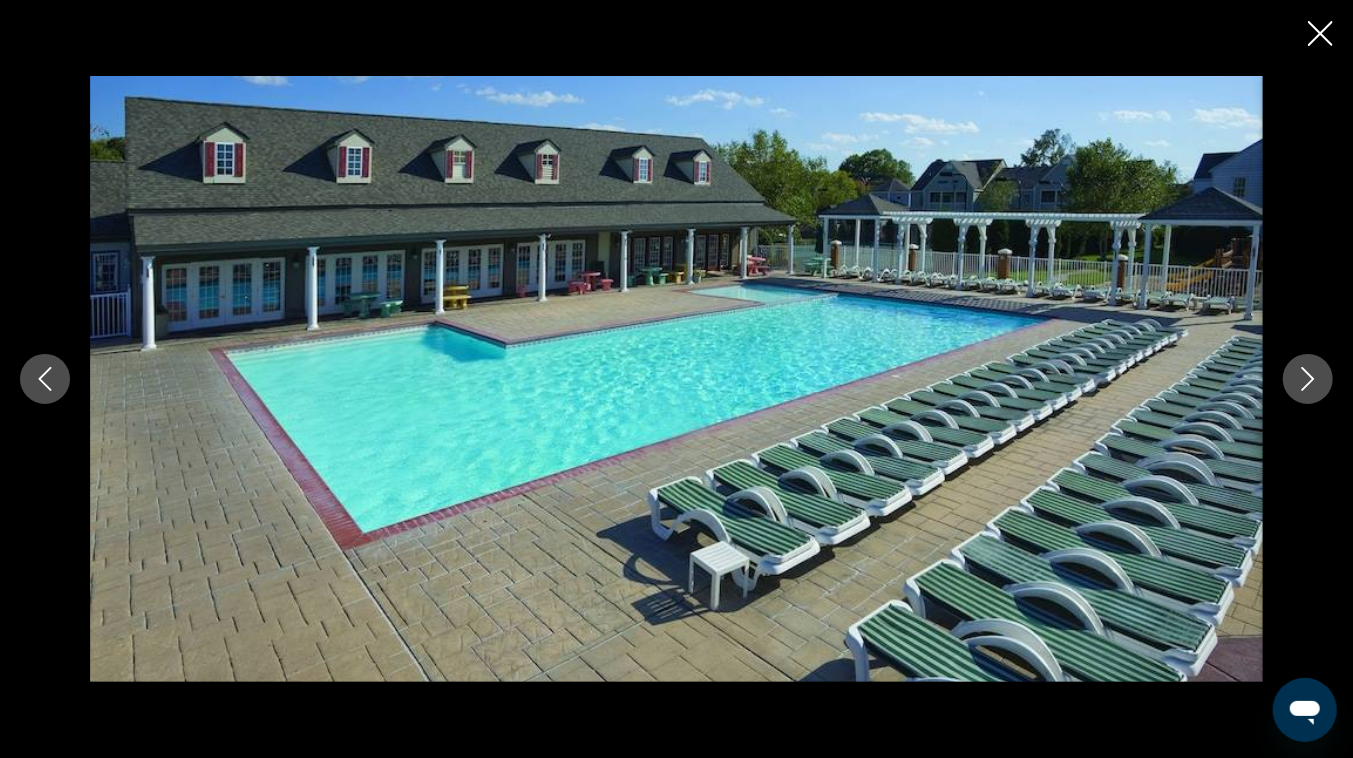click at bounding box center [45, 379] 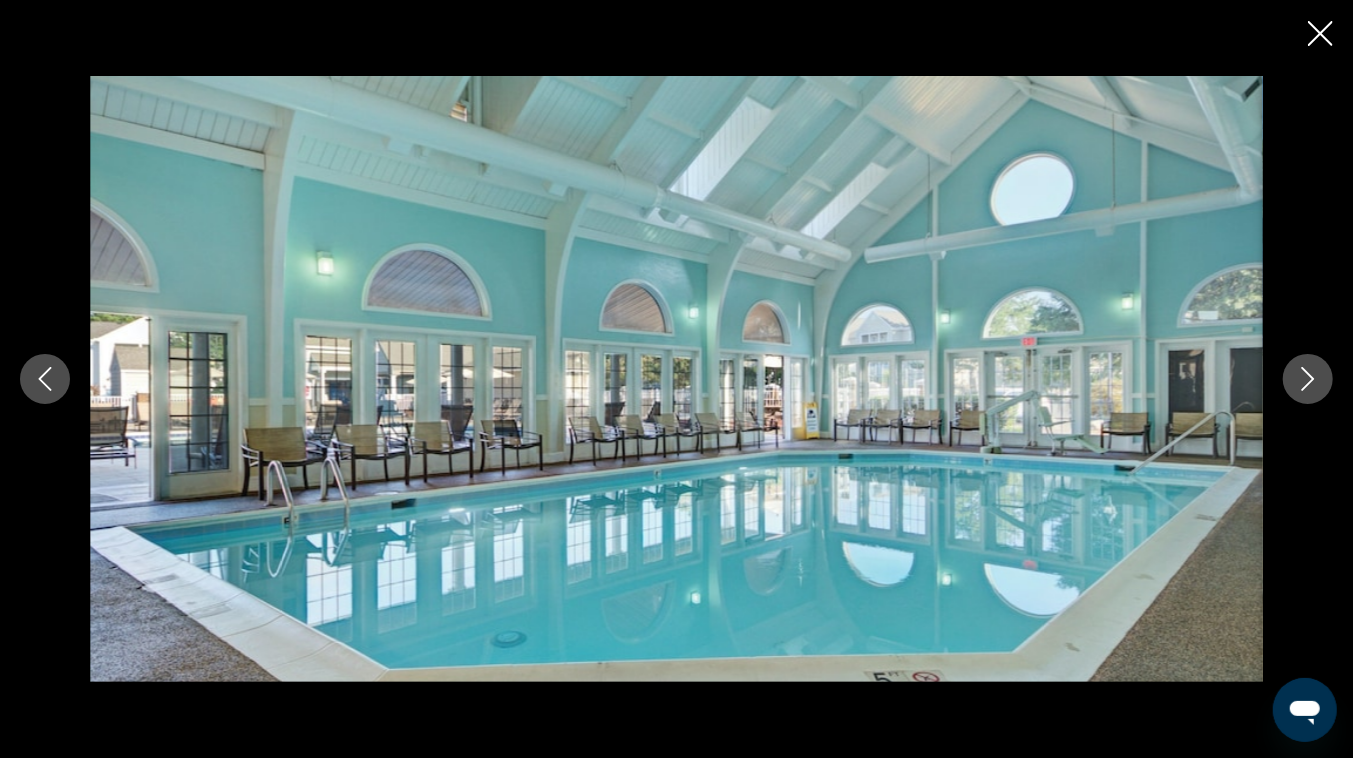 click at bounding box center [45, 379] 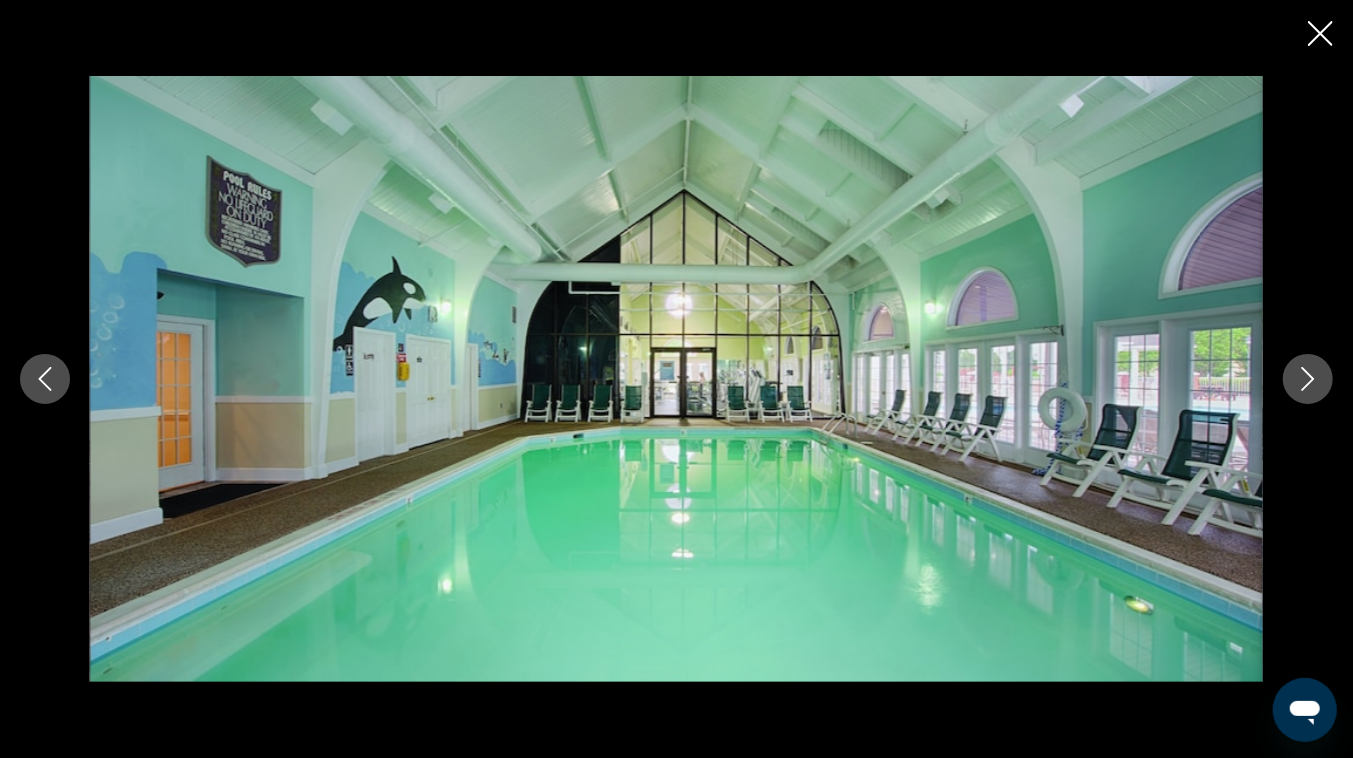 click at bounding box center (45, 379) 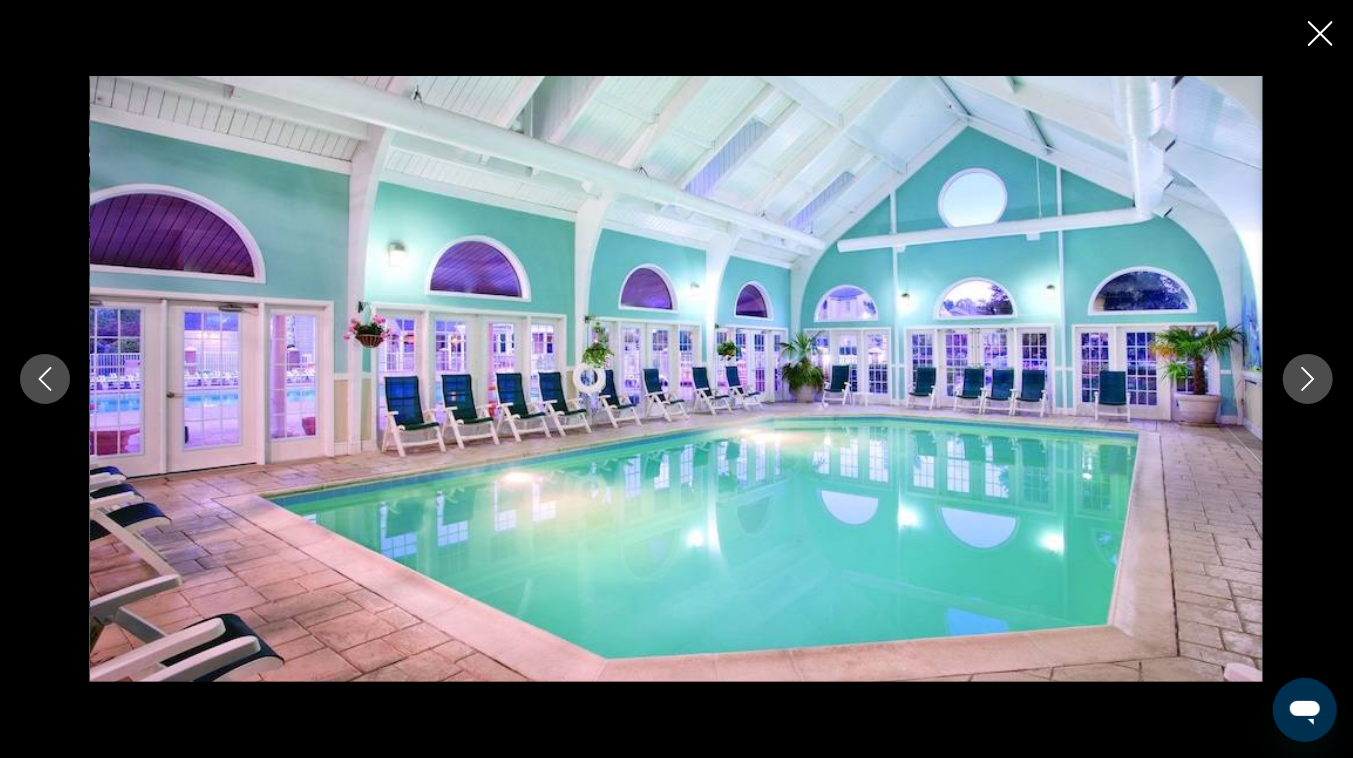 click at bounding box center (45, 379) 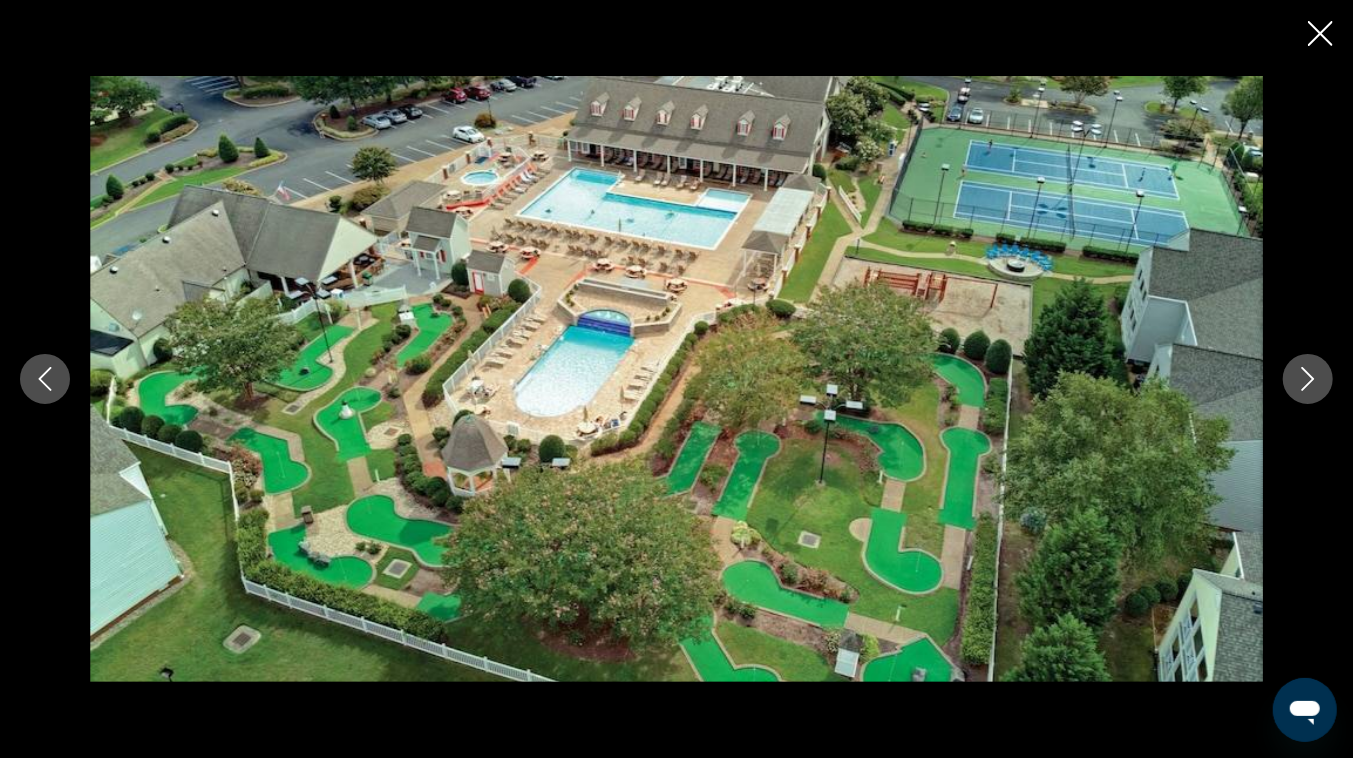 click 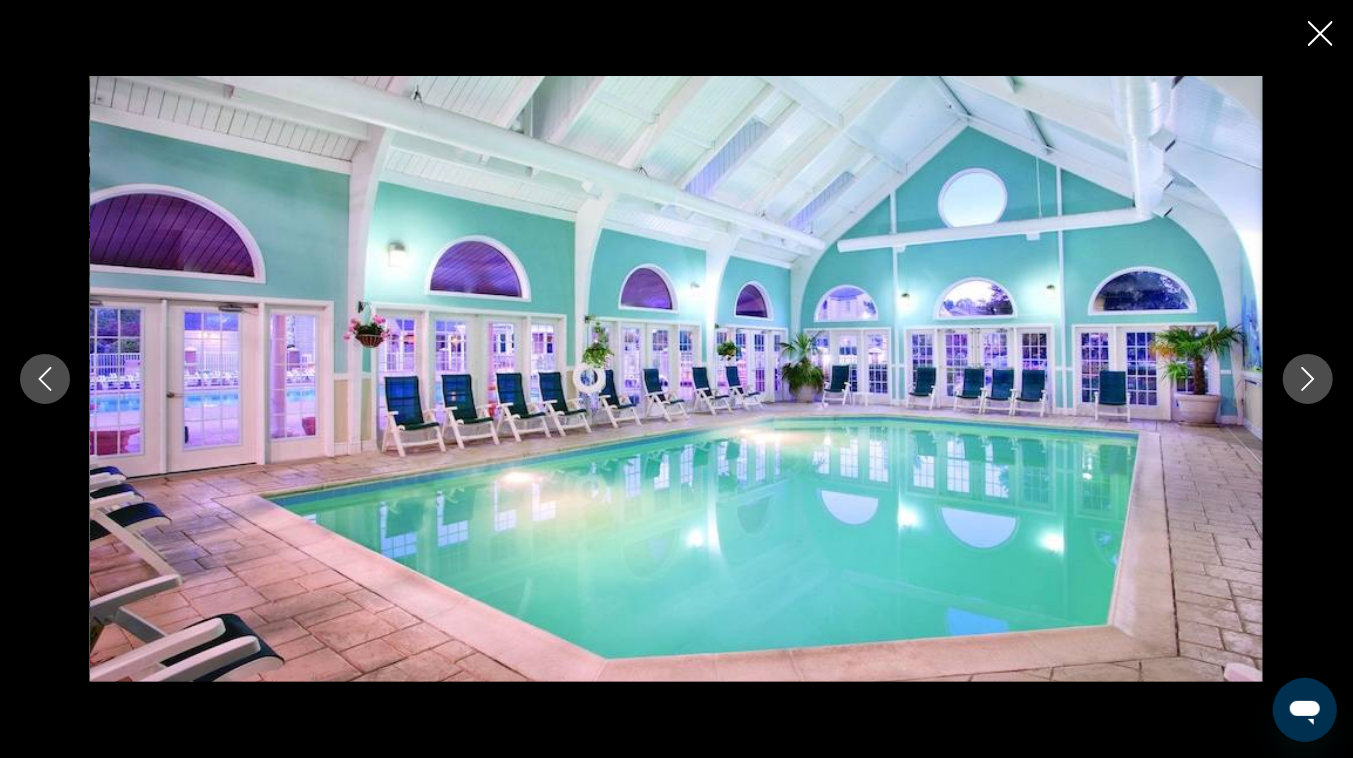 click 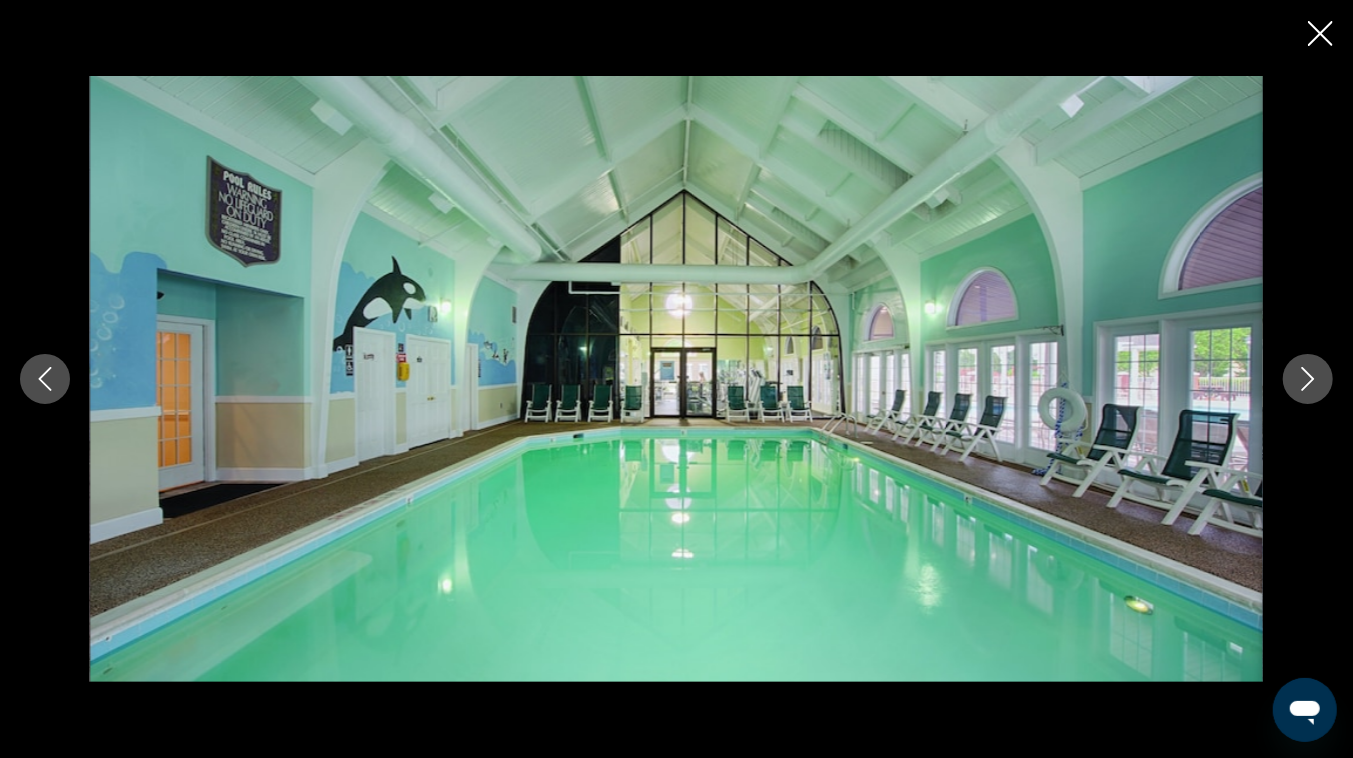click 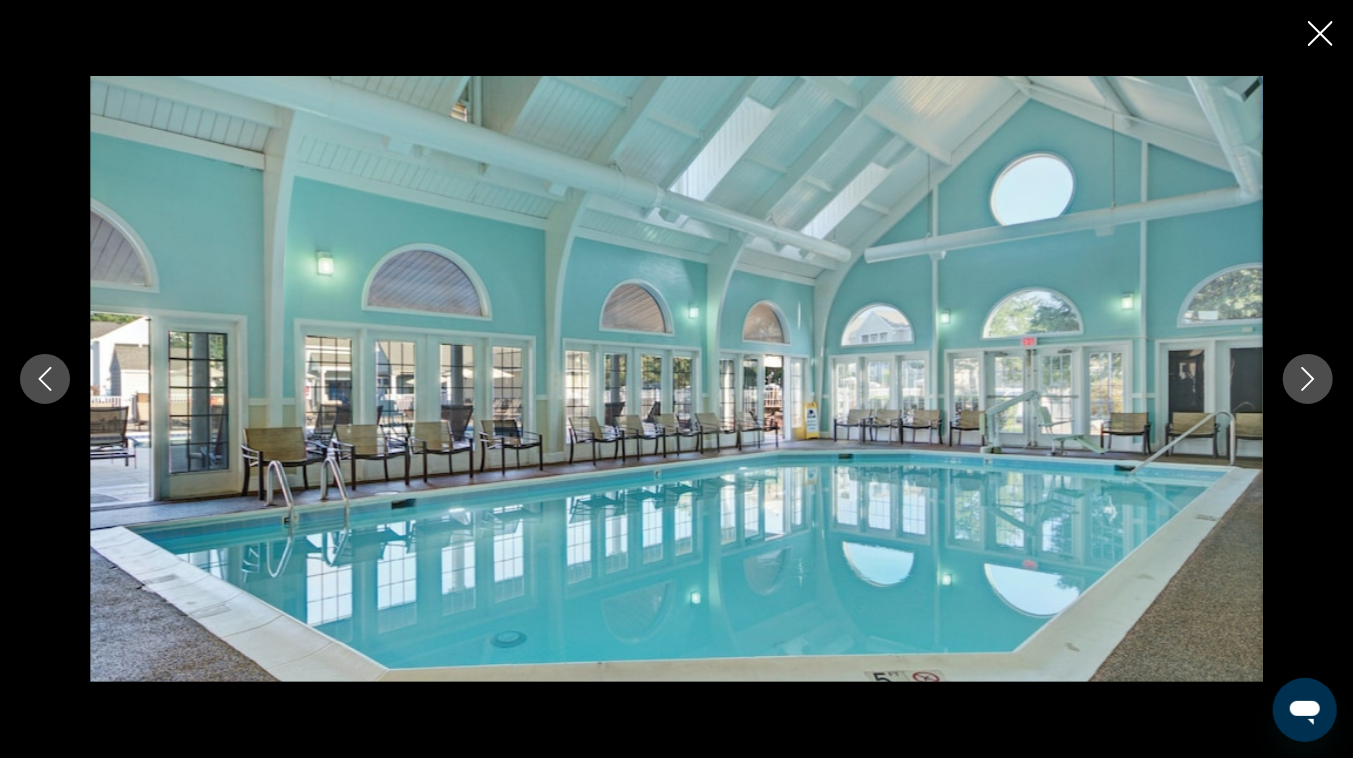 click 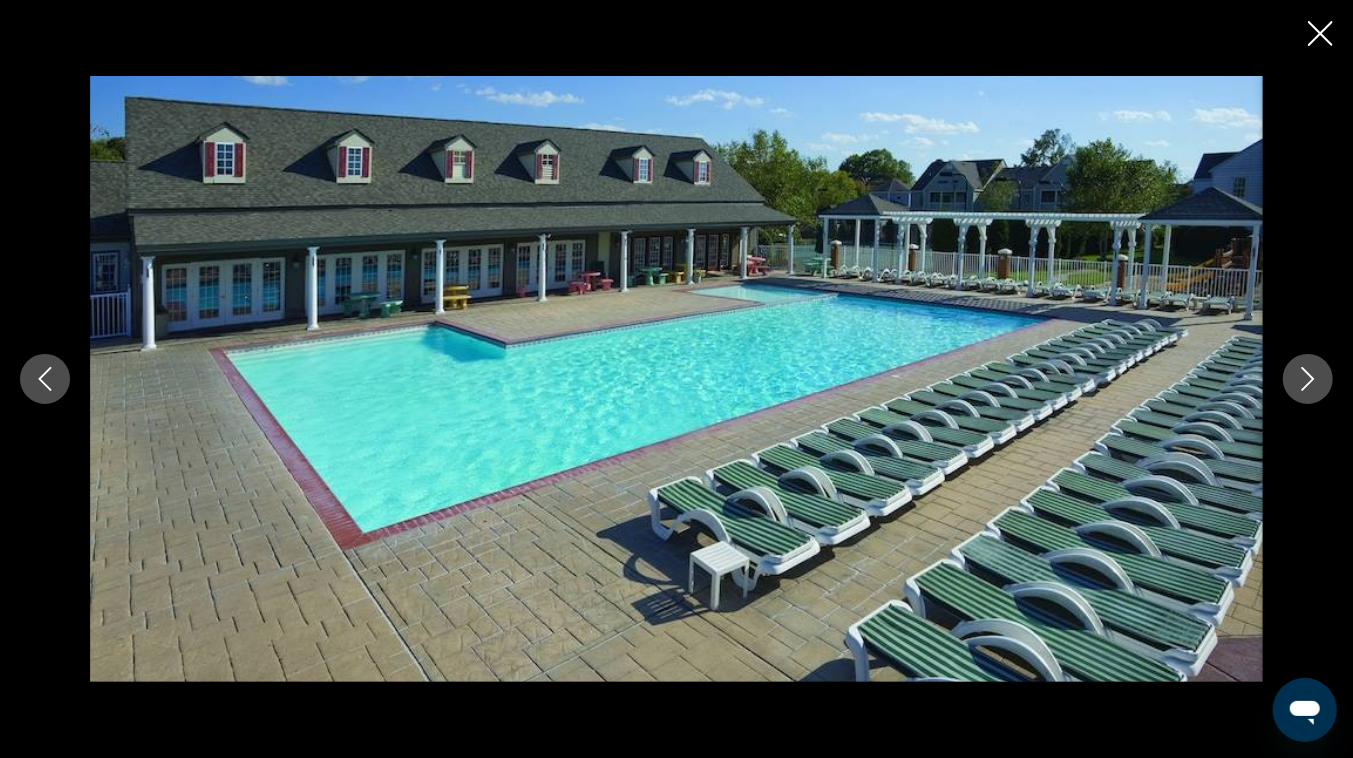 click 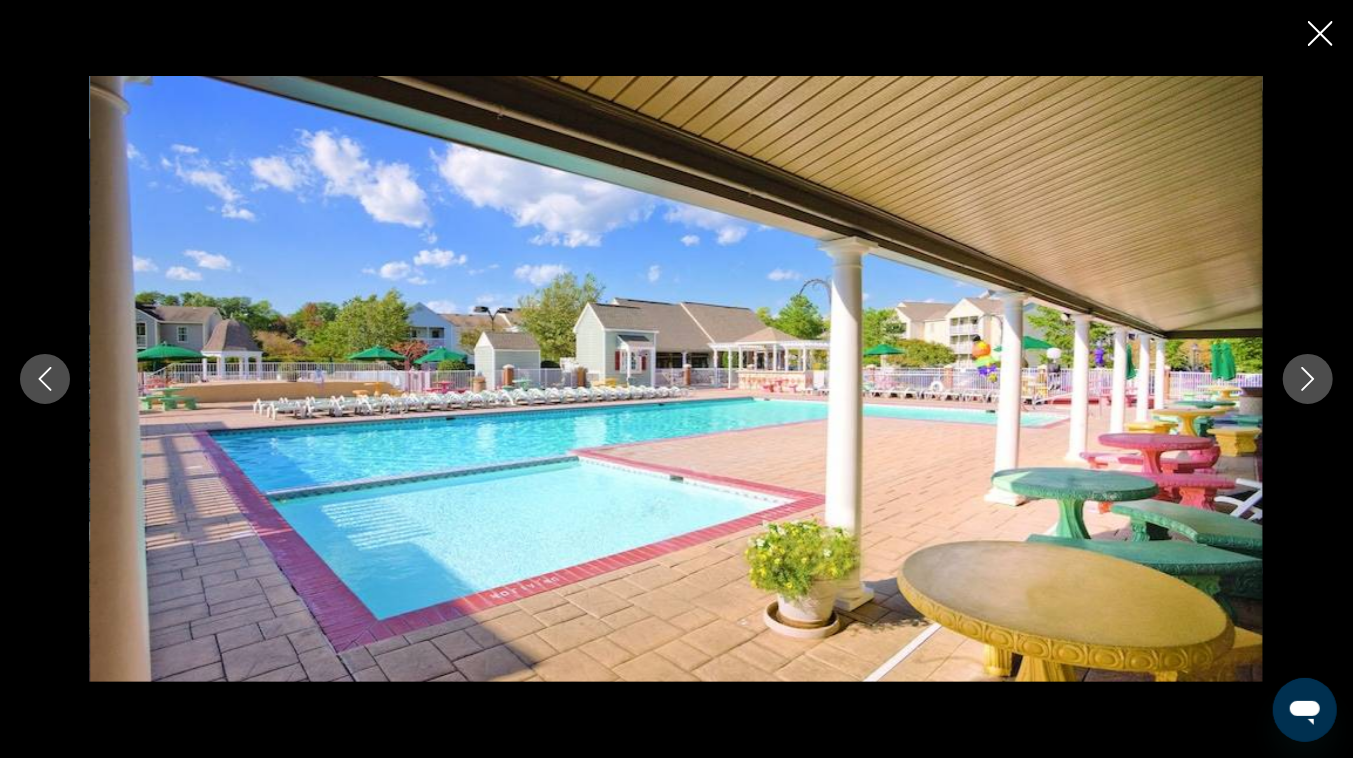 click 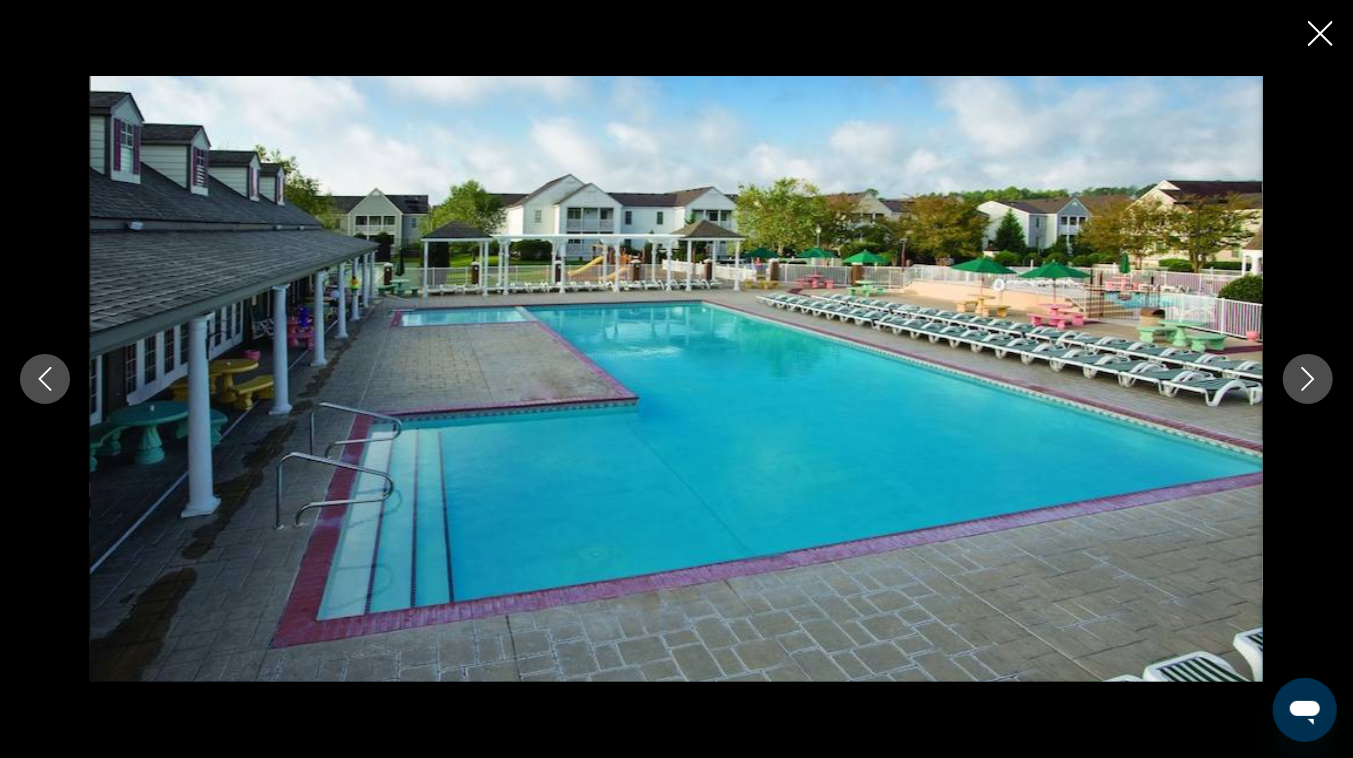 click 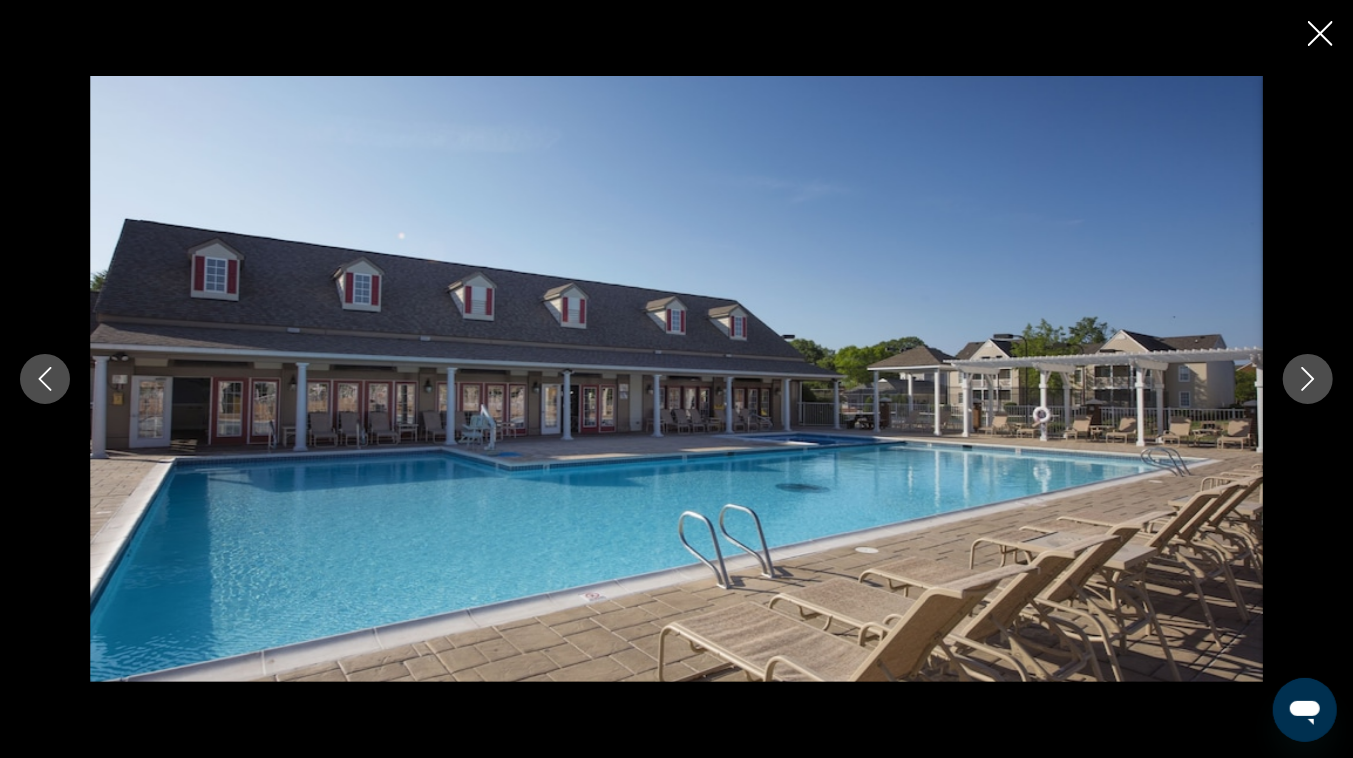 click 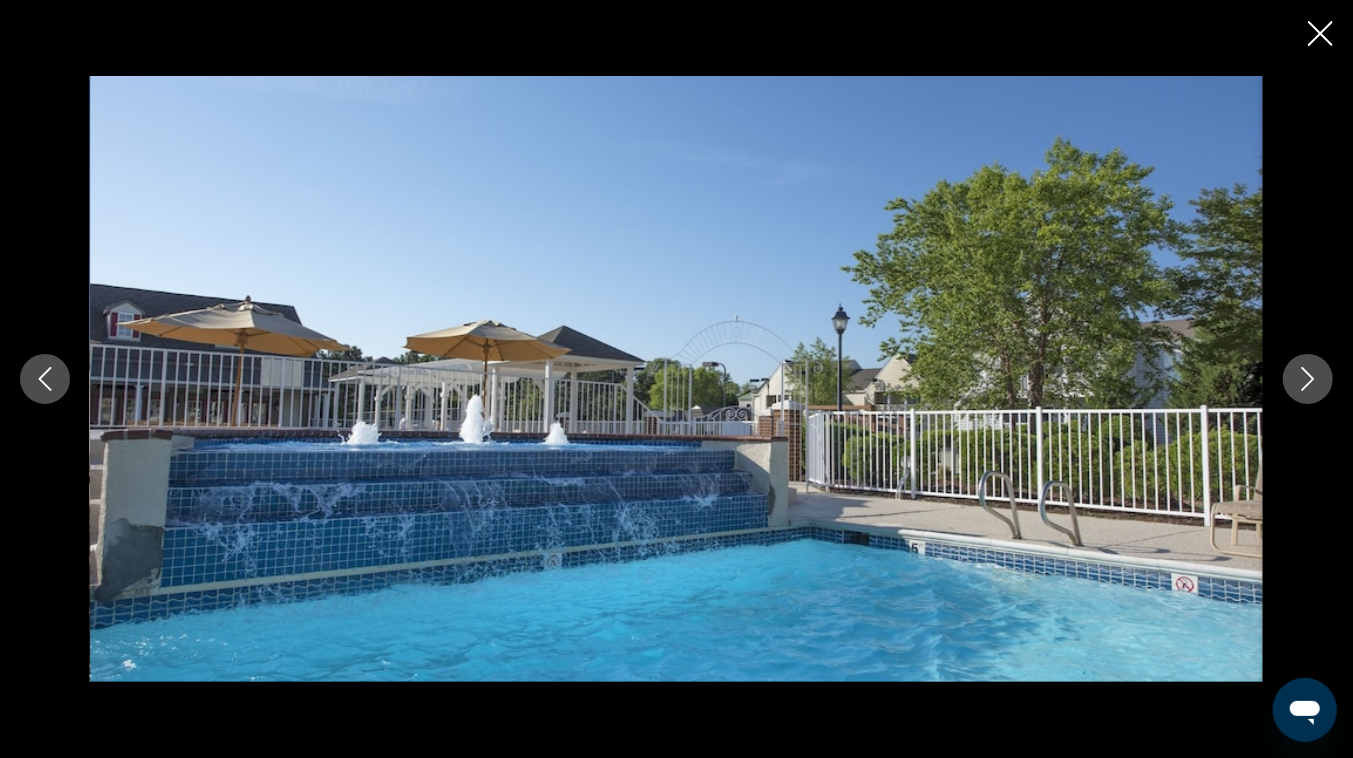 click 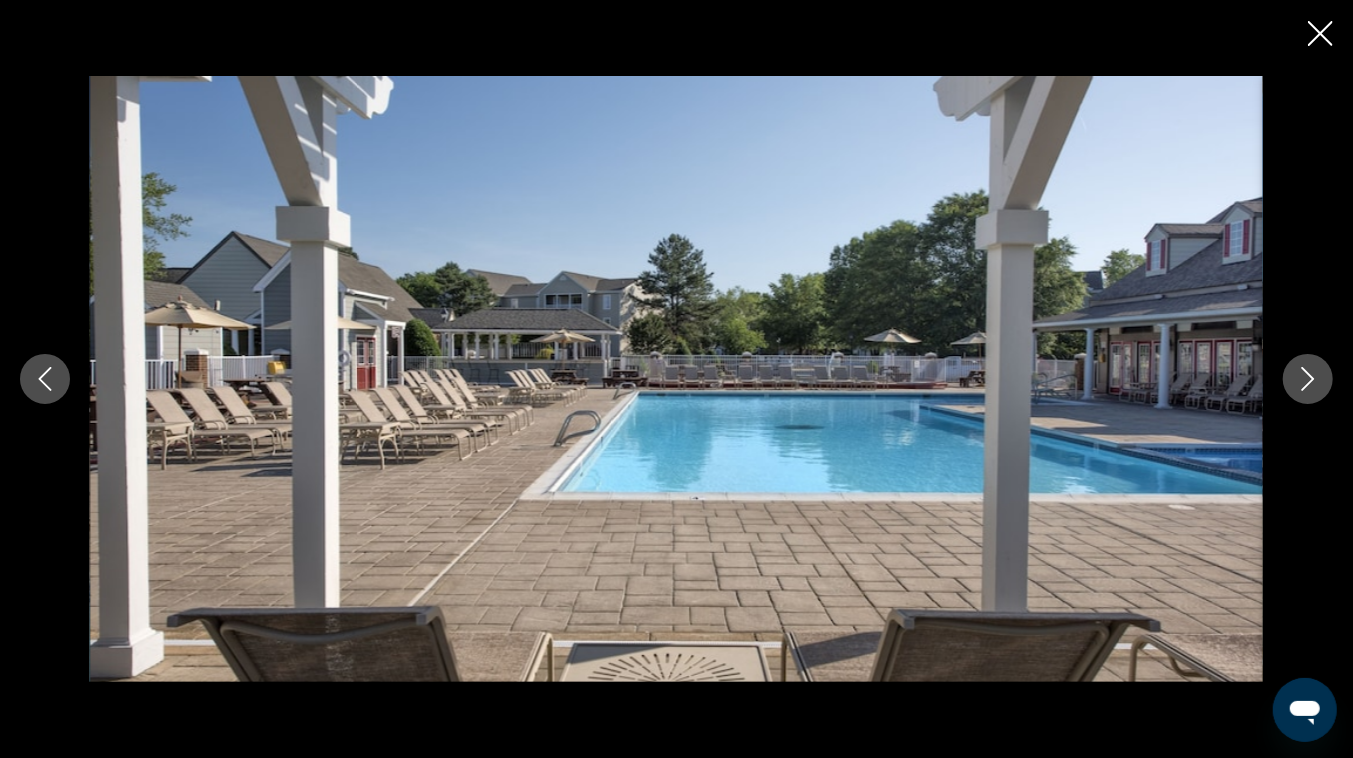 click 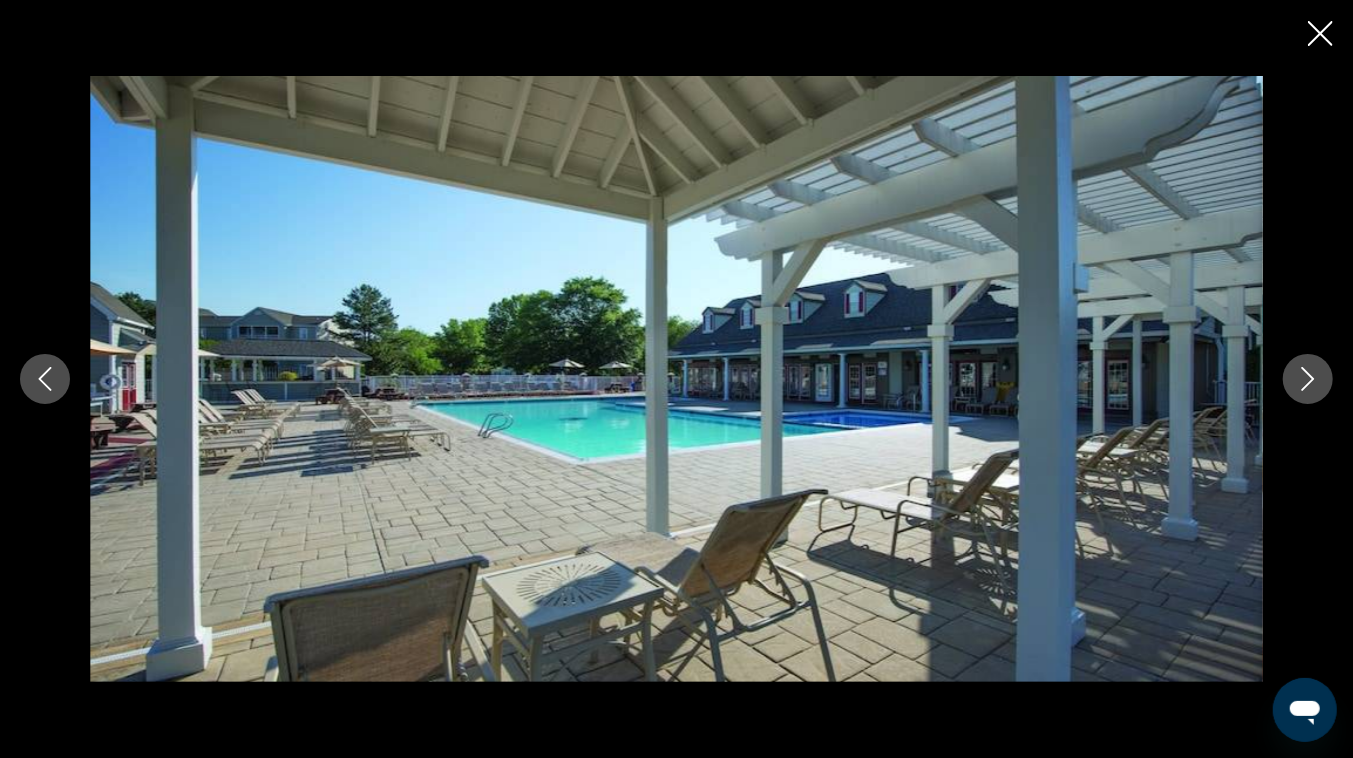 click 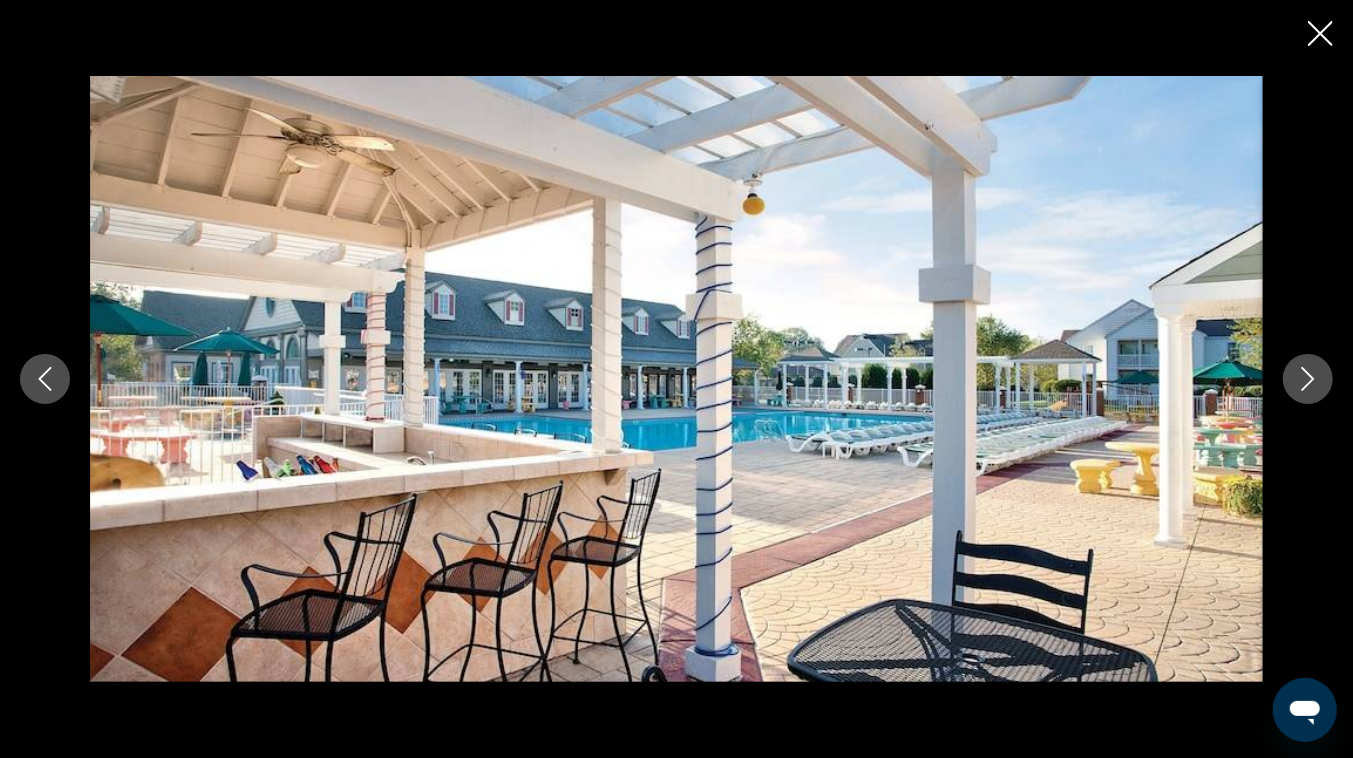 click 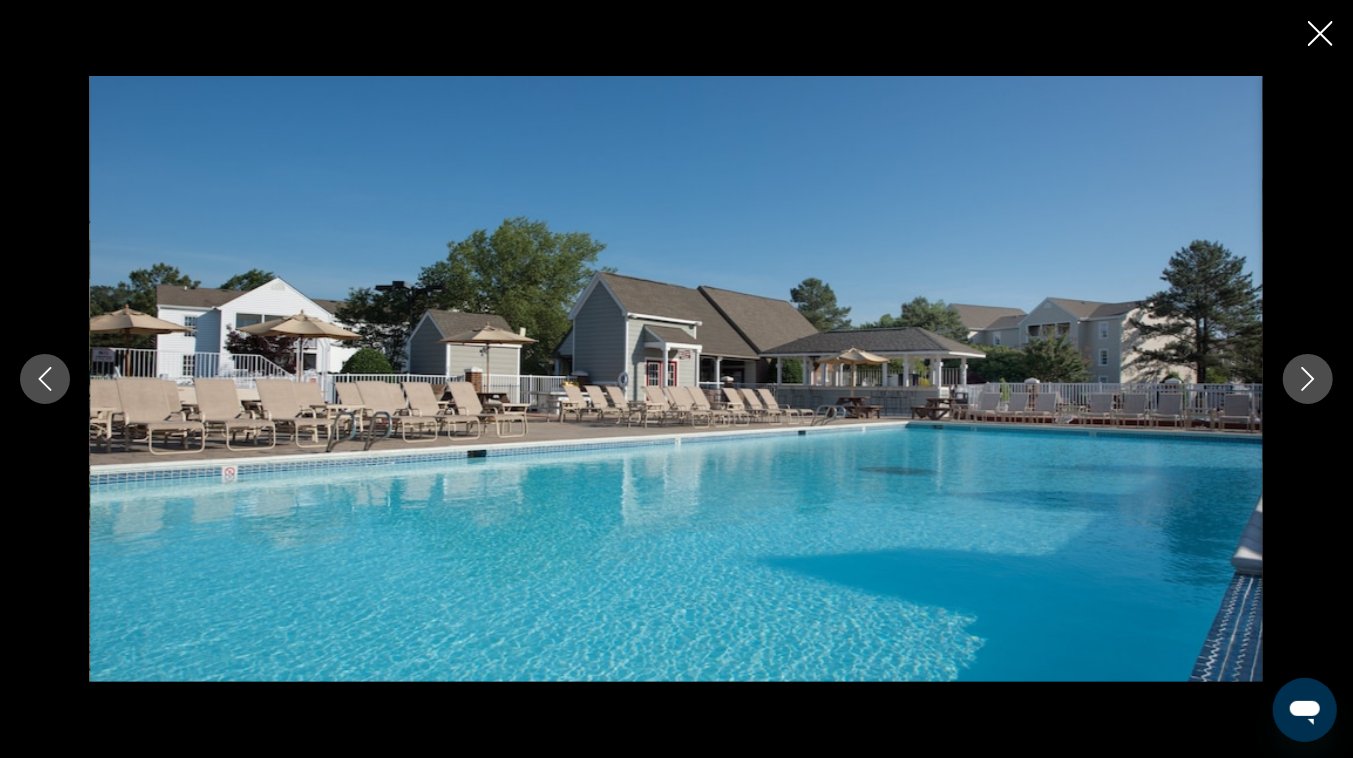 click 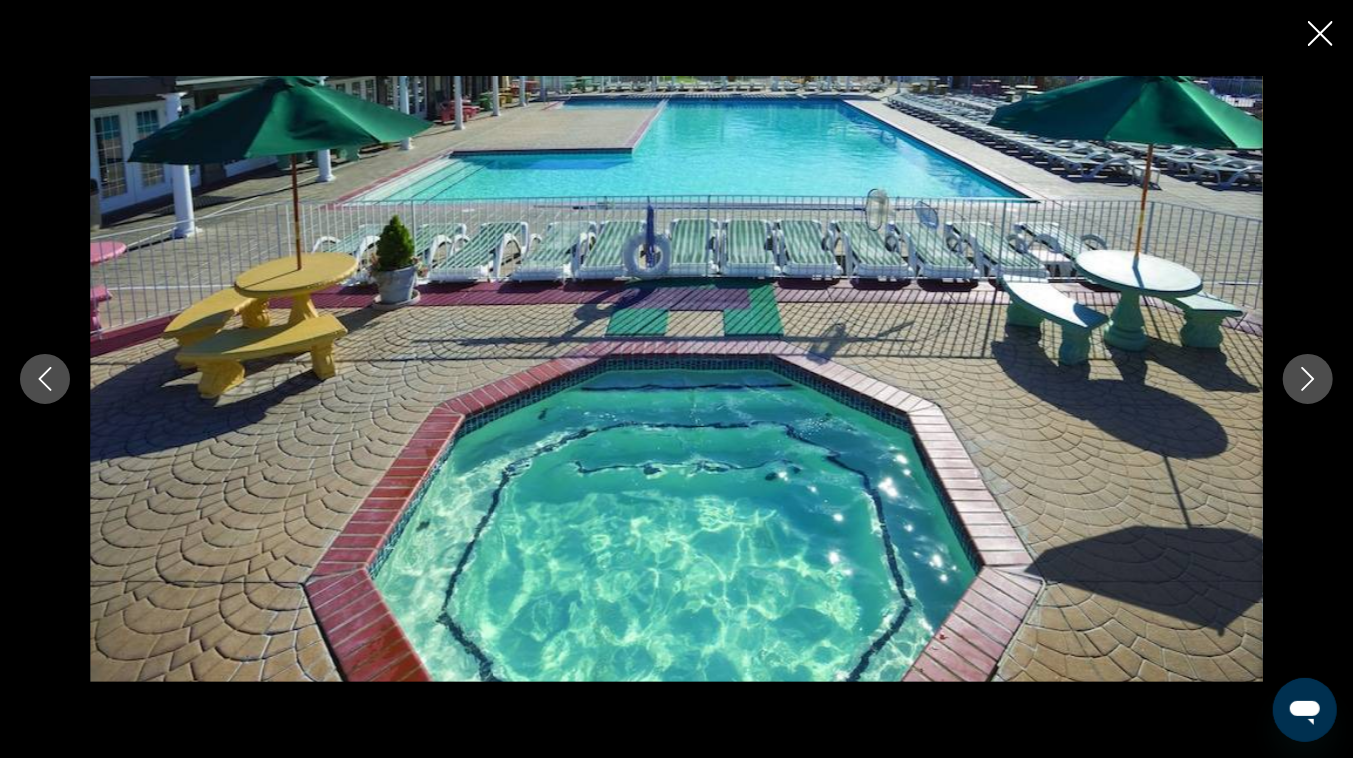 click 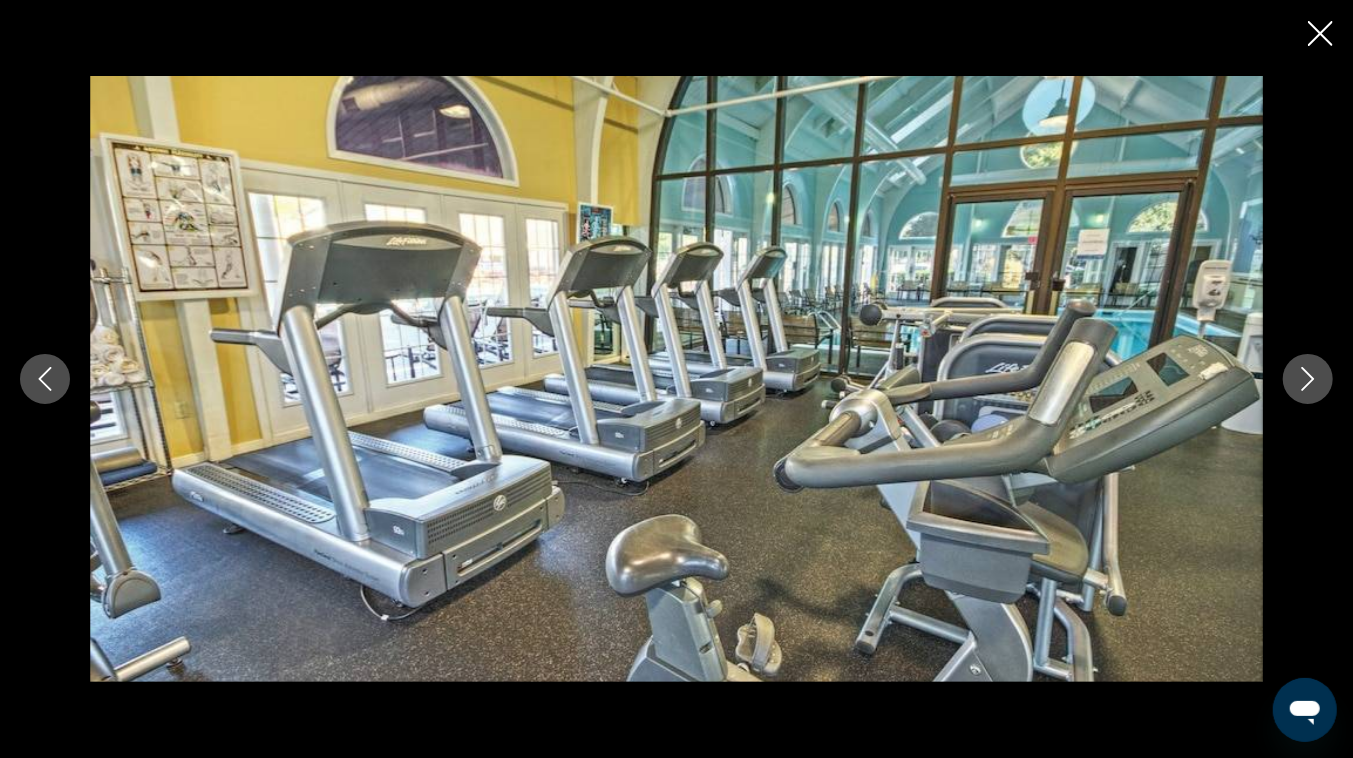 click 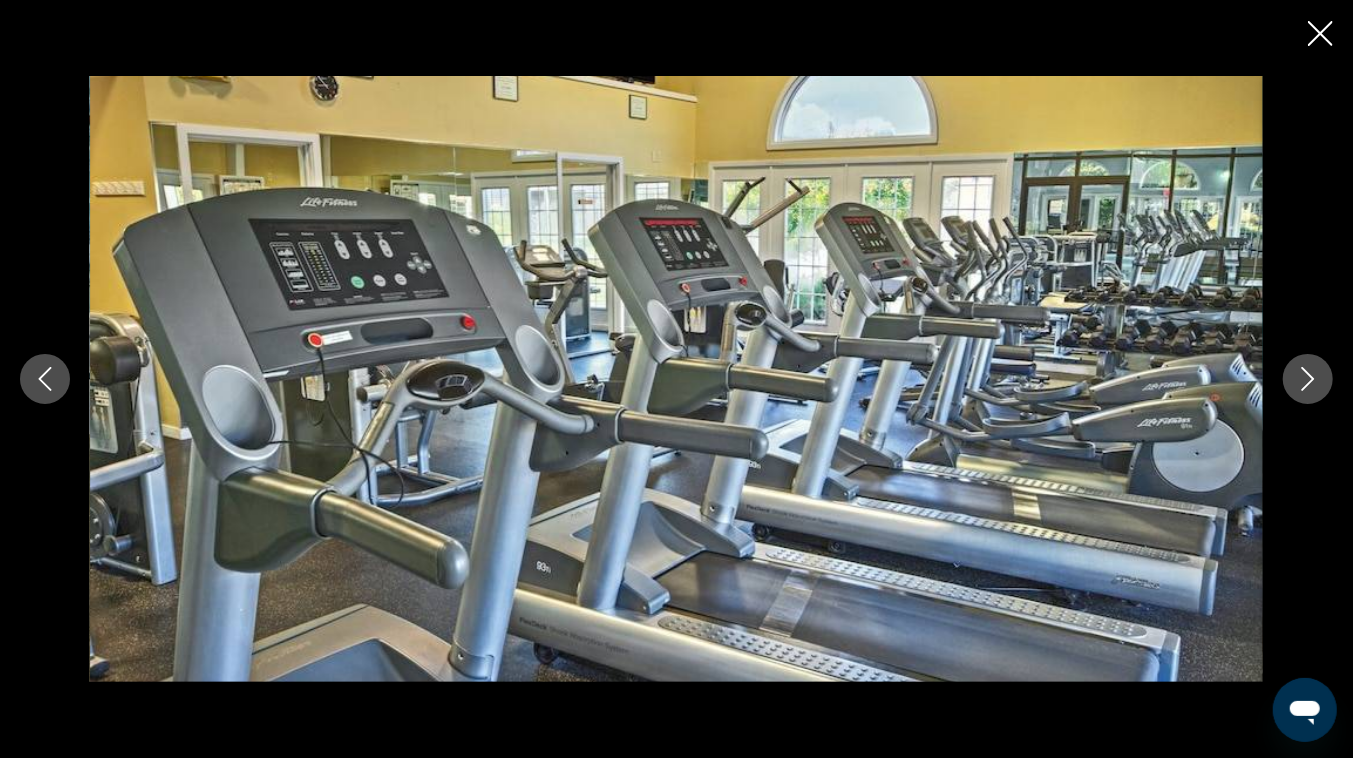 click 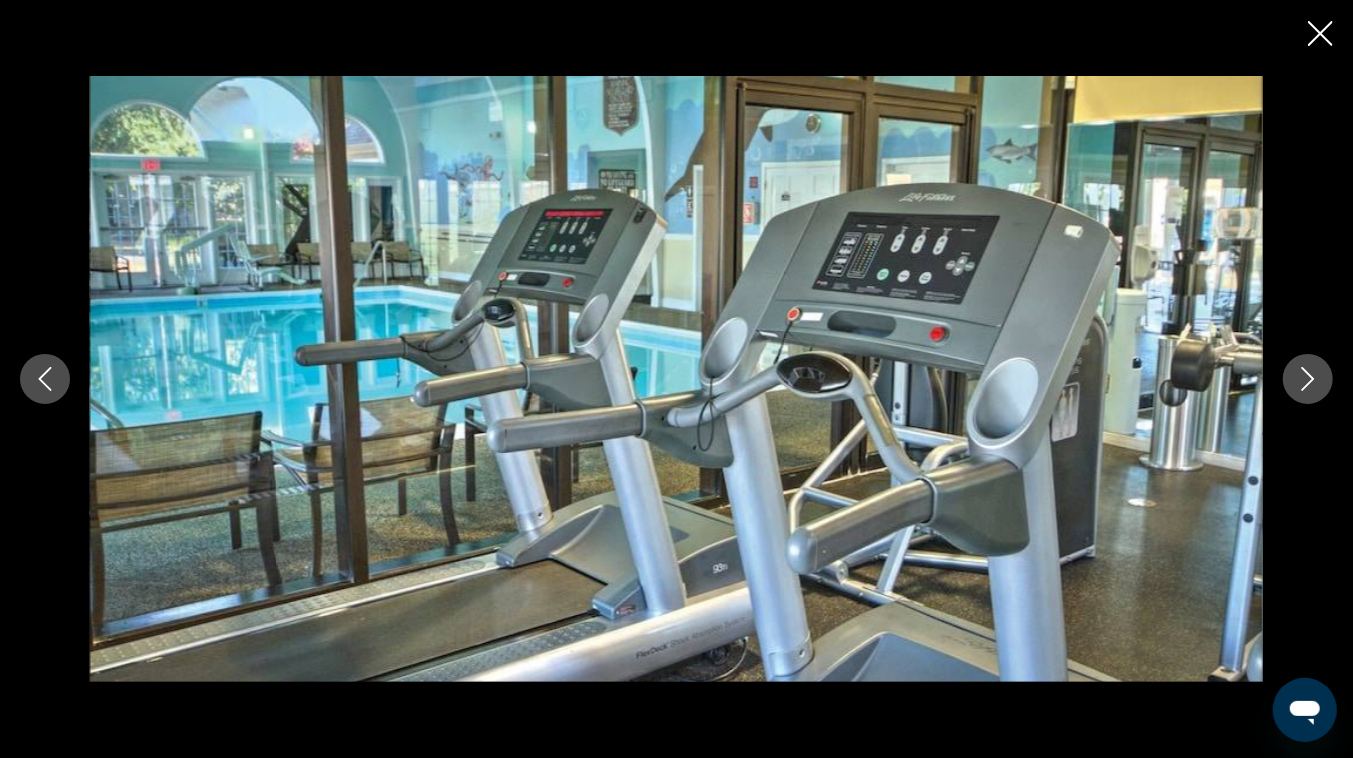 click 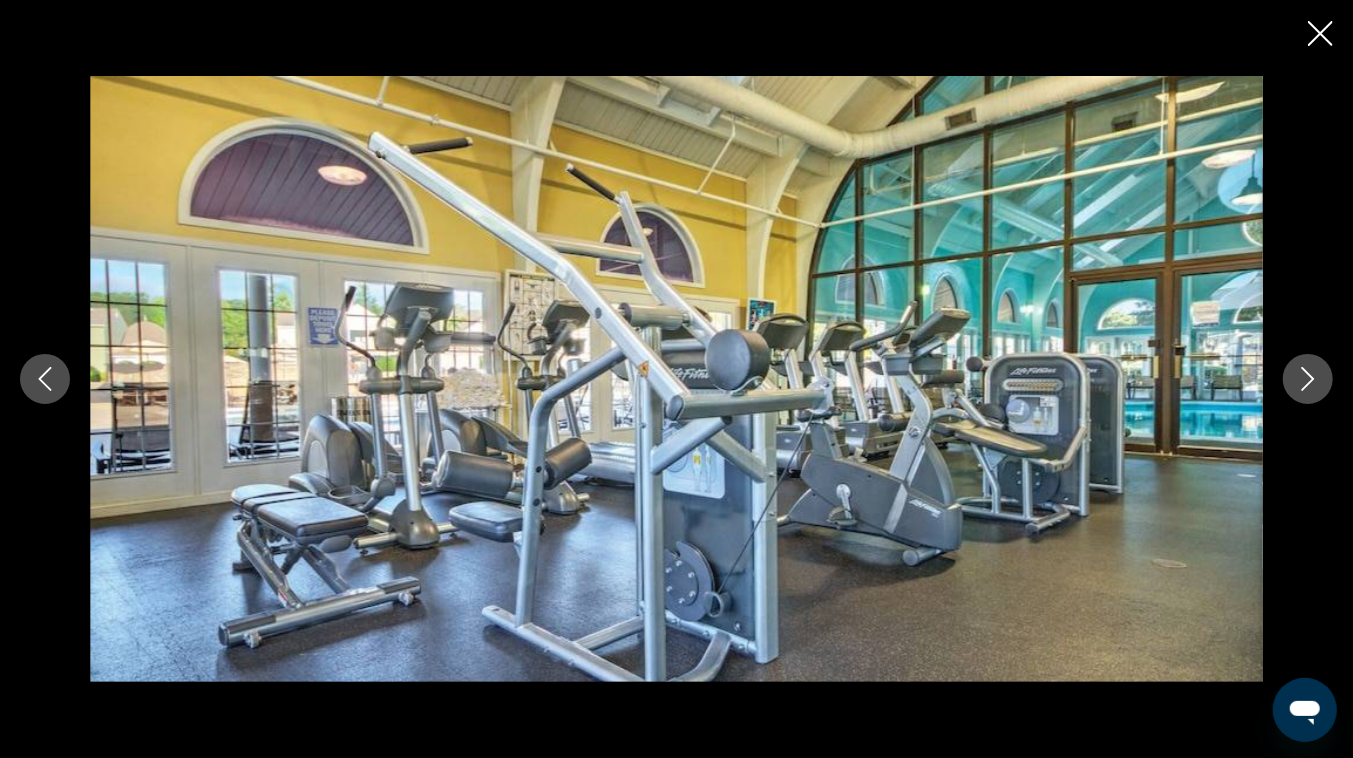 click 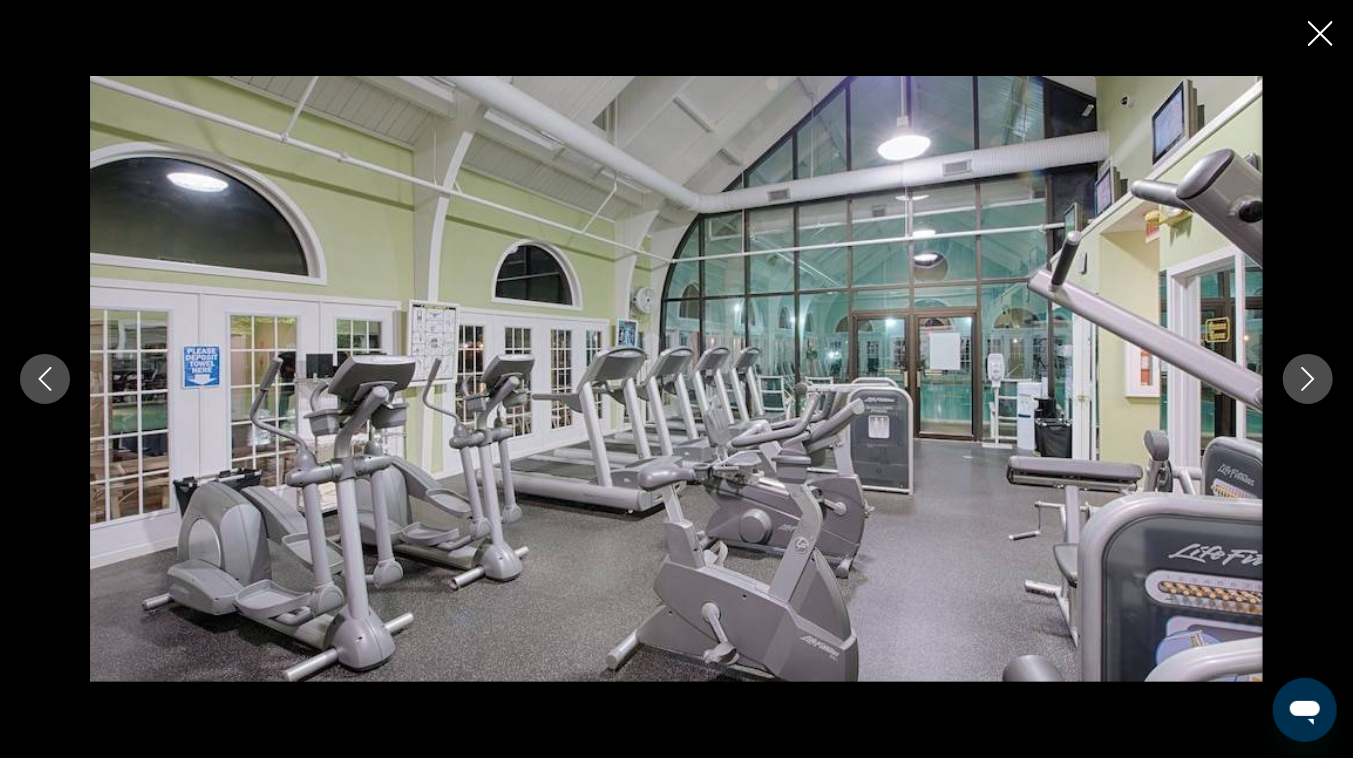 click 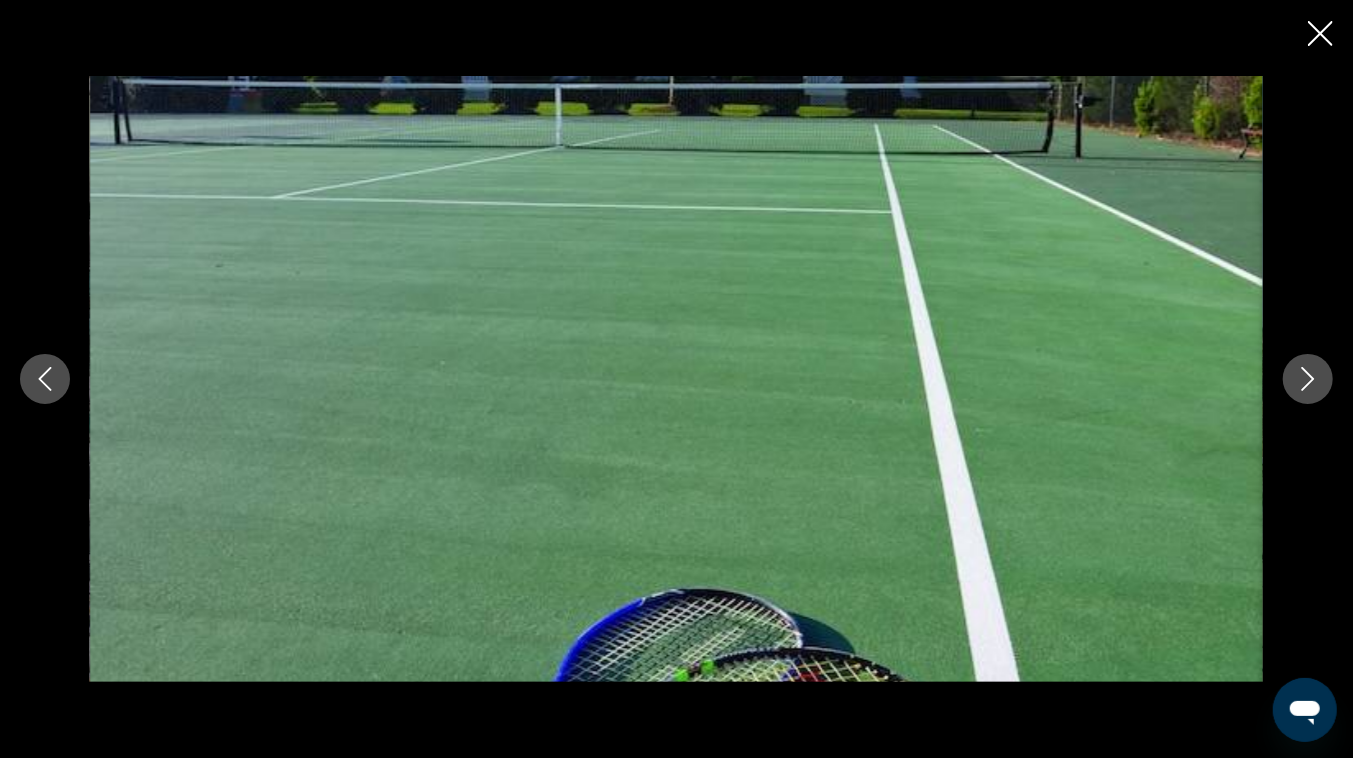 click 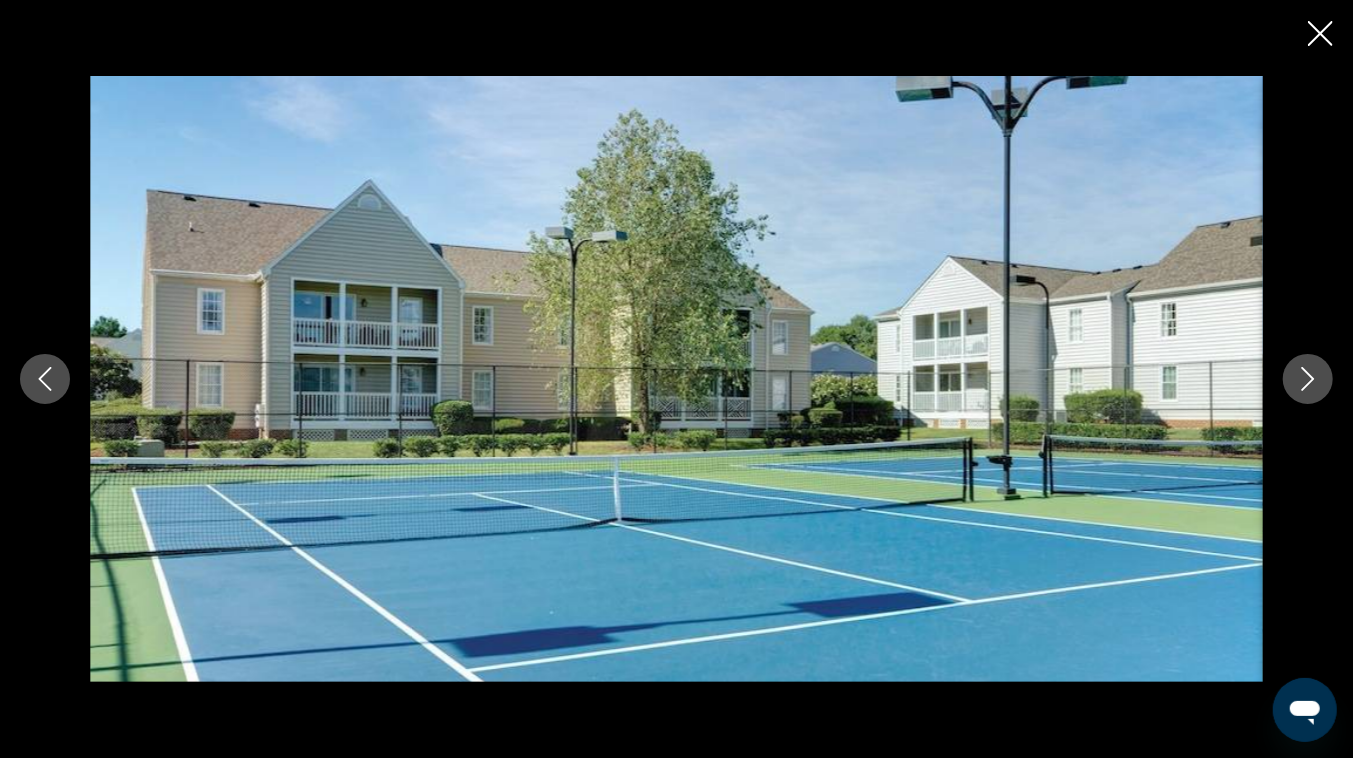 click 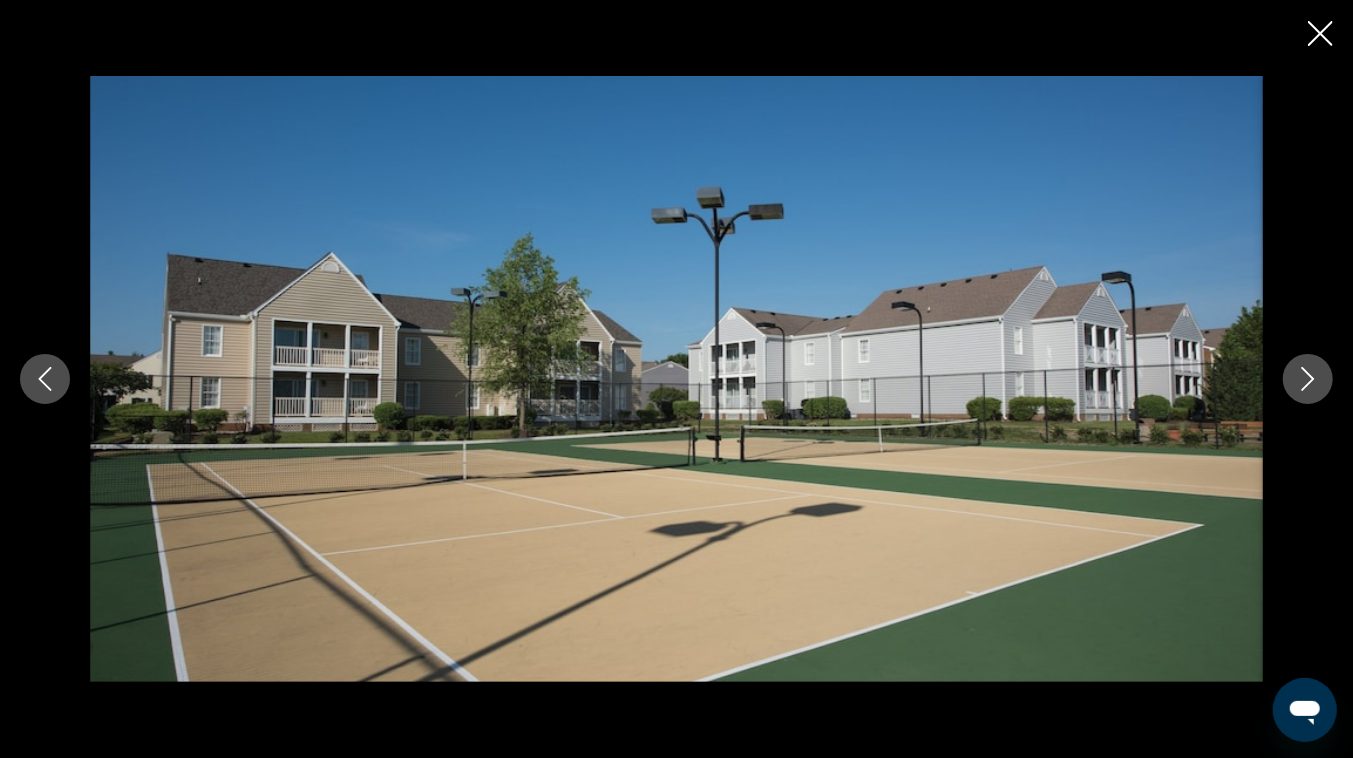 click 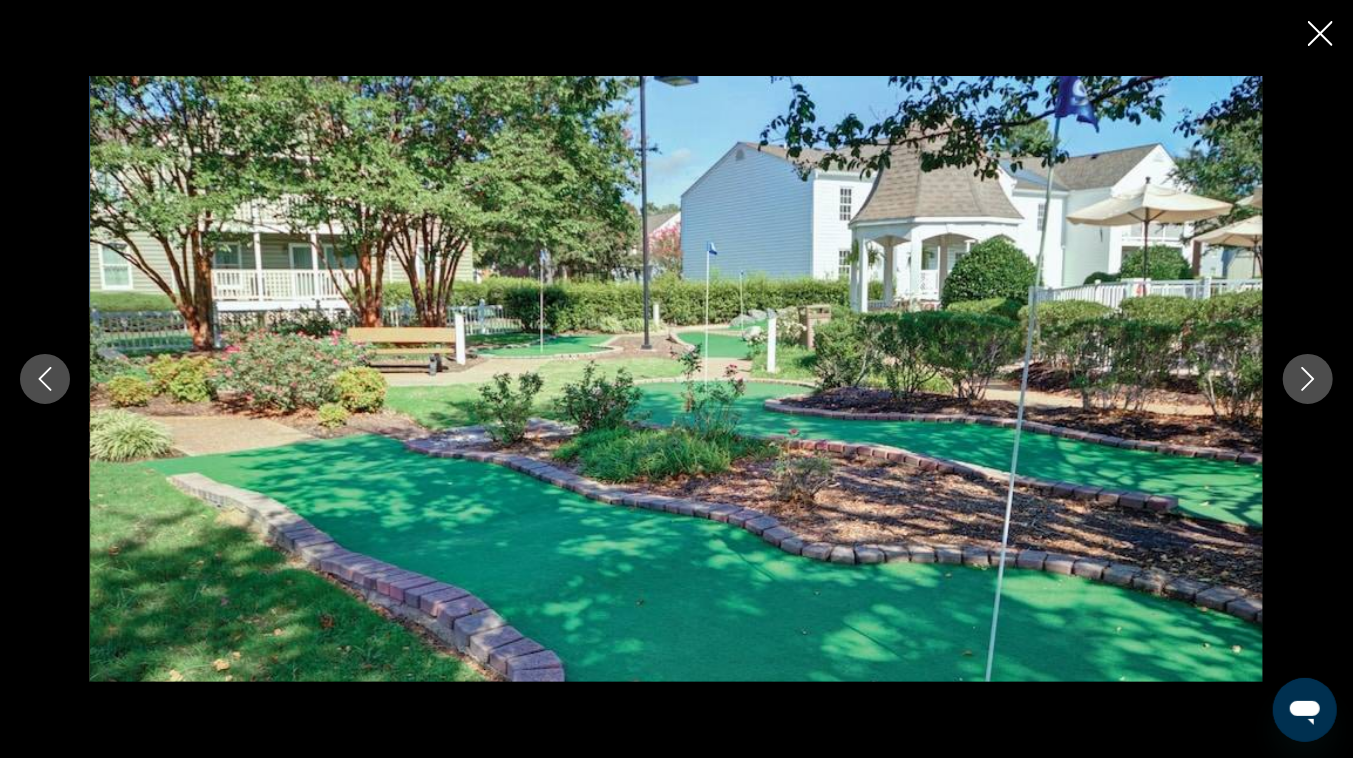 click 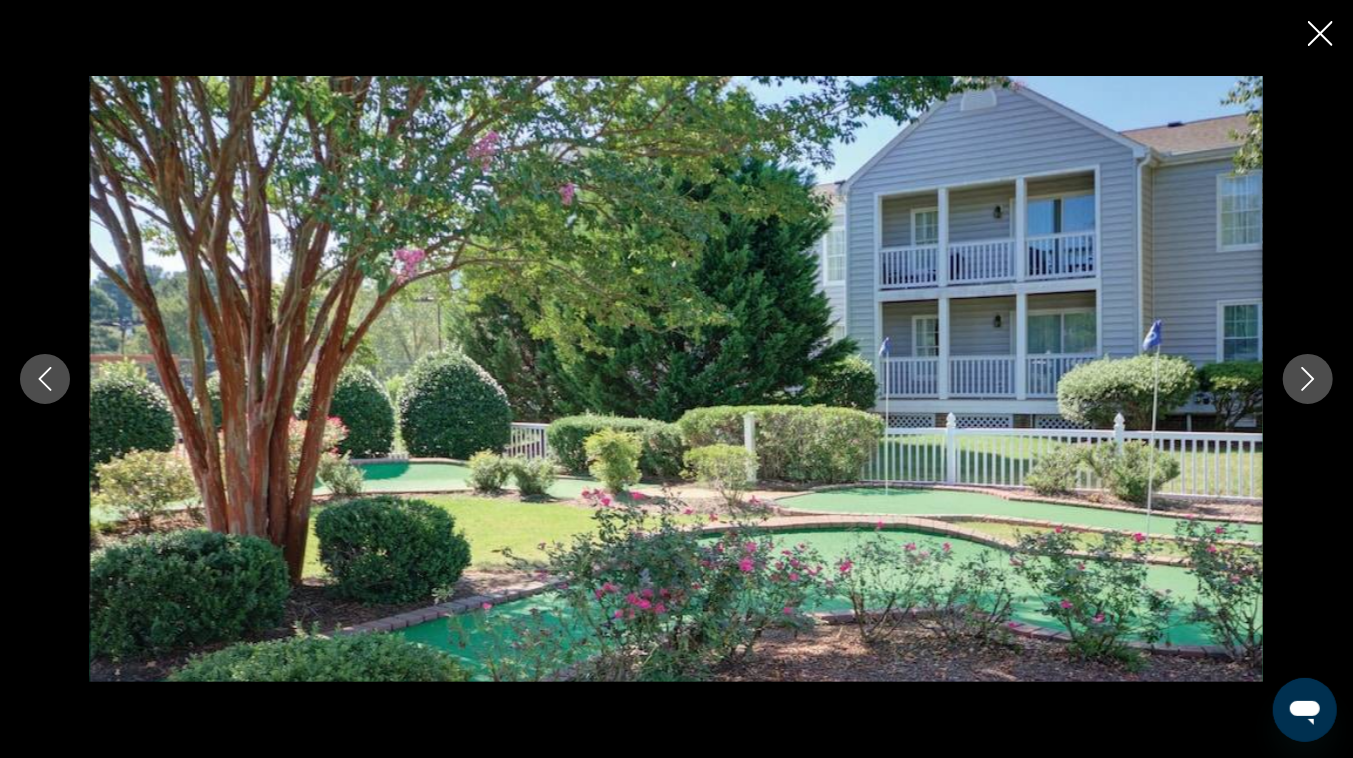click 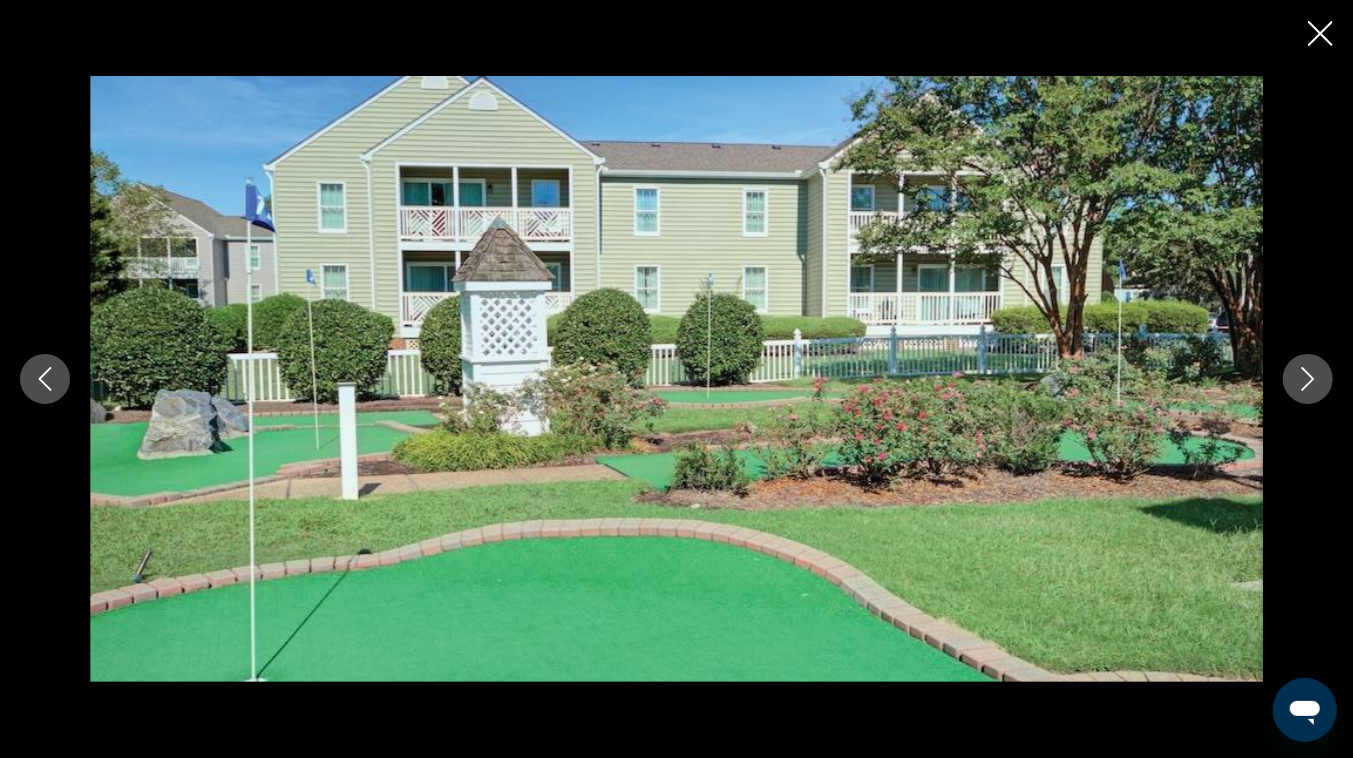 click 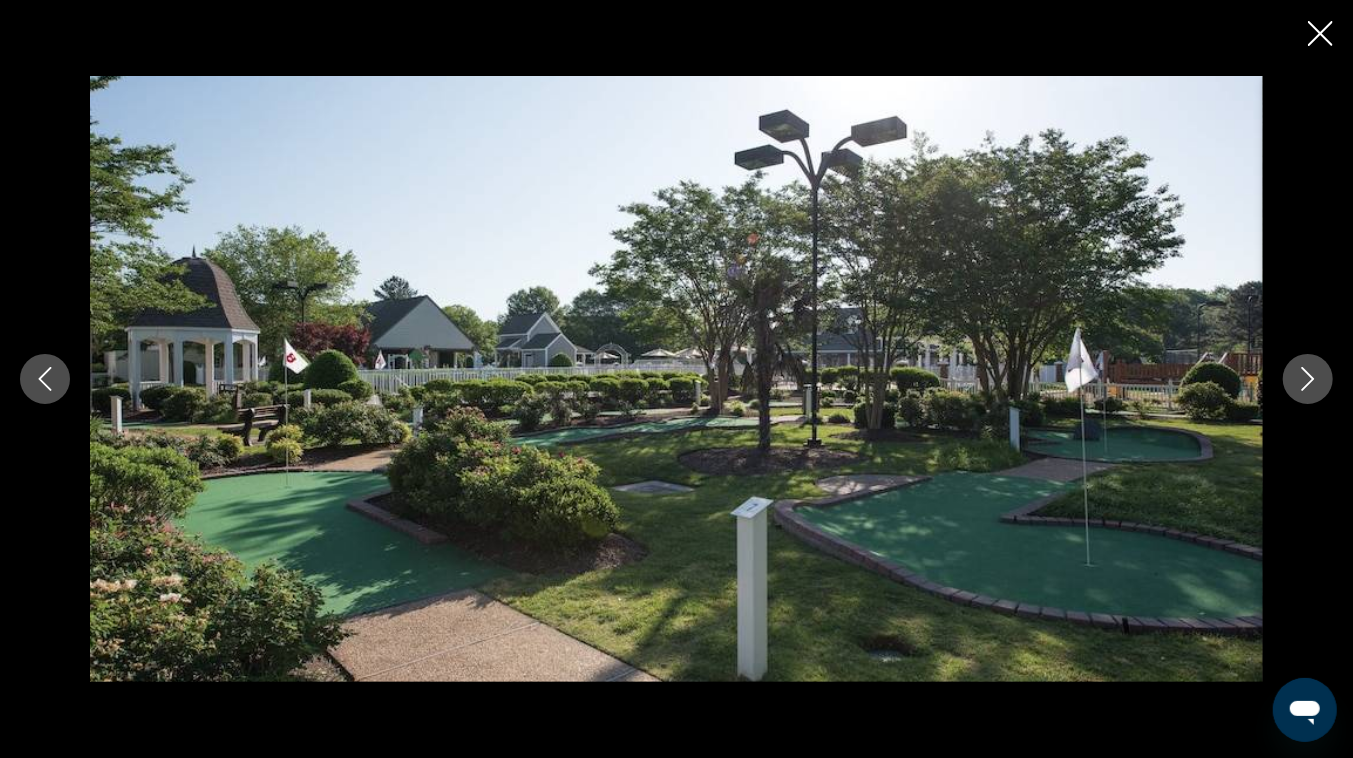 click 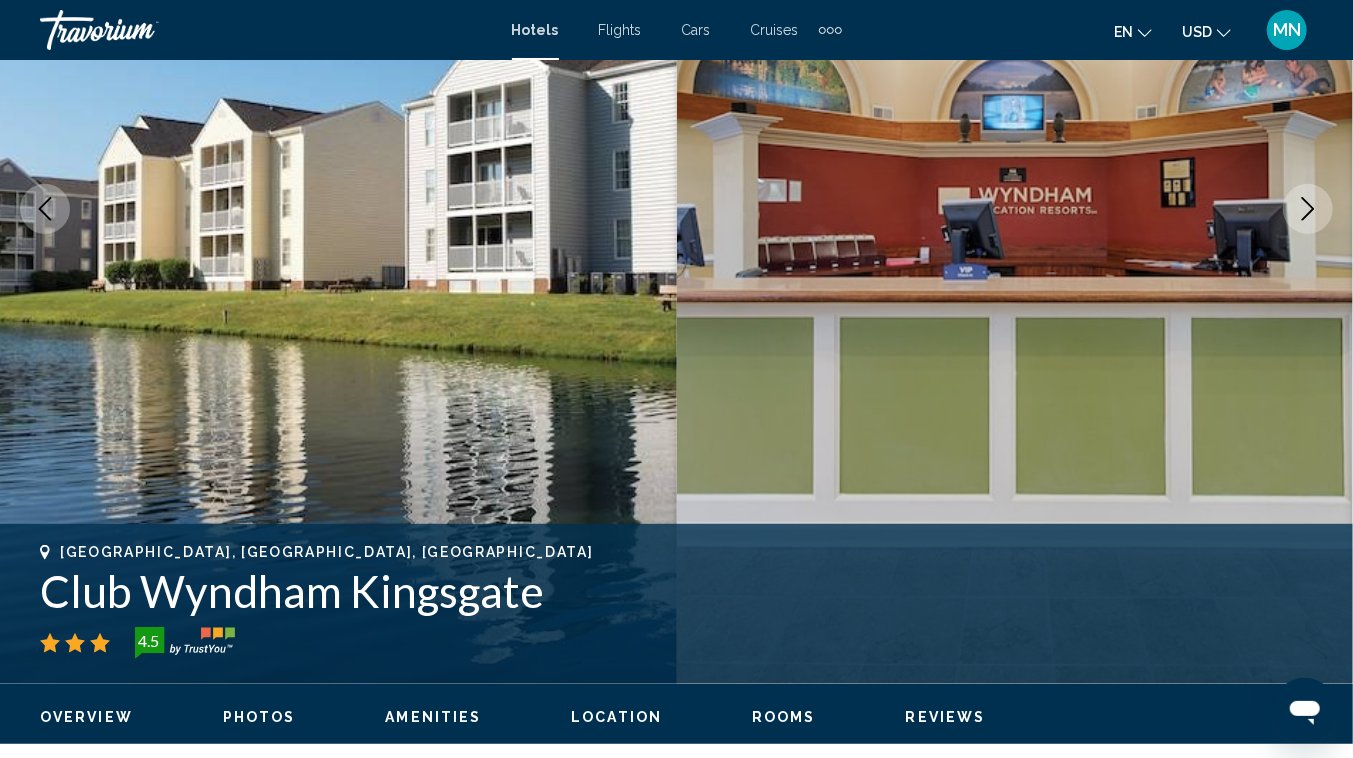 scroll, scrollTop: 244, scrollLeft: 0, axis: vertical 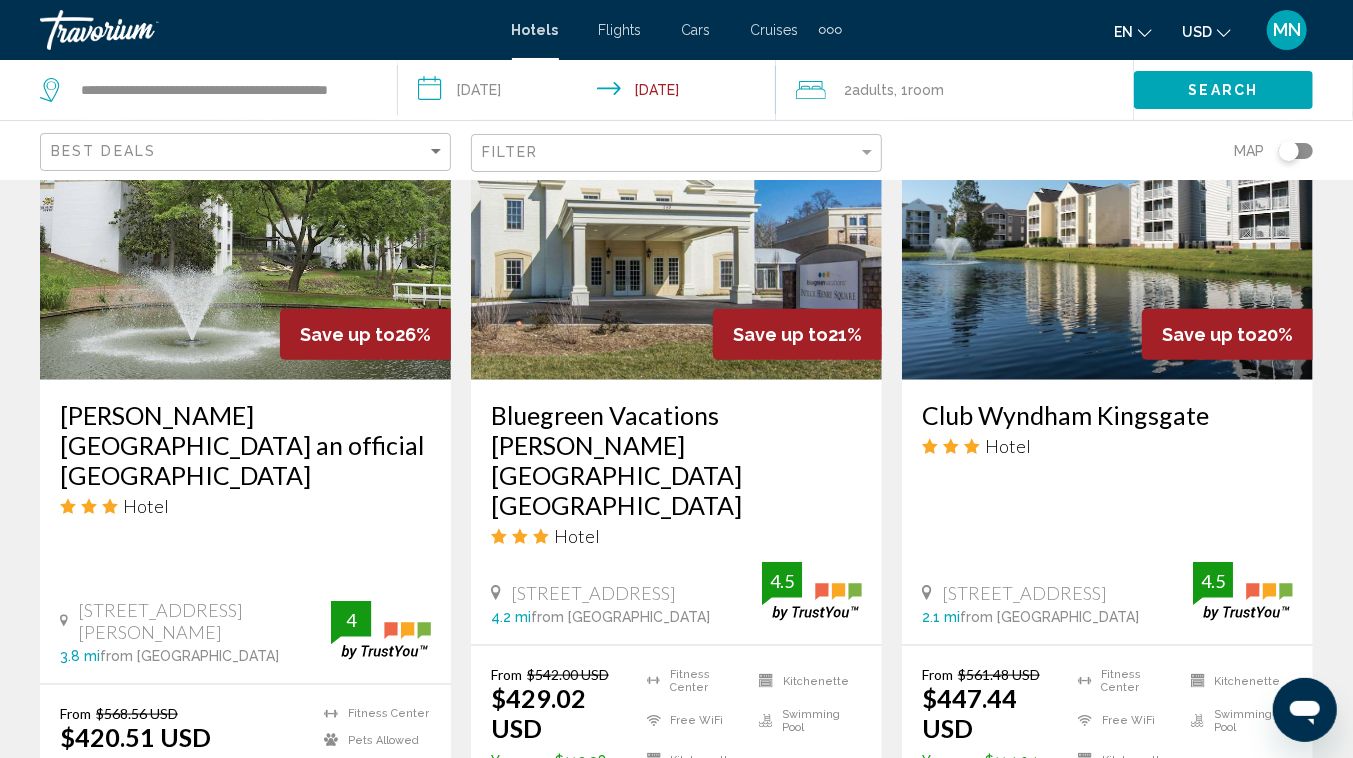 click on "Bluegreen Vacations [PERSON_NAME][GEOGRAPHIC_DATA] [GEOGRAPHIC_DATA]" at bounding box center (676, 460) 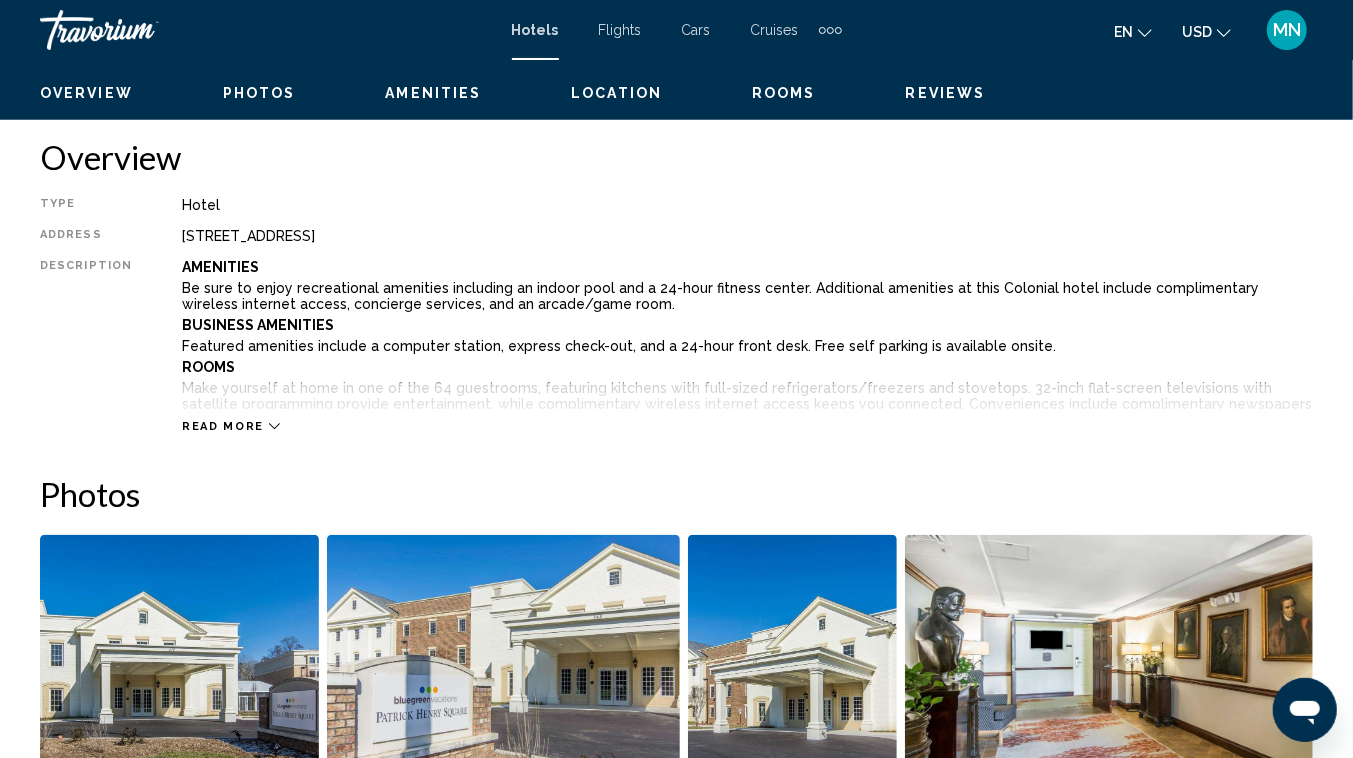 scroll, scrollTop: 155, scrollLeft: 0, axis: vertical 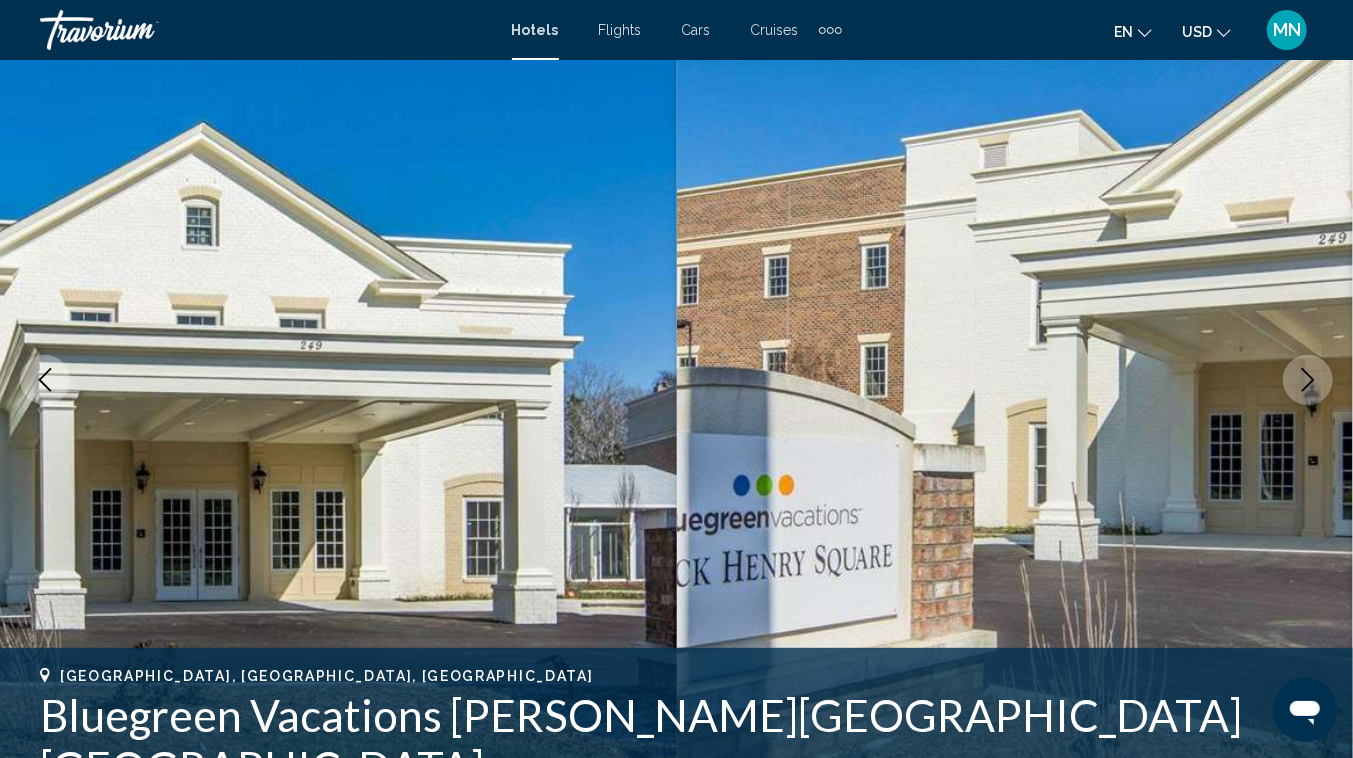 click 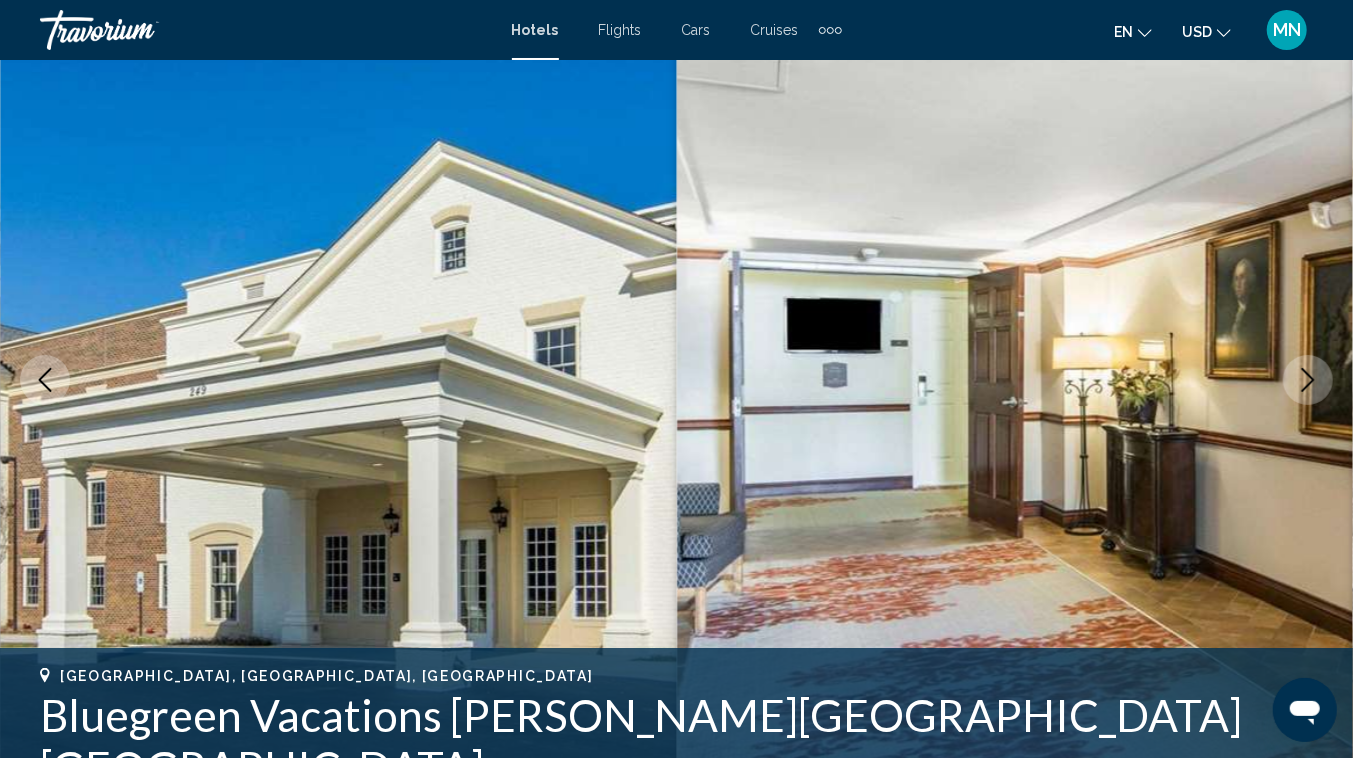 click 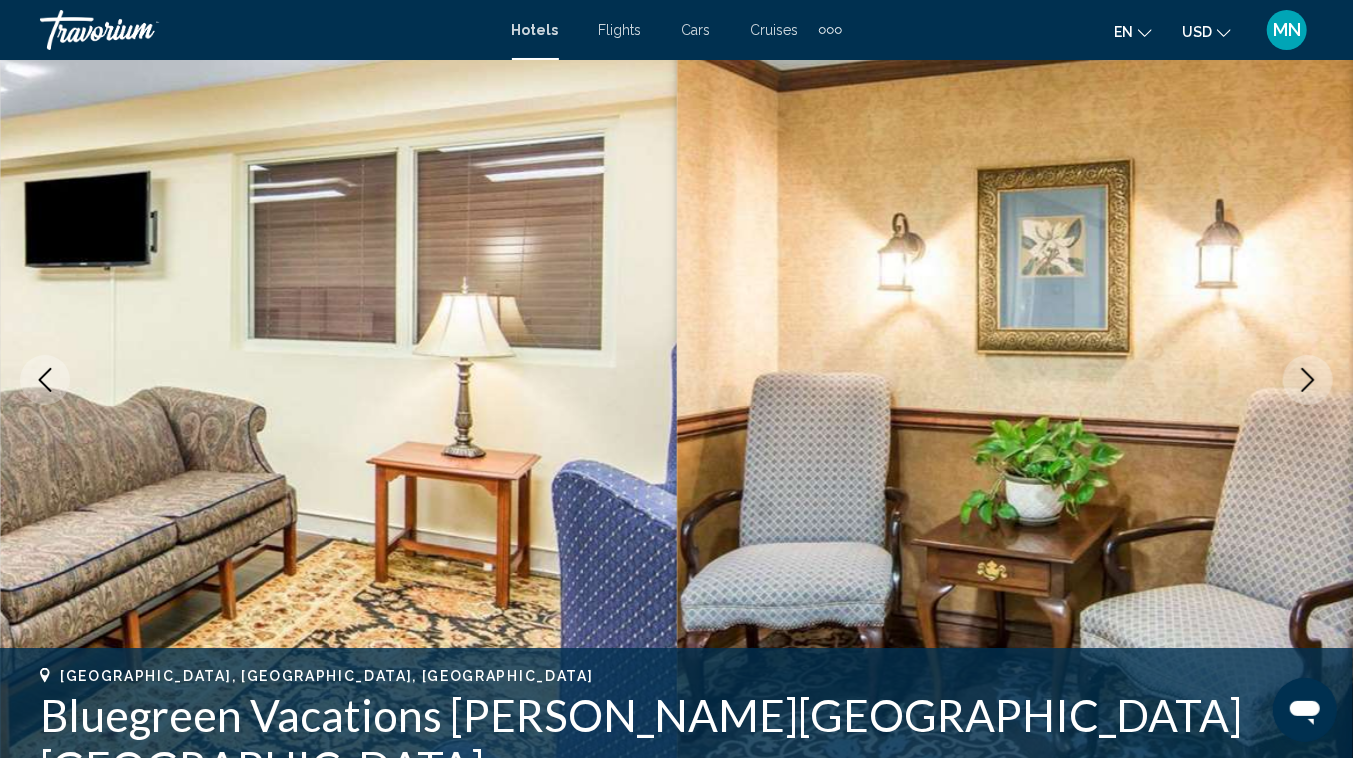 click 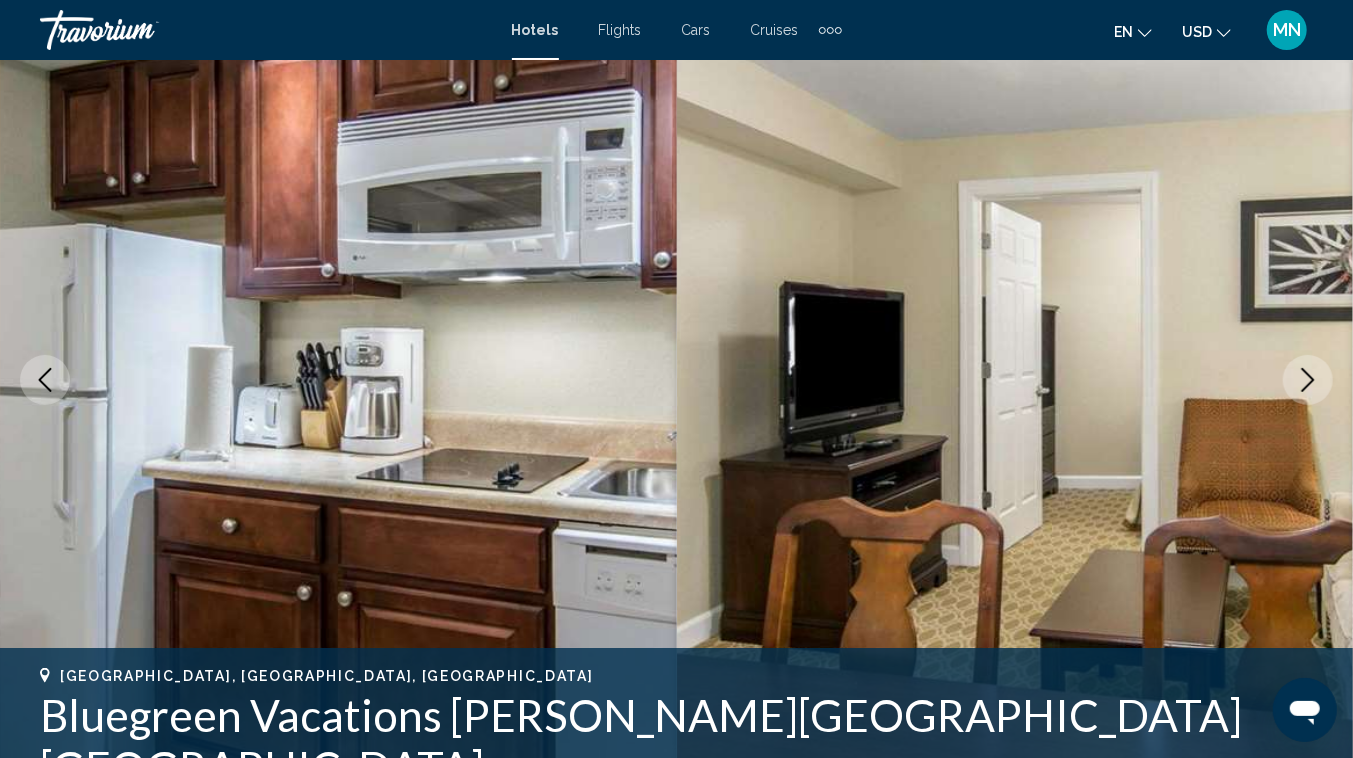 click 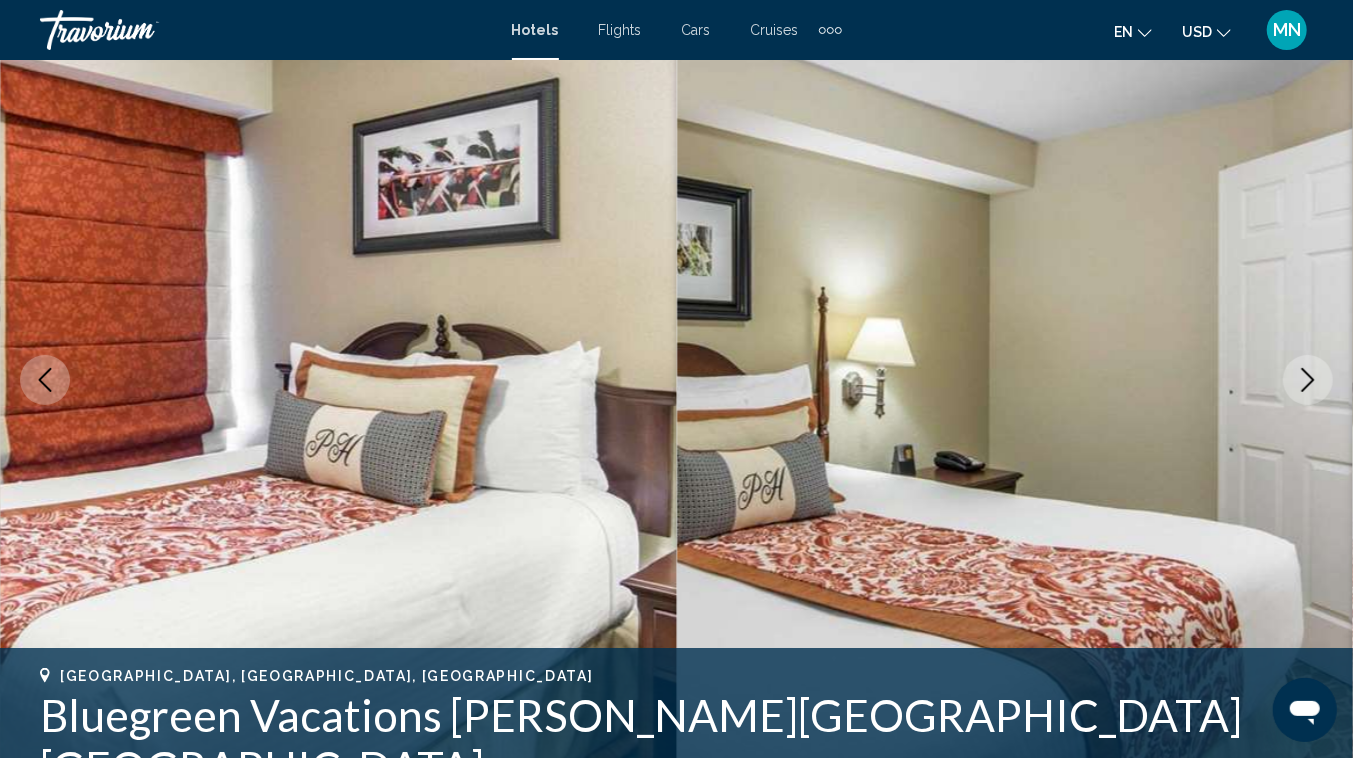 click 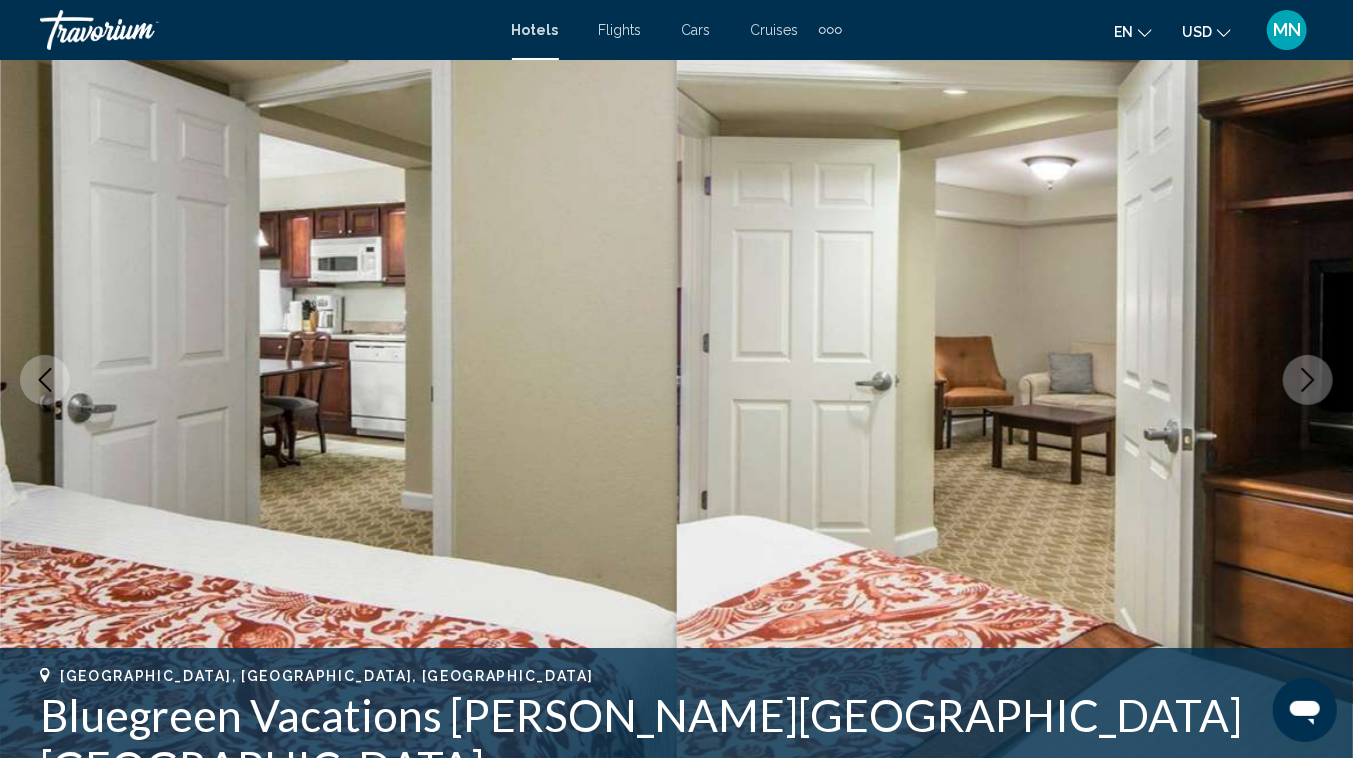 click 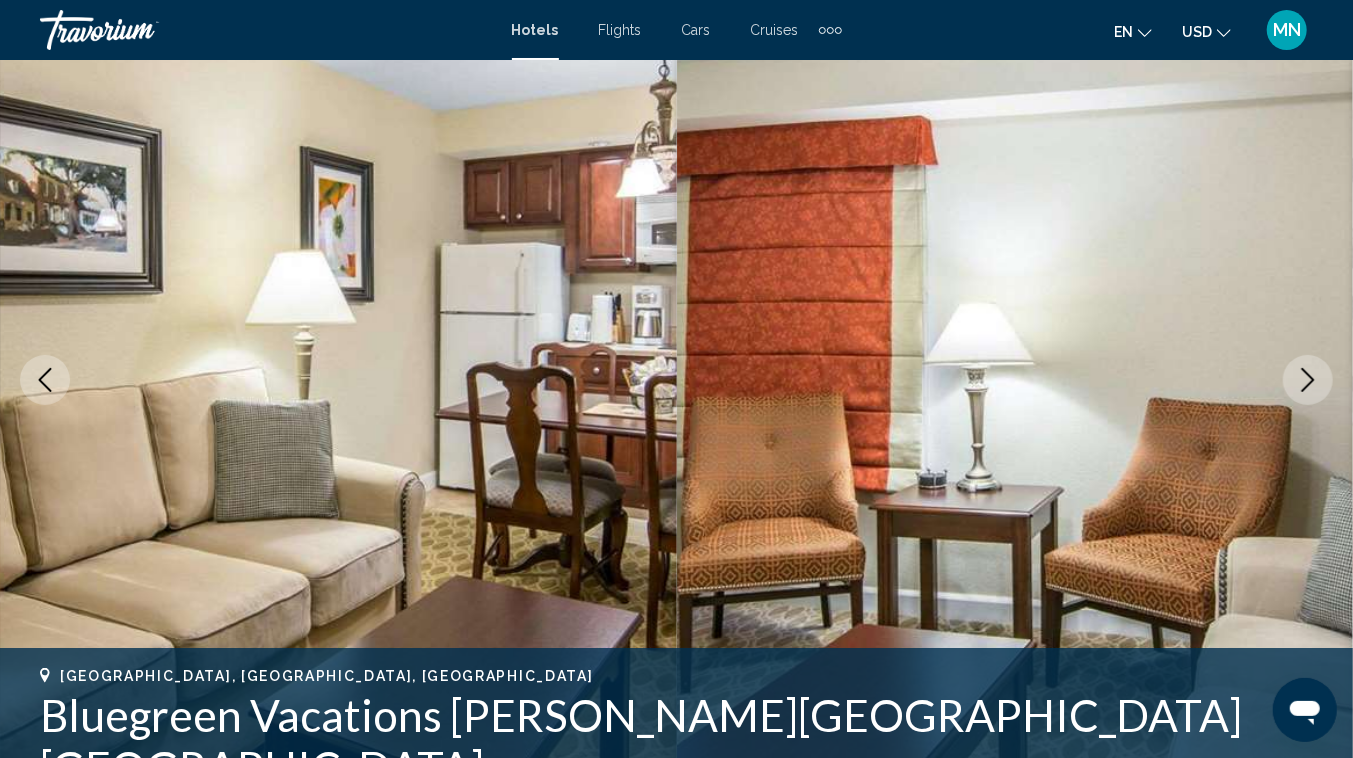 click 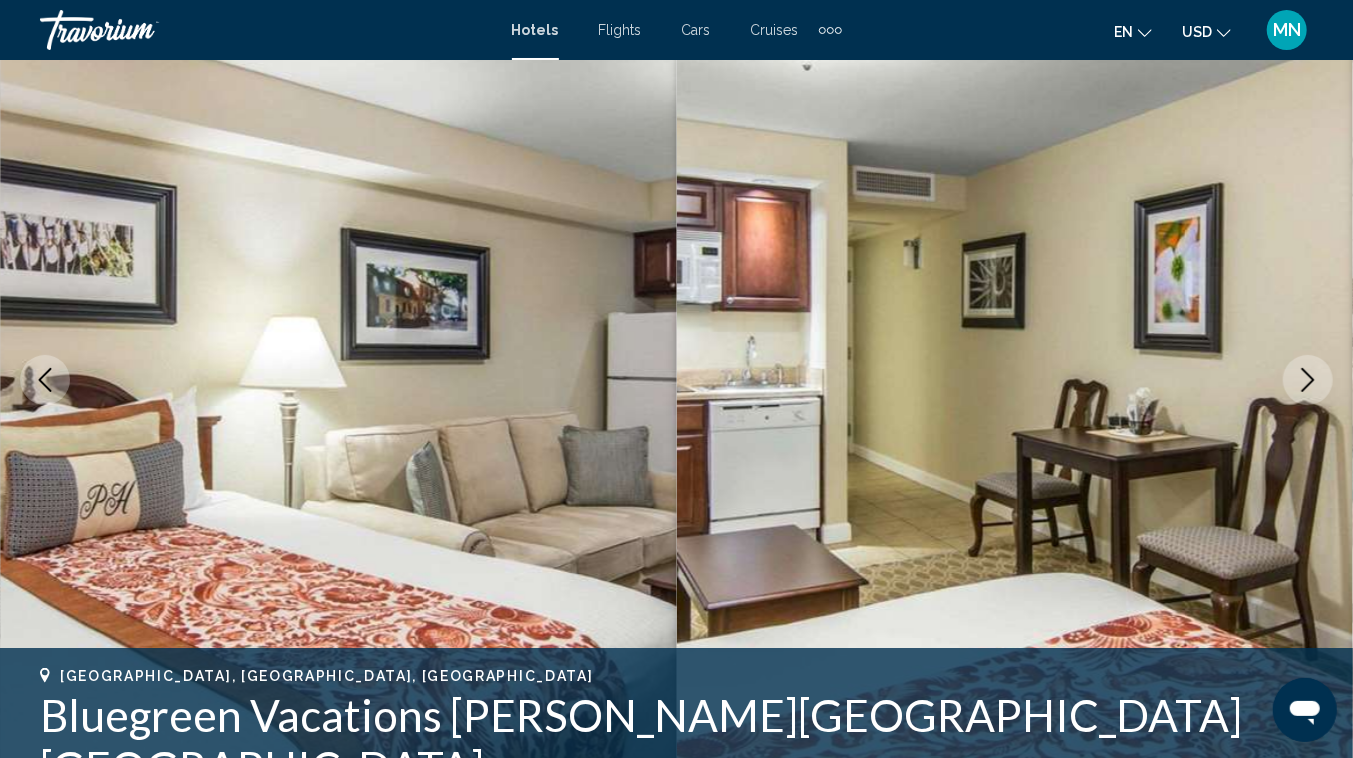 click 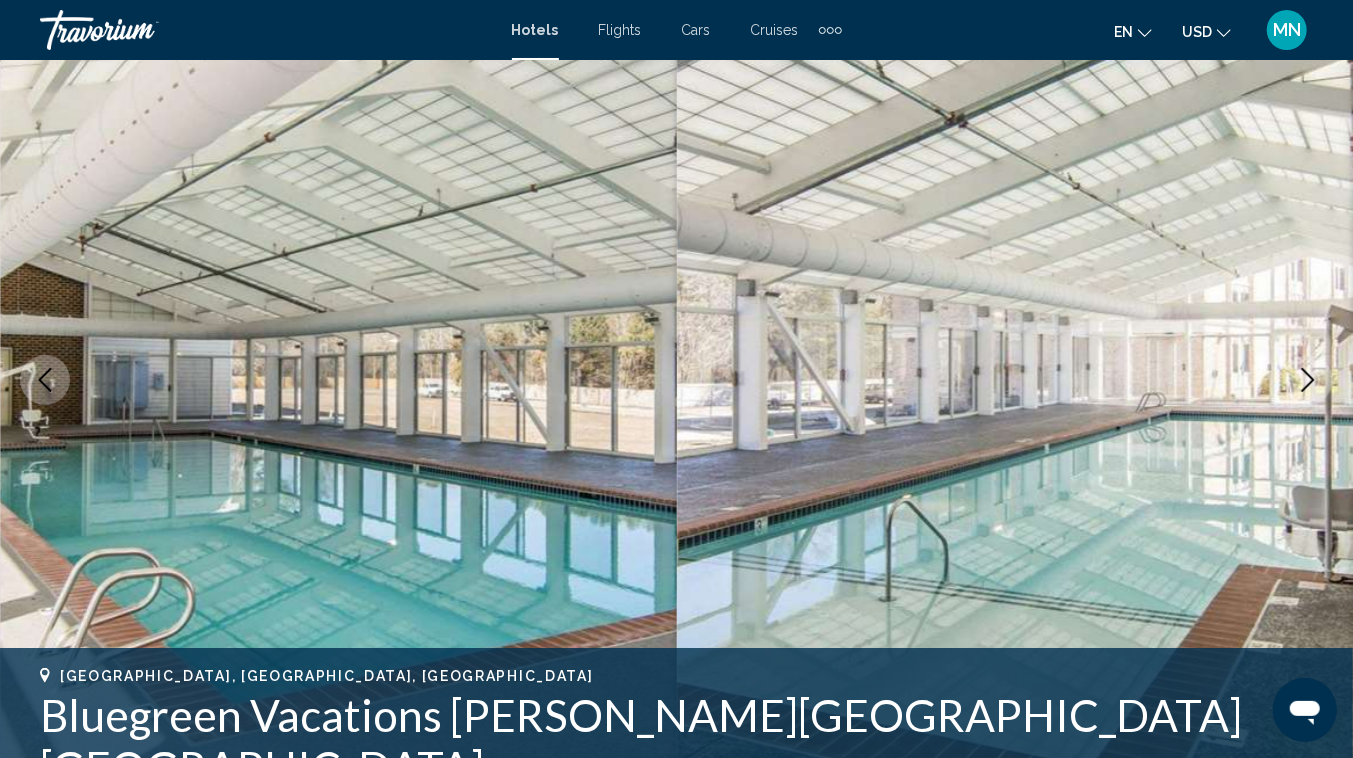 click 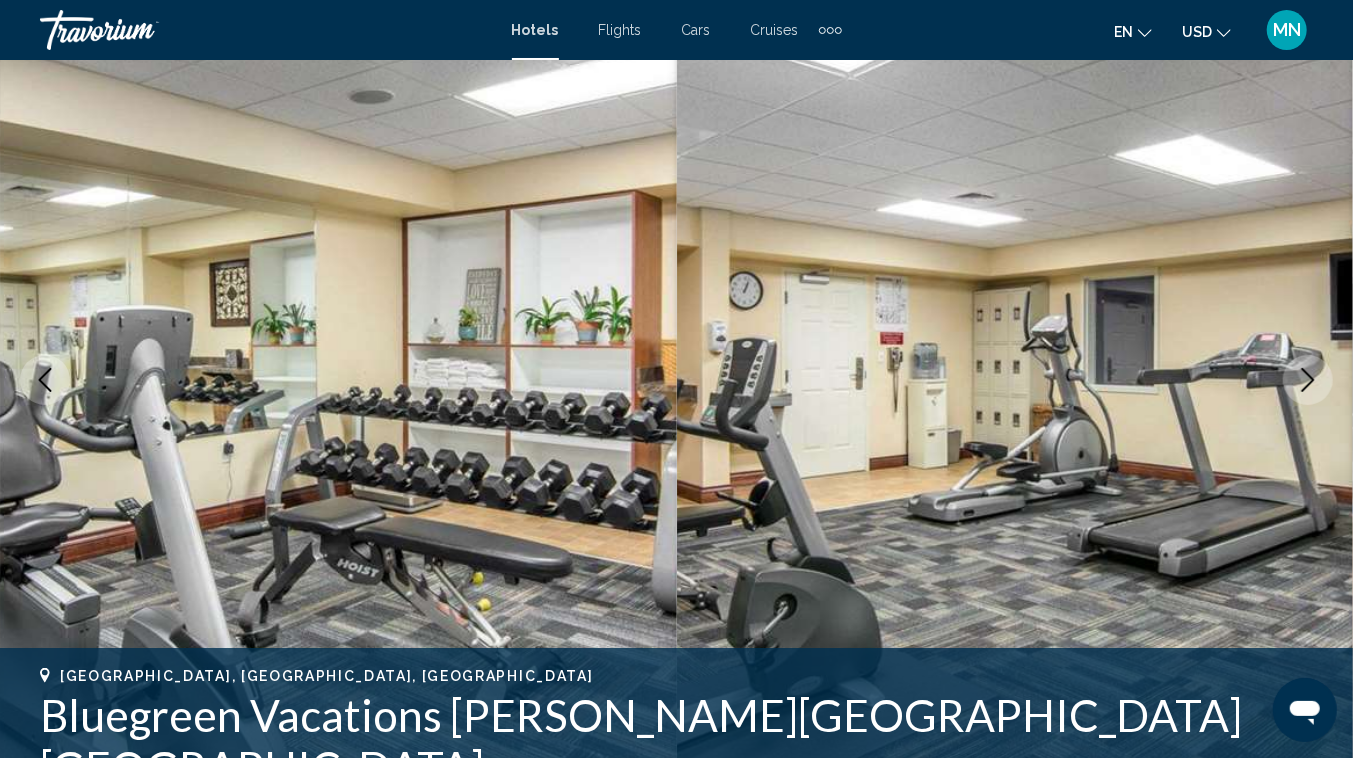 click 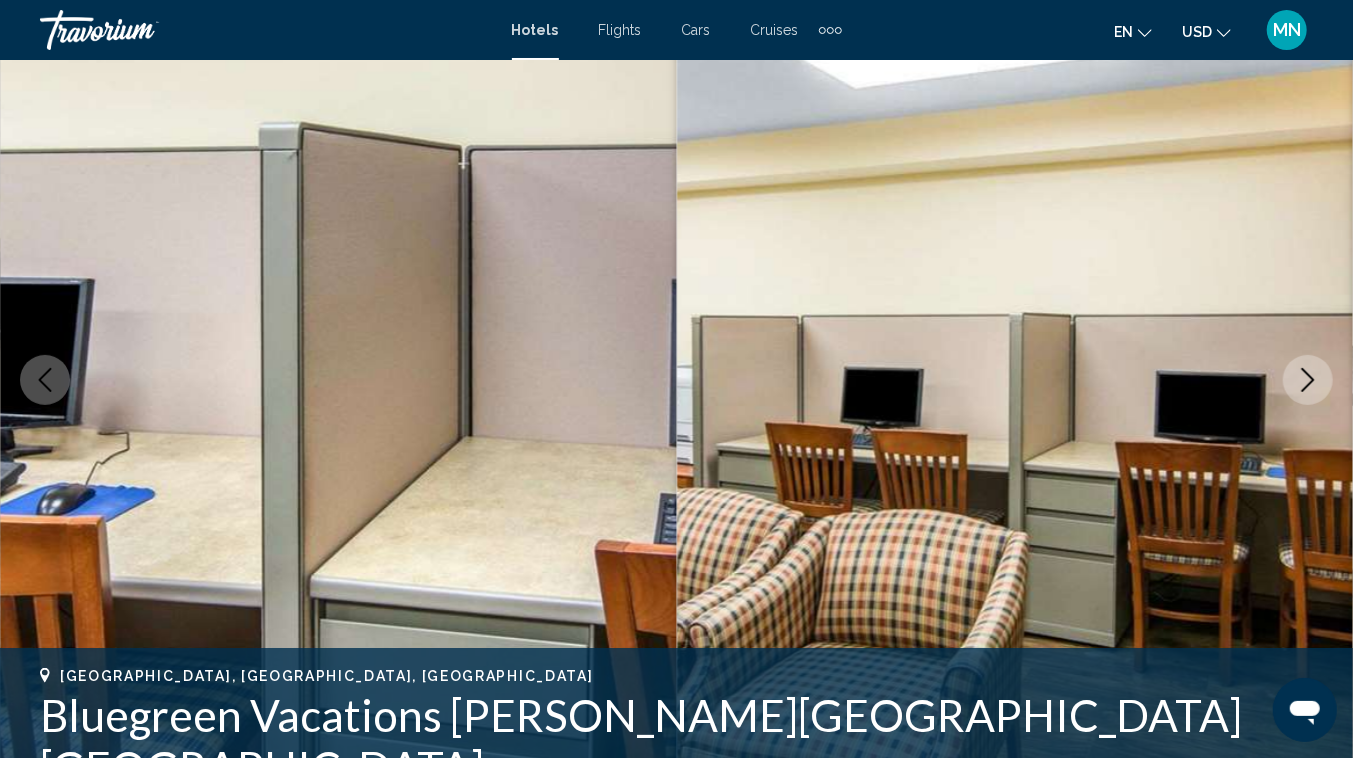 click 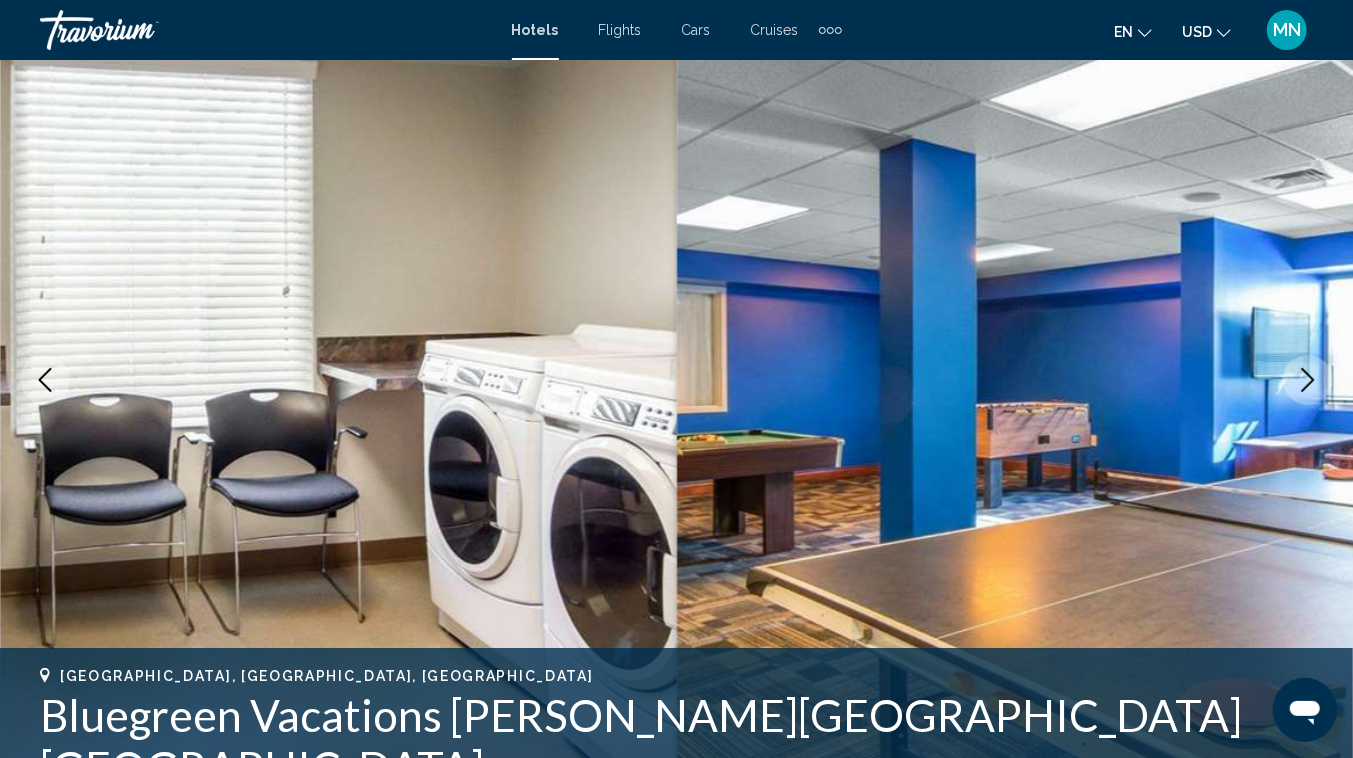 click 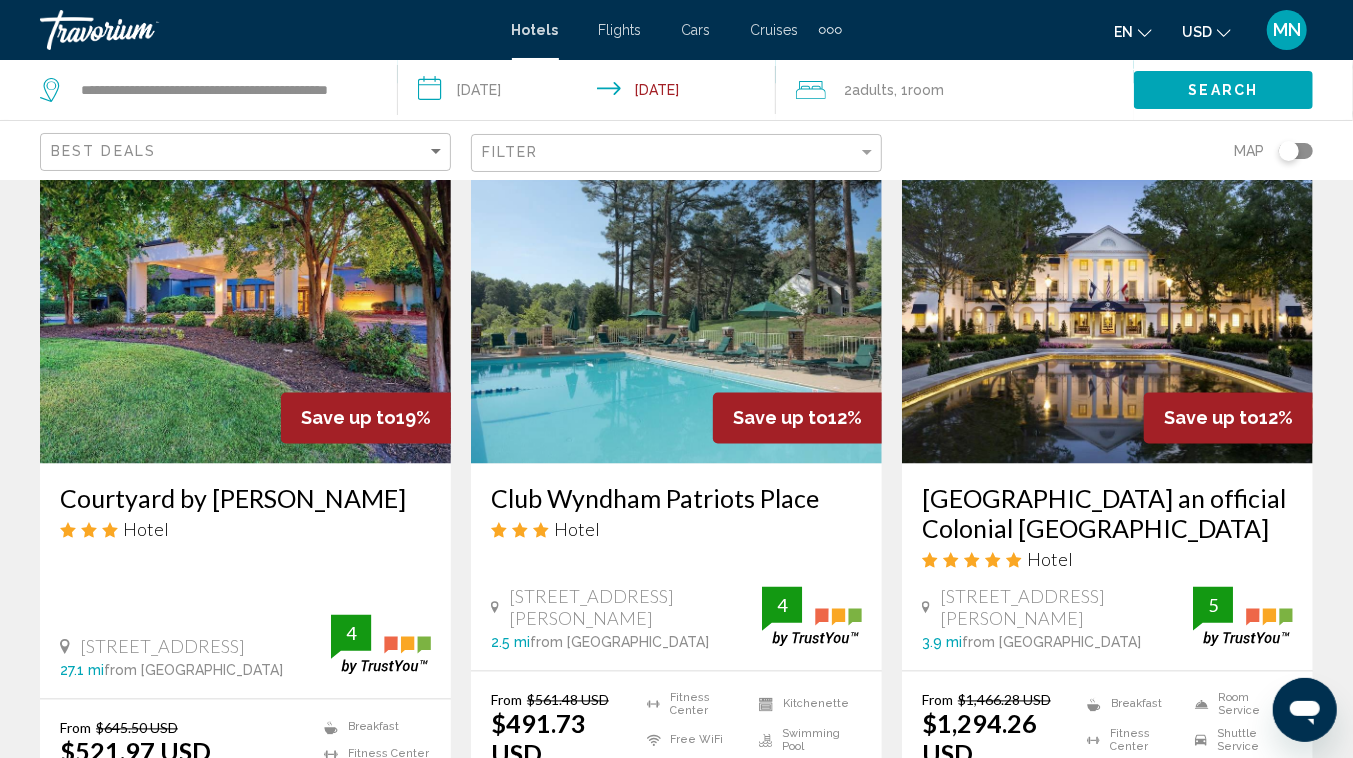scroll, scrollTop: 1725, scrollLeft: 0, axis: vertical 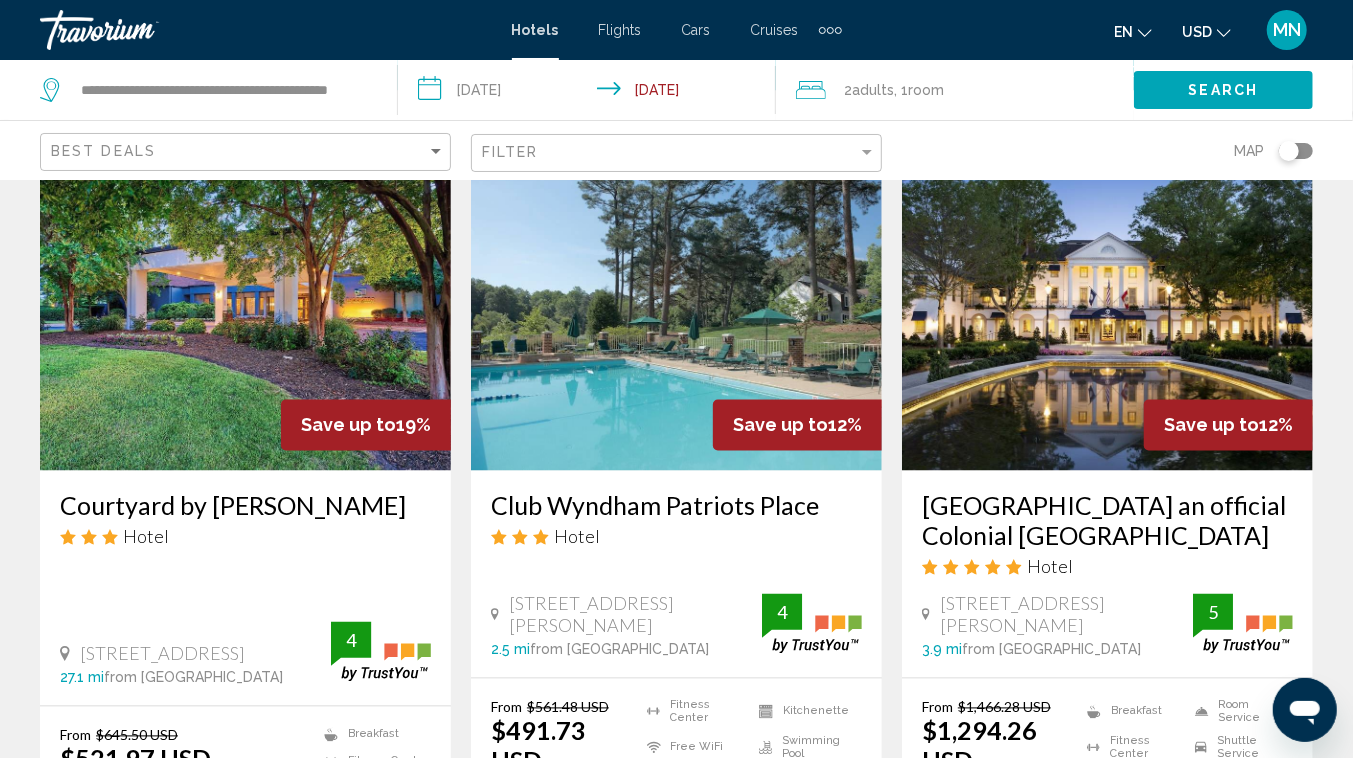 click on "Club Wyndham Patriots Place" at bounding box center [676, 506] 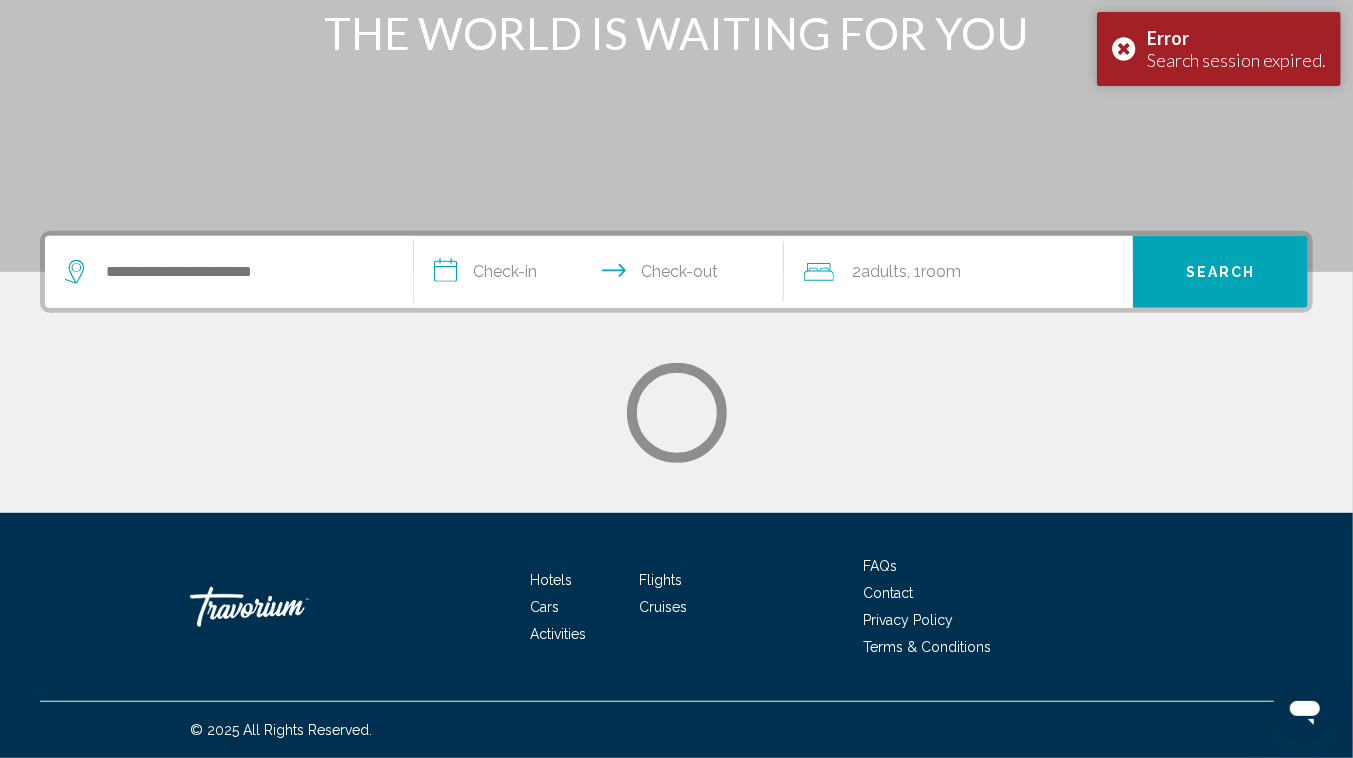 scroll, scrollTop: 0, scrollLeft: 0, axis: both 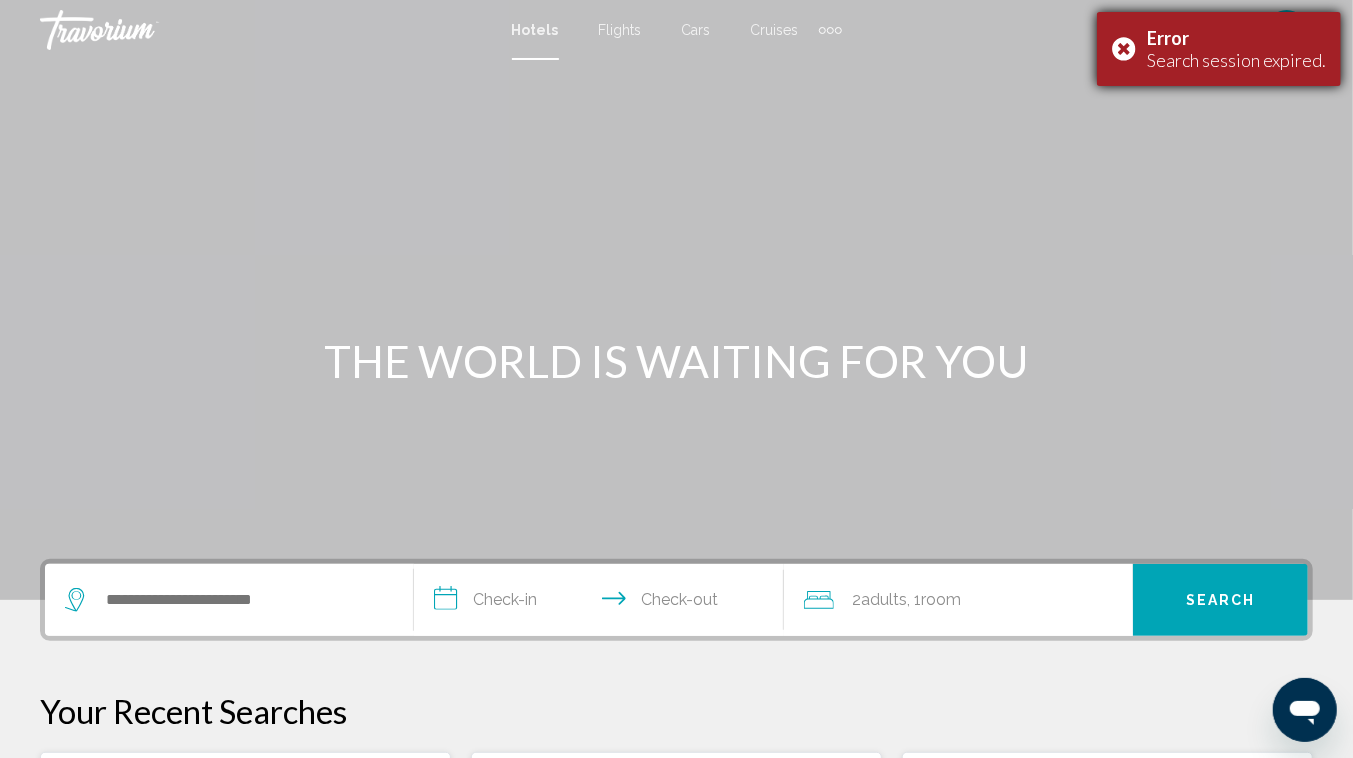 click on "Error   Search session expired." at bounding box center [1219, 49] 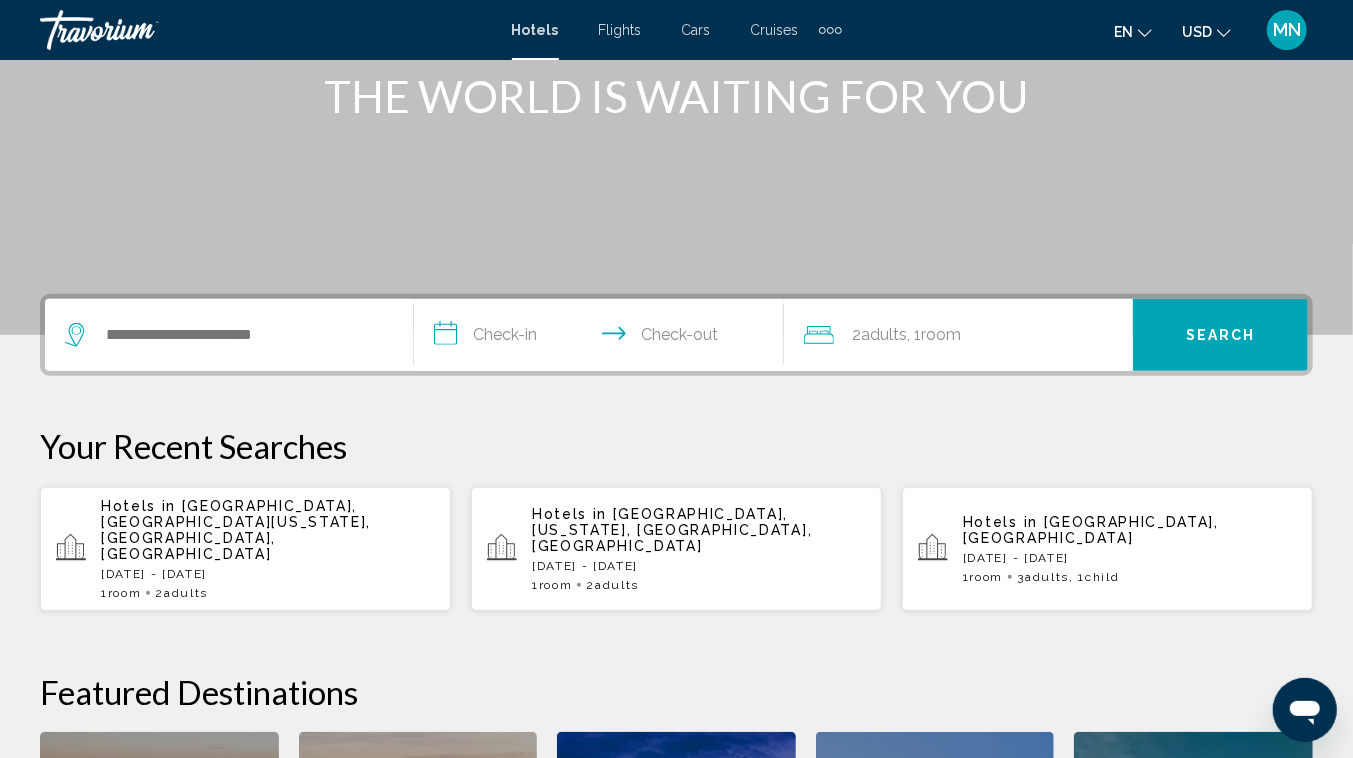 scroll, scrollTop: 264, scrollLeft: 0, axis: vertical 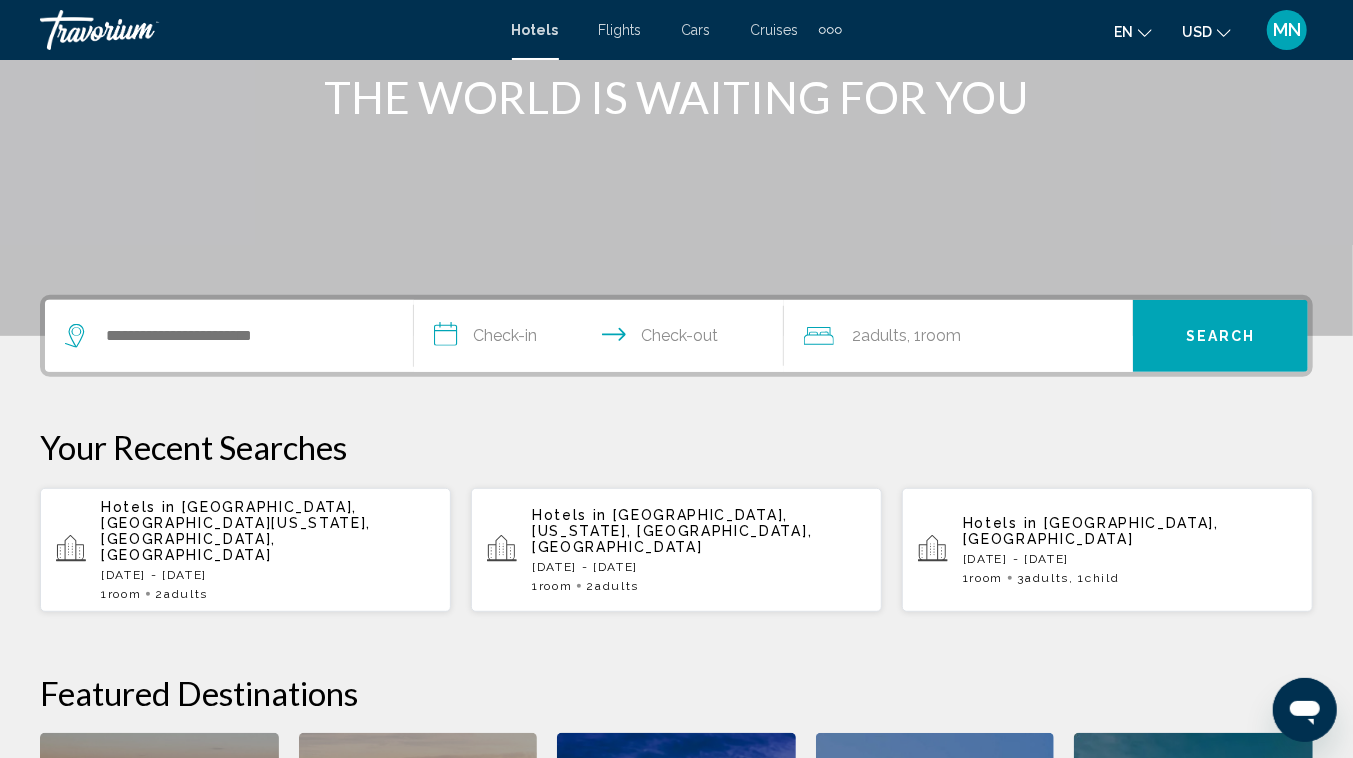 click on "[DATE] - [DATE]" at bounding box center (268, 575) 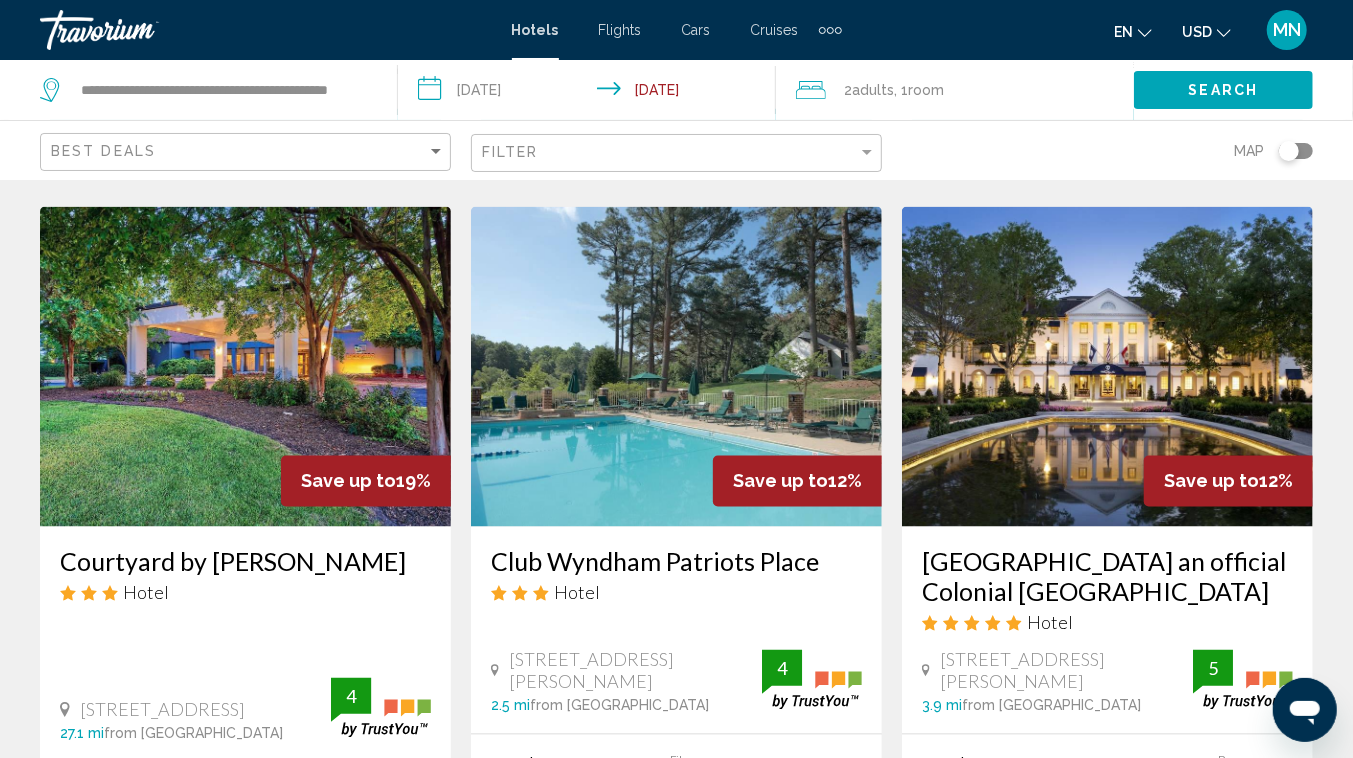 scroll, scrollTop: 1658, scrollLeft: 0, axis: vertical 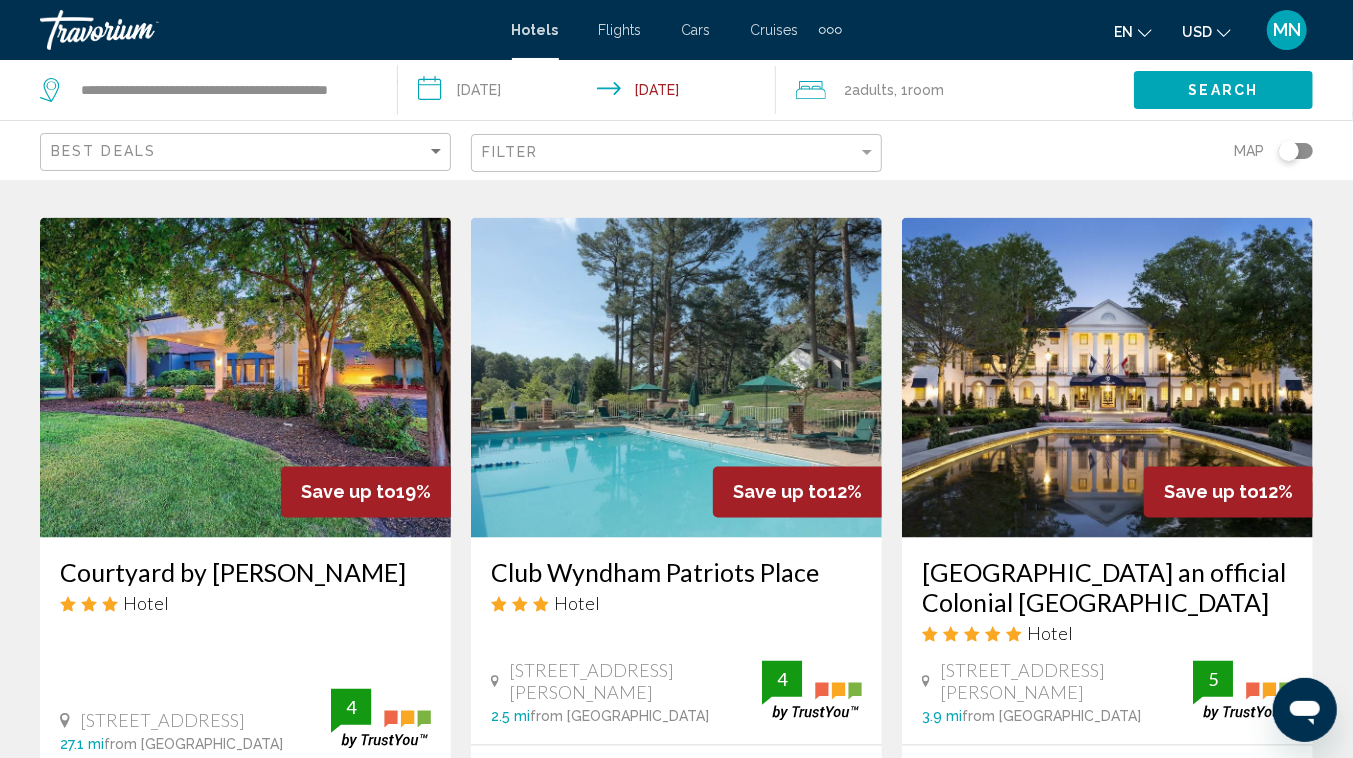 click on "Club Wyndham Patriots Place" at bounding box center (676, 573) 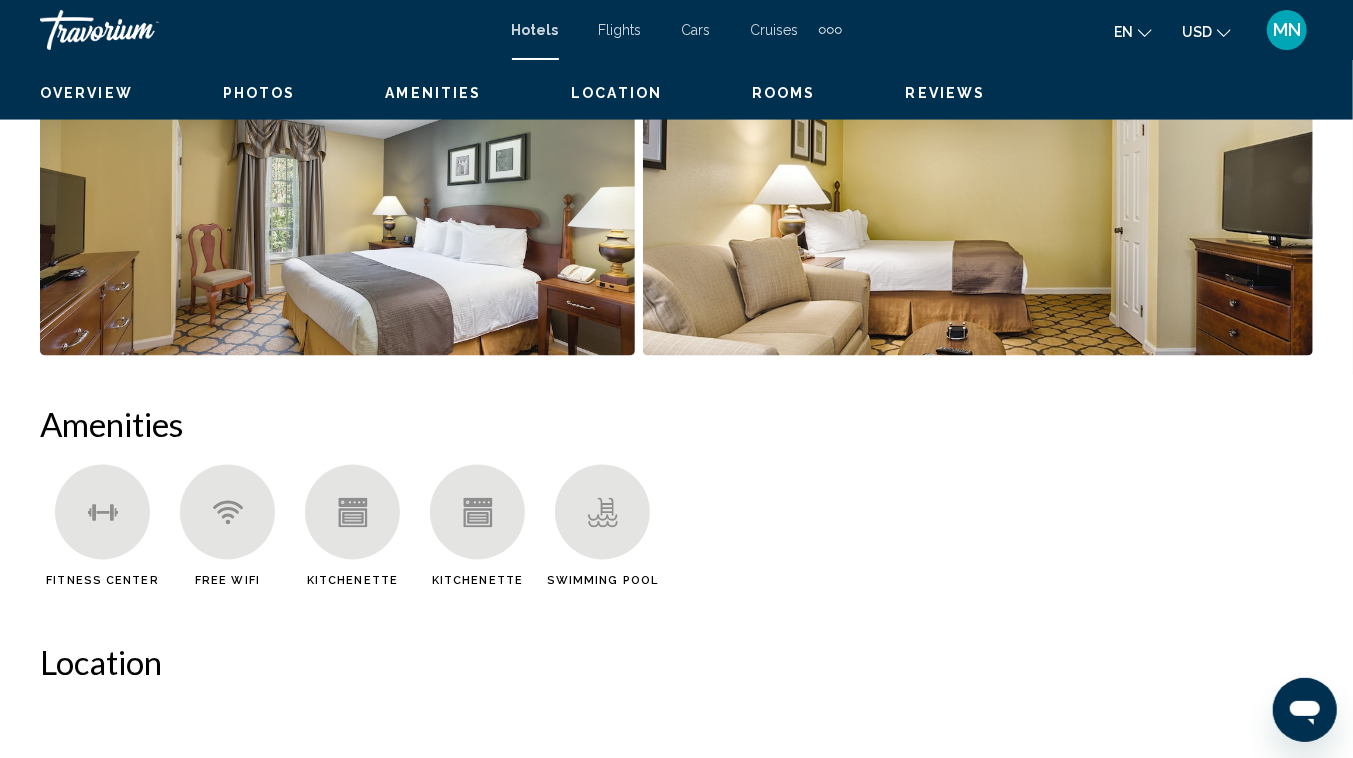 scroll, scrollTop: 155, scrollLeft: 0, axis: vertical 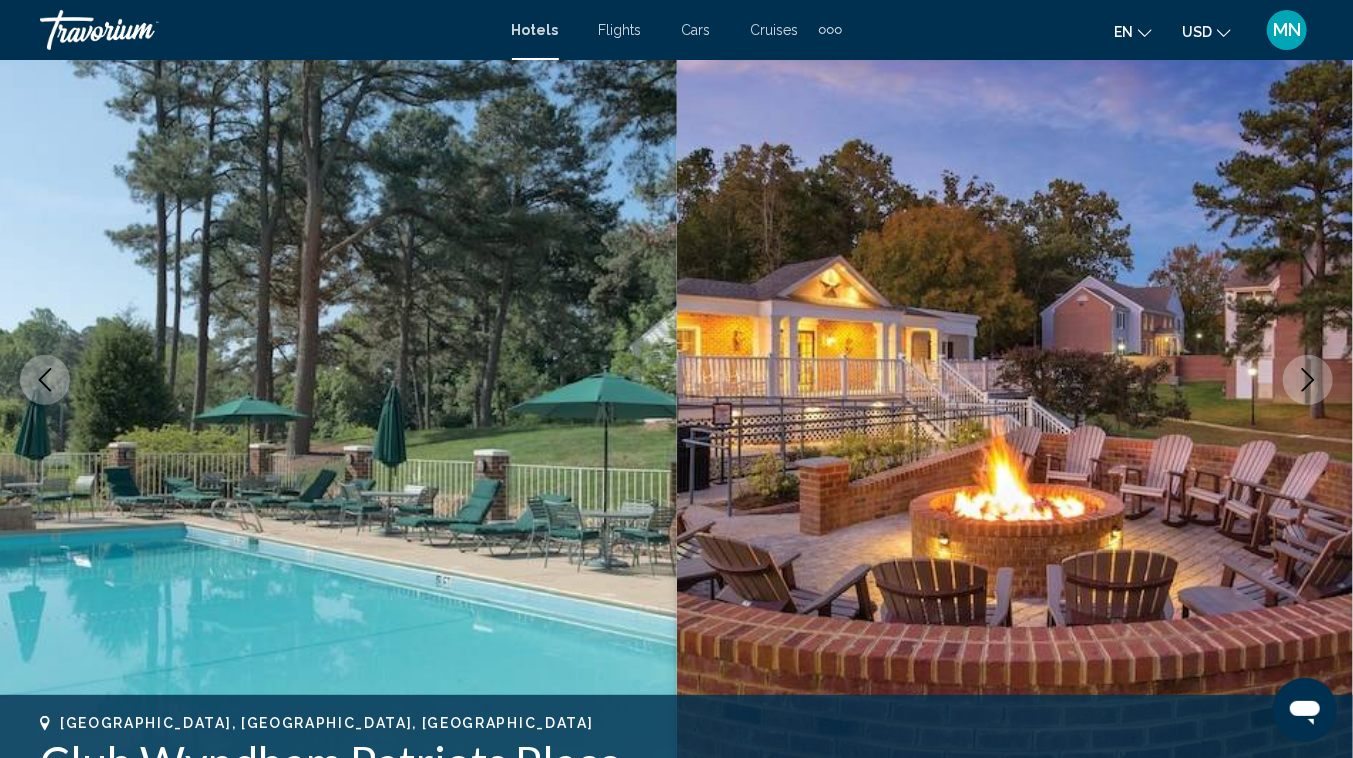 click 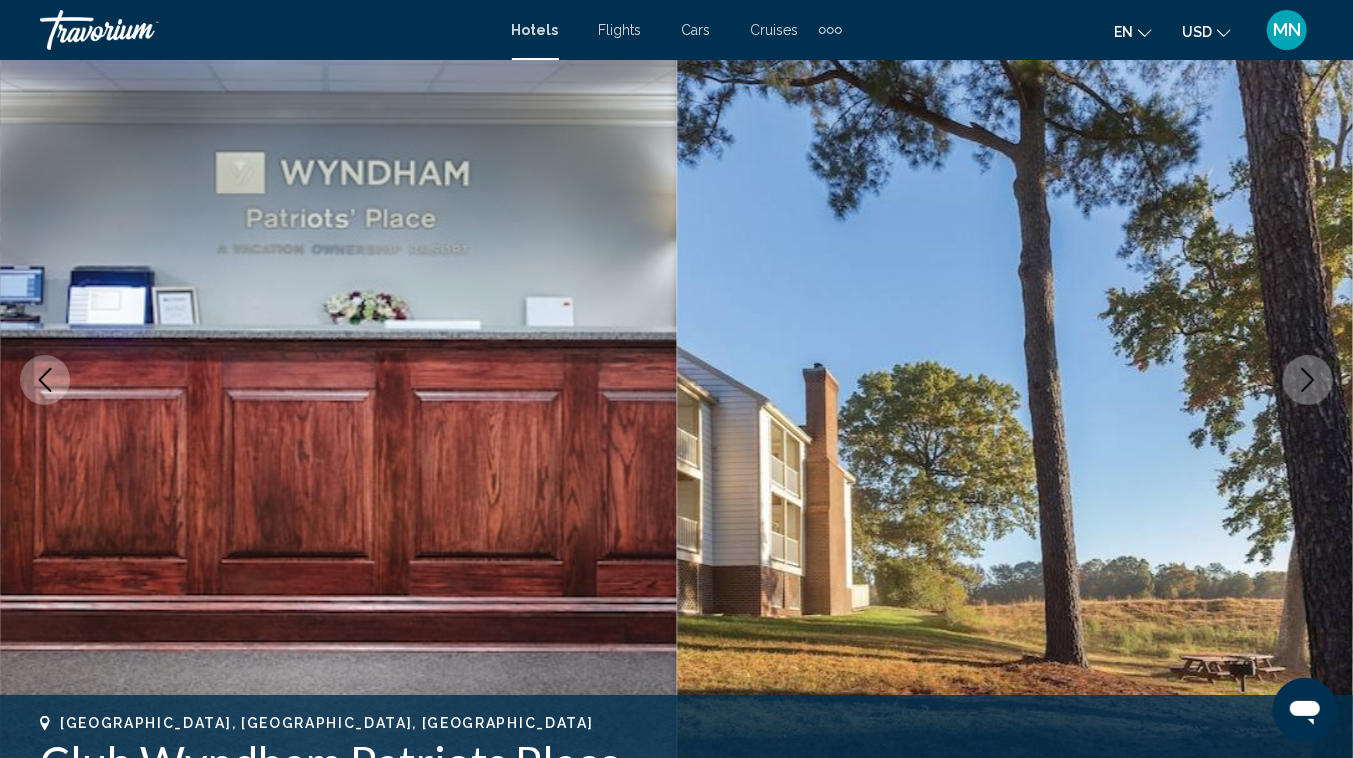 click 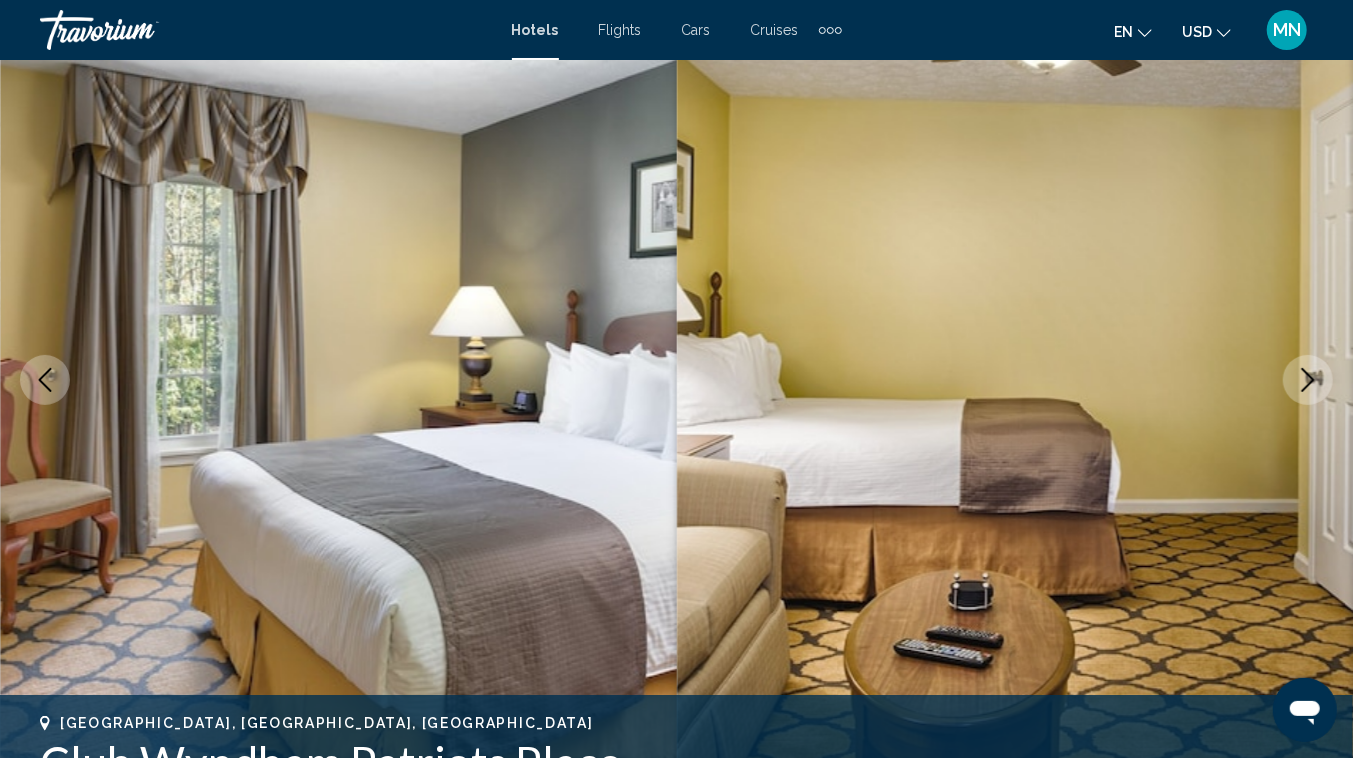 click 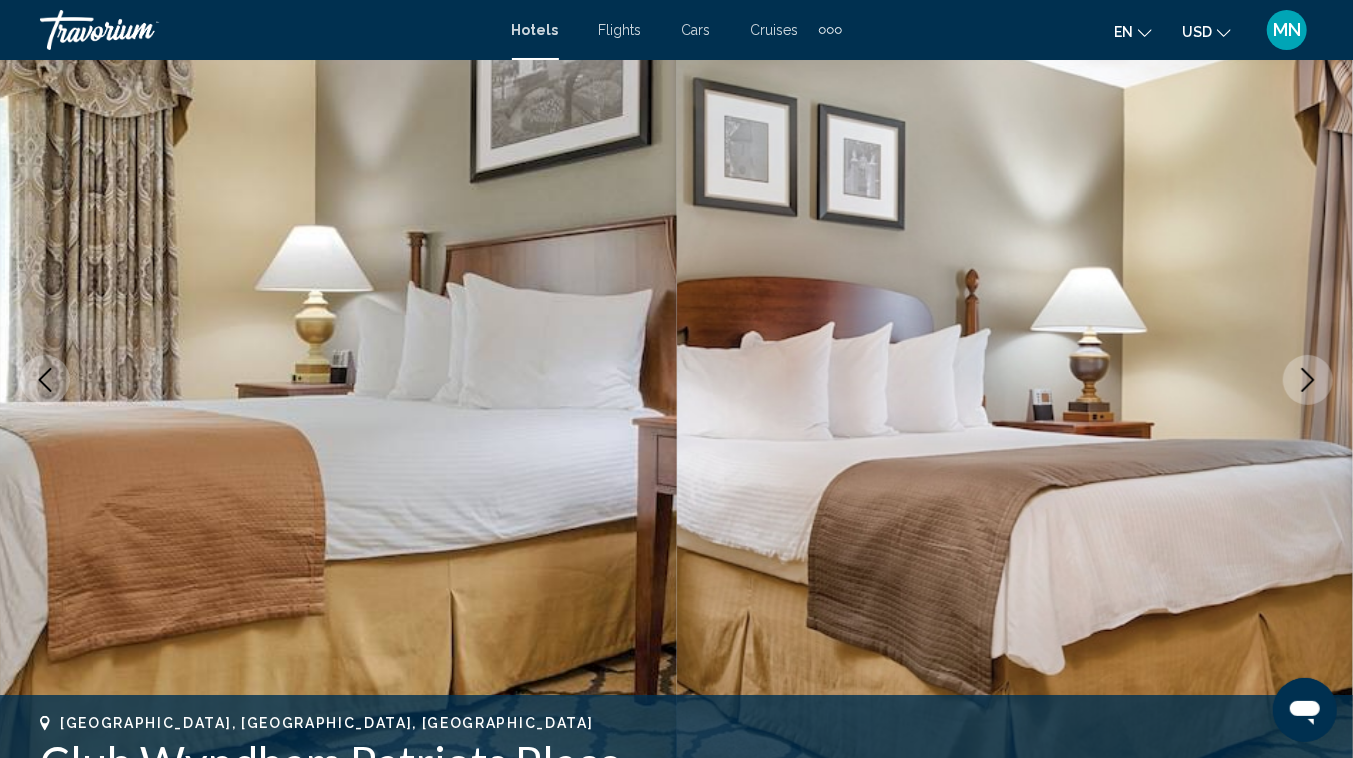click 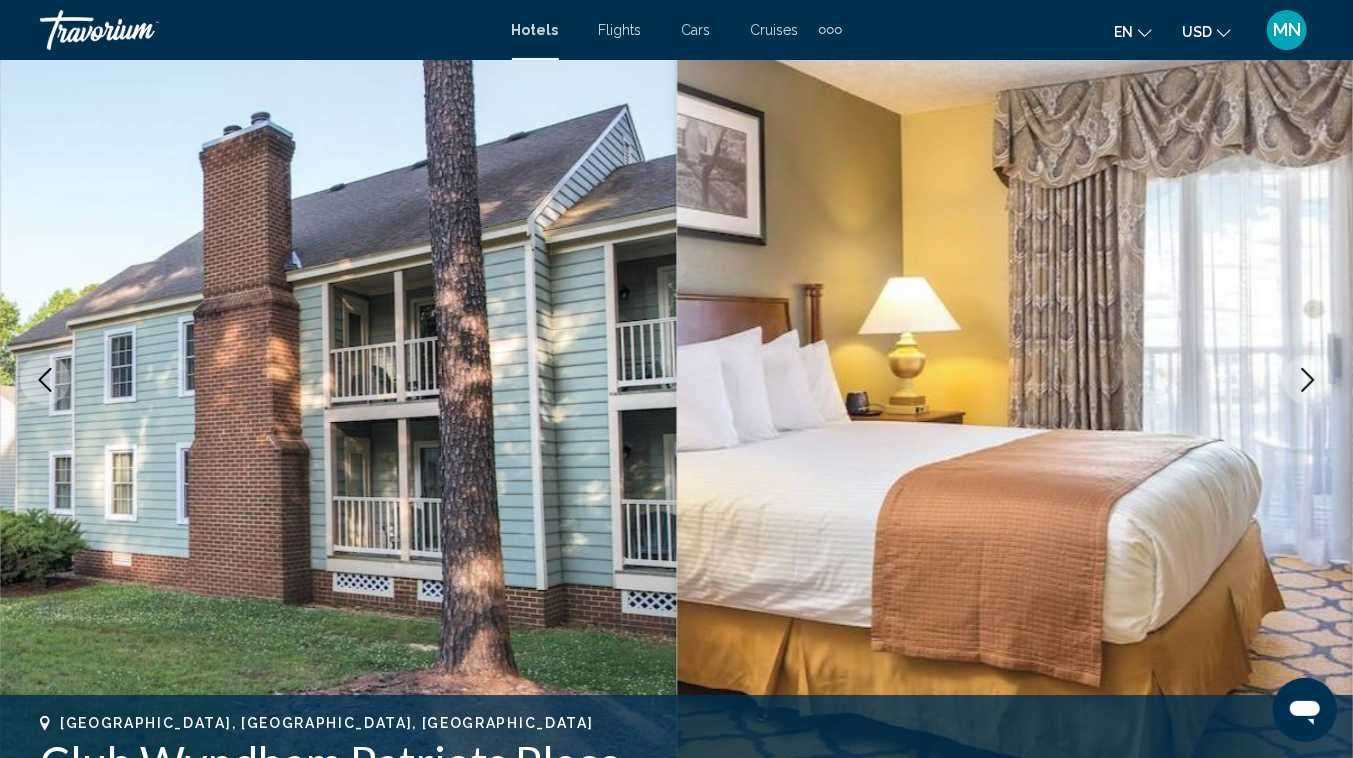 click 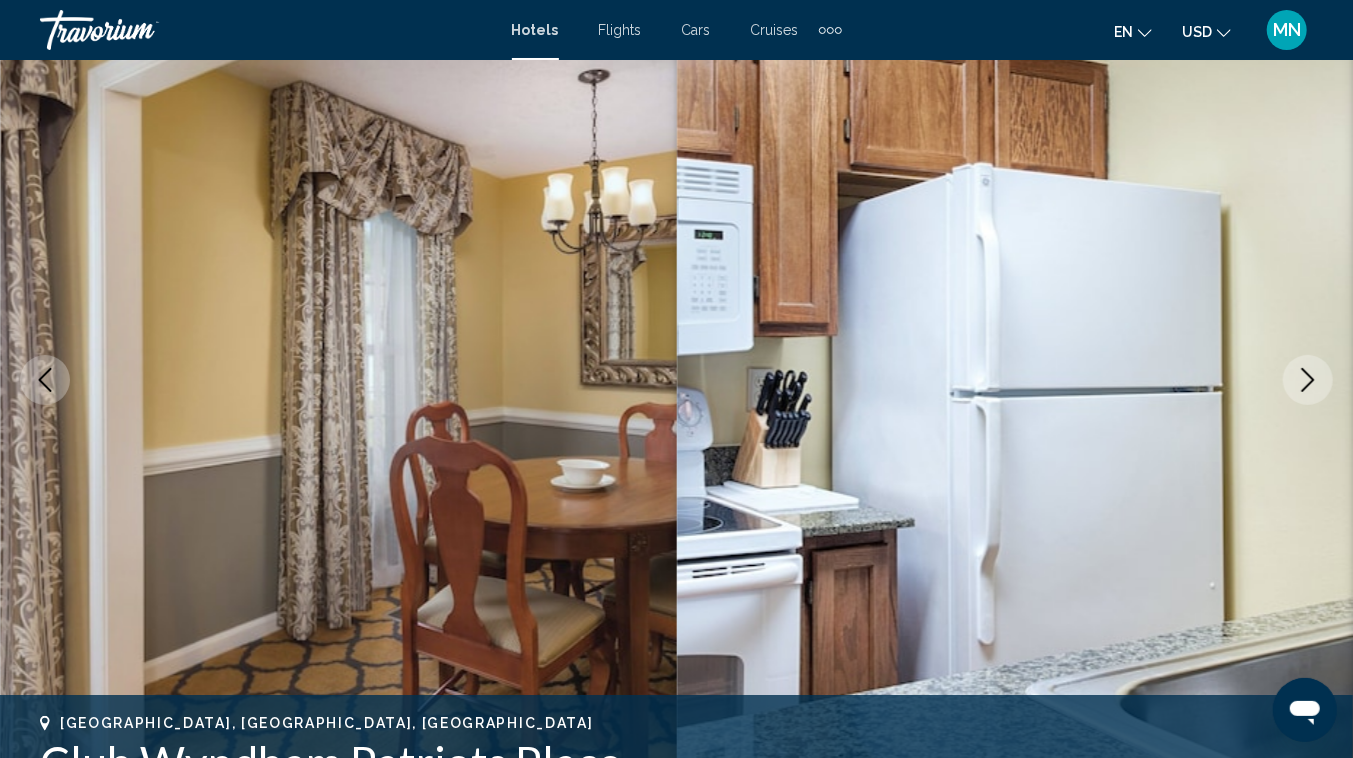 click 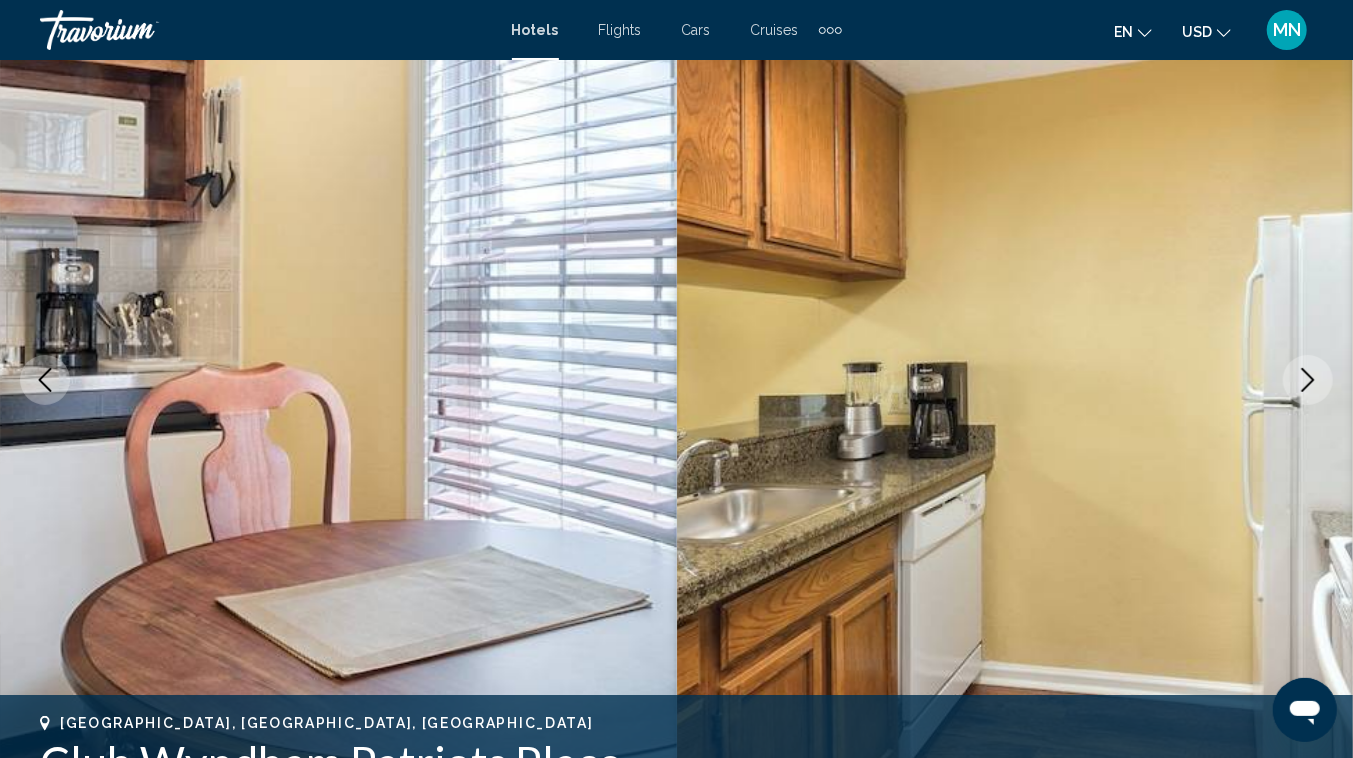 click 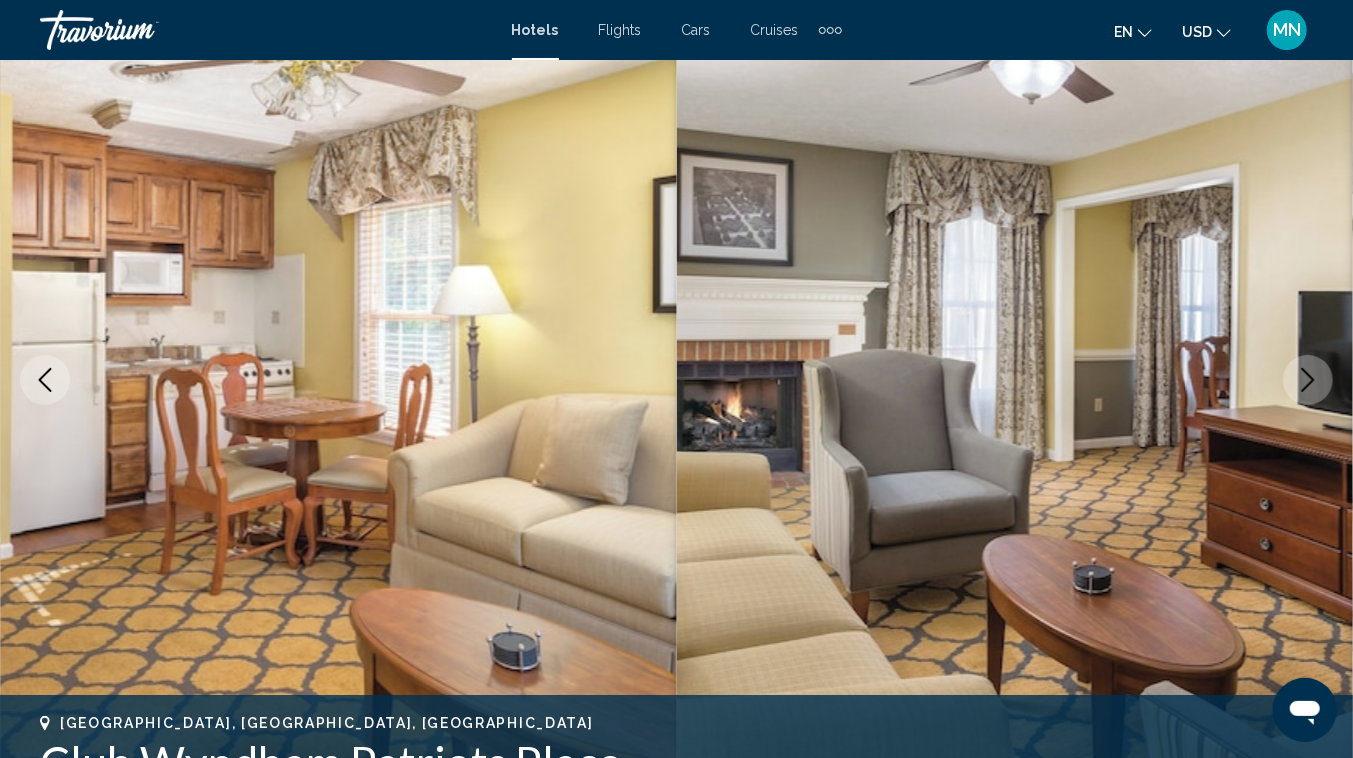 click 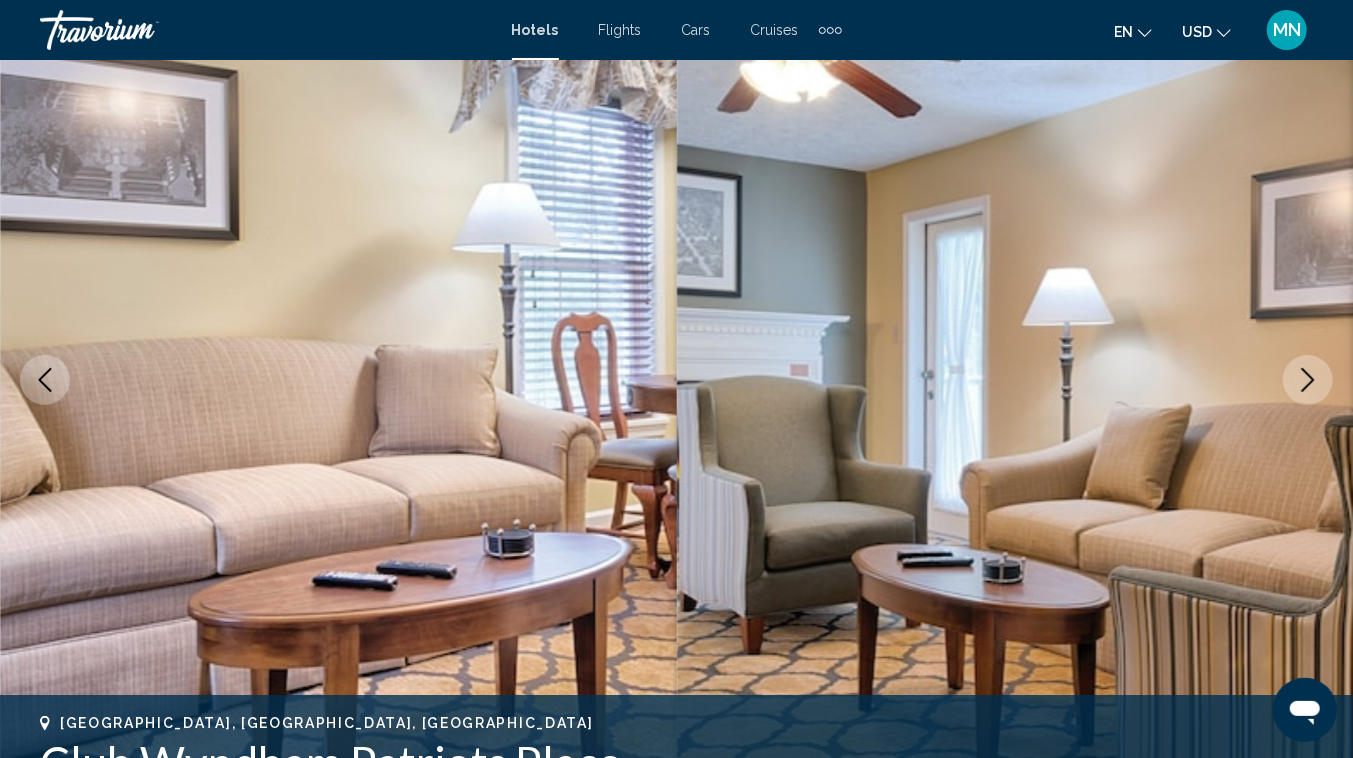 click 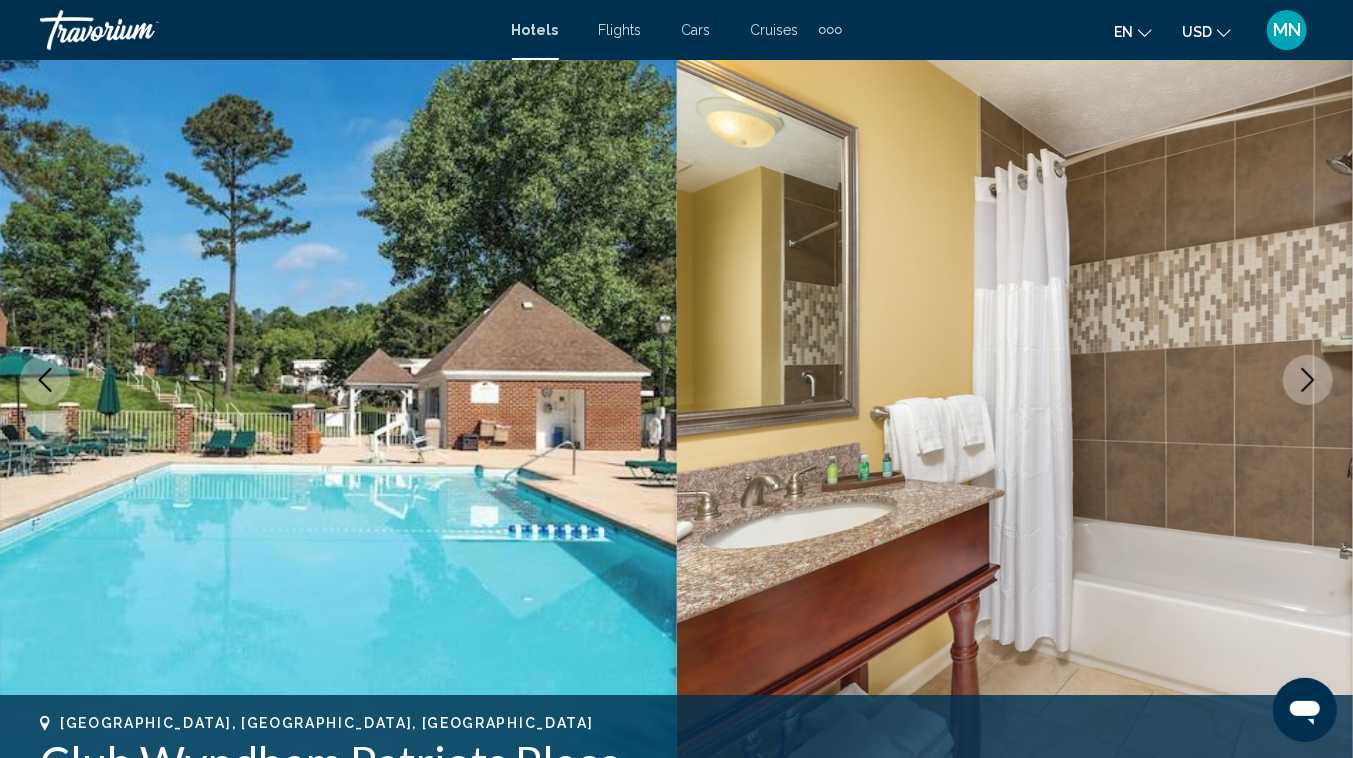 click 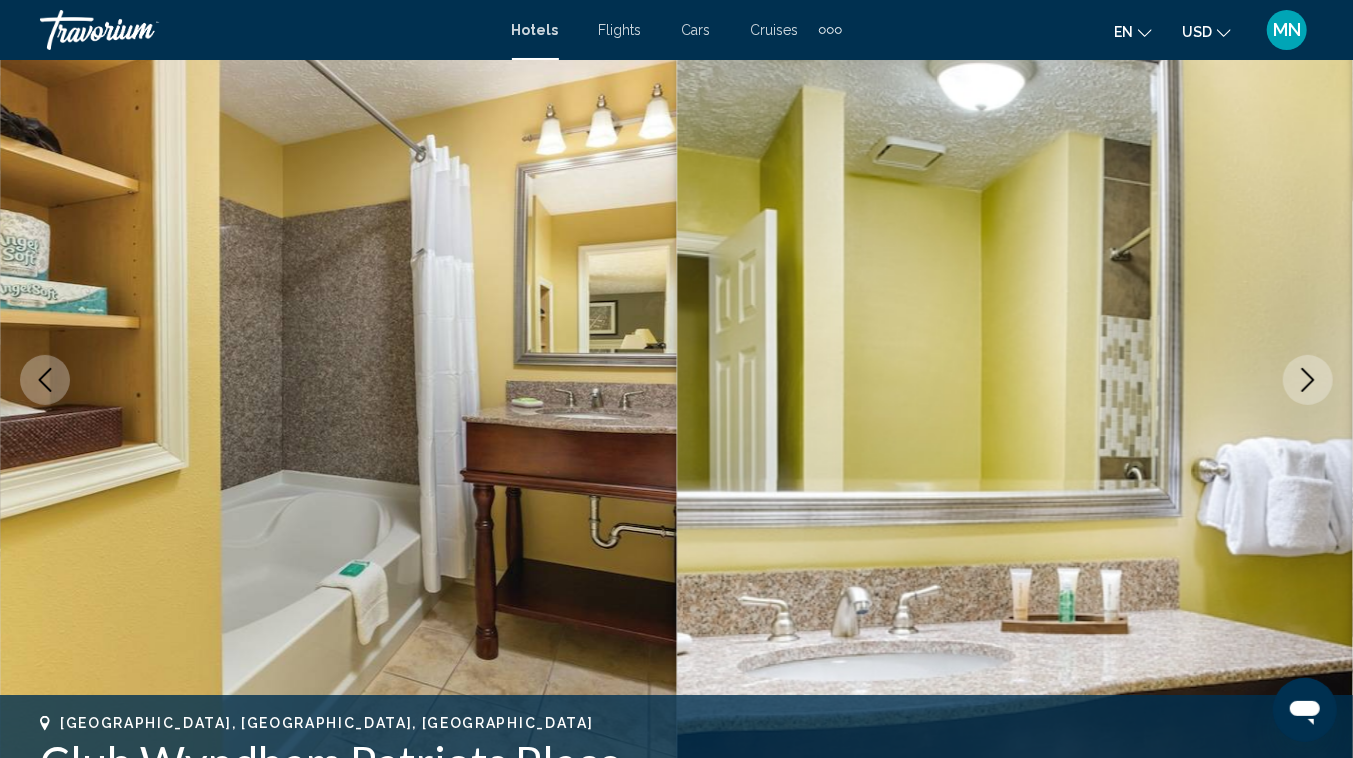 click 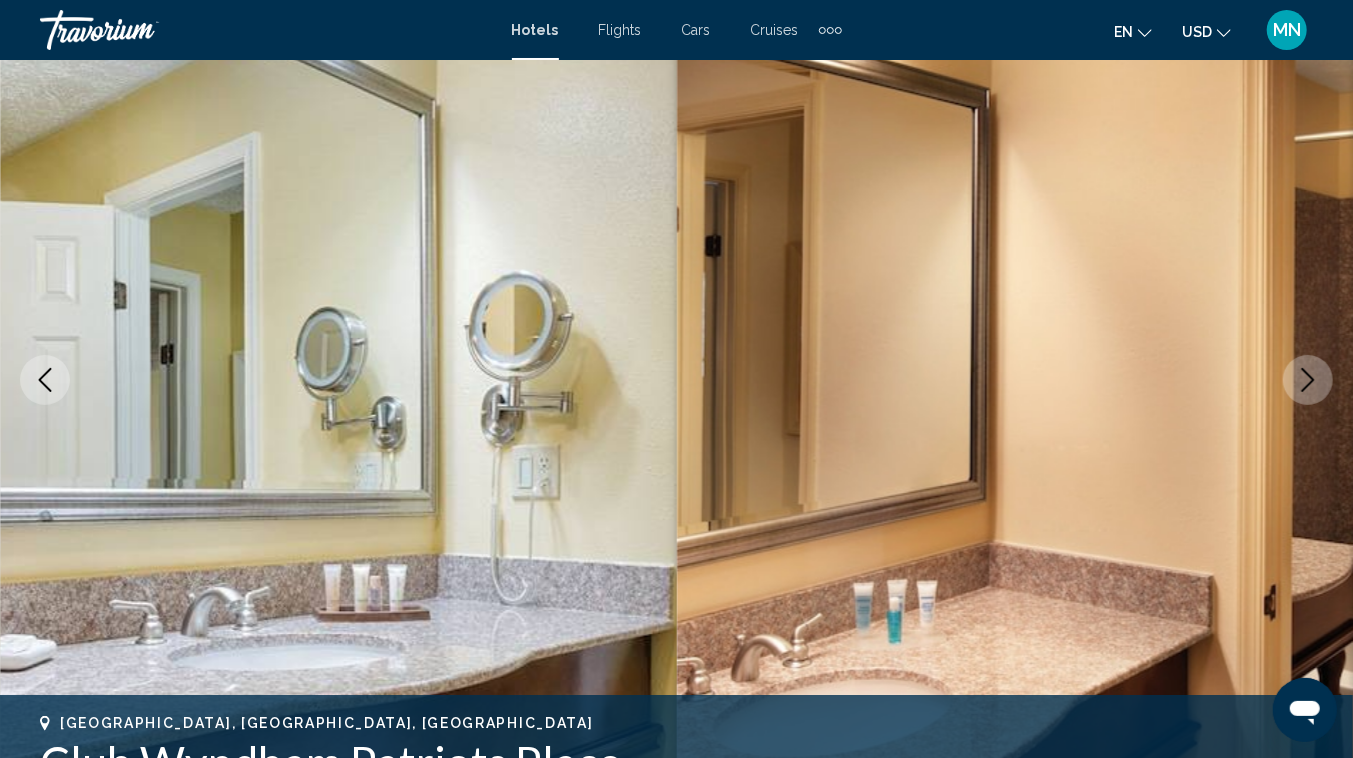click 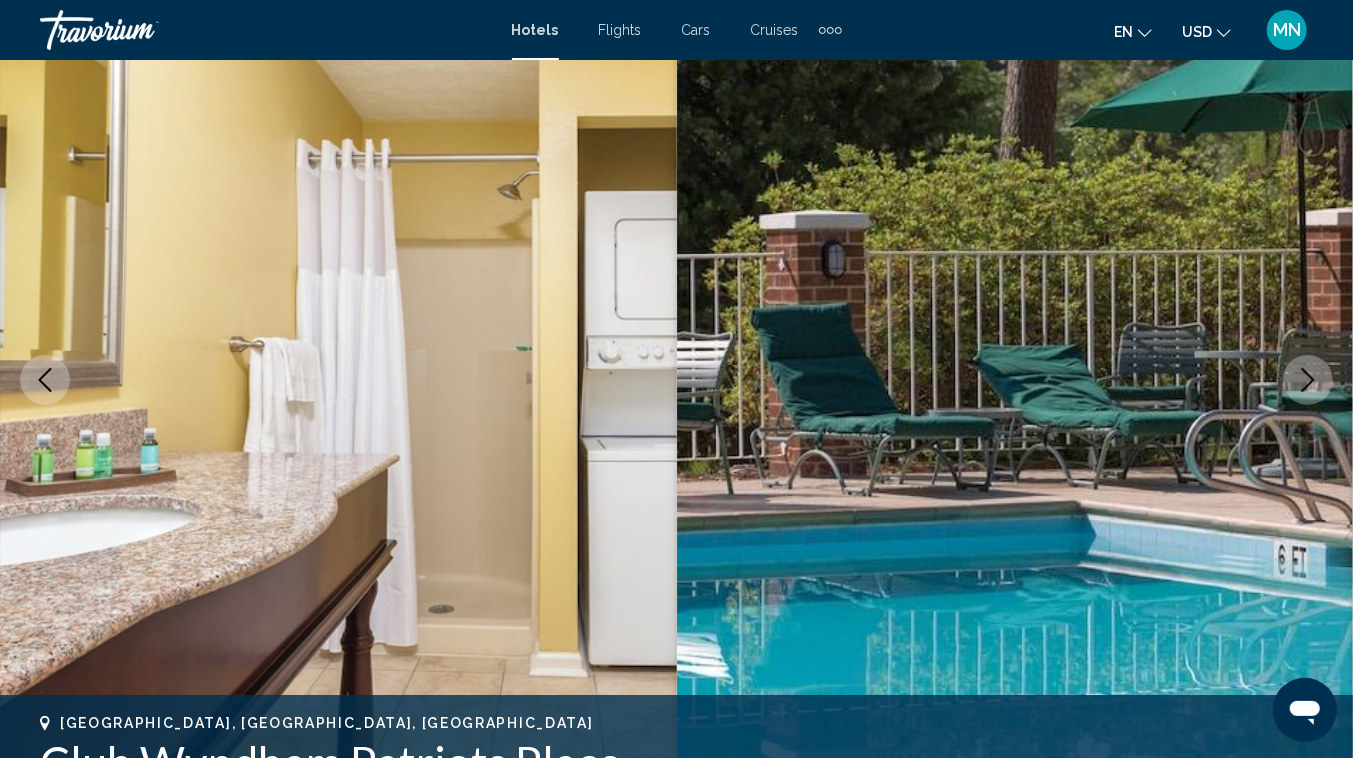 click 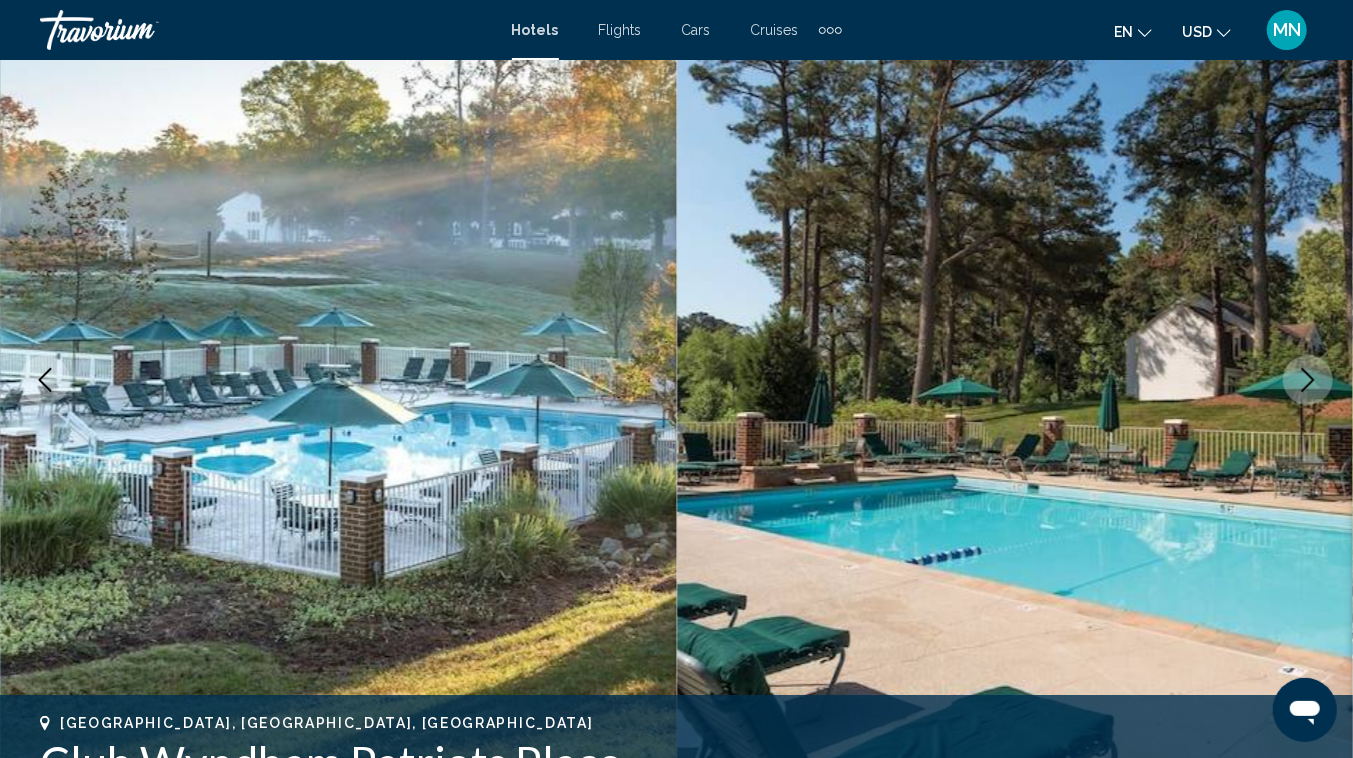 click 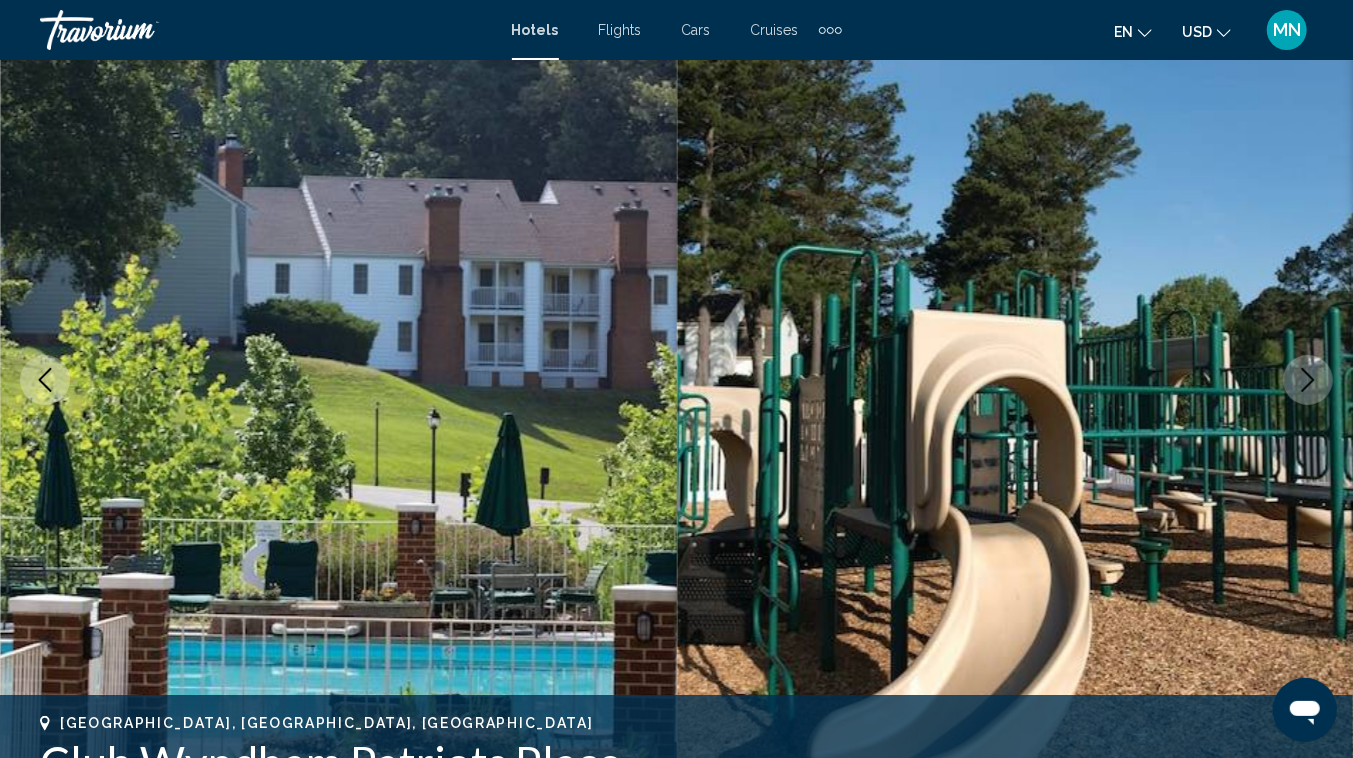 click 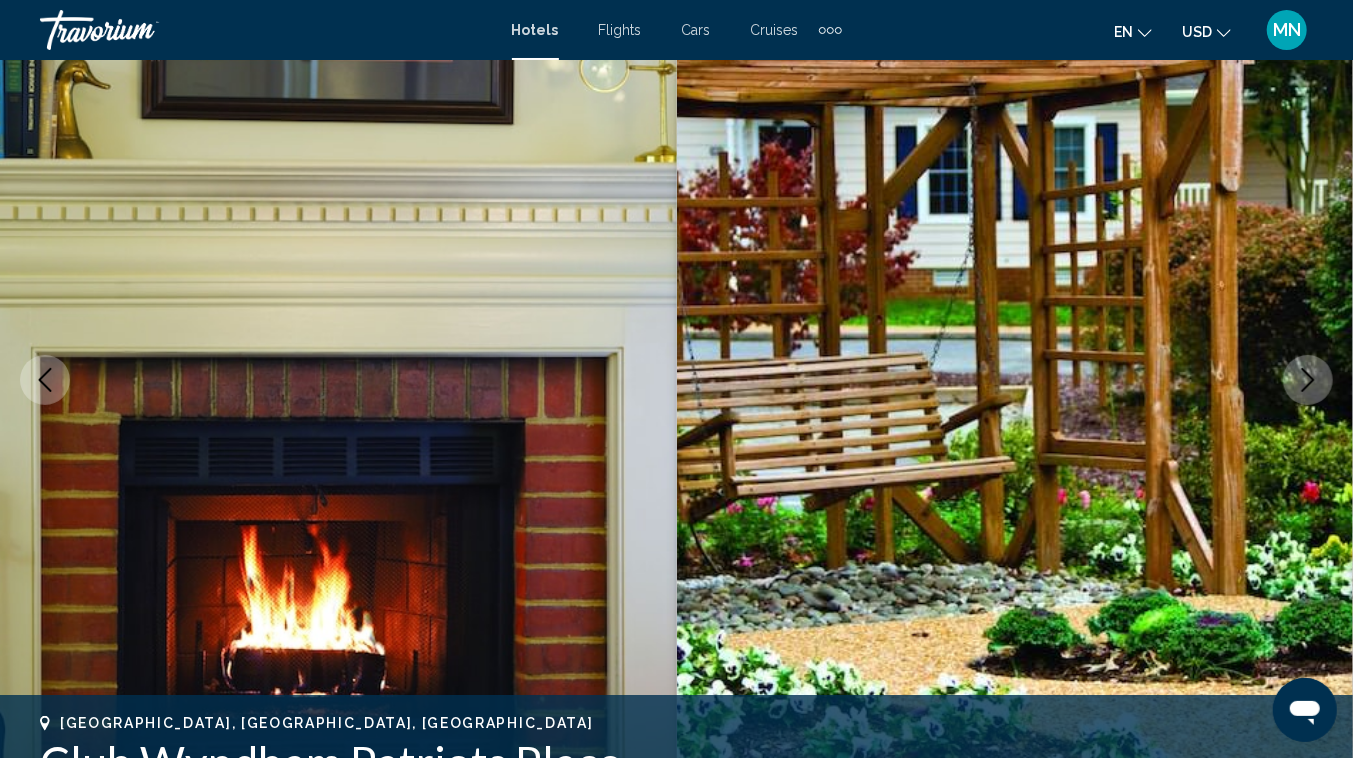 click 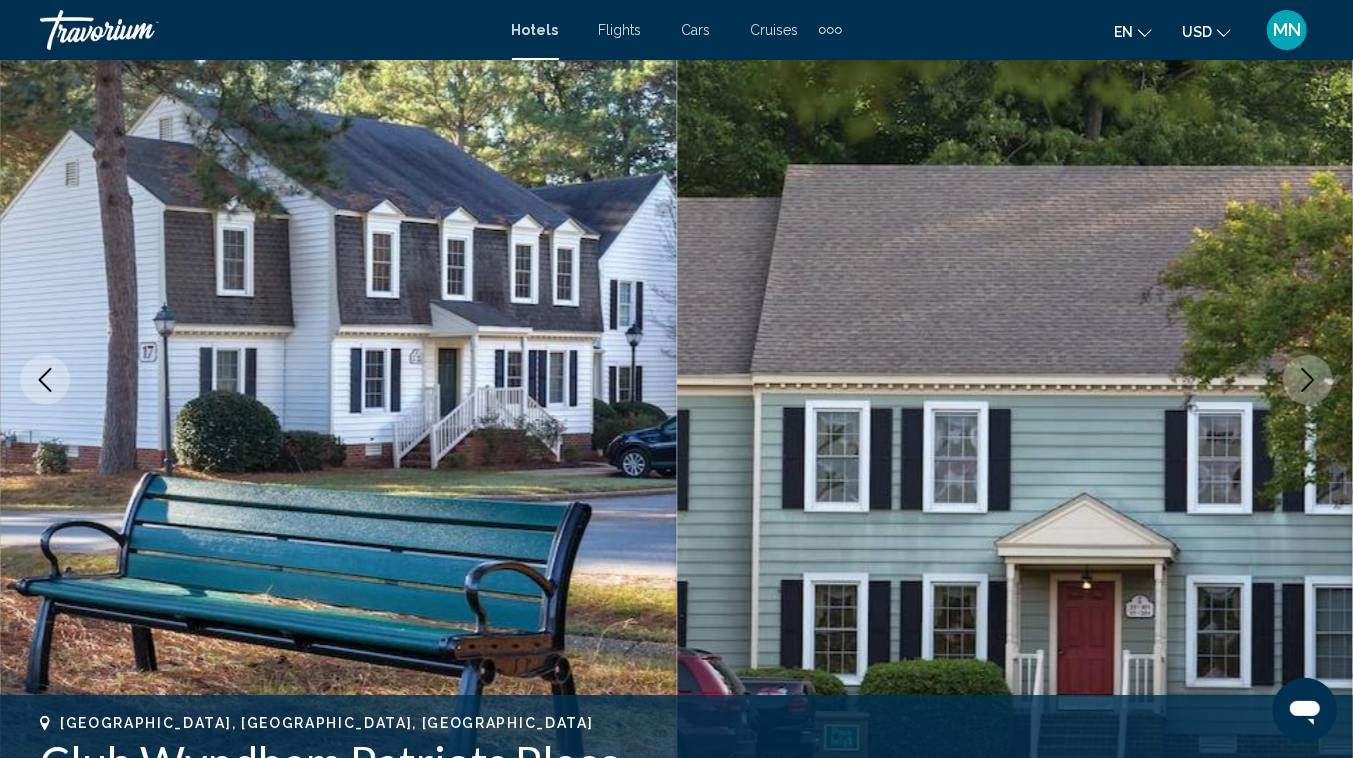 click 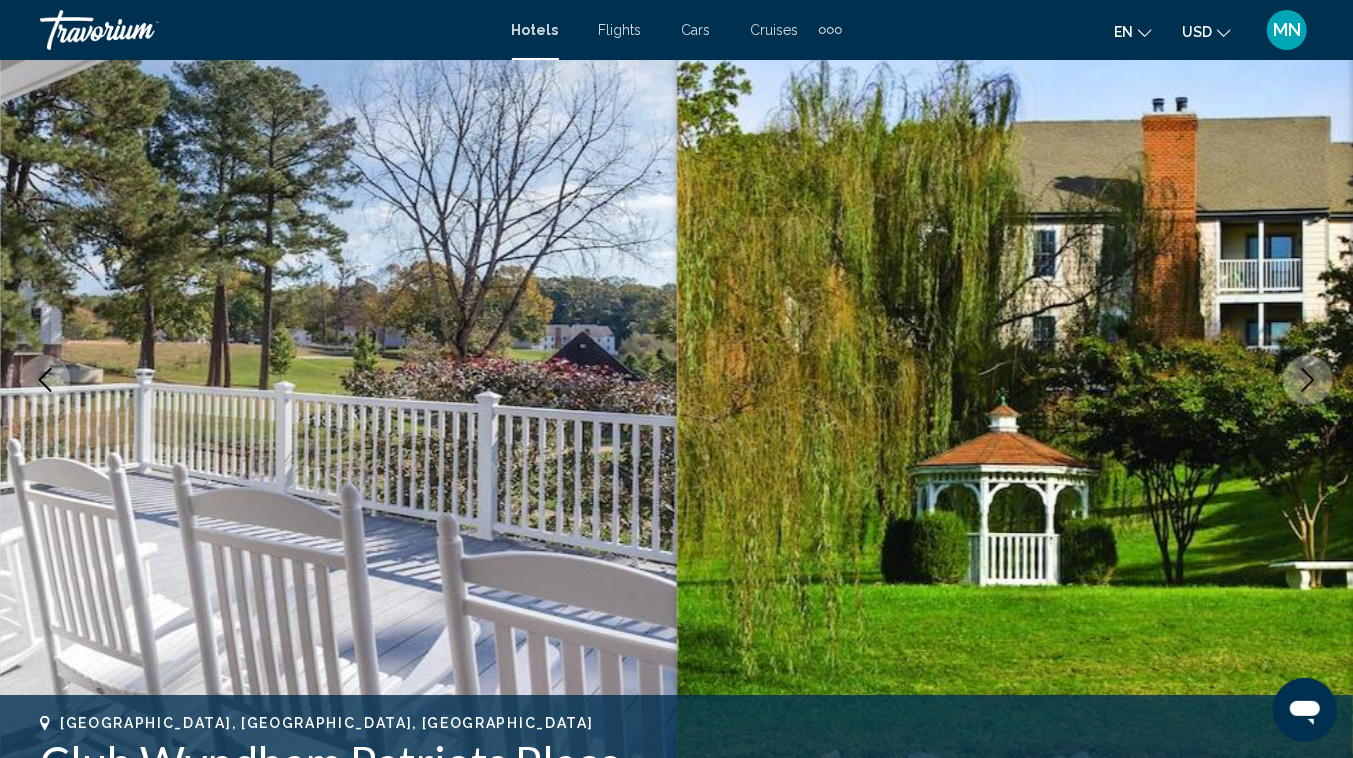 click 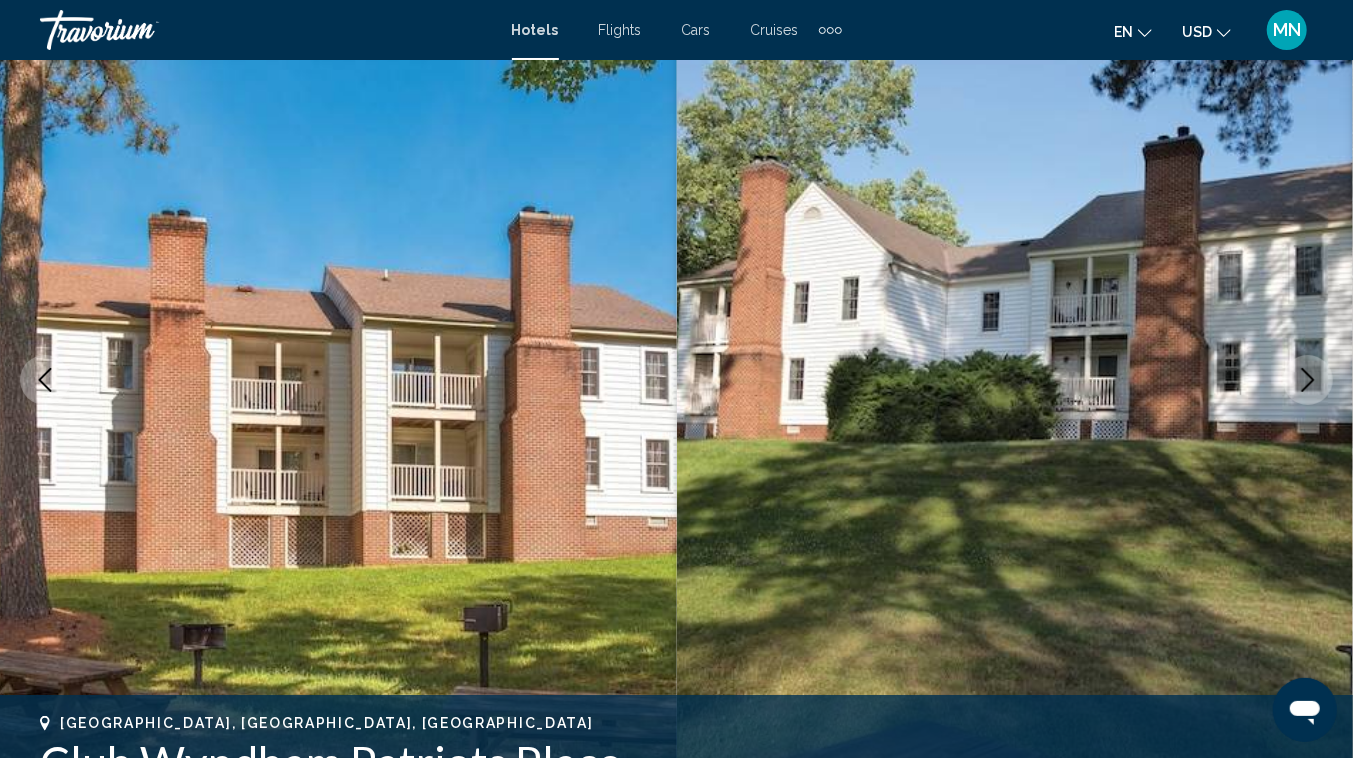 click 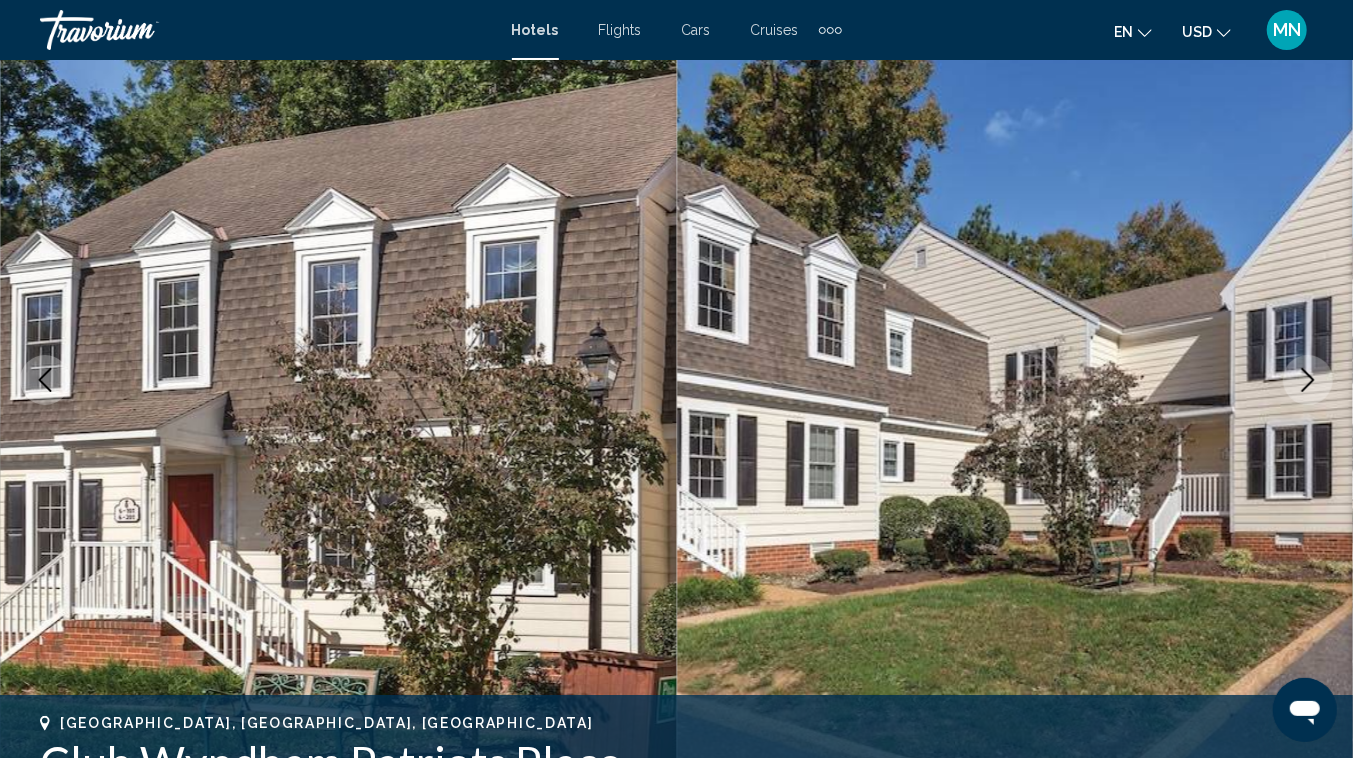click 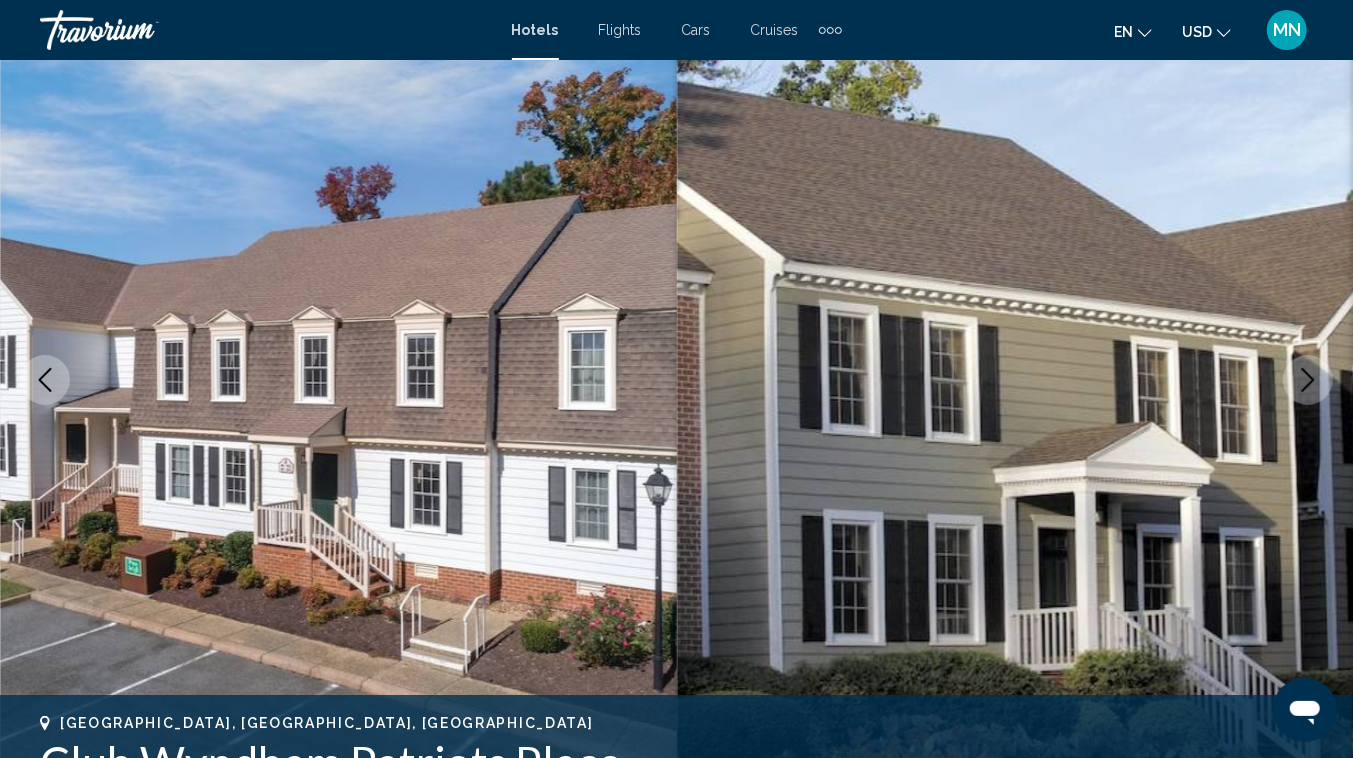 click 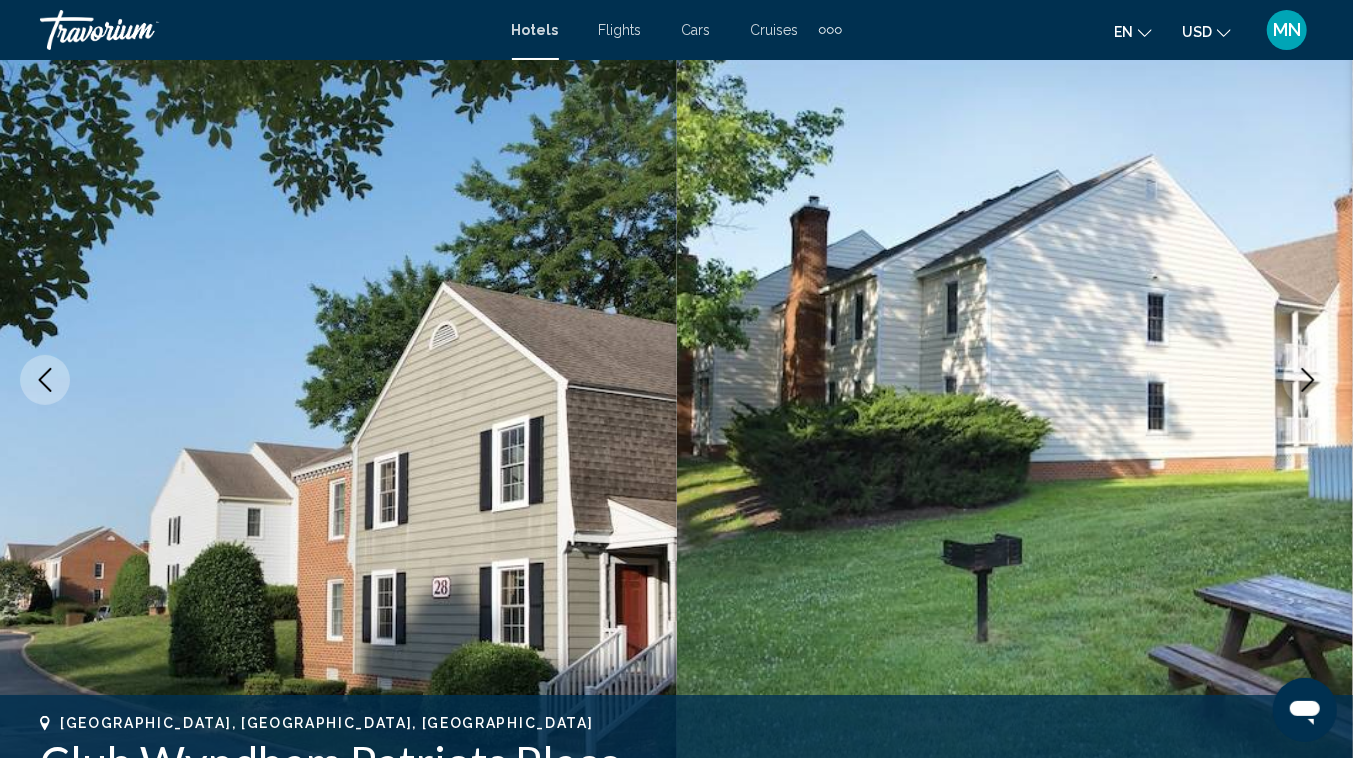 click 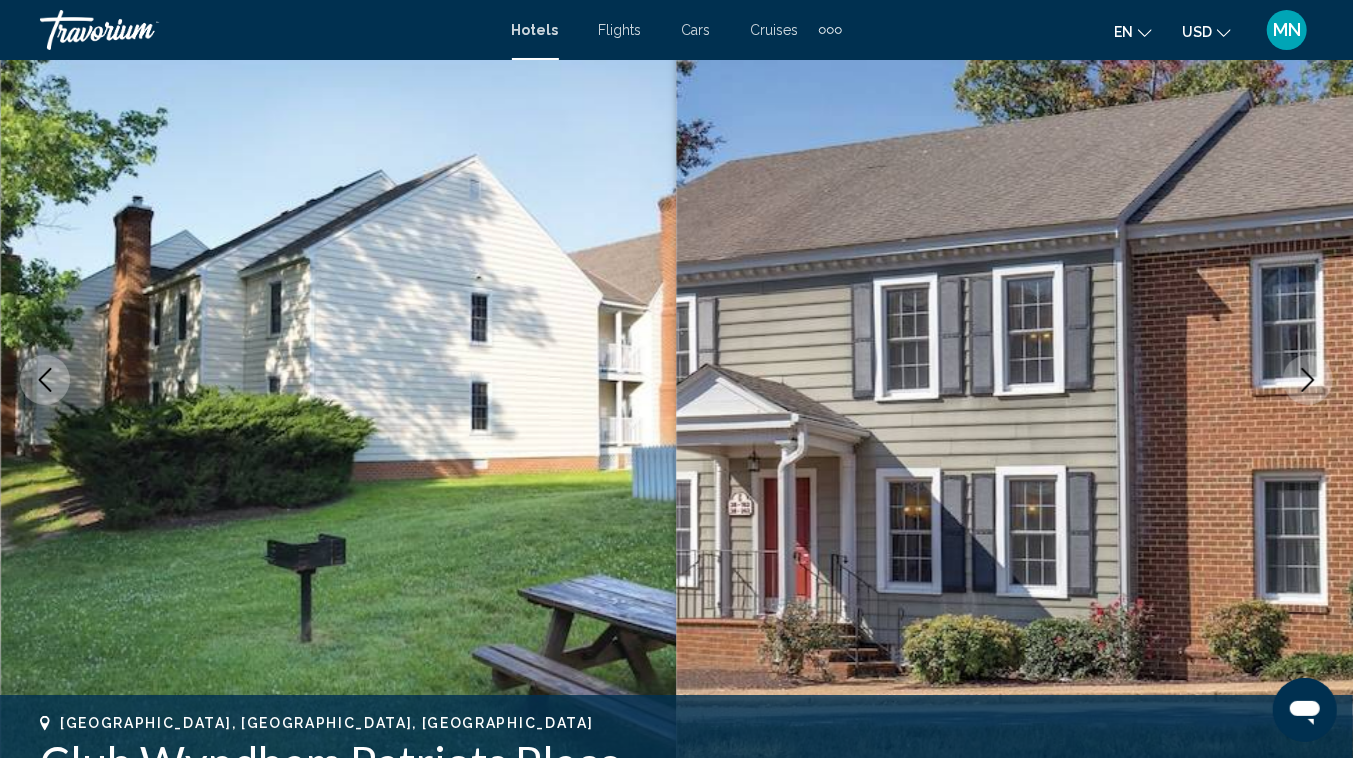 click 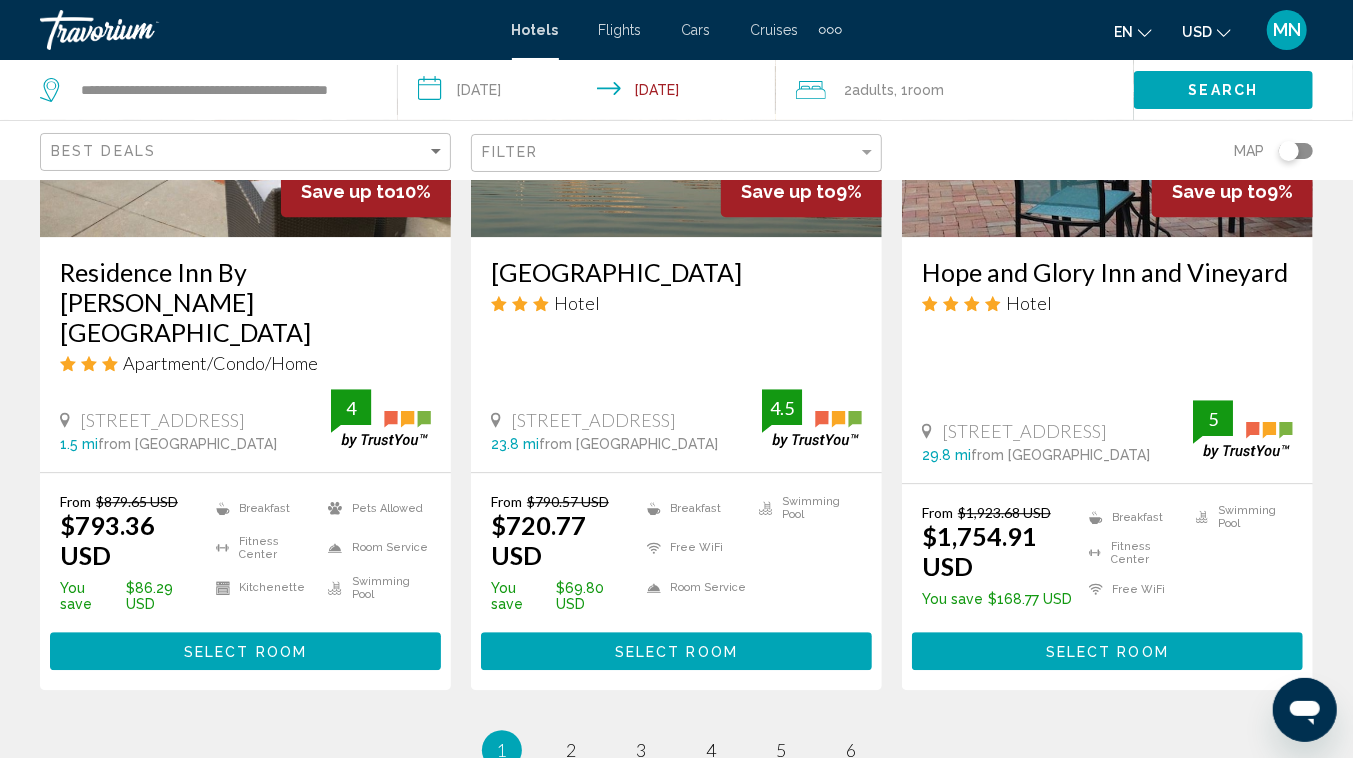 scroll, scrollTop: 2732, scrollLeft: 0, axis: vertical 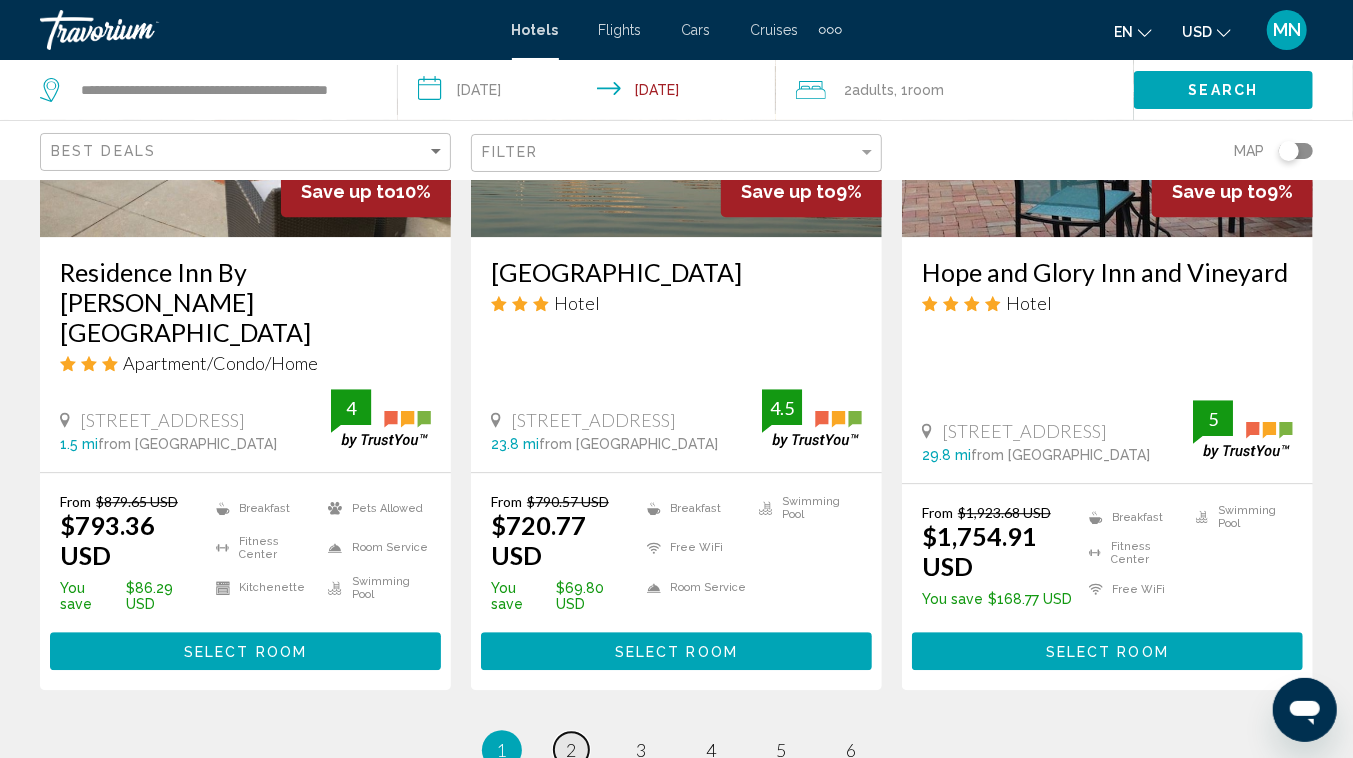 click on "2" at bounding box center (572, 750) 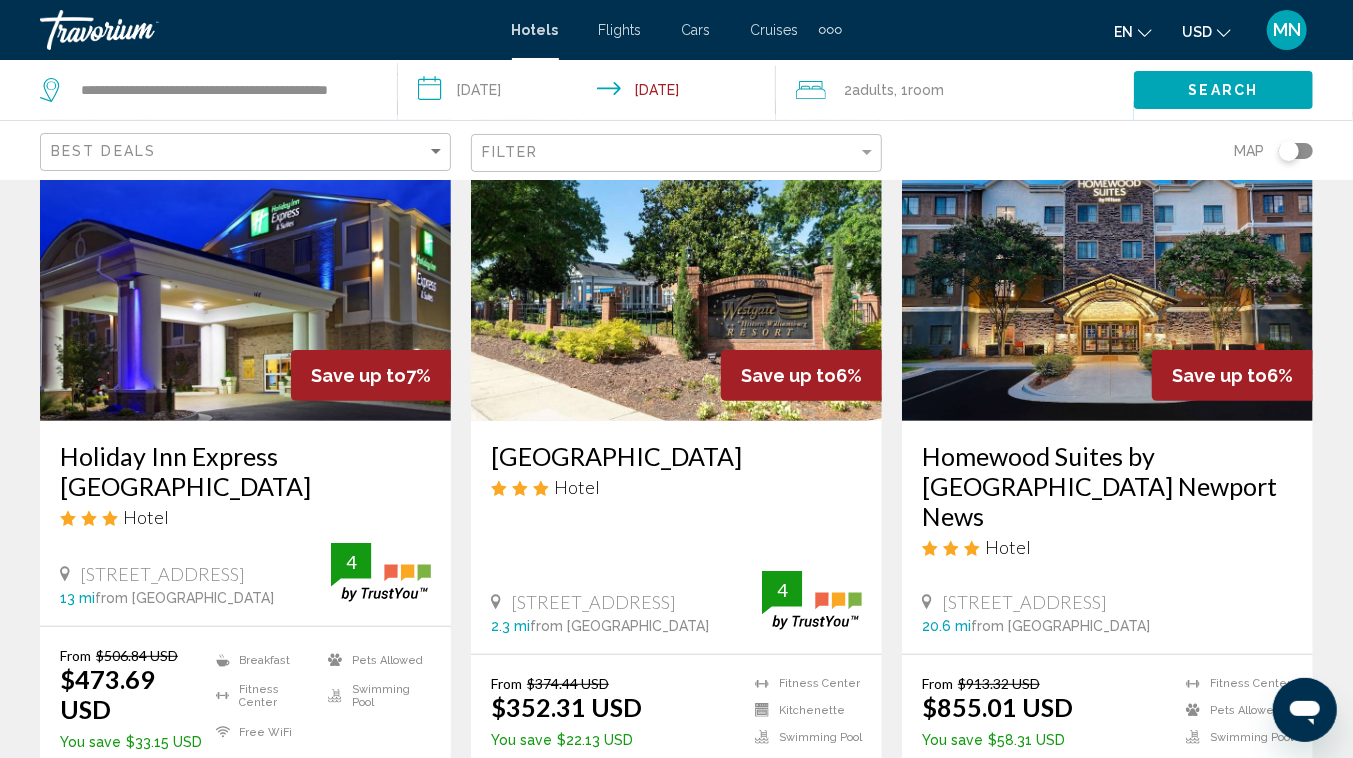 scroll, scrollTop: 150, scrollLeft: 0, axis: vertical 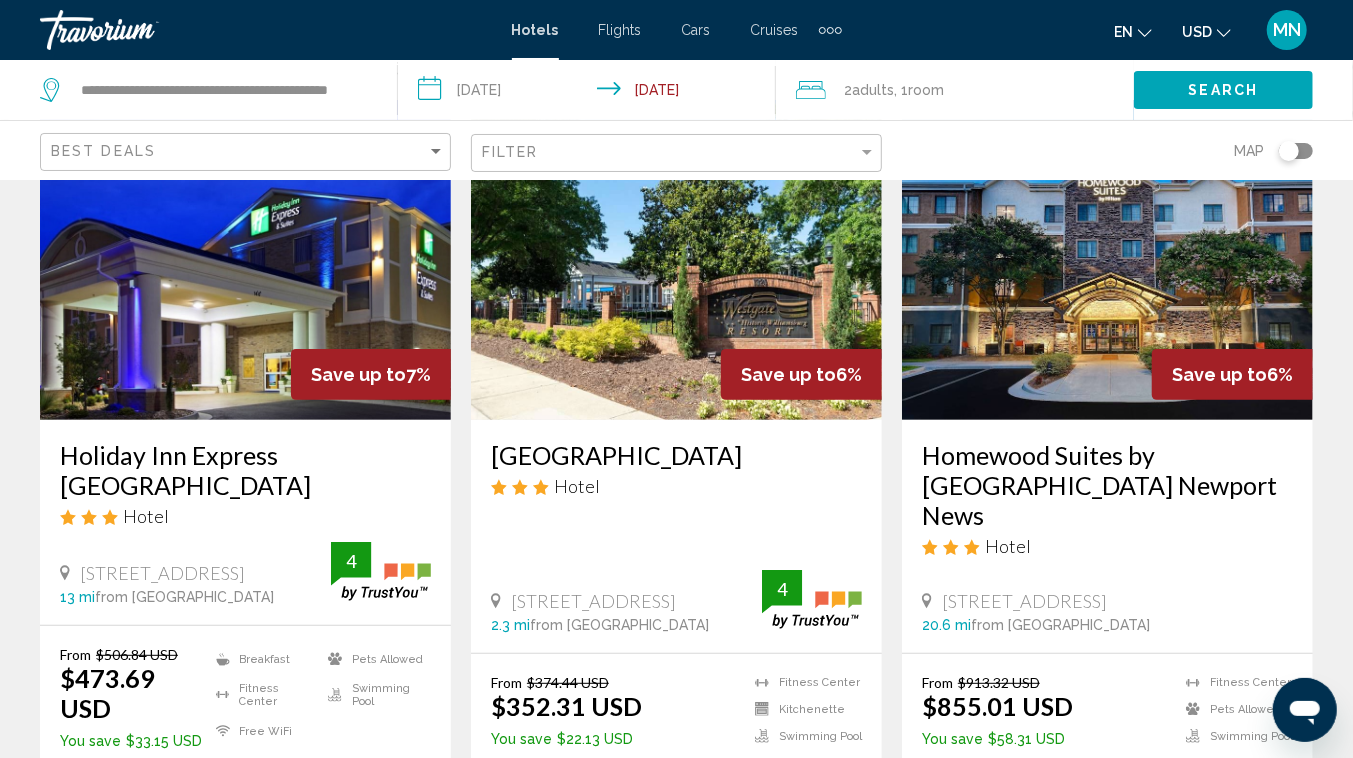 click on "[GEOGRAPHIC_DATA]" at bounding box center [676, 455] 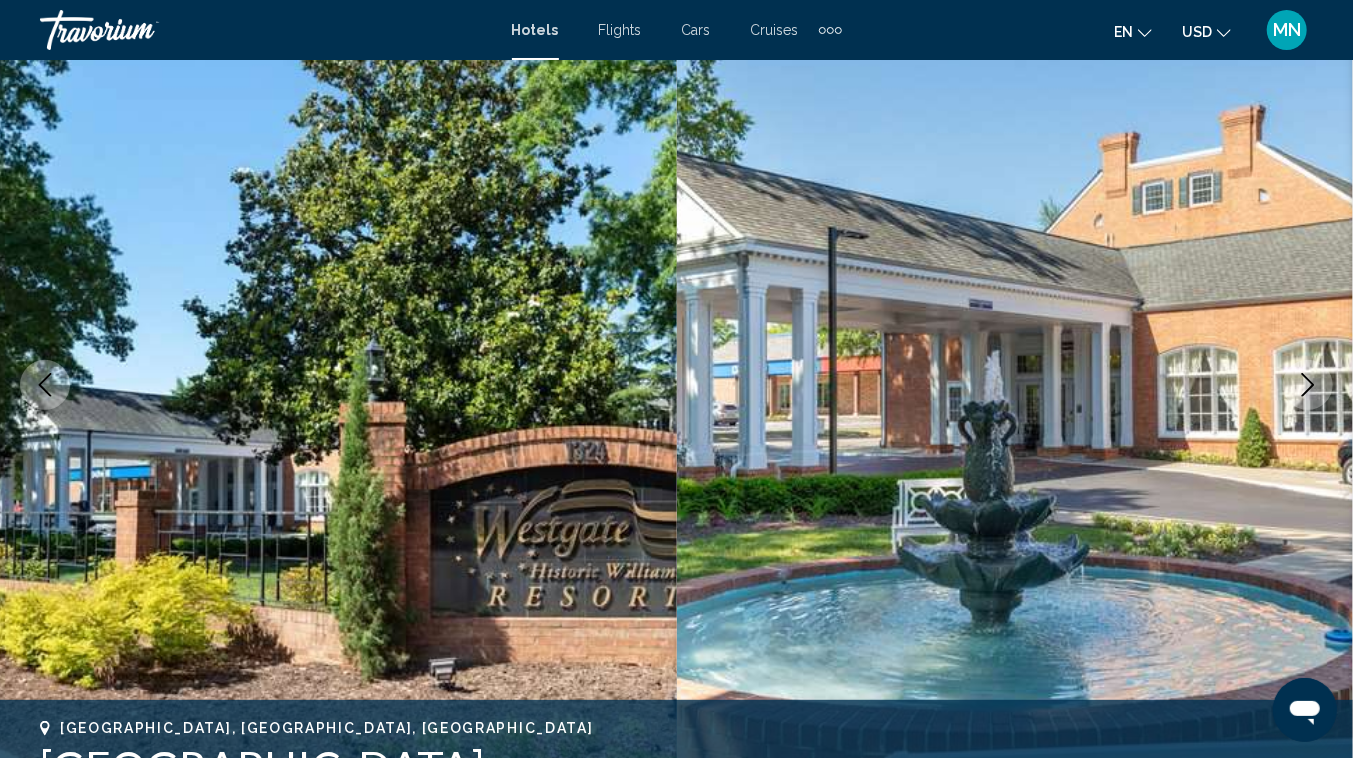 scroll, scrollTop: 155, scrollLeft: 0, axis: vertical 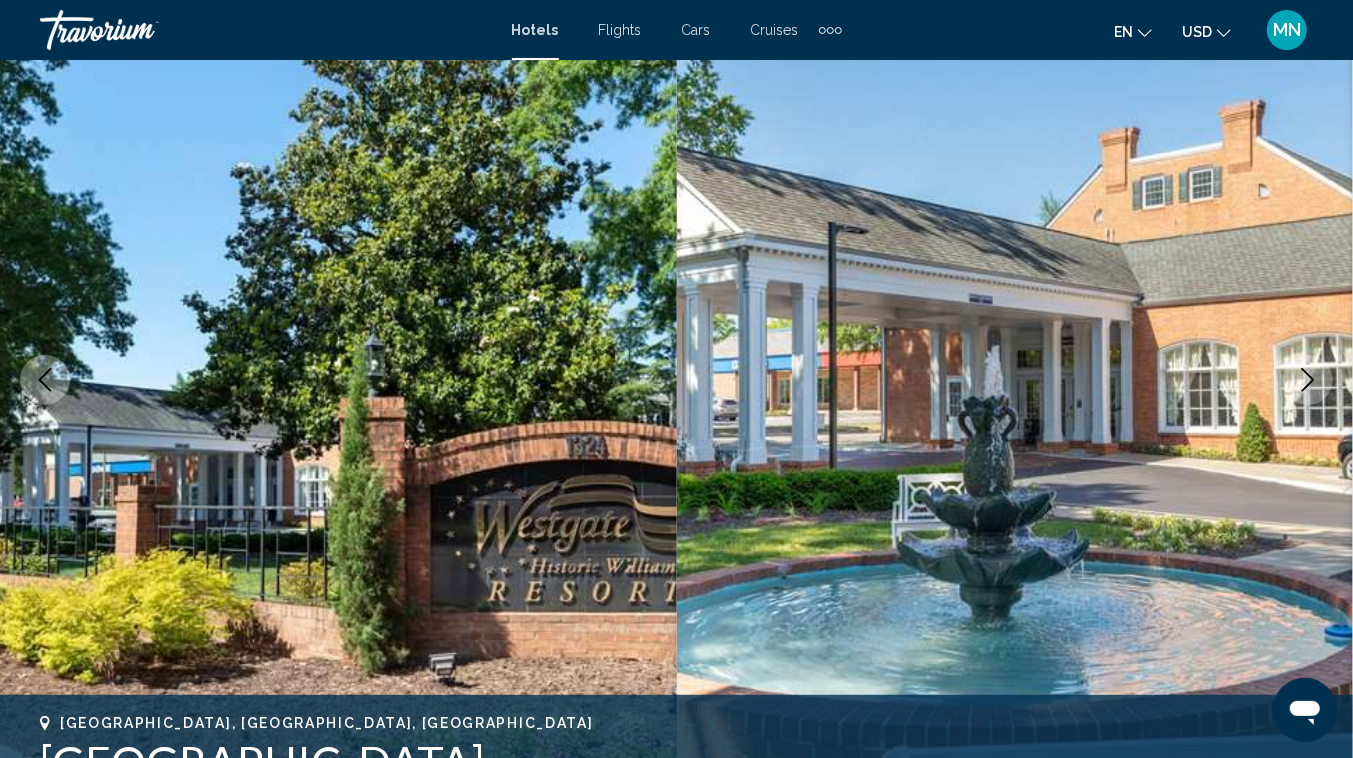 click 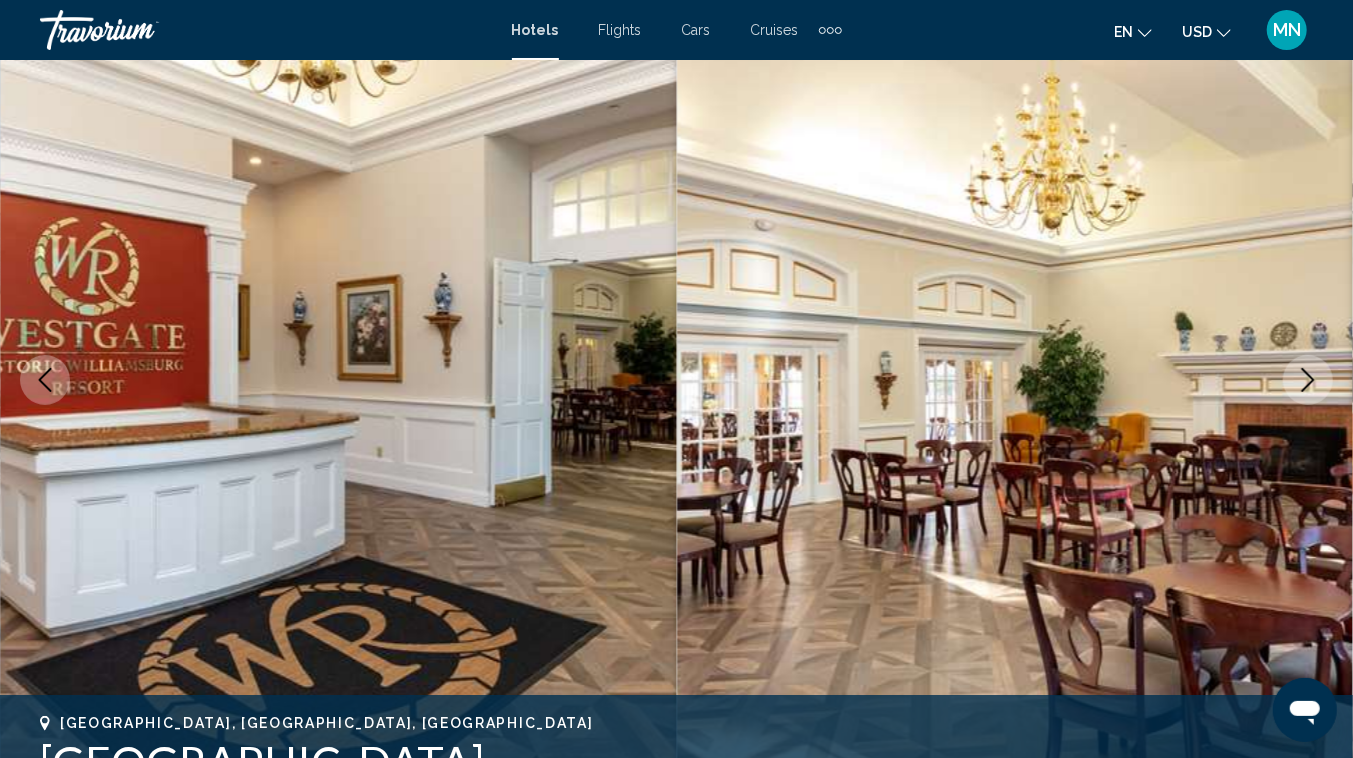 click 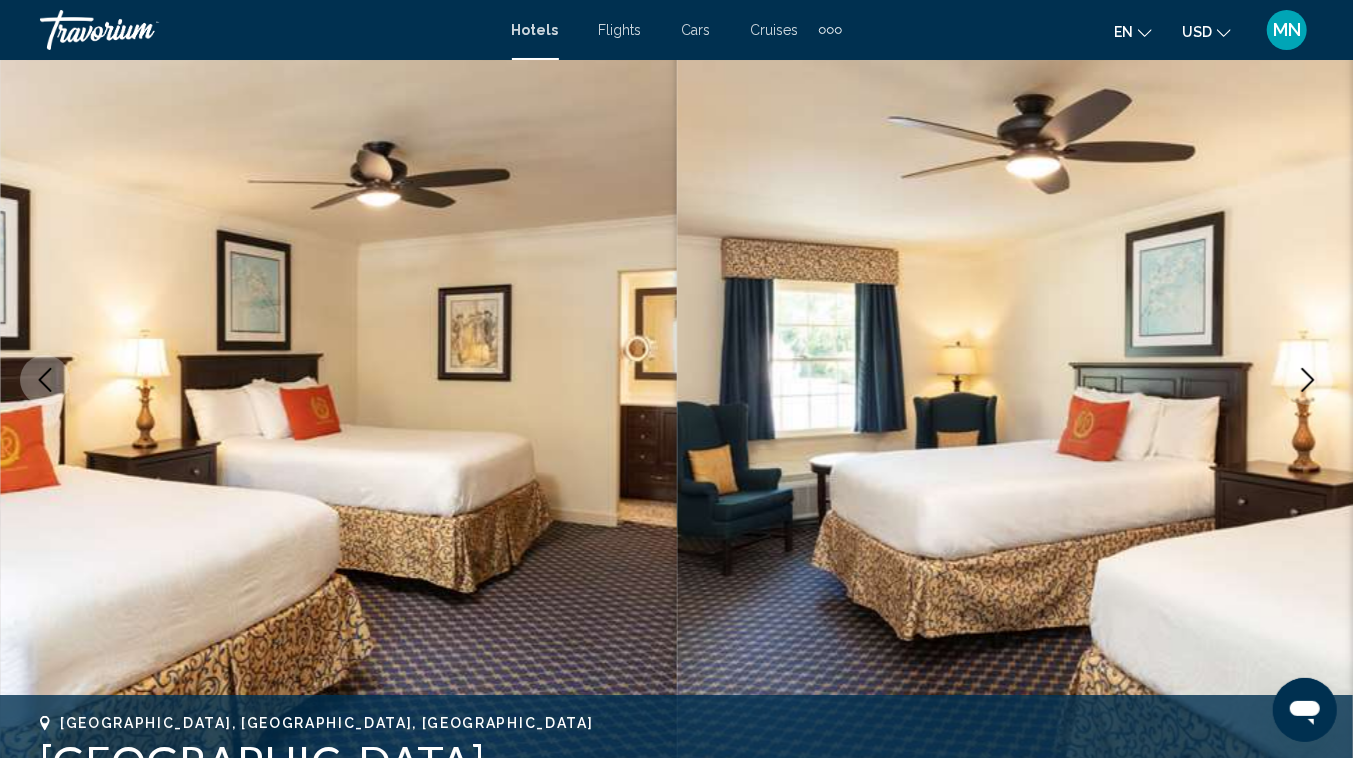 click 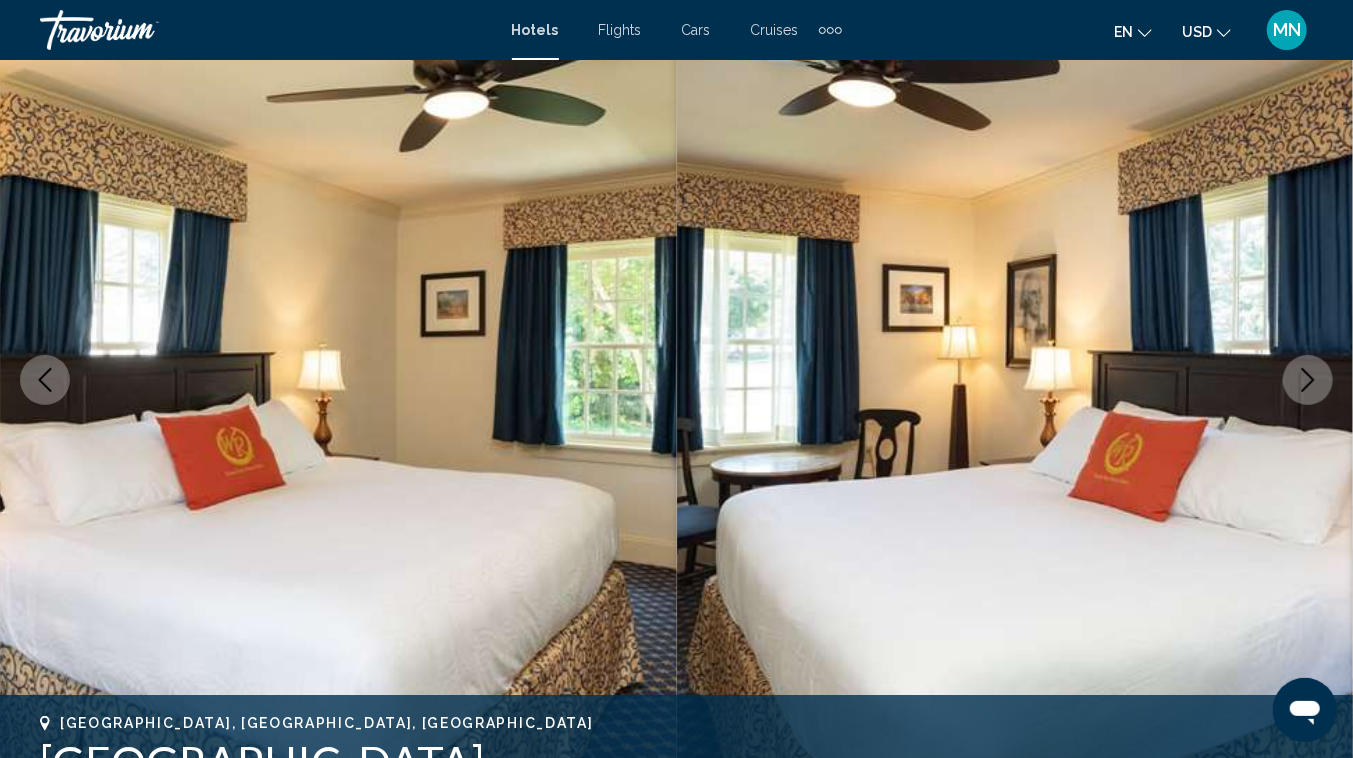 click 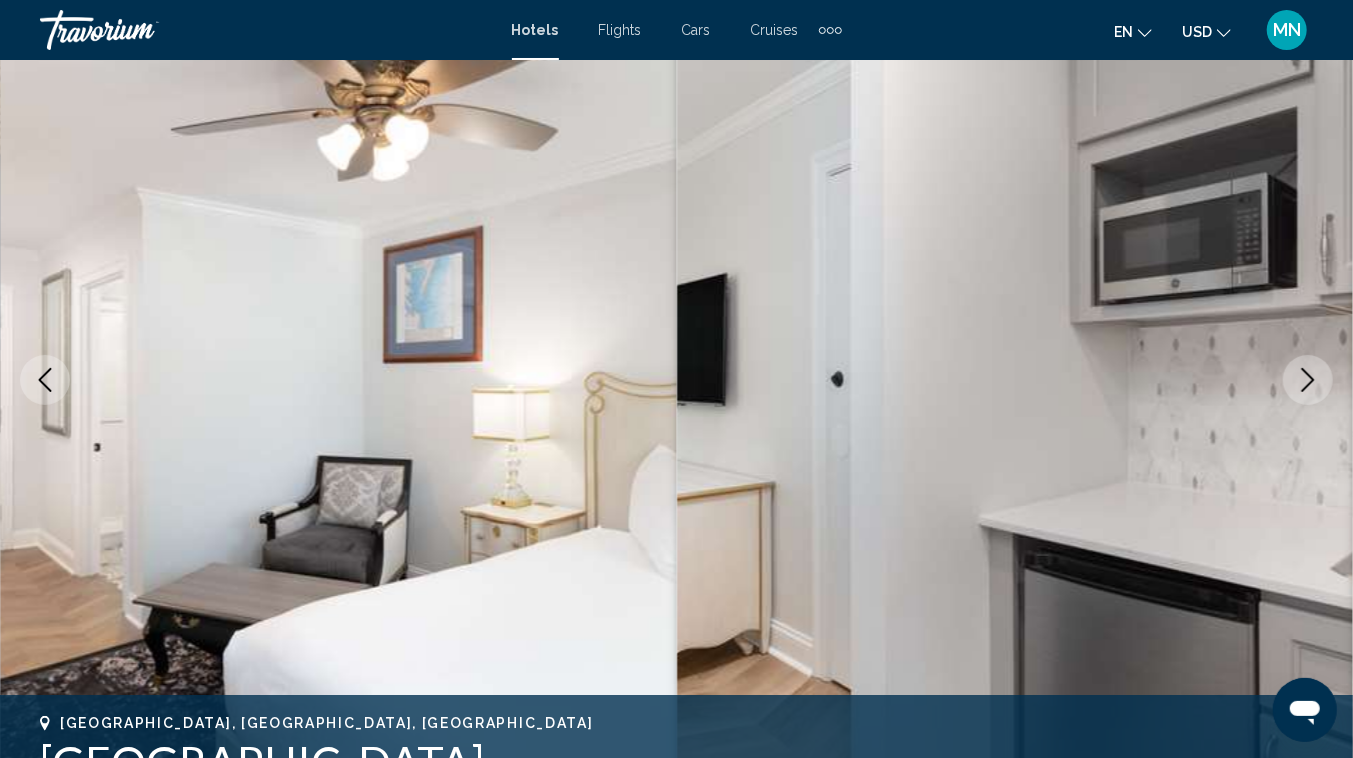 click 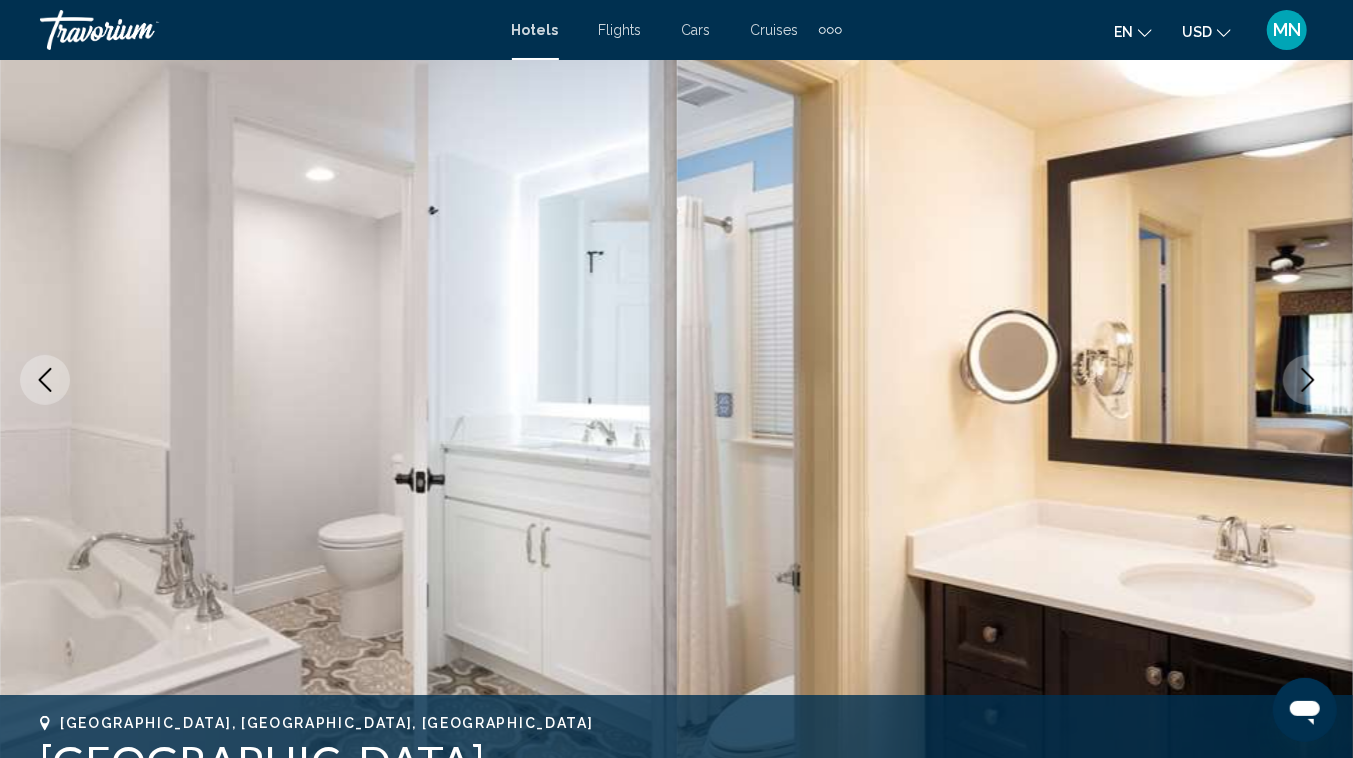 click 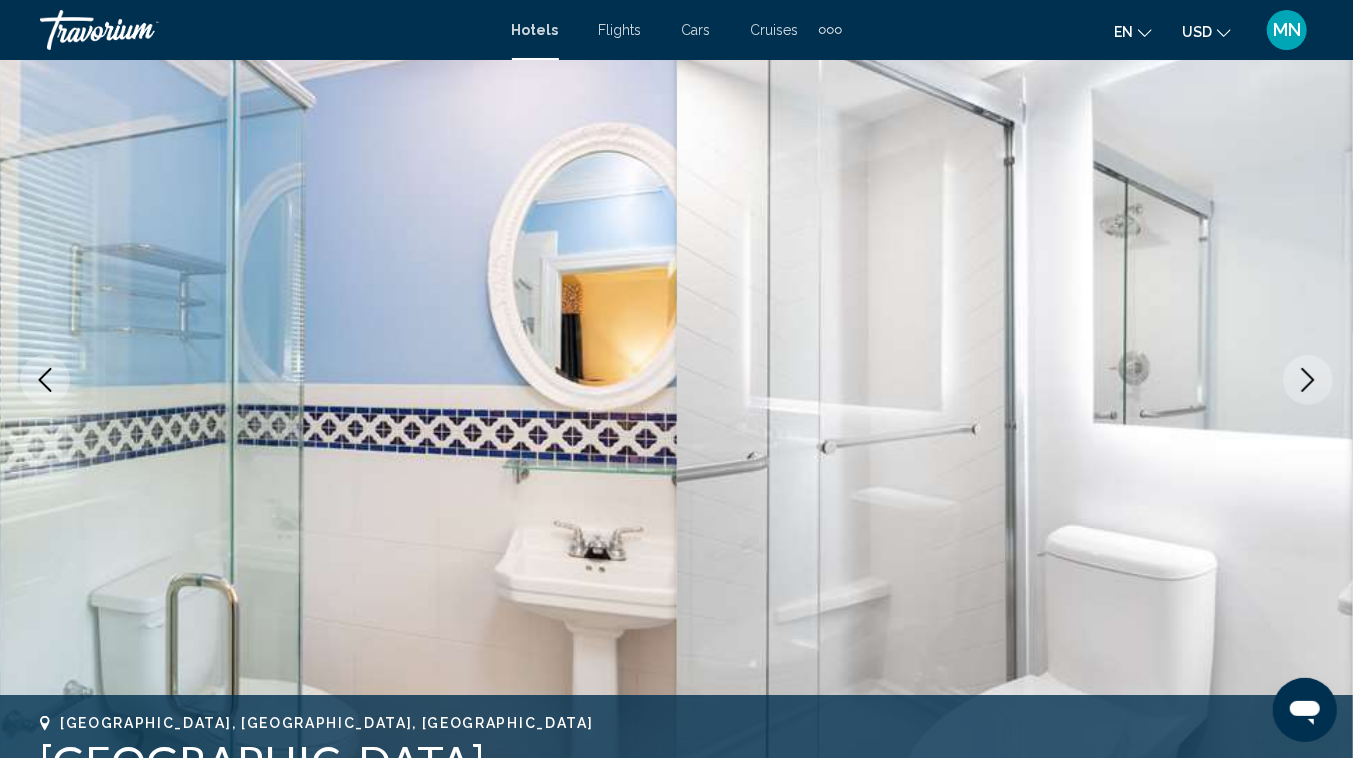 click 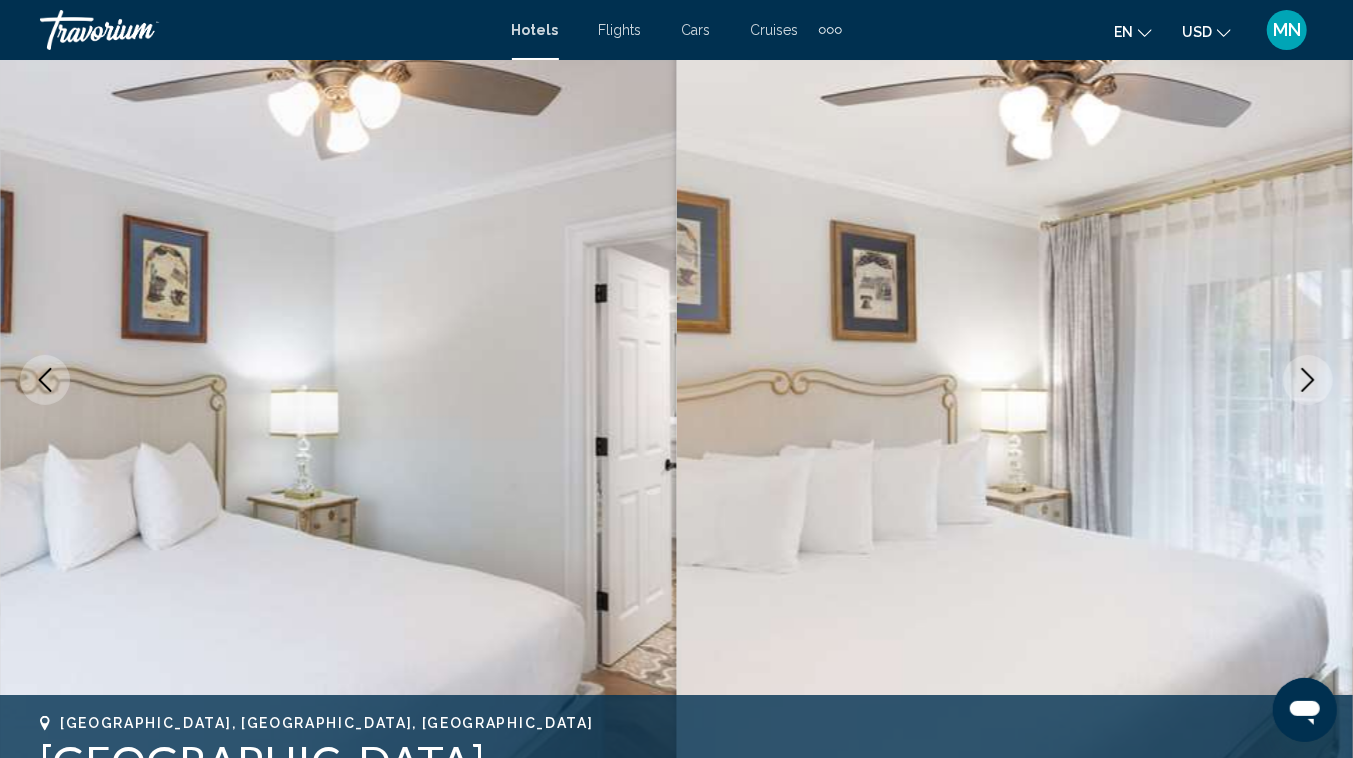 click 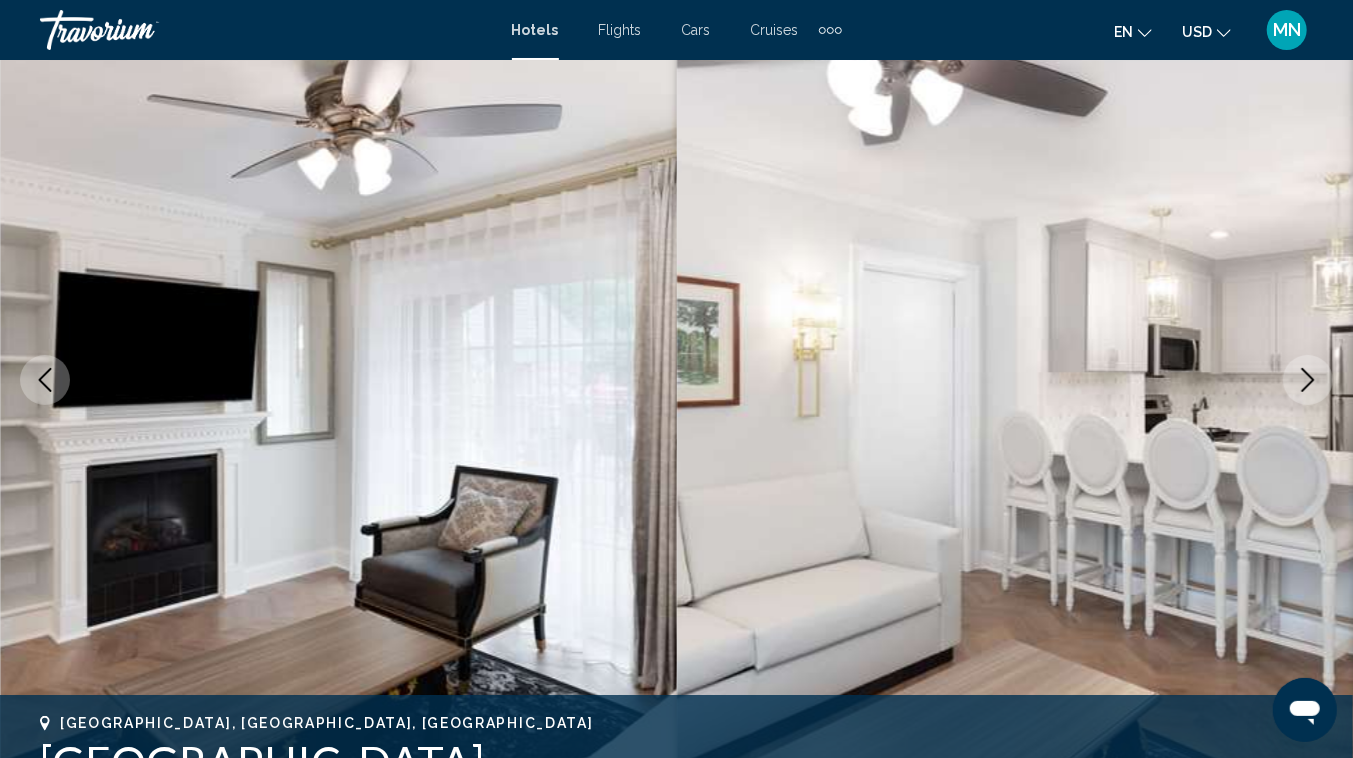 click 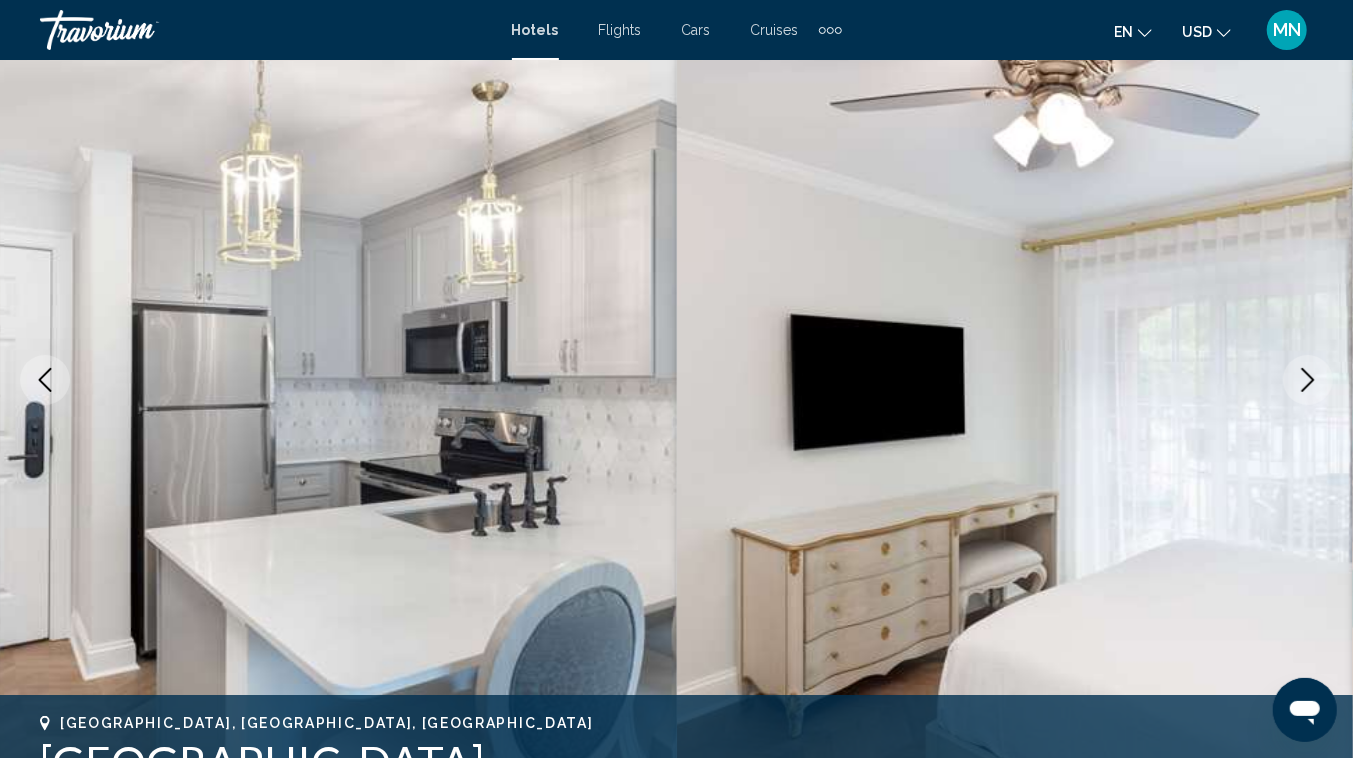 click 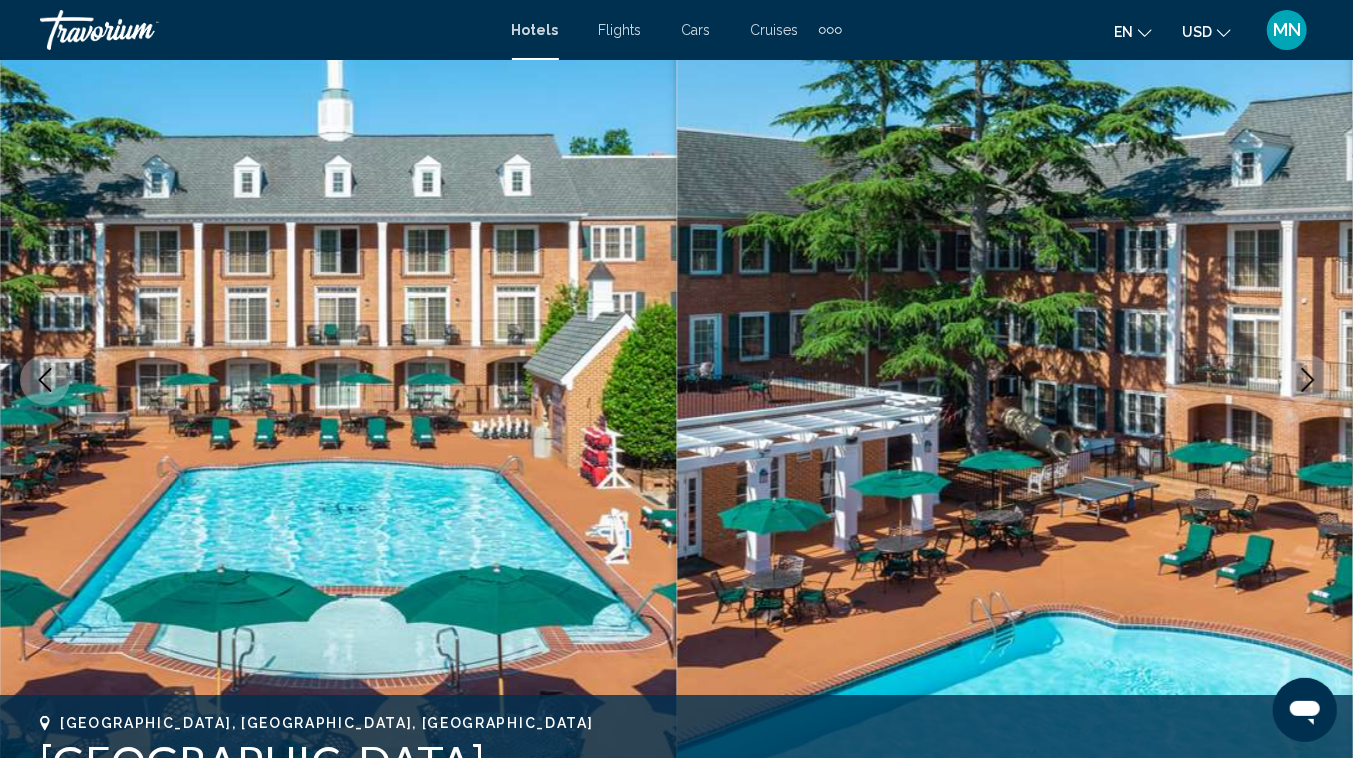click 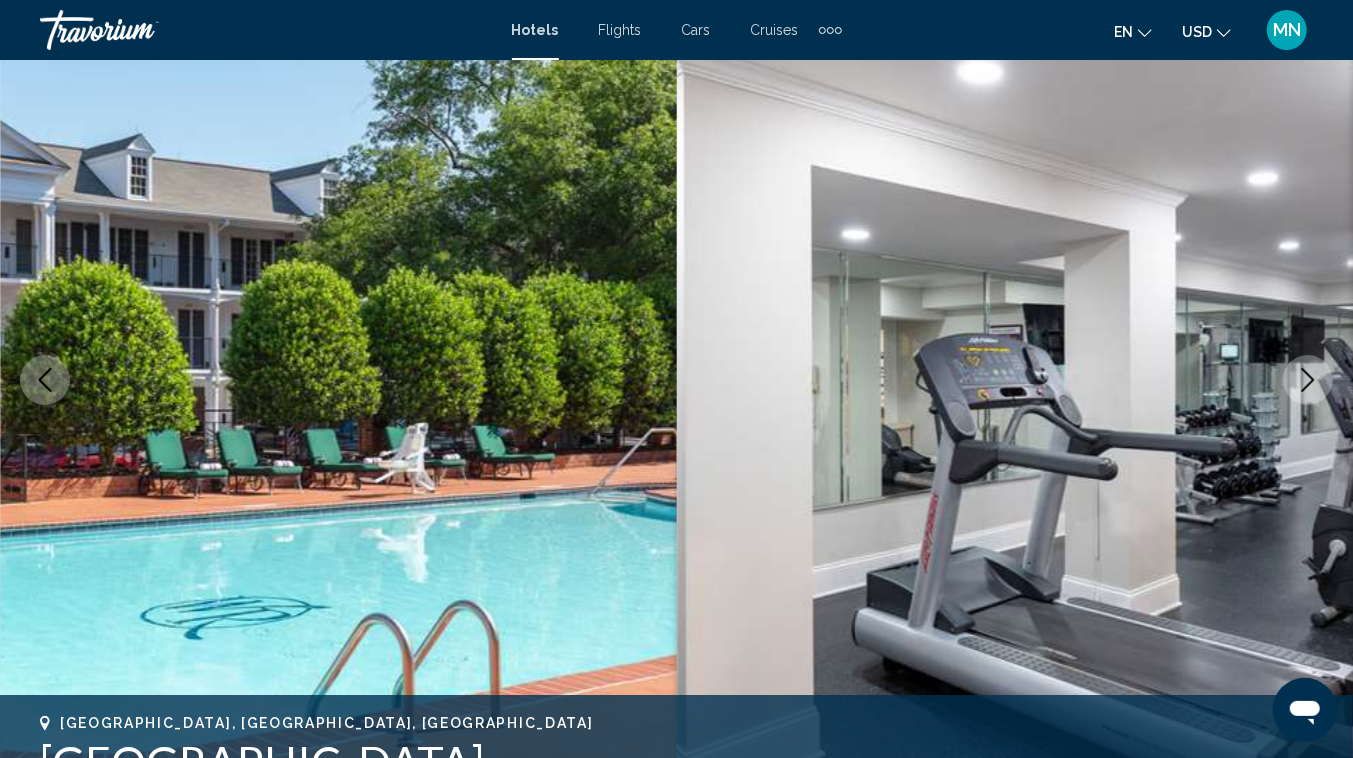 click 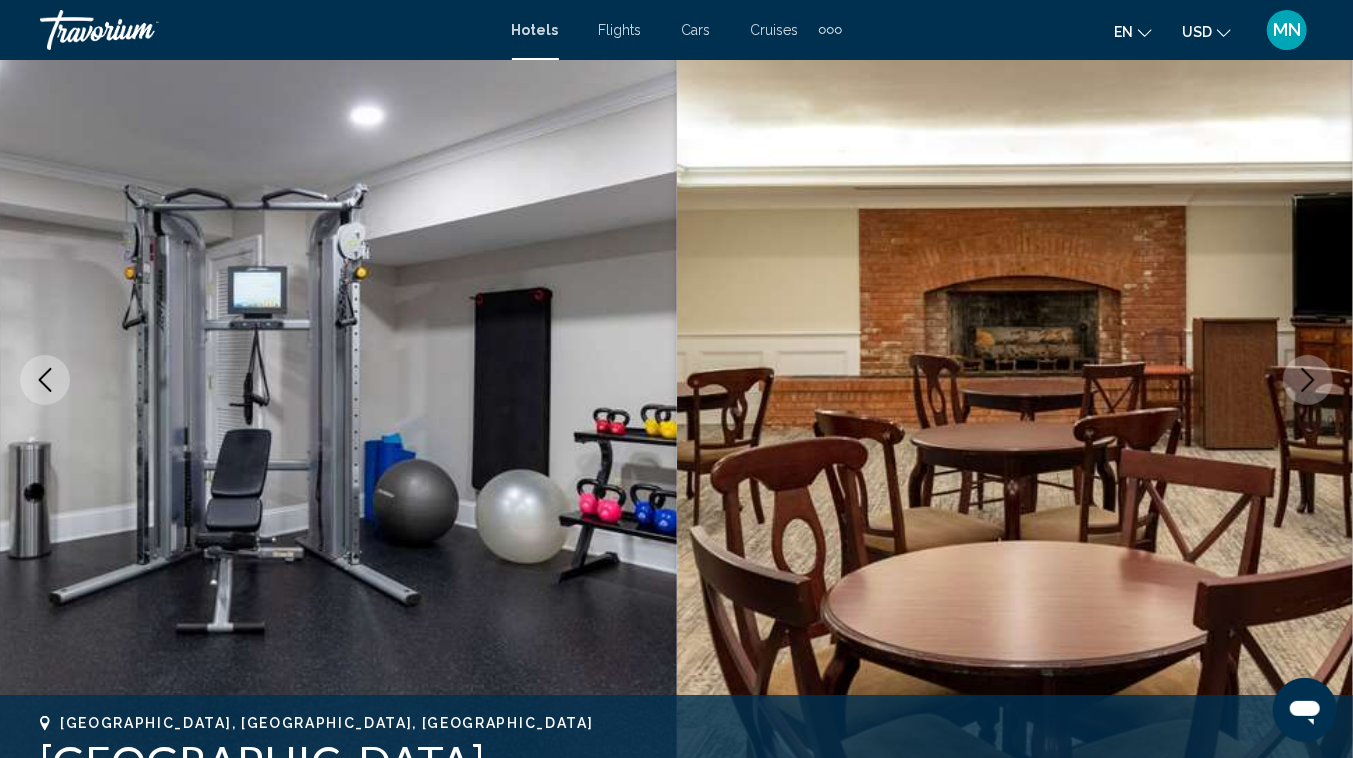 click 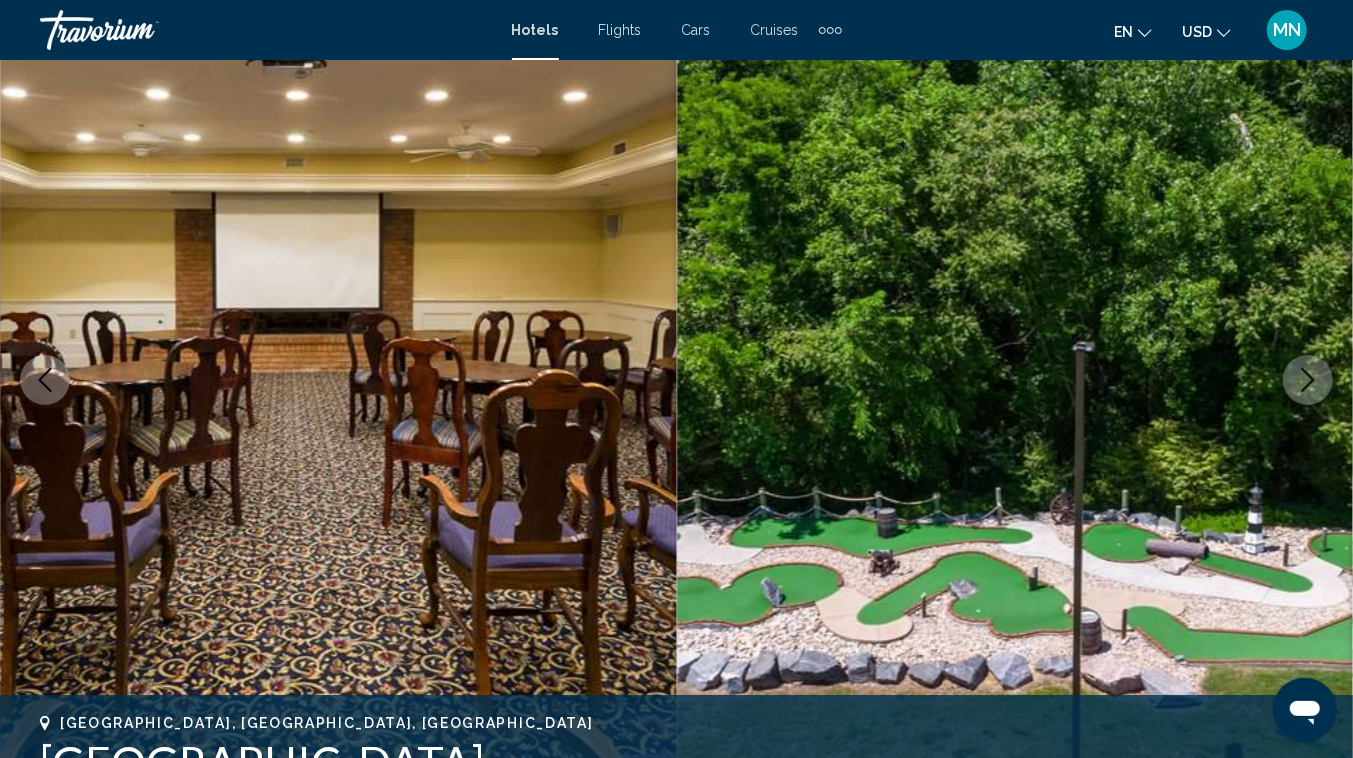 click 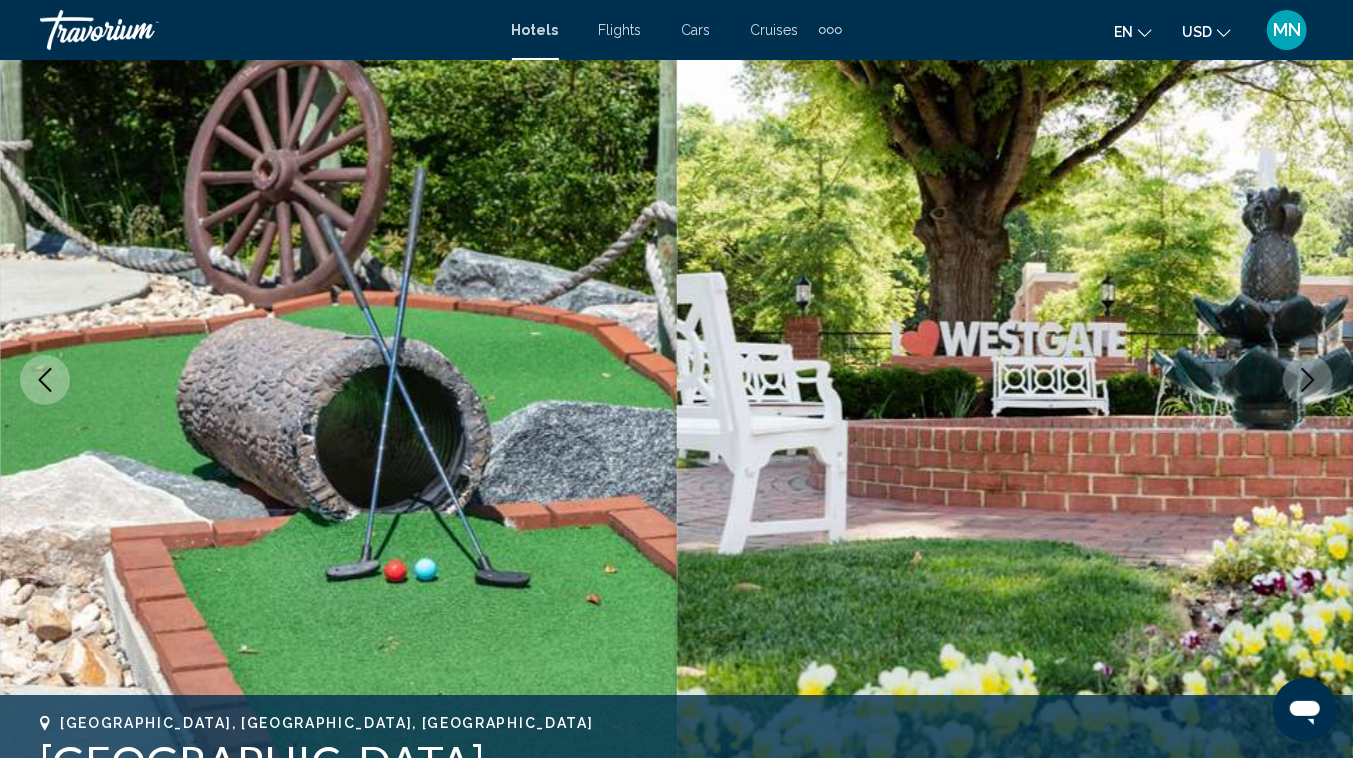 click 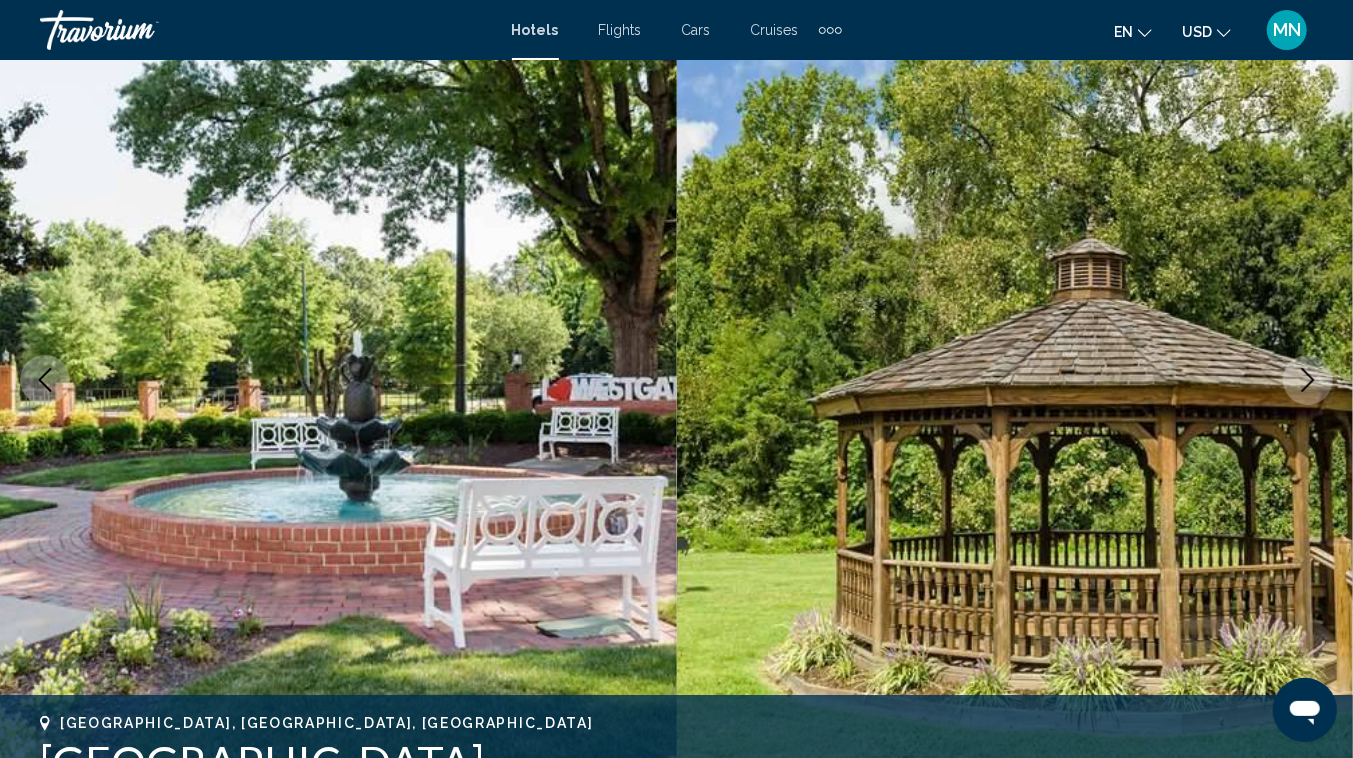 click 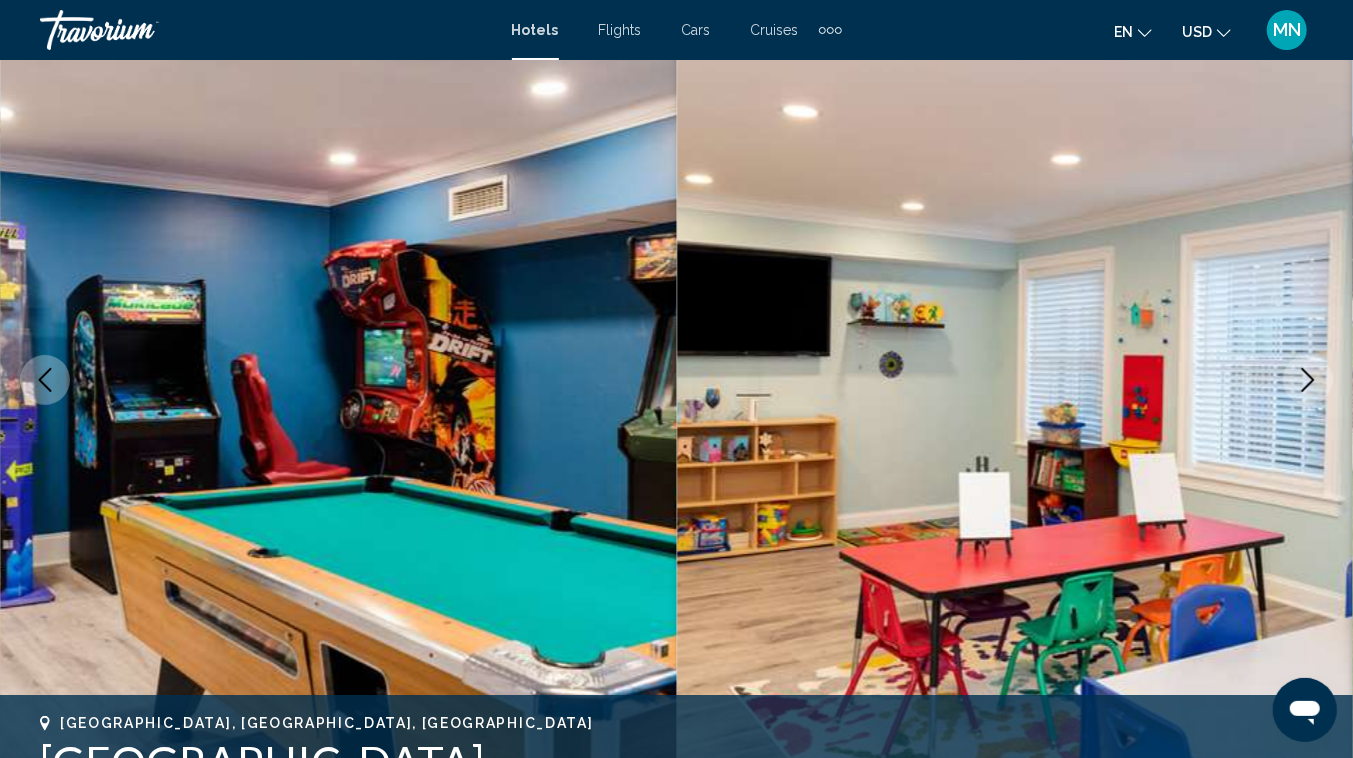 click 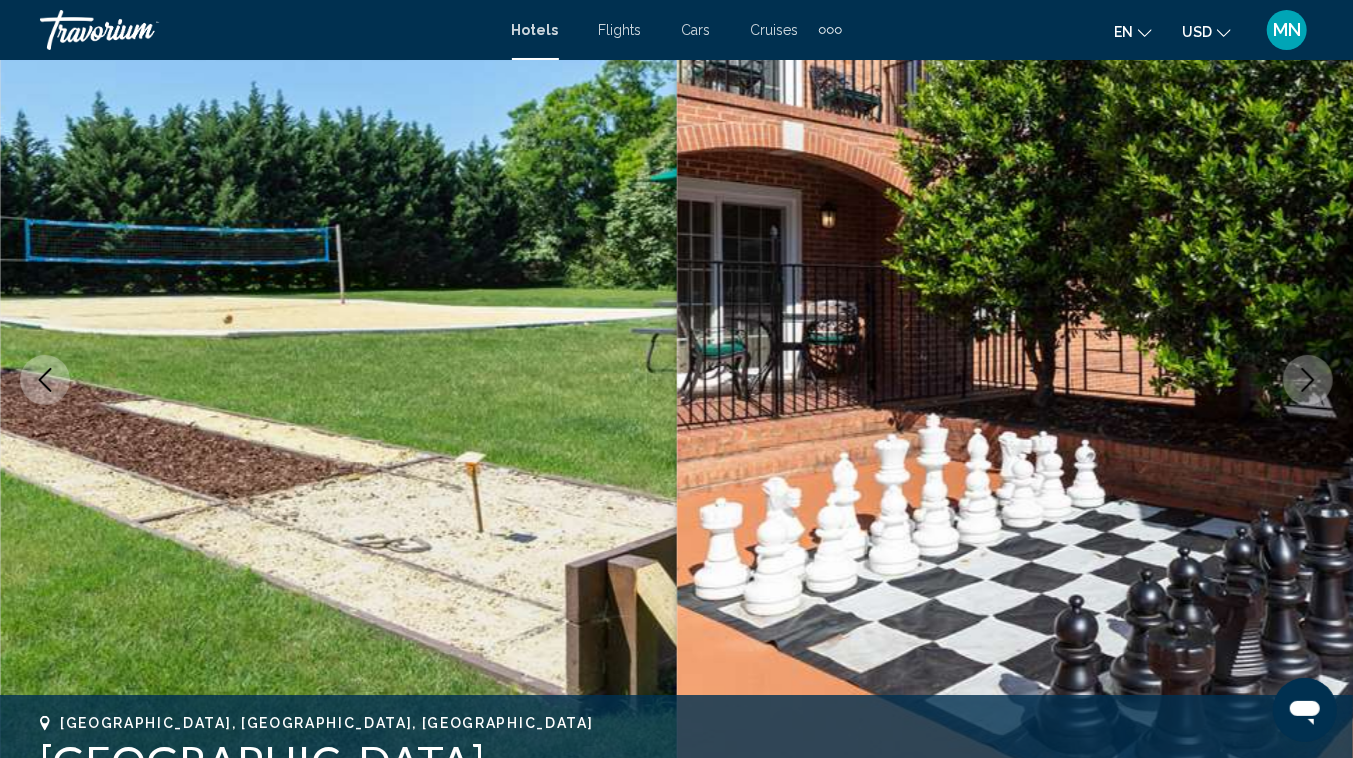 click 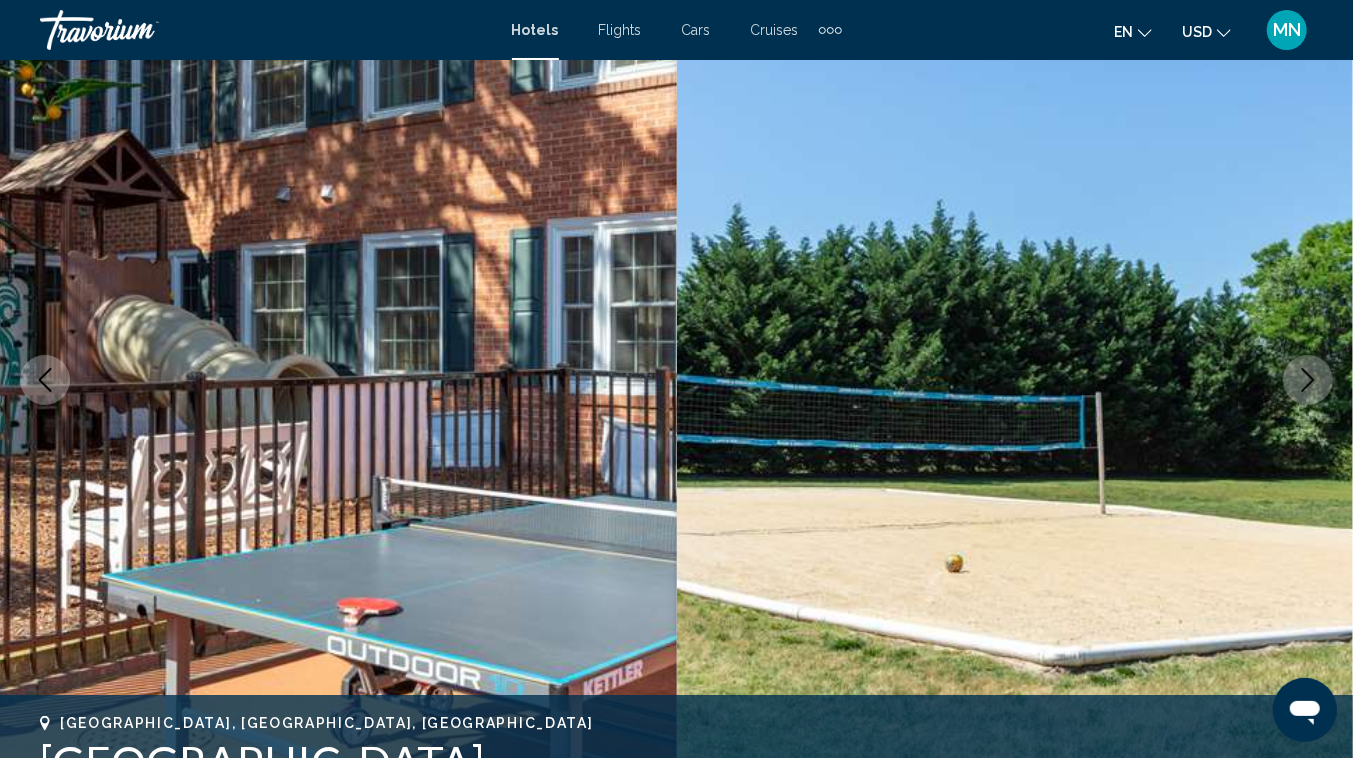 click 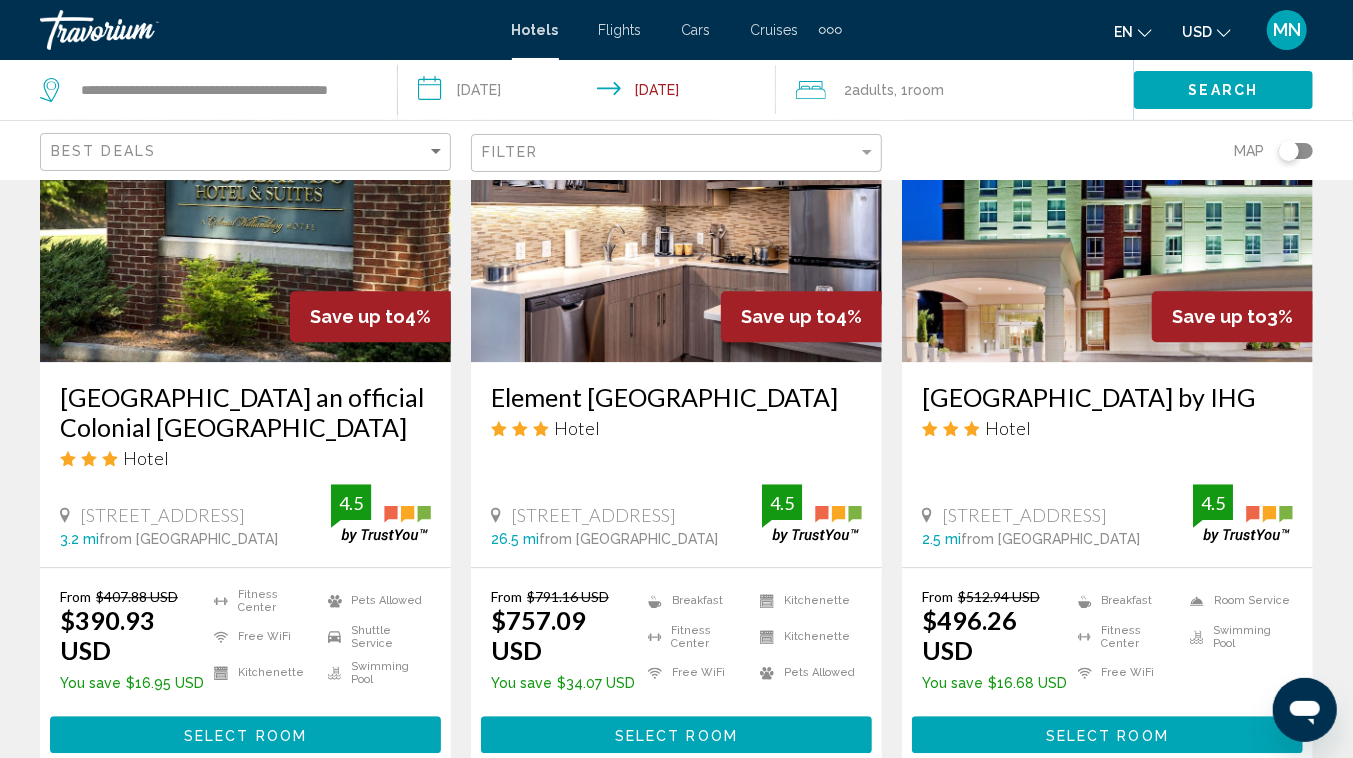 scroll, scrollTop: 2558, scrollLeft: 0, axis: vertical 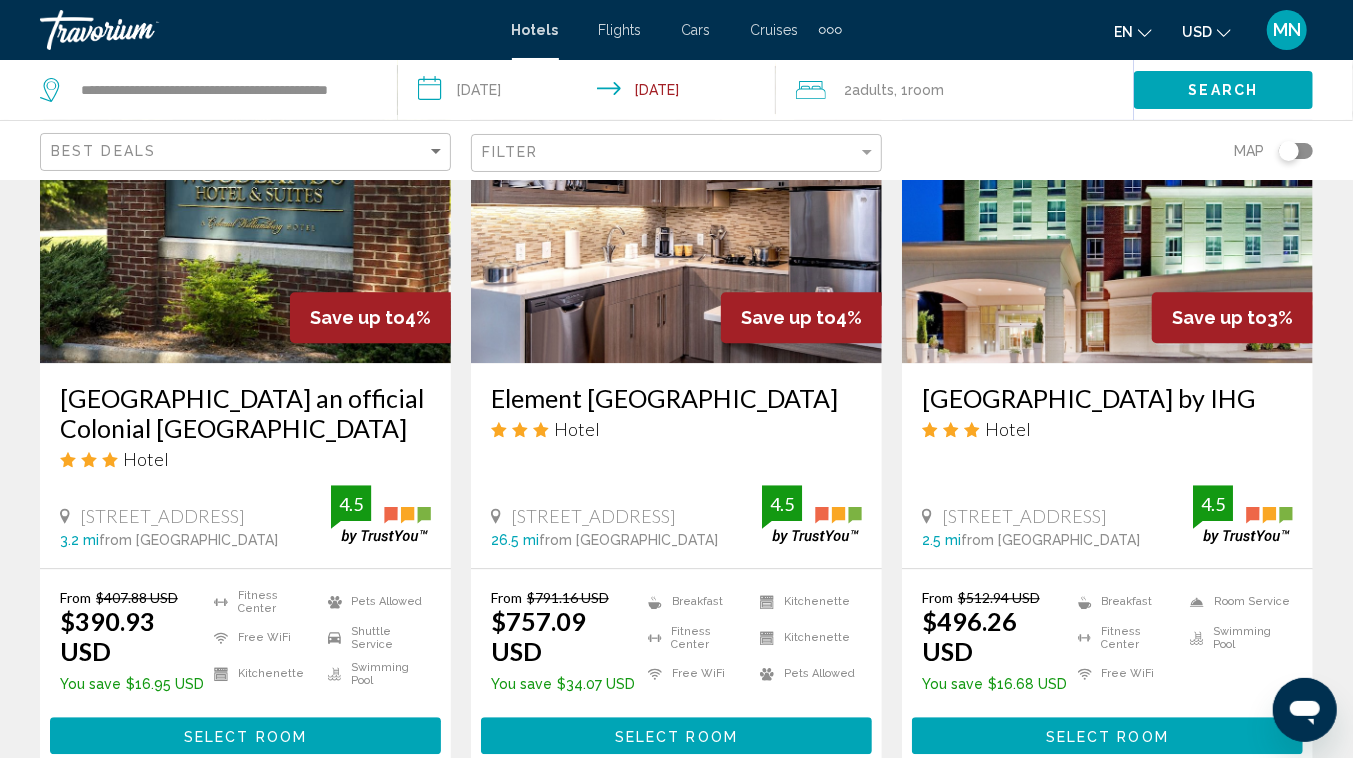 click on "[GEOGRAPHIC_DATA] an official Colonial [GEOGRAPHIC_DATA]" at bounding box center [245, 413] 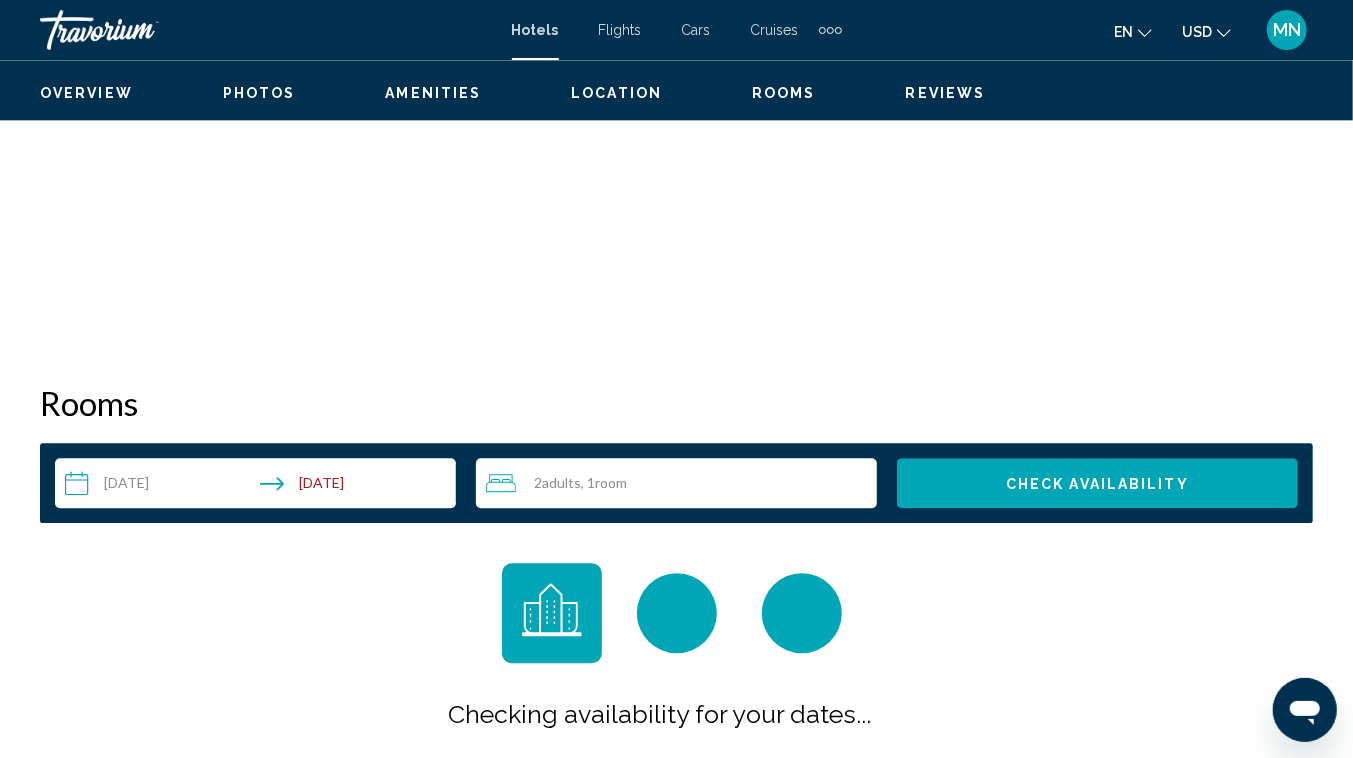 scroll, scrollTop: 155, scrollLeft: 0, axis: vertical 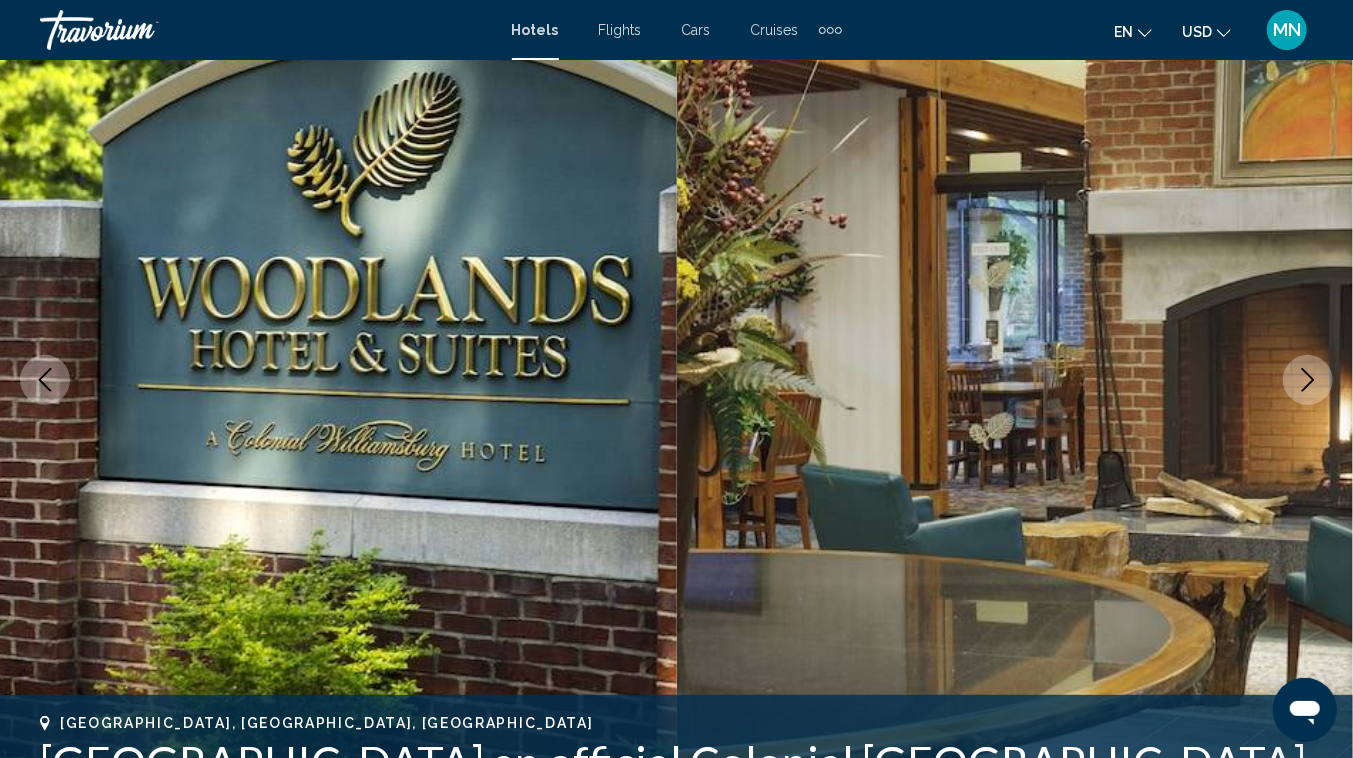 click 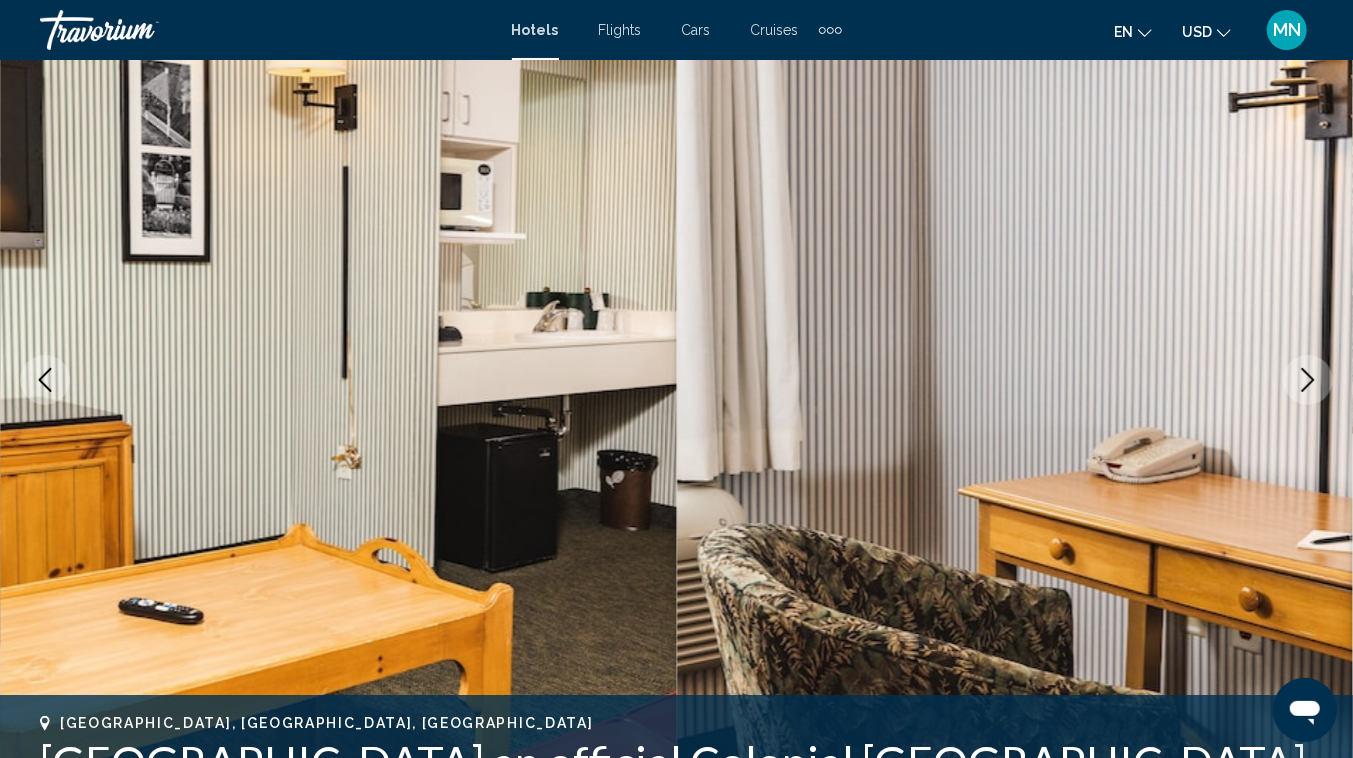 click 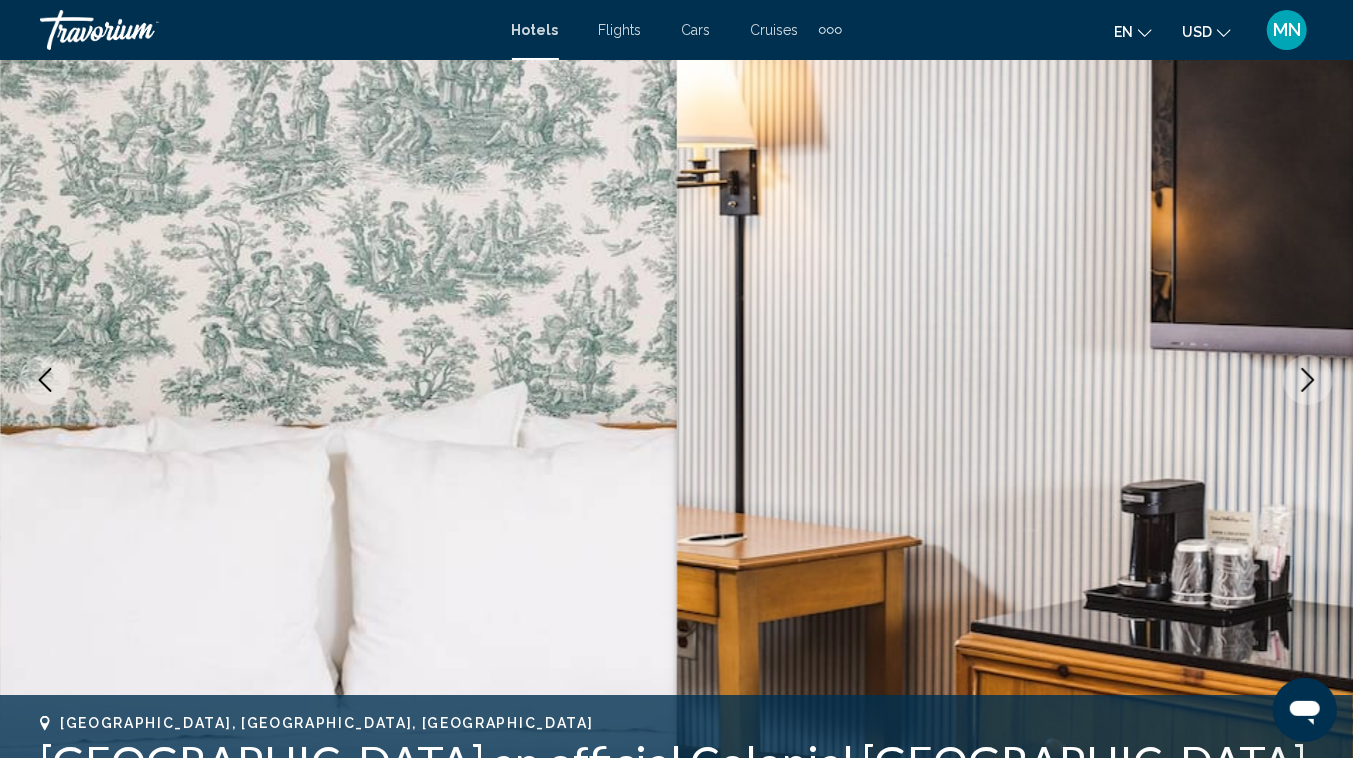click 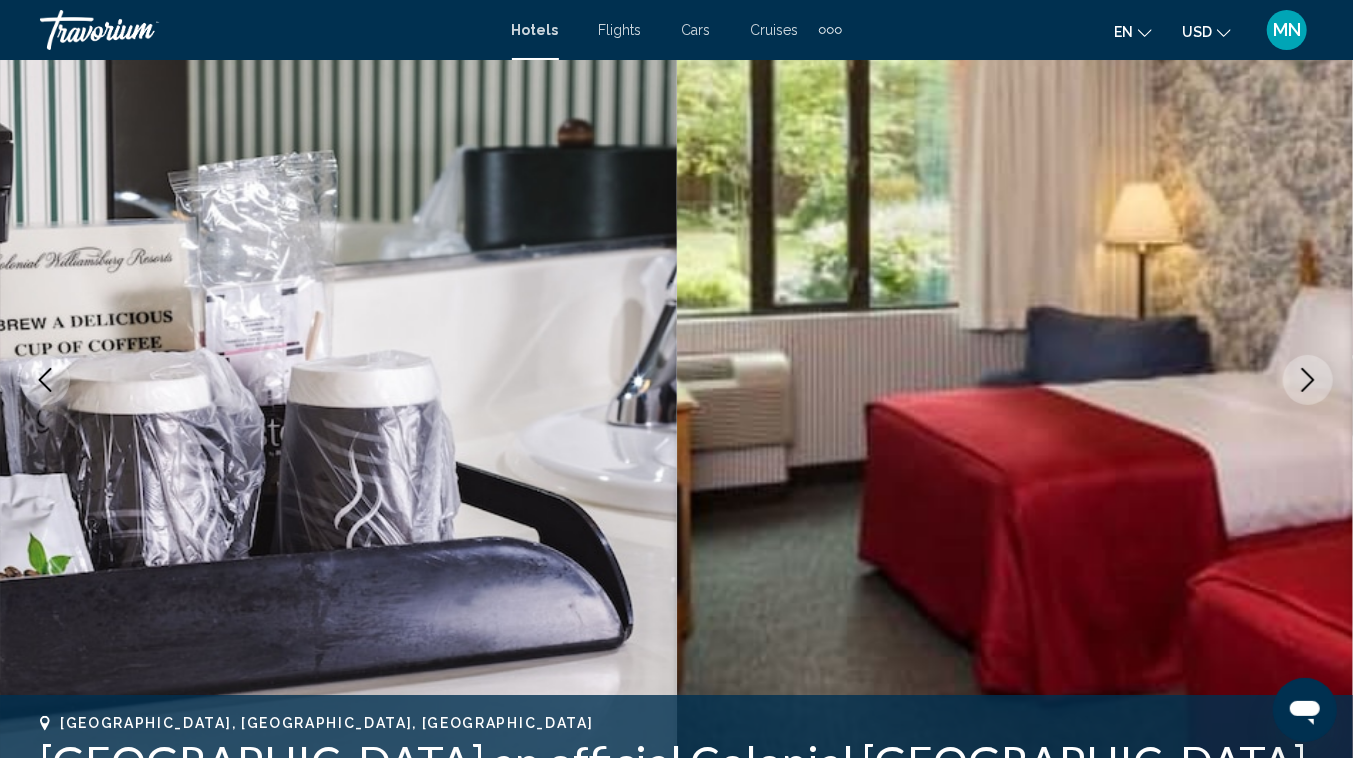 click 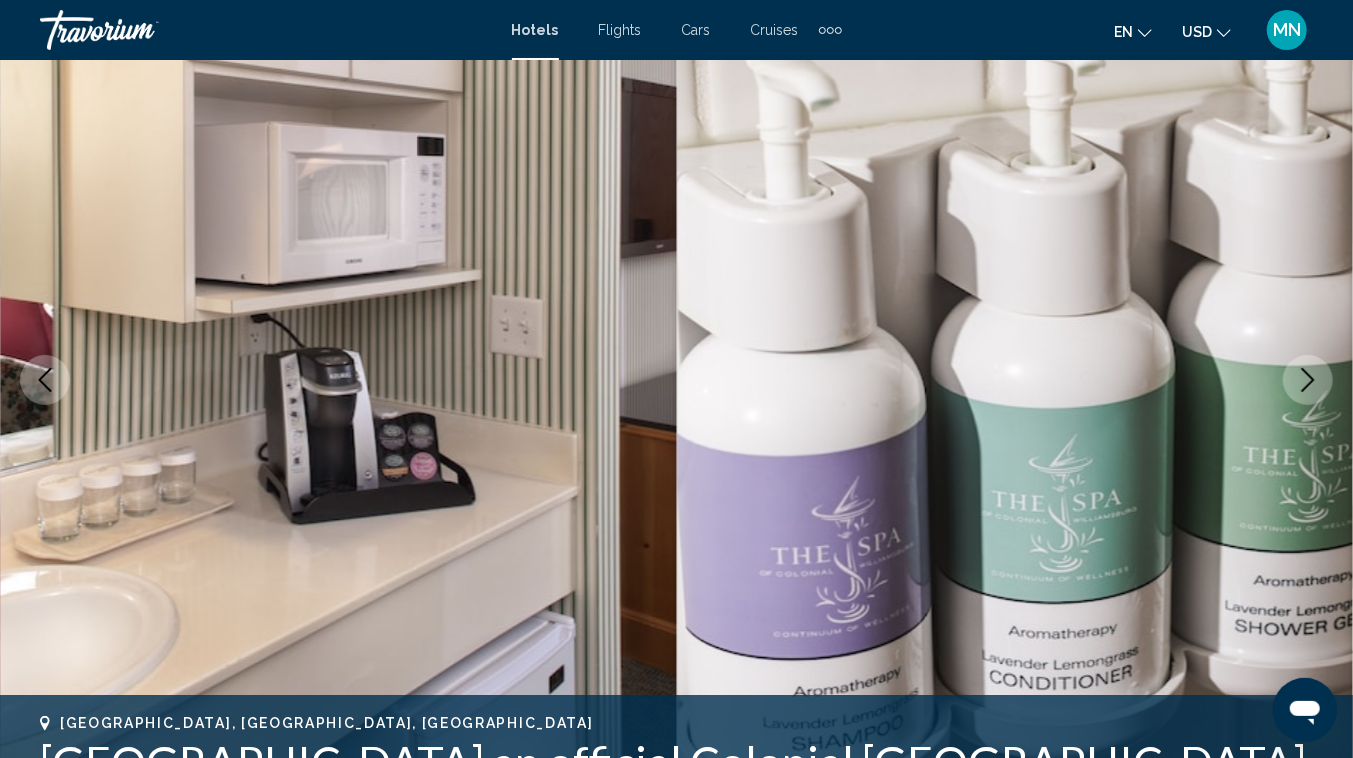click 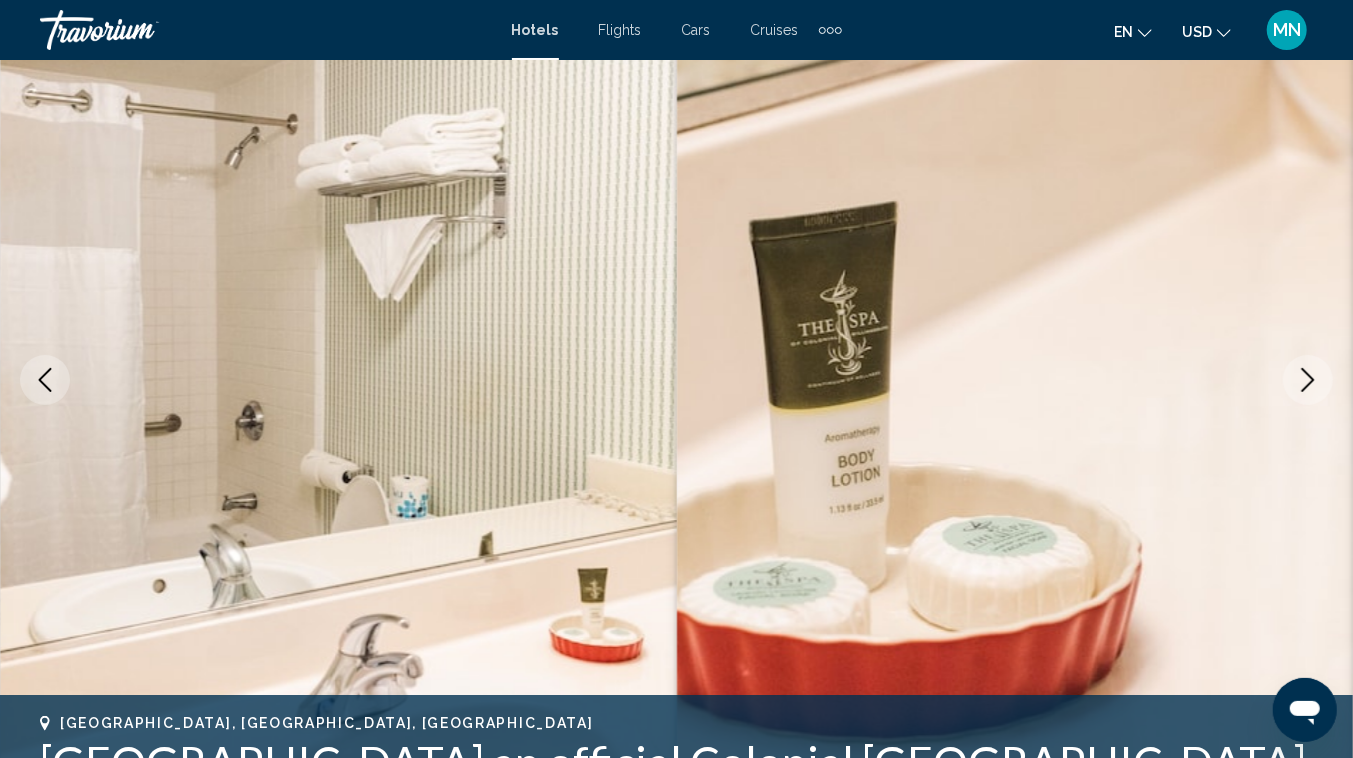 click 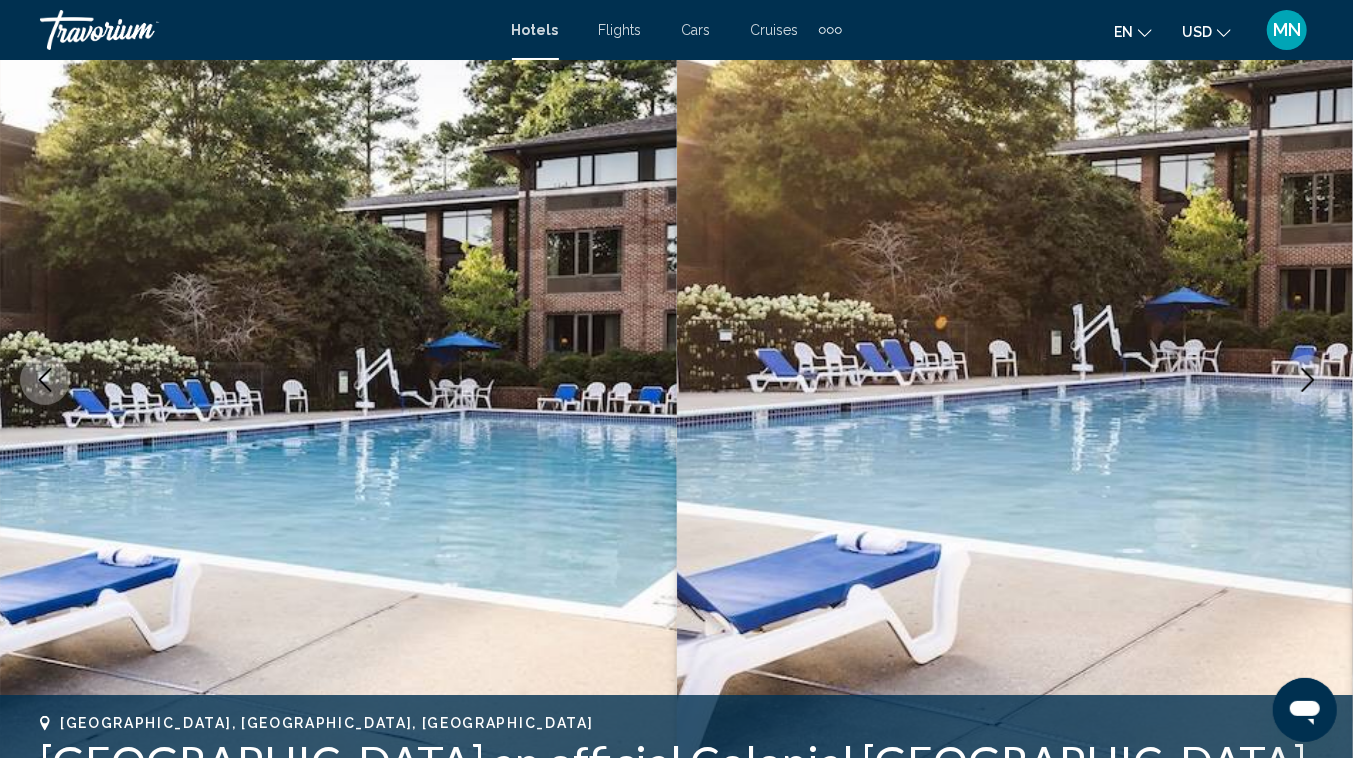 click 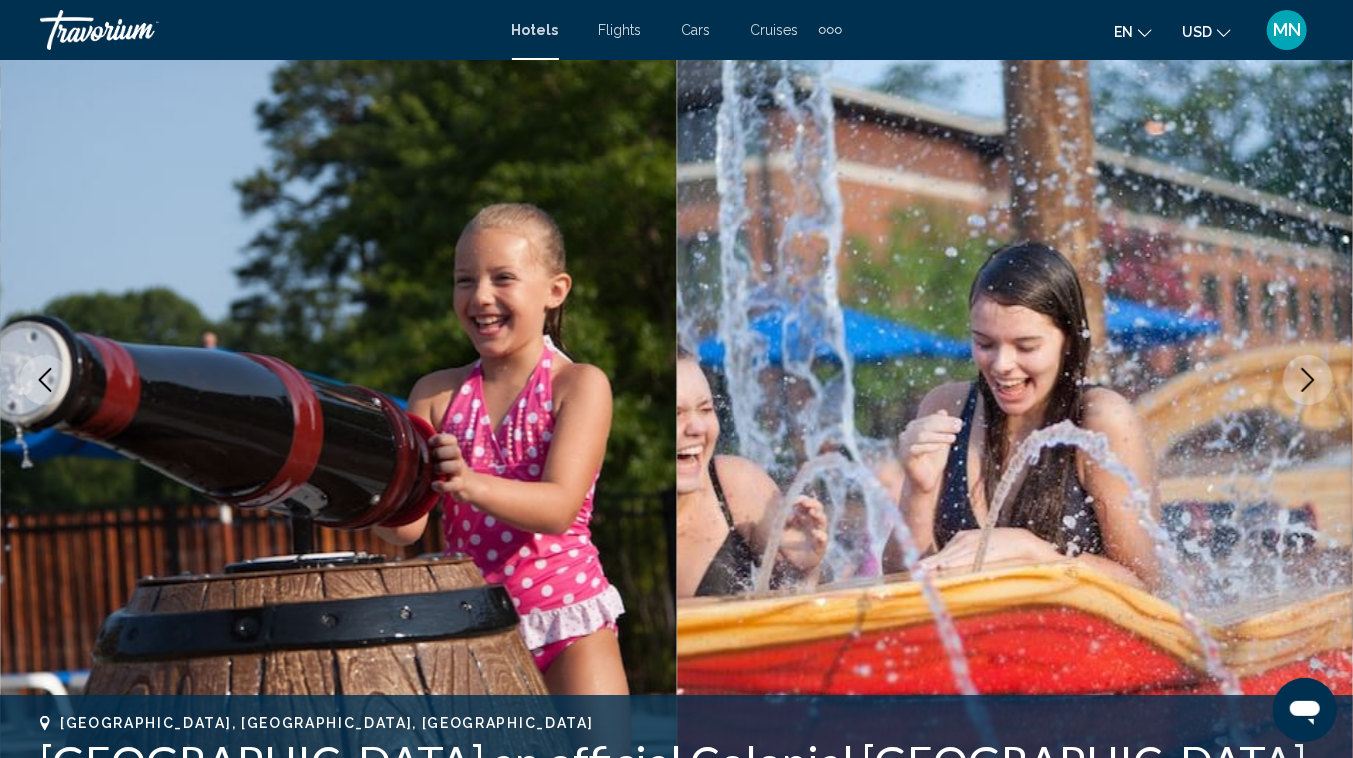click 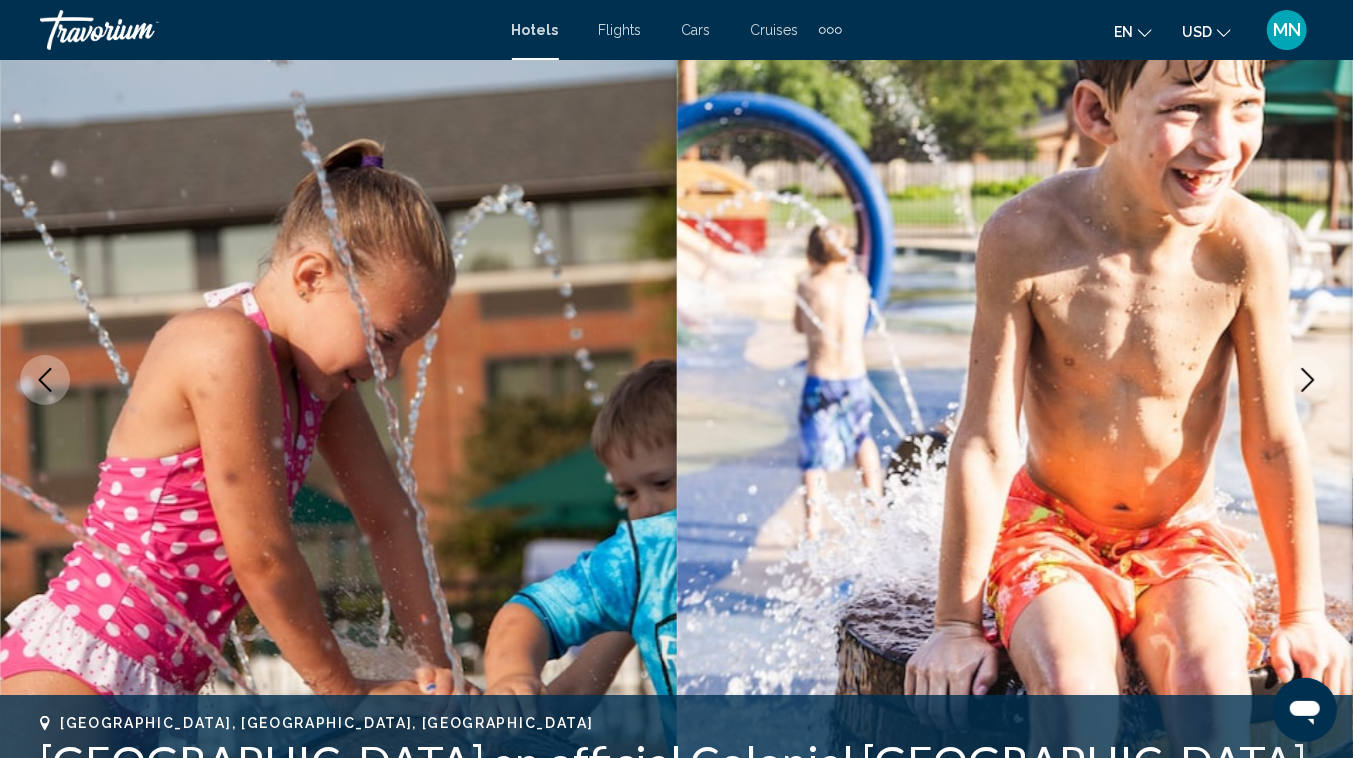 click 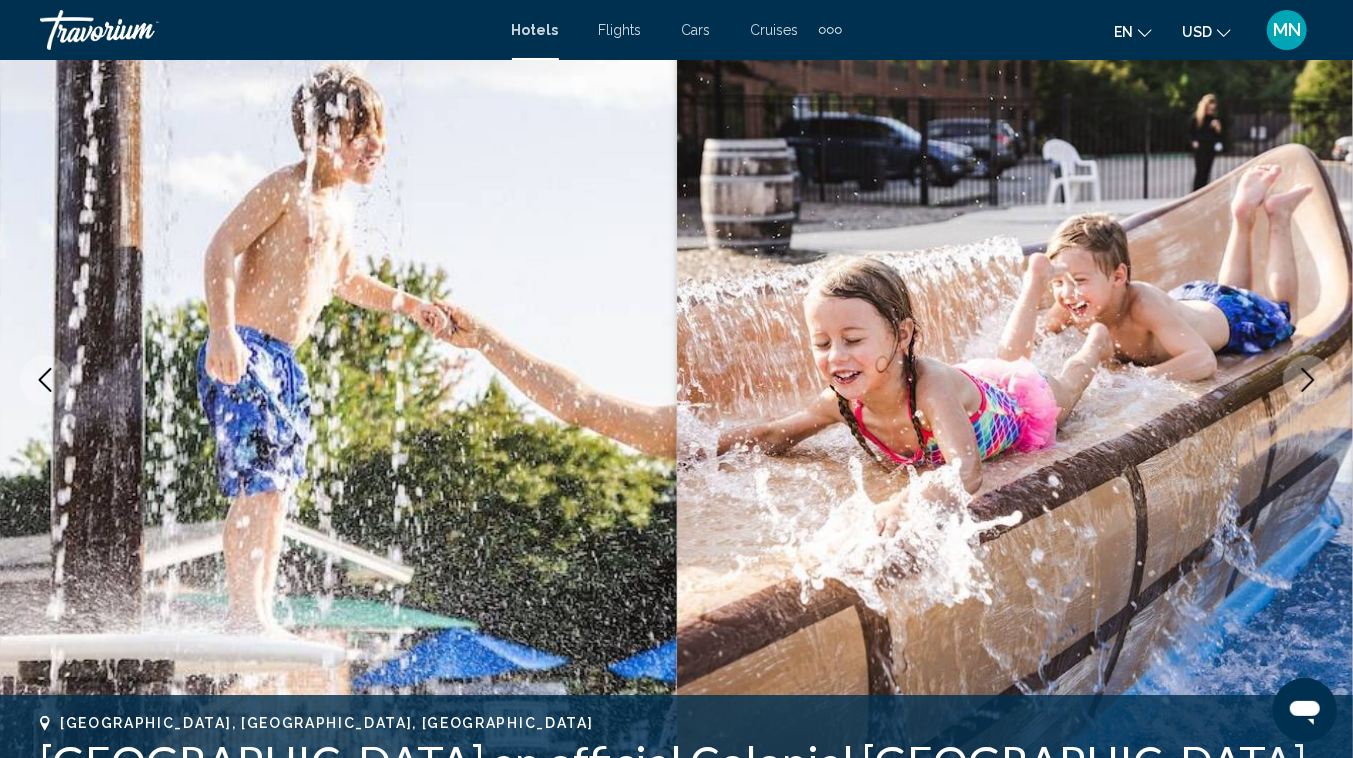 click 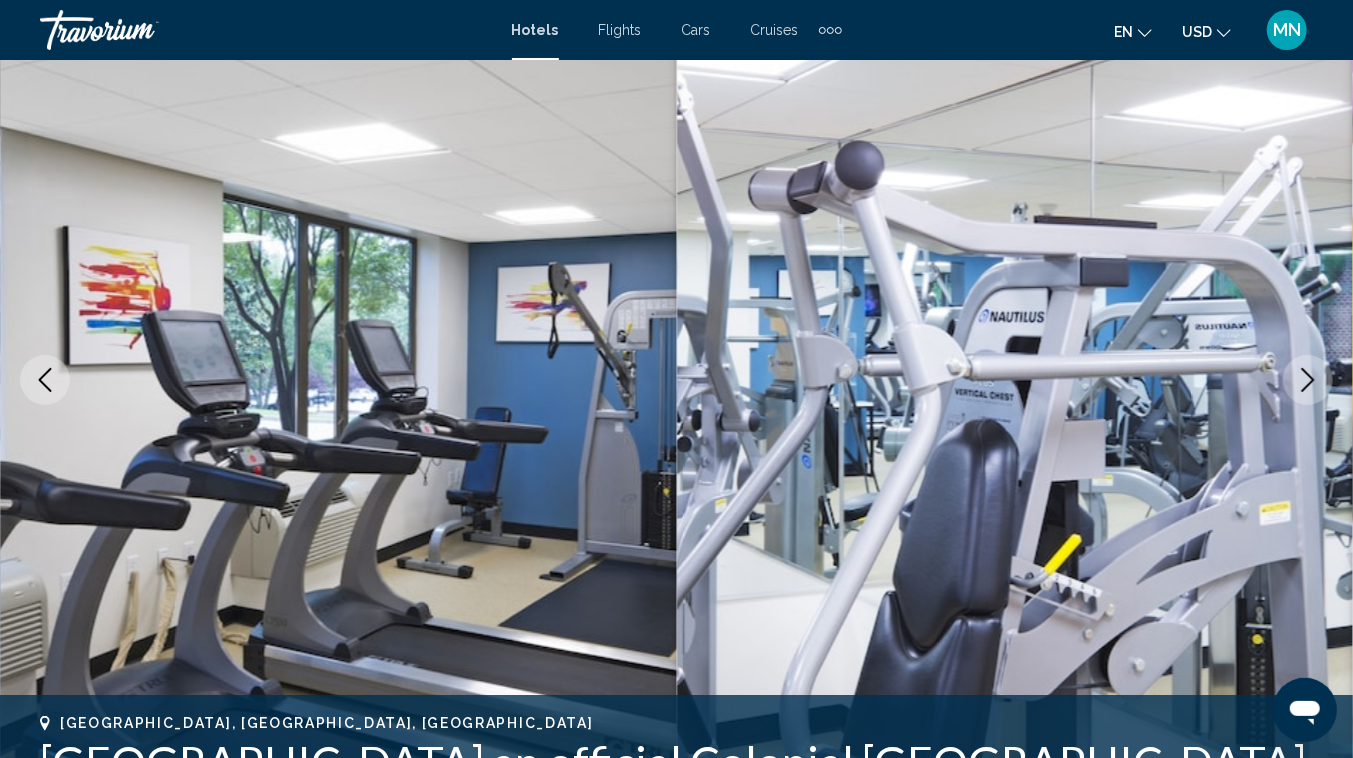 click 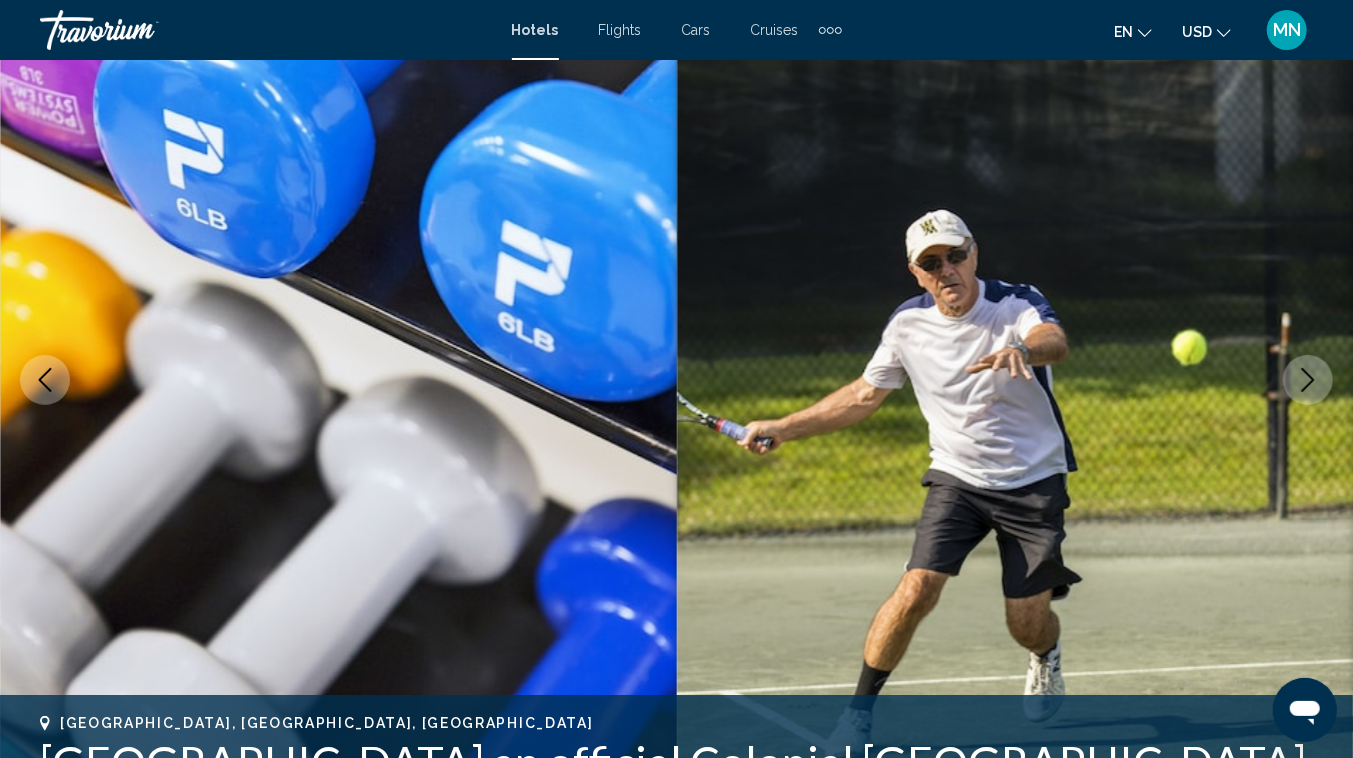 click 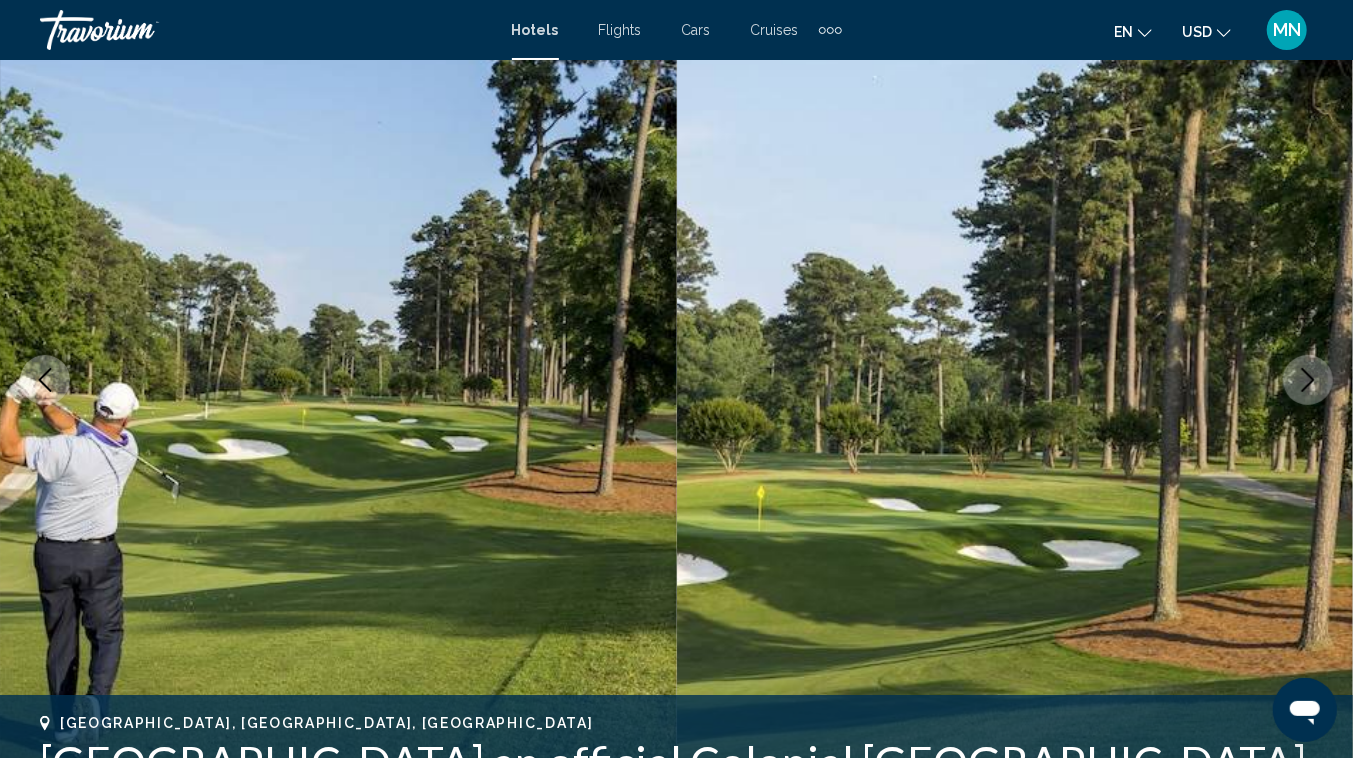 click 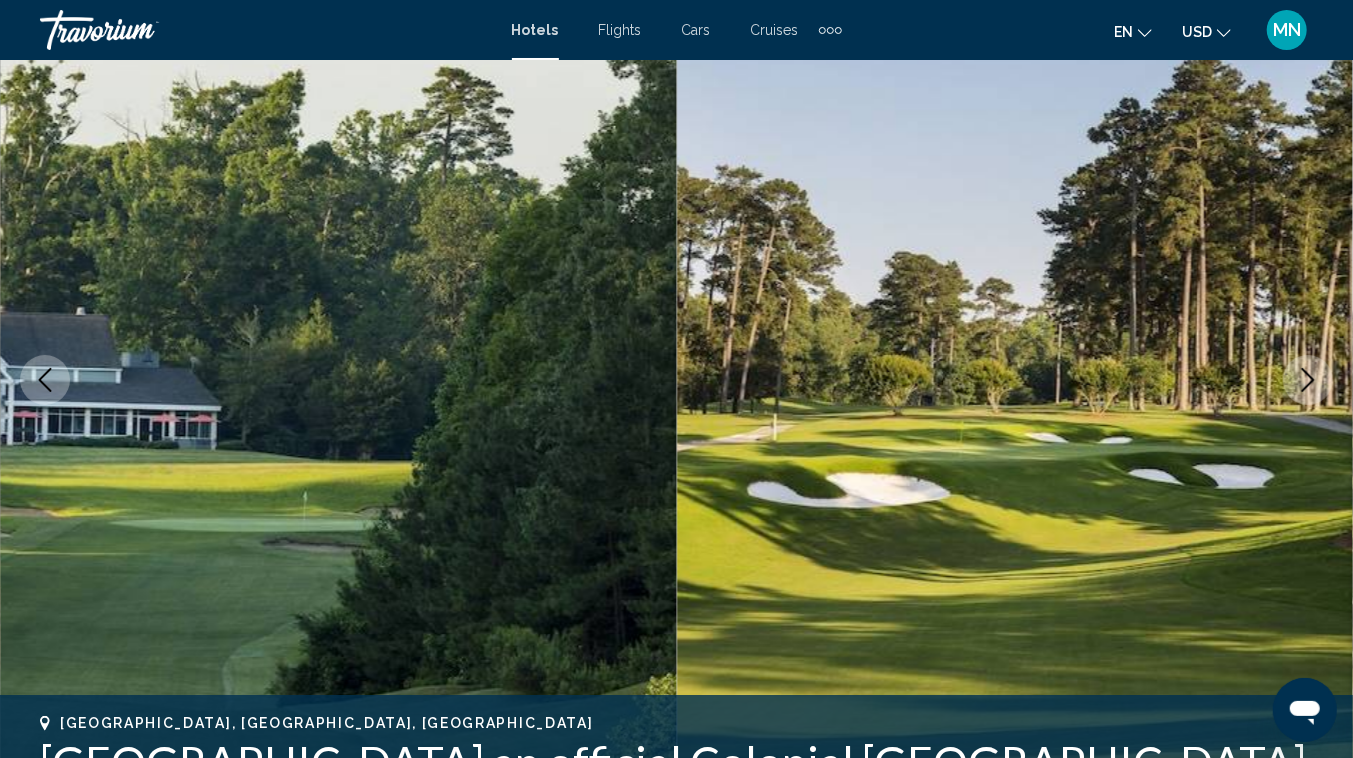 click 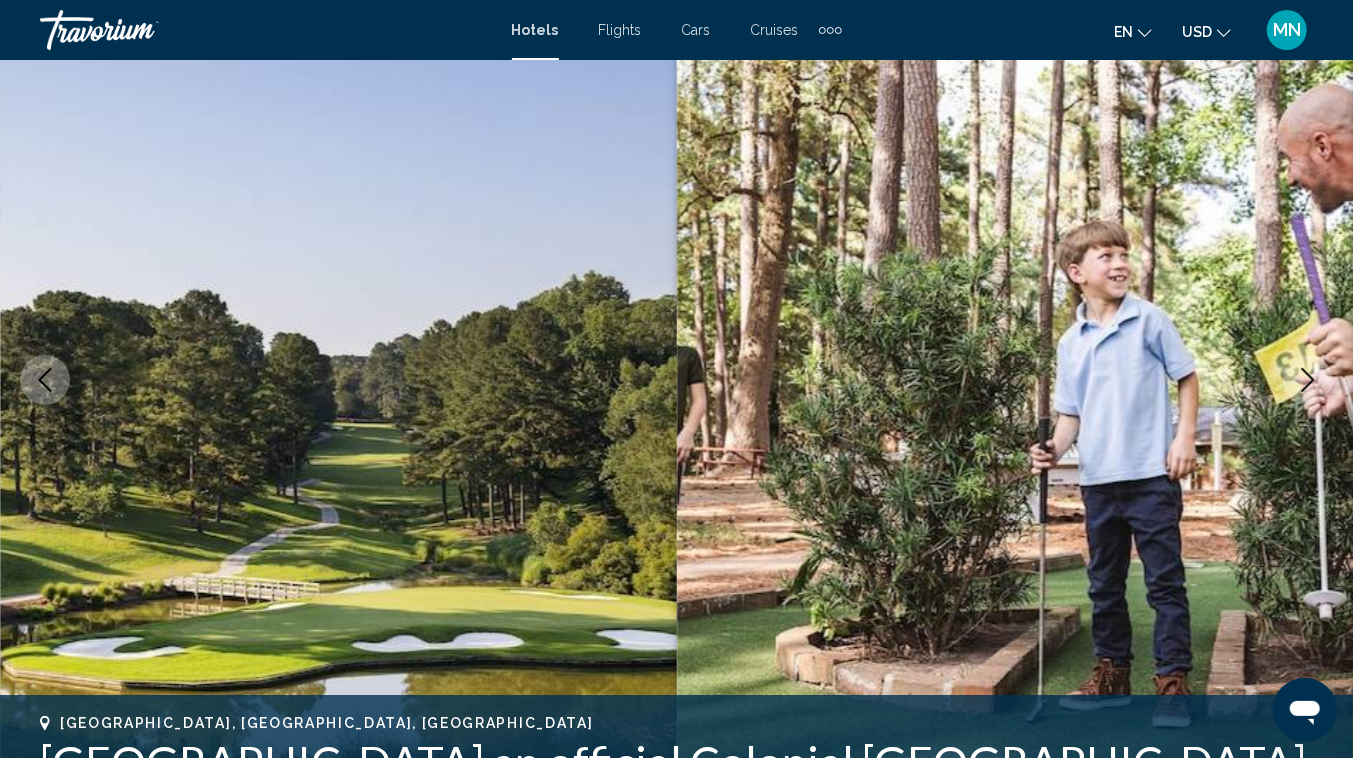 click 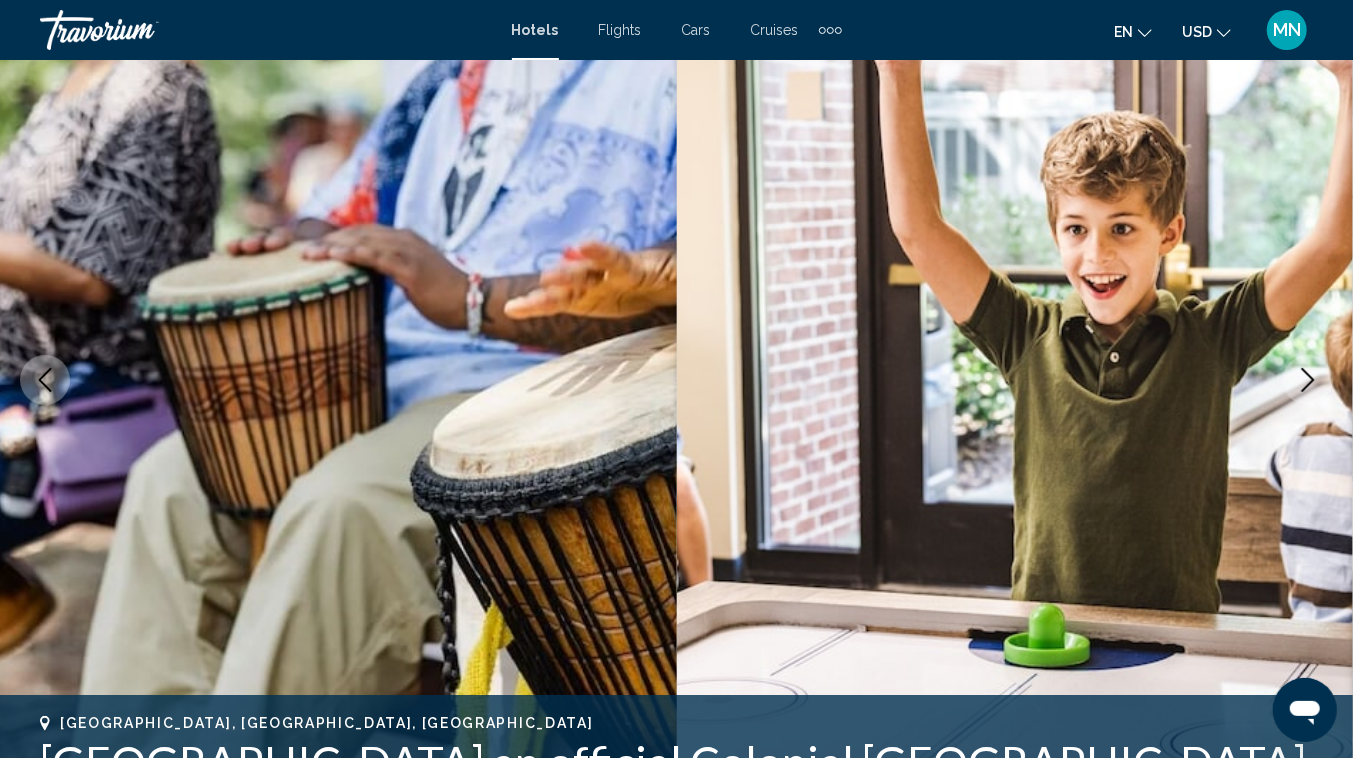 click 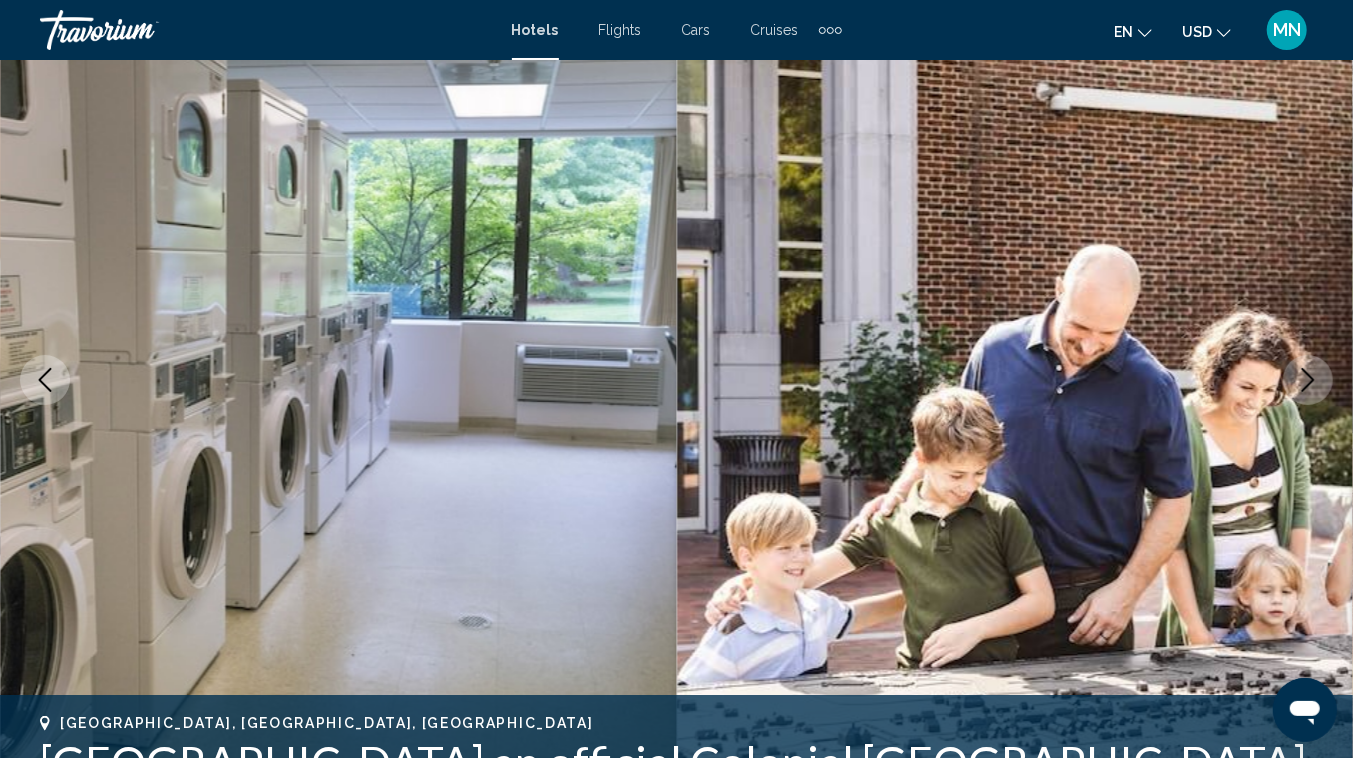 click 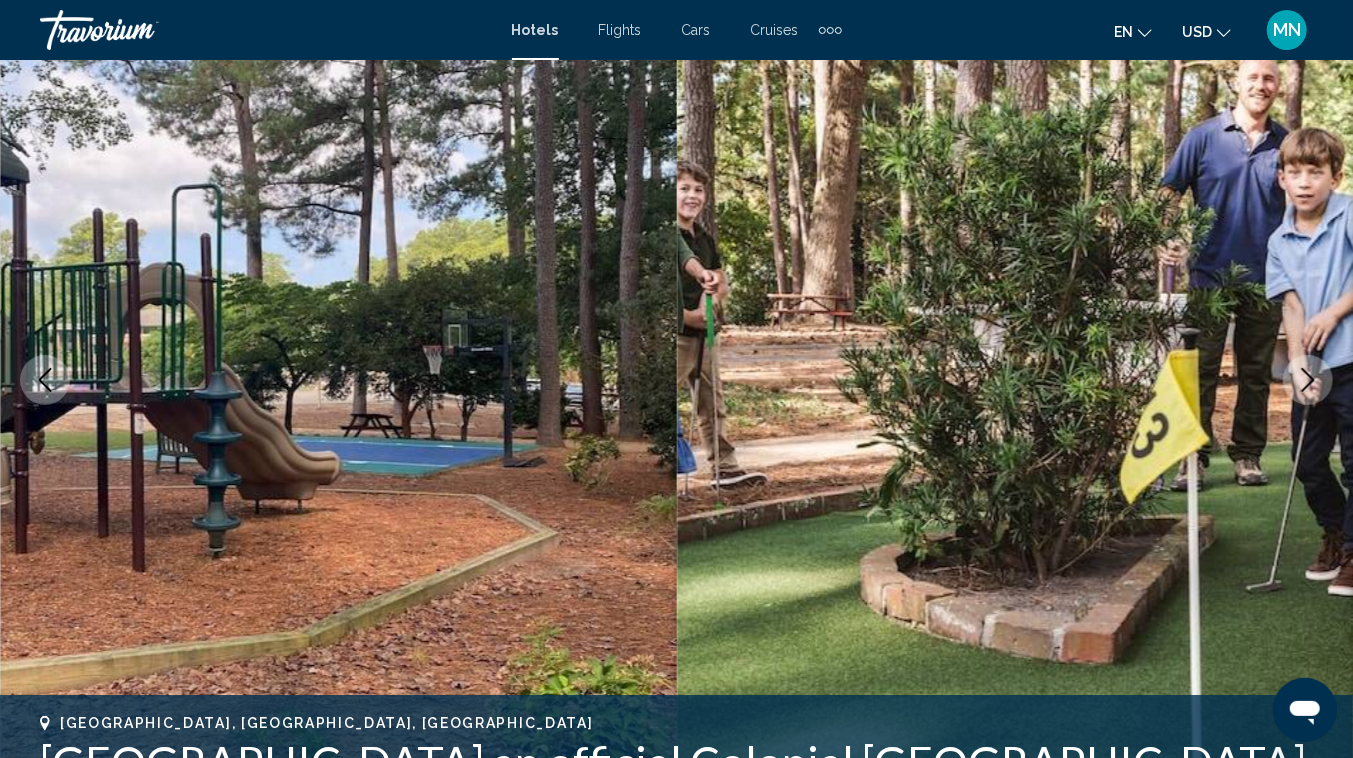 click 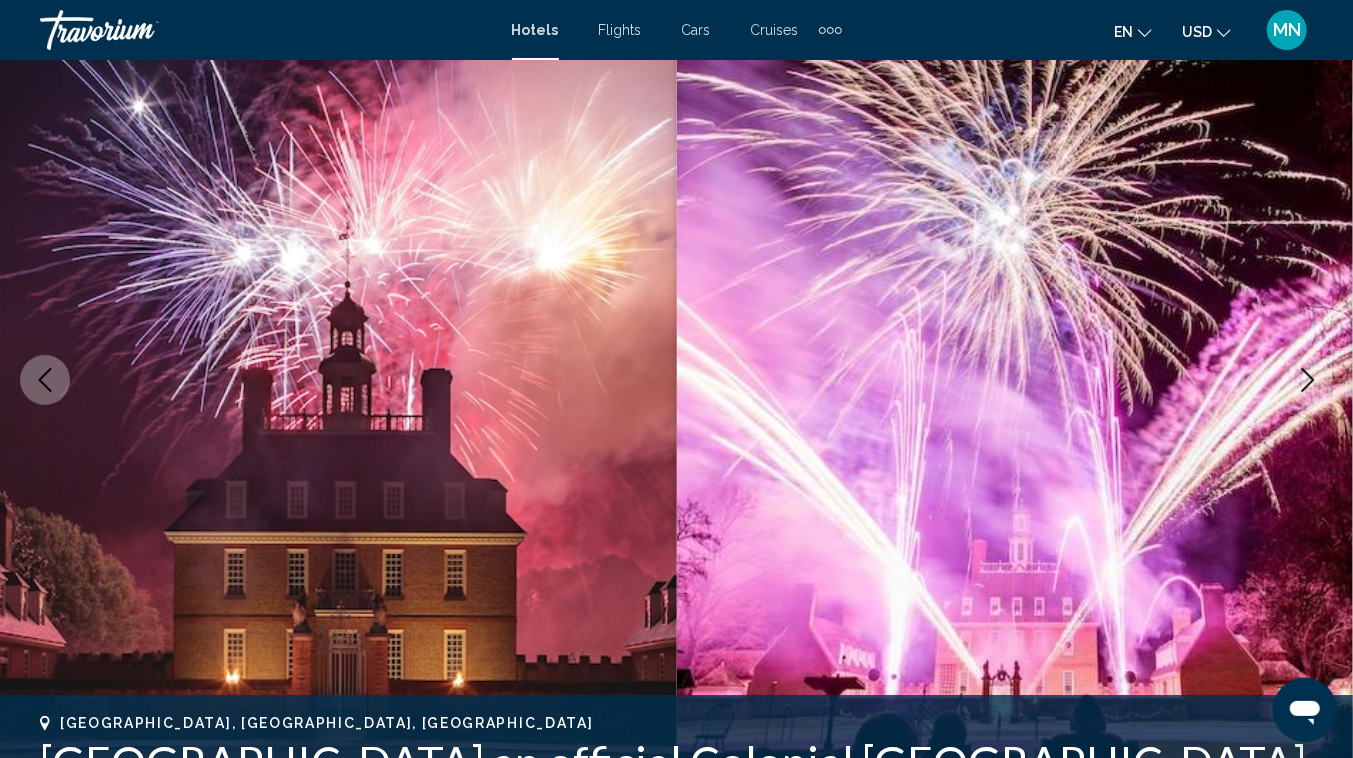 click 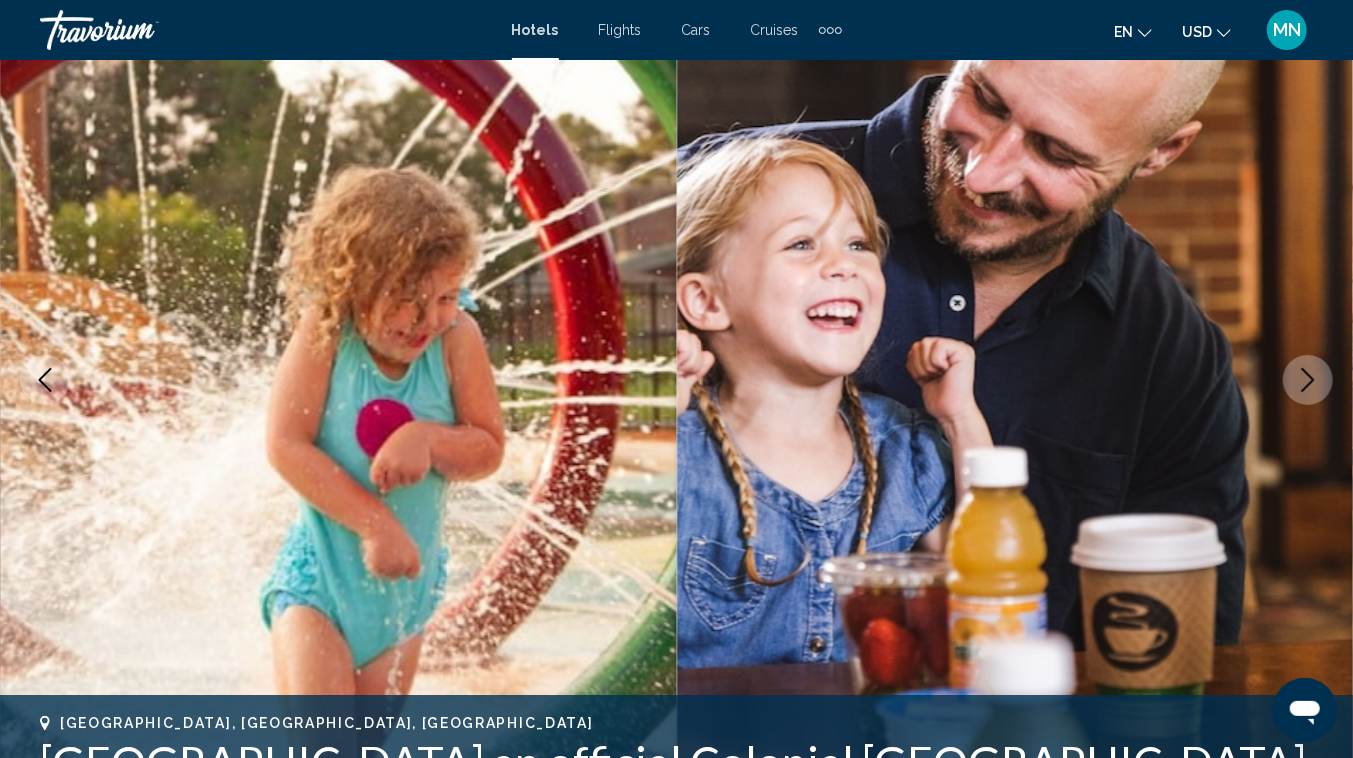 click 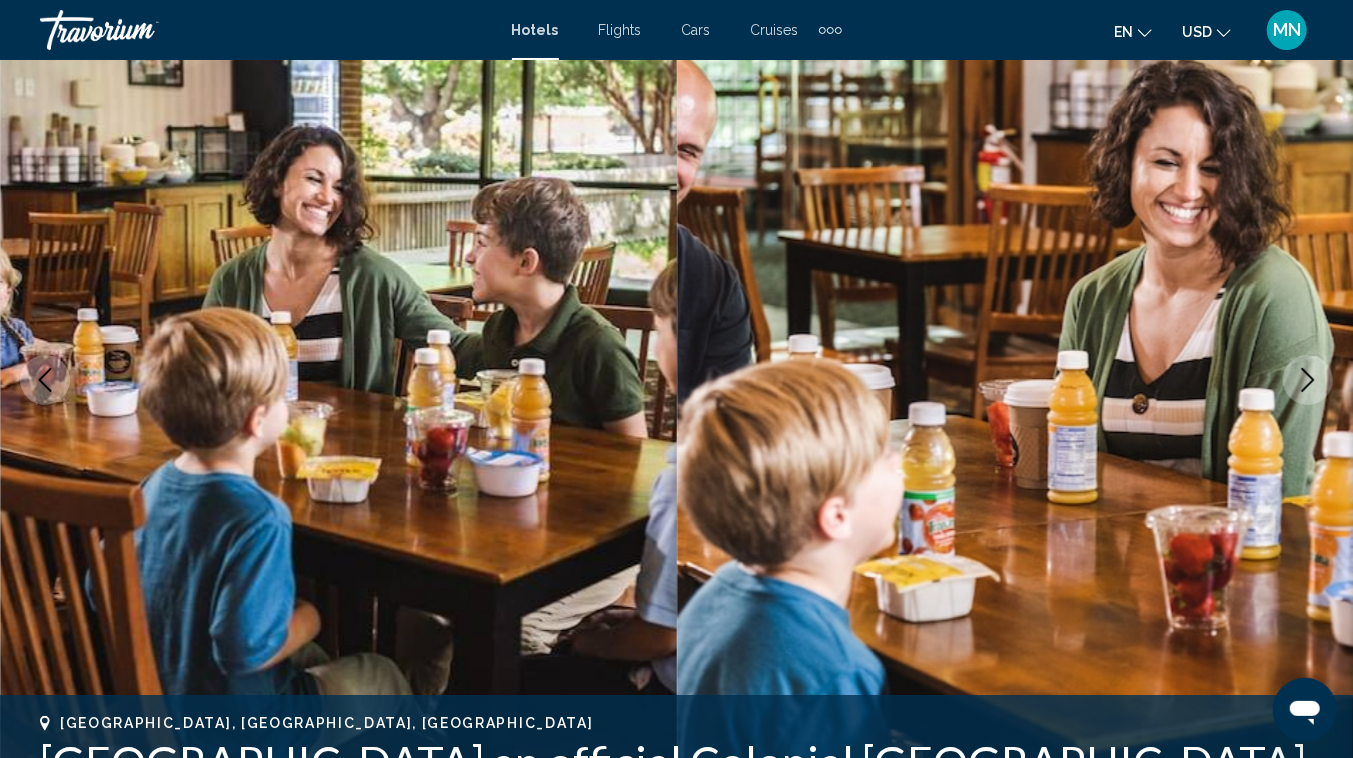 click 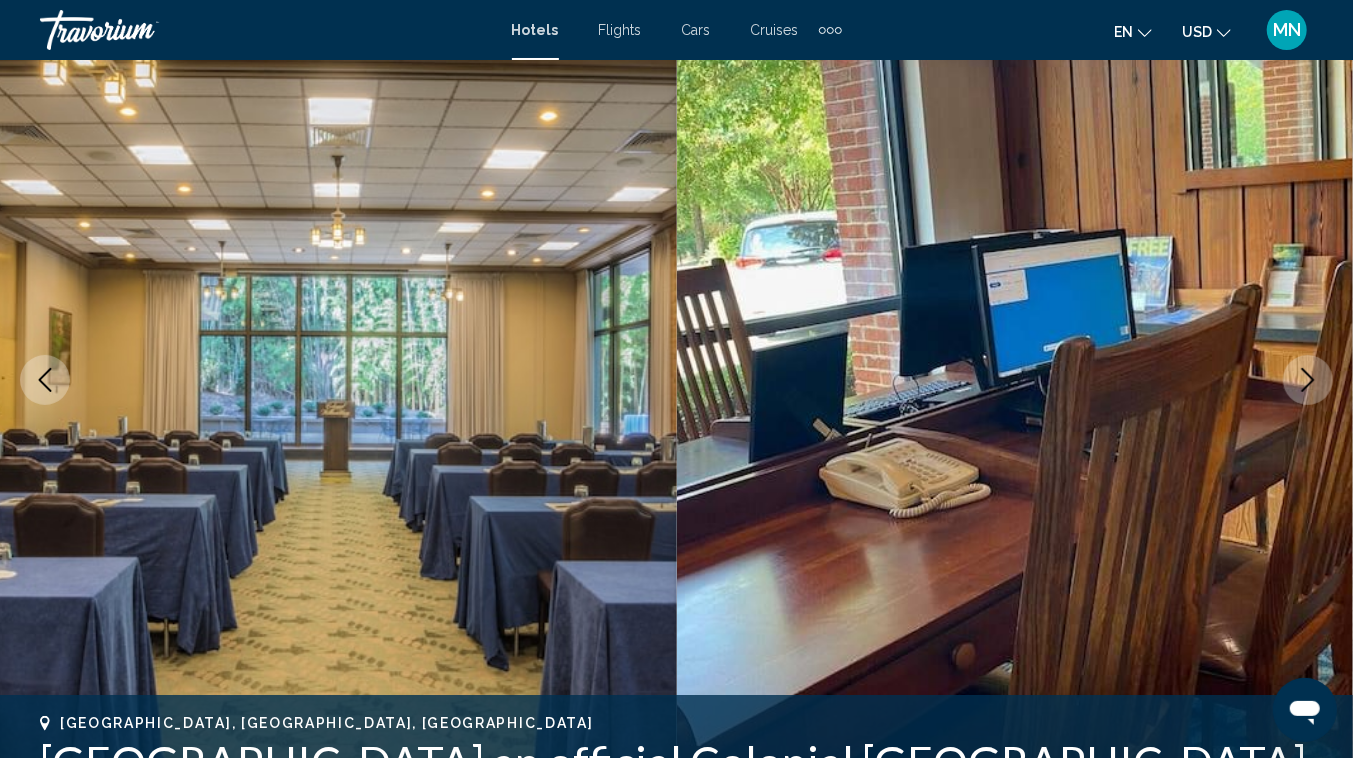 click 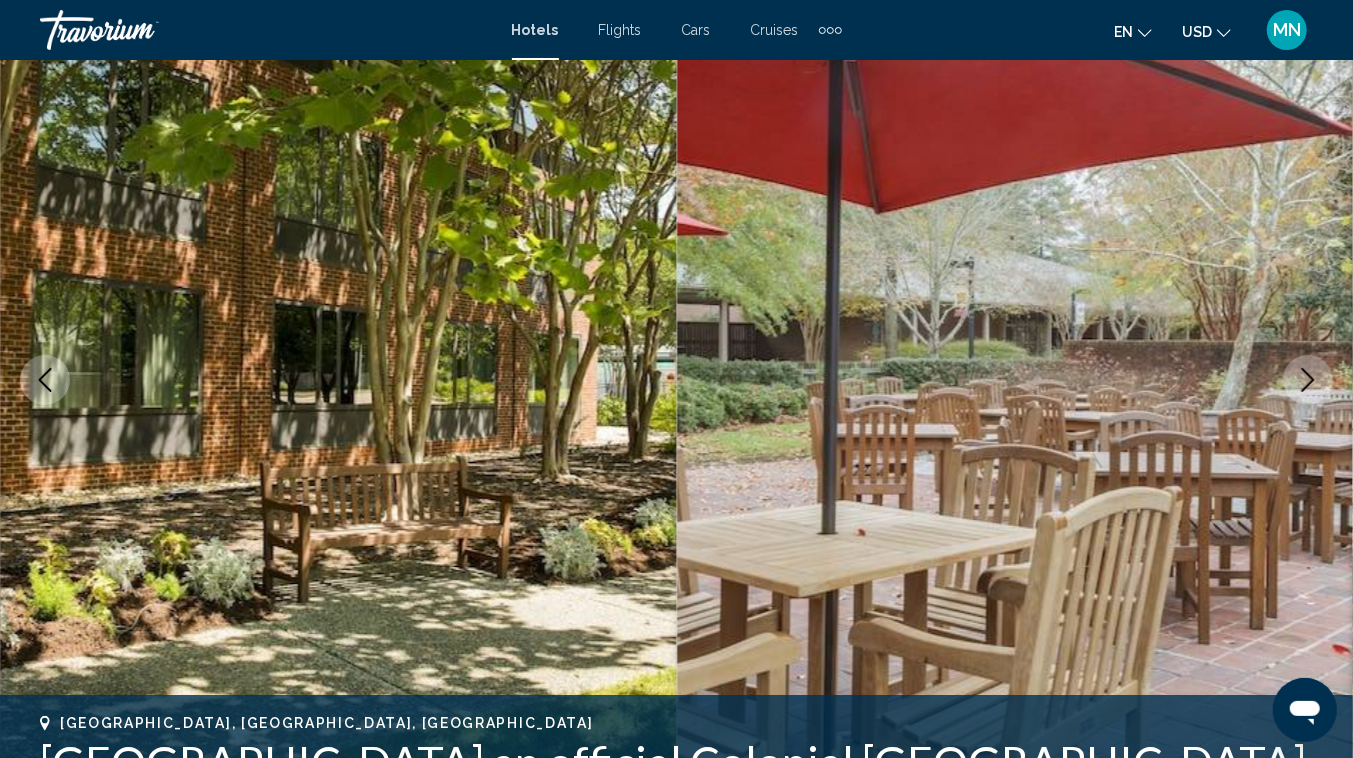 click 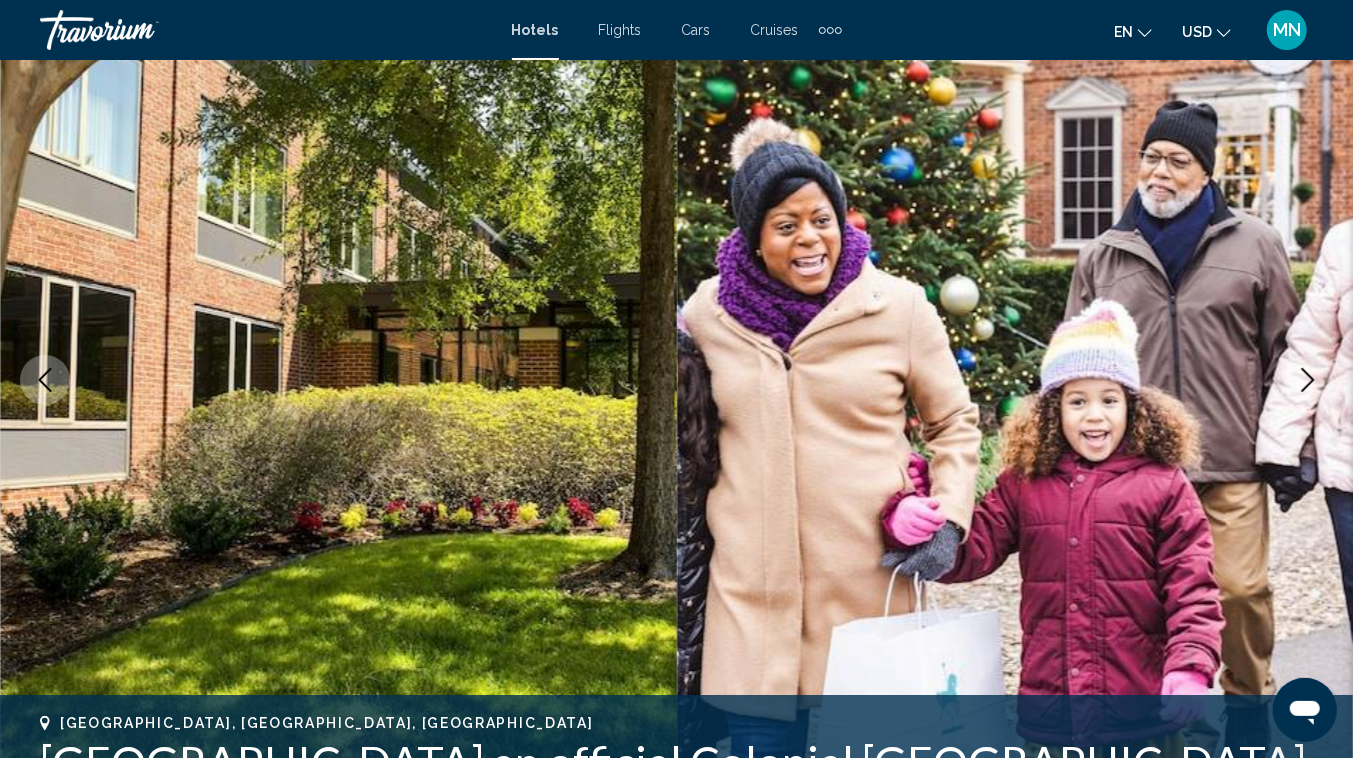 click 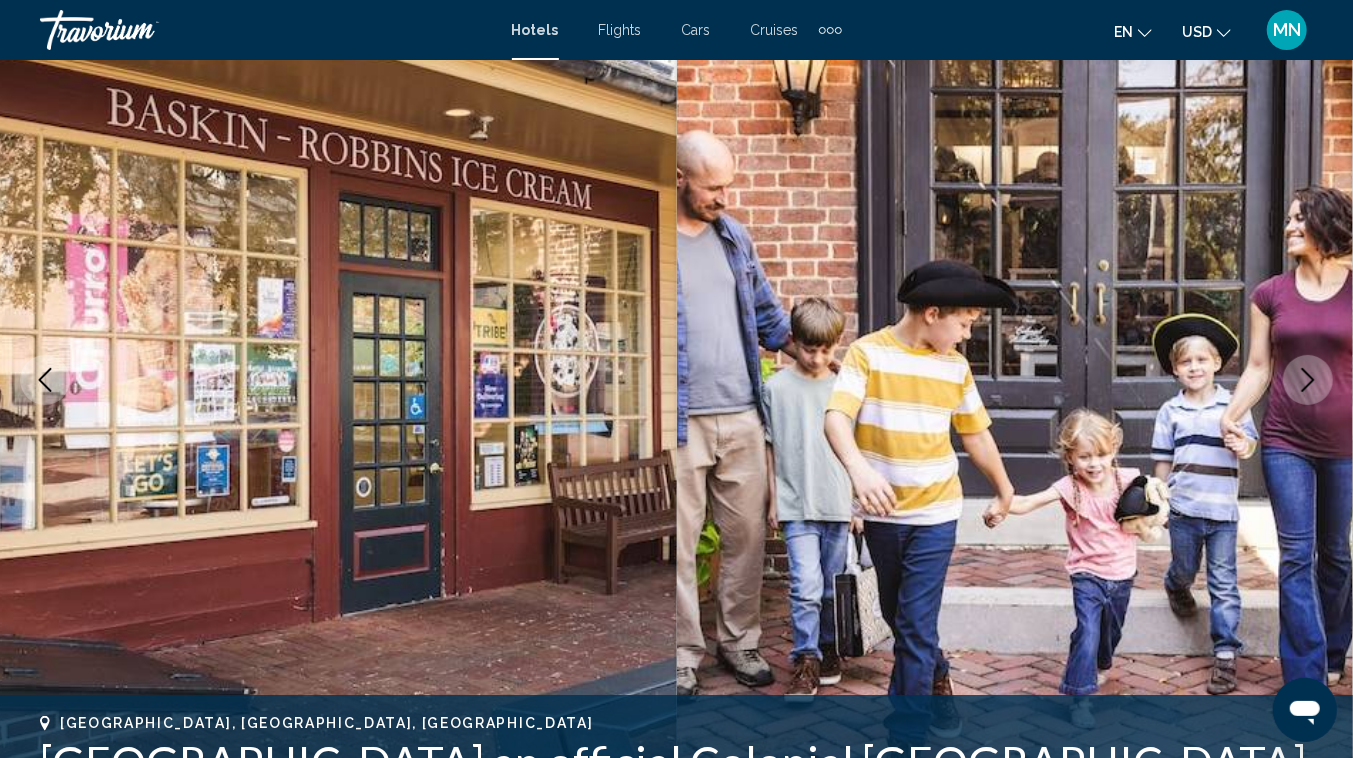 click 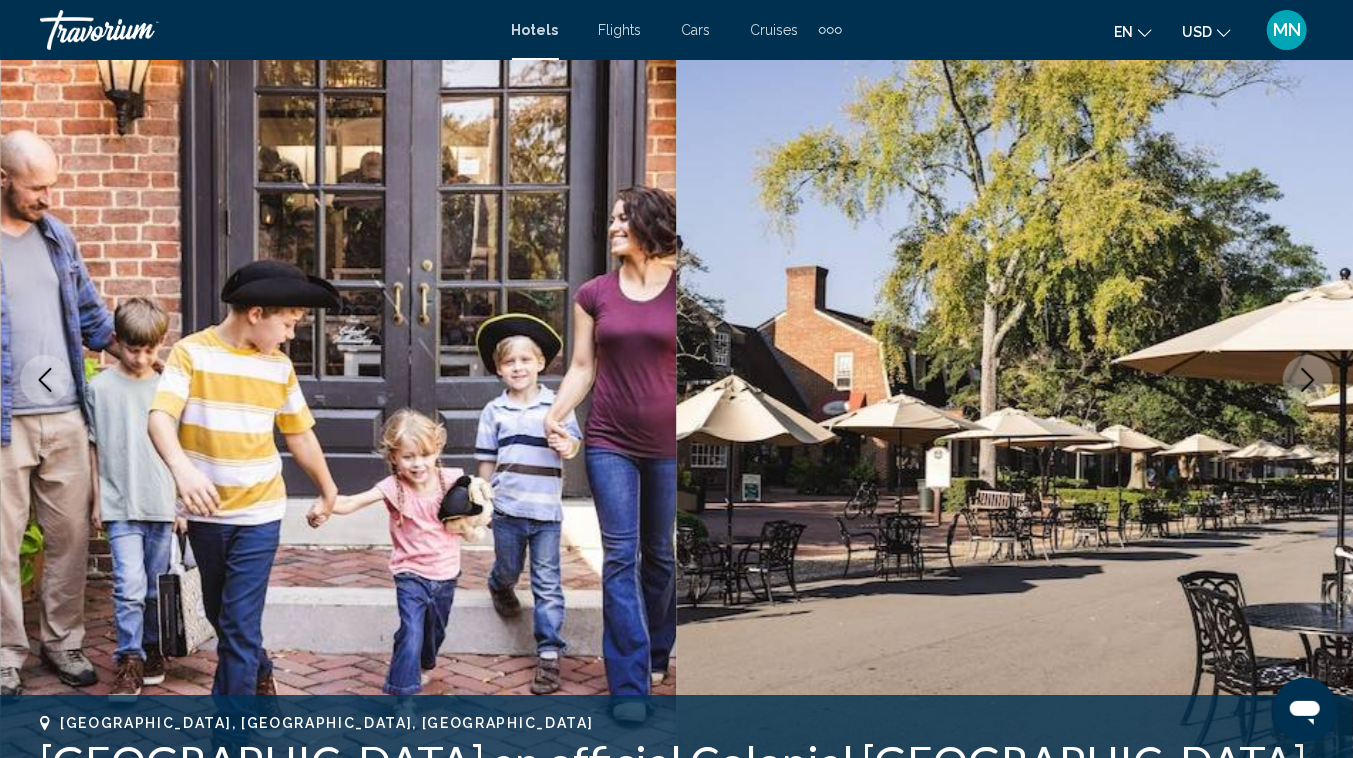 click 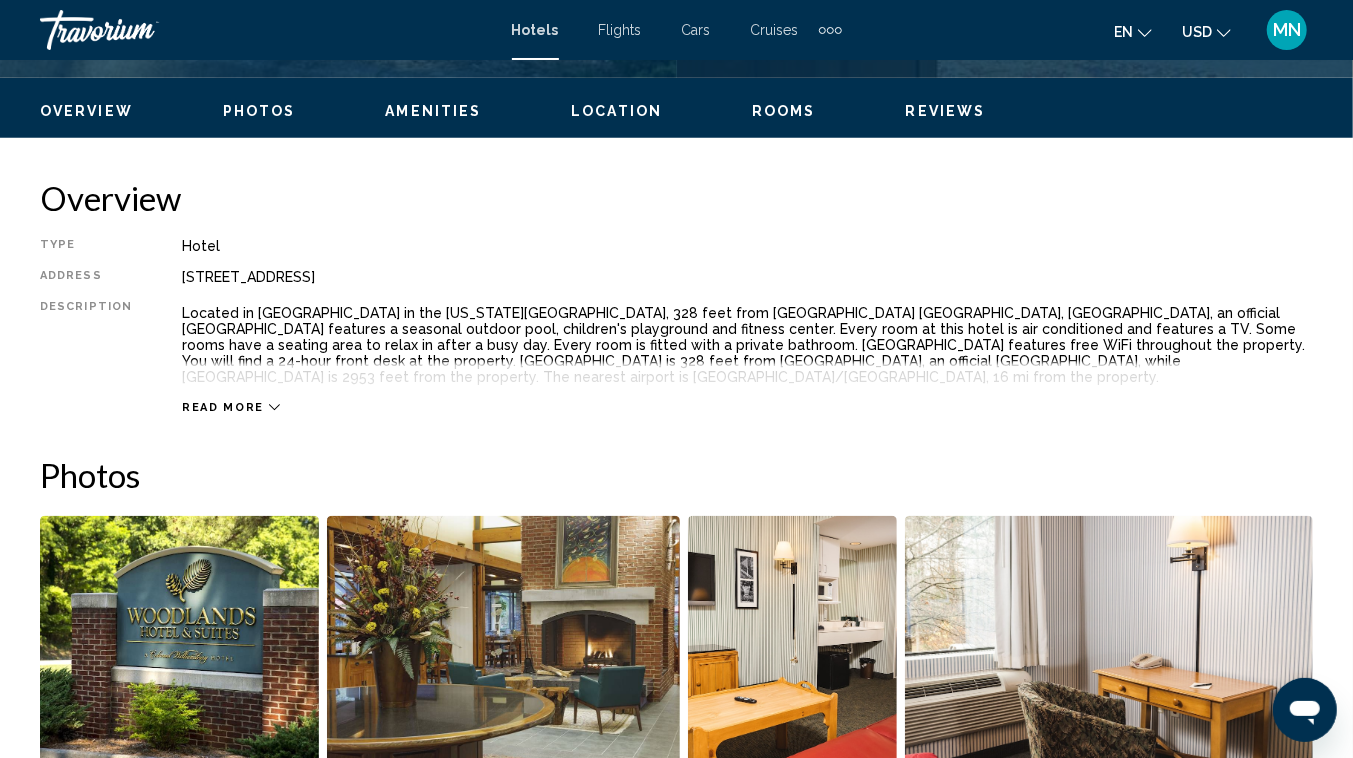 scroll, scrollTop: 933, scrollLeft: 0, axis: vertical 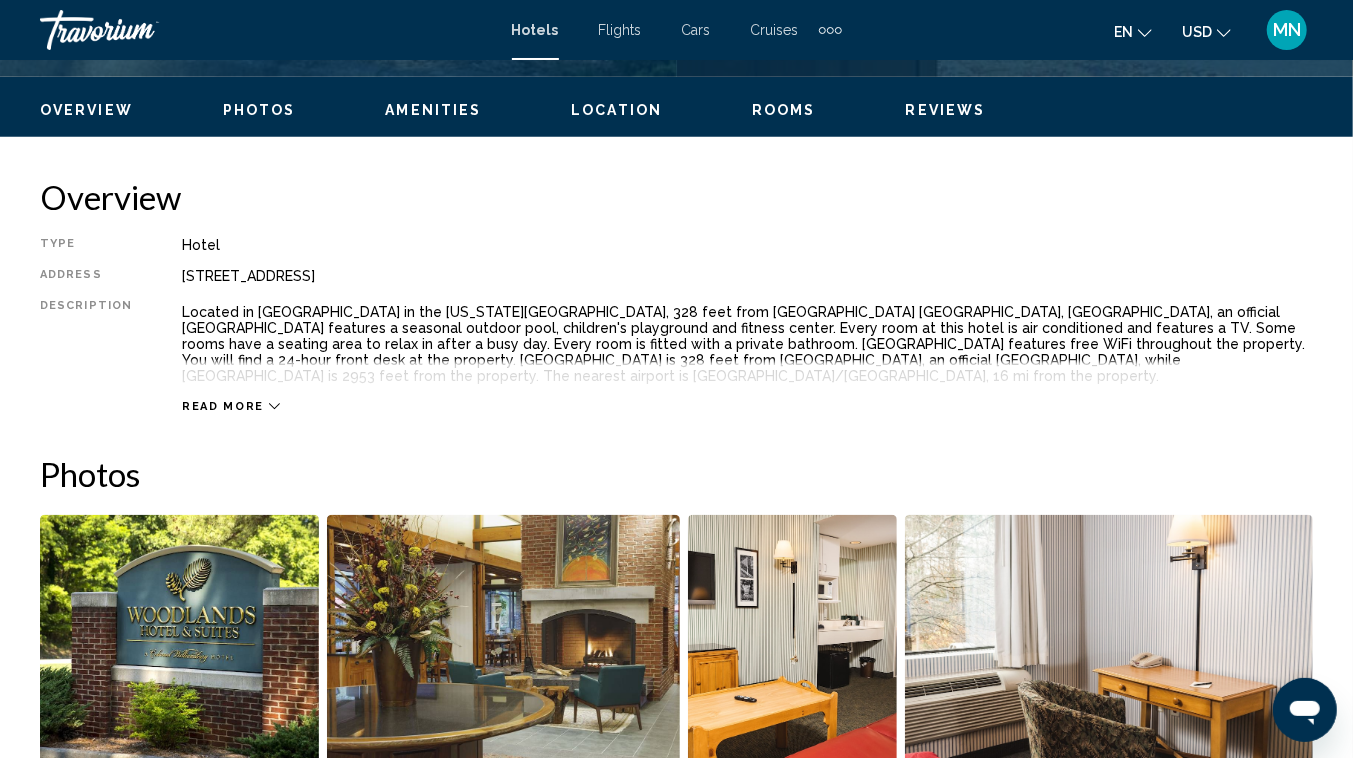 click on "Read more" at bounding box center (231, 406) 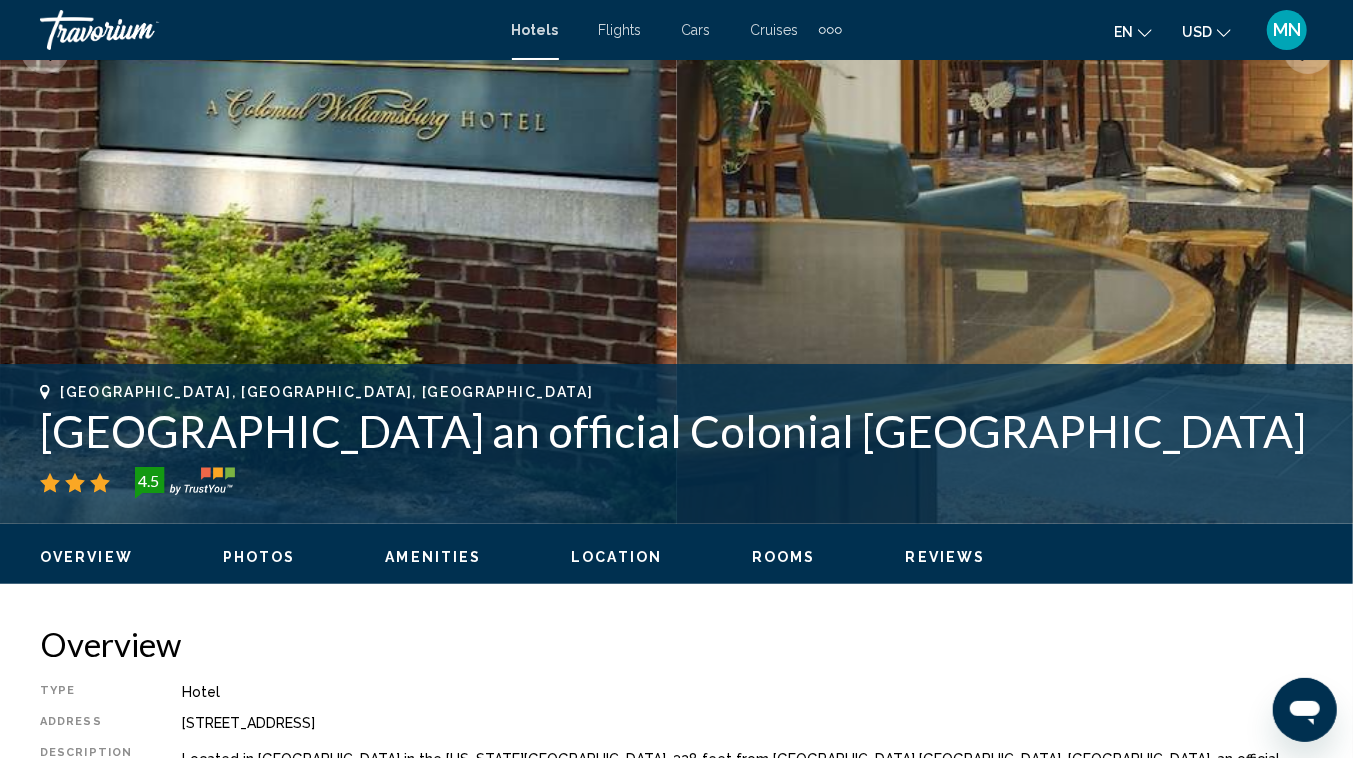 scroll, scrollTop: 0, scrollLeft: 0, axis: both 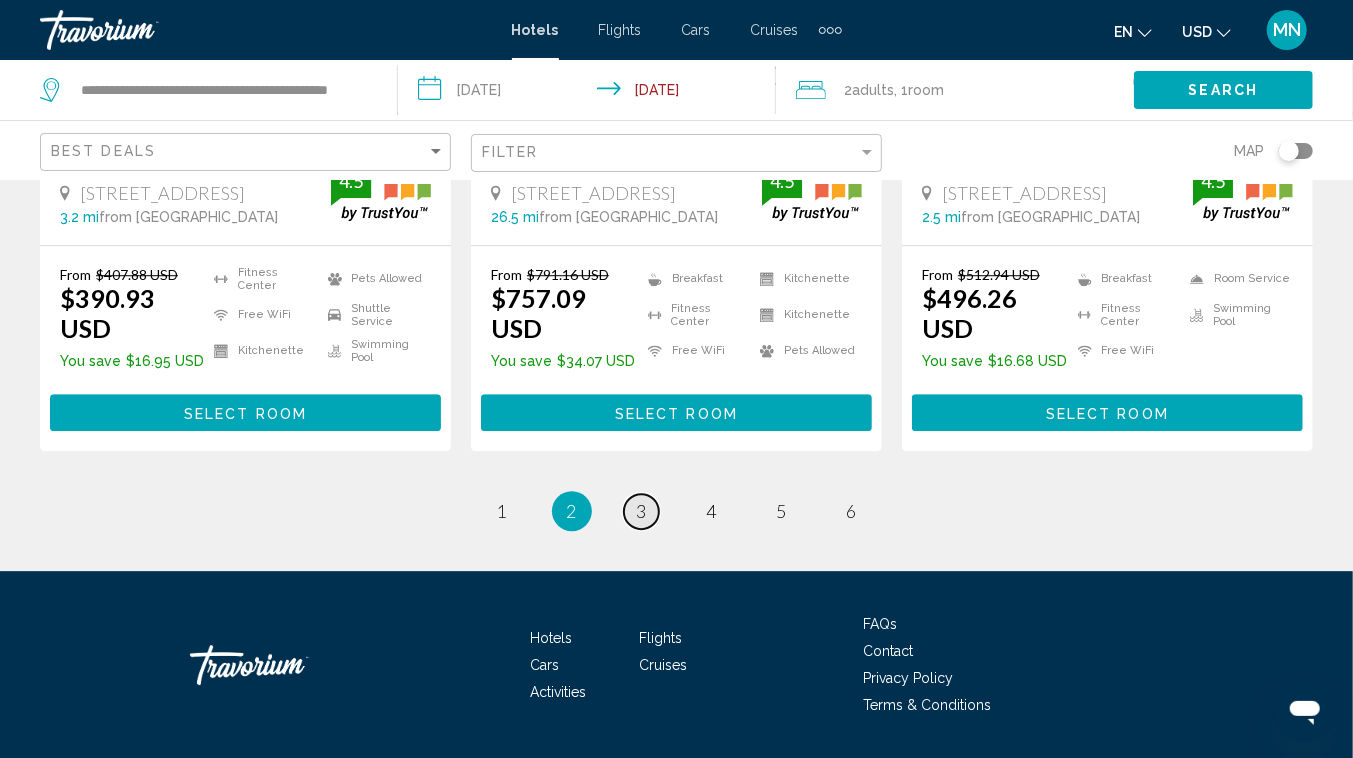 click on "3" at bounding box center (642, 511) 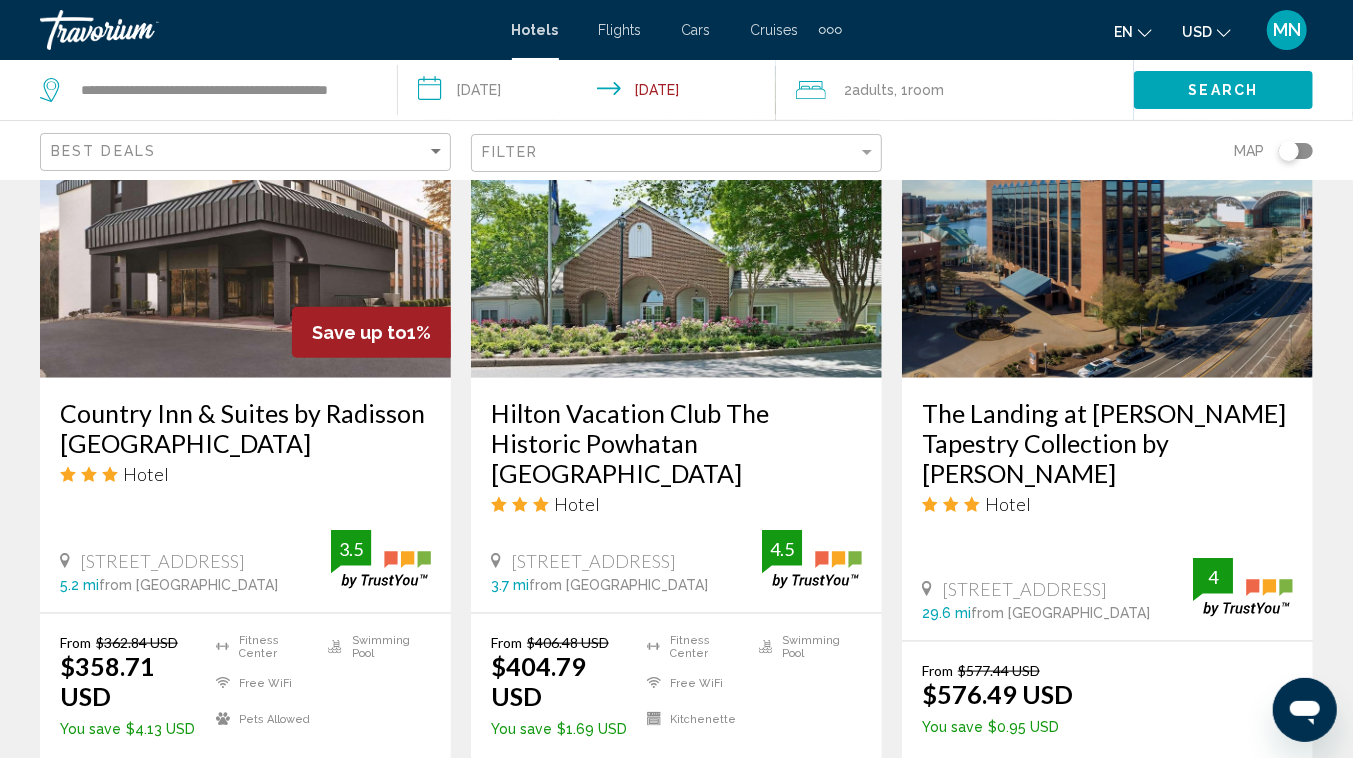 scroll, scrollTop: 995, scrollLeft: 0, axis: vertical 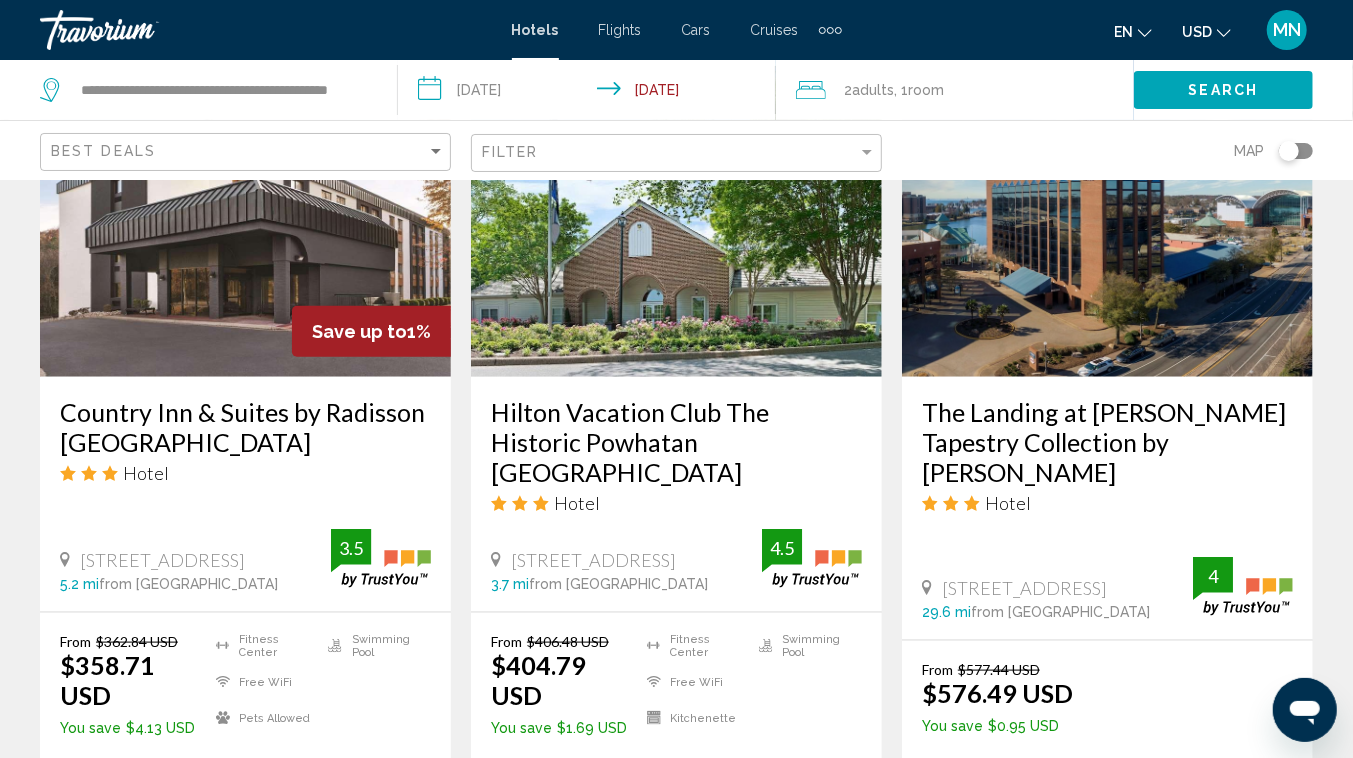 click on "Hilton Vacation Club The Historic Powhatan [GEOGRAPHIC_DATA]" at bounding box center [676, 442] 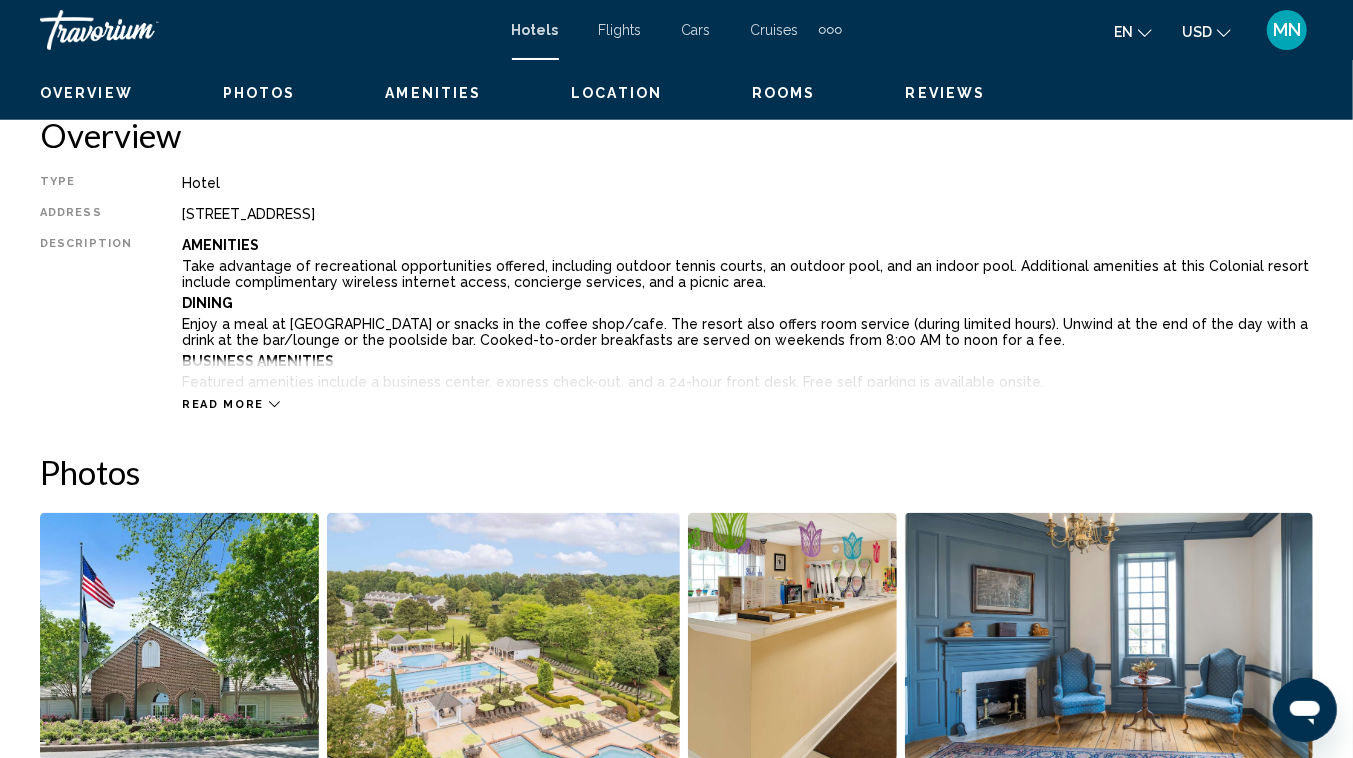 scroll, scrollTop: 156, scrollLeft: 0, axis: vertical 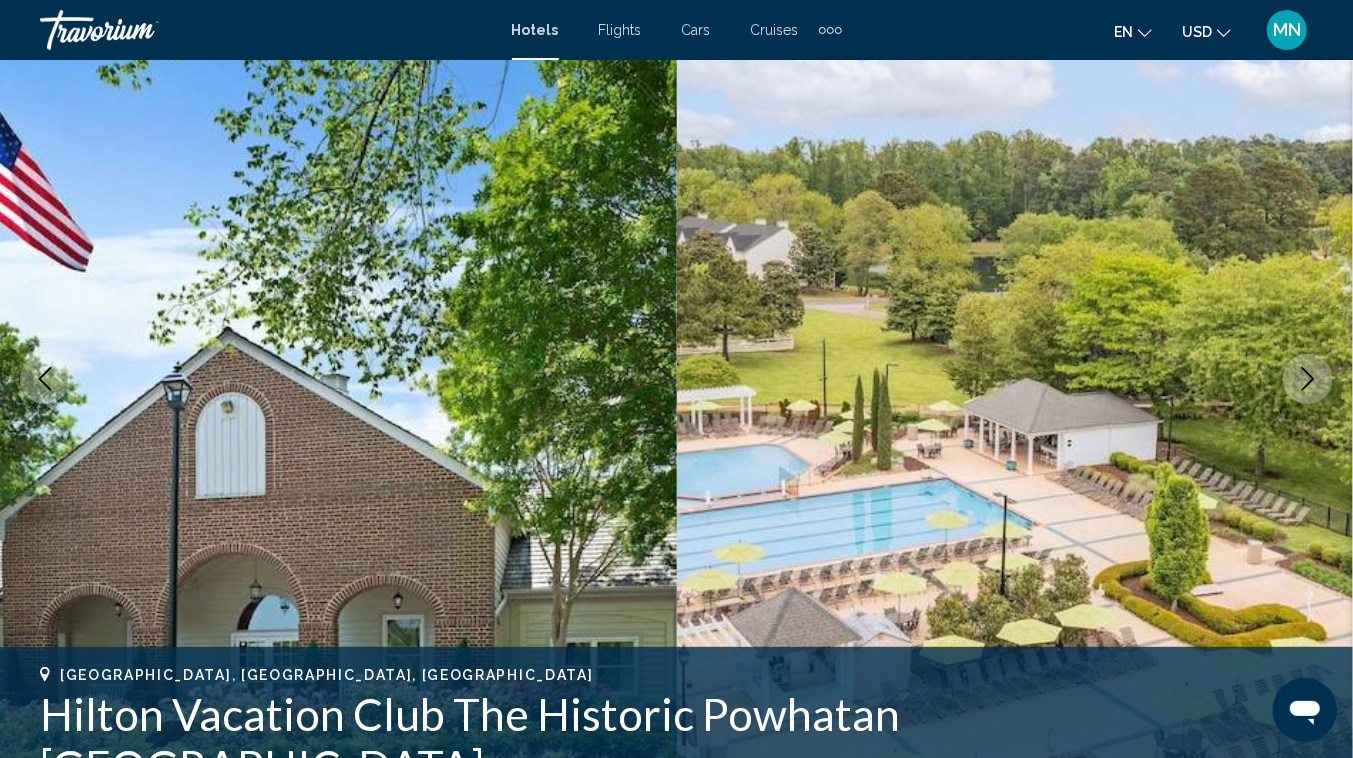 click at bounding box center [1308, 379] 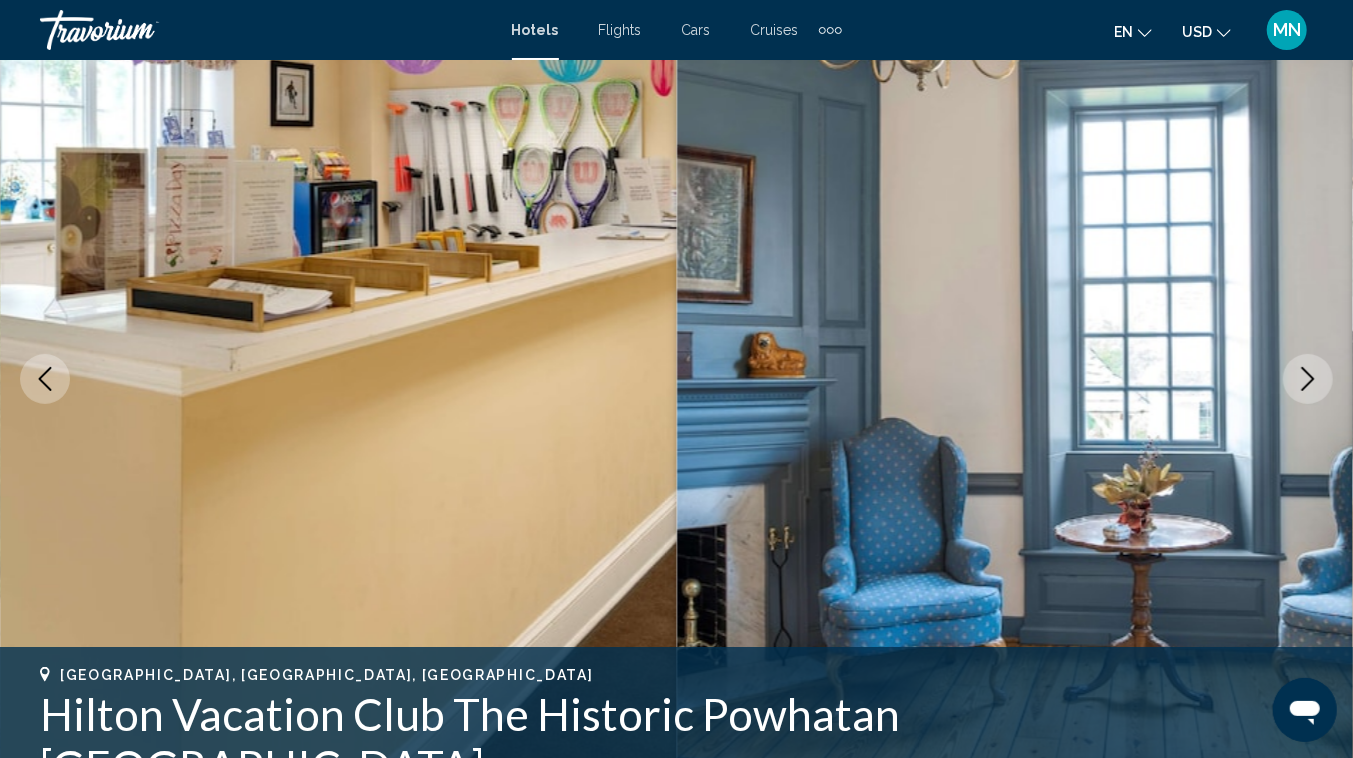 click at bounding box center (1308, 379) 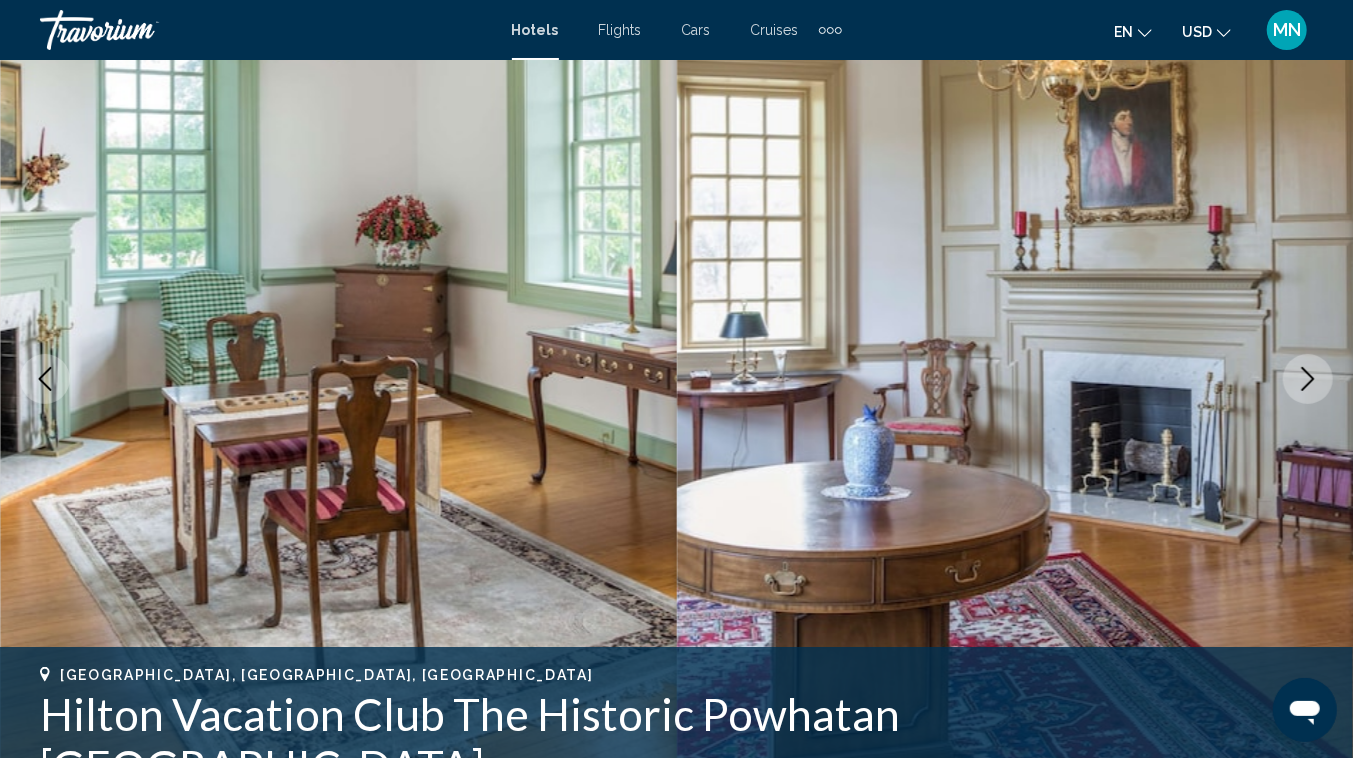 click at bounding box center [1308, 379] 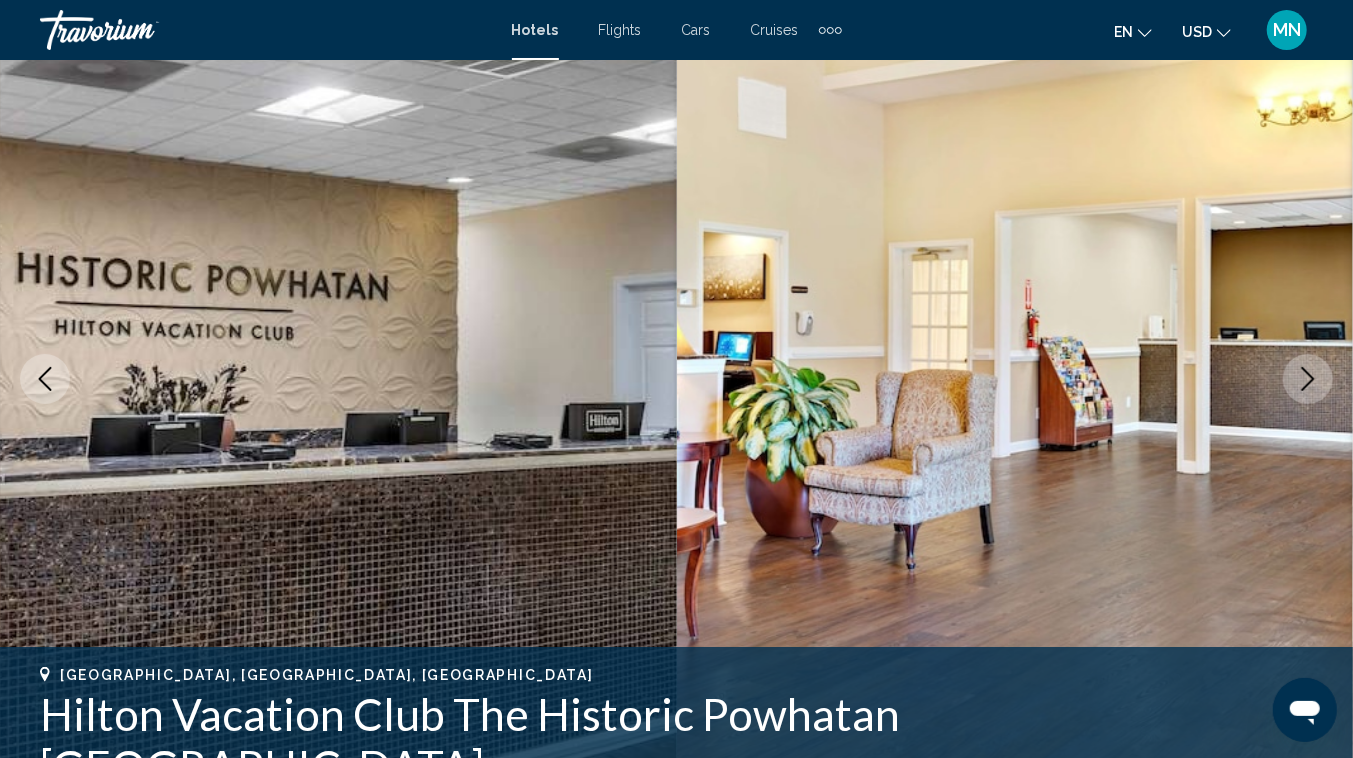 click at bounding box center [1308, 379] 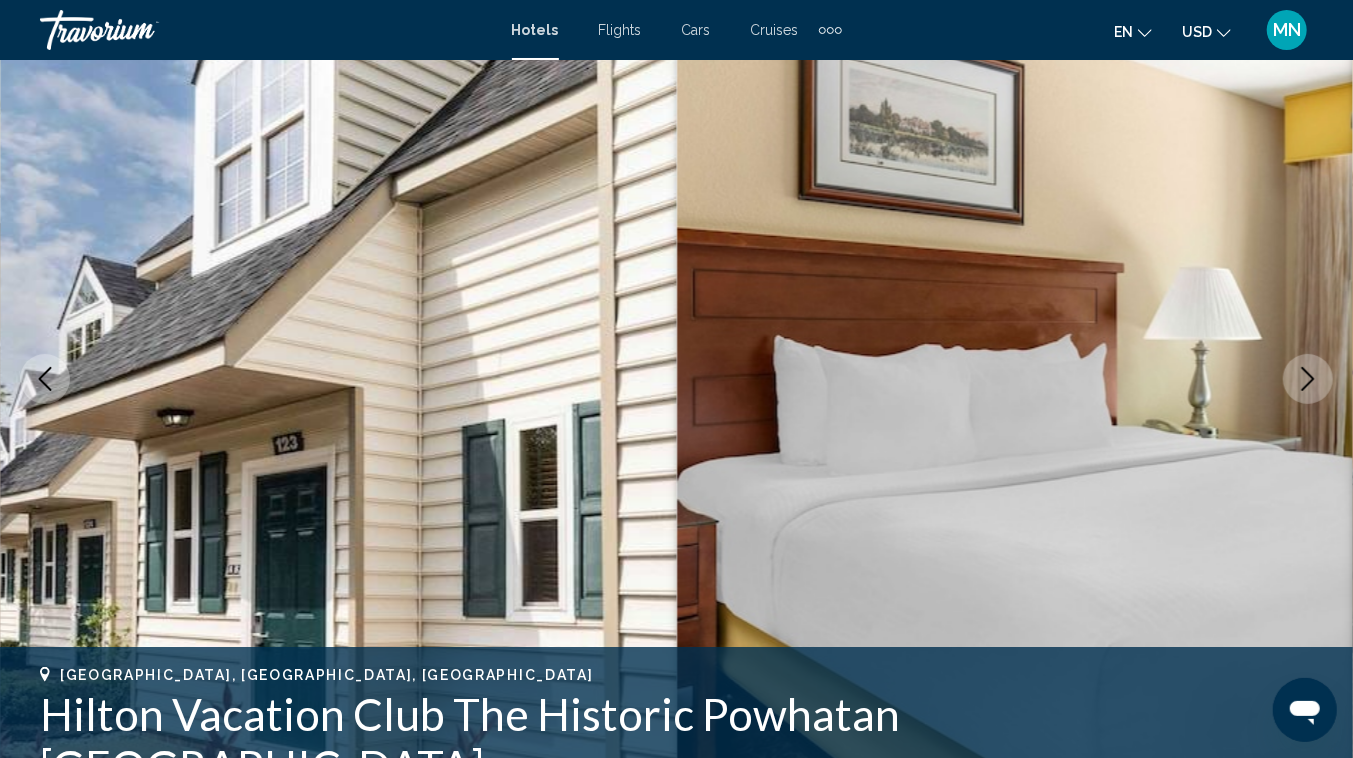 click at bounding box center [1308, 379] 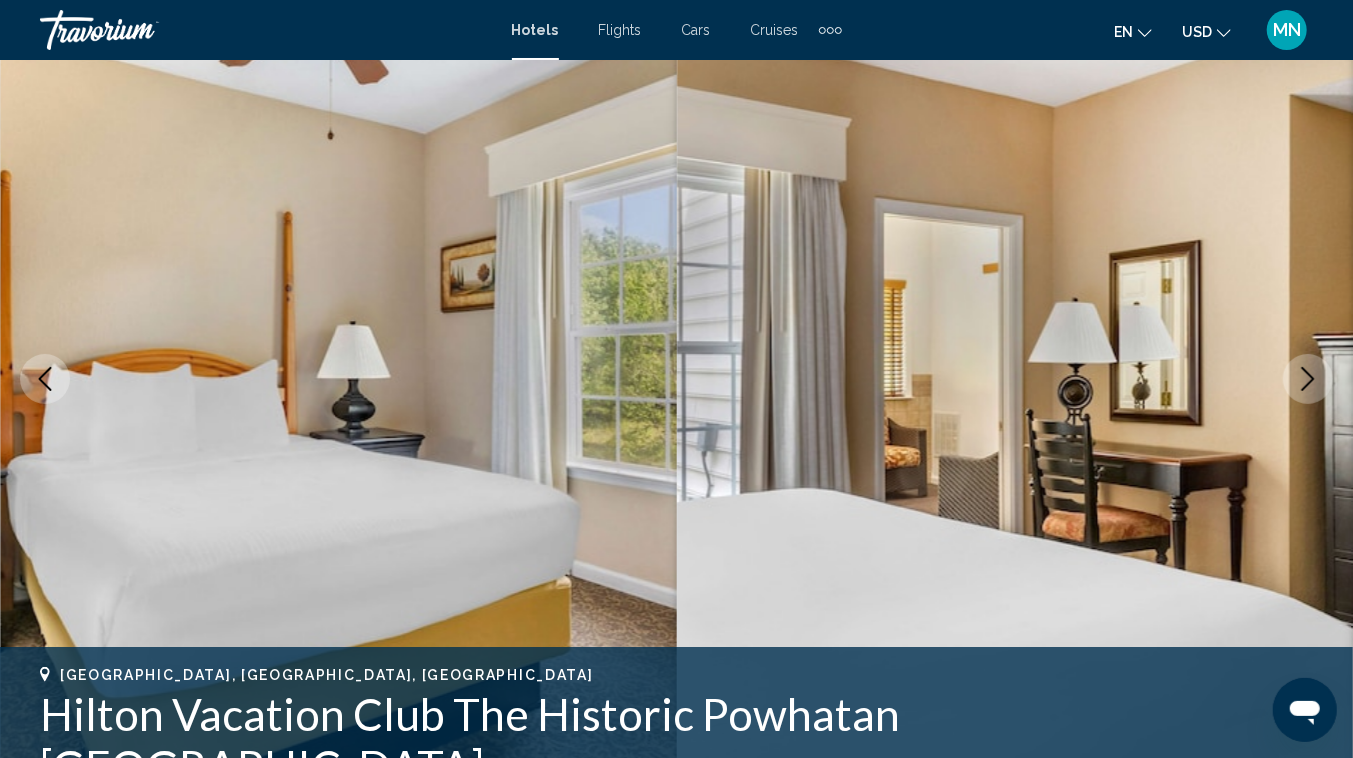 click at bounding box center (1308, 379) 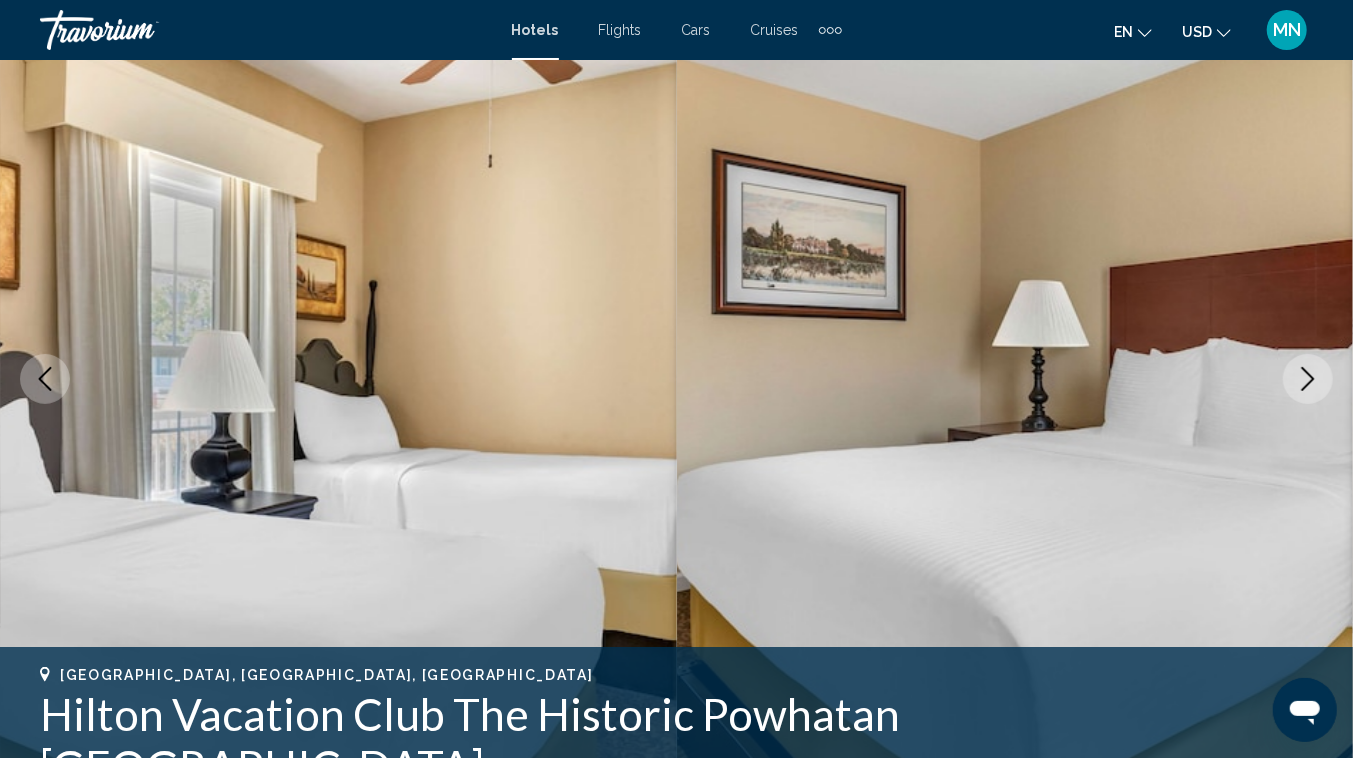 click at bounding box center (1308, 379) 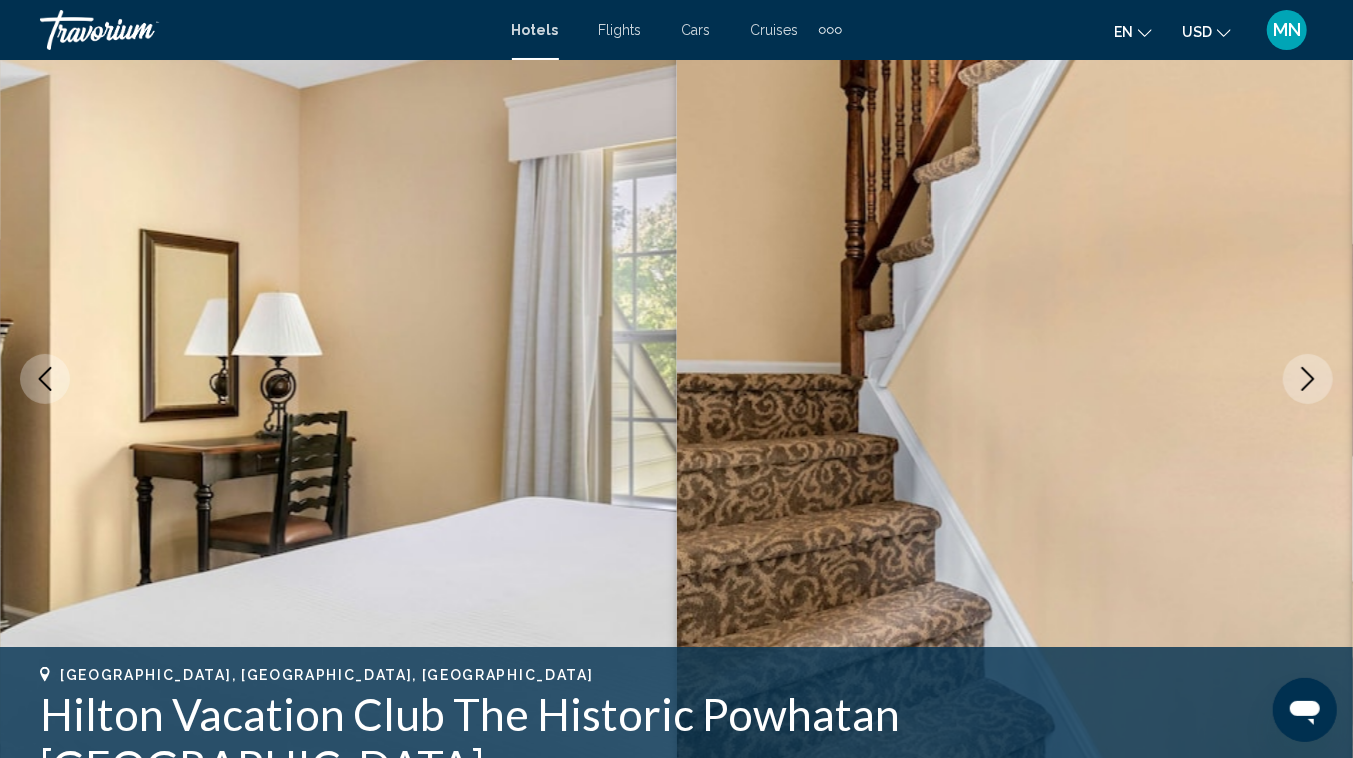 click at bounding box center (1308, 379) 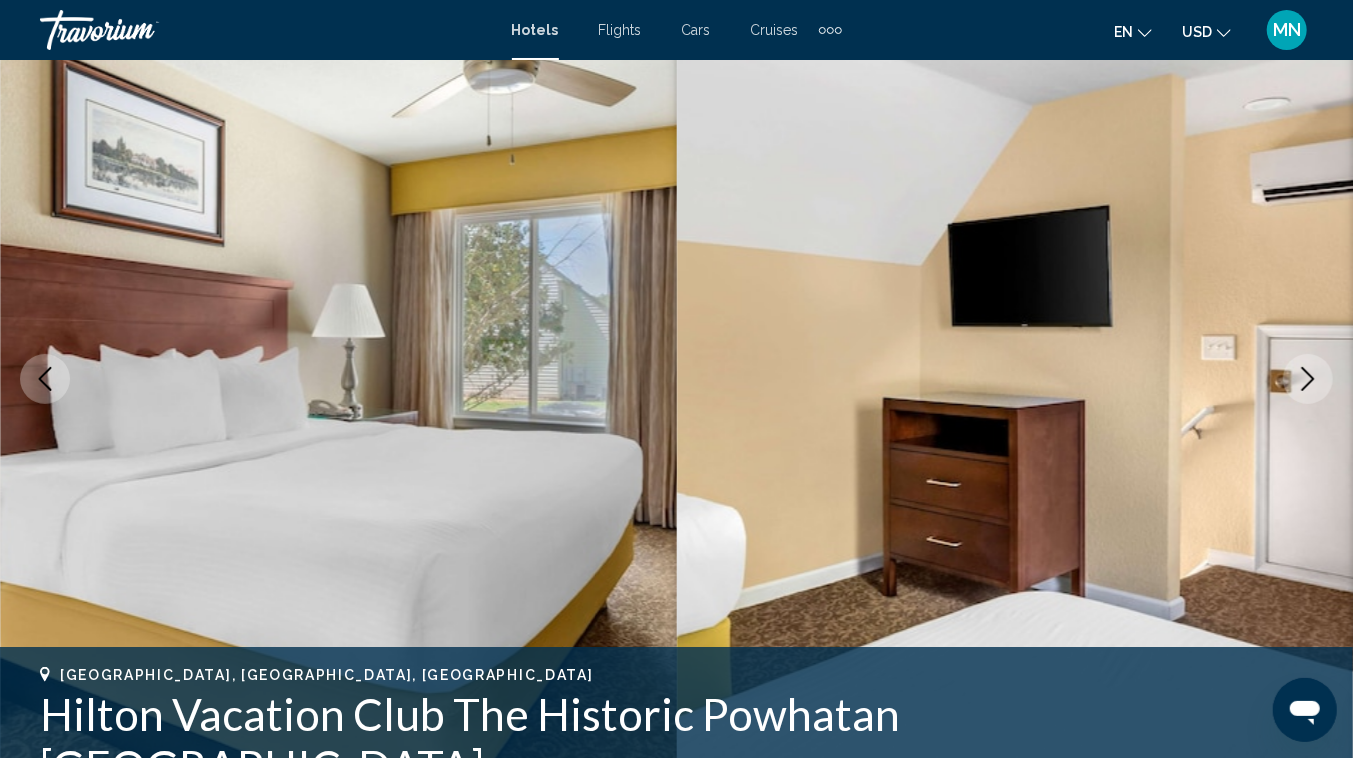 click at bounding box center [1308, 379] 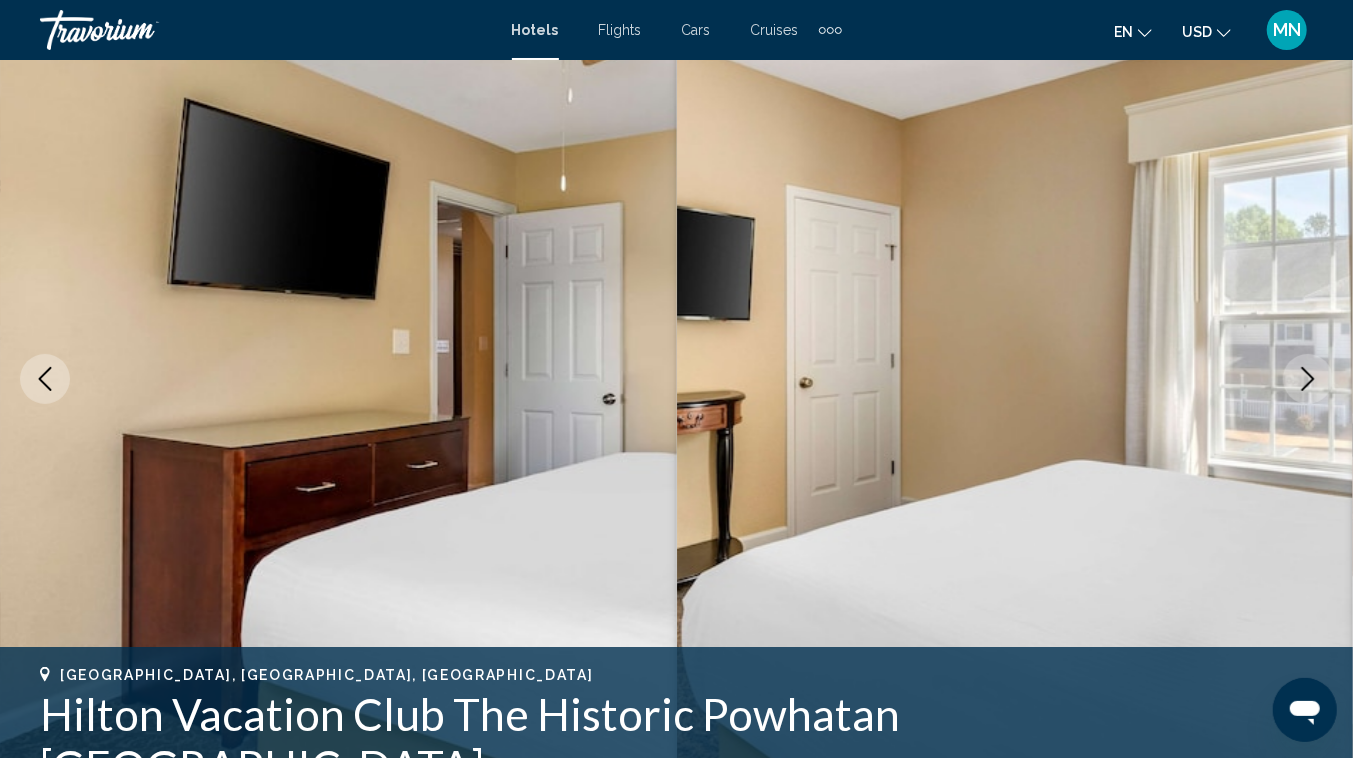click at bounding box center [1308, 379] 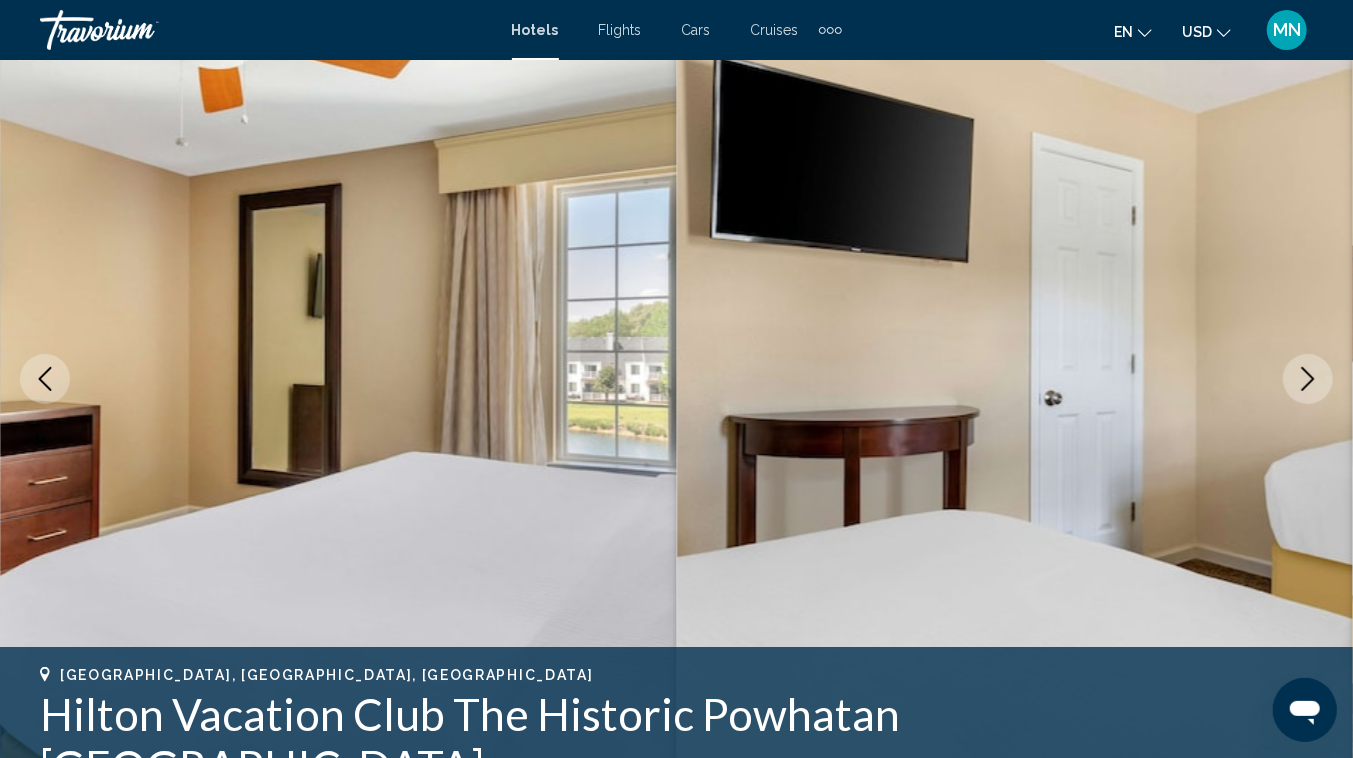click at bounding box center (1308, 379) 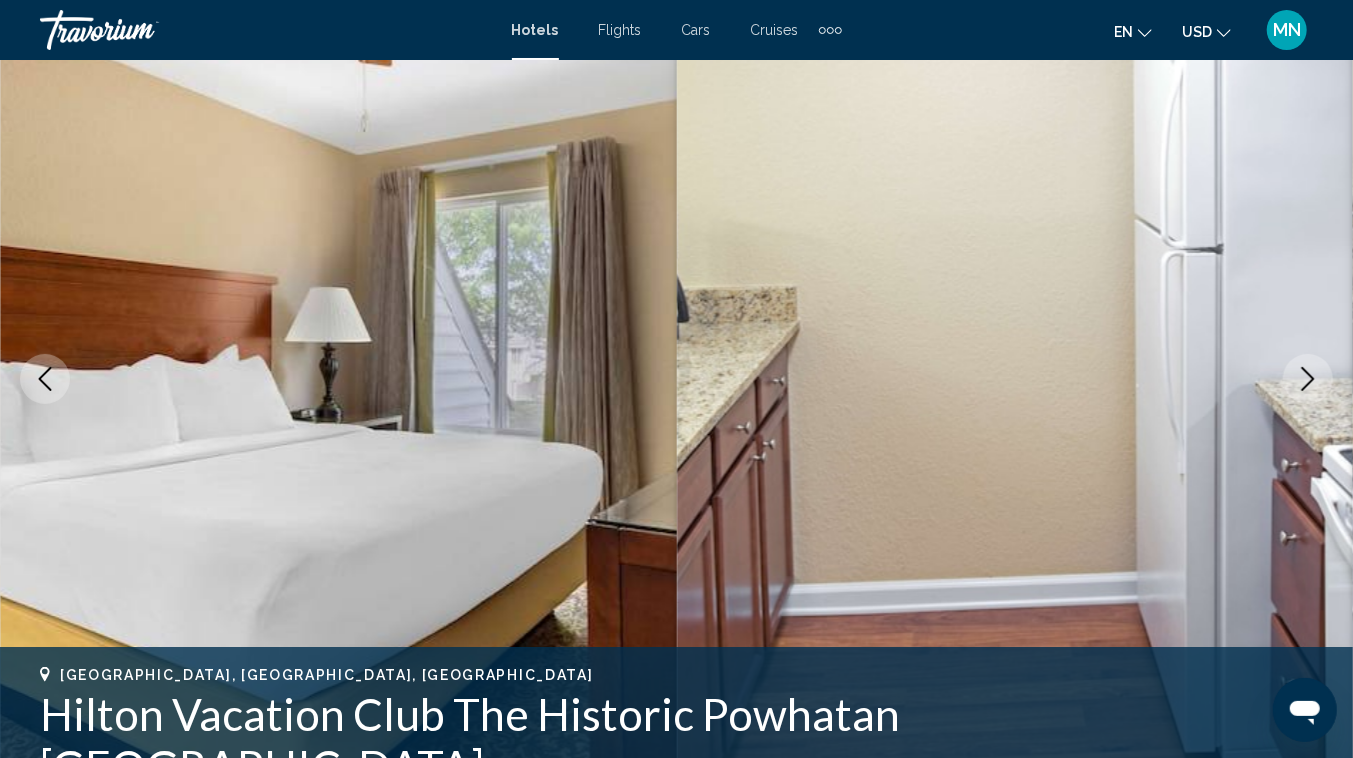 click at bounding box center [1308, 379] 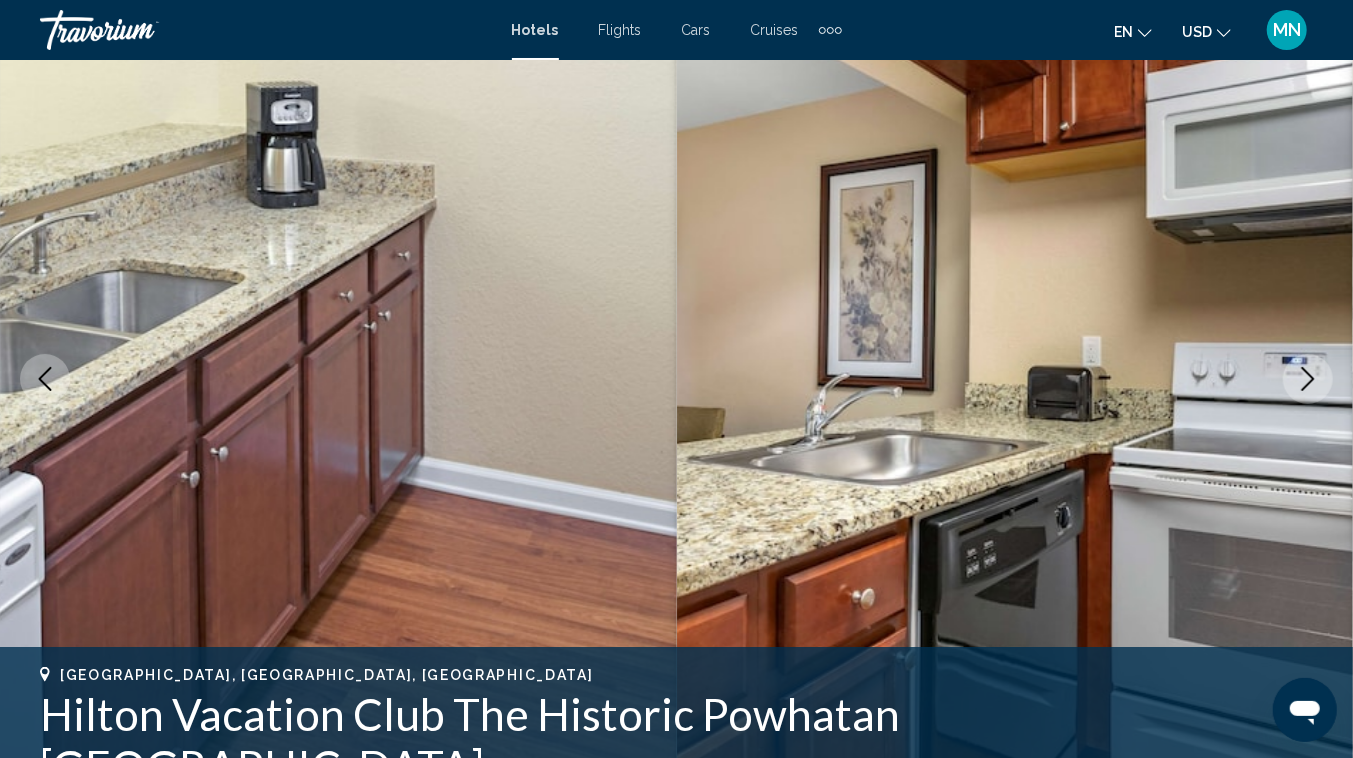 click at bounding box center [1308, 379] 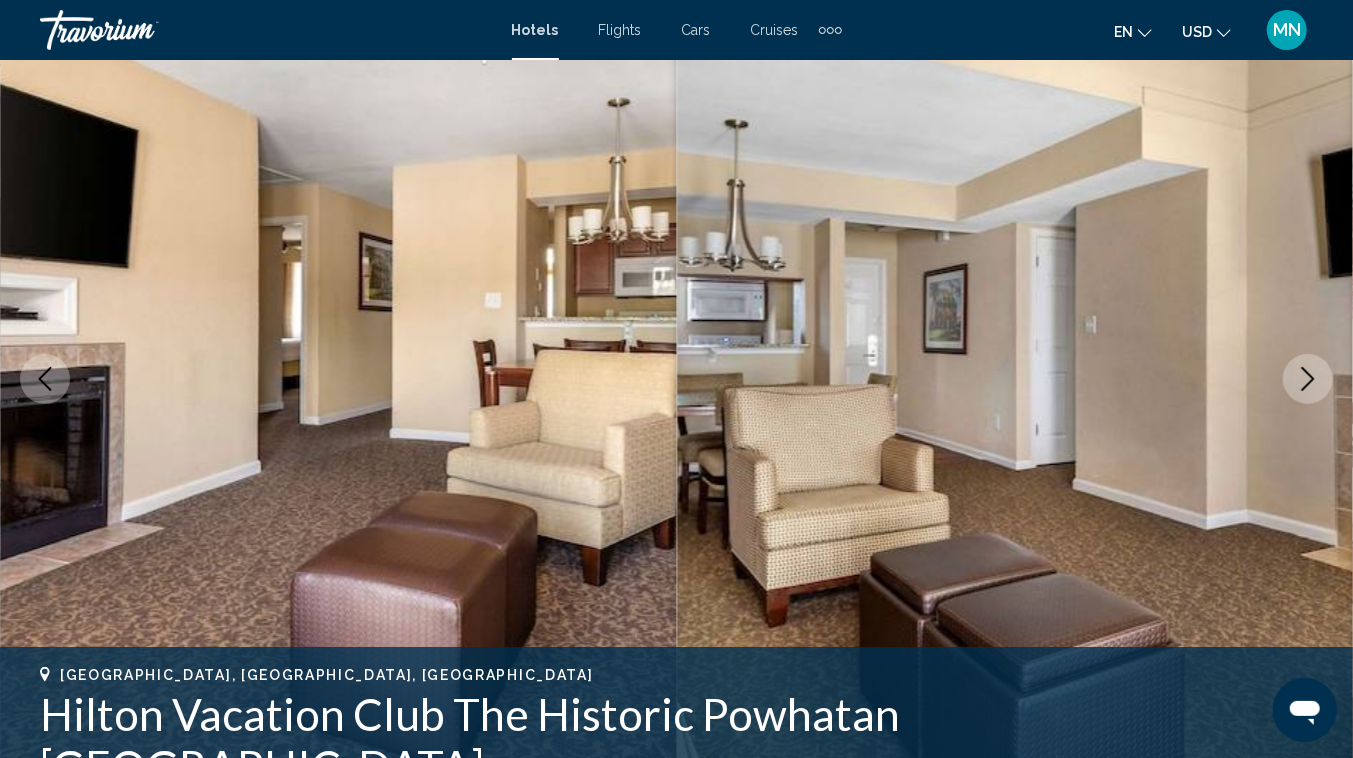 click at bounding box center (1308, 379) 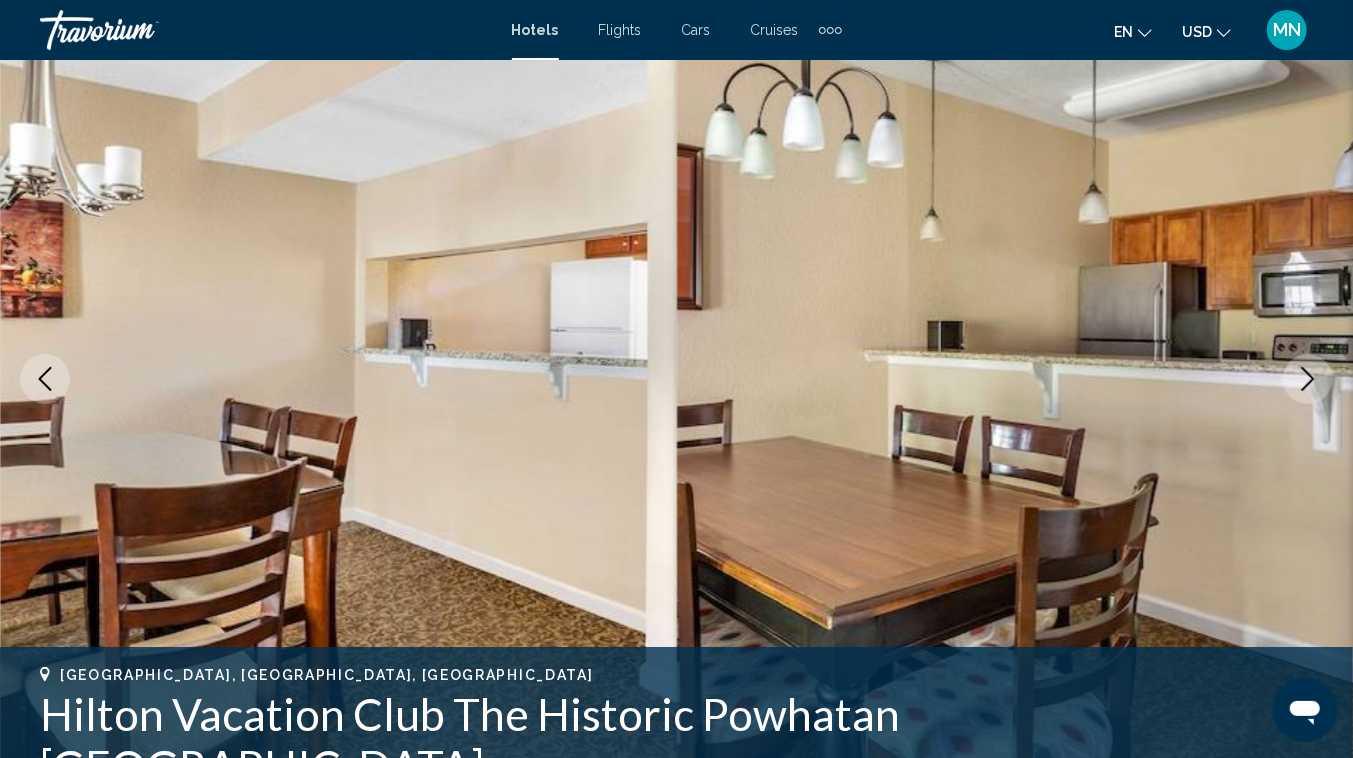 click at bounding box center (1308, 379) 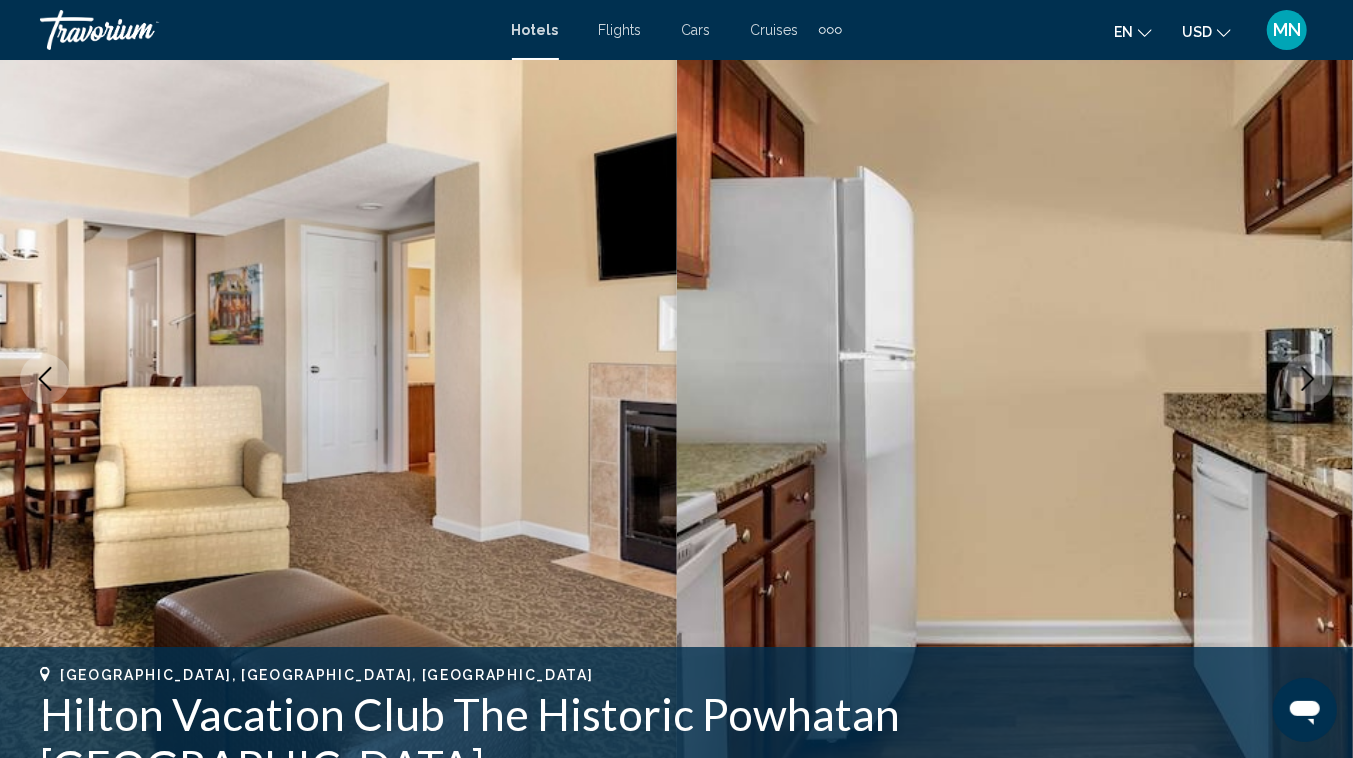 click at bounding box center [1308, 379] 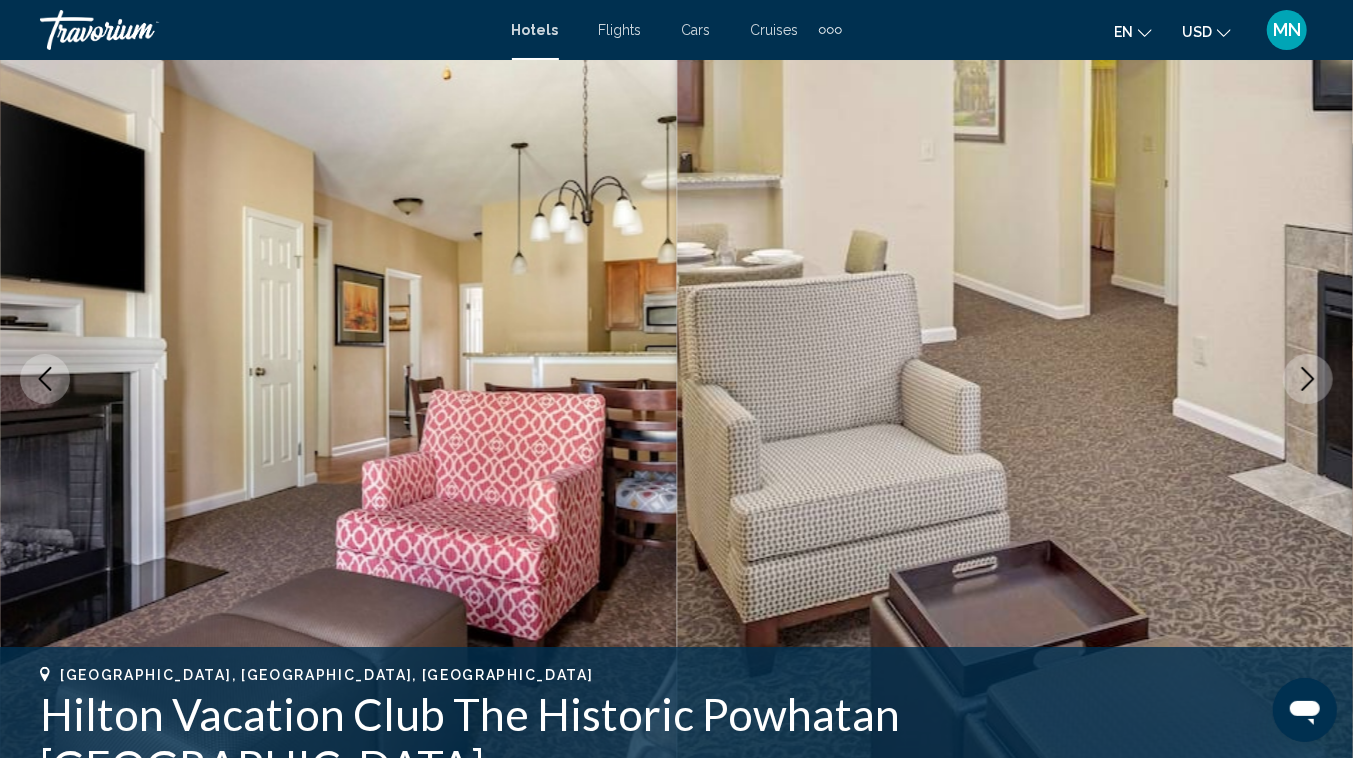 click at bounding box center [1308, 379] 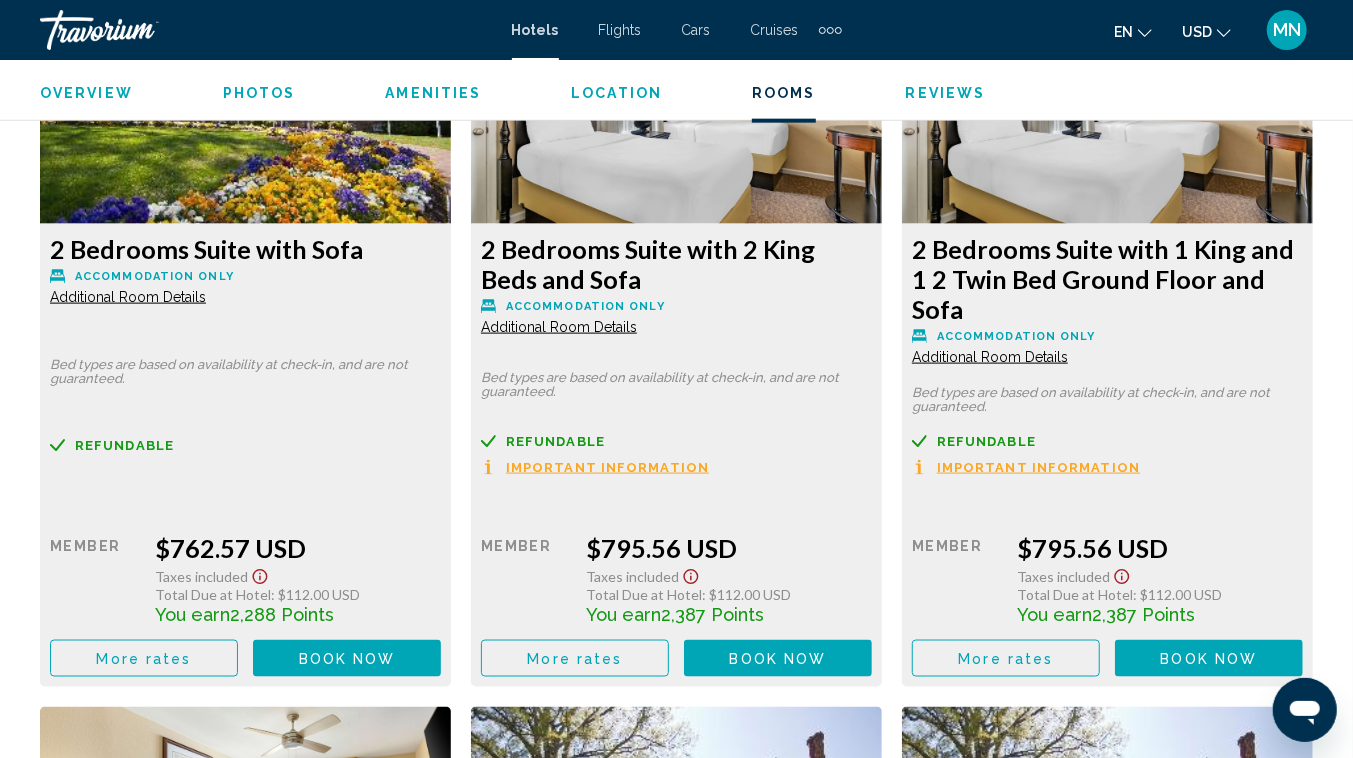 scroll, scrollTop: 5346, scrollLeft: 0, axis: vertical 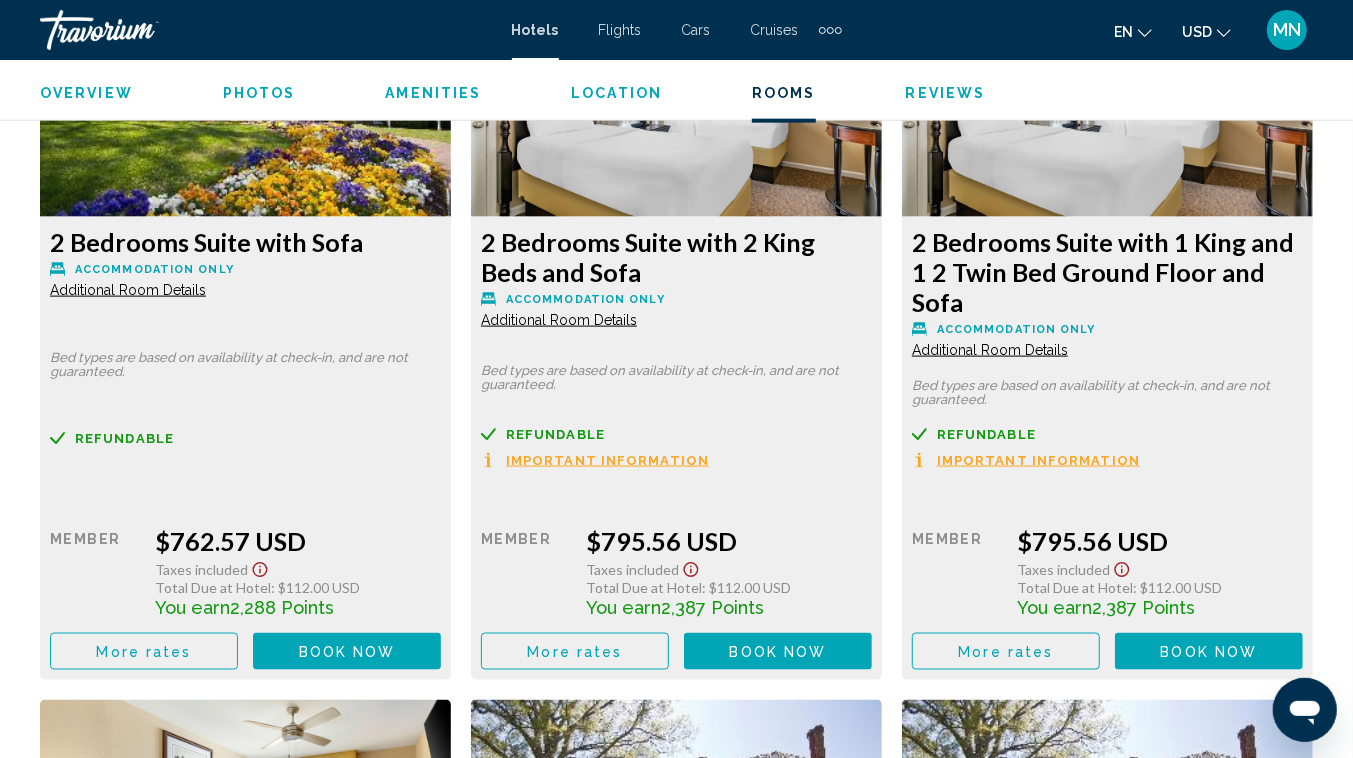 click on "2 Bedrooms Suite with 1 King and 1 2 Twin Bed Ground Floor and Sofa" at bounding box center (245, -1874) 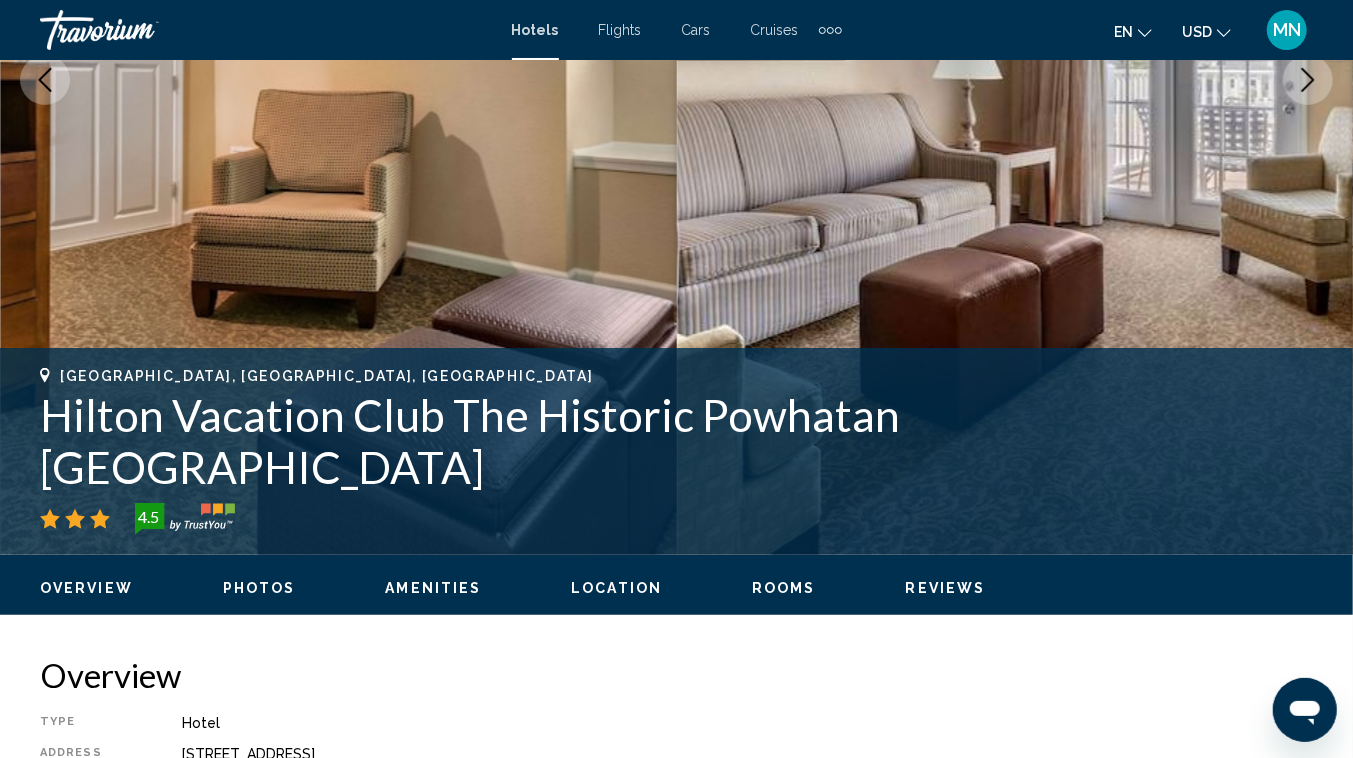 scroll, scrollTop: 458, scrollLeft: 0, axis: vertical 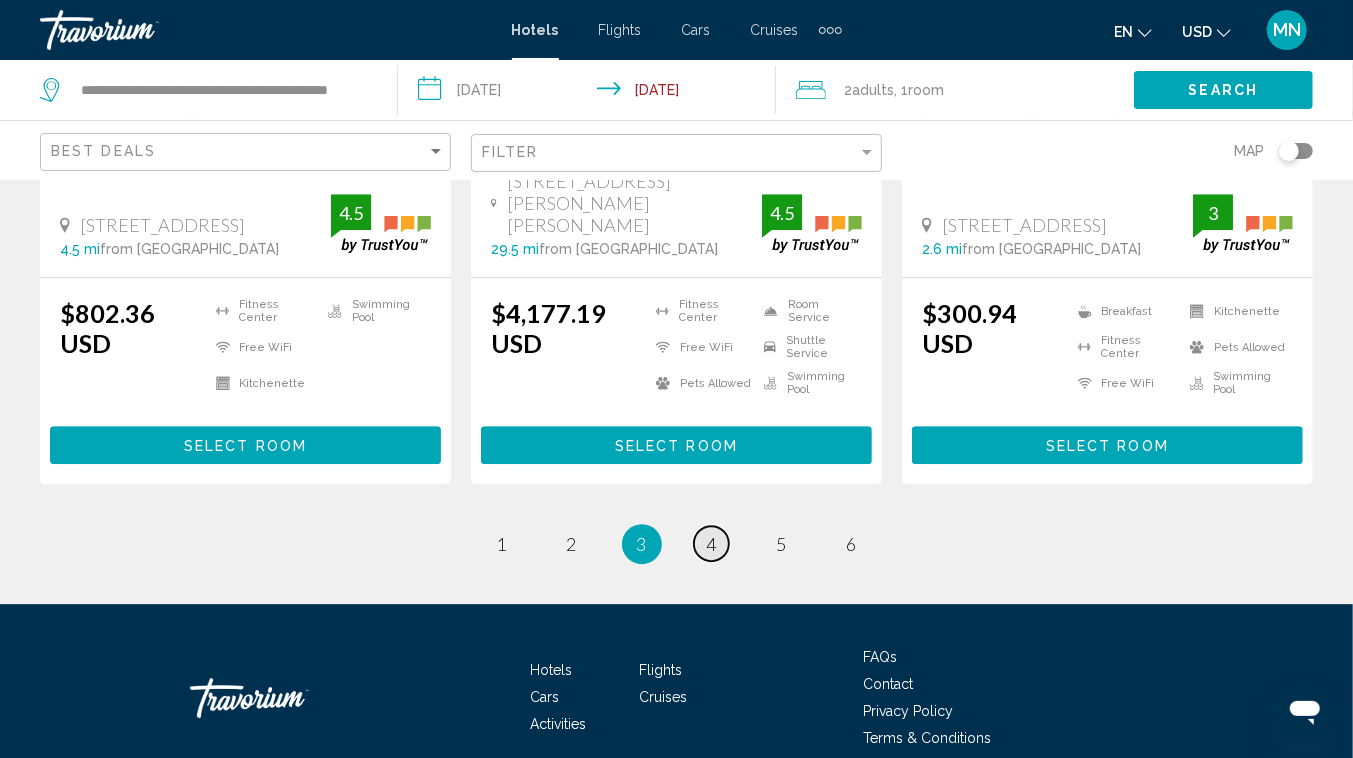 click on "page  4" at bounding box center (711, 543) 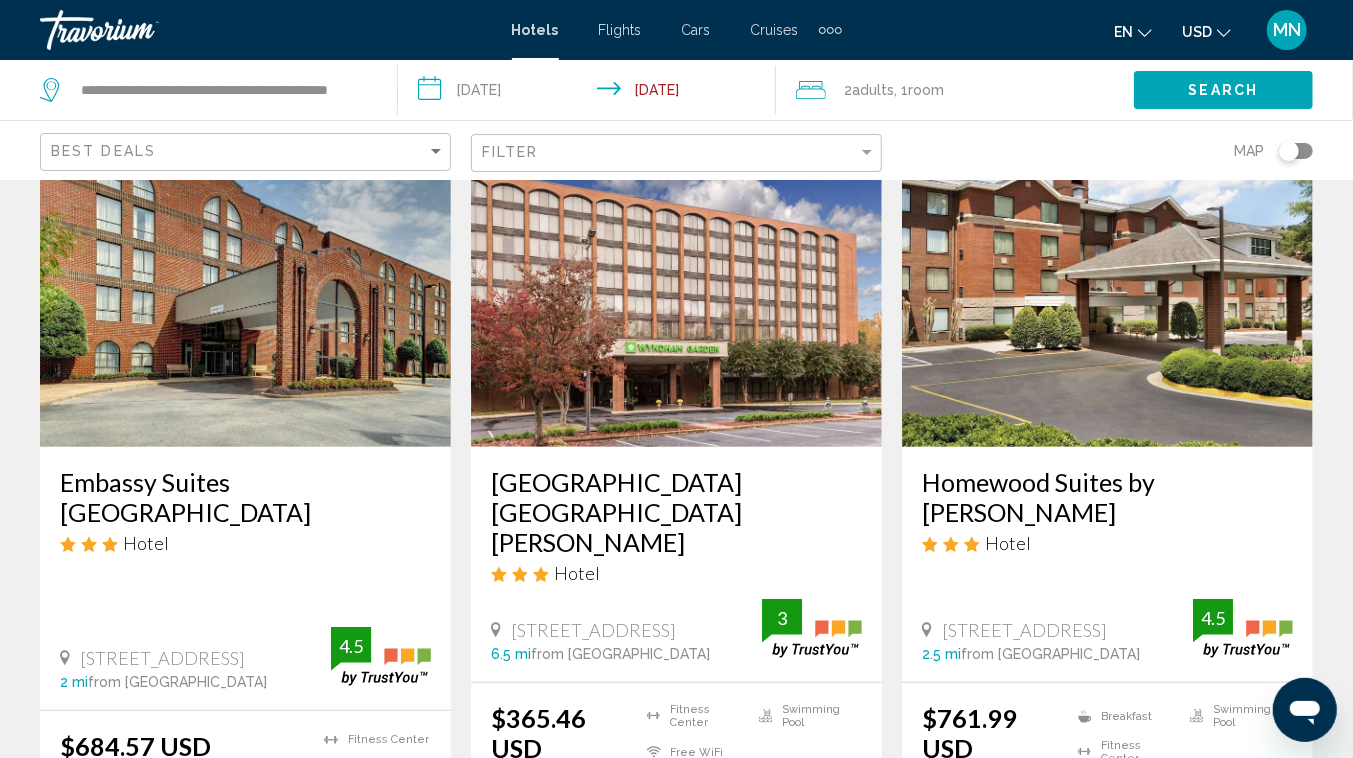 scroll, scrollTop: 145, scrollLeft: 0, axis: vertical 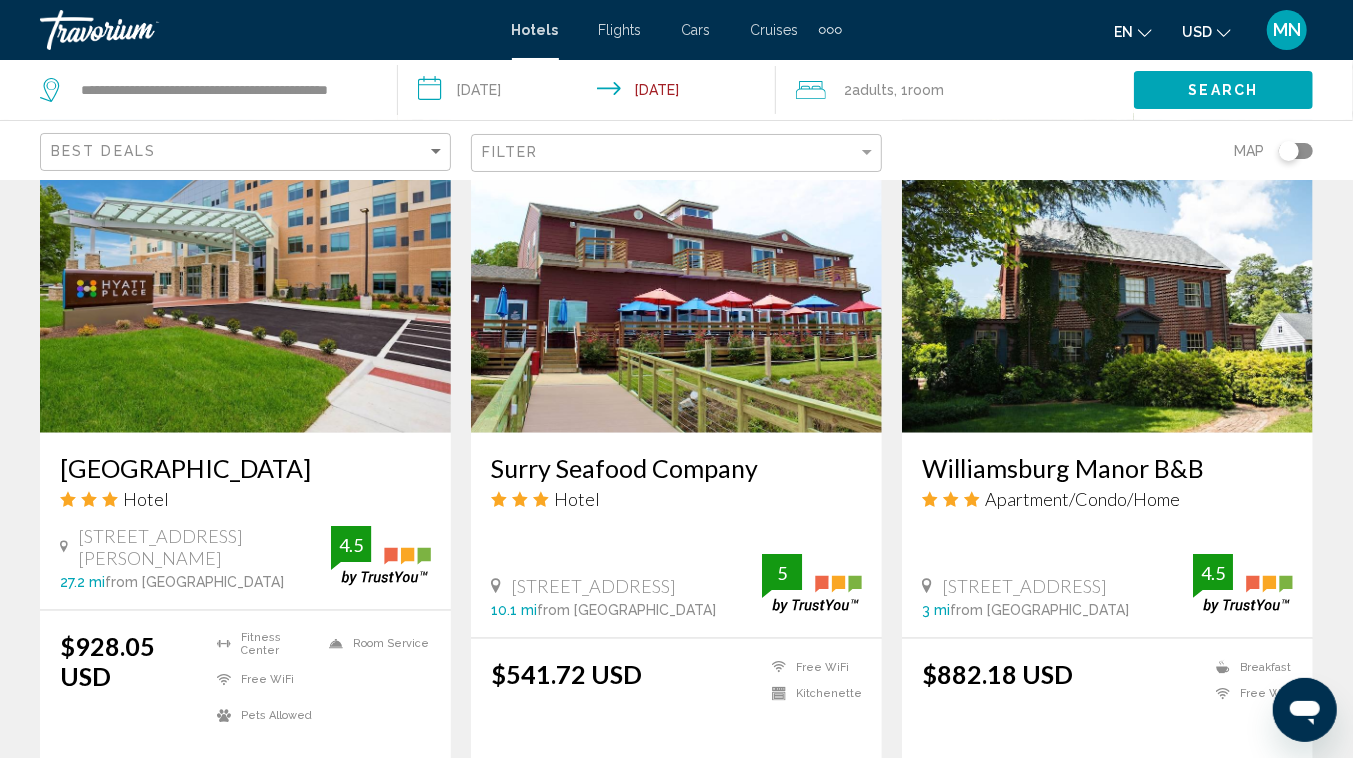 drag, startPoint x: 700, startPoint y: 449, endPoint x: 463, endPoint y: 513, distance: 245.4893 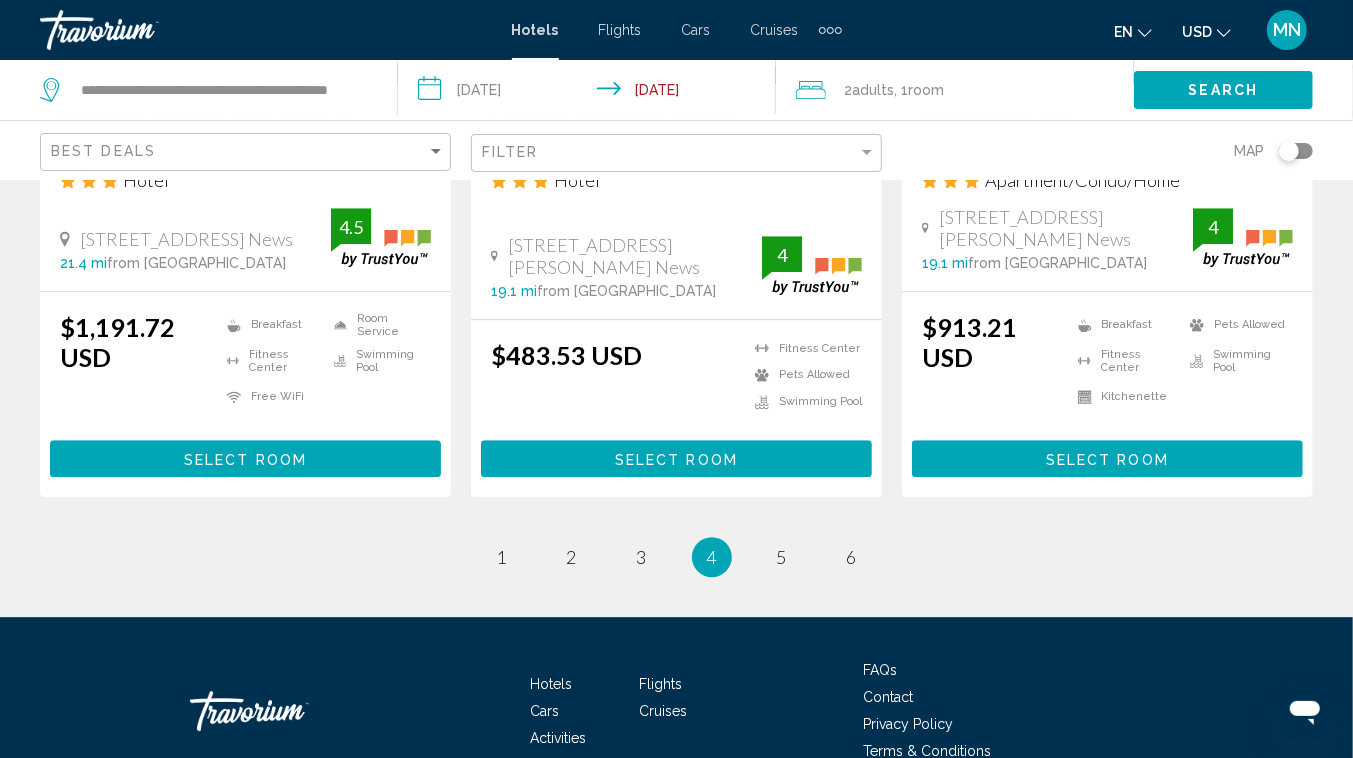 scroll, scrollTop: 2803, scrollLeft: 0, axis: vertical 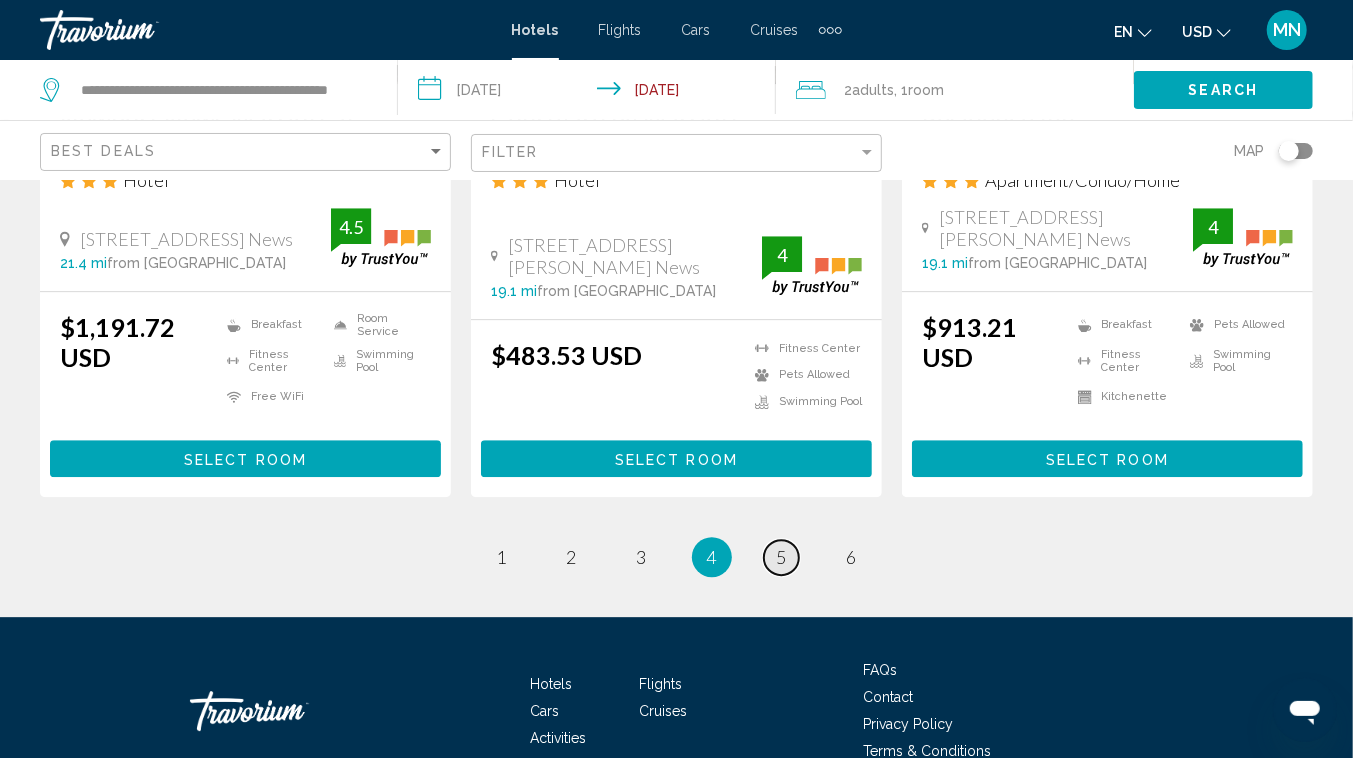 click on "5" at bounding box center (782, 557) 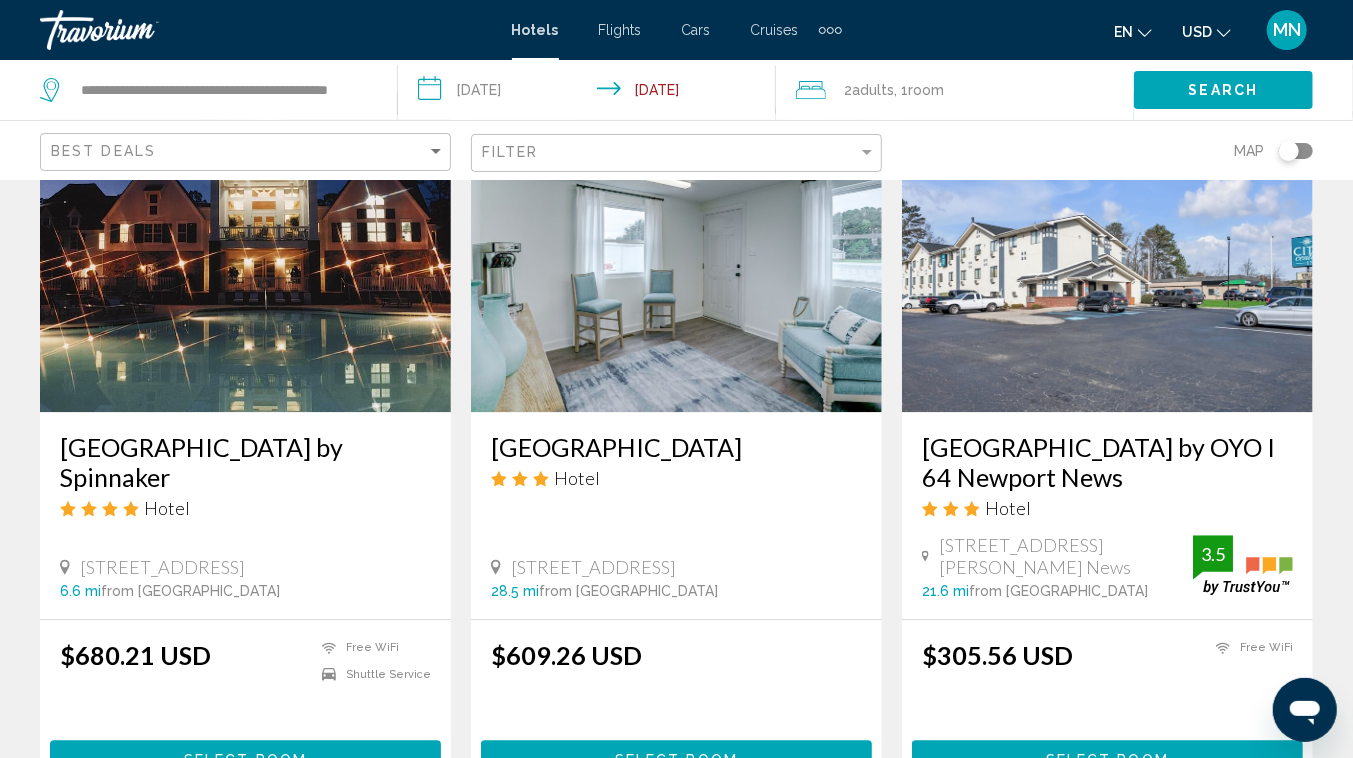 scroll, scrollTop: 2510, scrollLeft: 0, axis: vertical 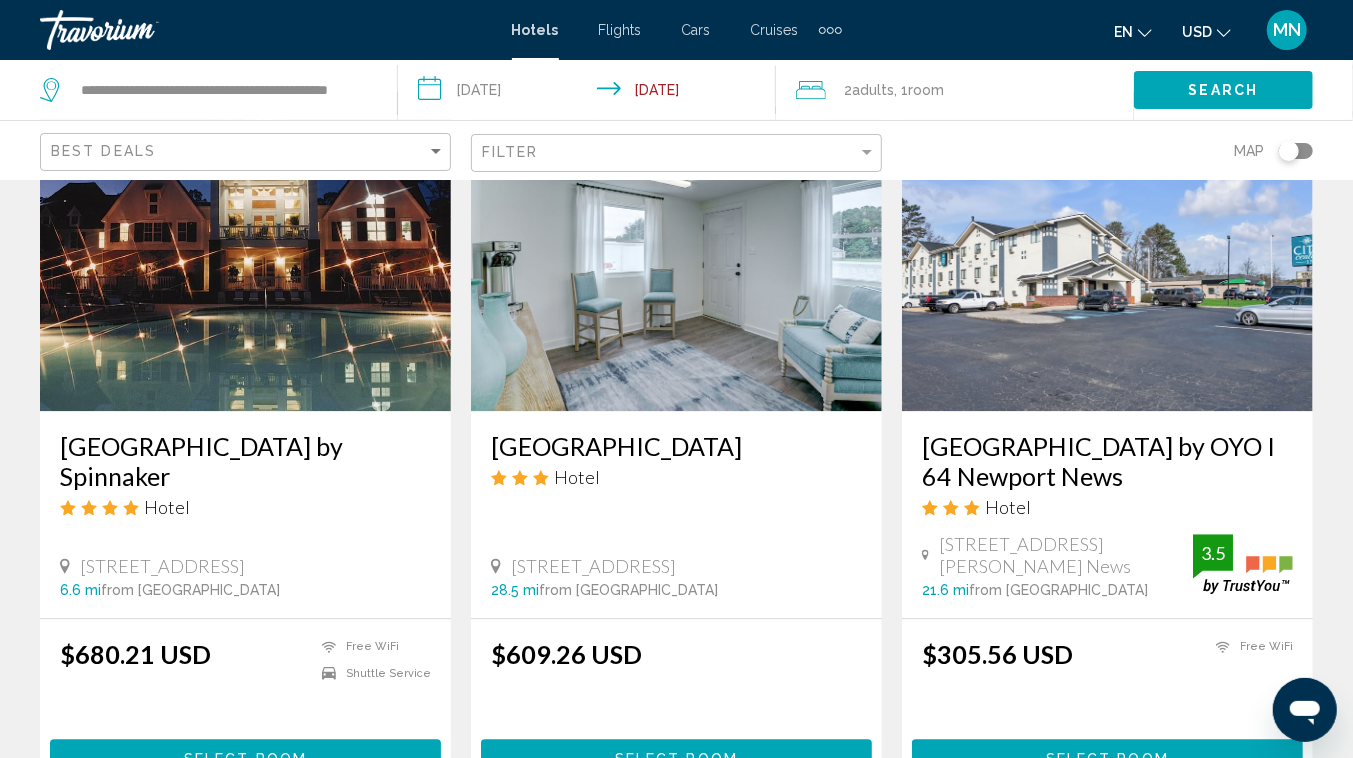 click on "[GEOGRAPHIC_DATA] by Spinnaker" at bounding box center [245, 461] 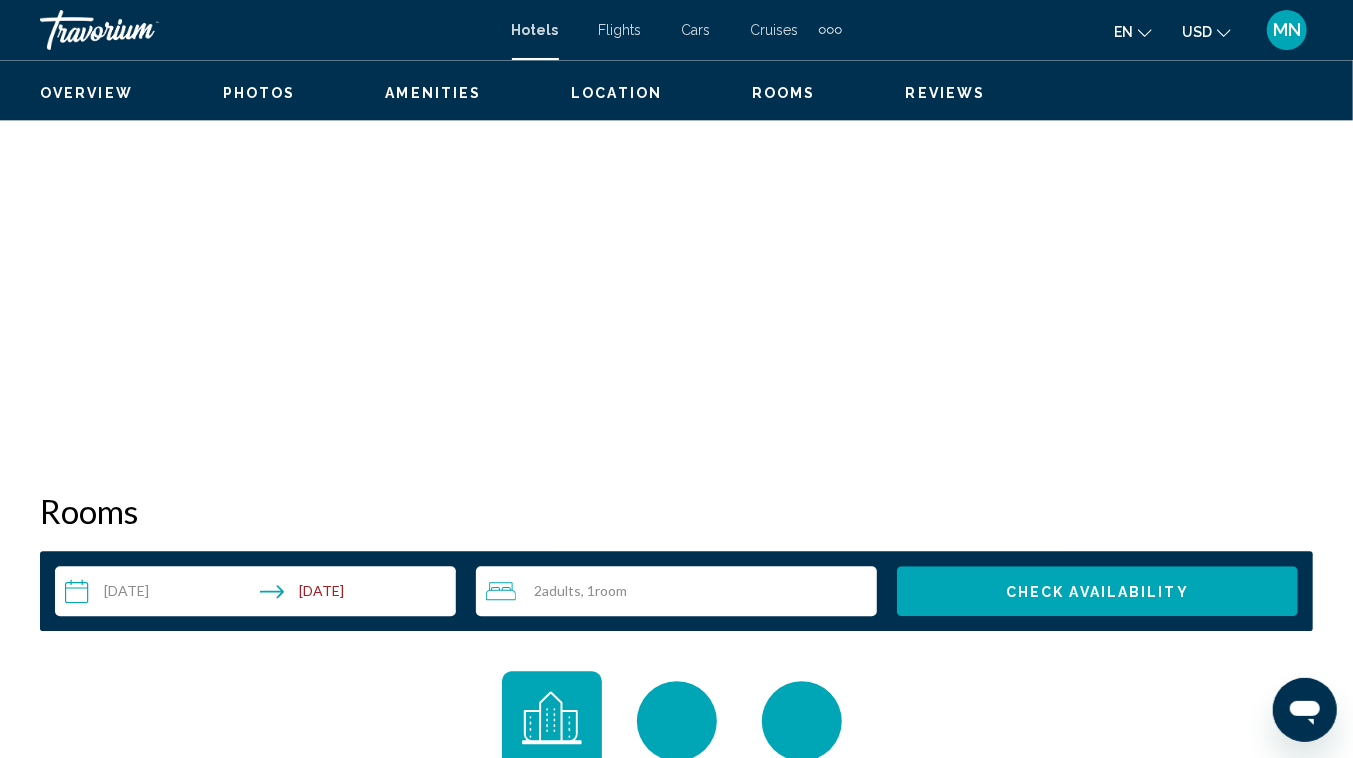 scroll, scrollTop: 155, scrollLeft: 0, axis: vertical 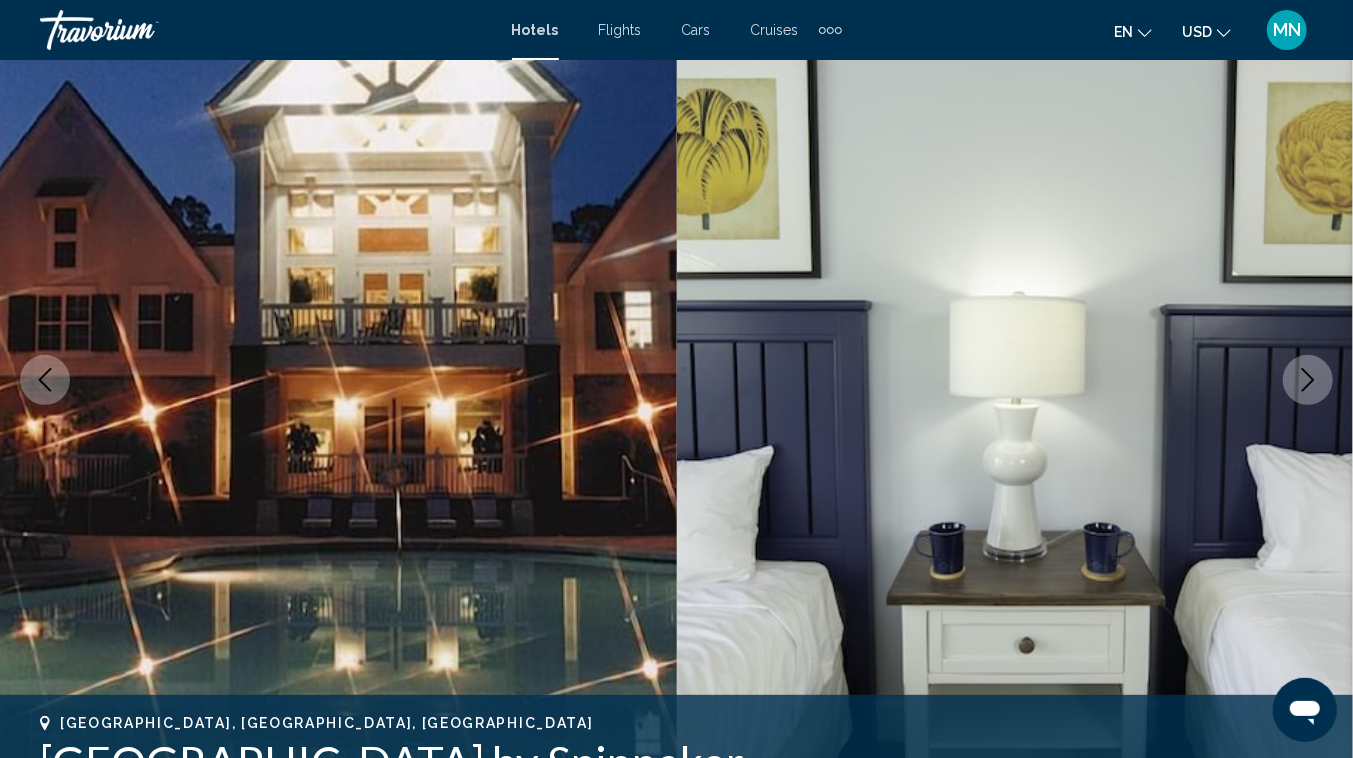click 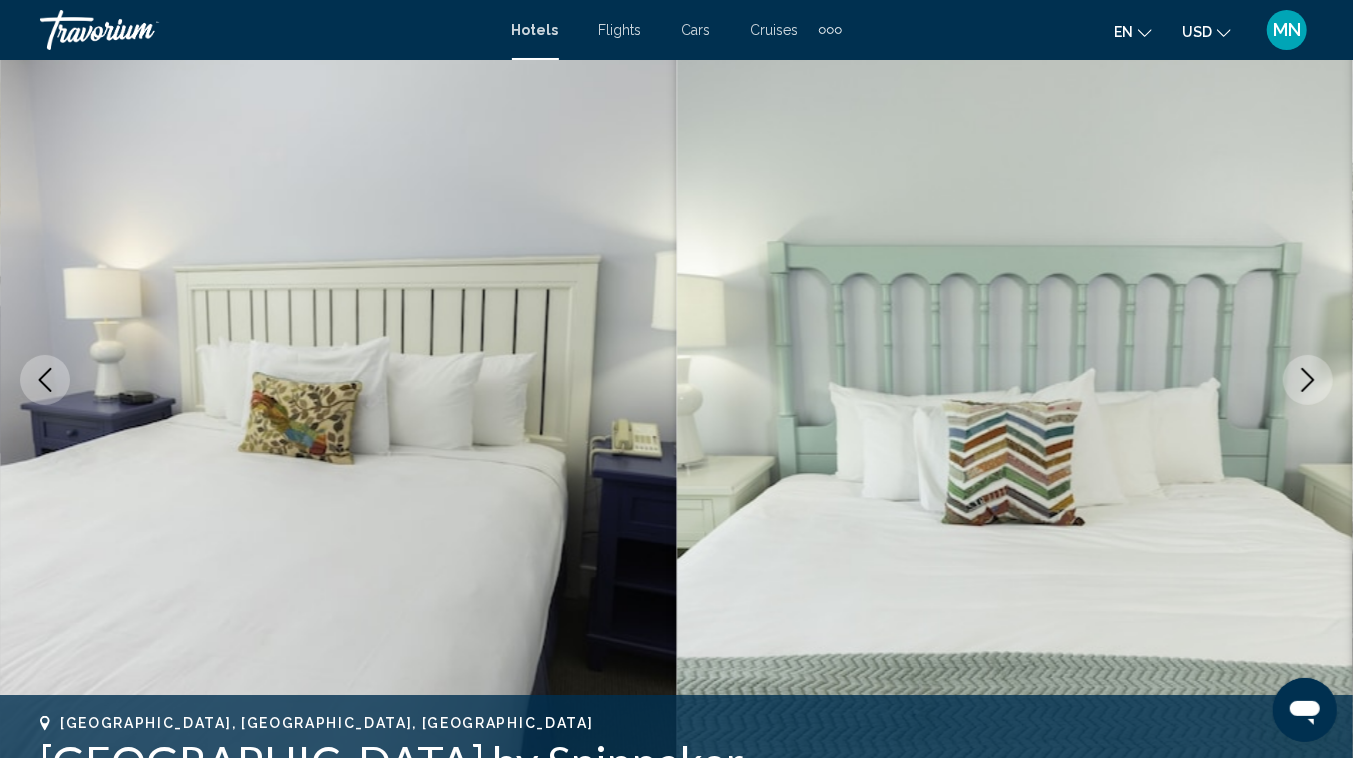 click 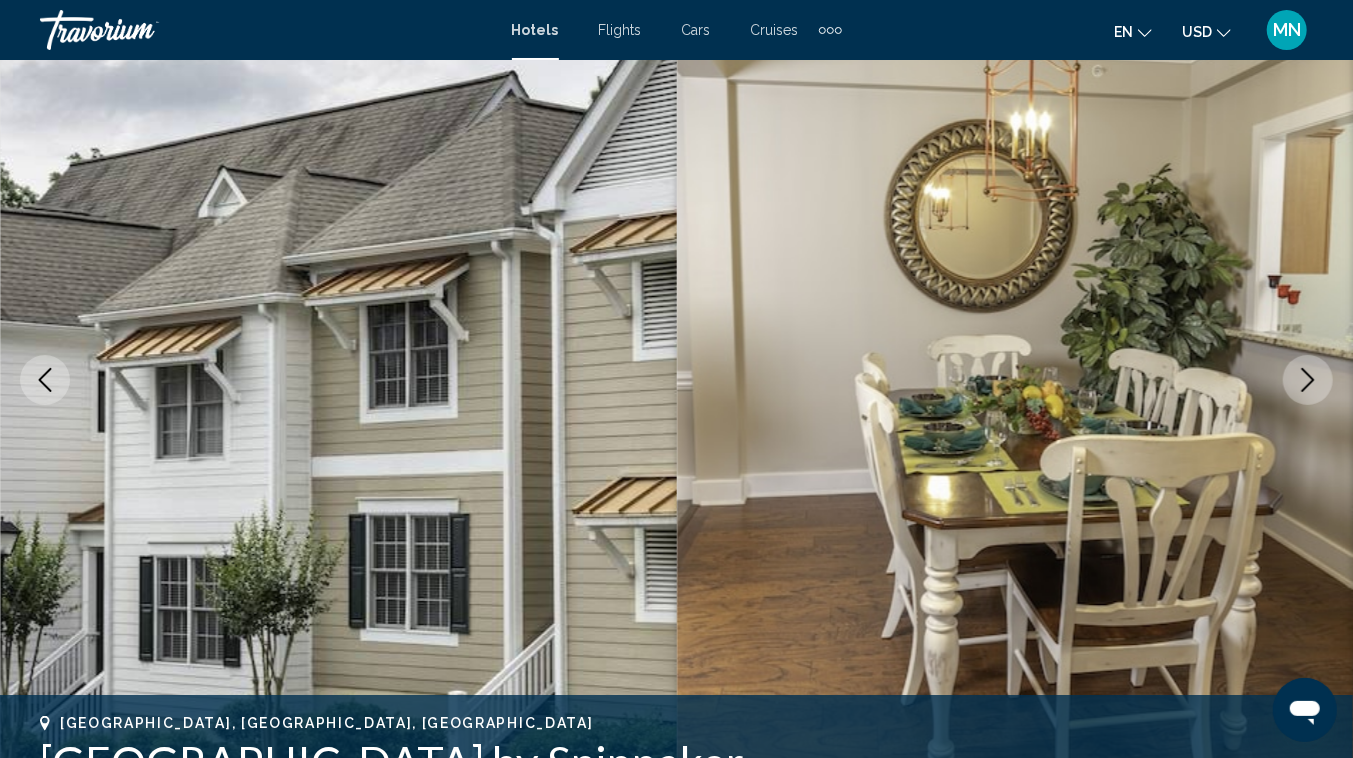 click 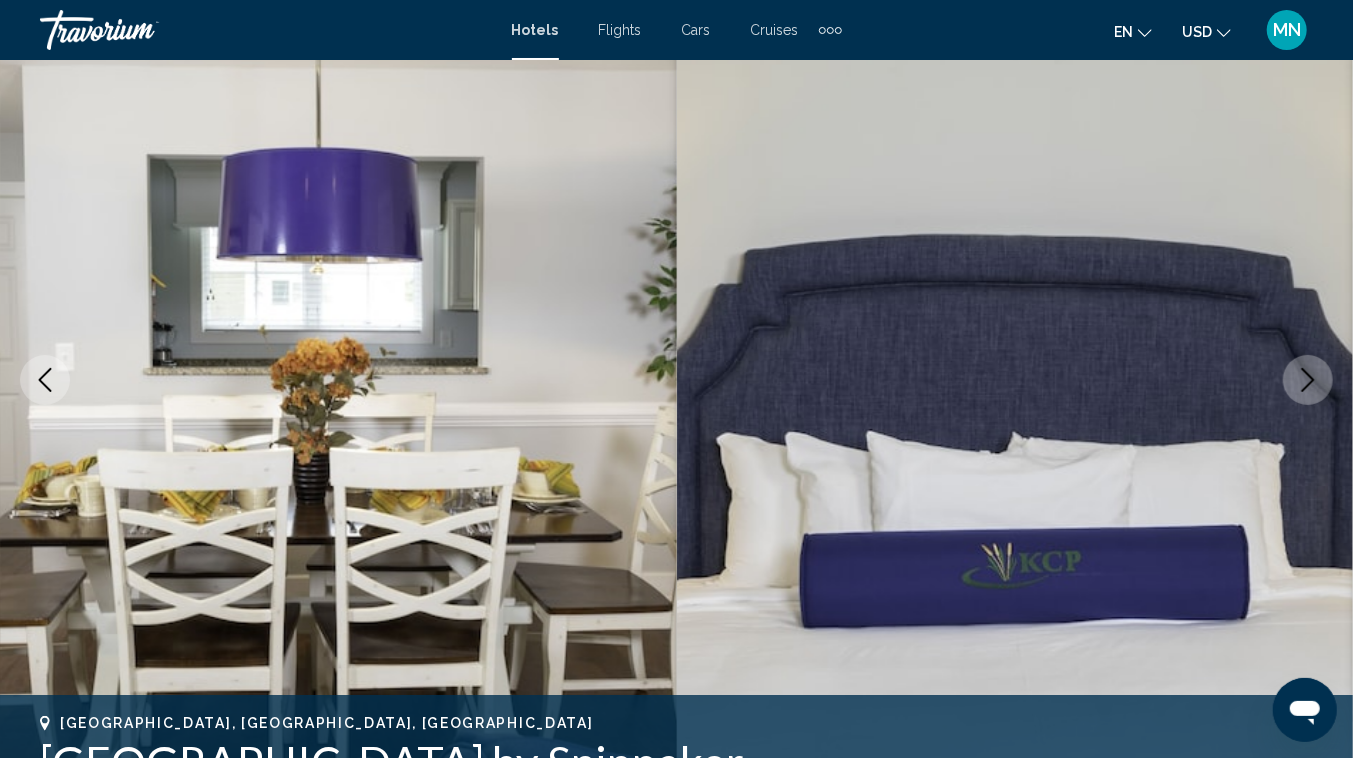 click 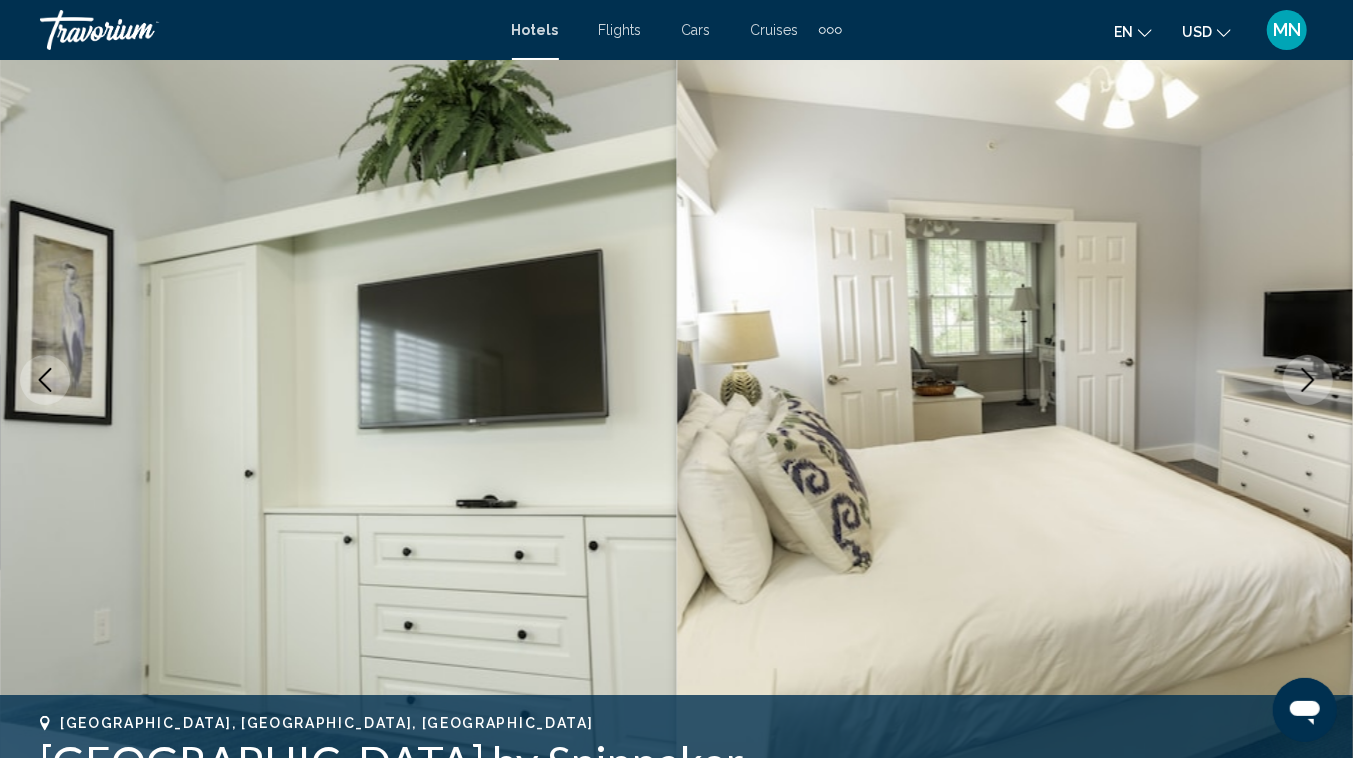 click 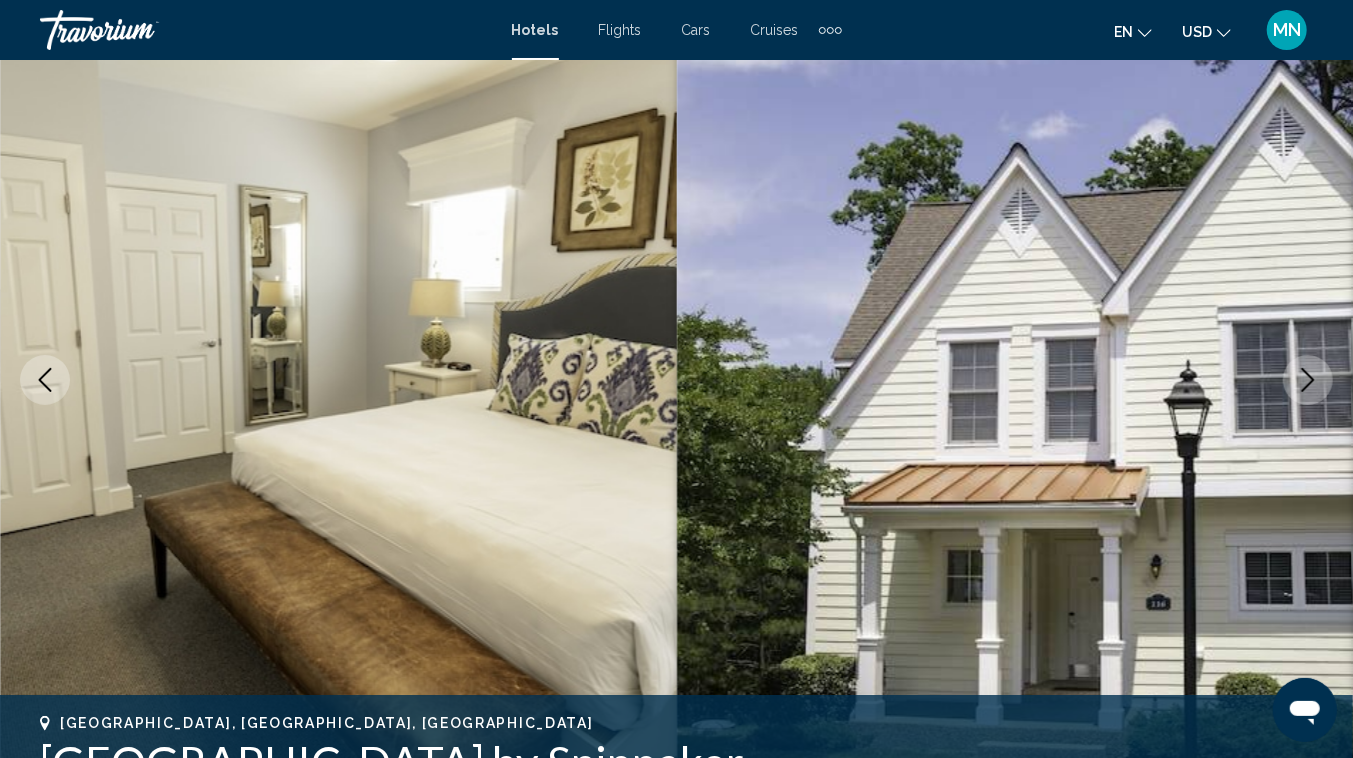 click 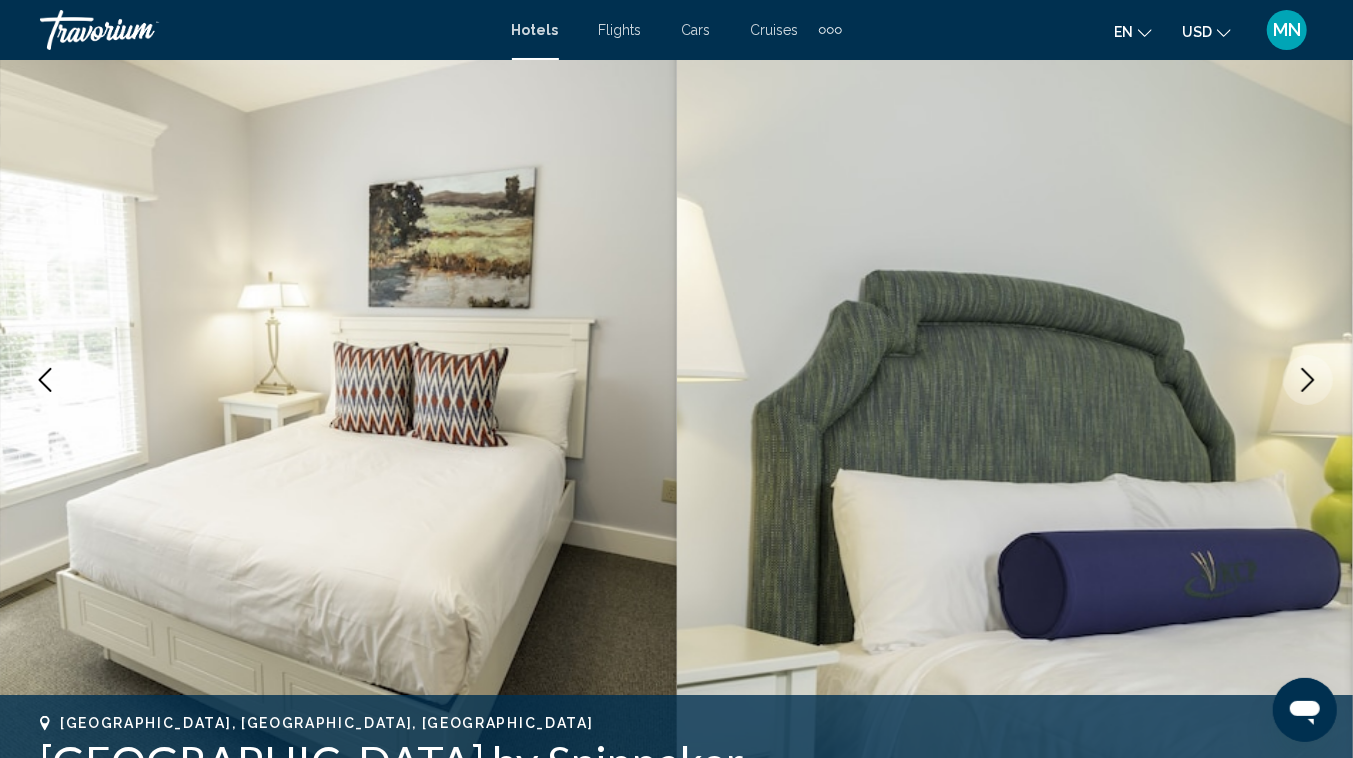 click 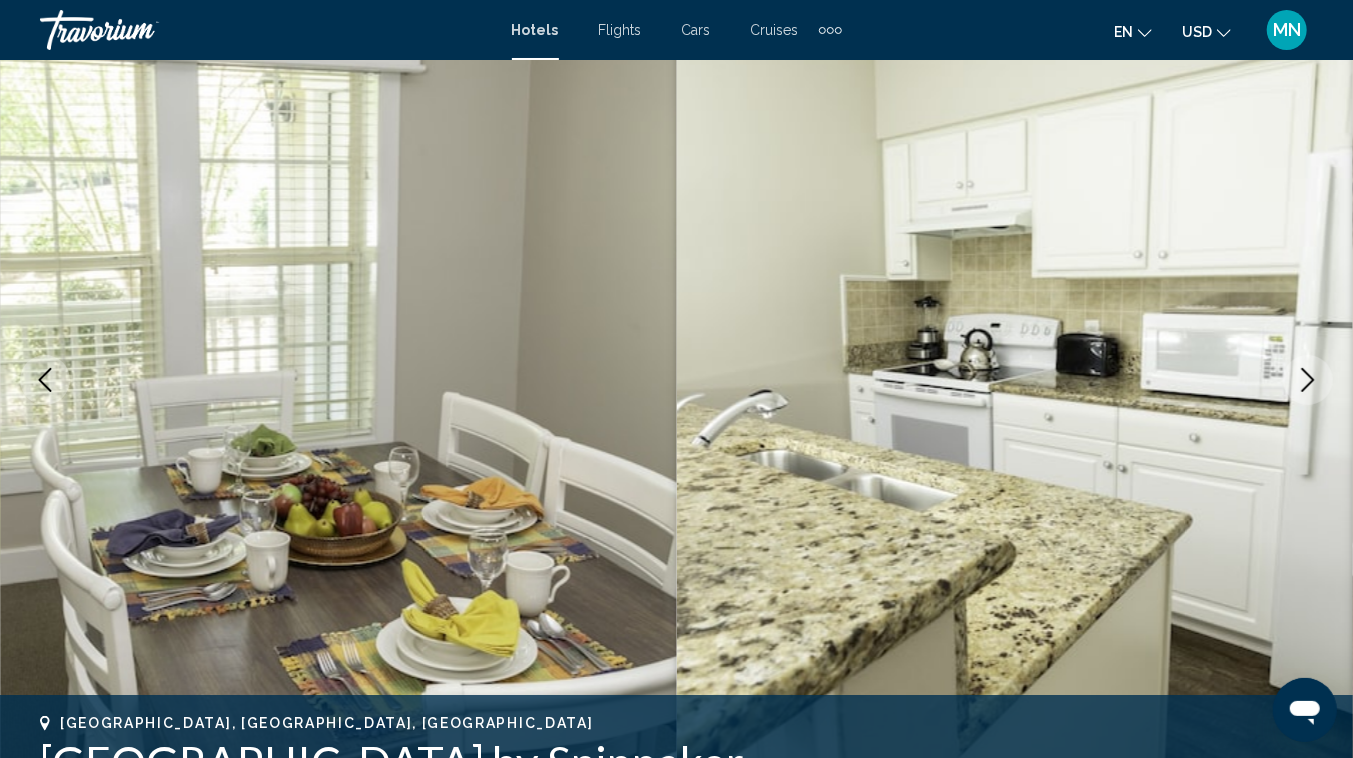 click 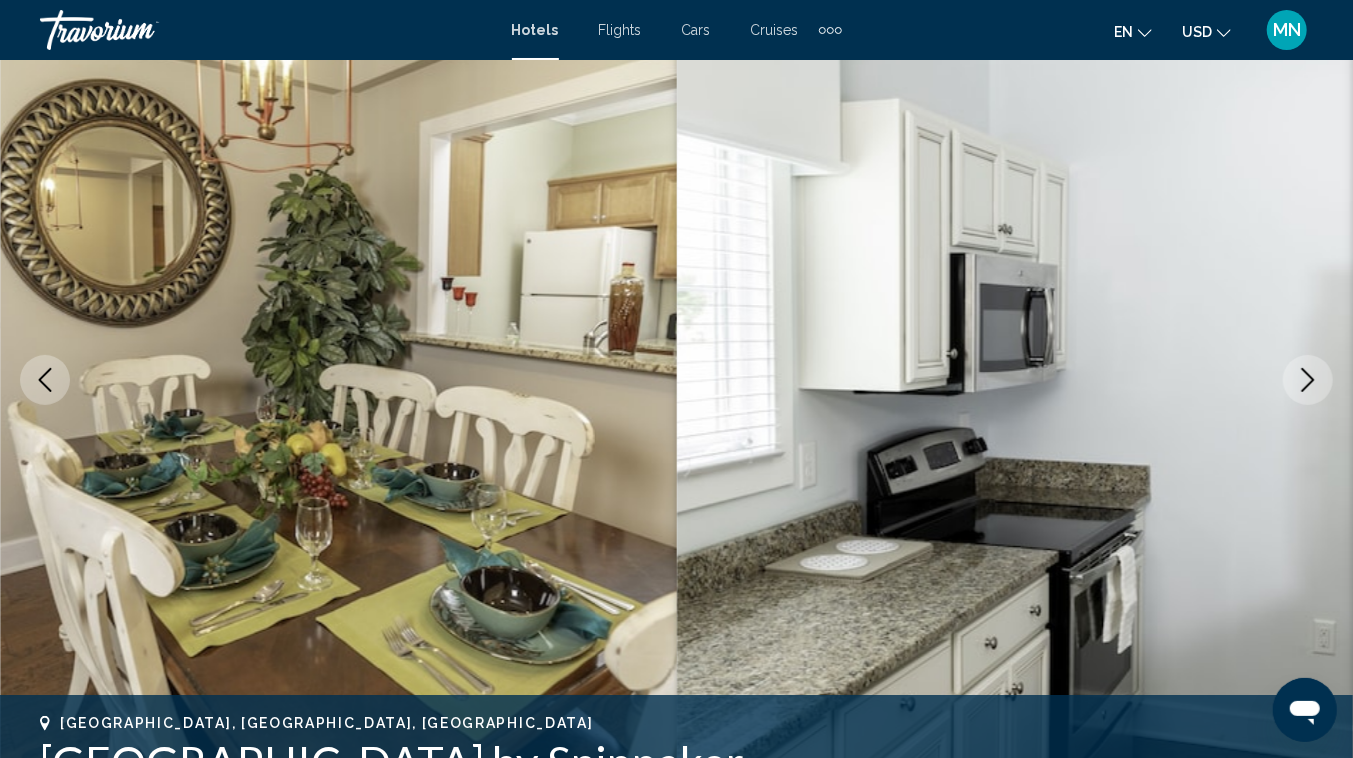click 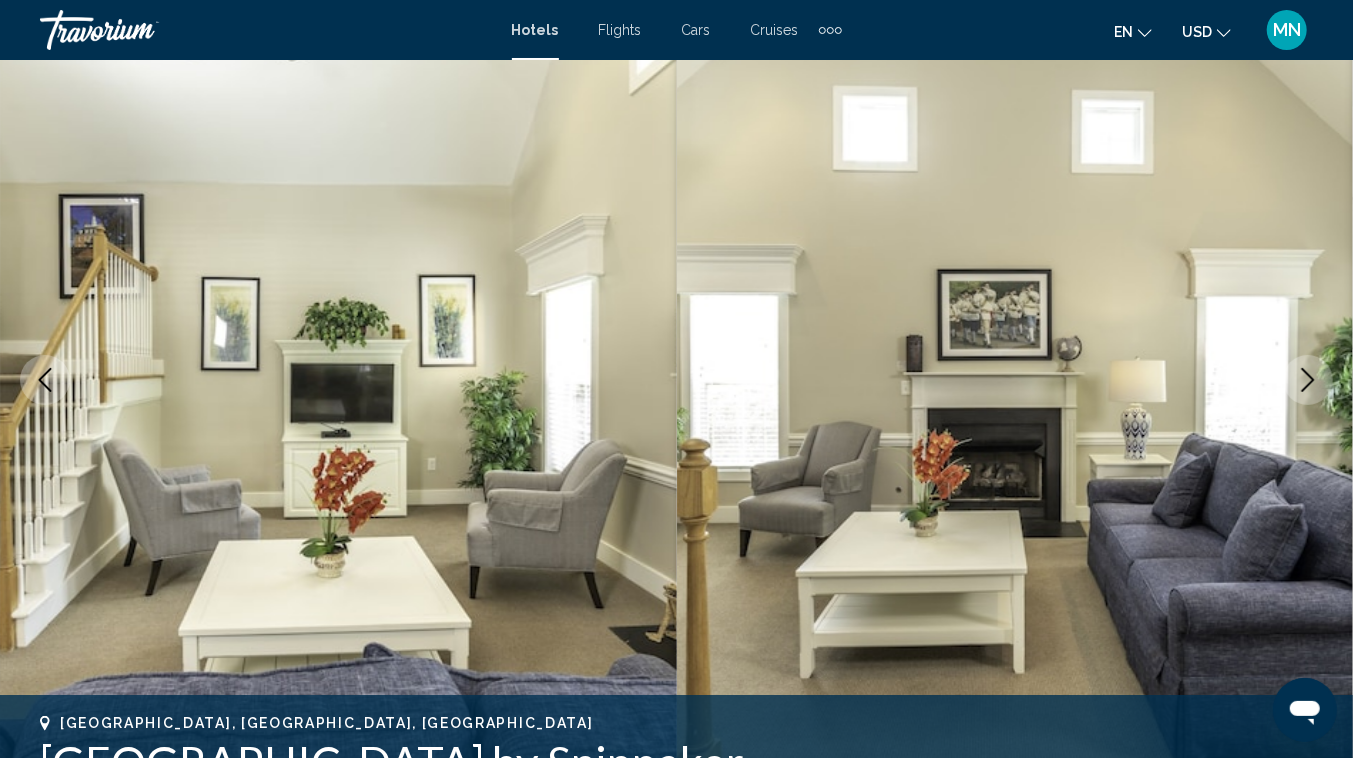click 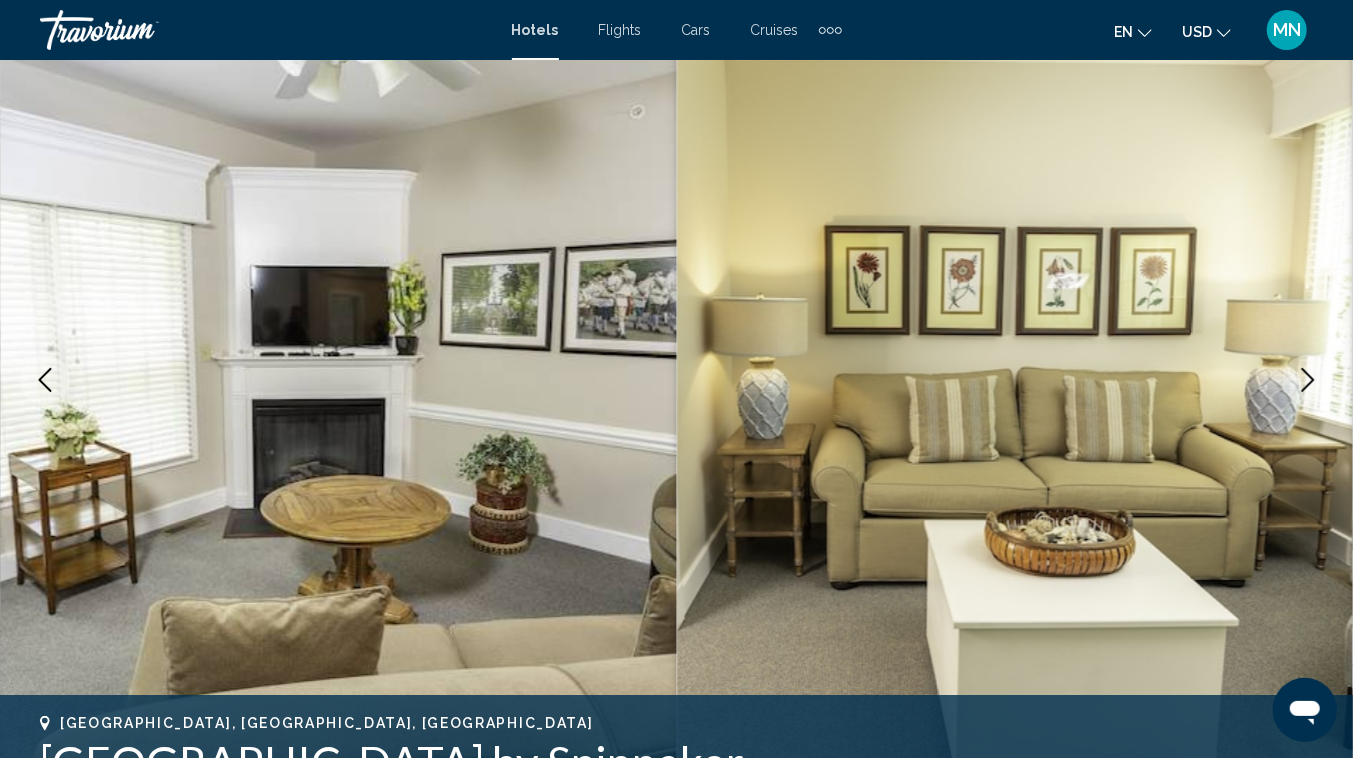click 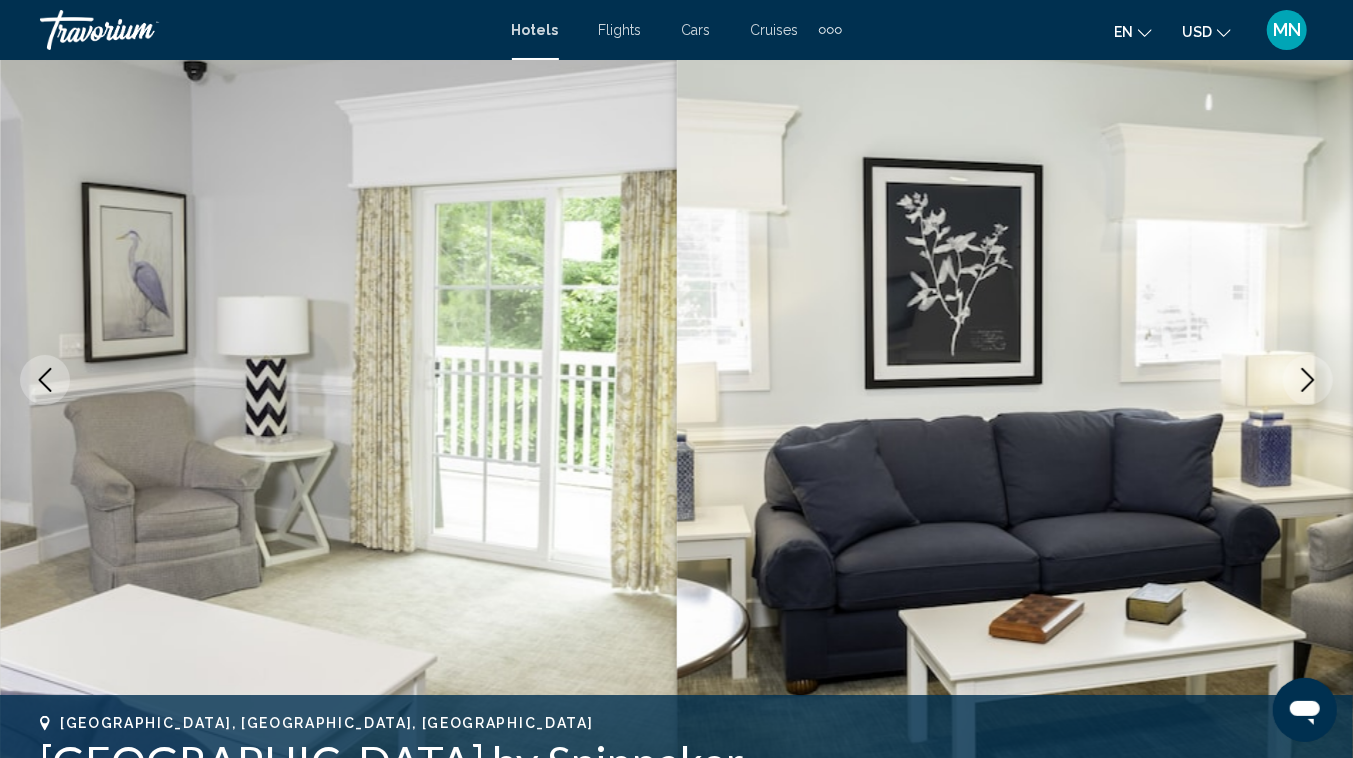 click 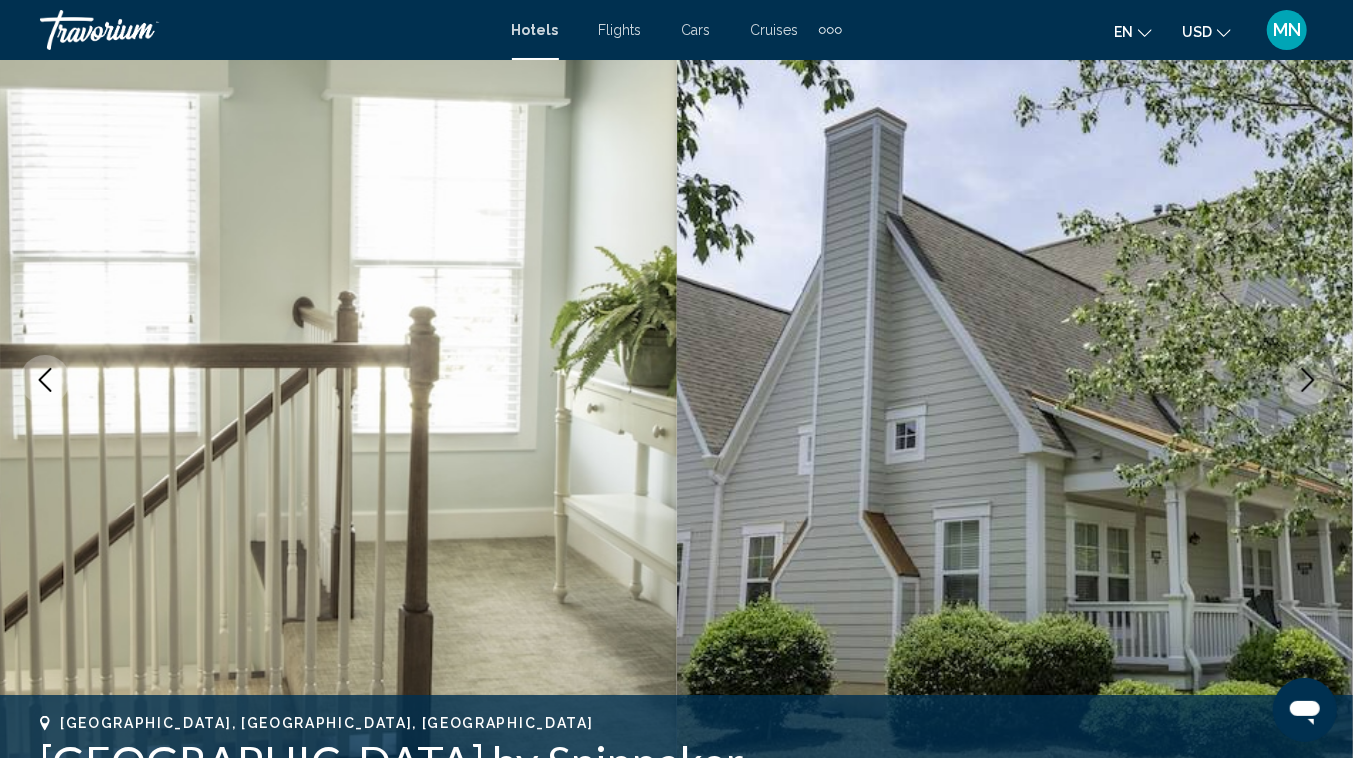 click 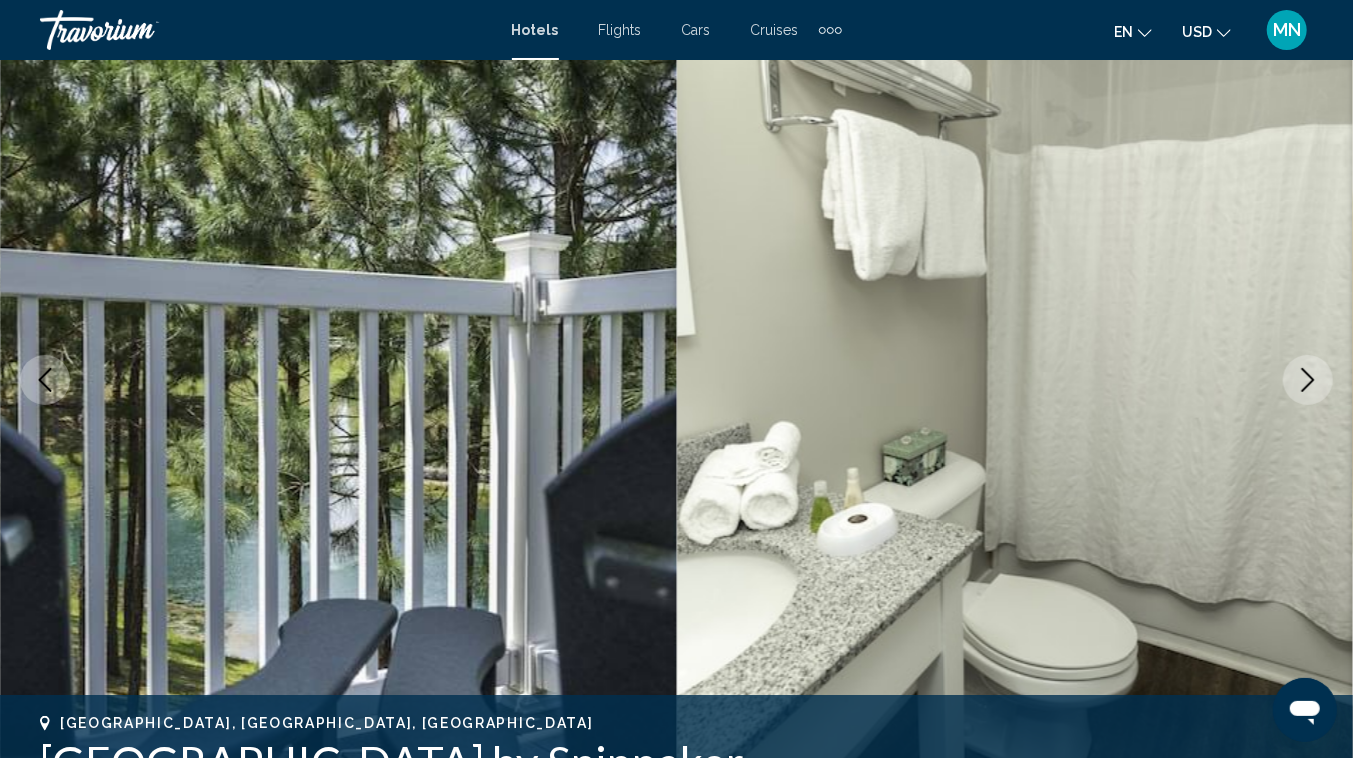 click 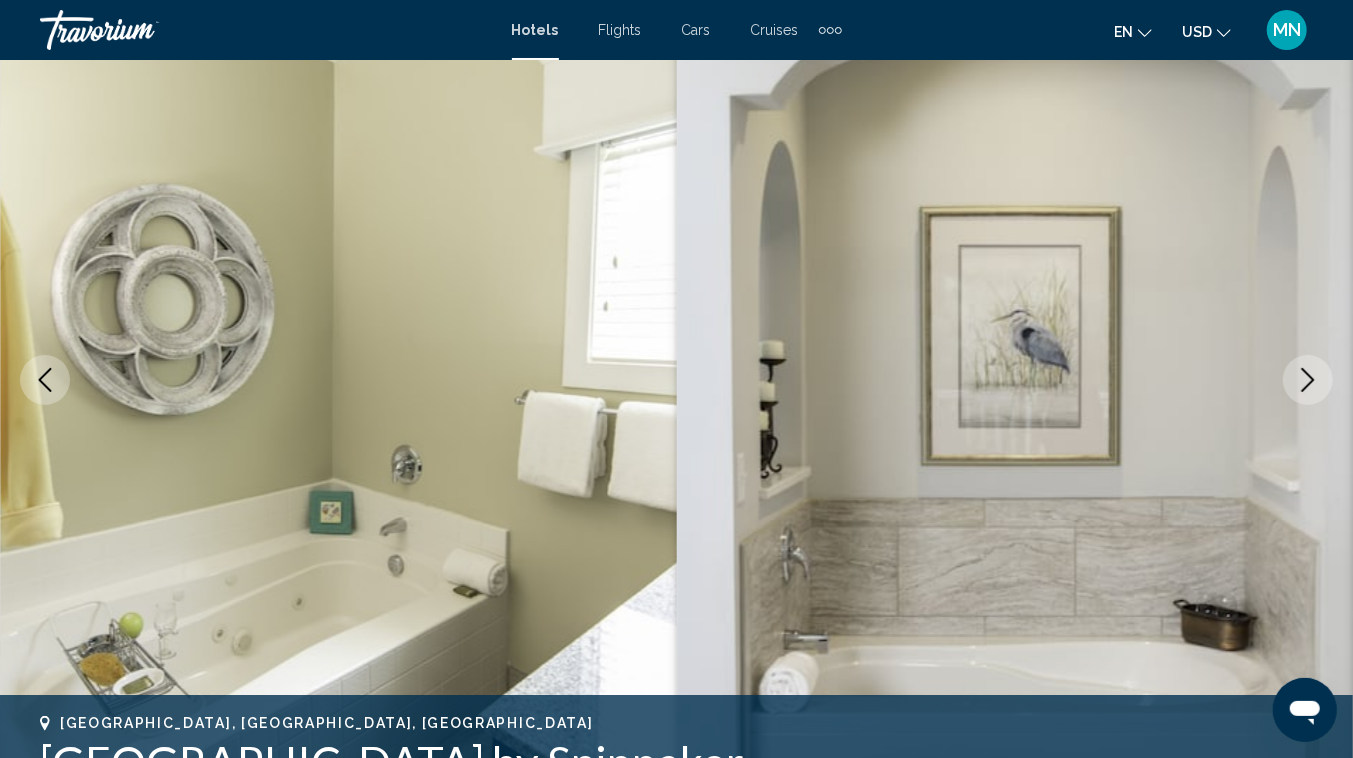 click 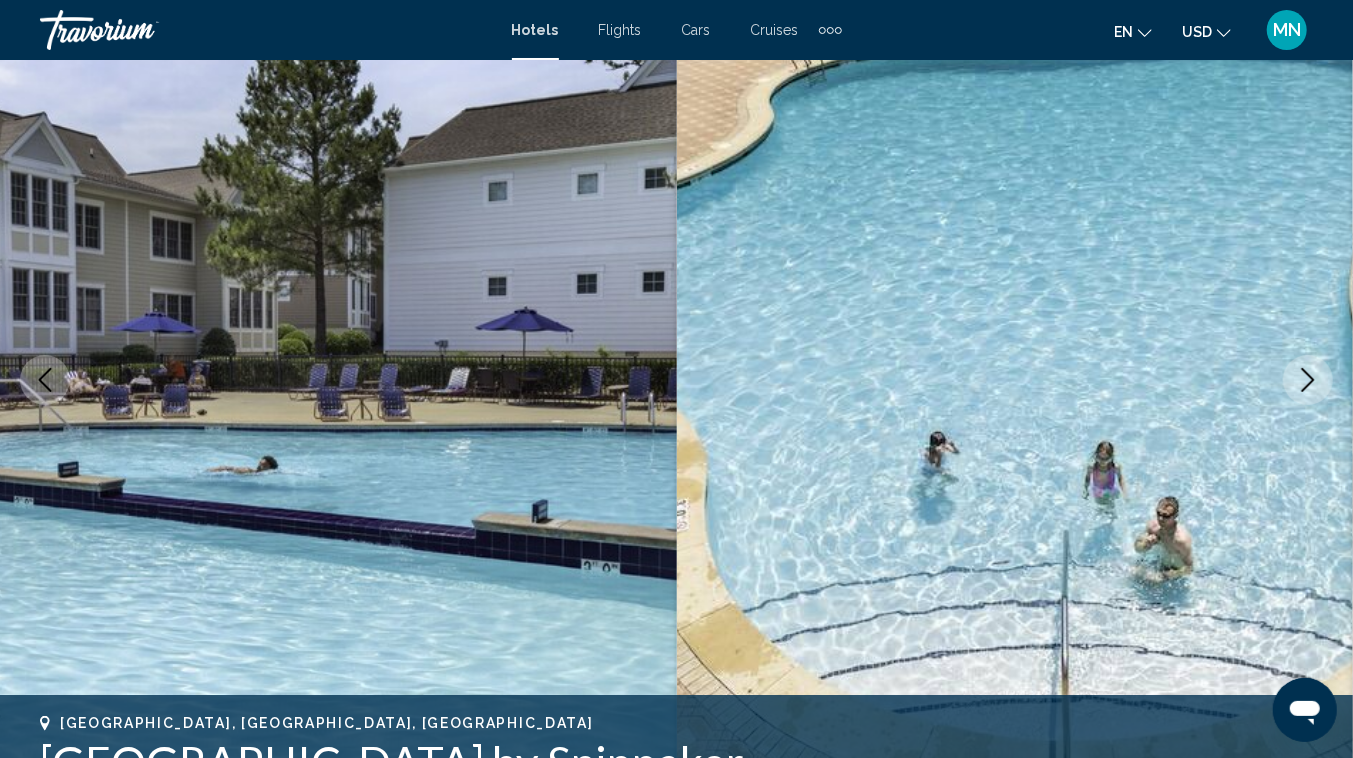 click 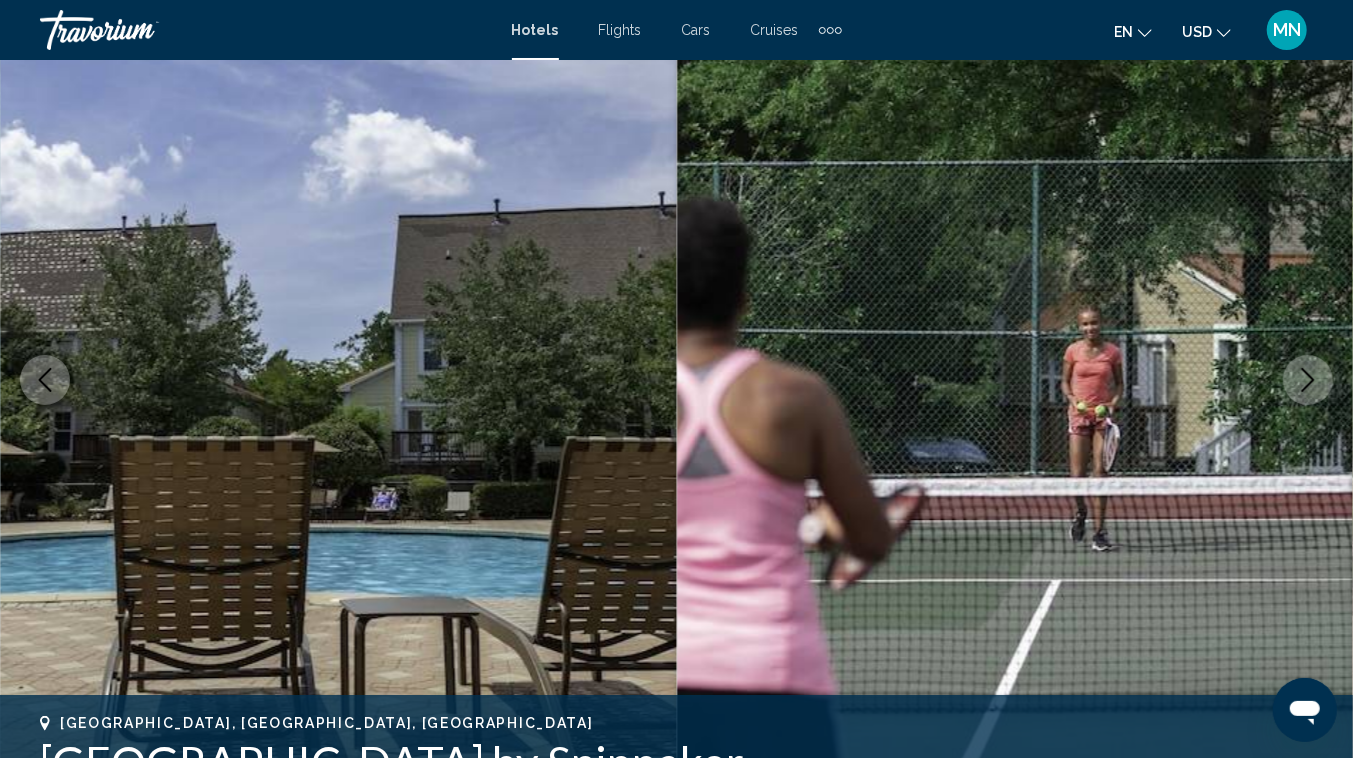 click 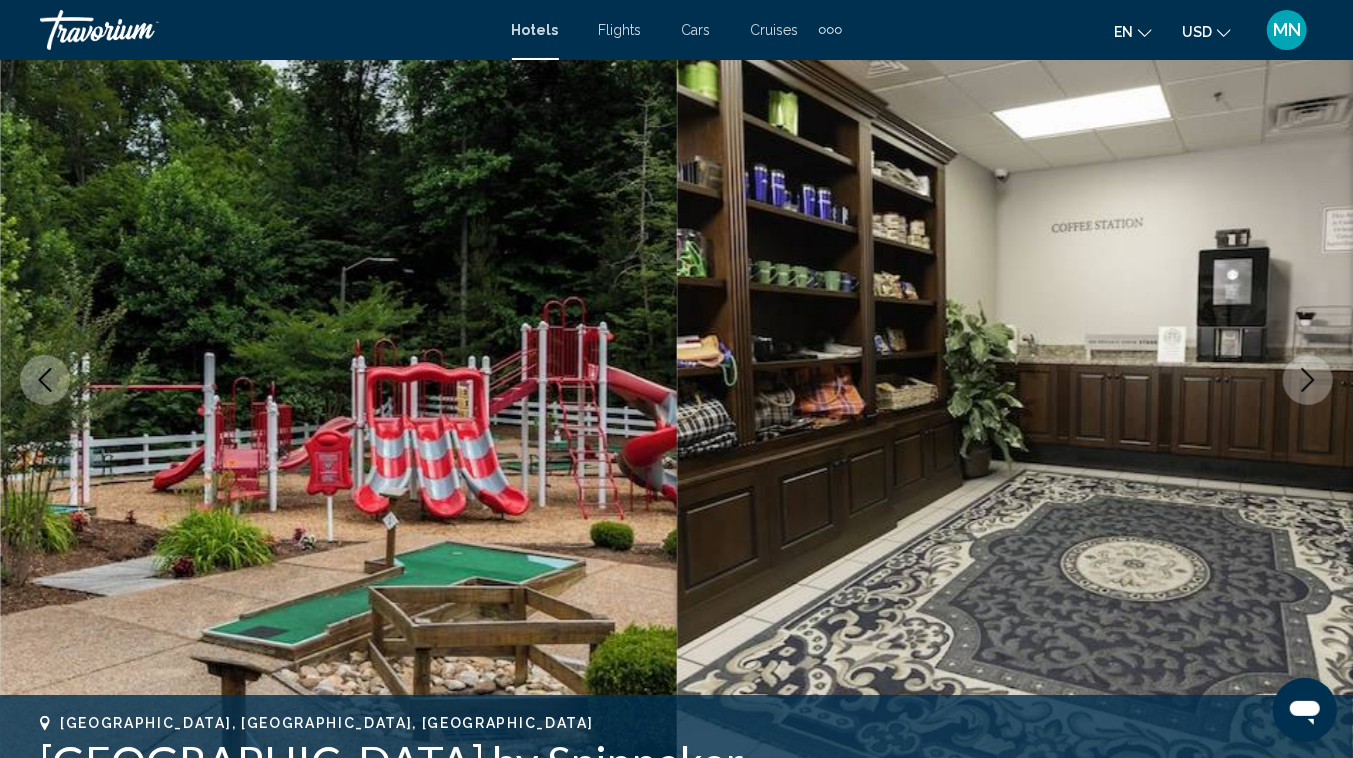 click 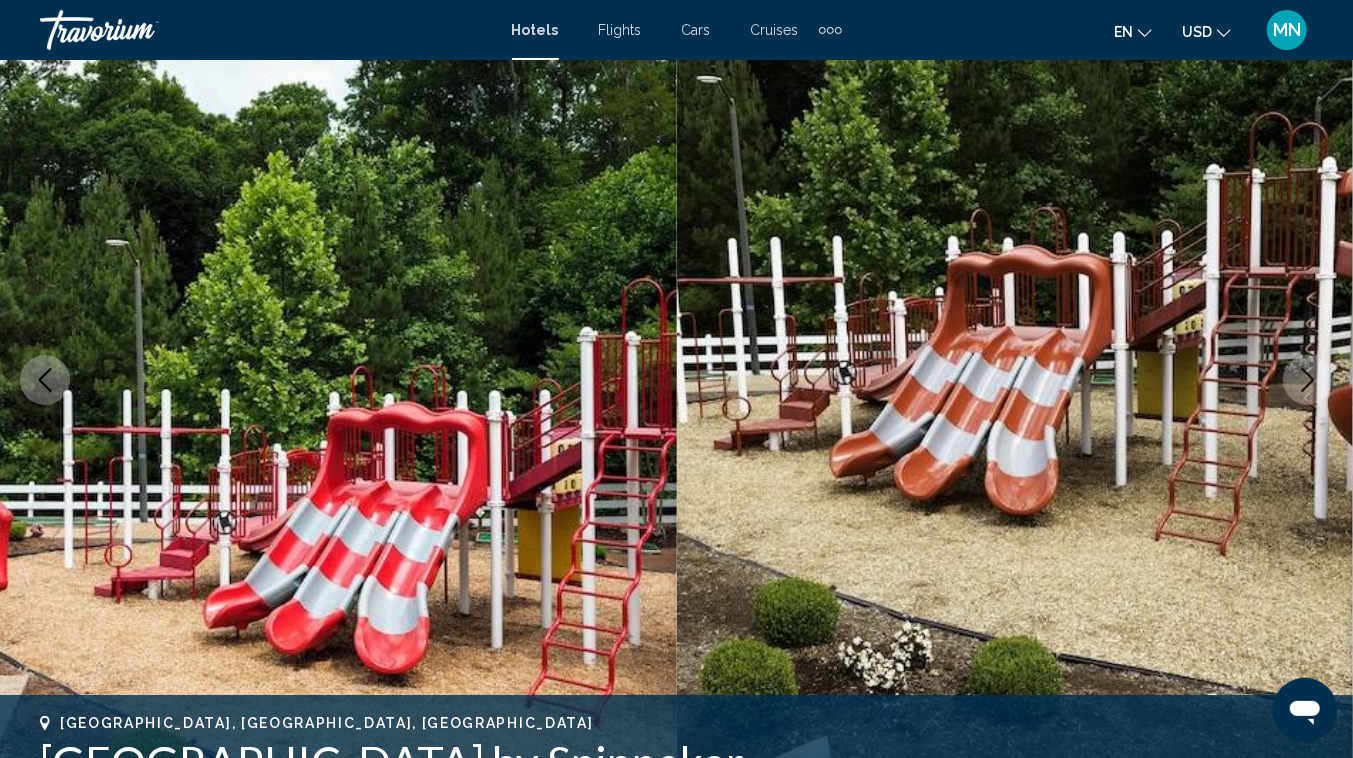 click 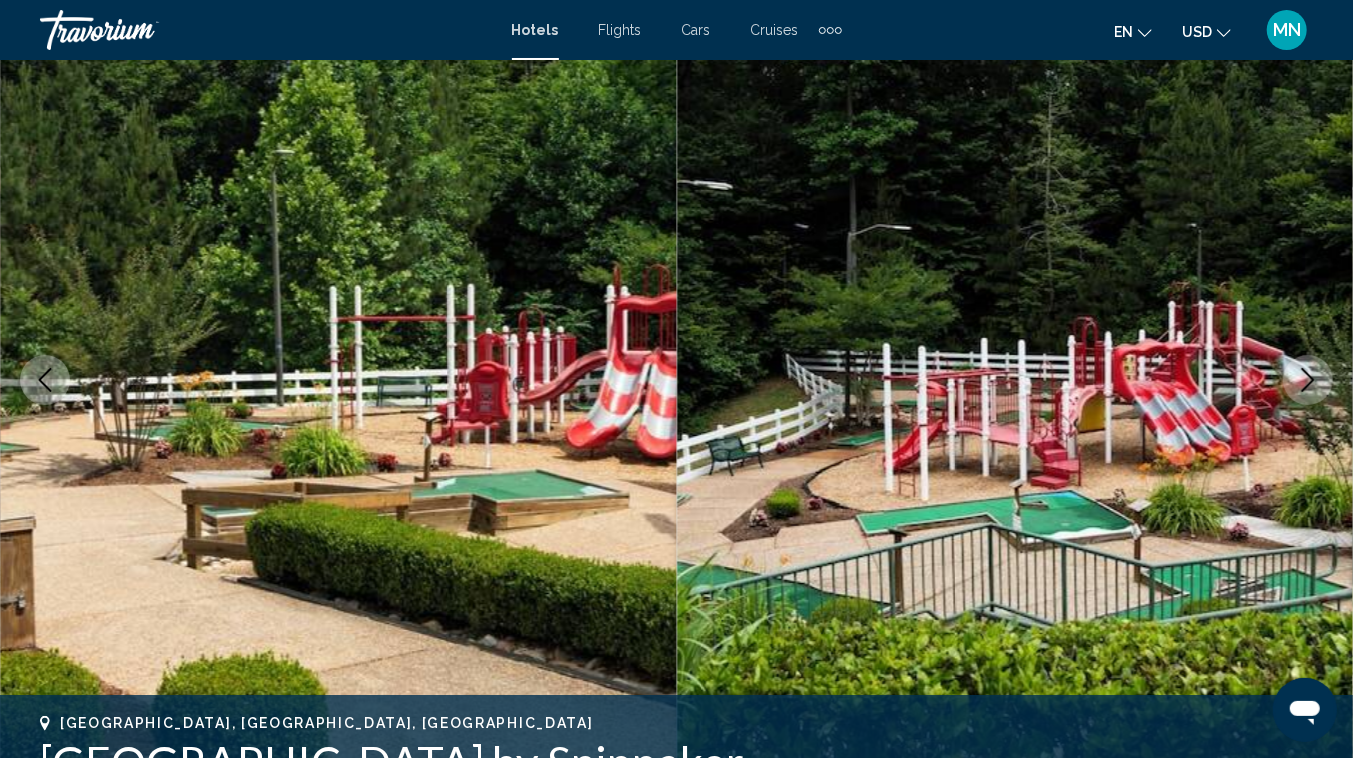 click 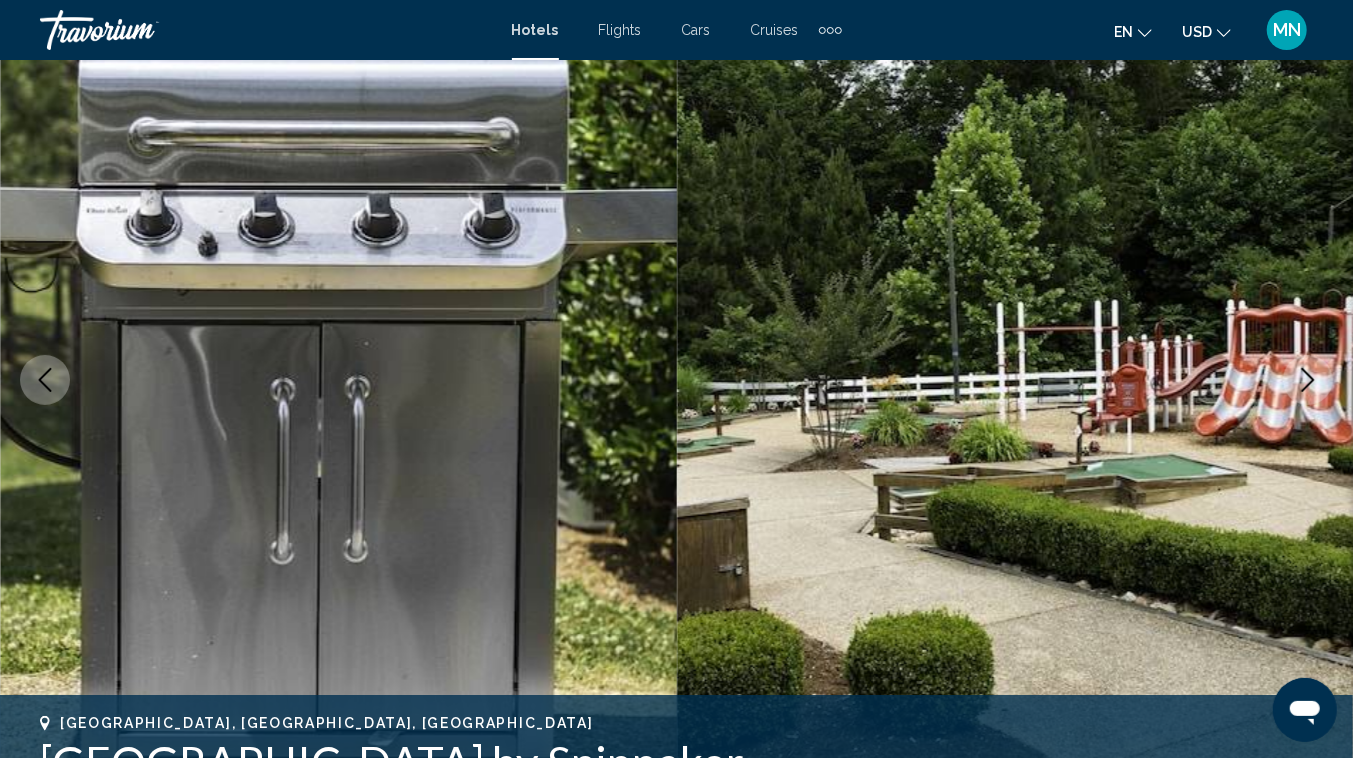 click 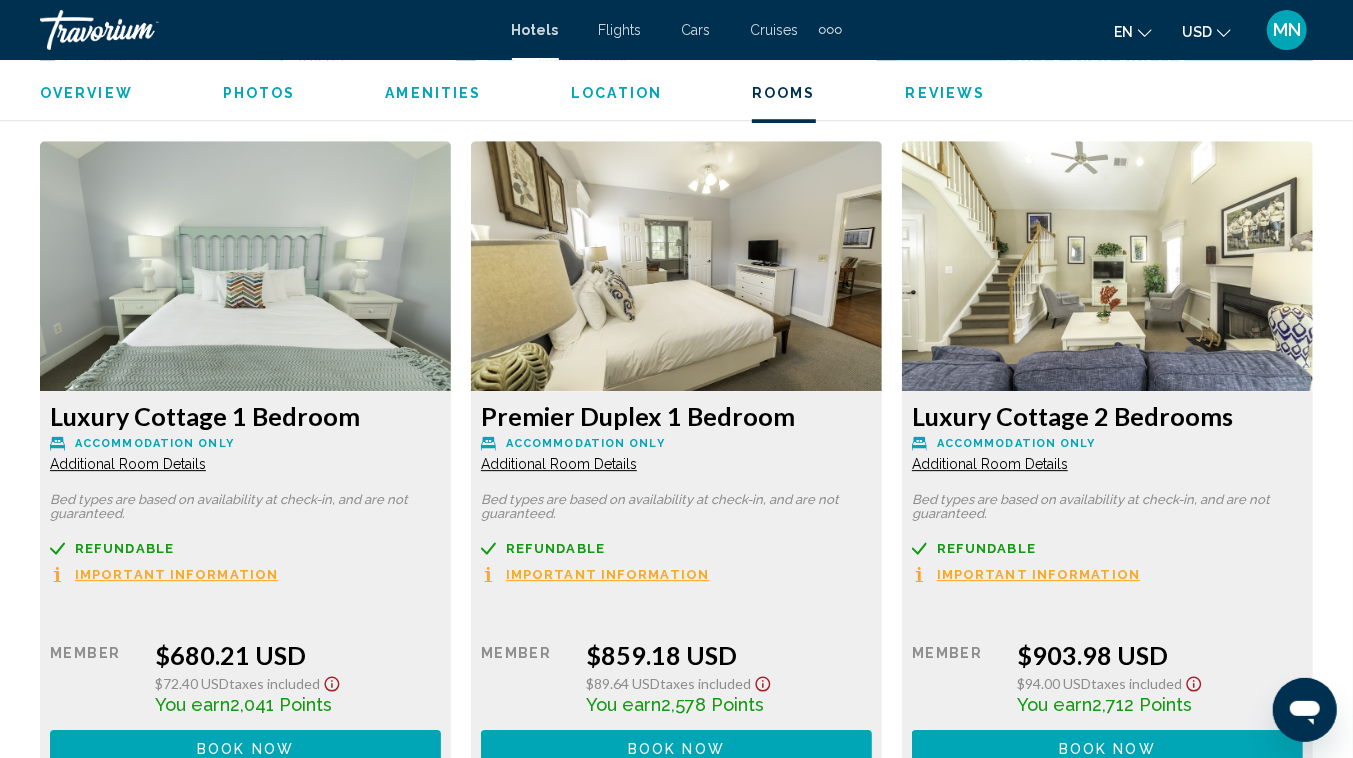 scroll, scrollTop: 3043, scrollLeft: 0, axis: vertical 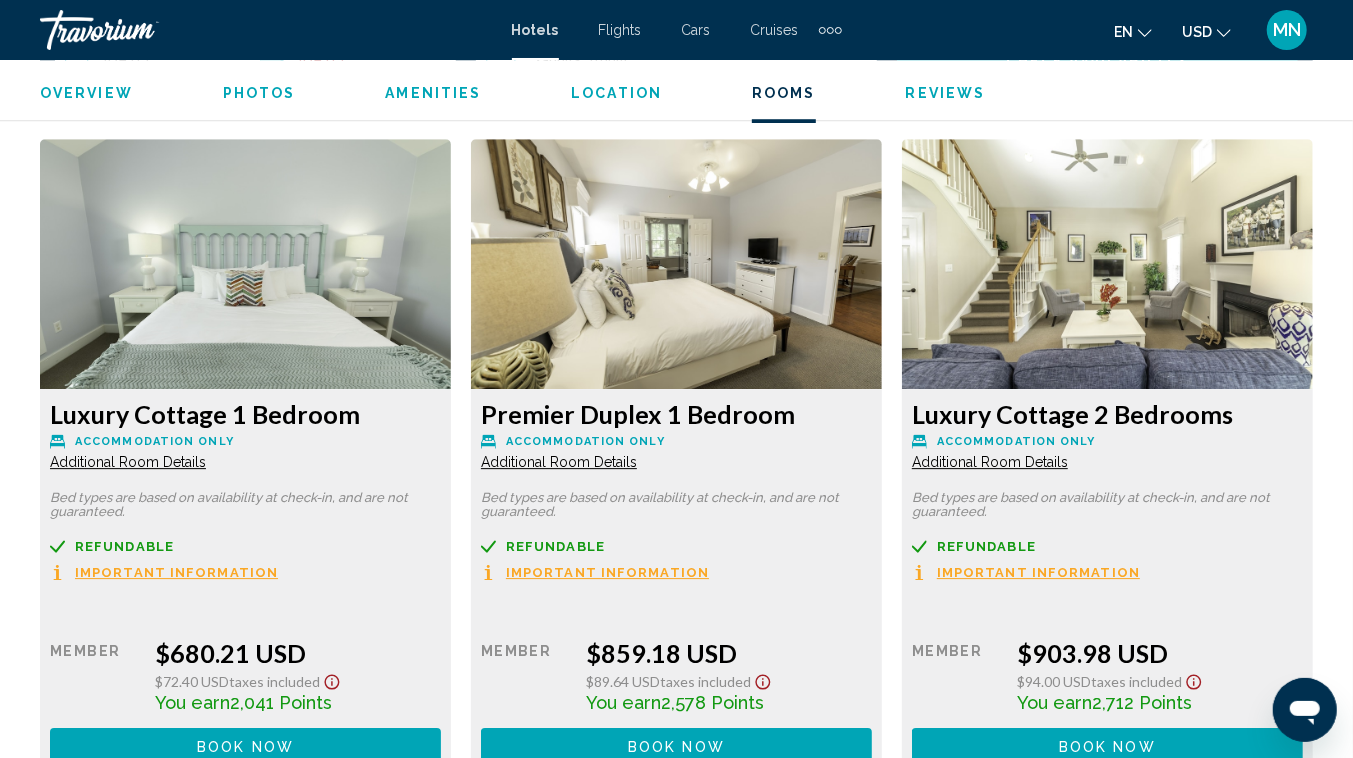 click at bounding box center [245, 264] 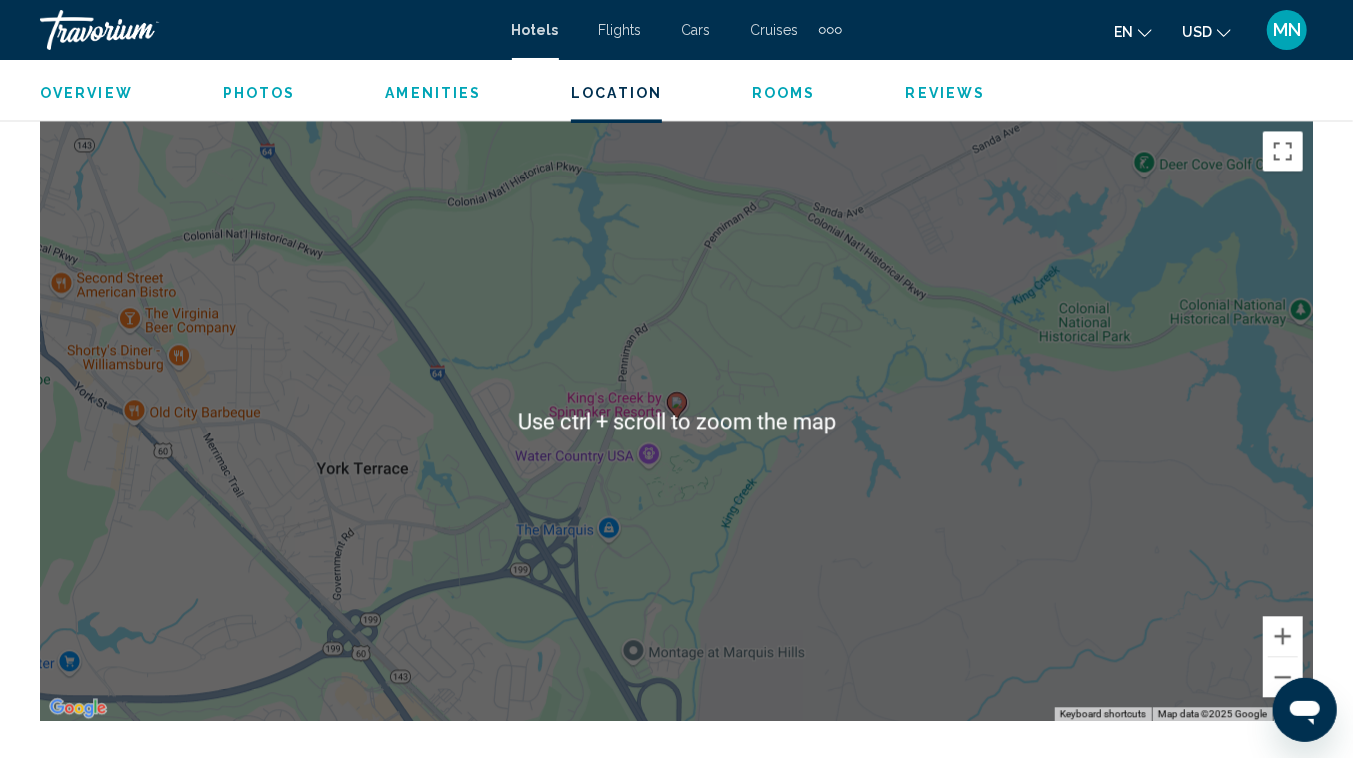scroll, scrollTop: 2239, scrollLeft: 0, axis: vertical 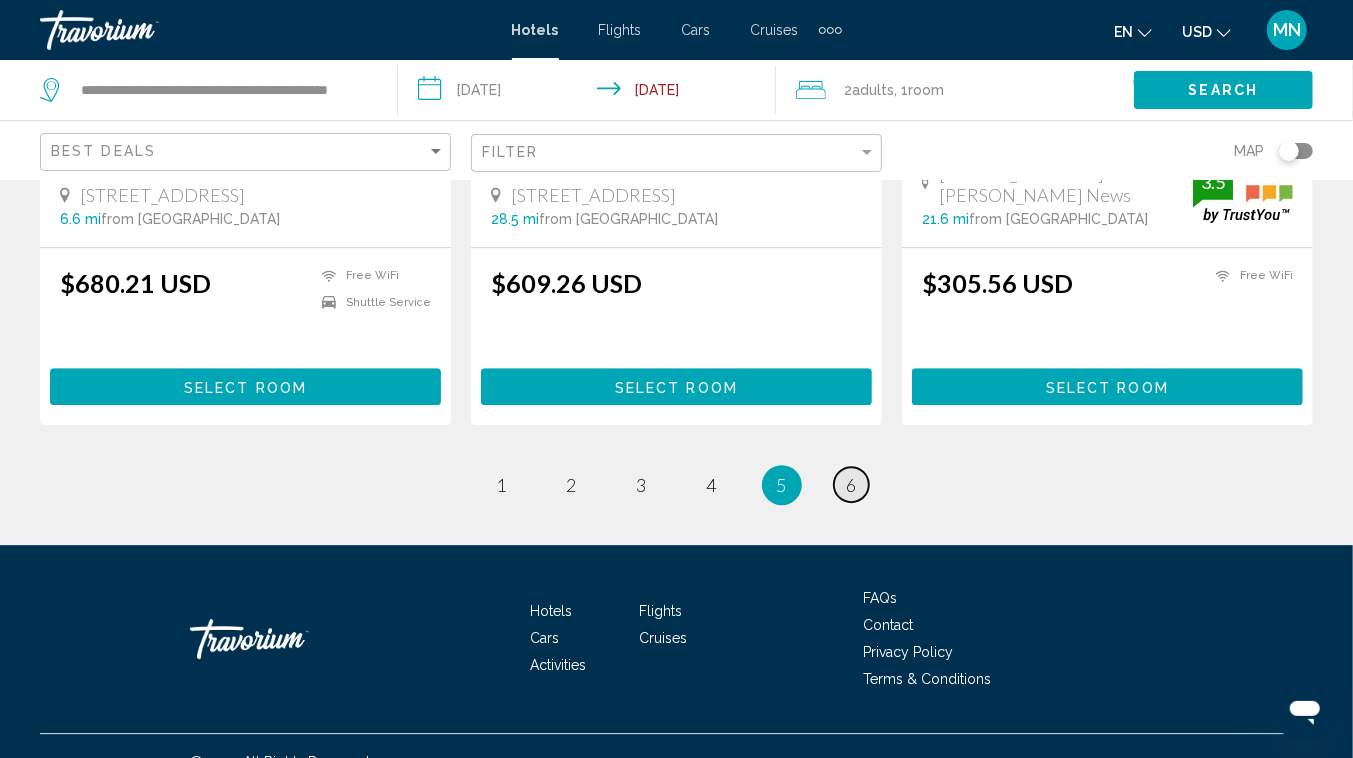 click on "6" at bounding box center [852, 485] 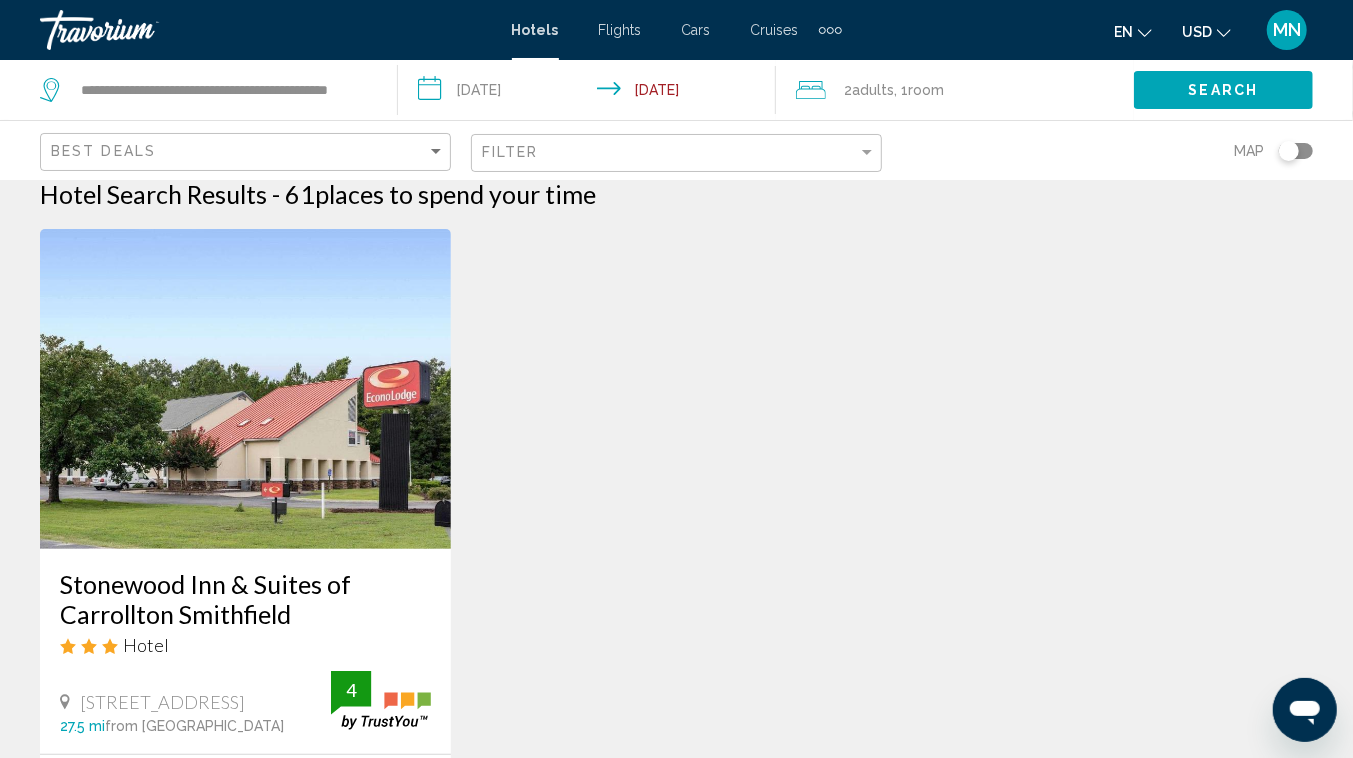 scroll, scrollTop: 561, scrollLeft: 0, axis: vertical 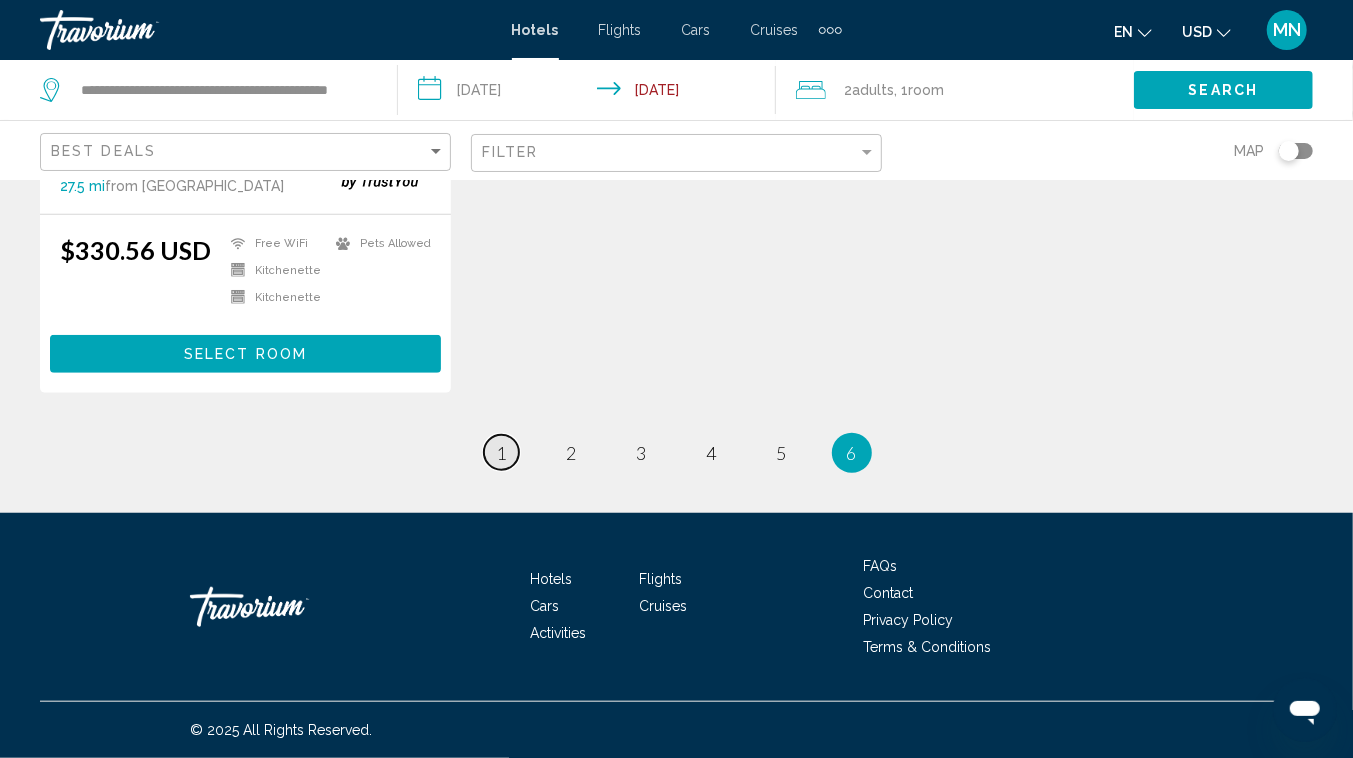 click on "1" at bounding box center [502, 453] 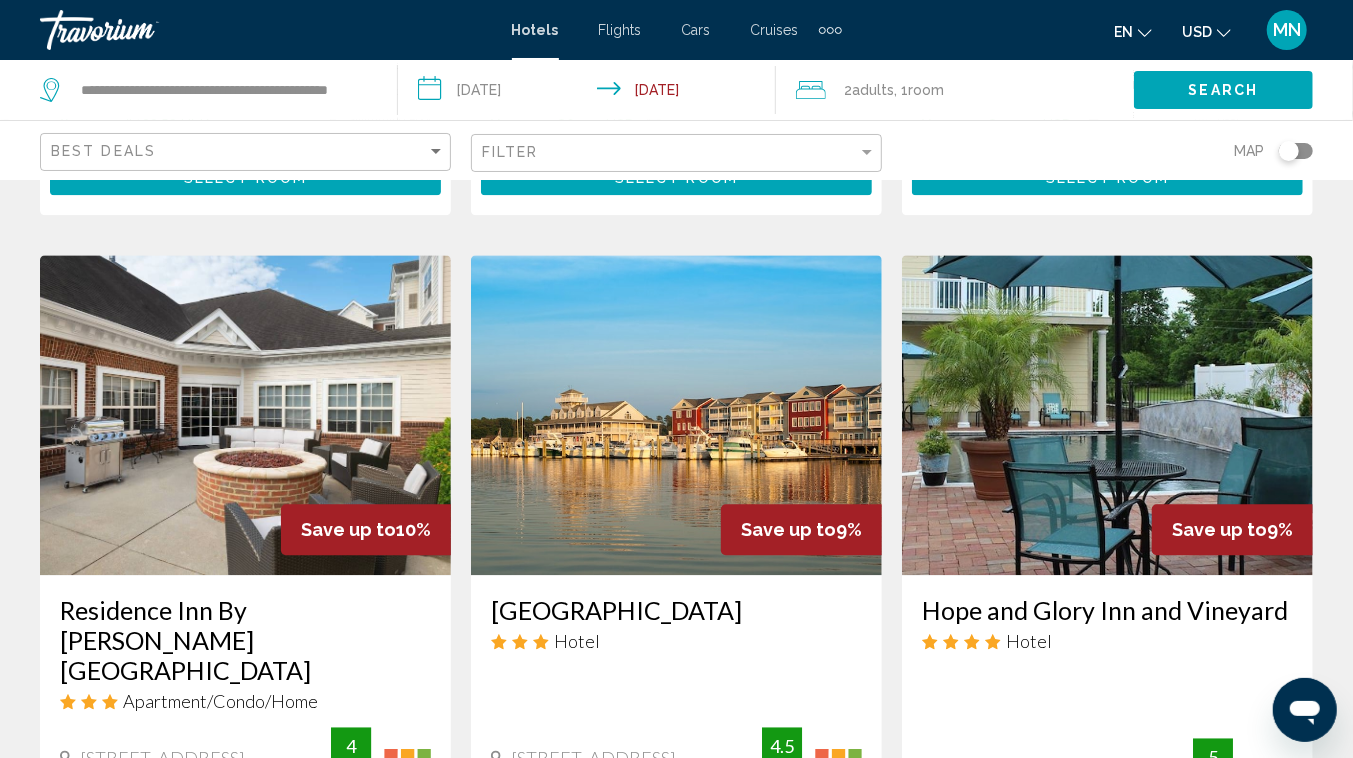 scroll, scrollTop: 2392, scrollLeft: 0, axis: vertical 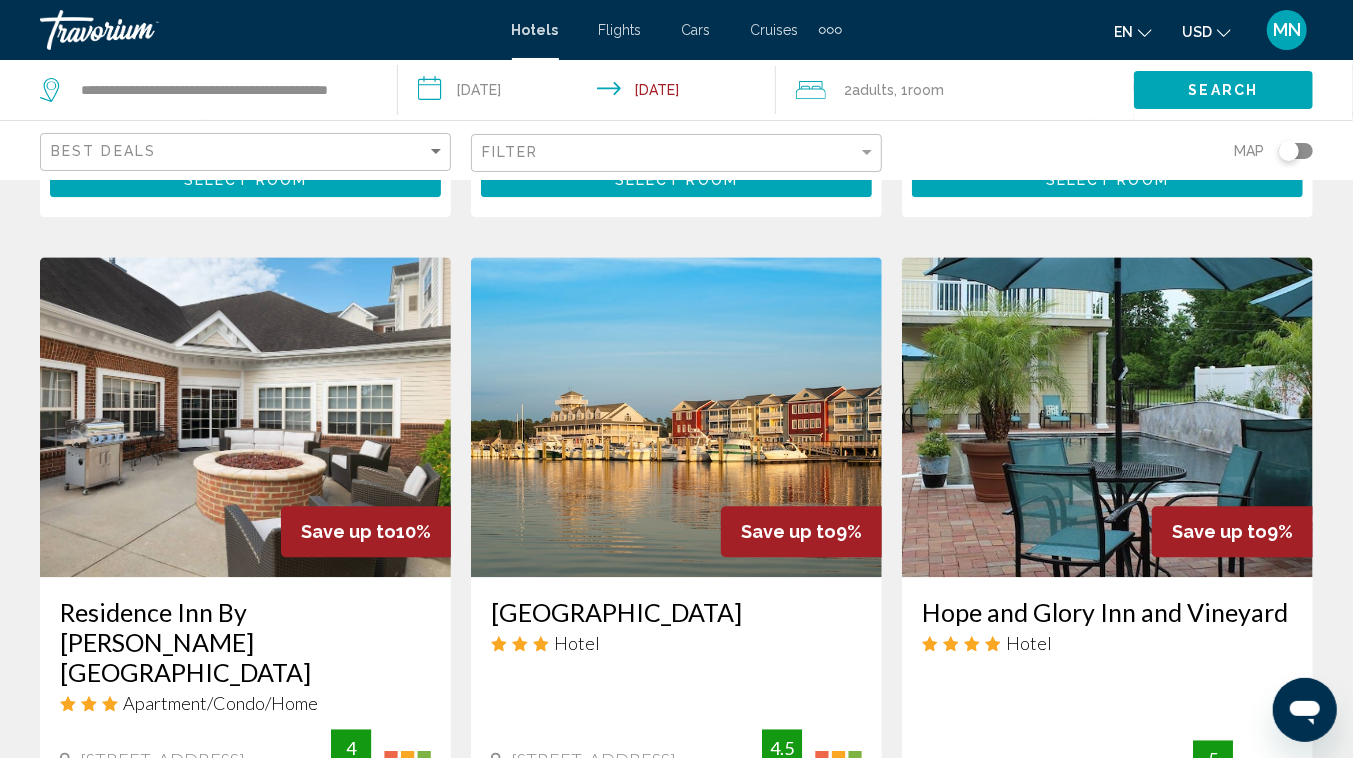 click at bounding box center (676, 417) 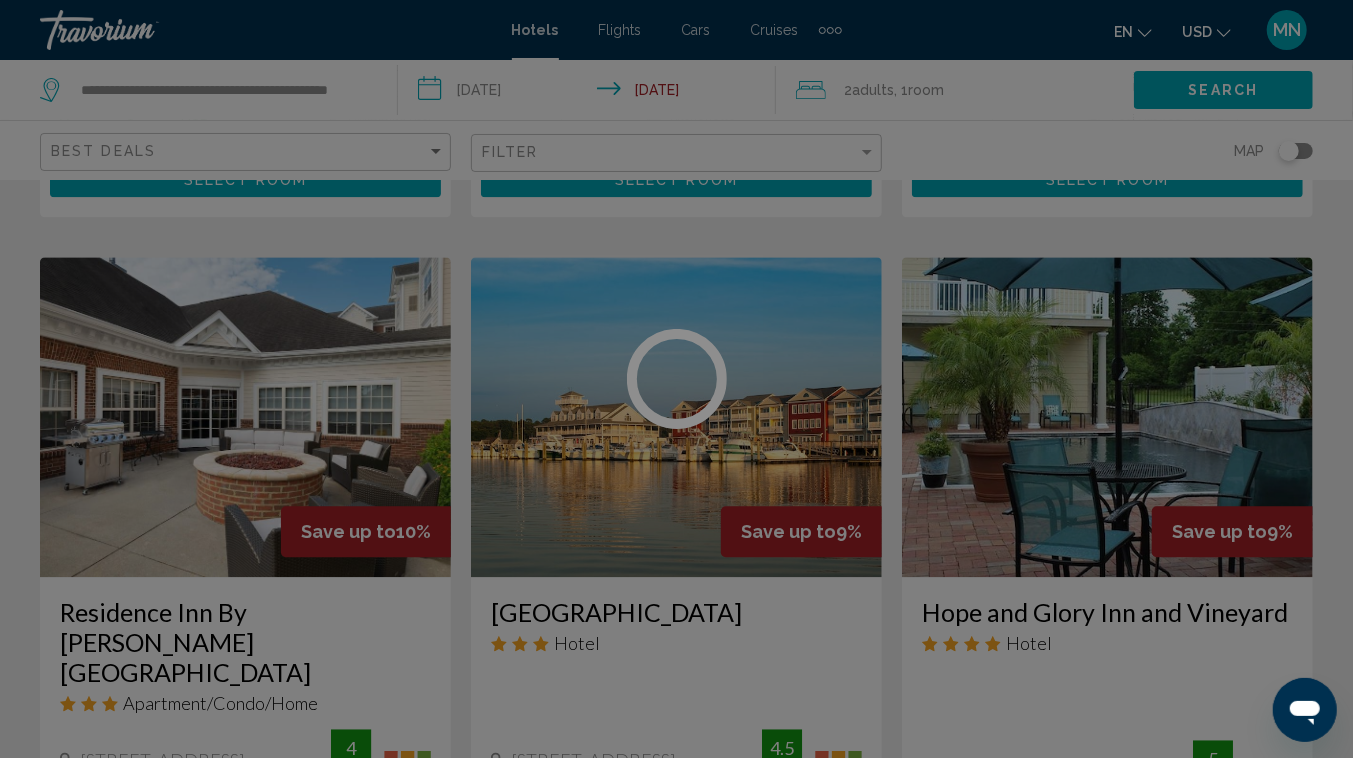 scroll, scrollTop: 155, scrollLeft: 0, axis: vertical 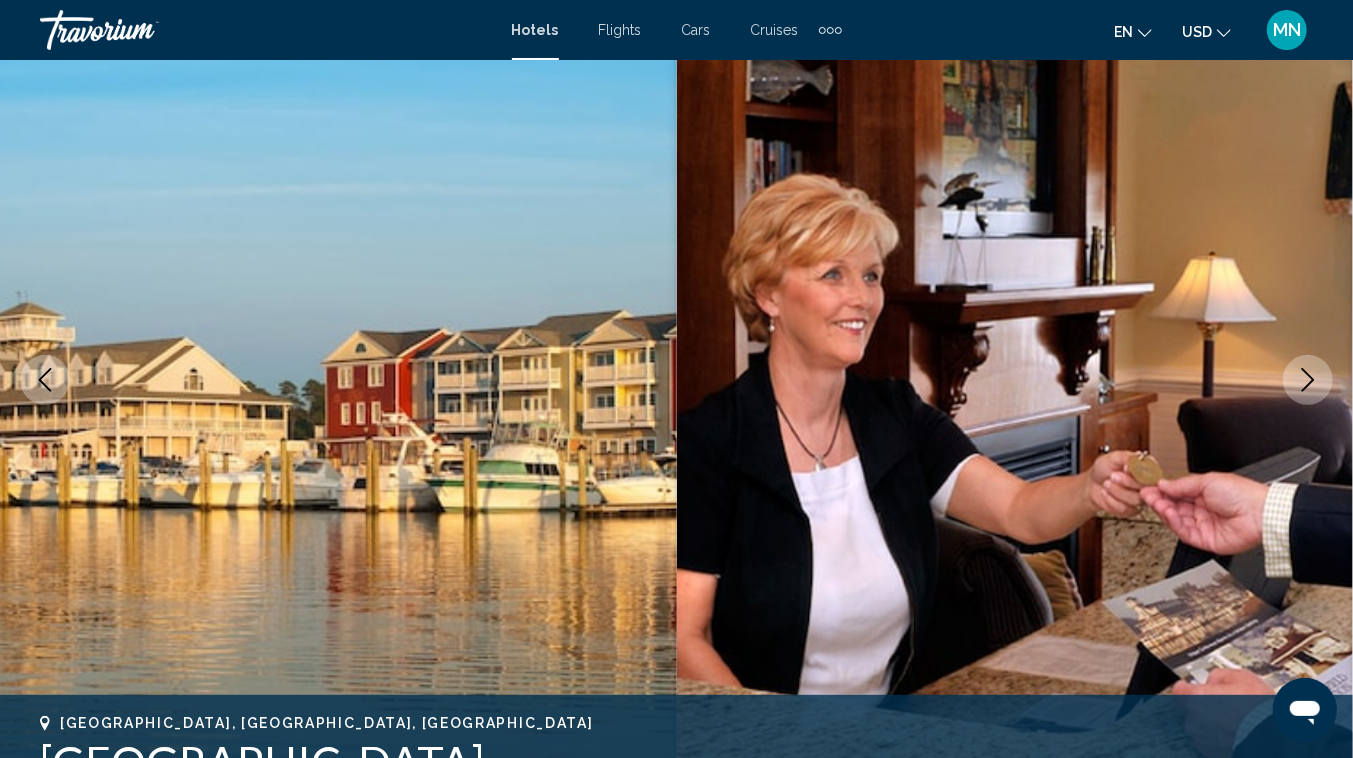 click 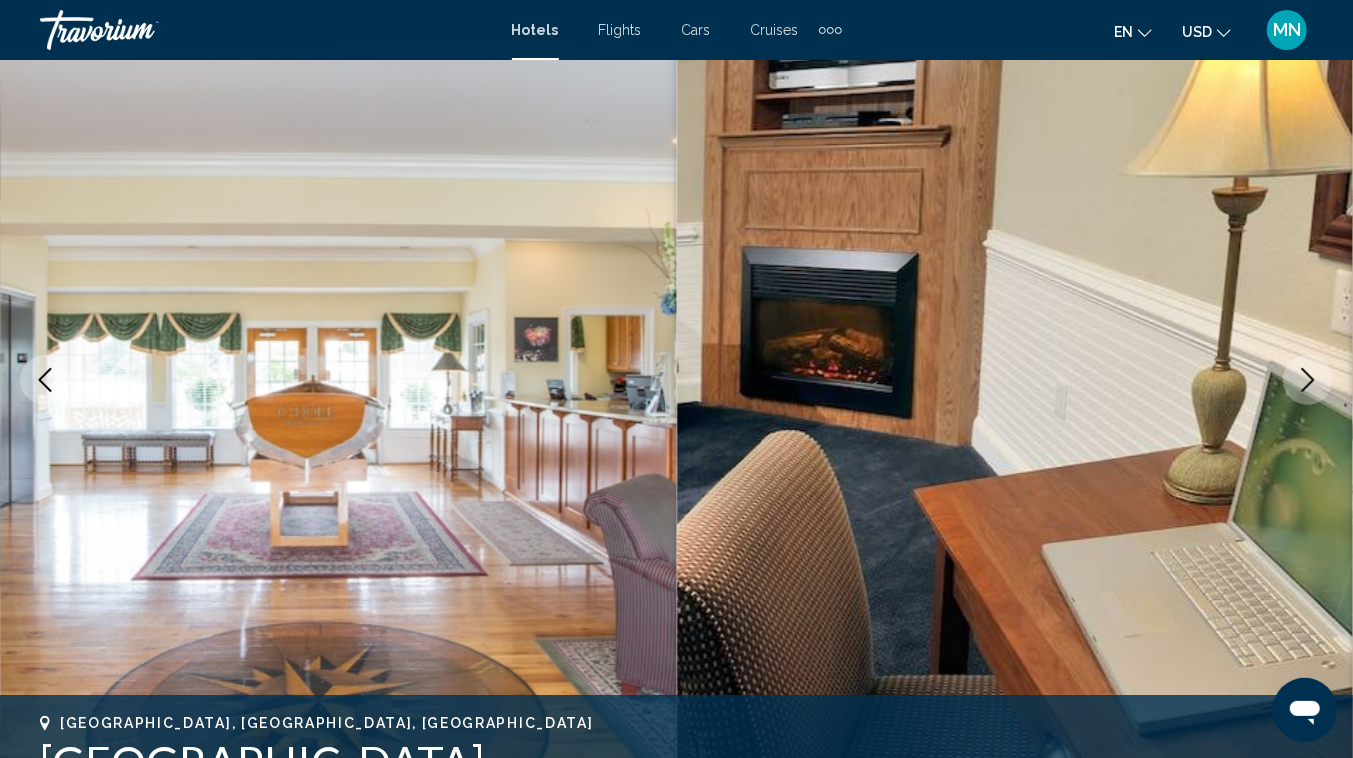 click 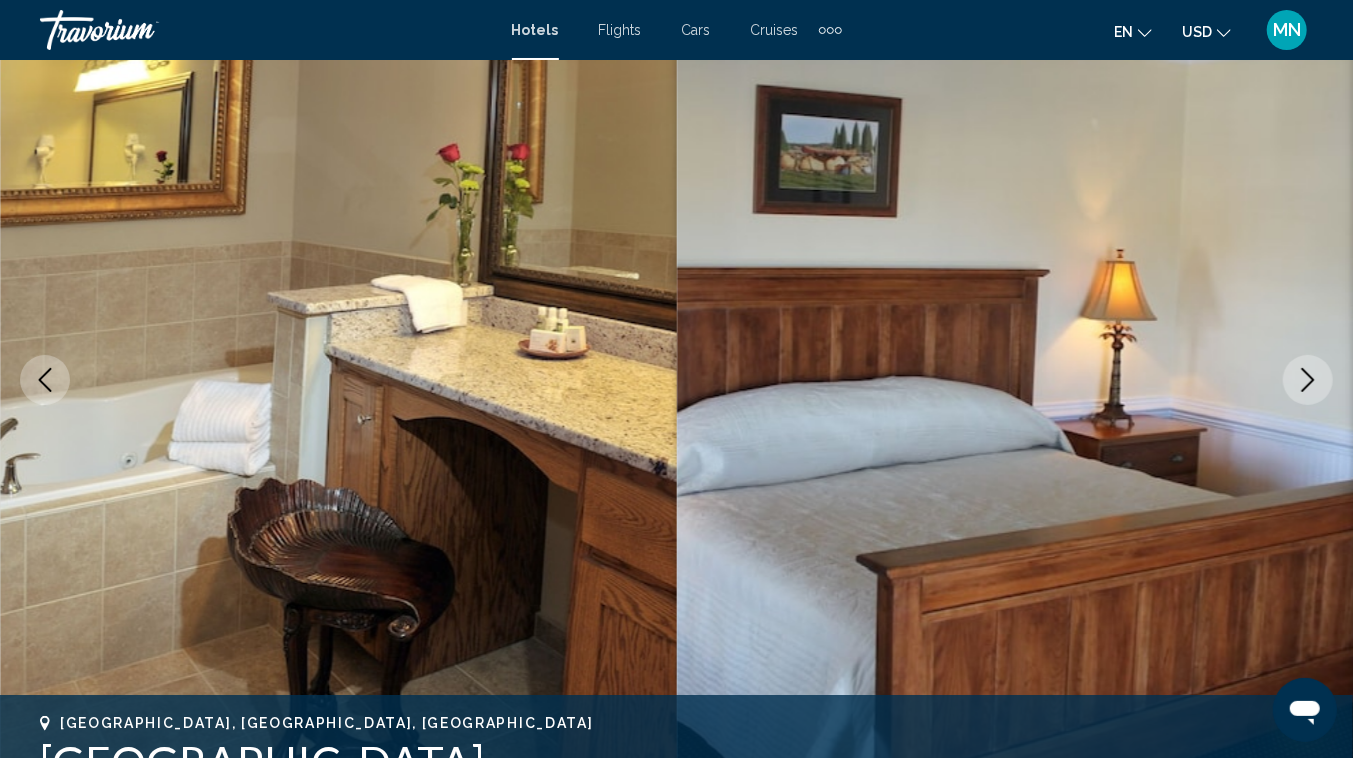 click 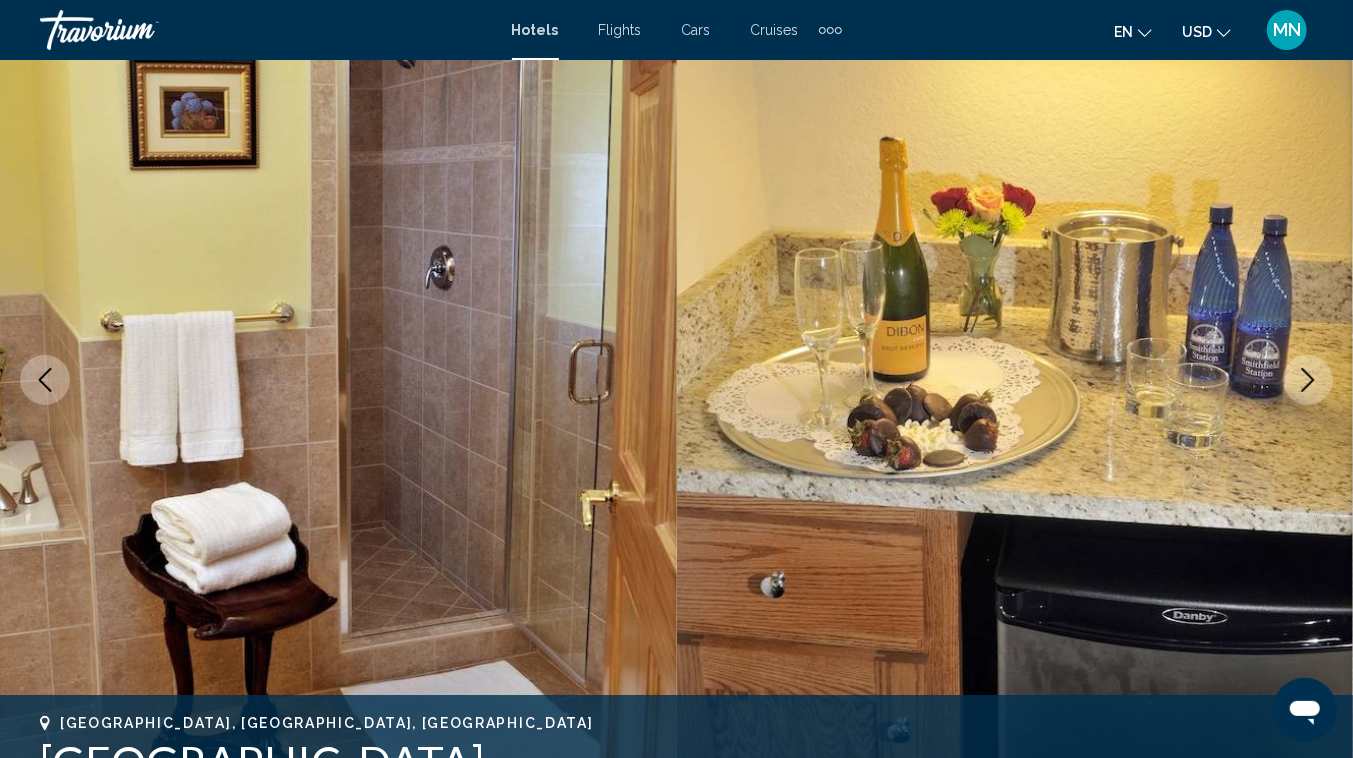 click 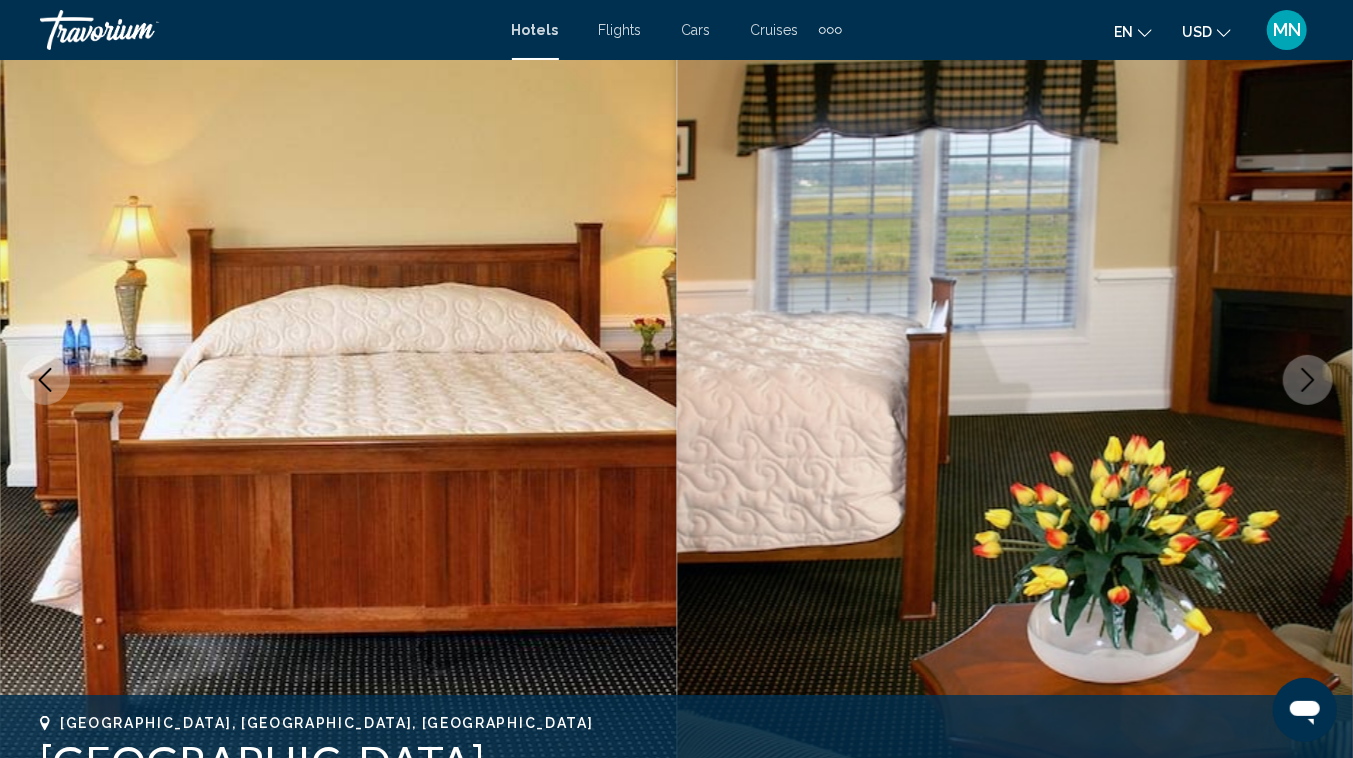 click 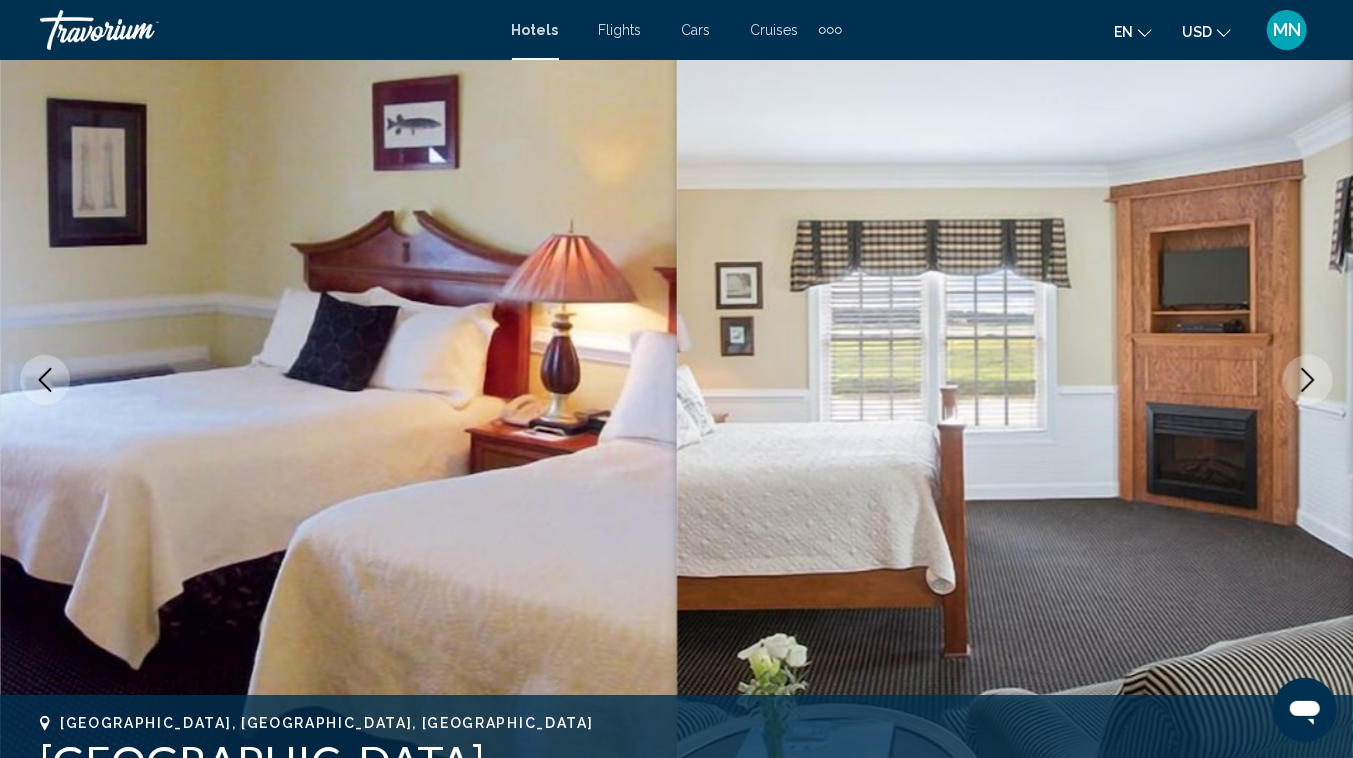 click 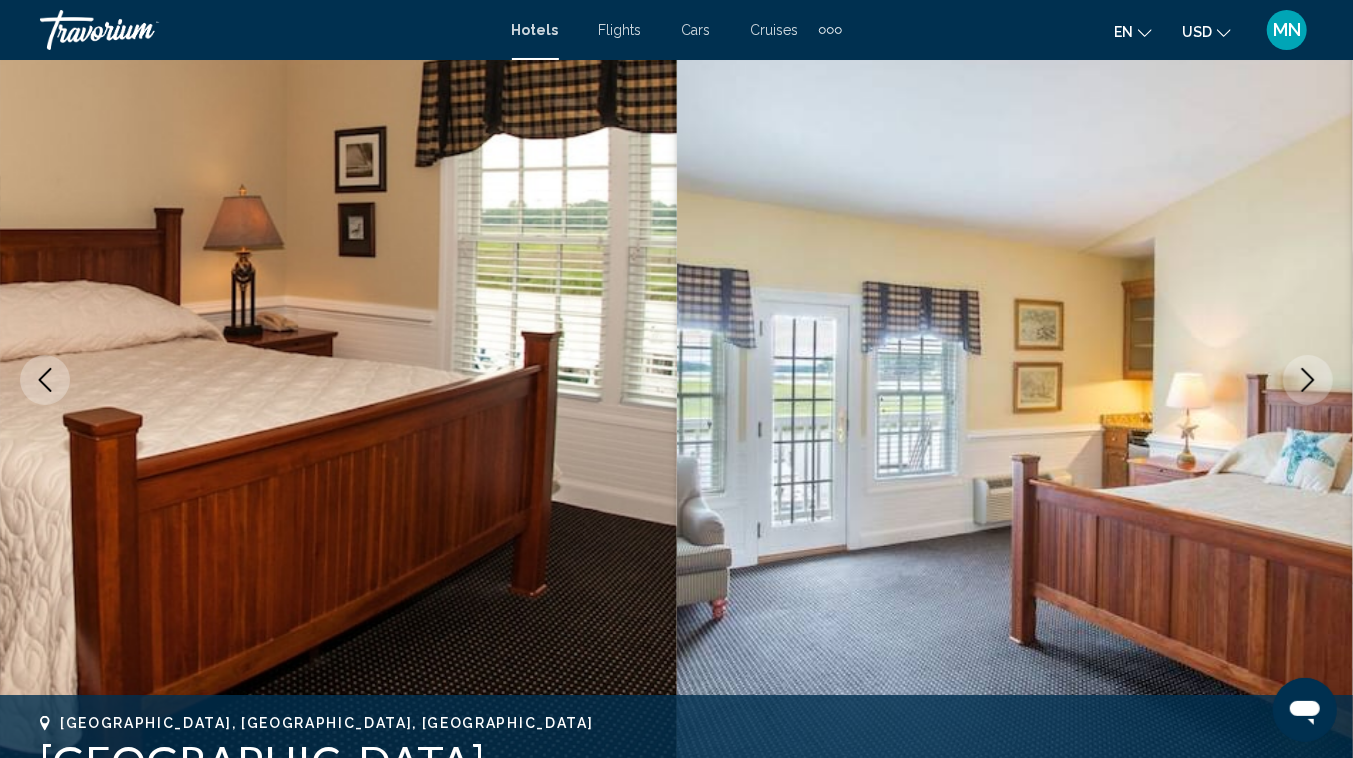 click 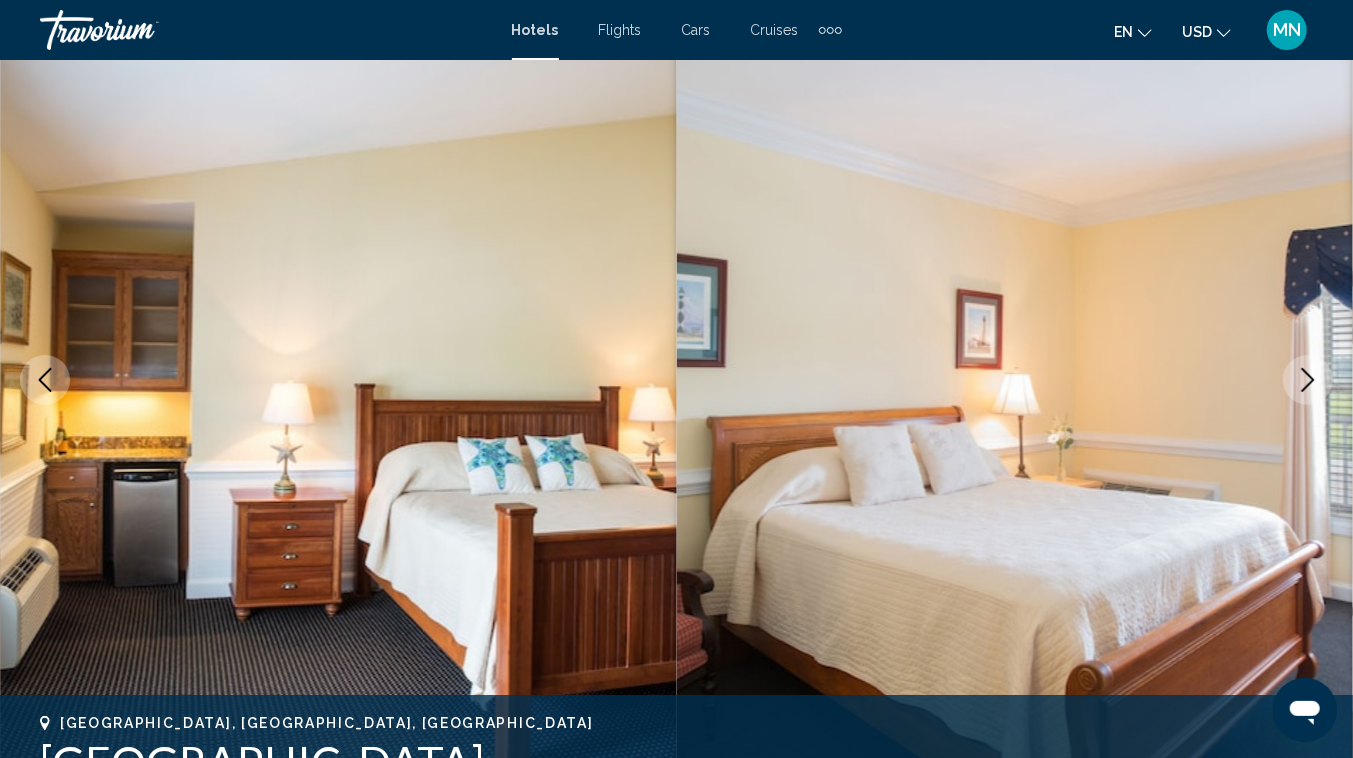 click 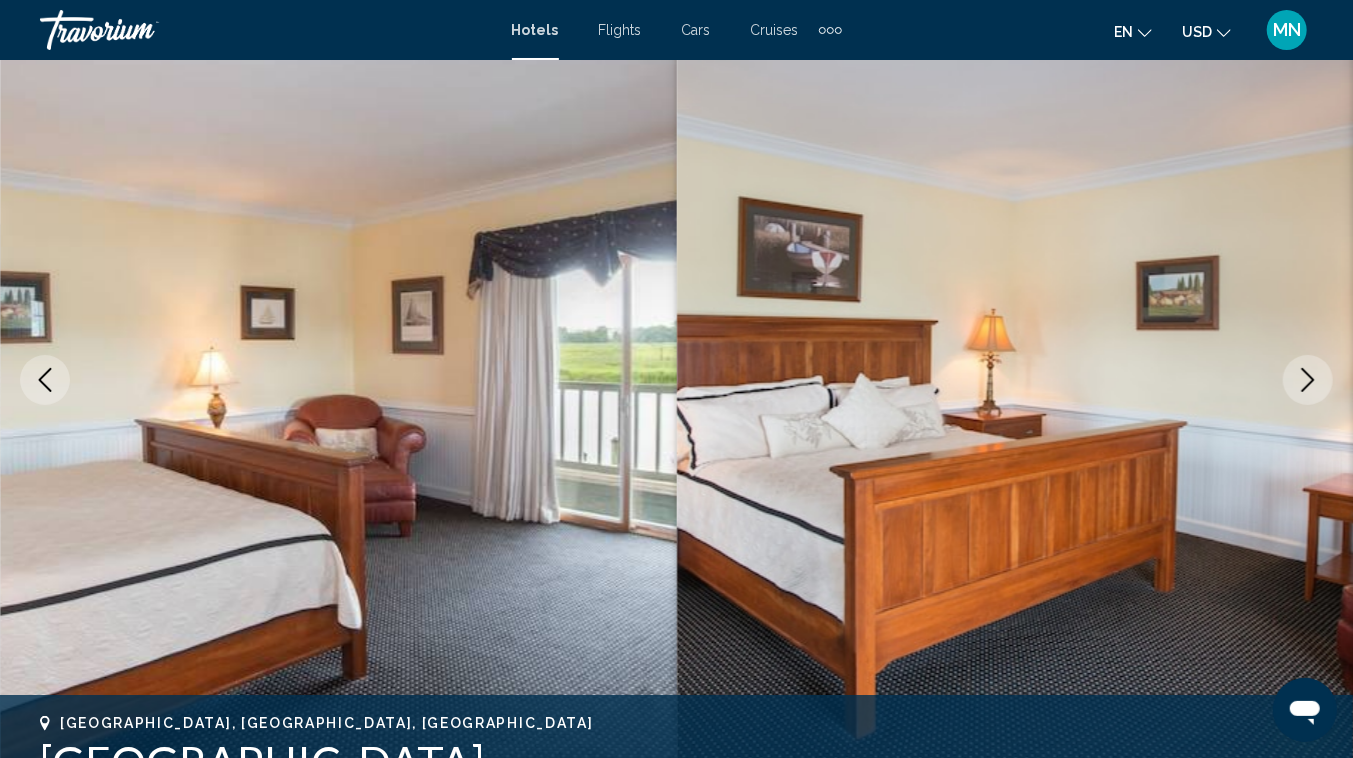 click 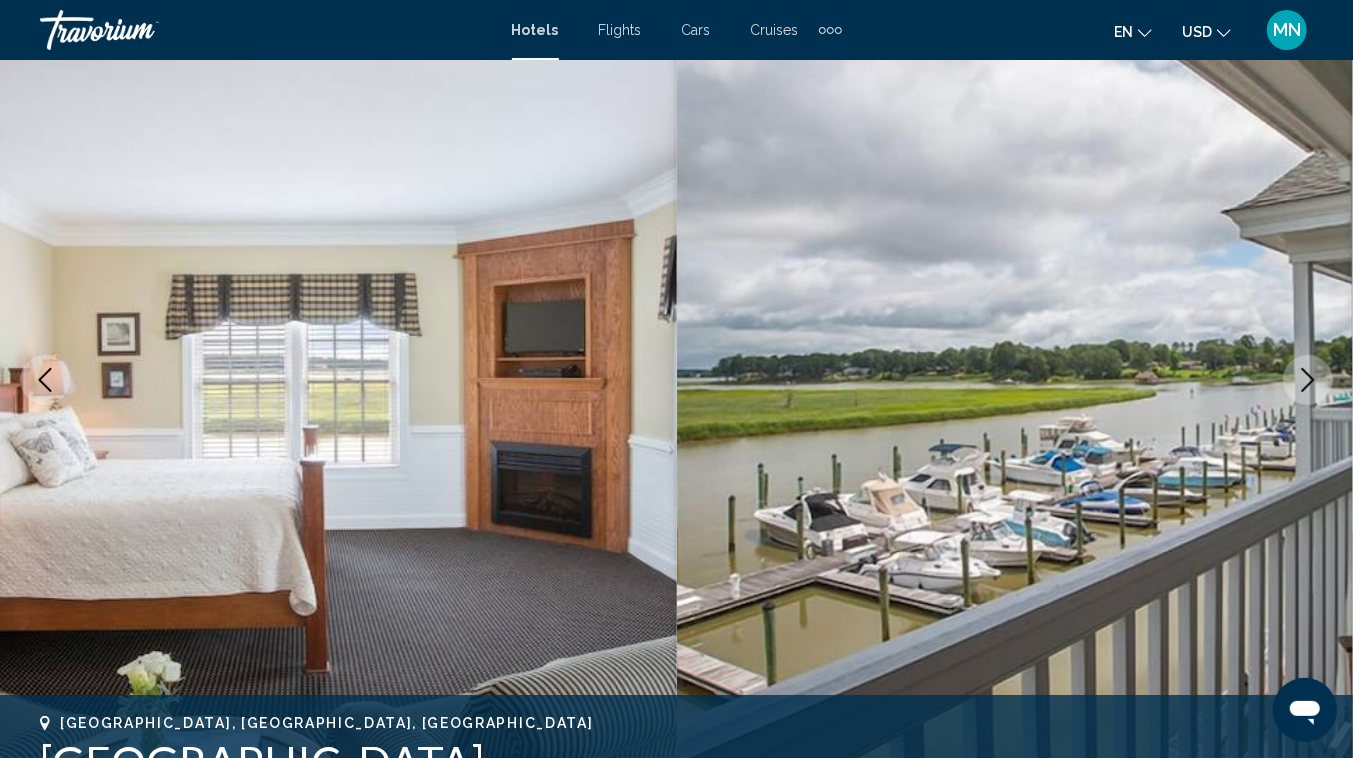 click 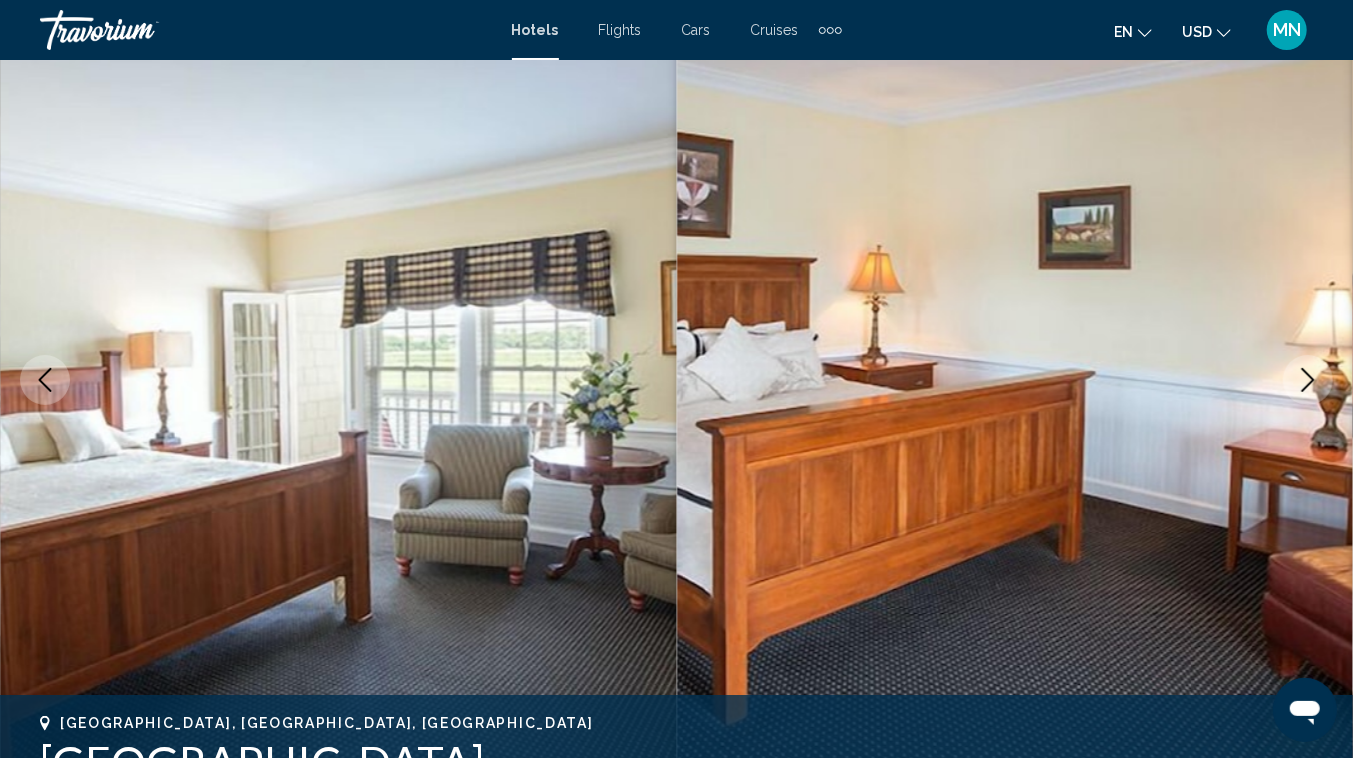 click 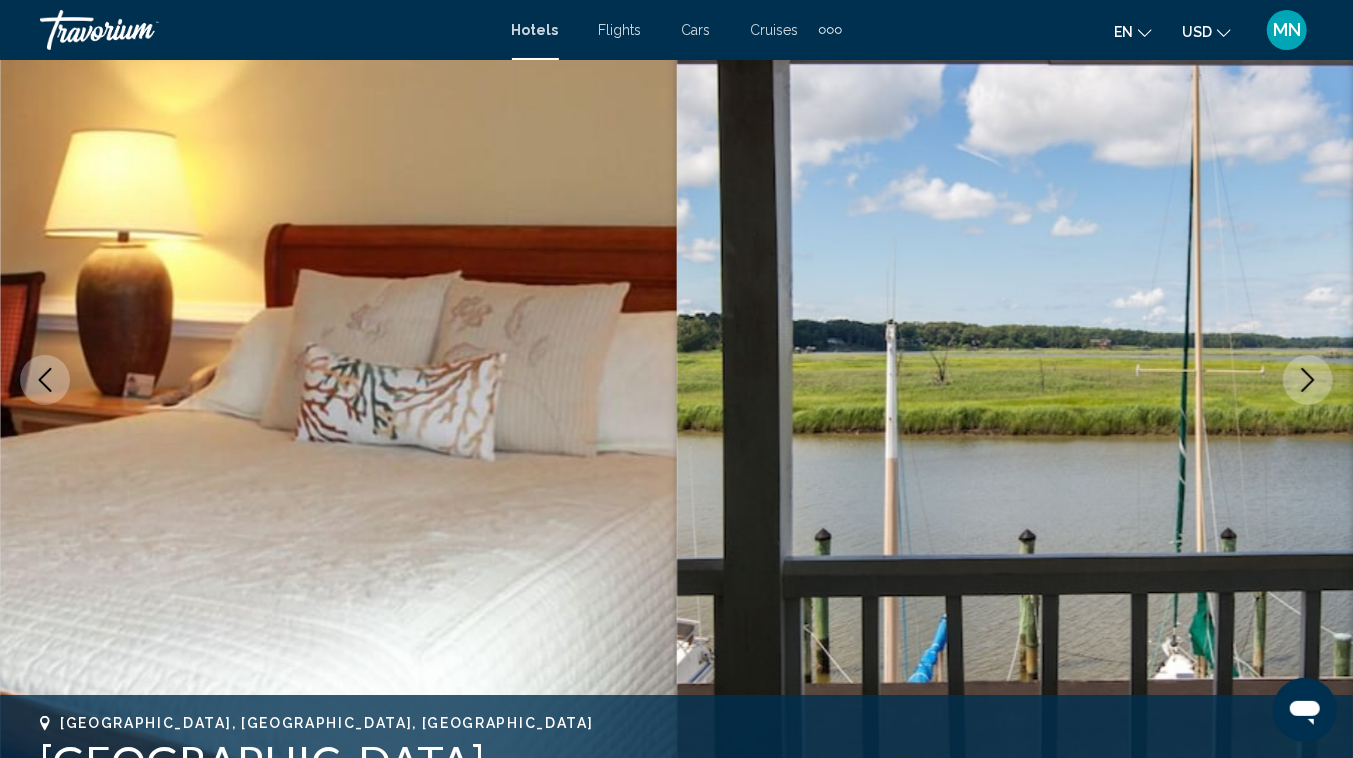 click 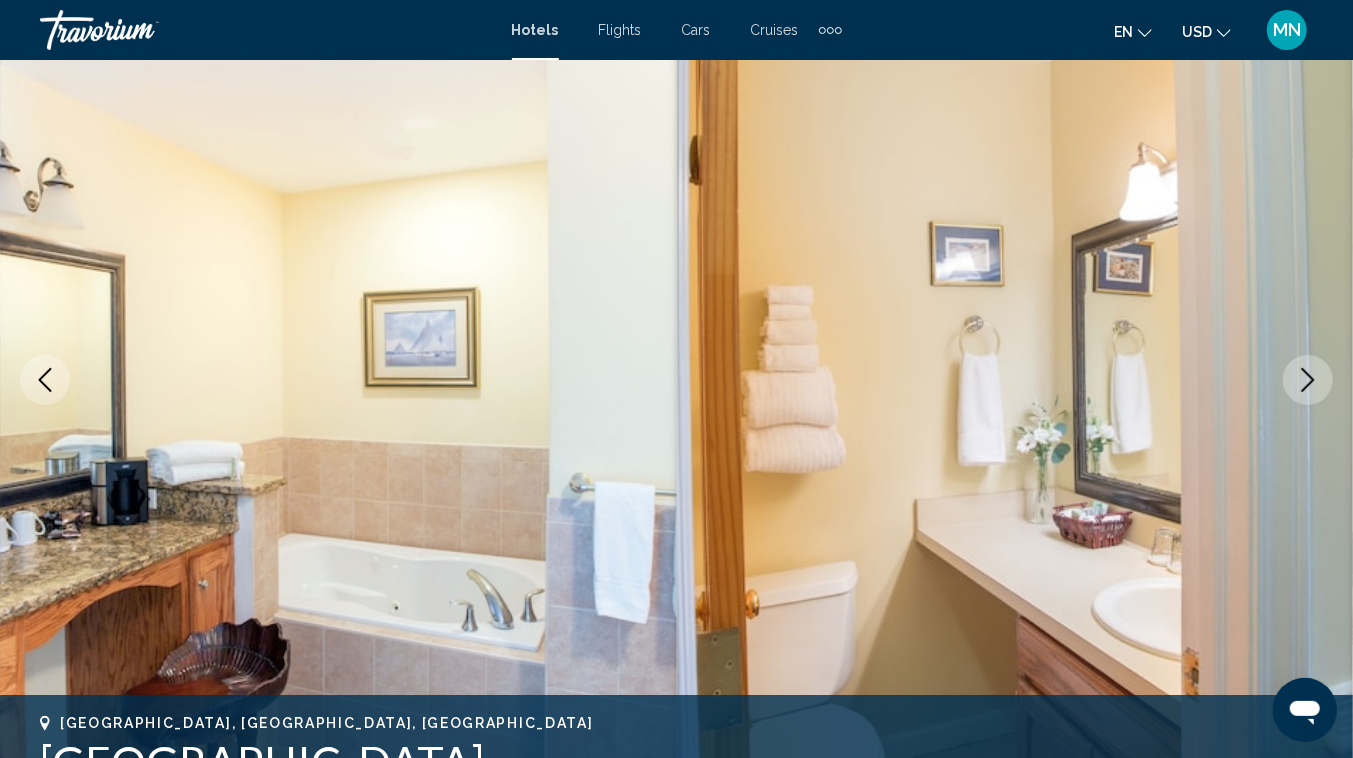click 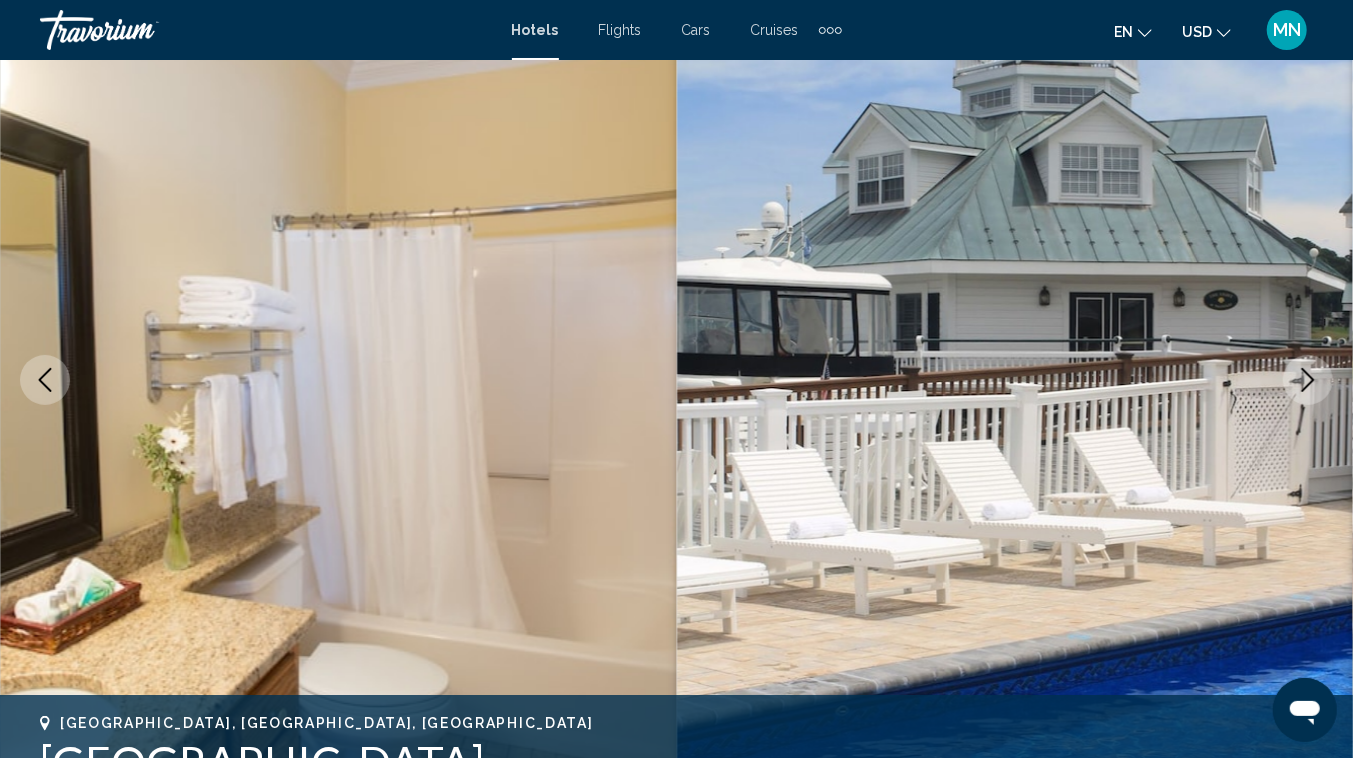 click 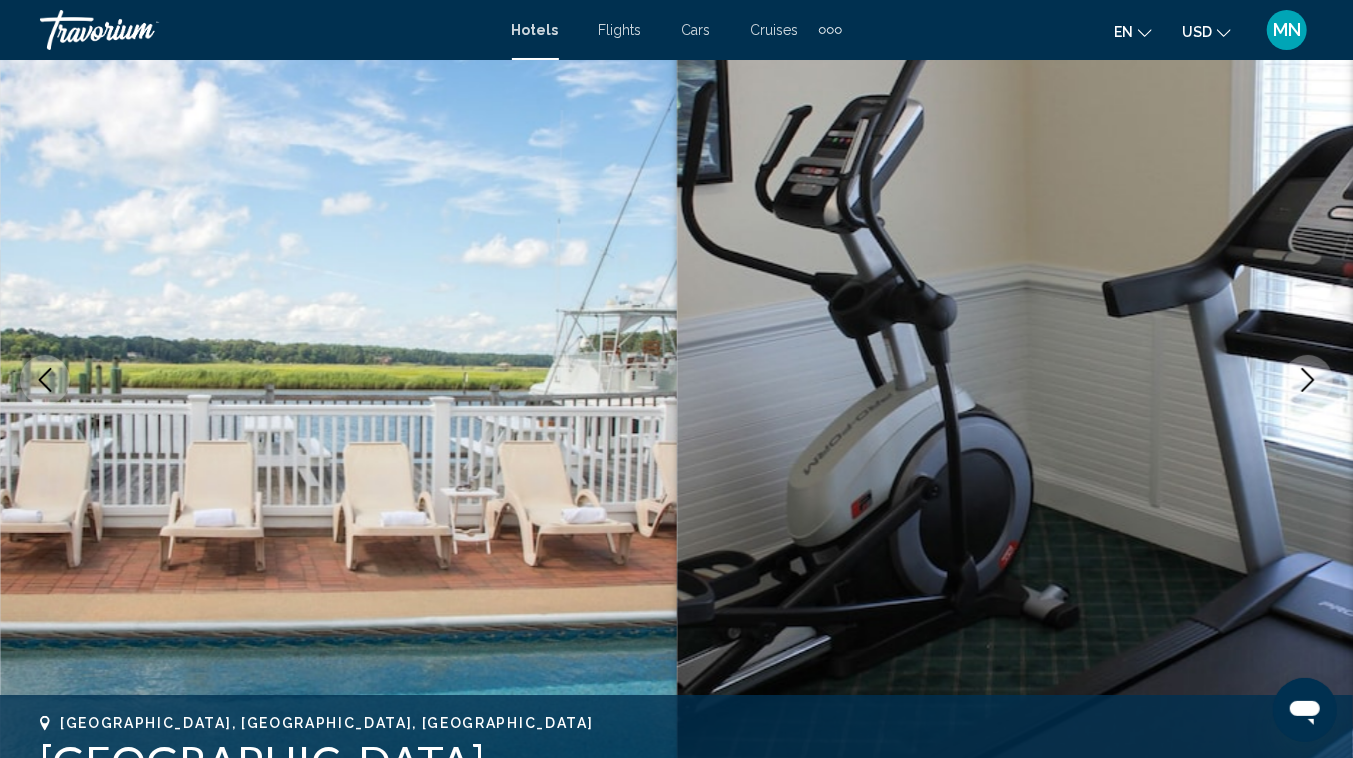 click 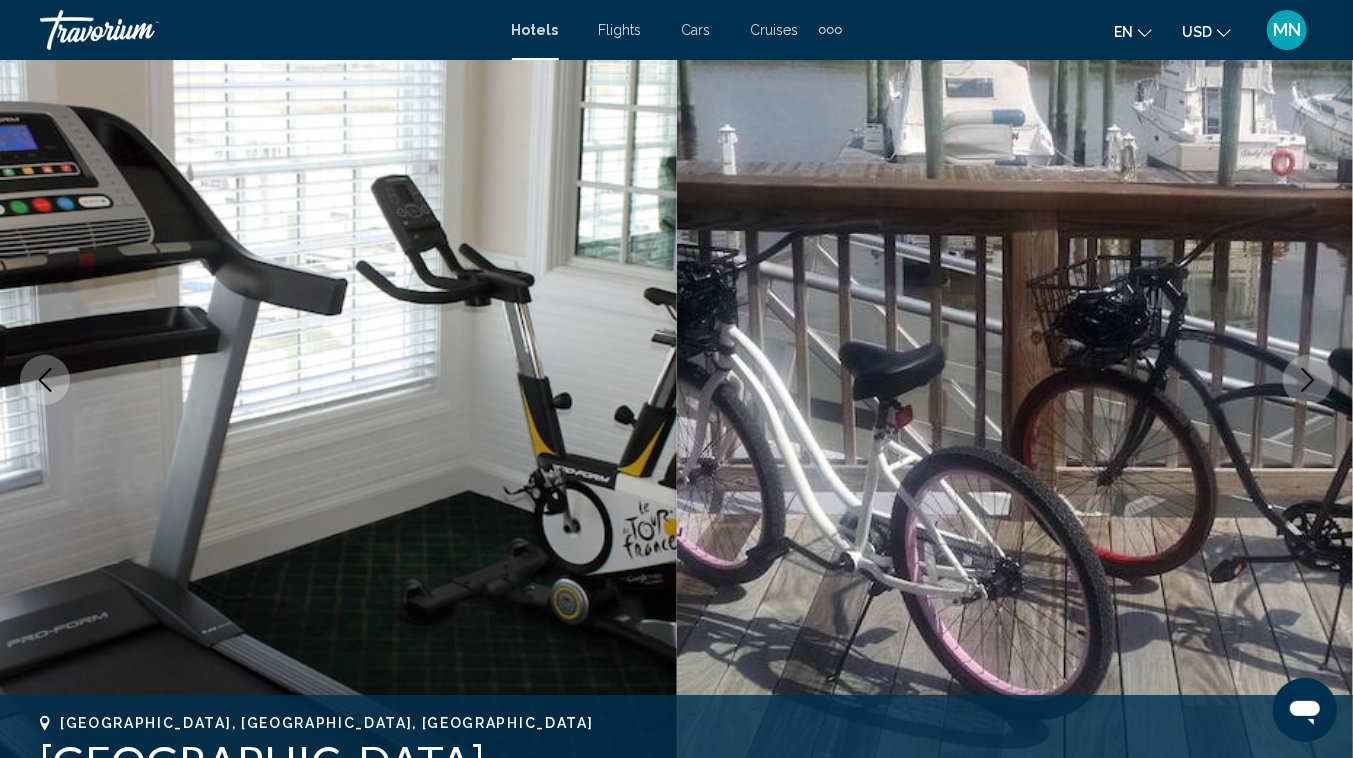 click 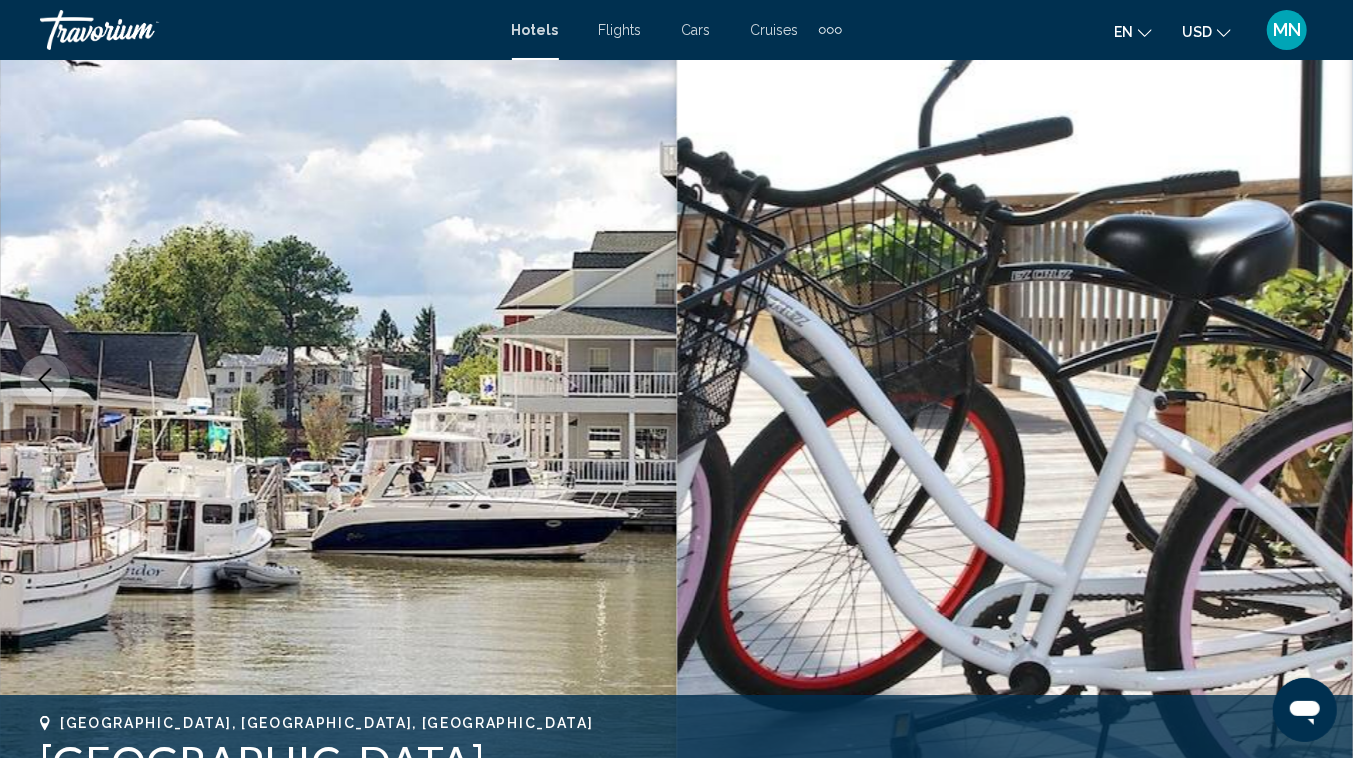click 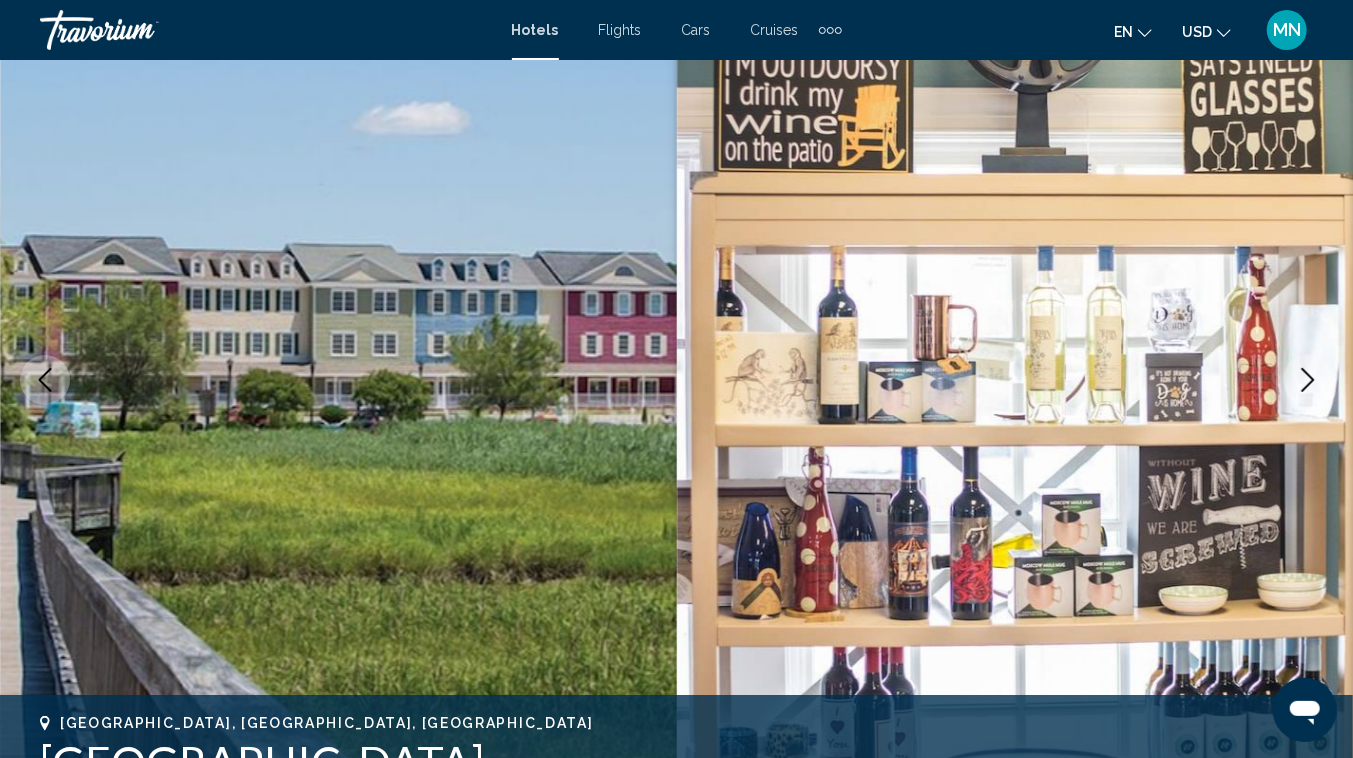 click 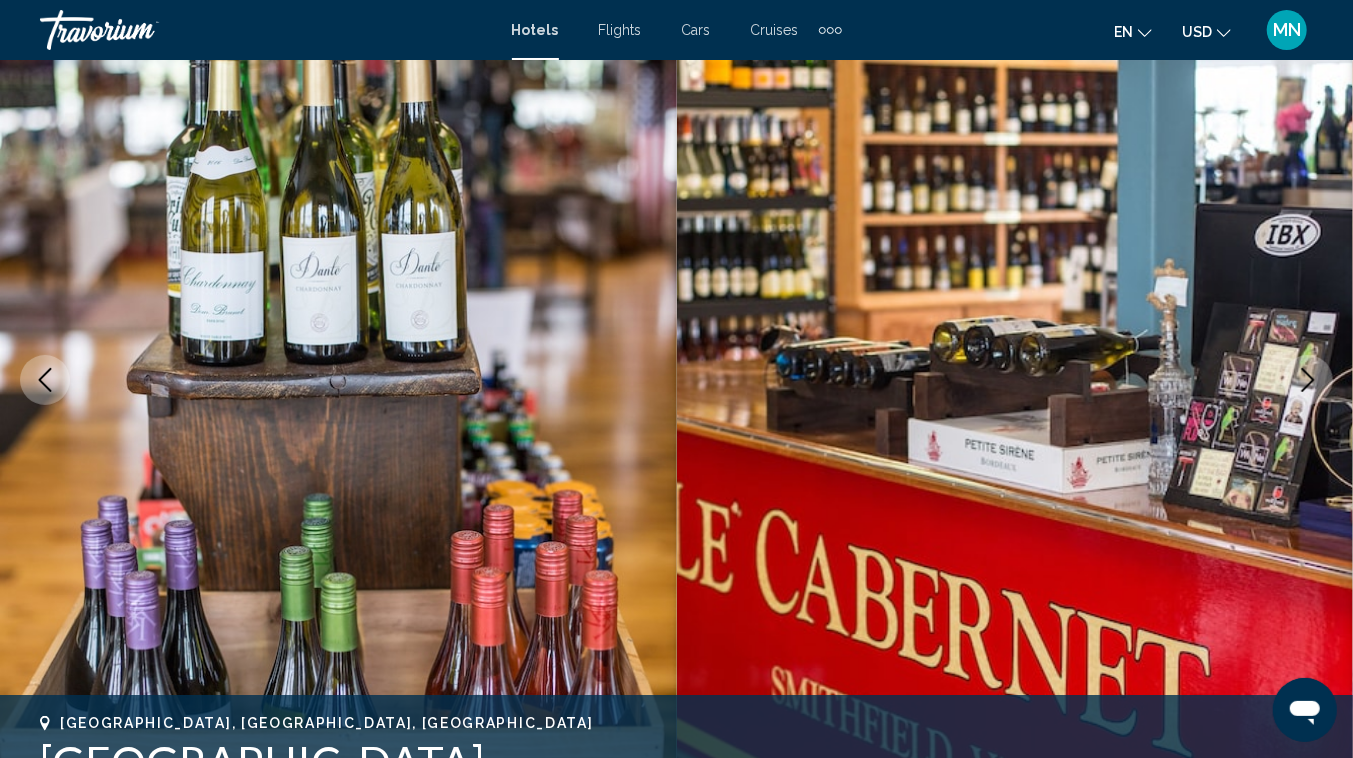 click 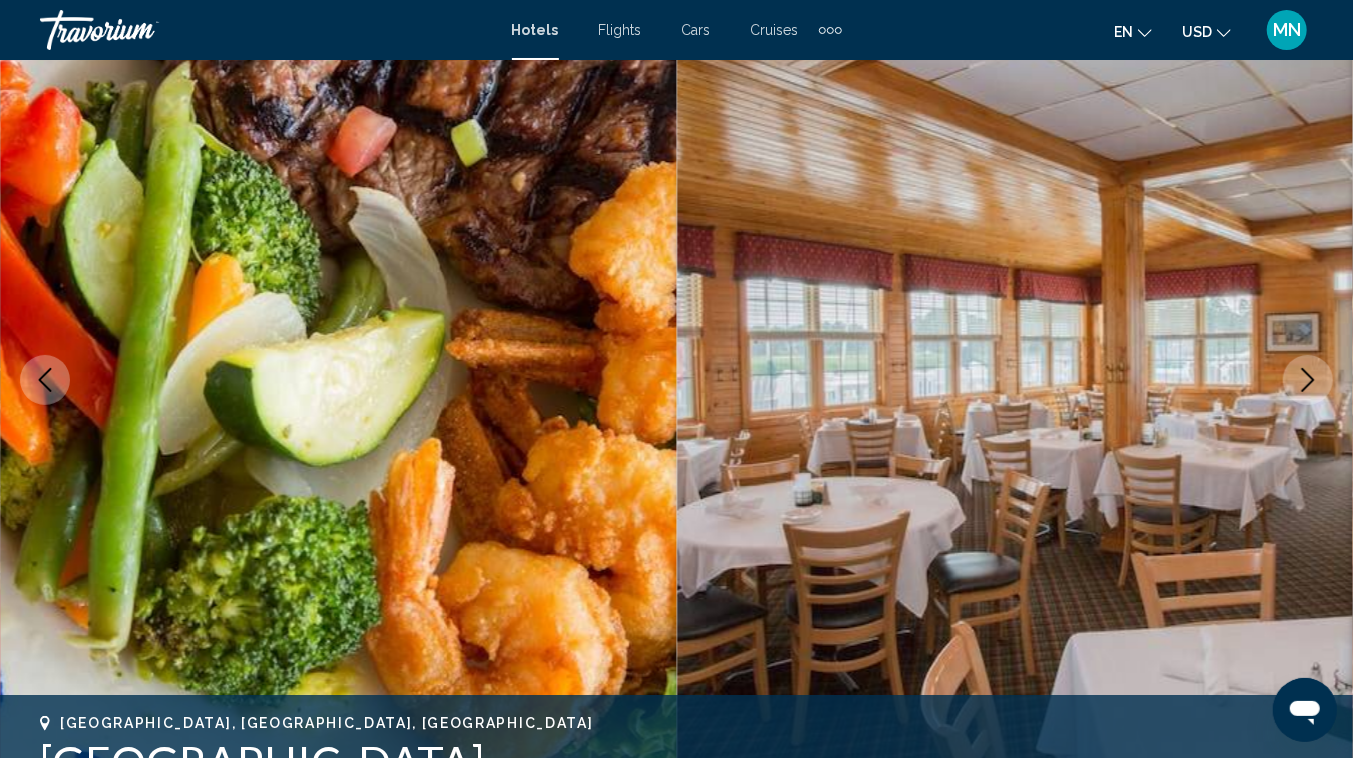 click 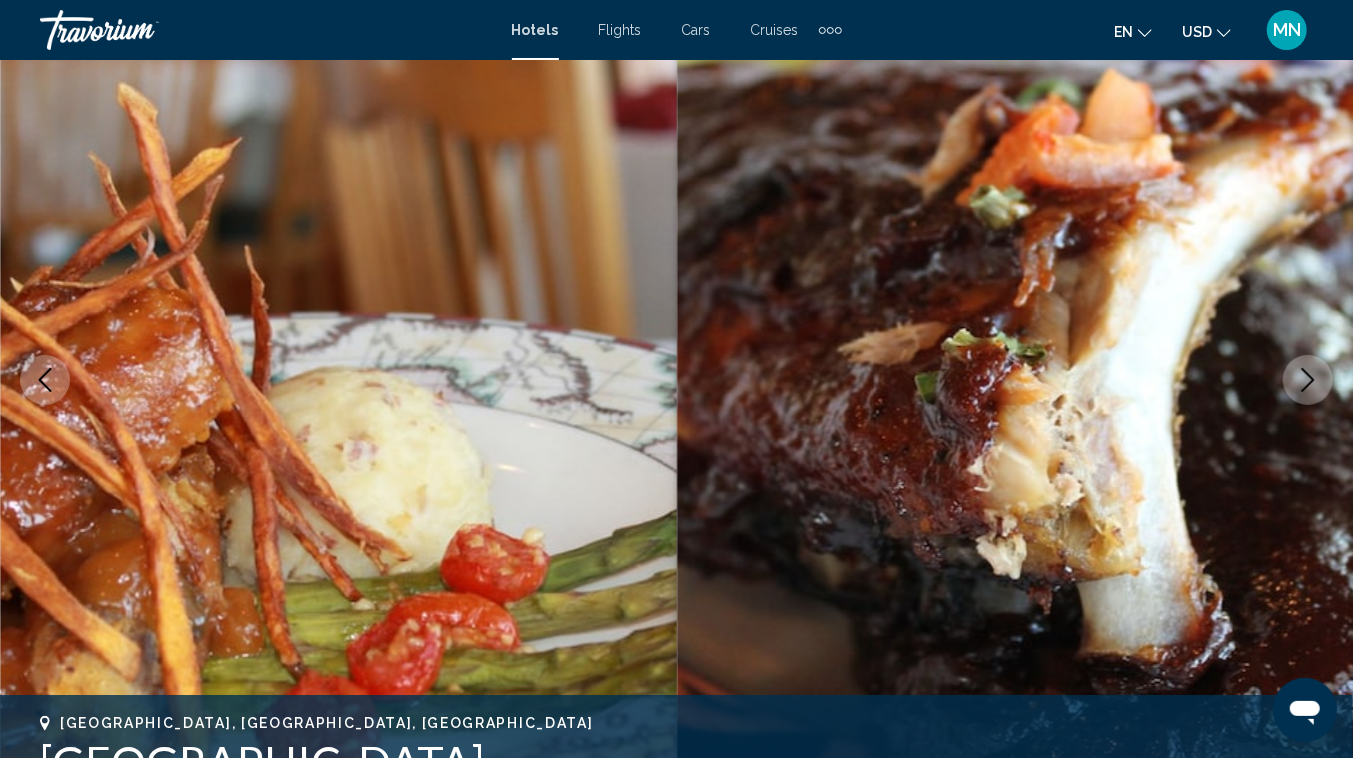 click 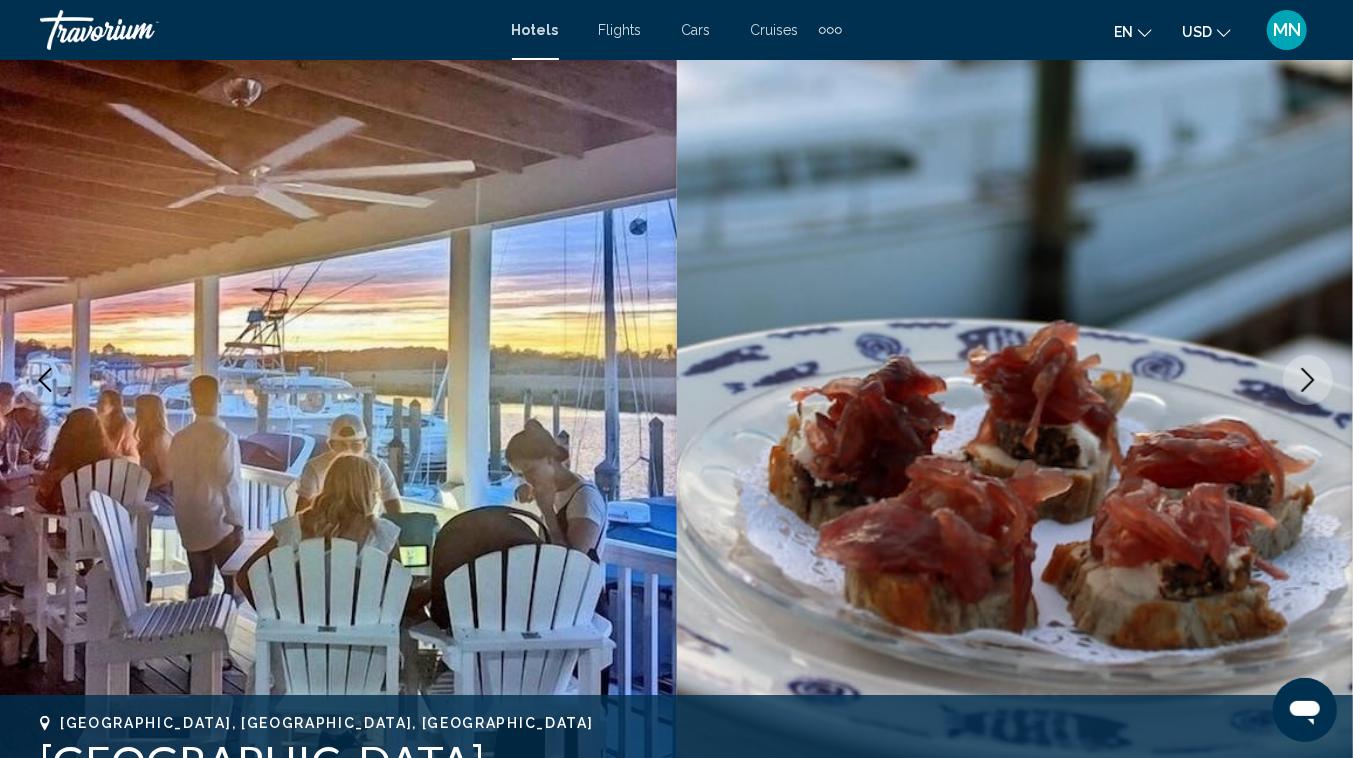 click 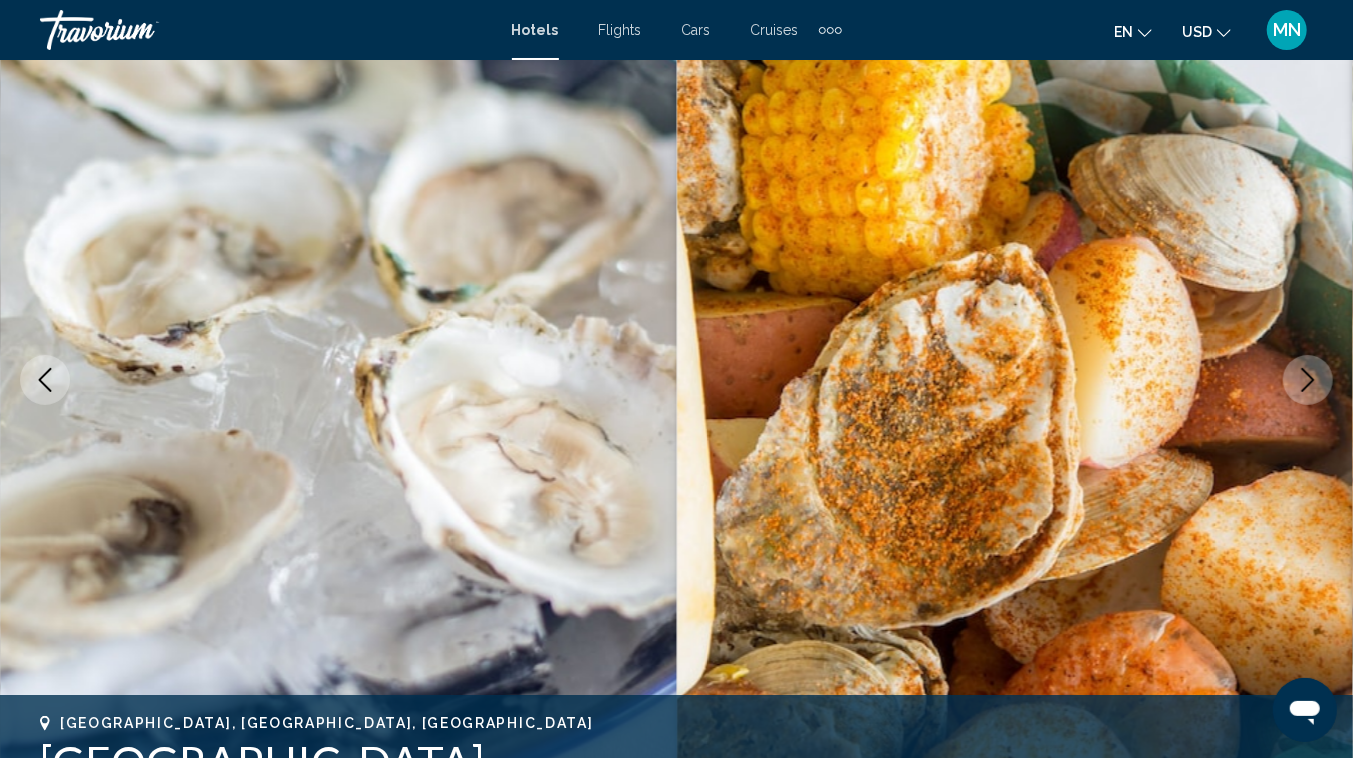 click 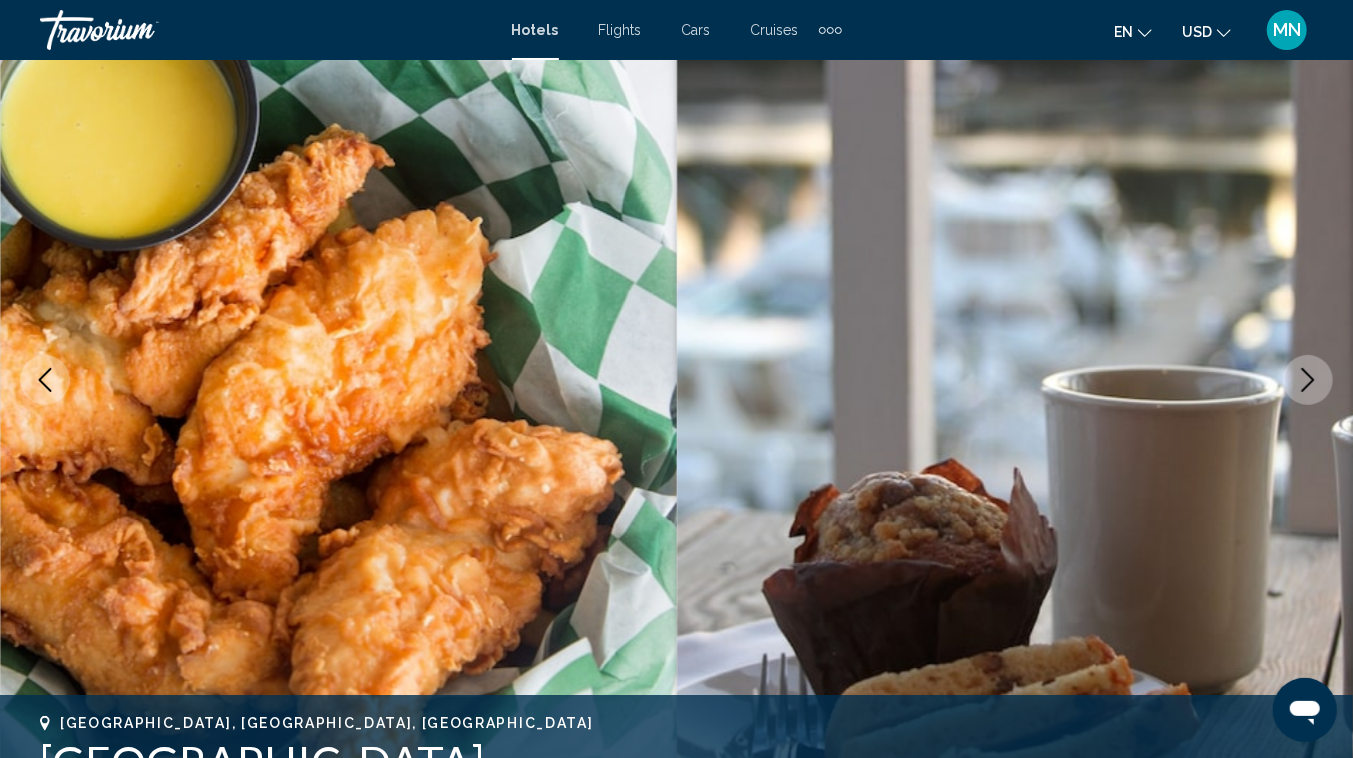 click 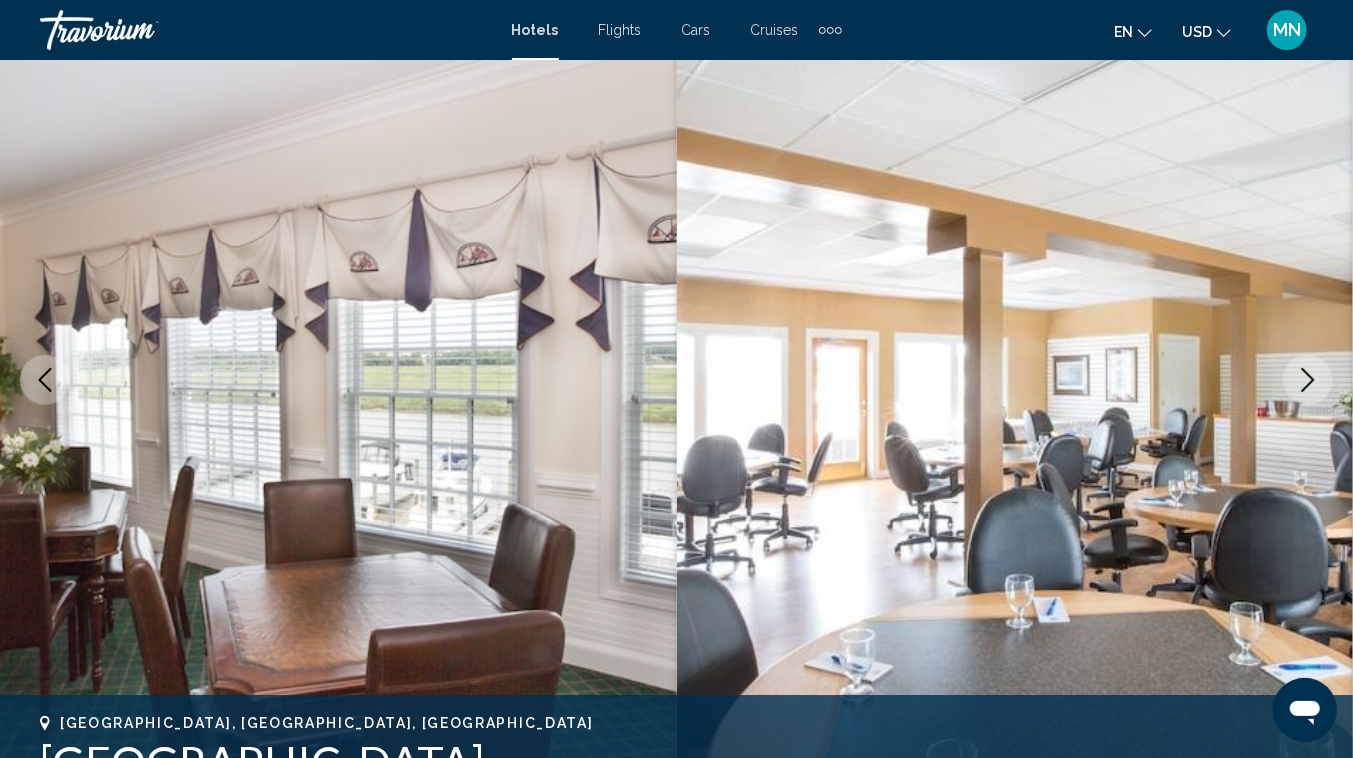 click 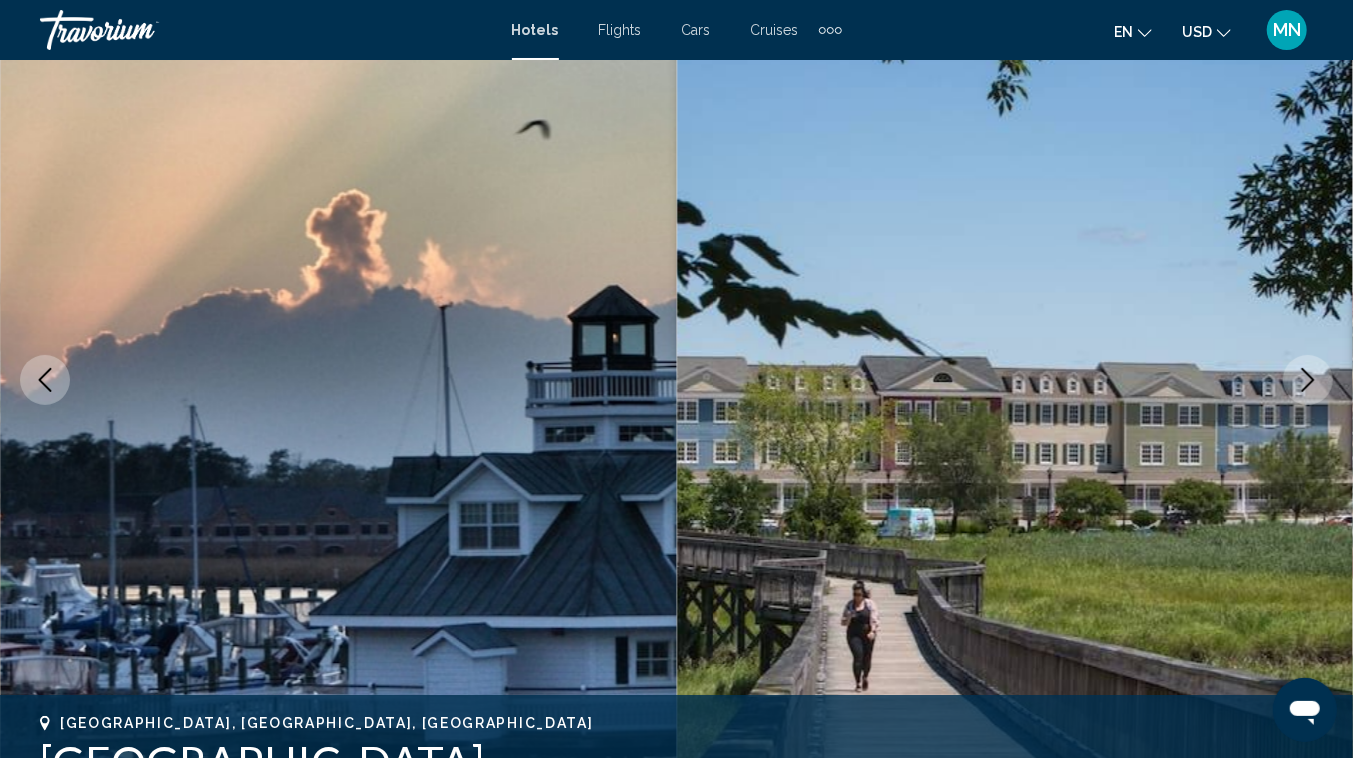 click 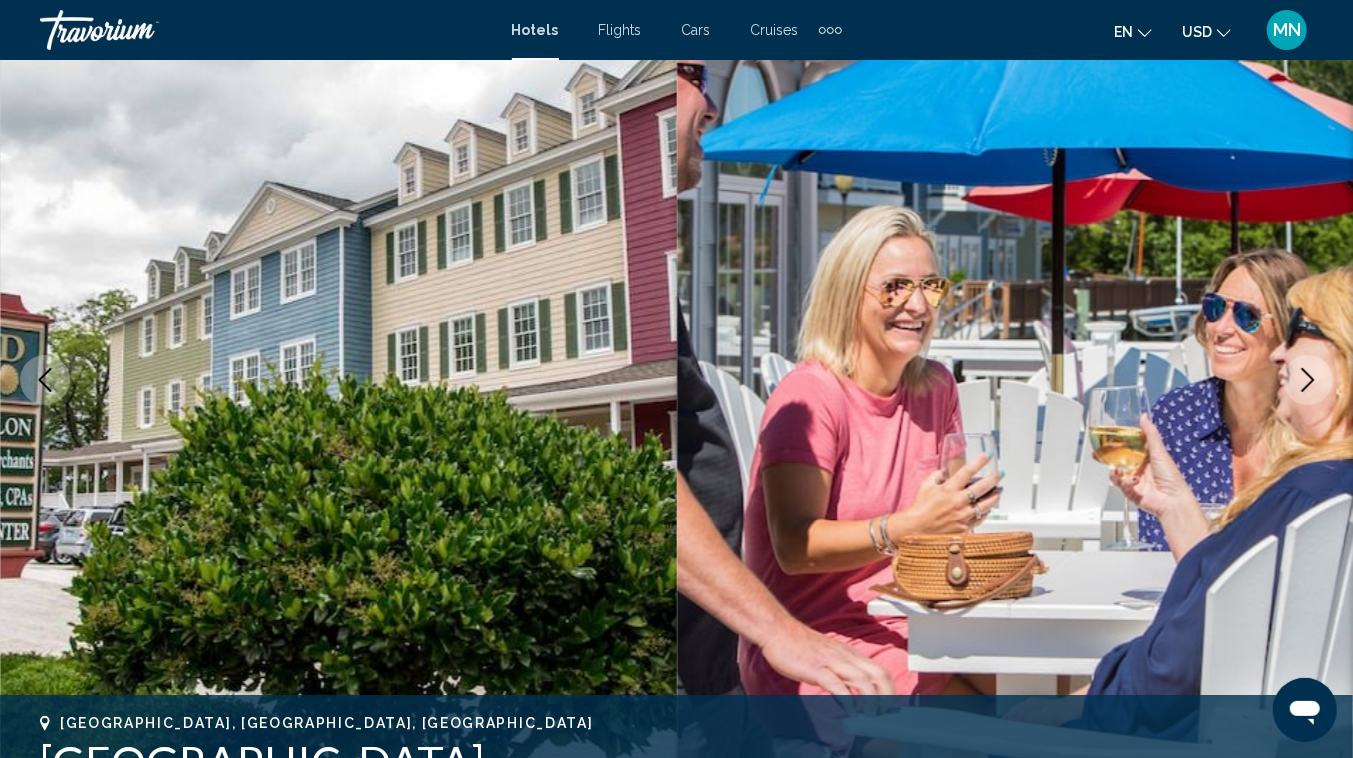 click 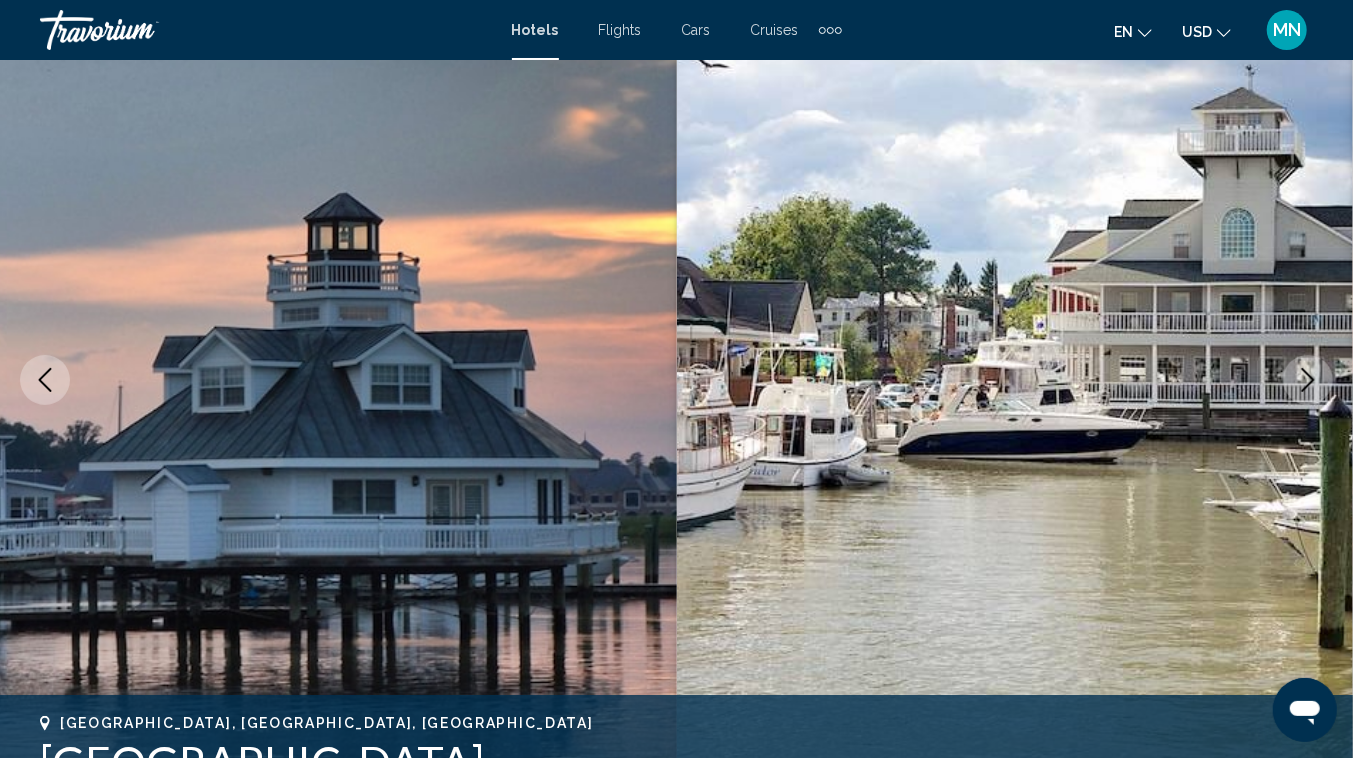click 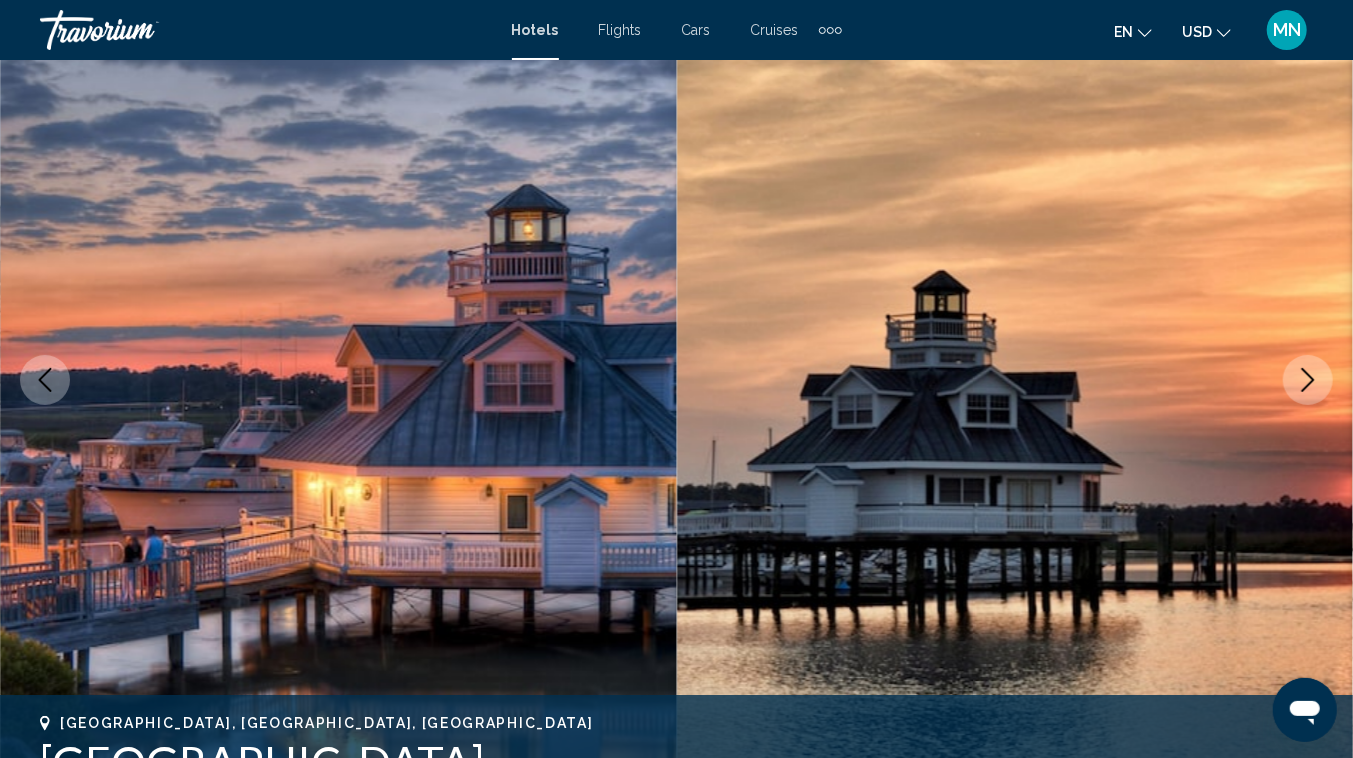 click 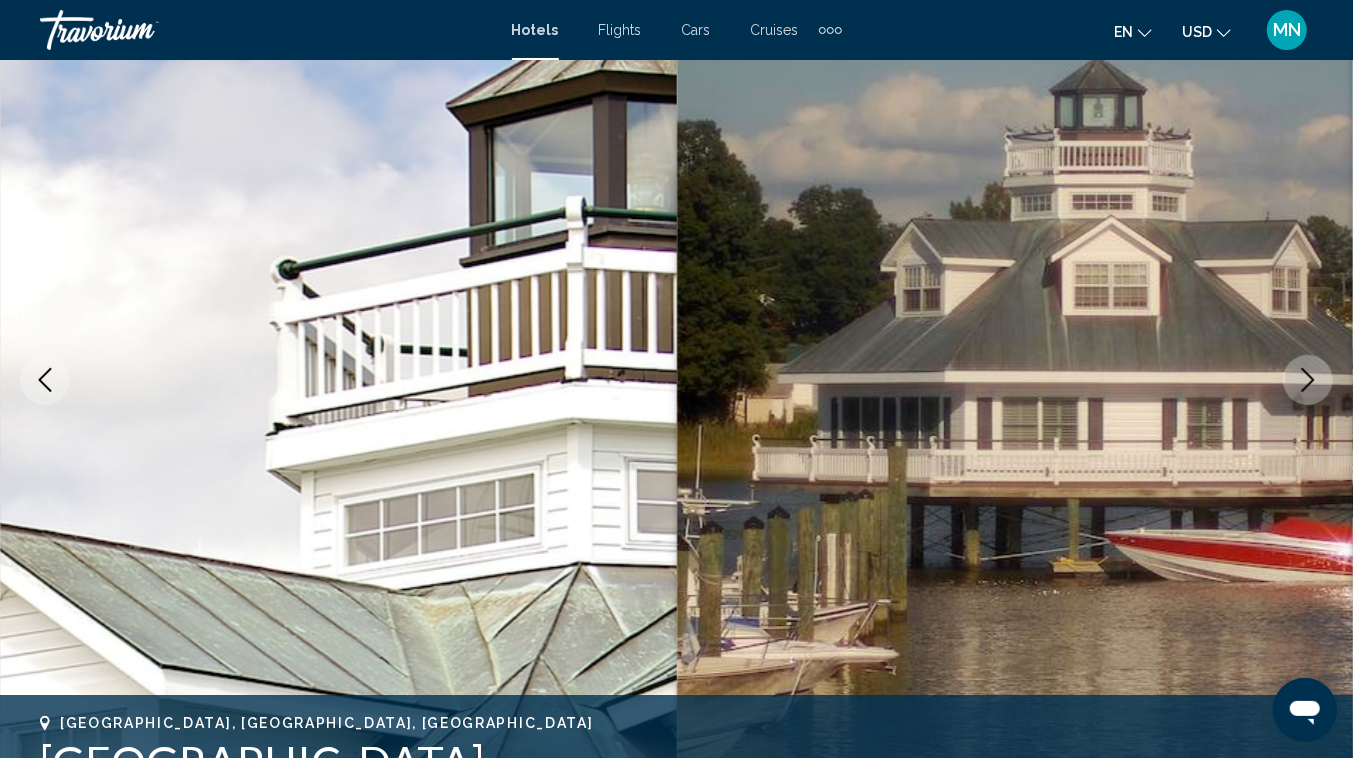 click 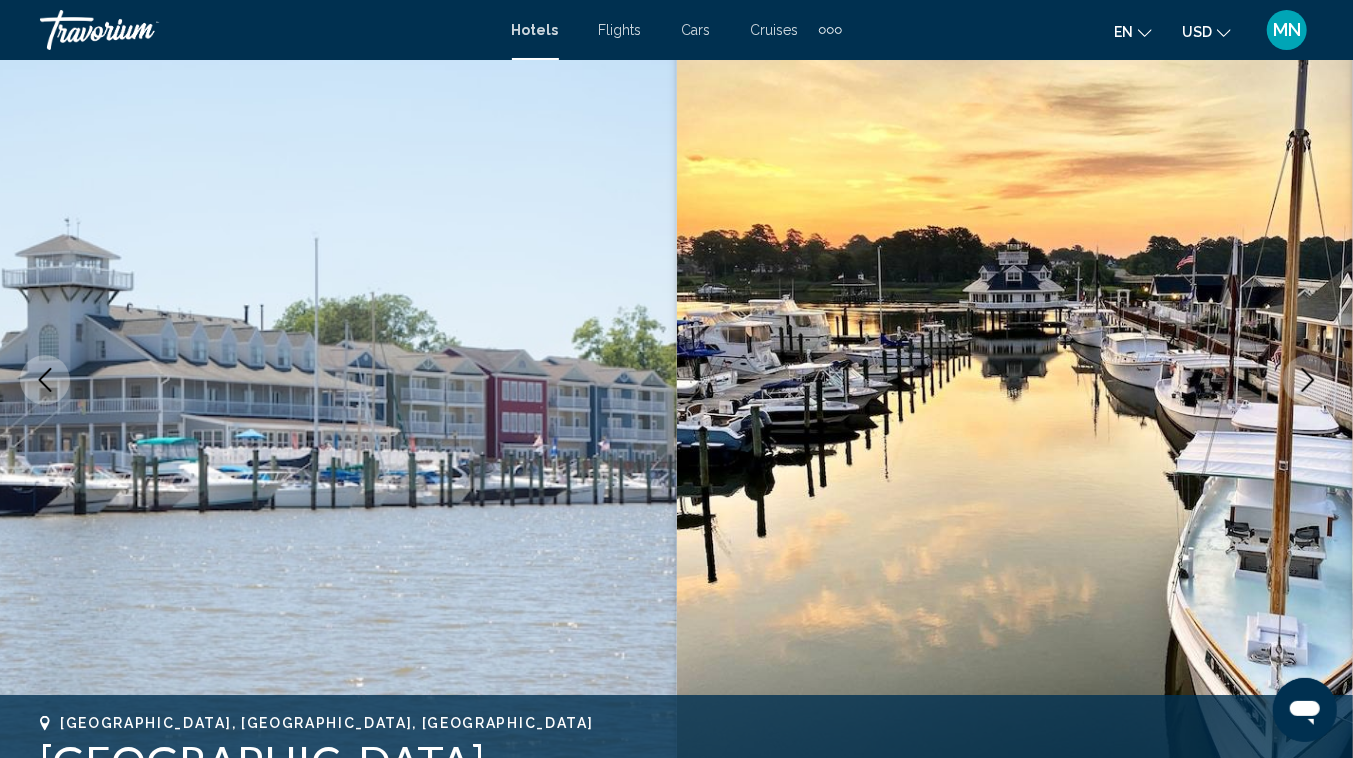 click 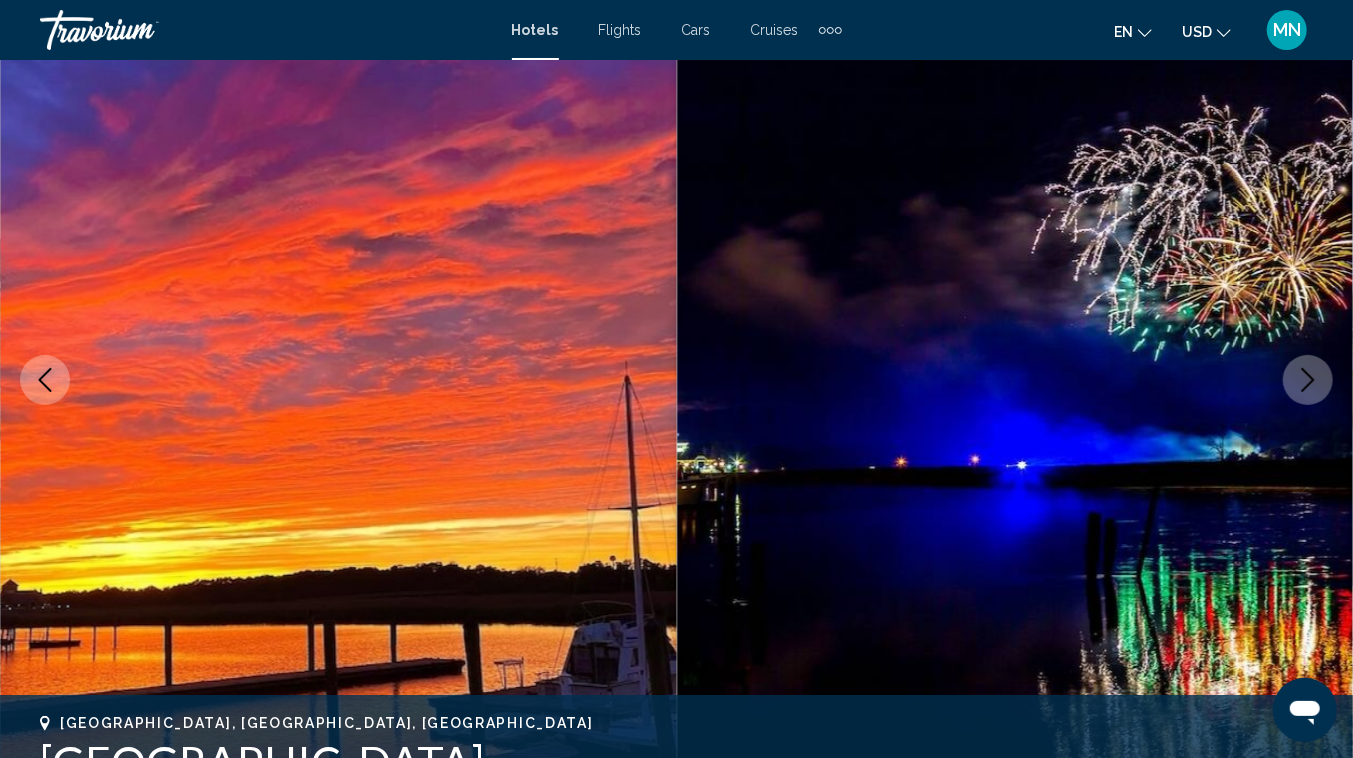click 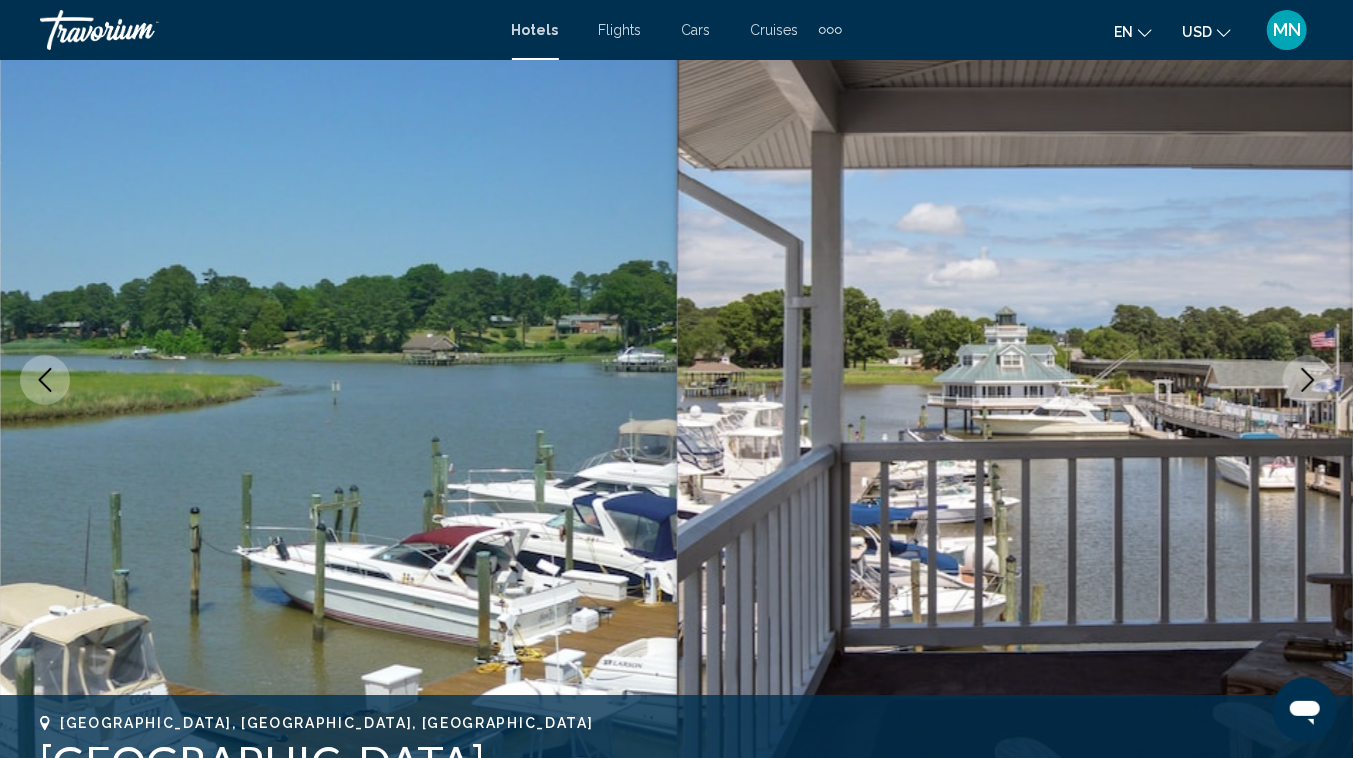 click 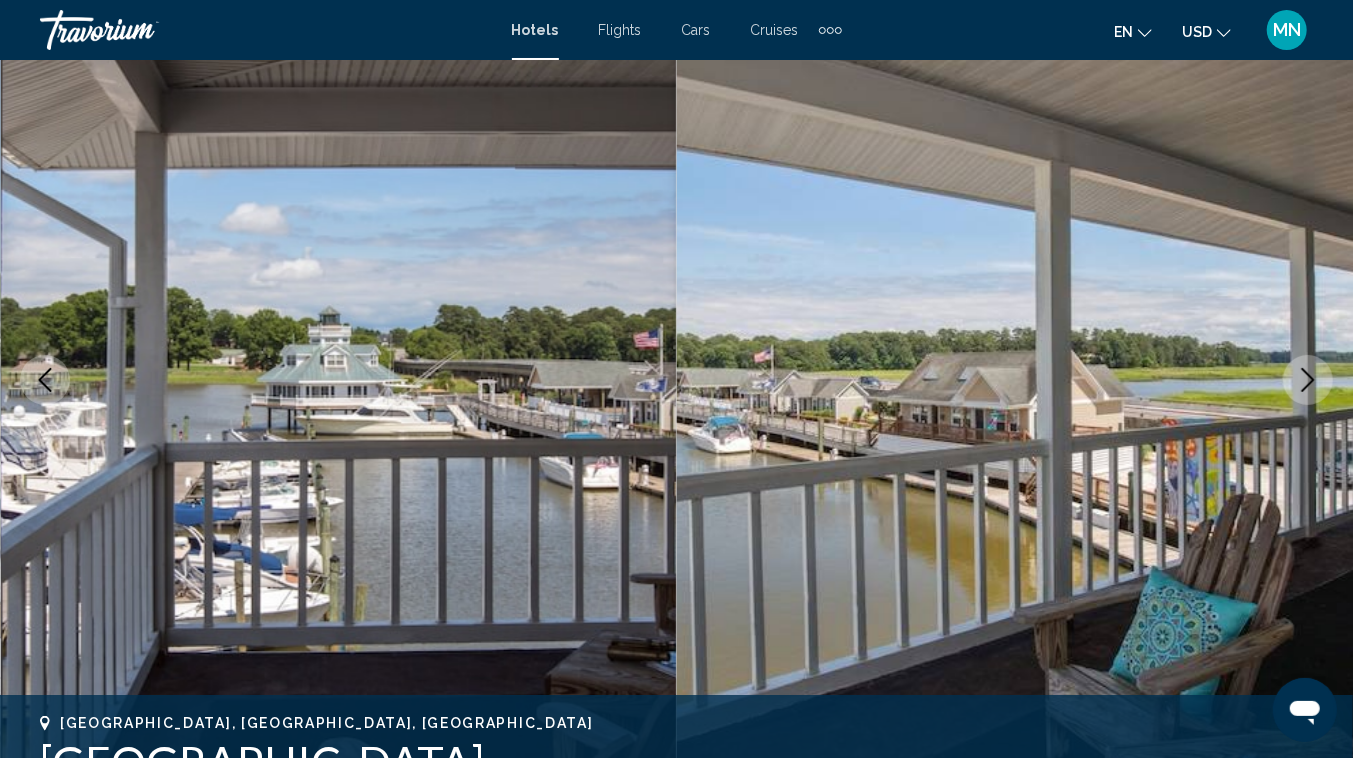 click 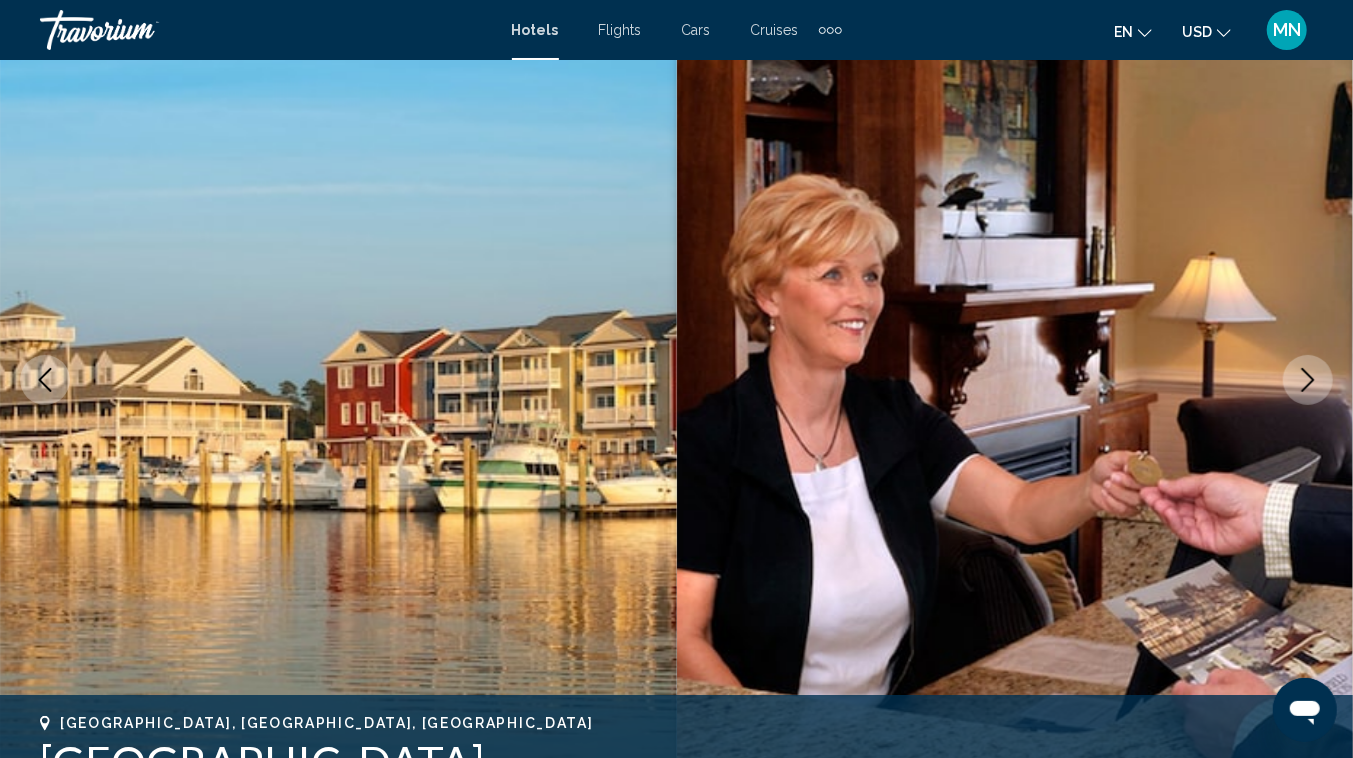click 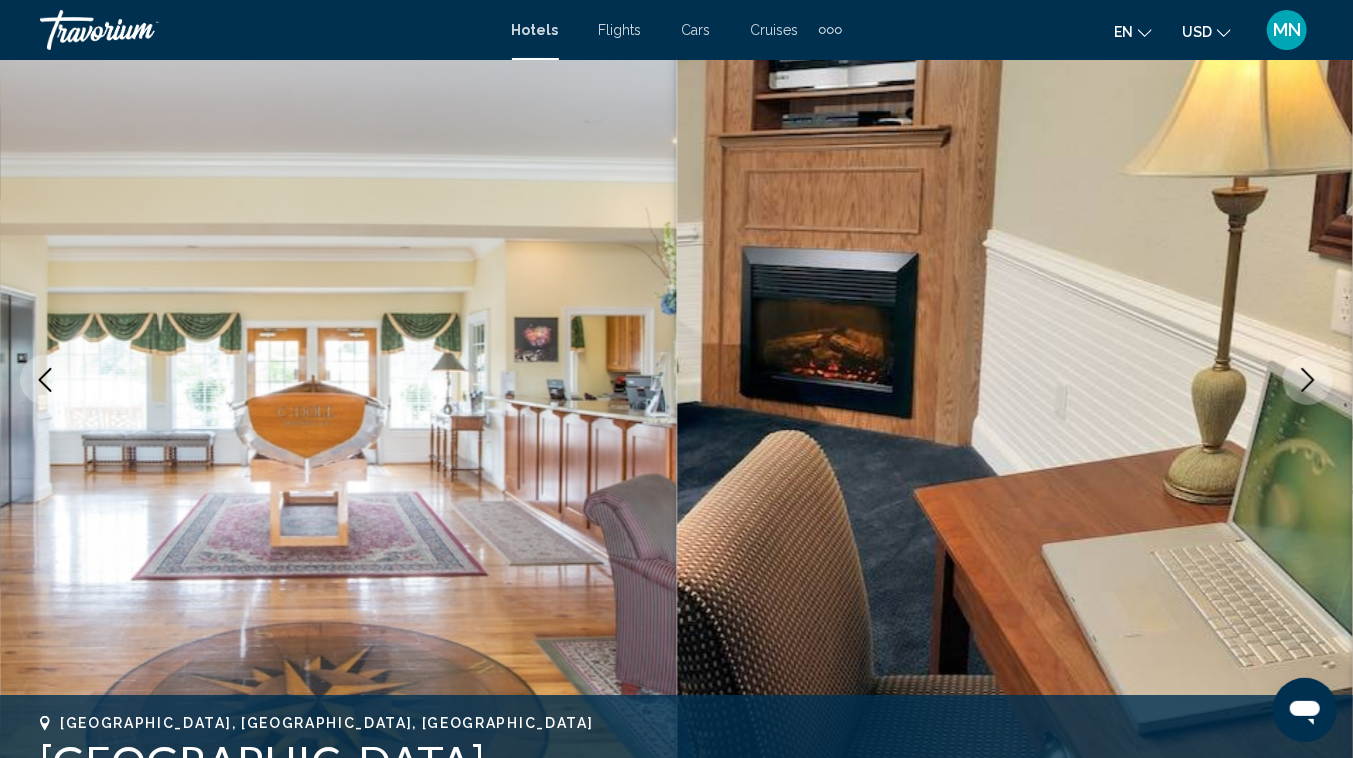 click 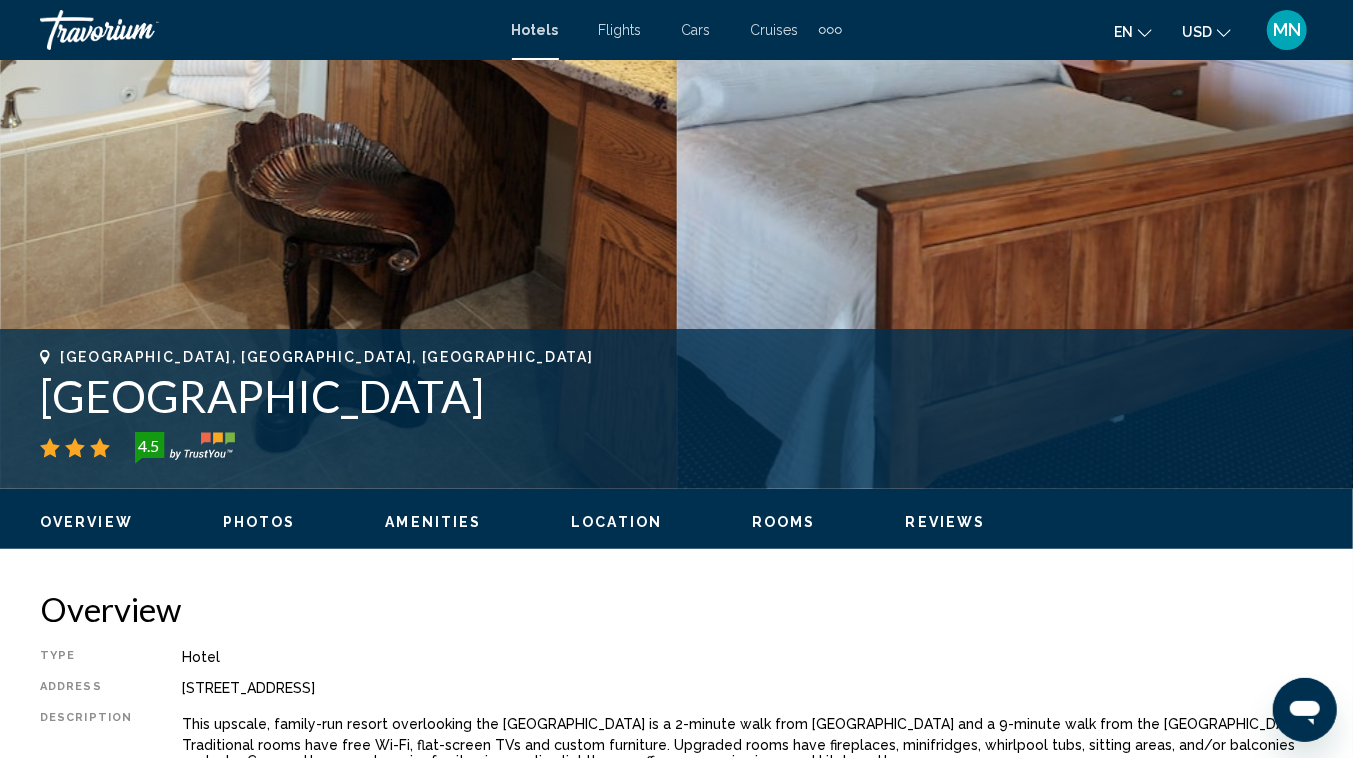 scroll, scrollTop: 522, scrollLeft: 0, axis: vertical 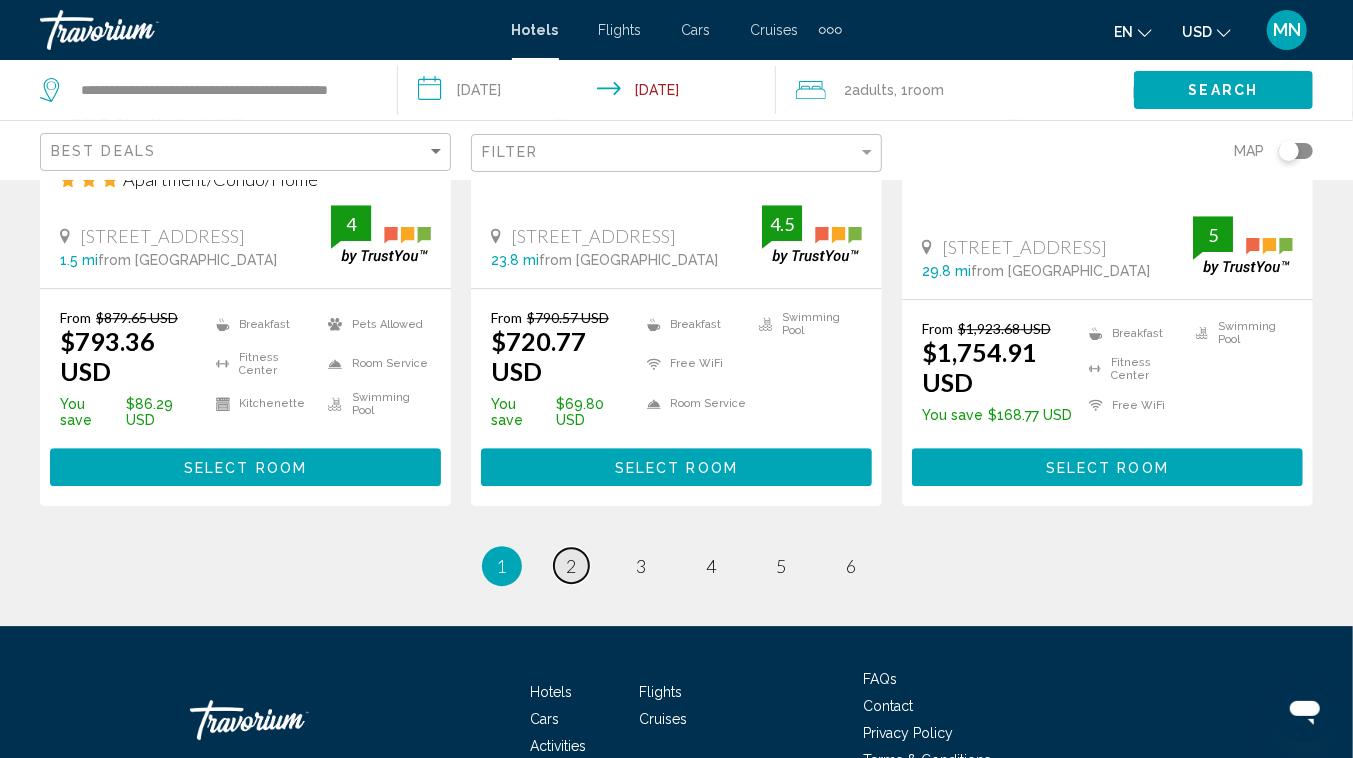 click on "page  2" at bounding box center [571, 565] 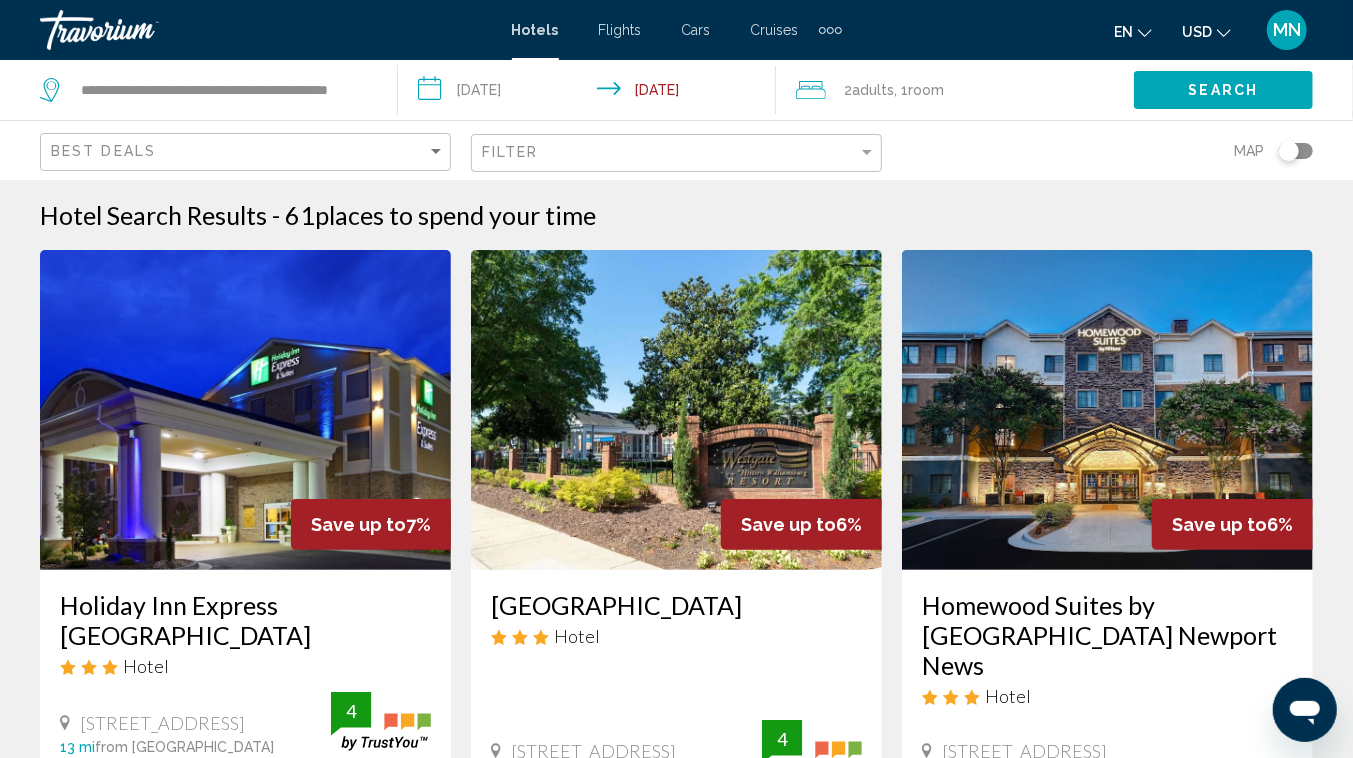 scroll, scrollTop: 1, scrollLeft: 0, axis: vertical 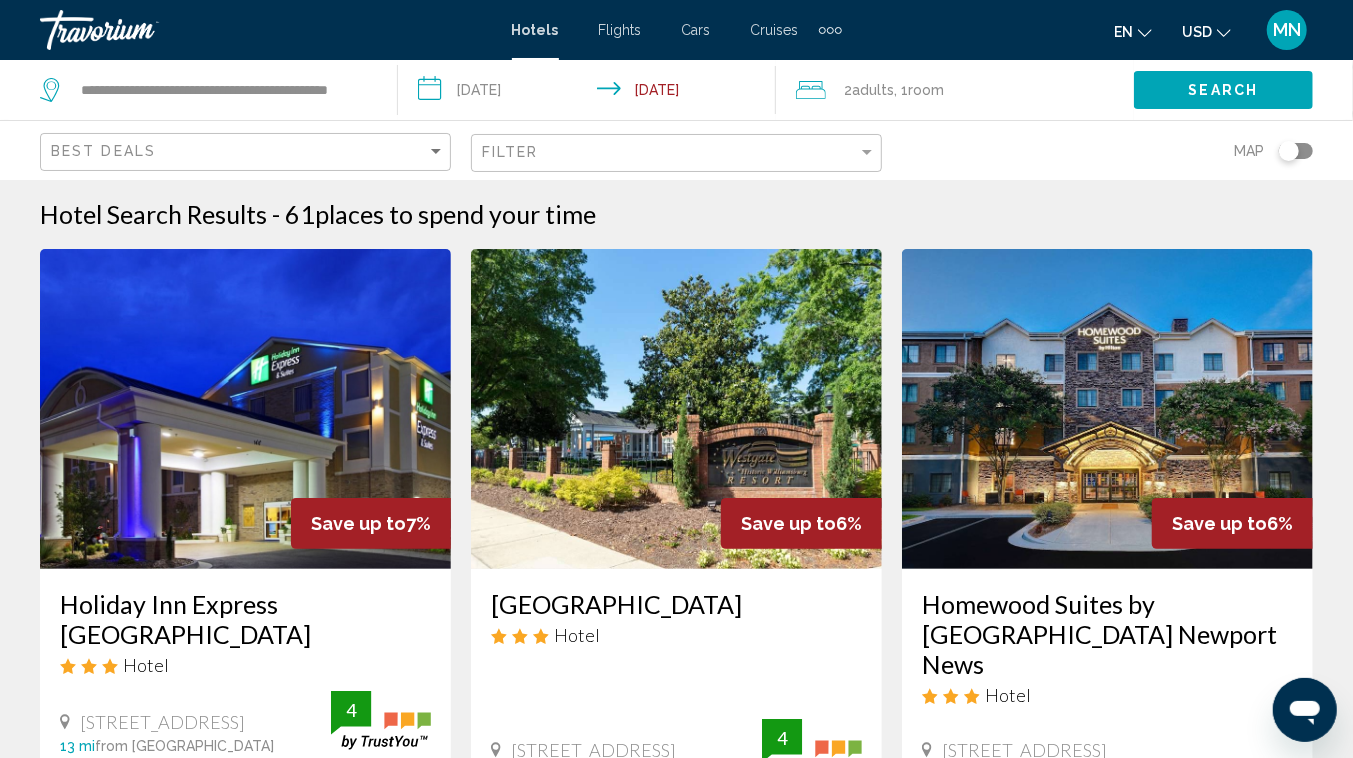click on "Adults" 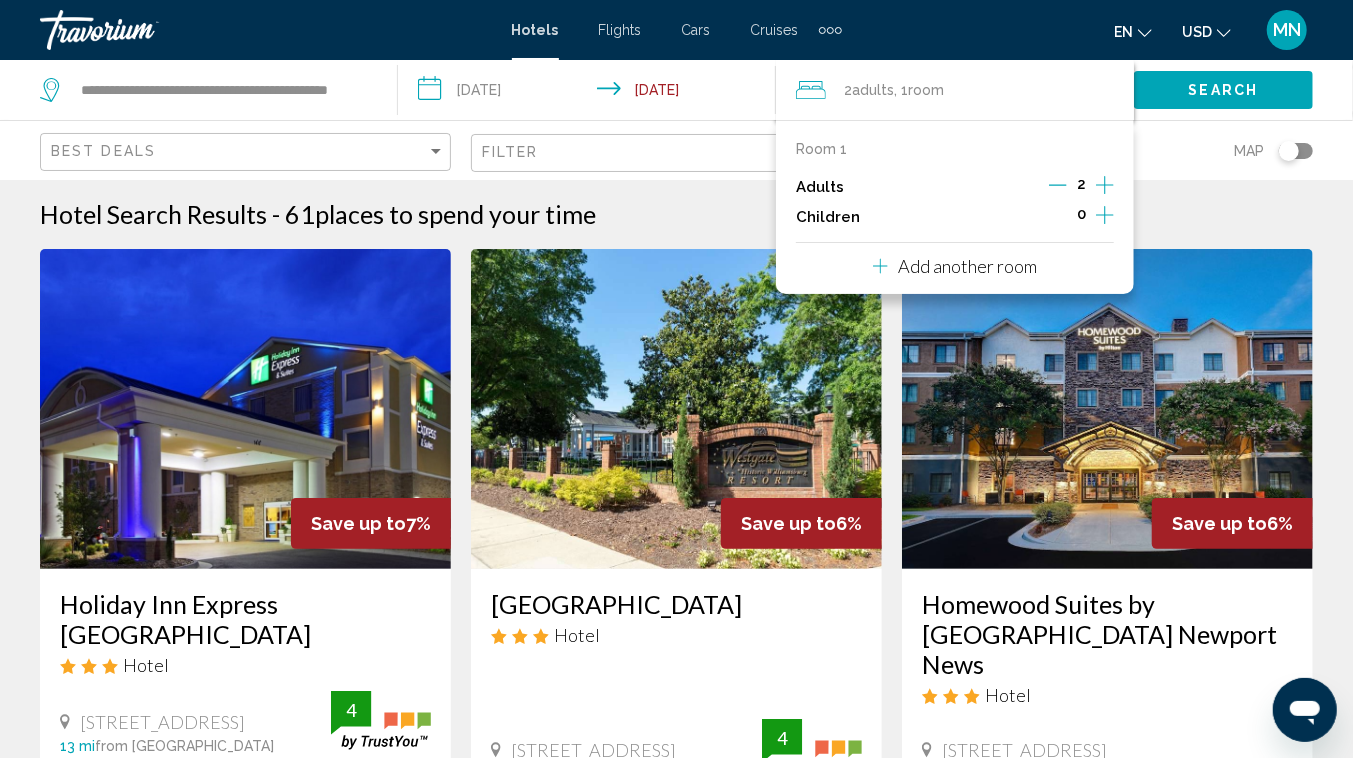 click 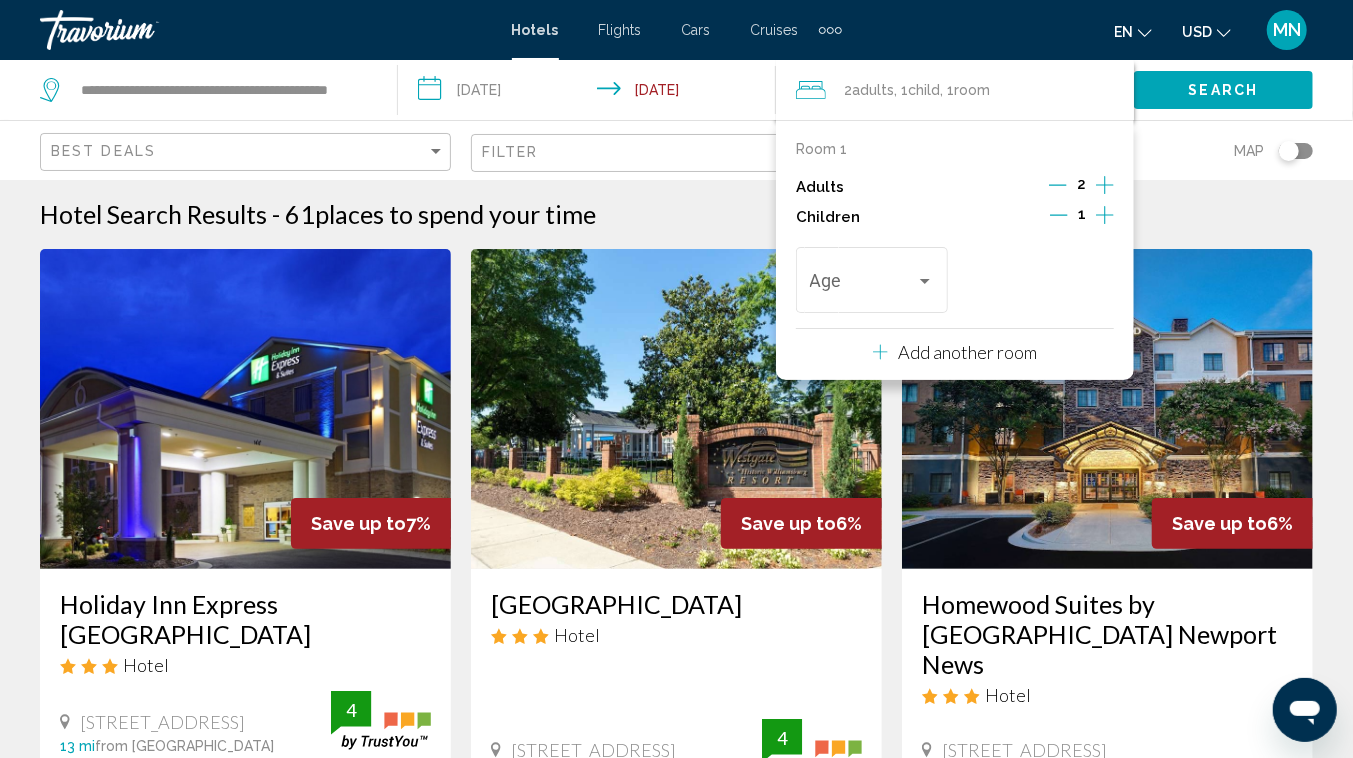 click 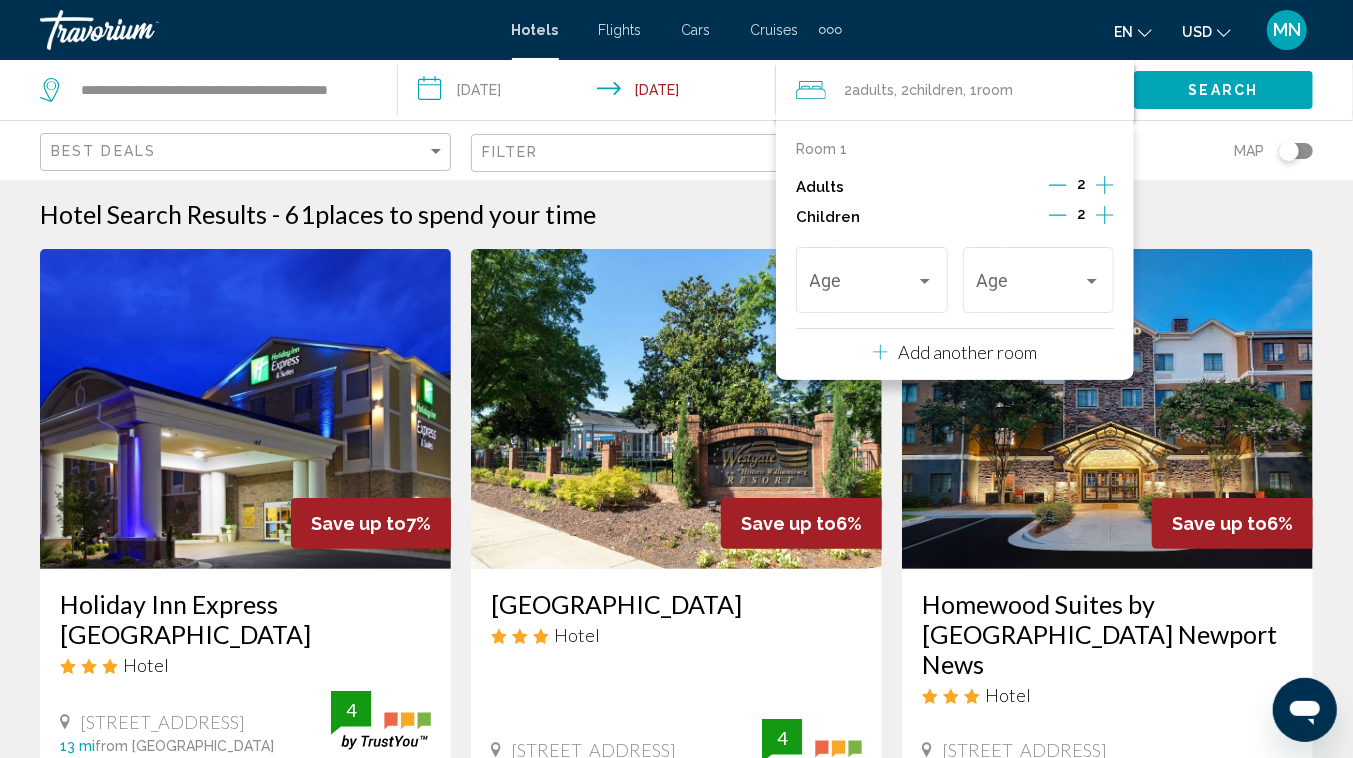 click 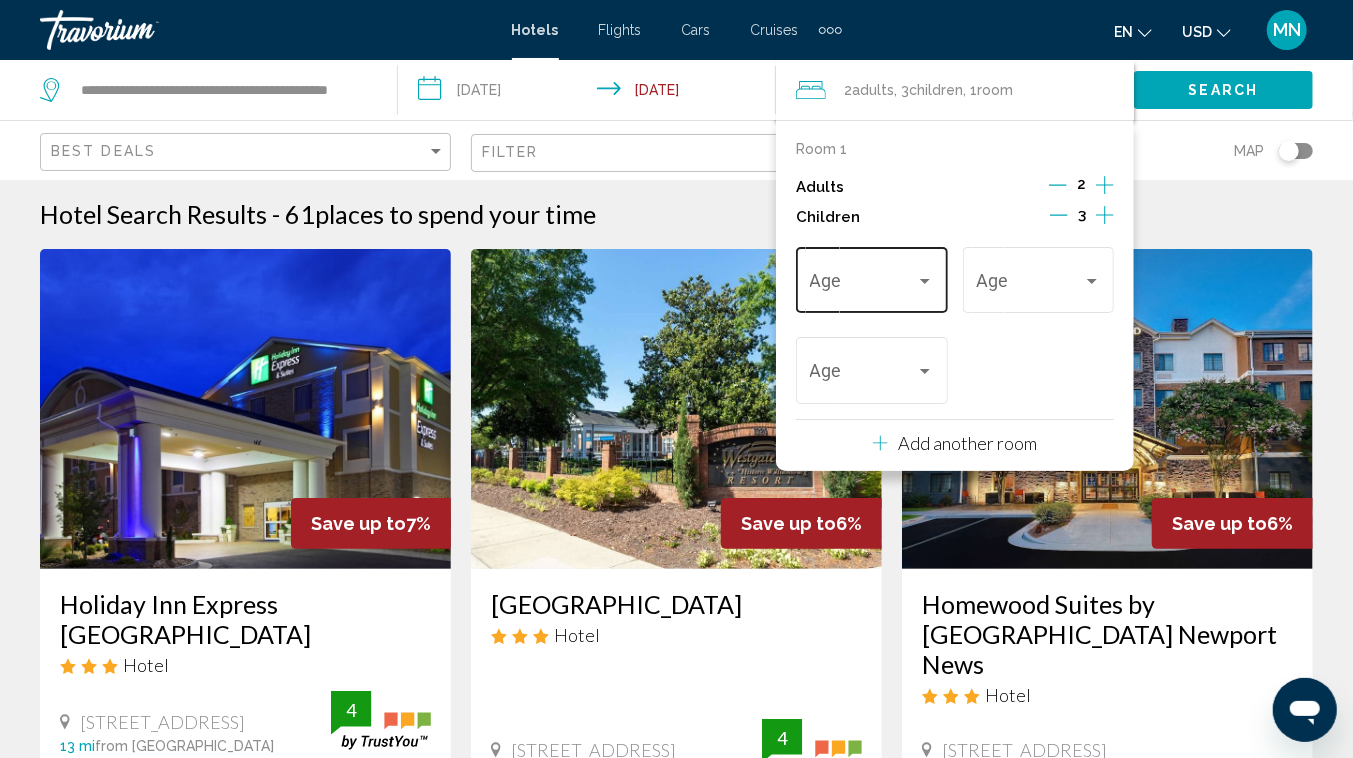 click on "Age" at bounding box center [872, 277] 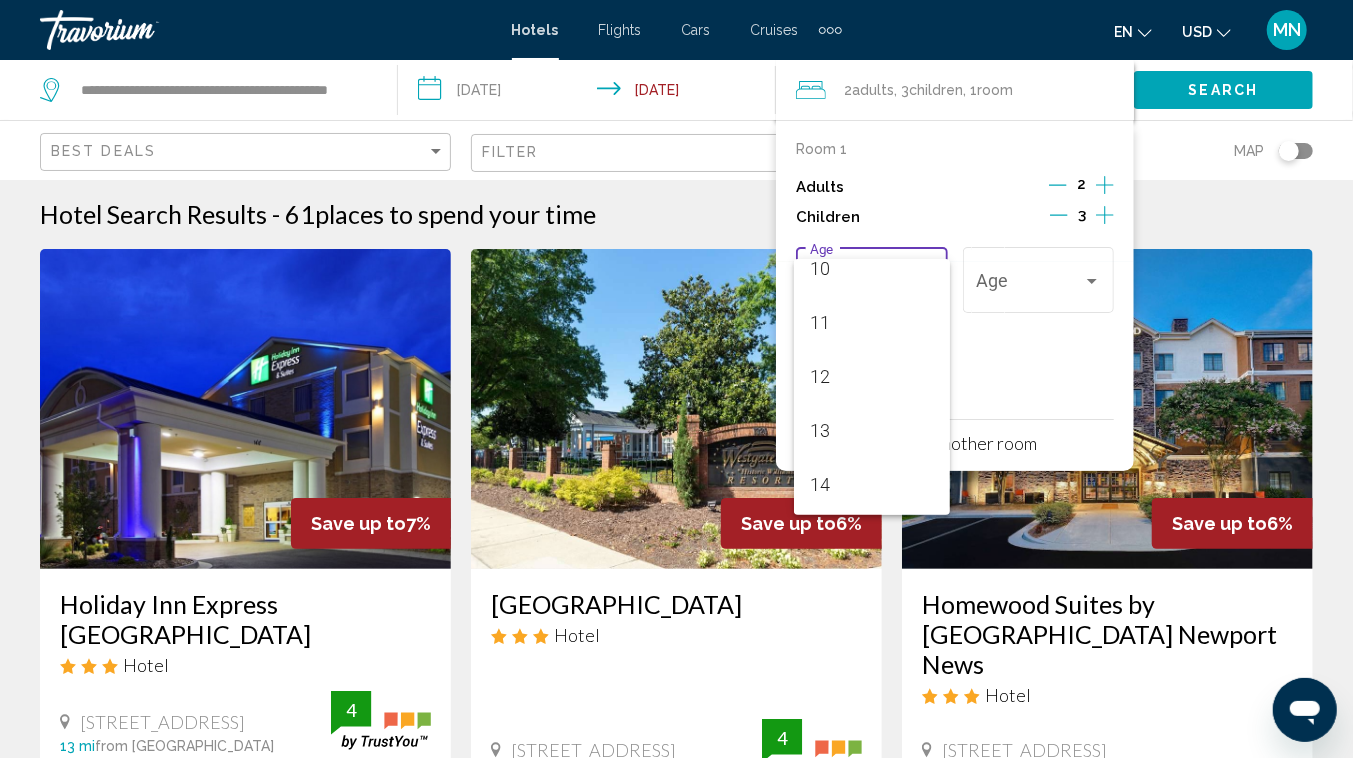 scroll, scrollTop: 715, scrollLeft: 0, axis: vertical 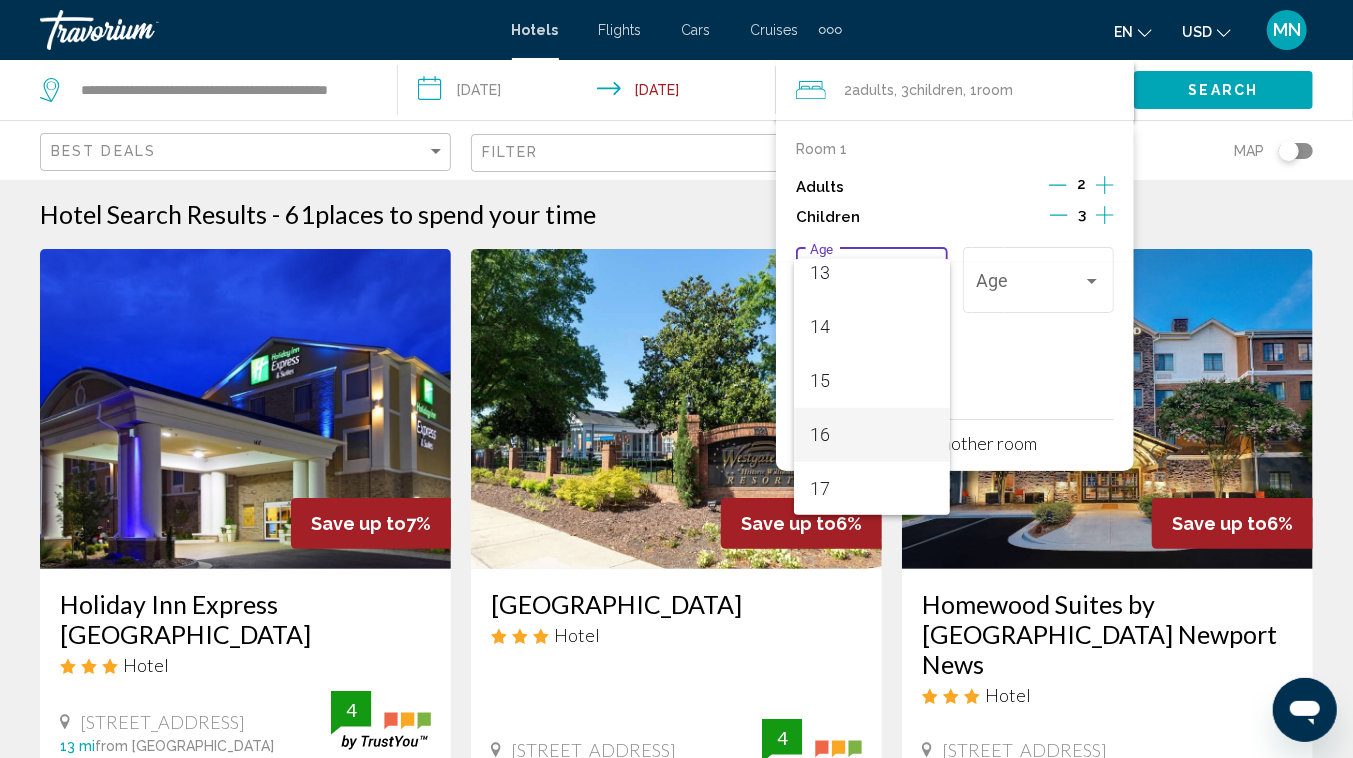 click on "16" at bounding box center (872, 435) 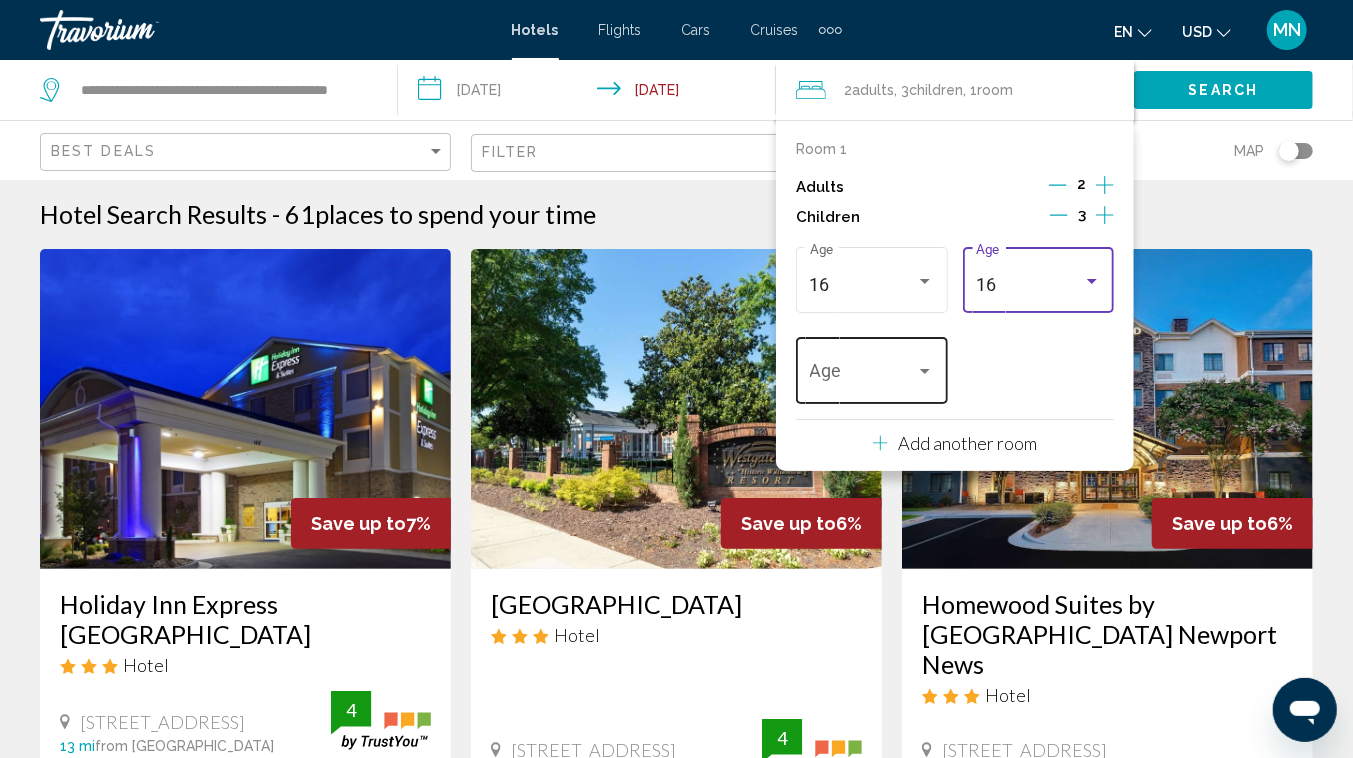 click on "Age" at bounding box center [872, 368] 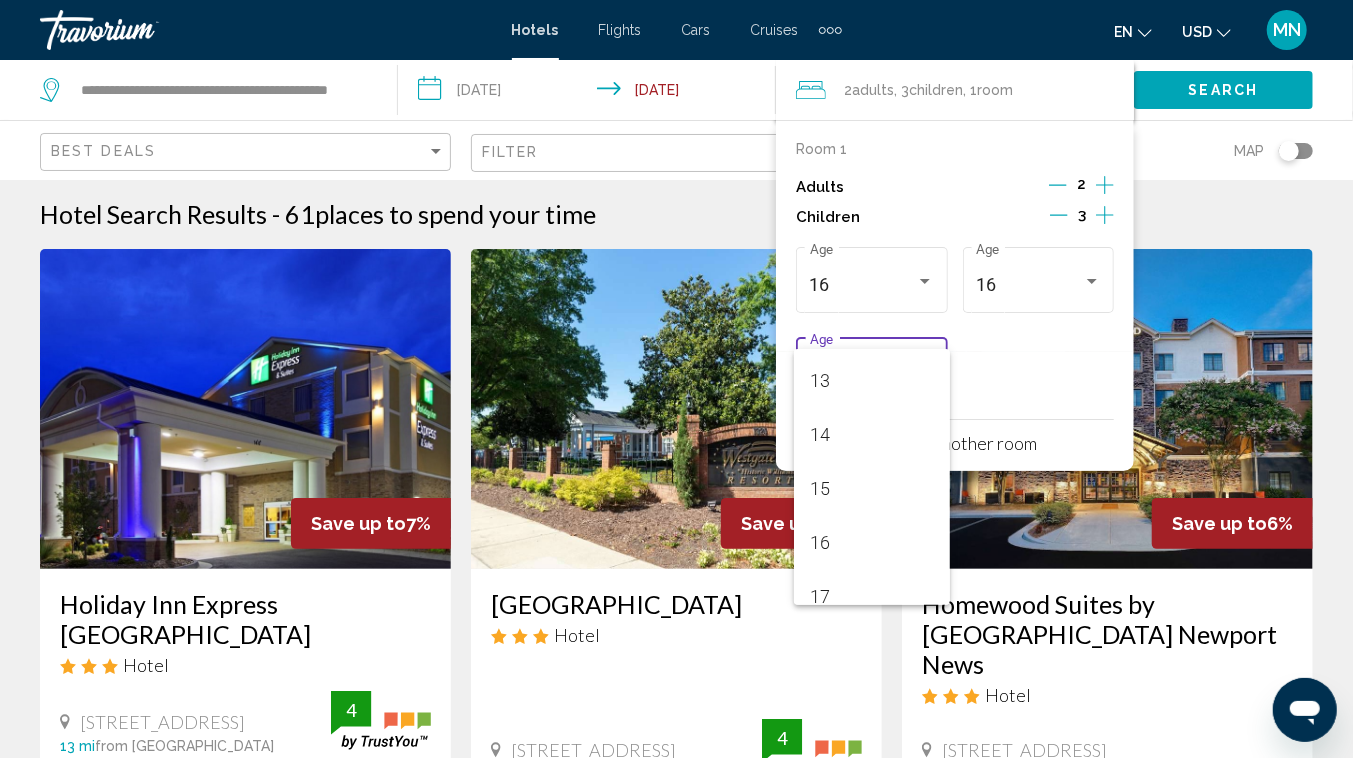 scroll, scrollTop: 715, scrollLeft: 0, axis: vertical 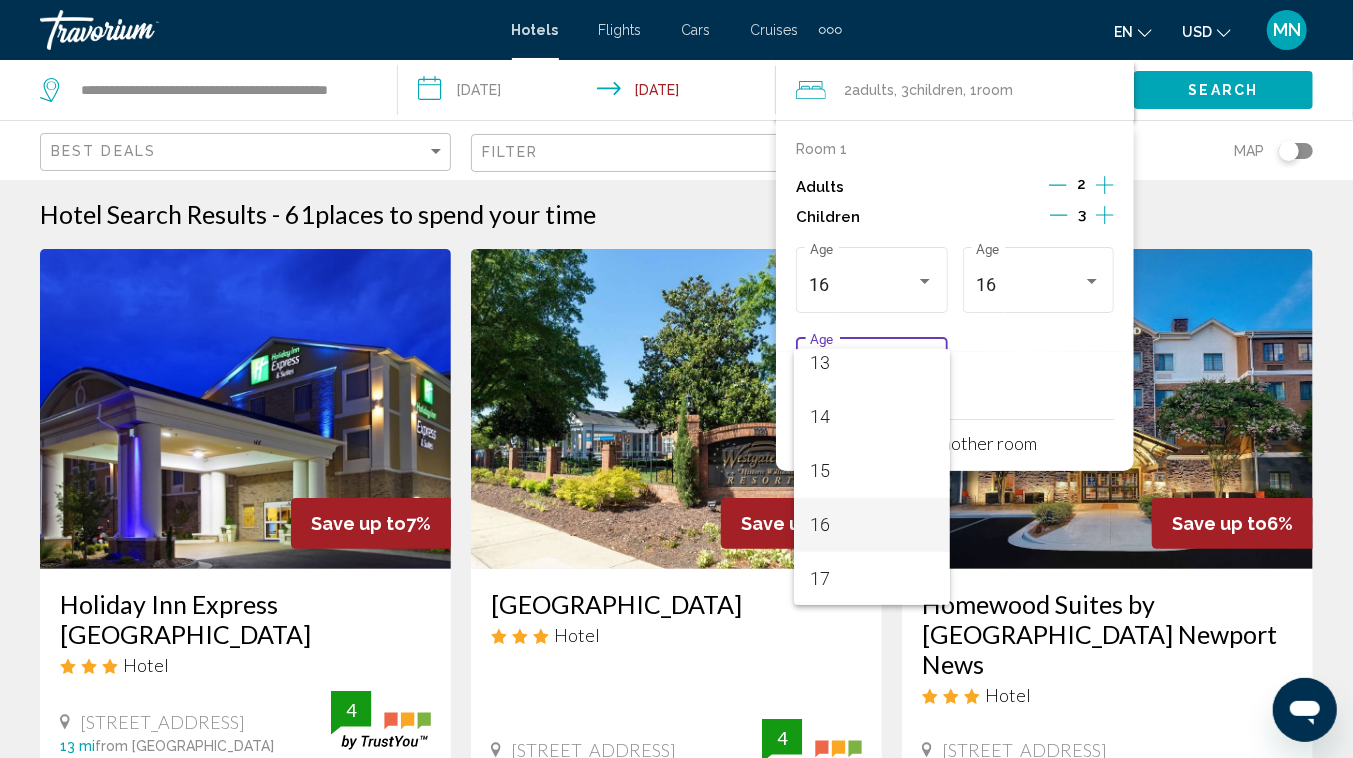 click on "16" at bounding box center [872, 525] 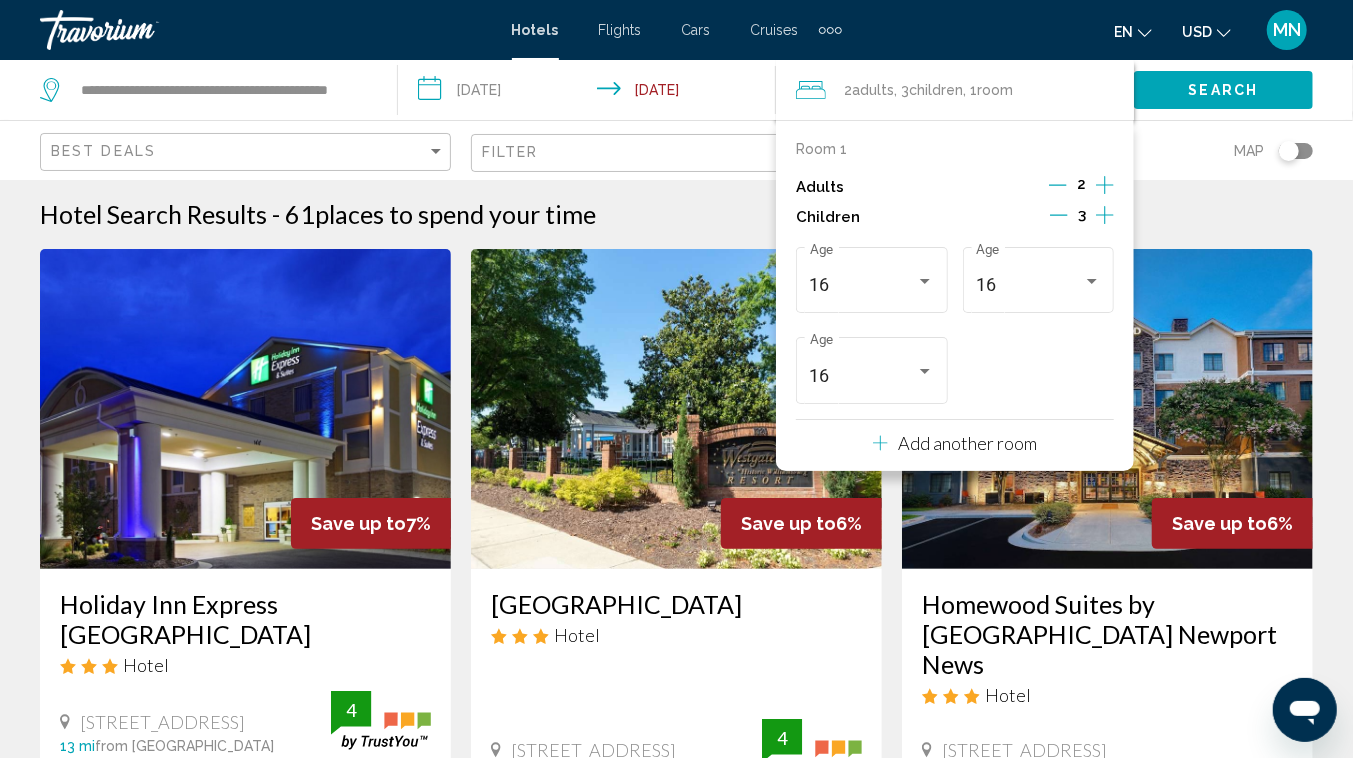 click on "Room 1 Adults
2
Children
3
16 Age [DEMOGRAPHIC_DATA] Age [DEMOGRAPHIC_DATA] Age" at bounding box center [955, 275] 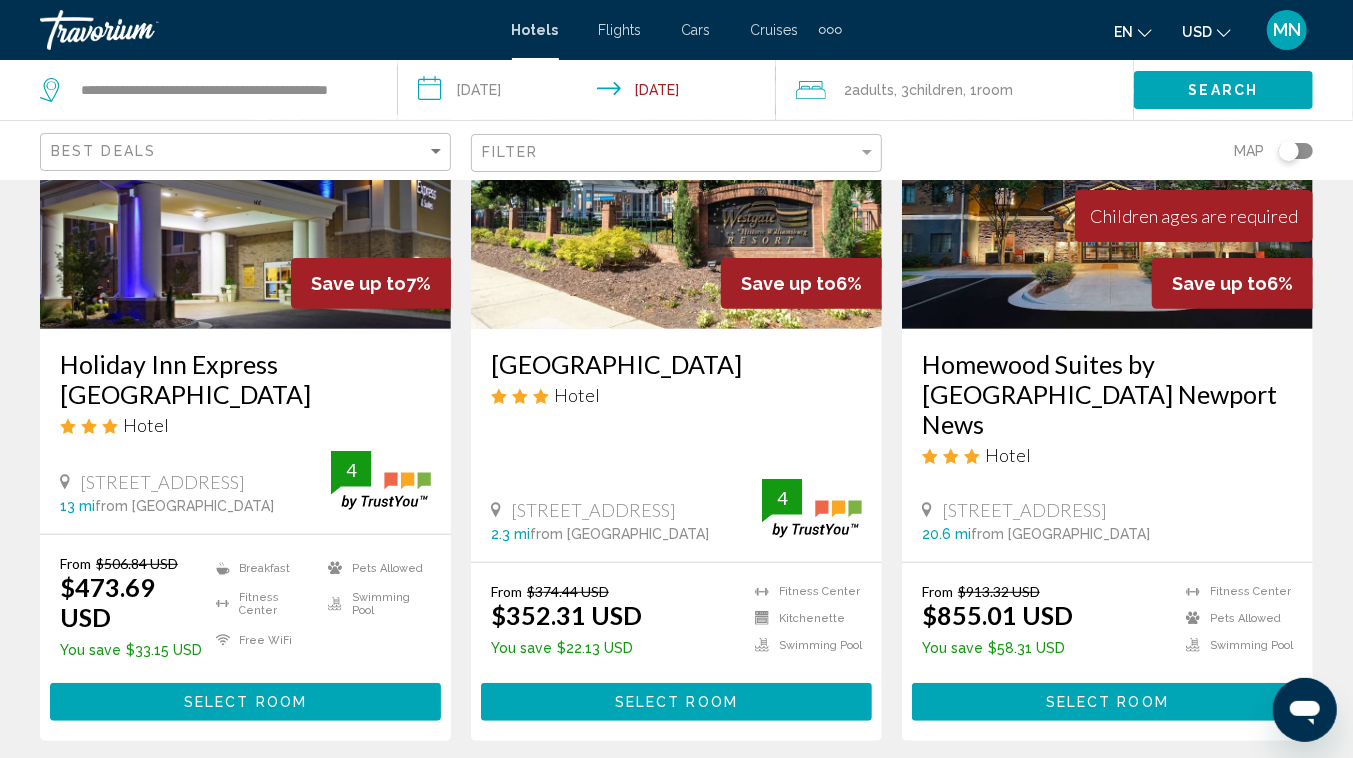 scroll, scrollTop: 239, scrollLeft: 0, axis: vertical 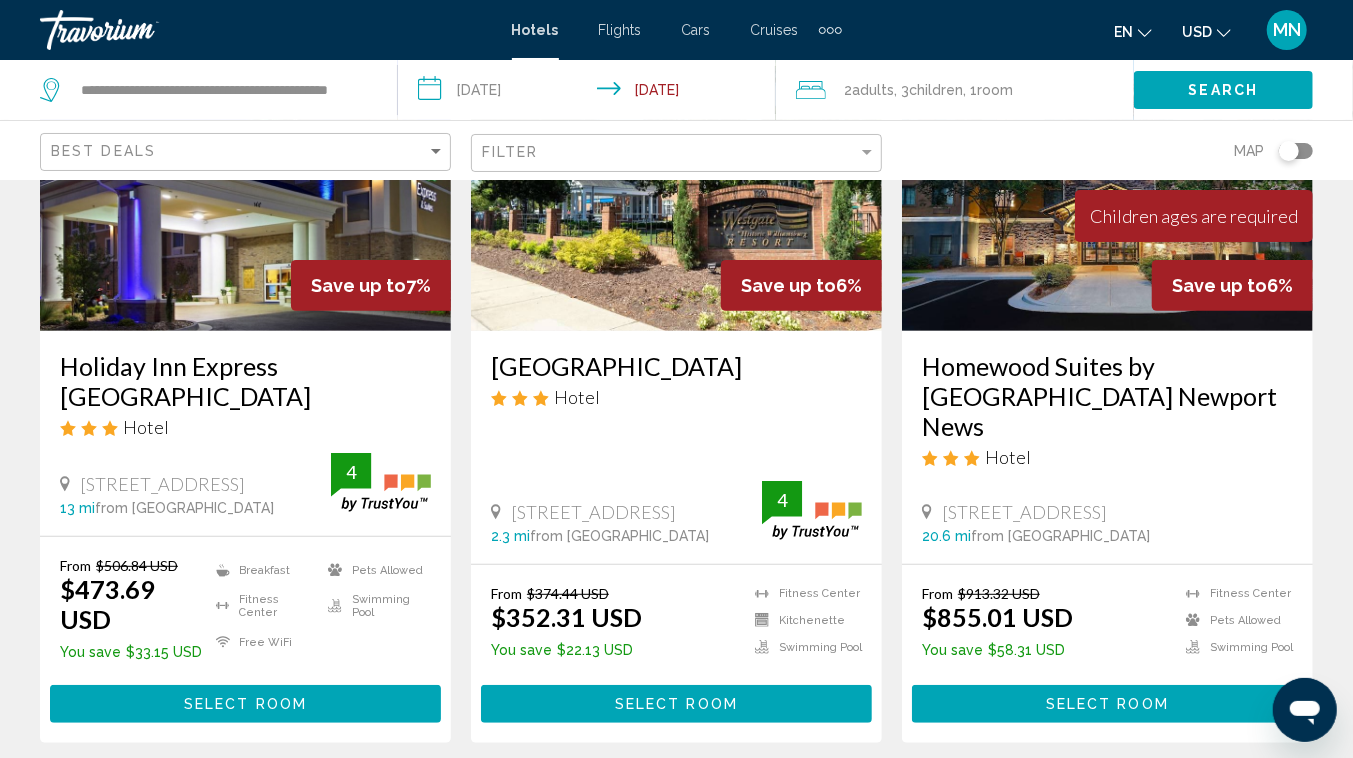 click on ", 1  Room rooms" 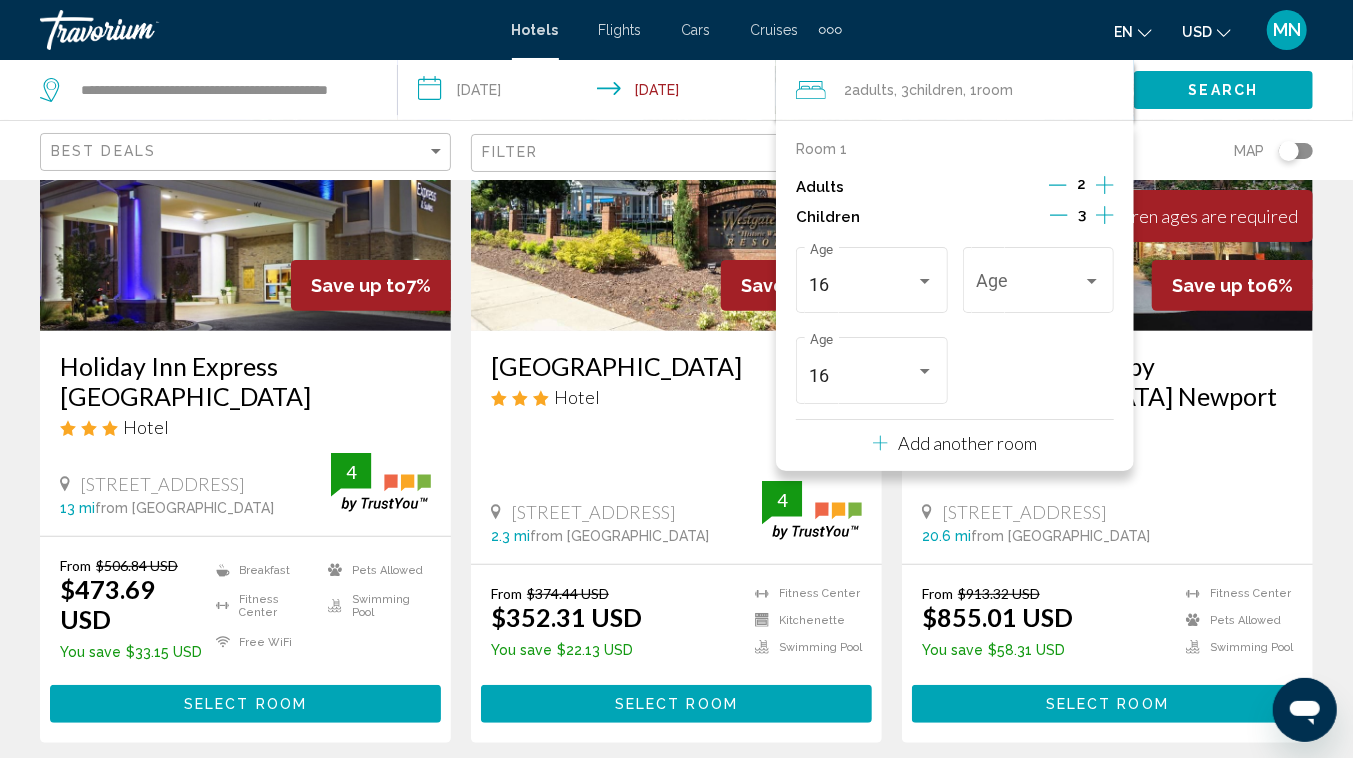 click on "Add another room" at bounding box center (967, 443) 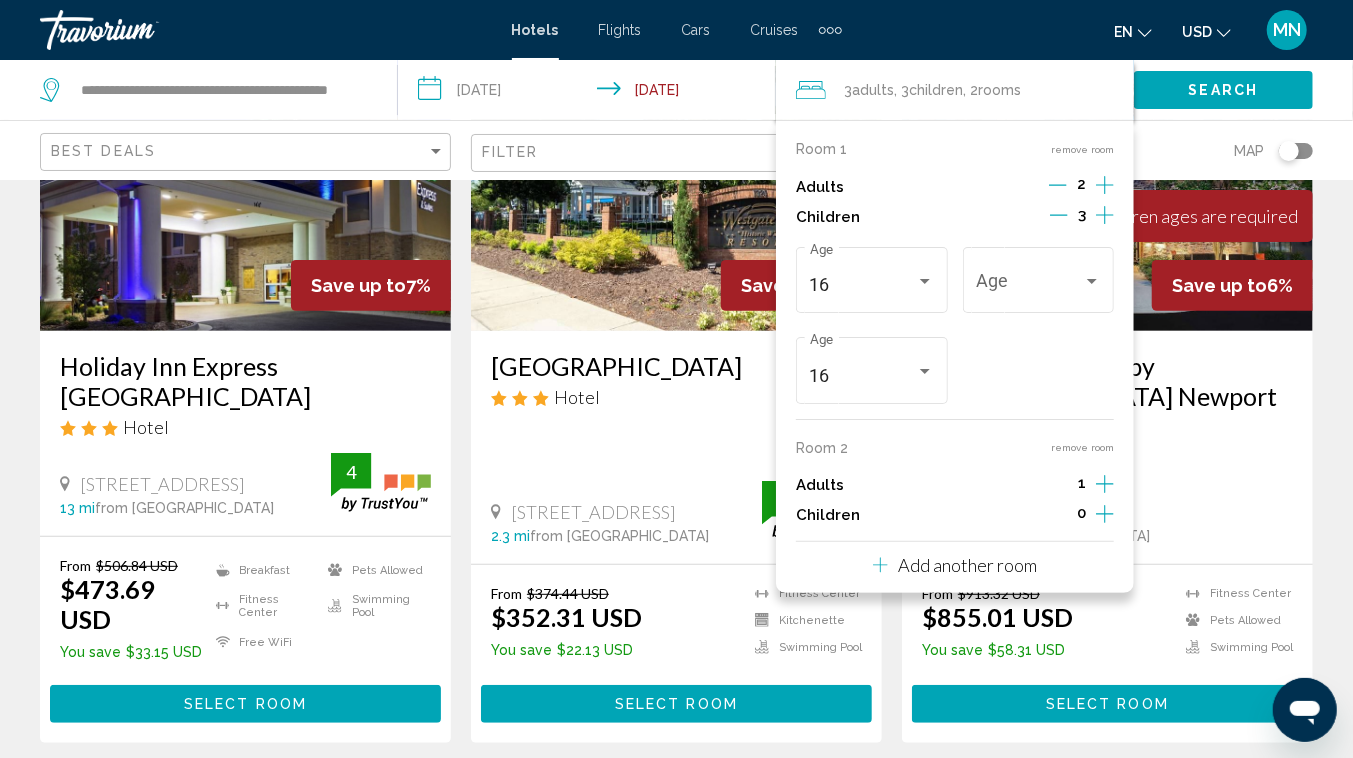 click 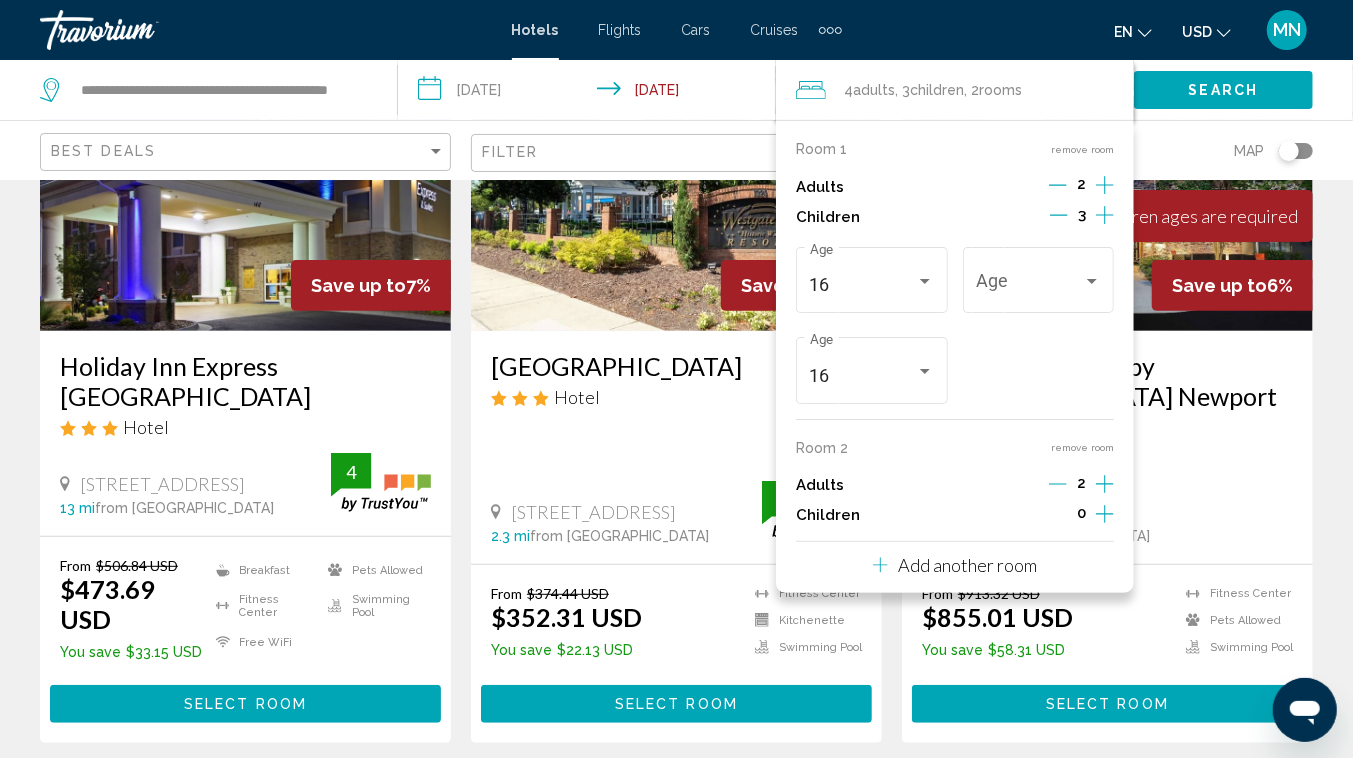 click 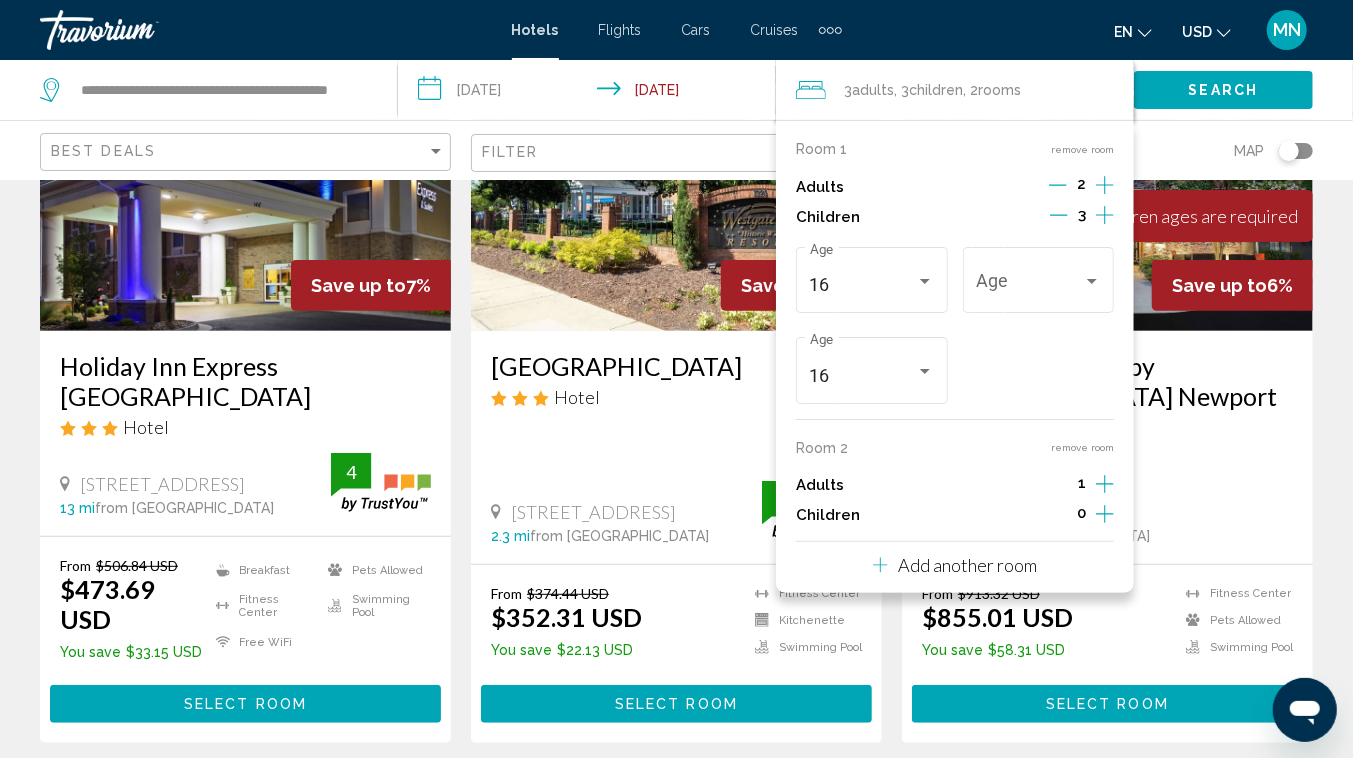 click 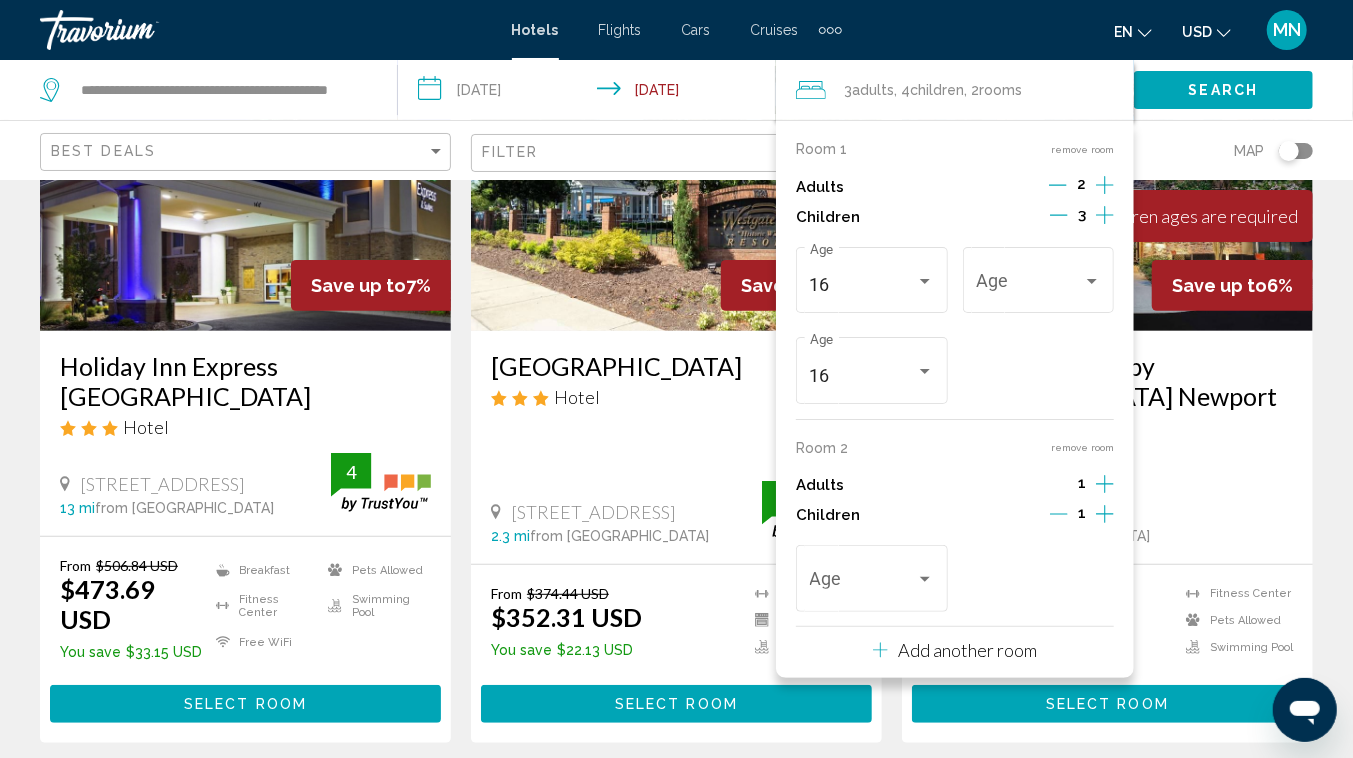 click 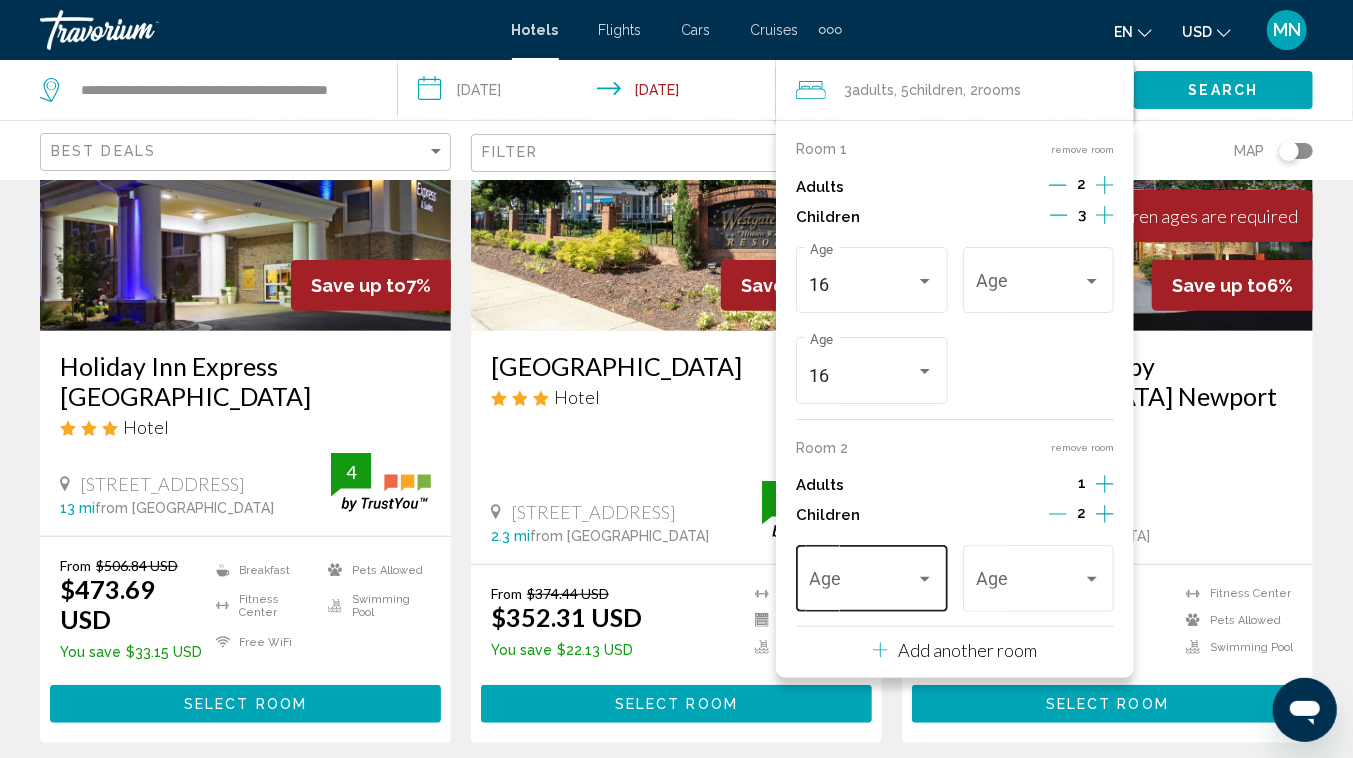 click on "Age" at bounding box center [872, 576] 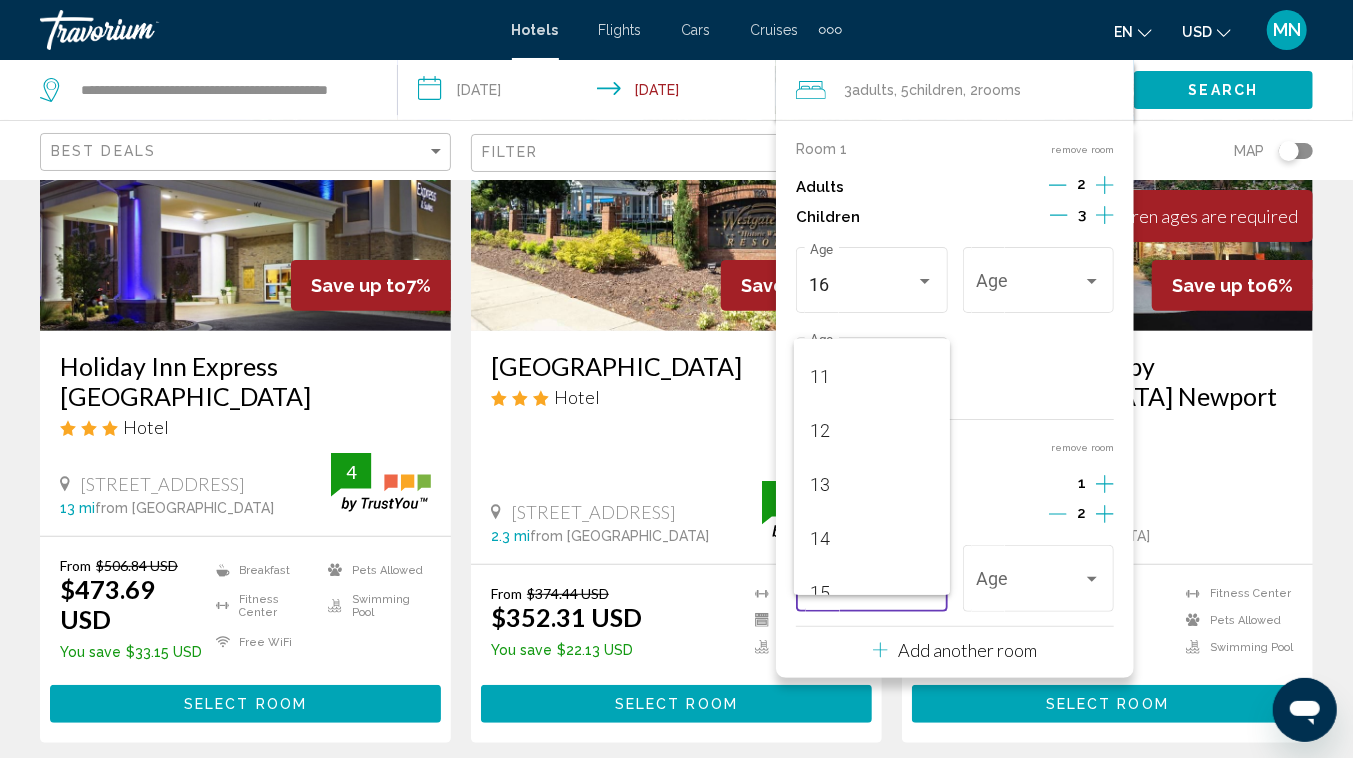 scroll, scrollTop: 715, scrollLeft: 0, axis: vertical 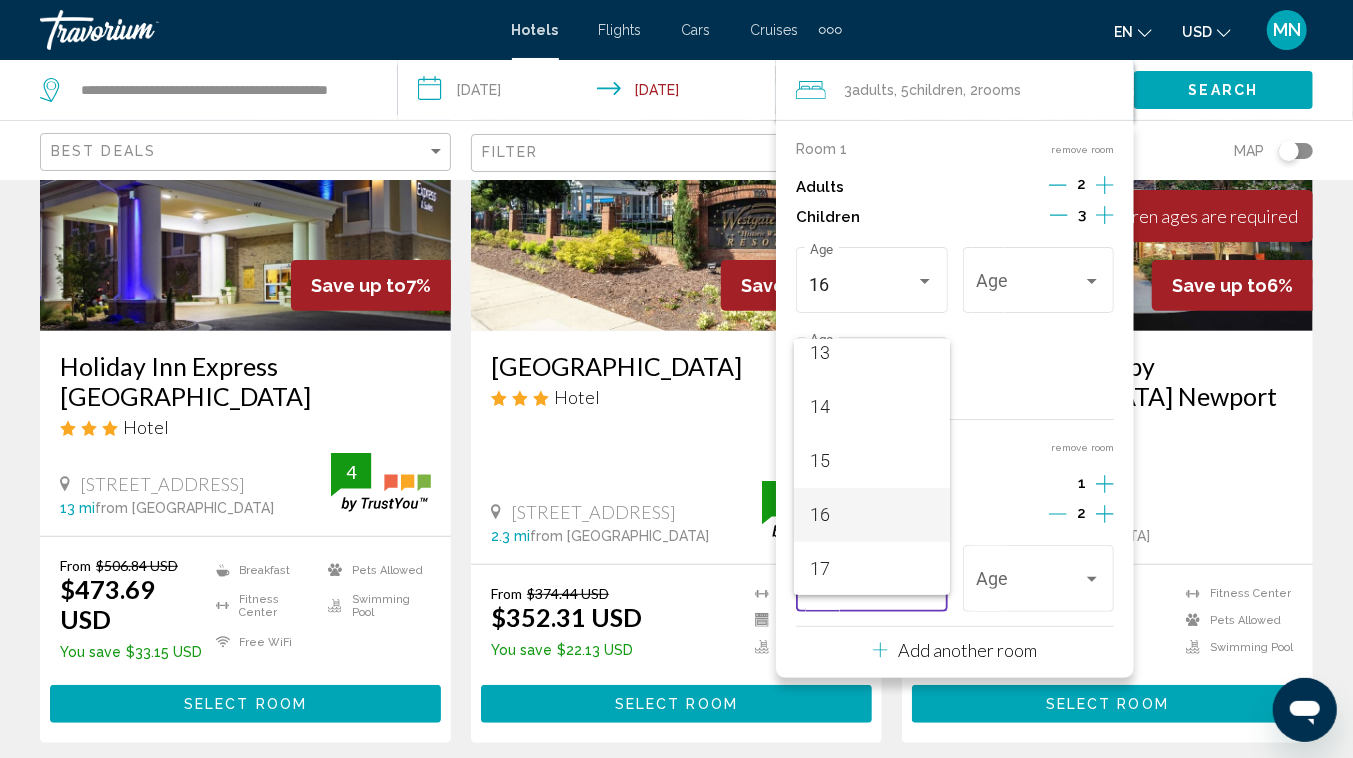 click on "16" at bounding box center [872, 515] 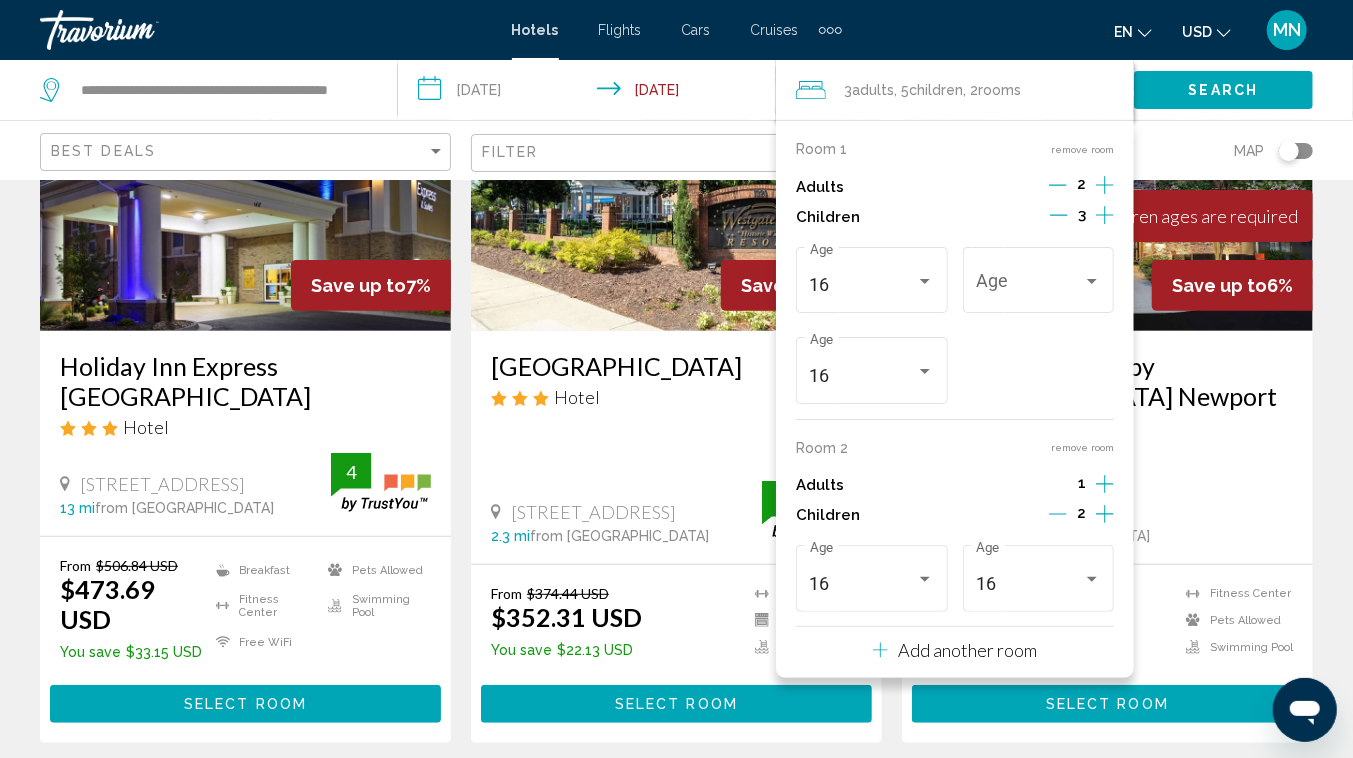 click 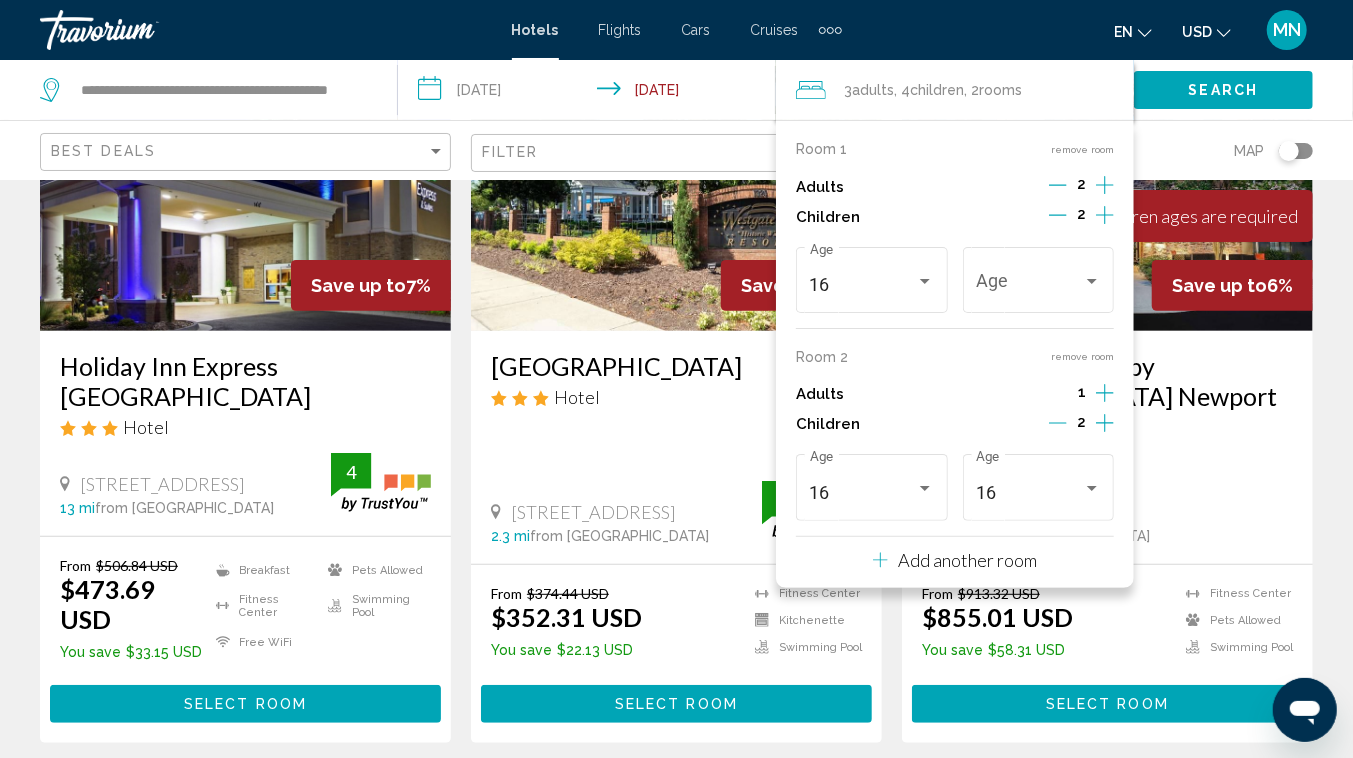click 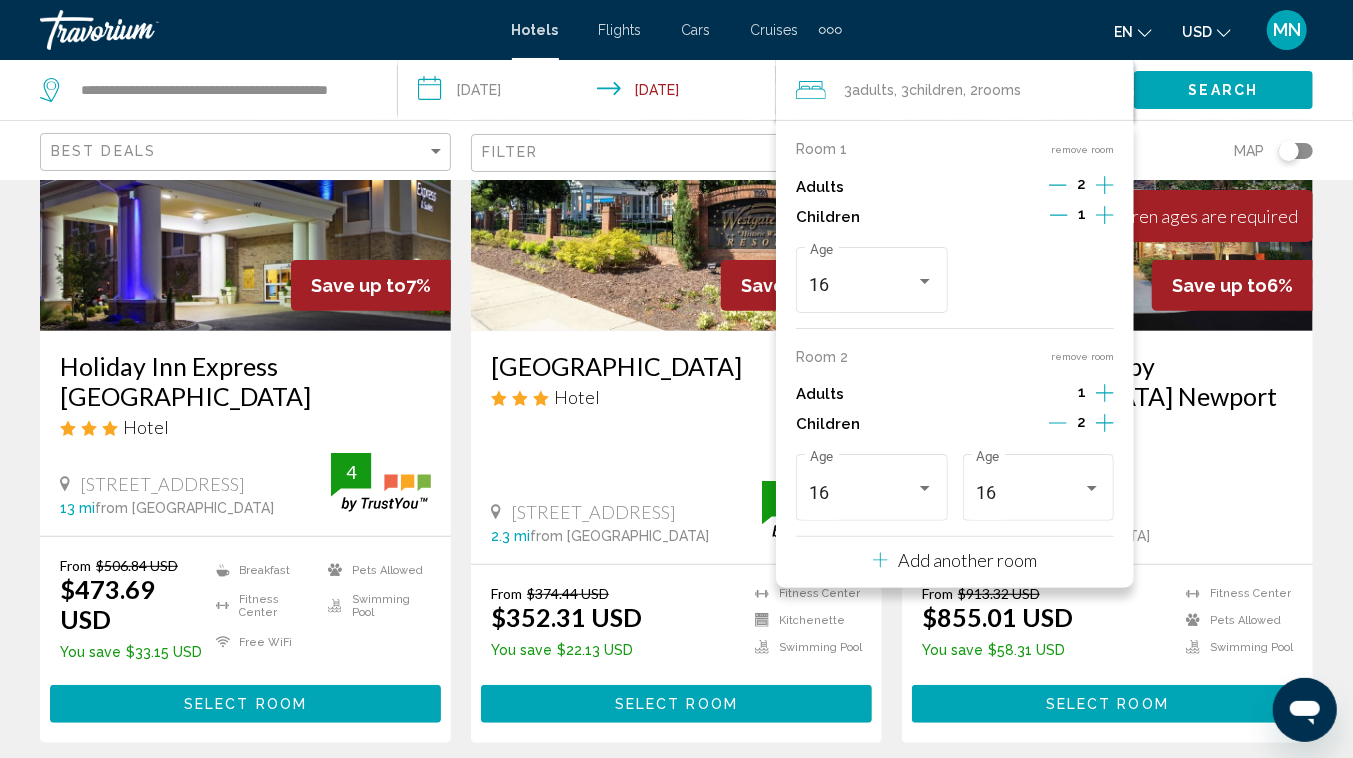 click 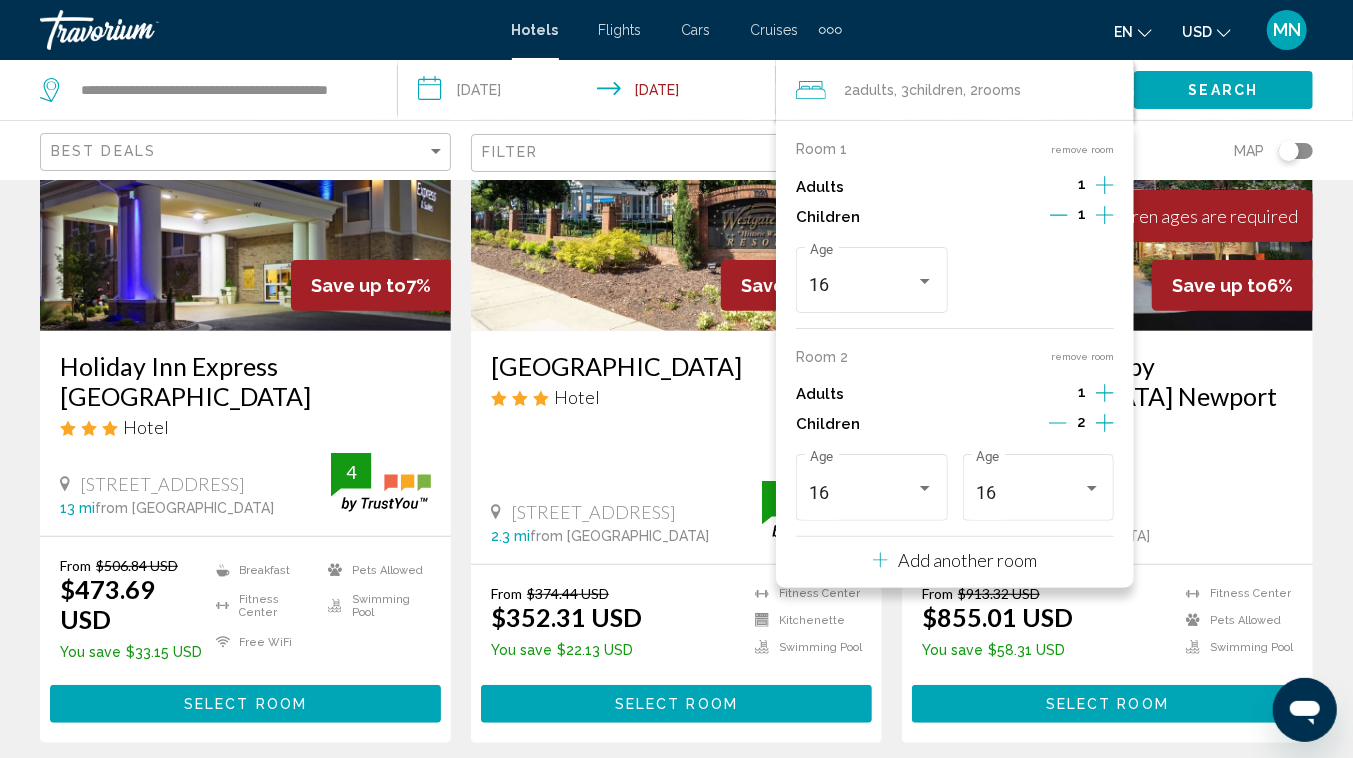 click on "Search" 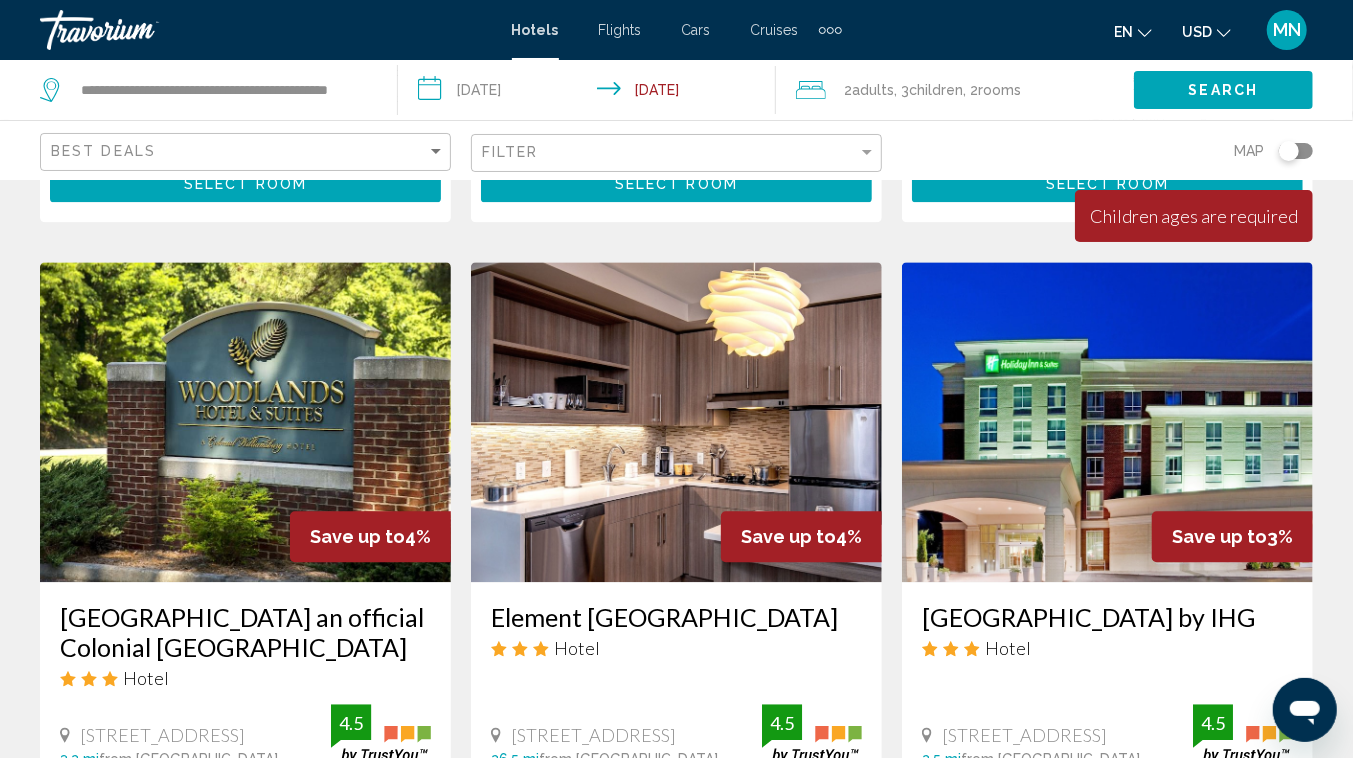 scroll, scrollTop: 2341, scrollLeft: 0, axis: vertical 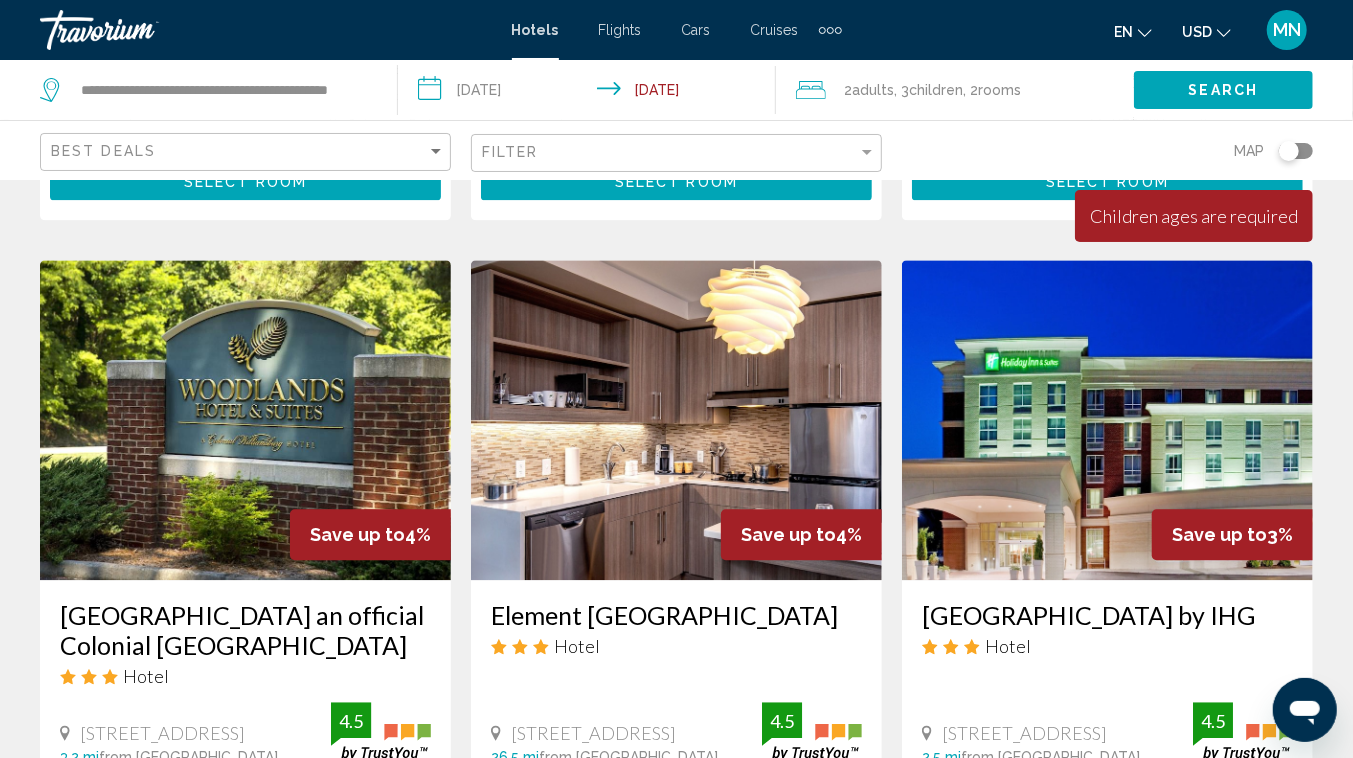 click on "[GEOGRAPHIC_DATA] an official Colonial [GEOGRAPHIC_DATA]
Hotel" at bounding box center [245, 651] 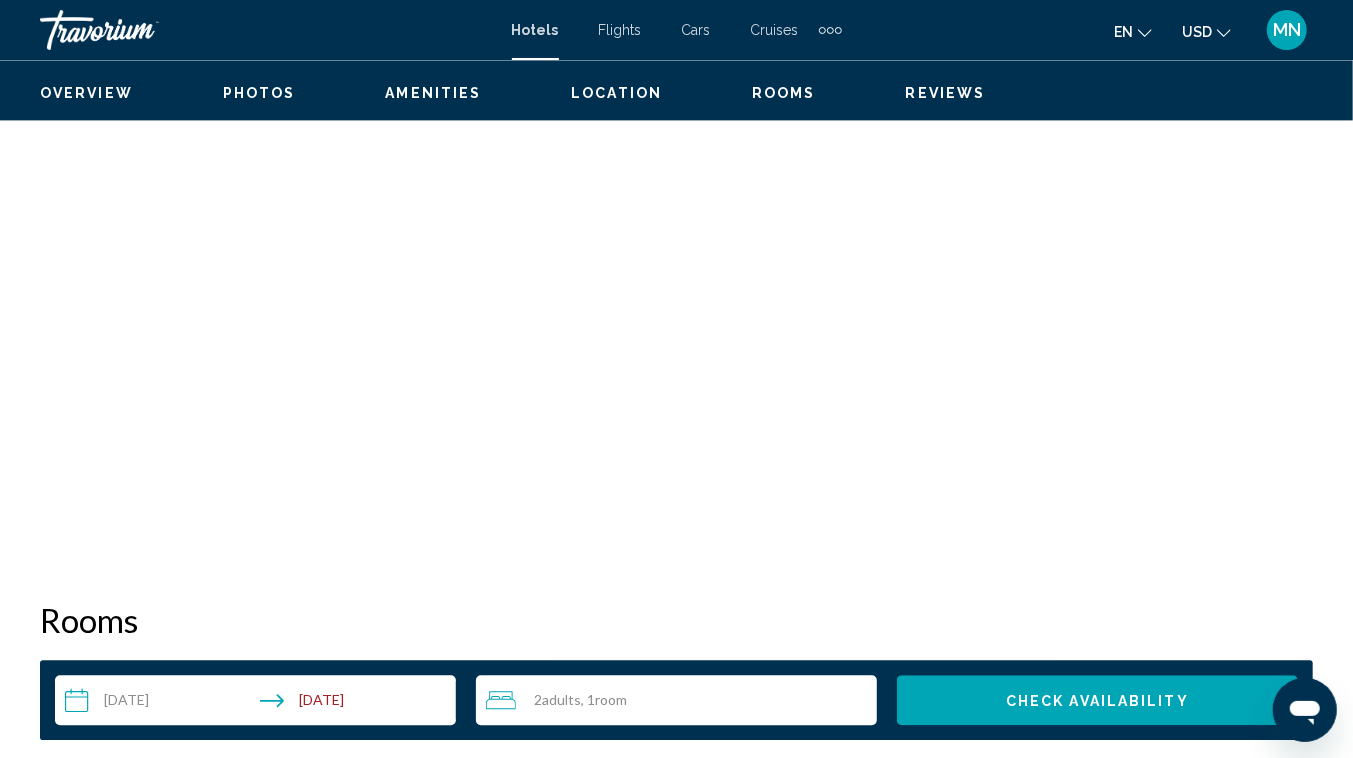 scroll, scrollTop: 155, scrollLeft: 0, axis: vertical 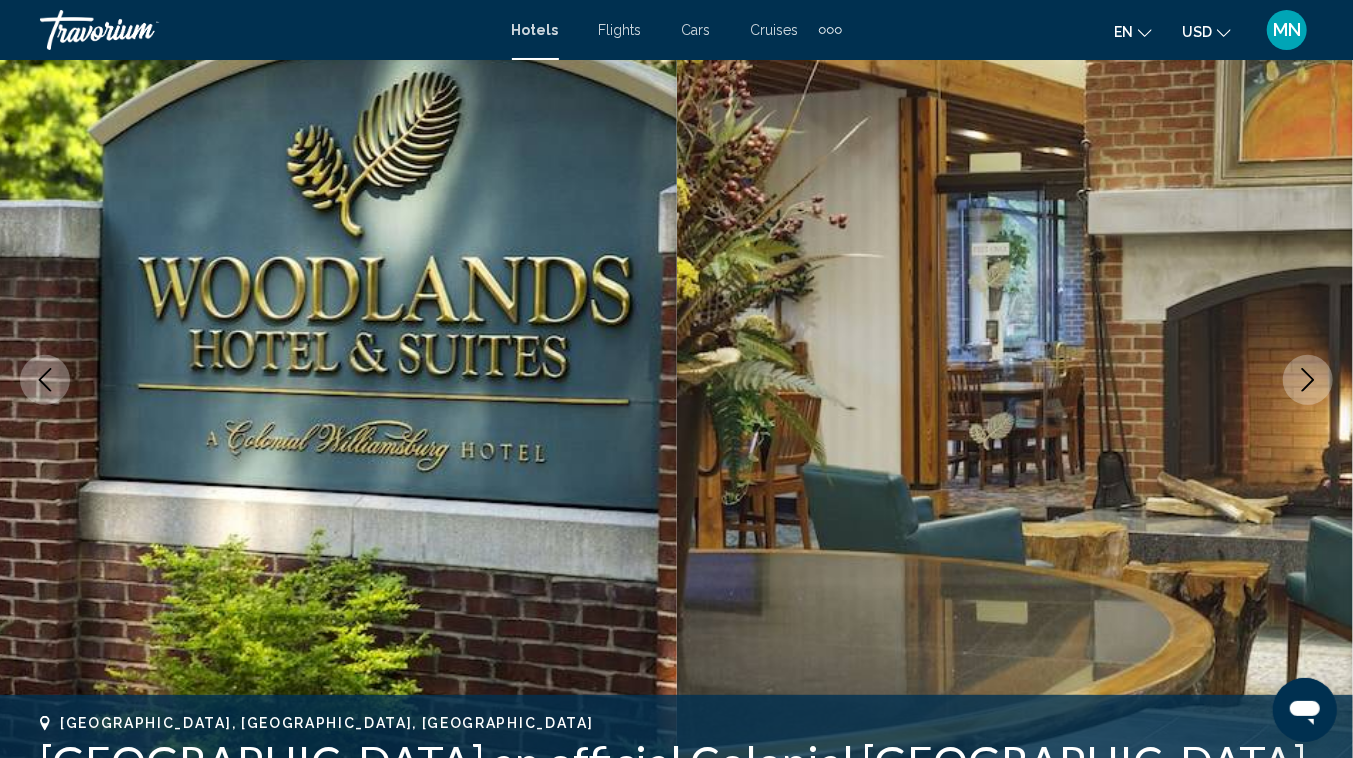 click 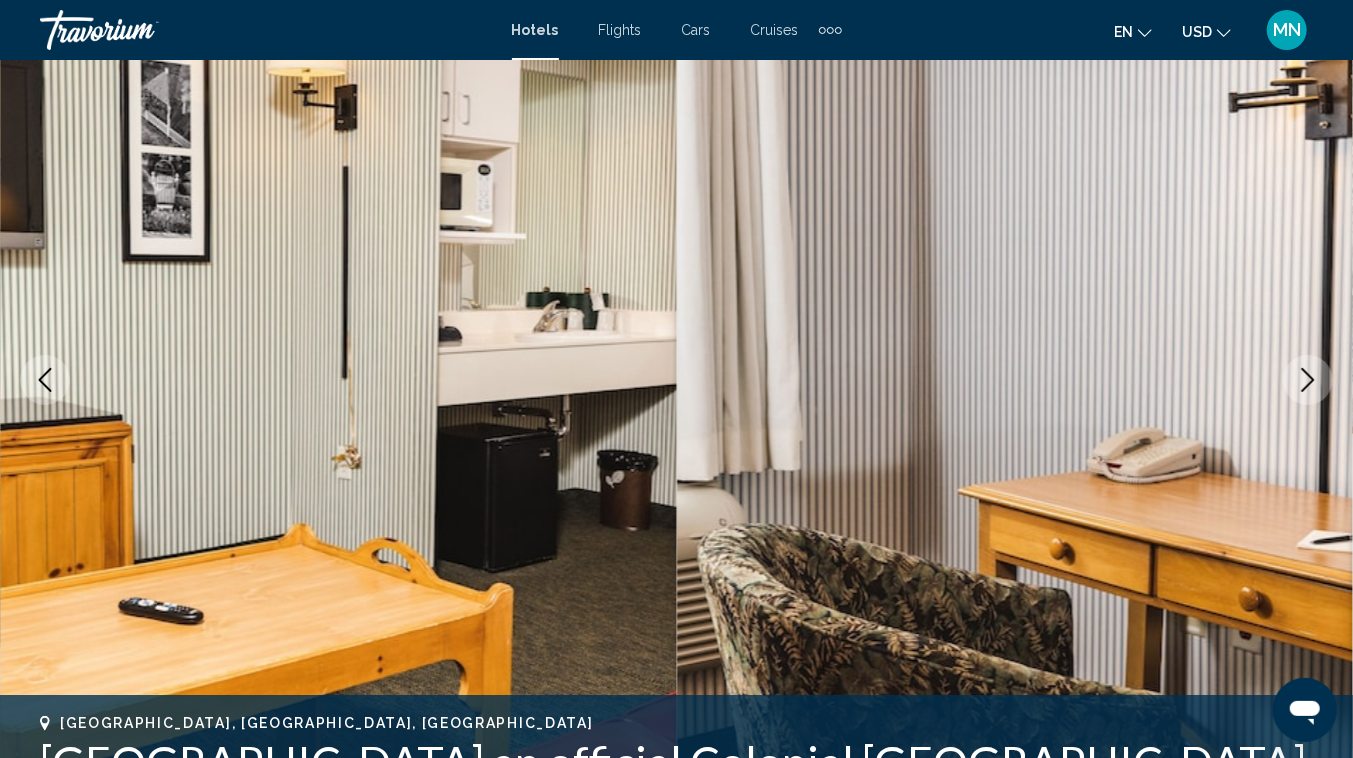 click 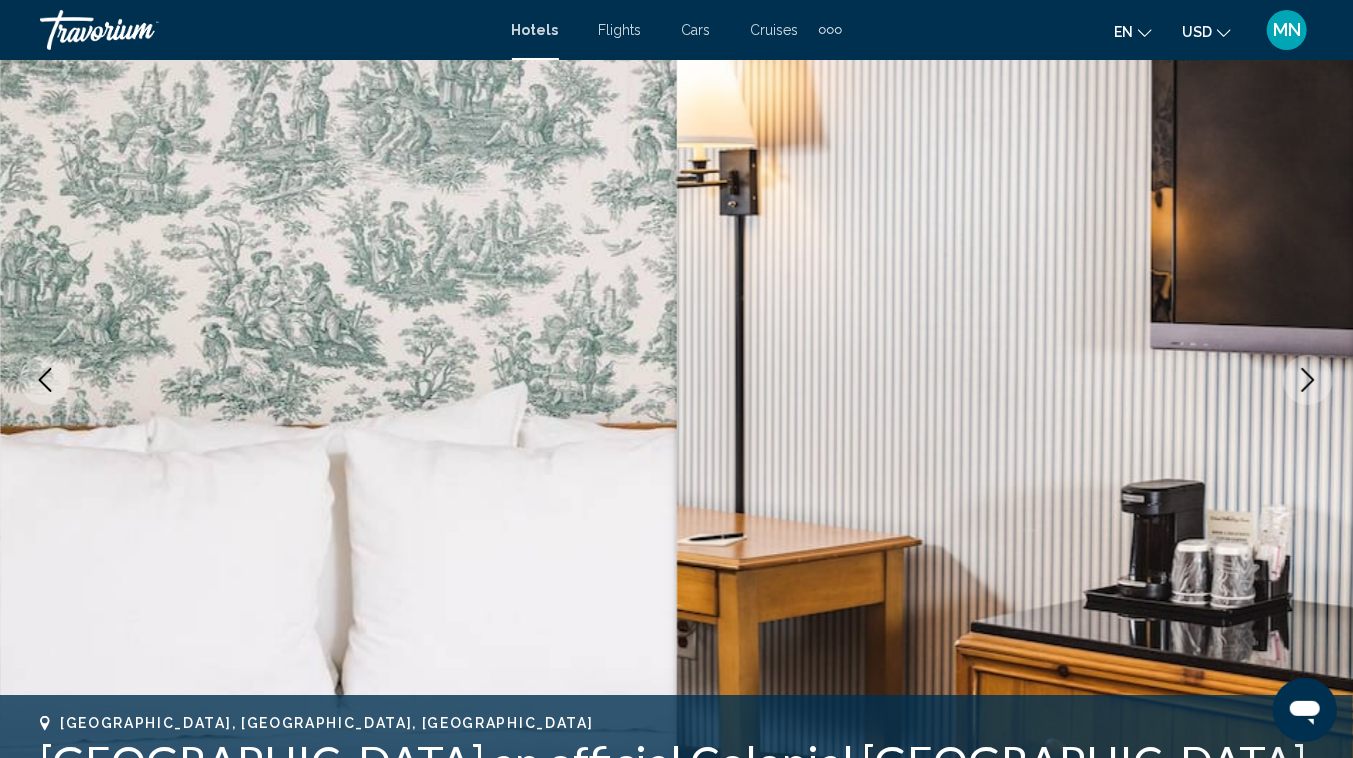 click 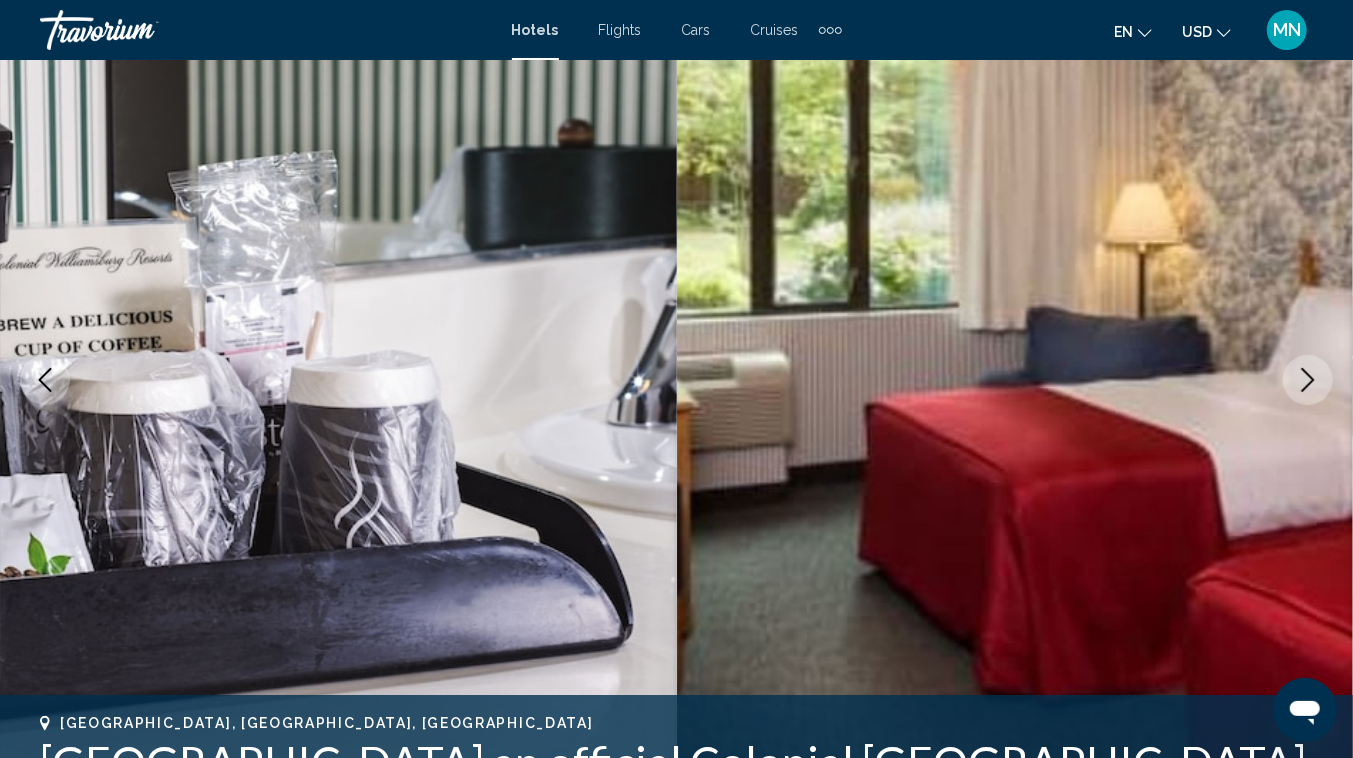 click 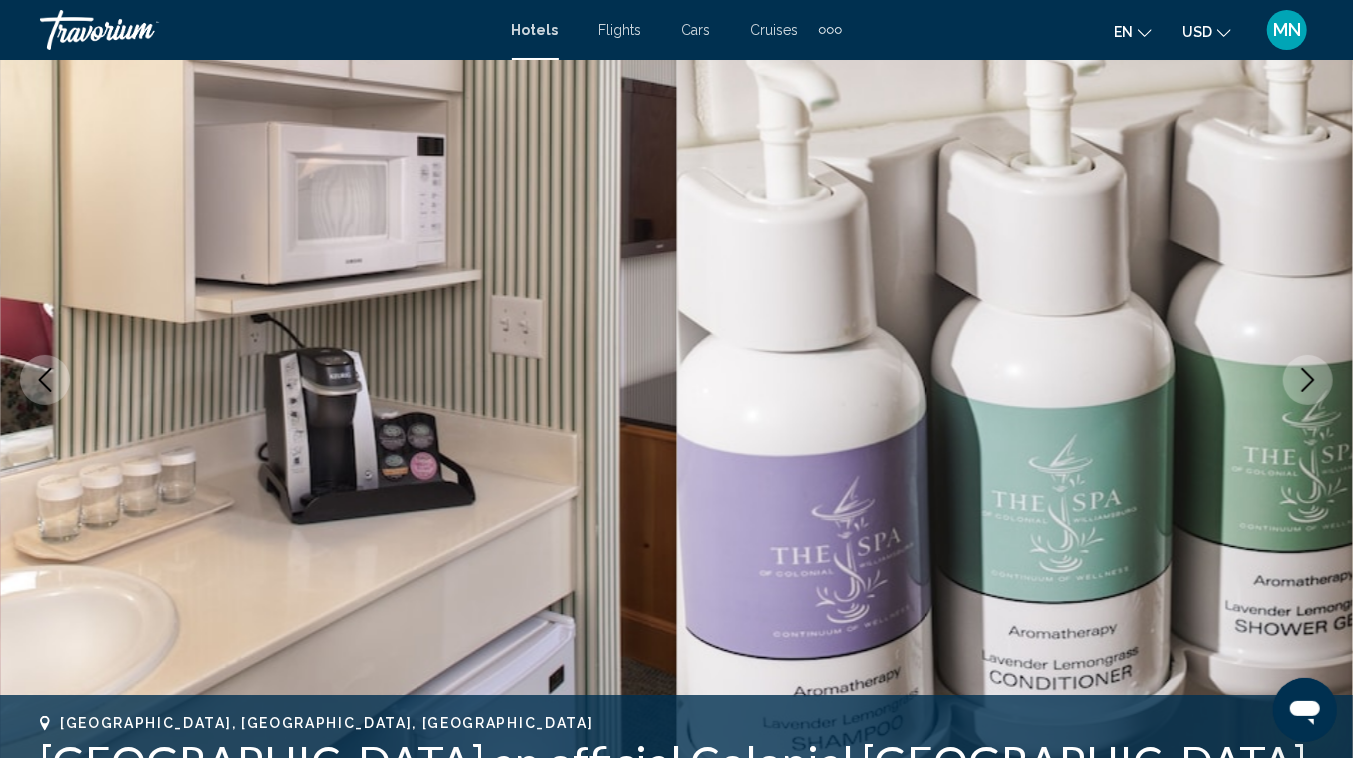 click 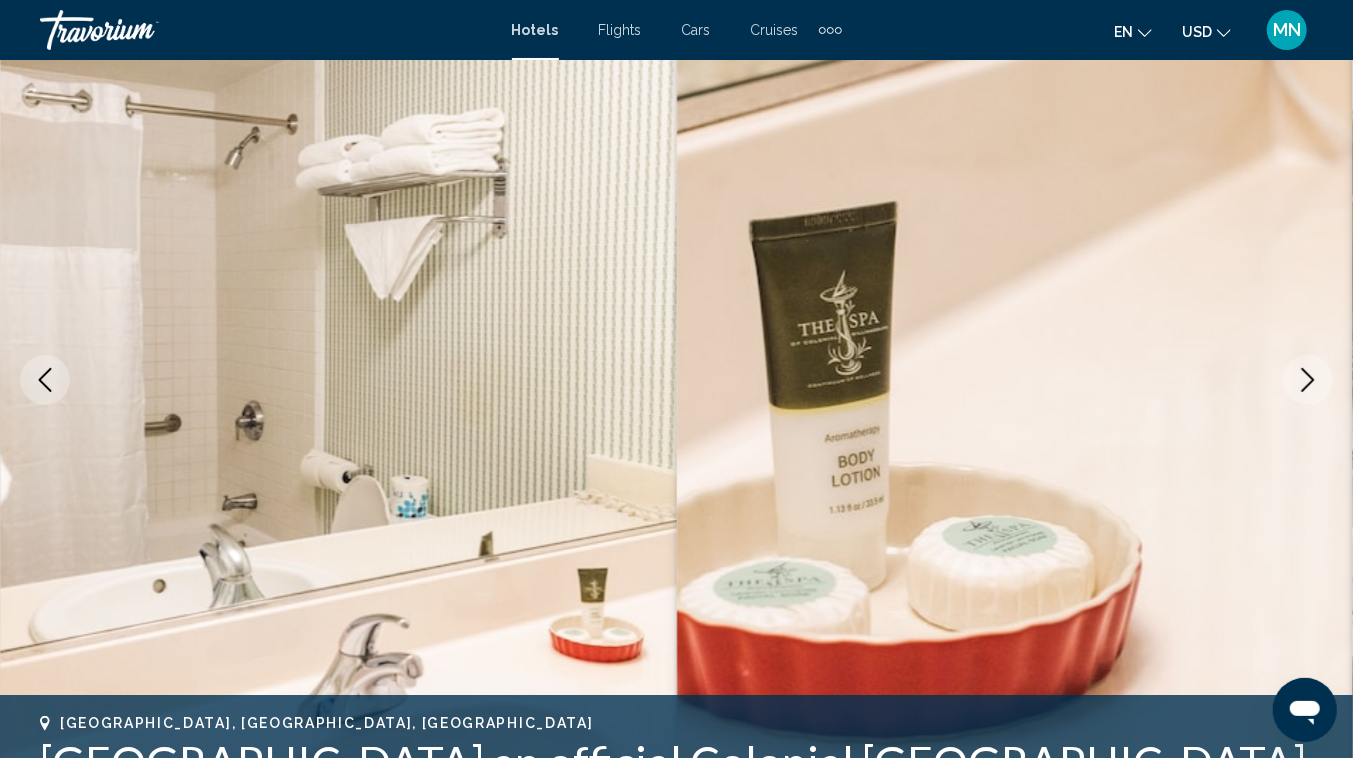 click 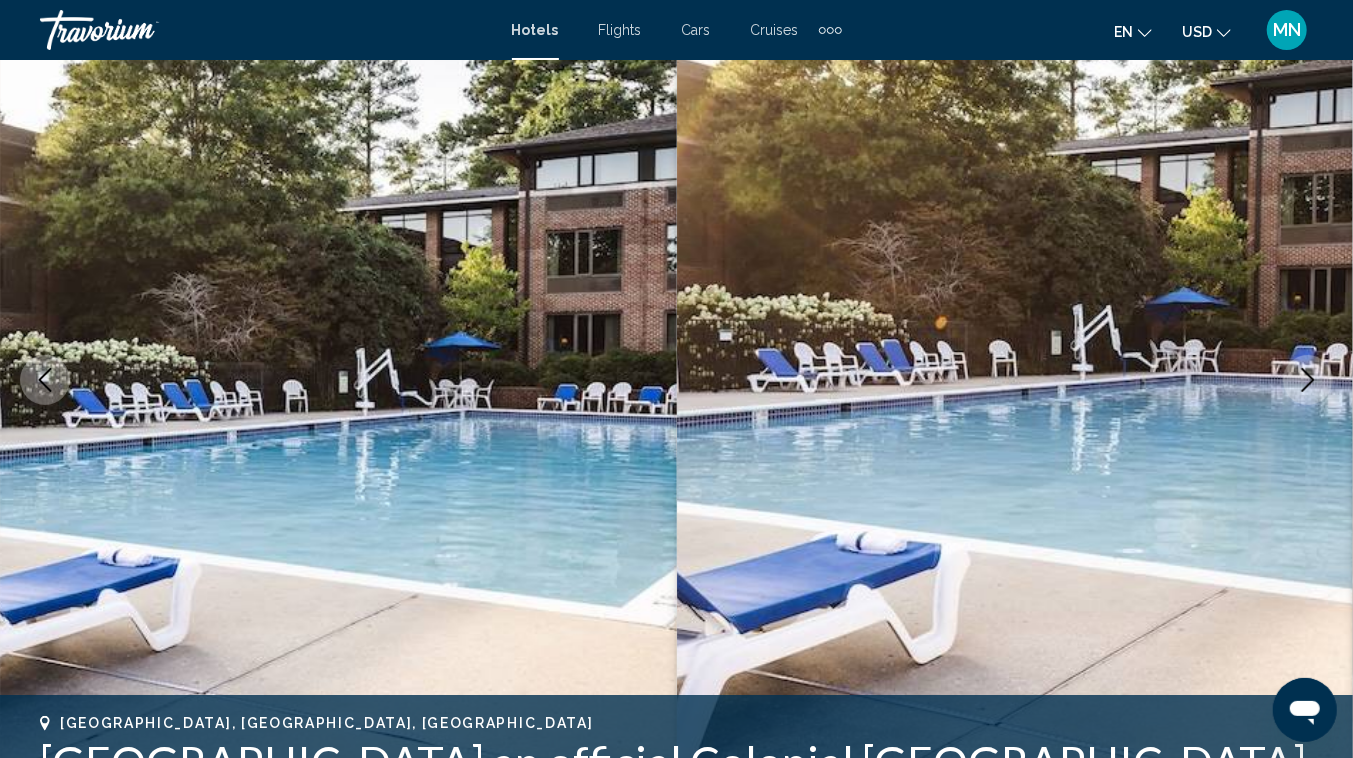 click 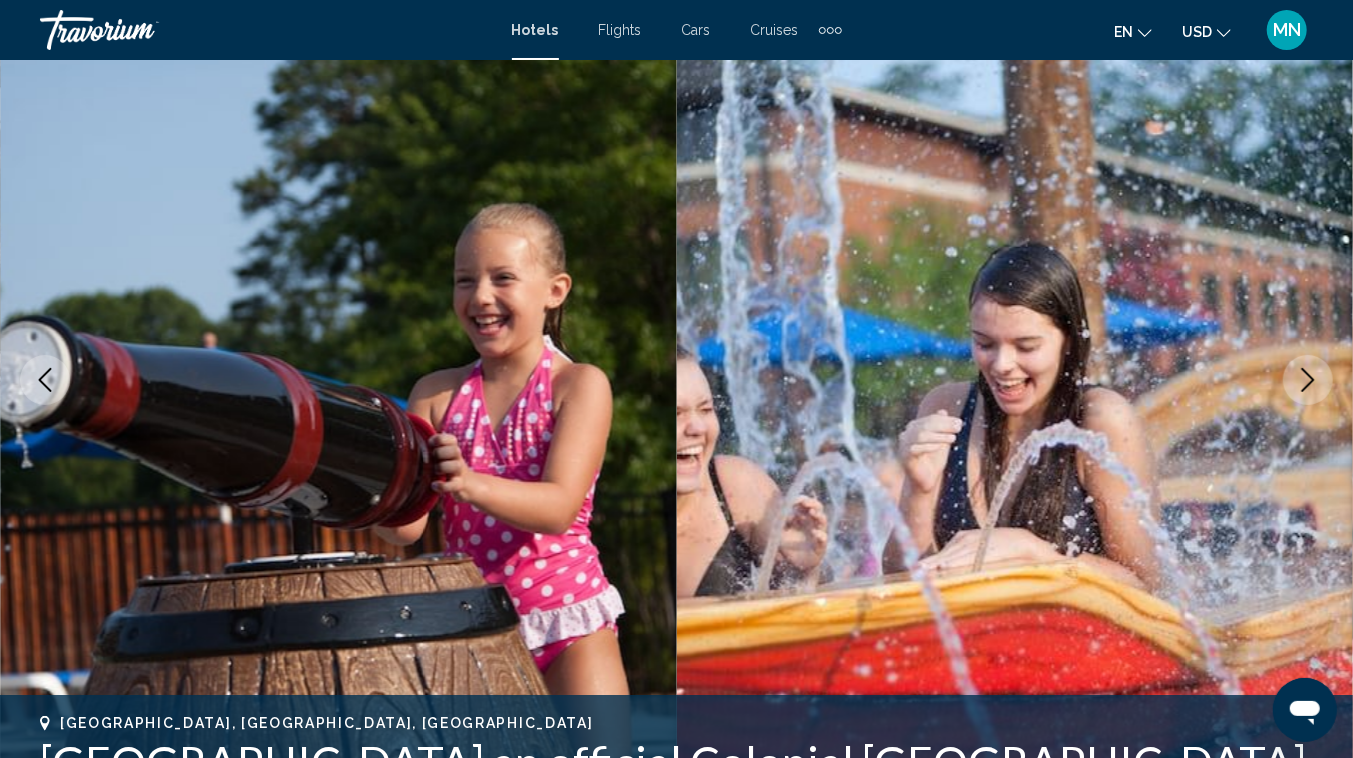 click 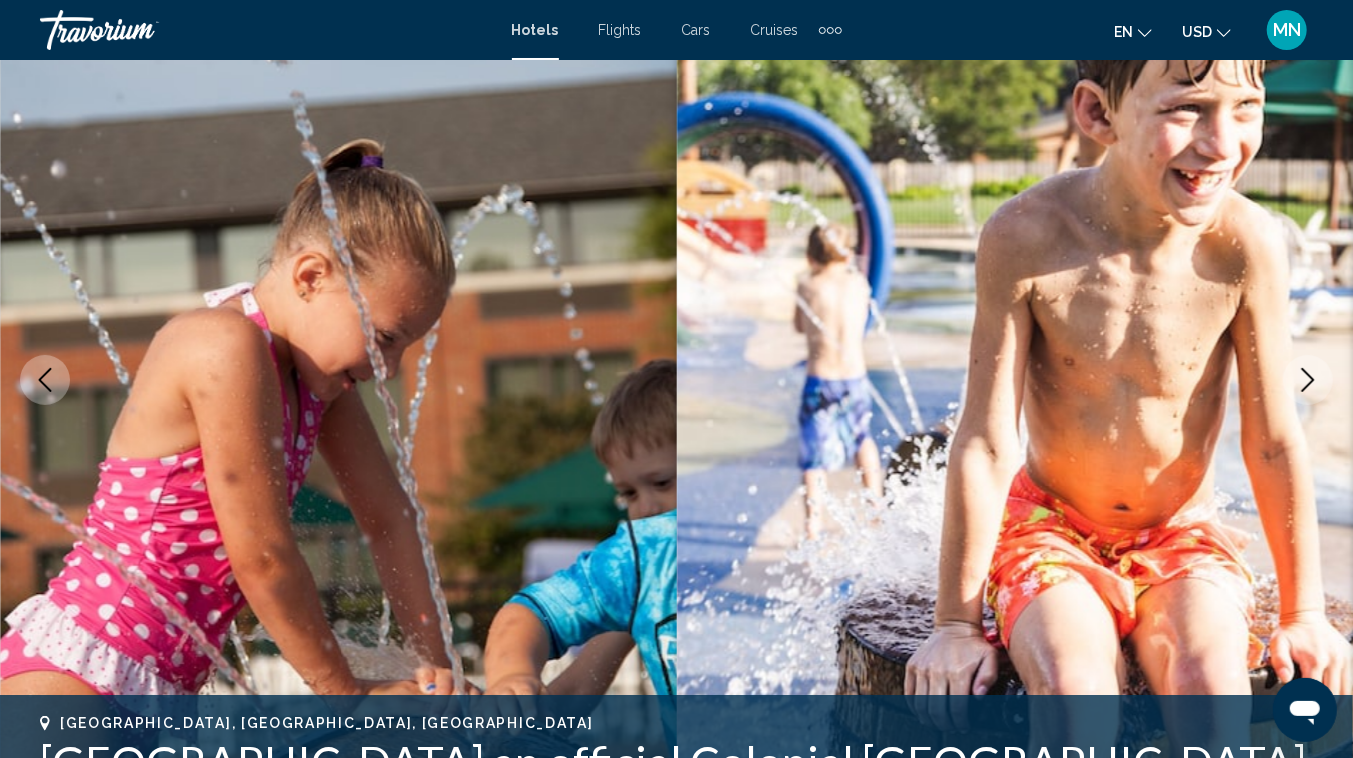 click 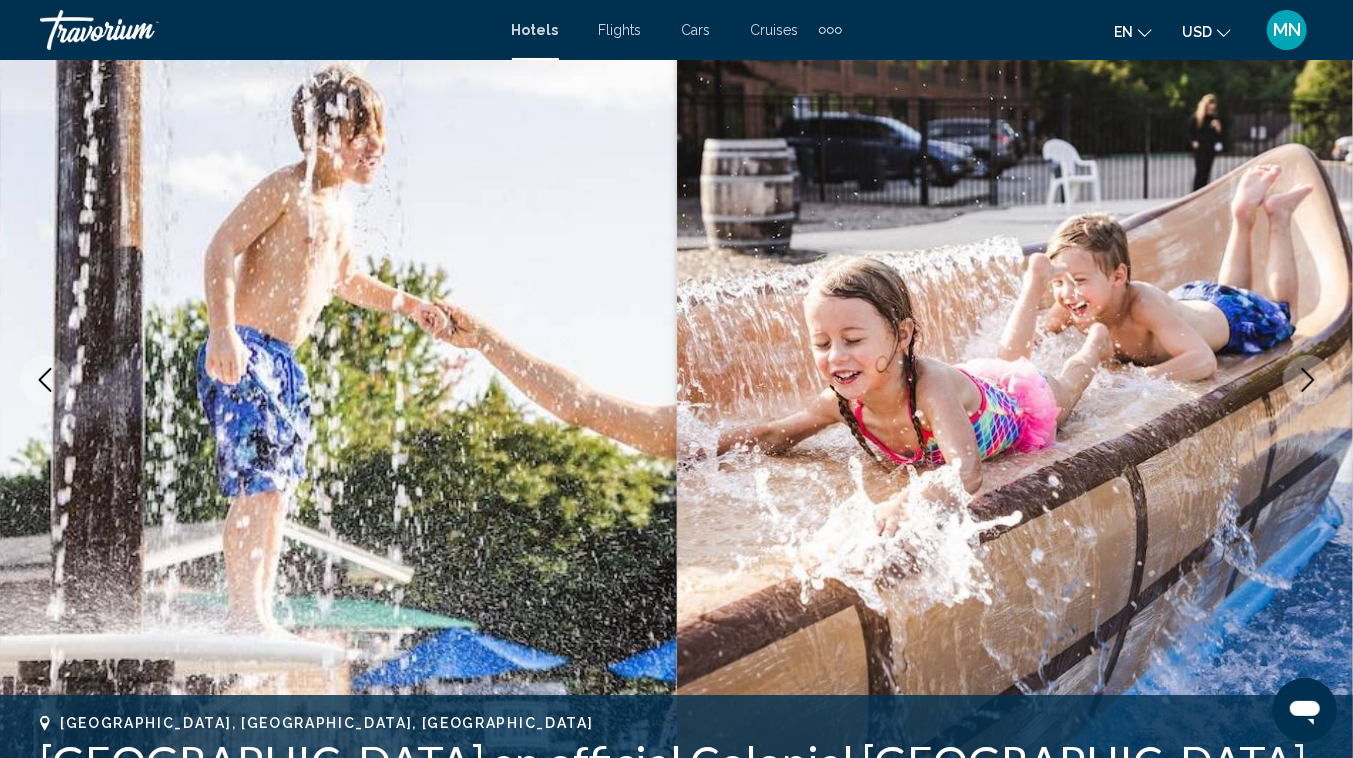 click 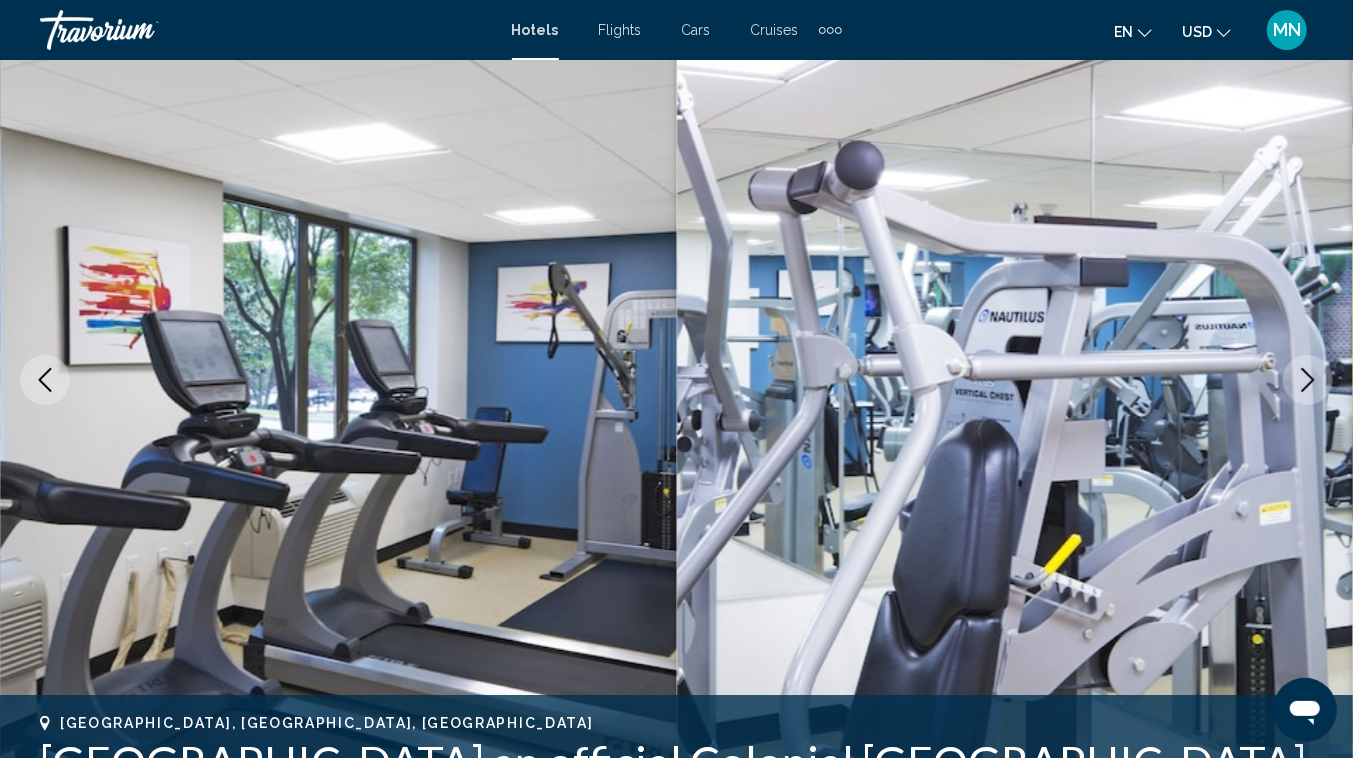 click 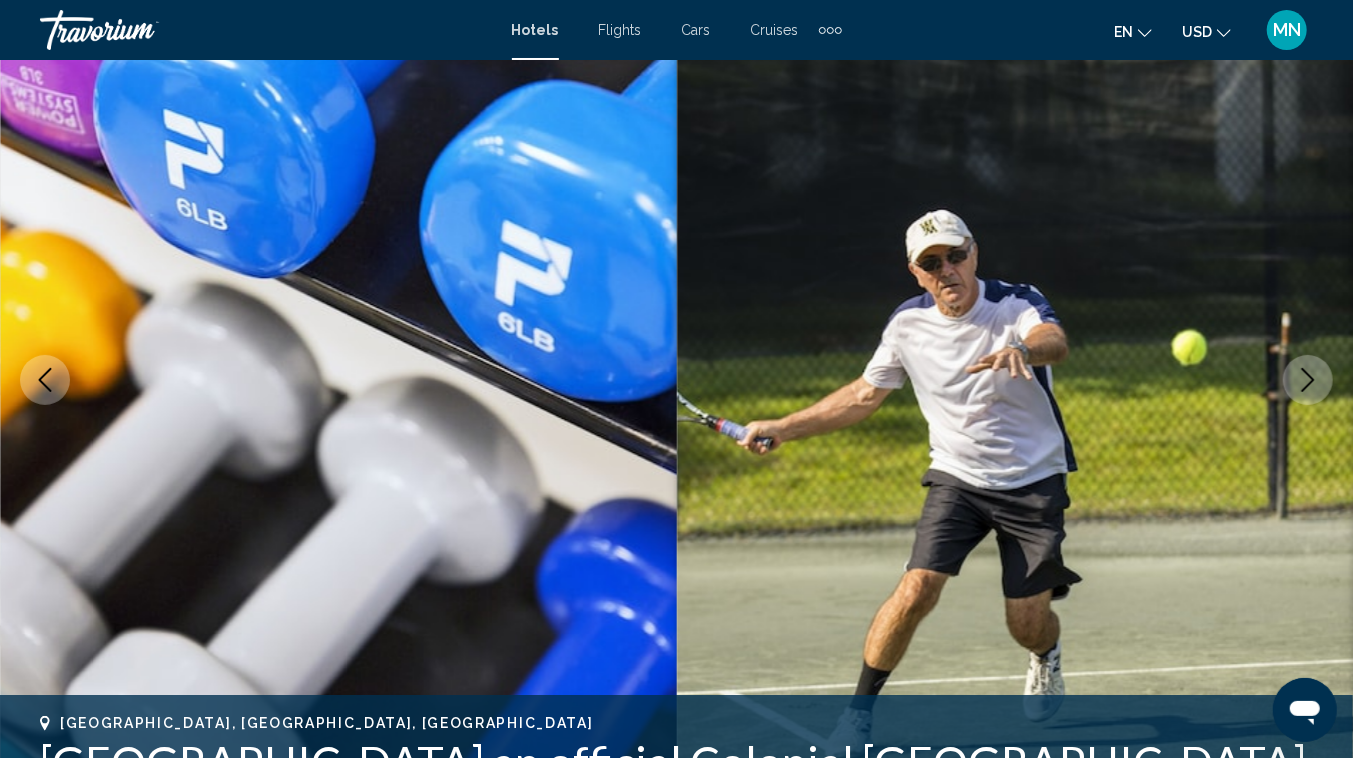 click 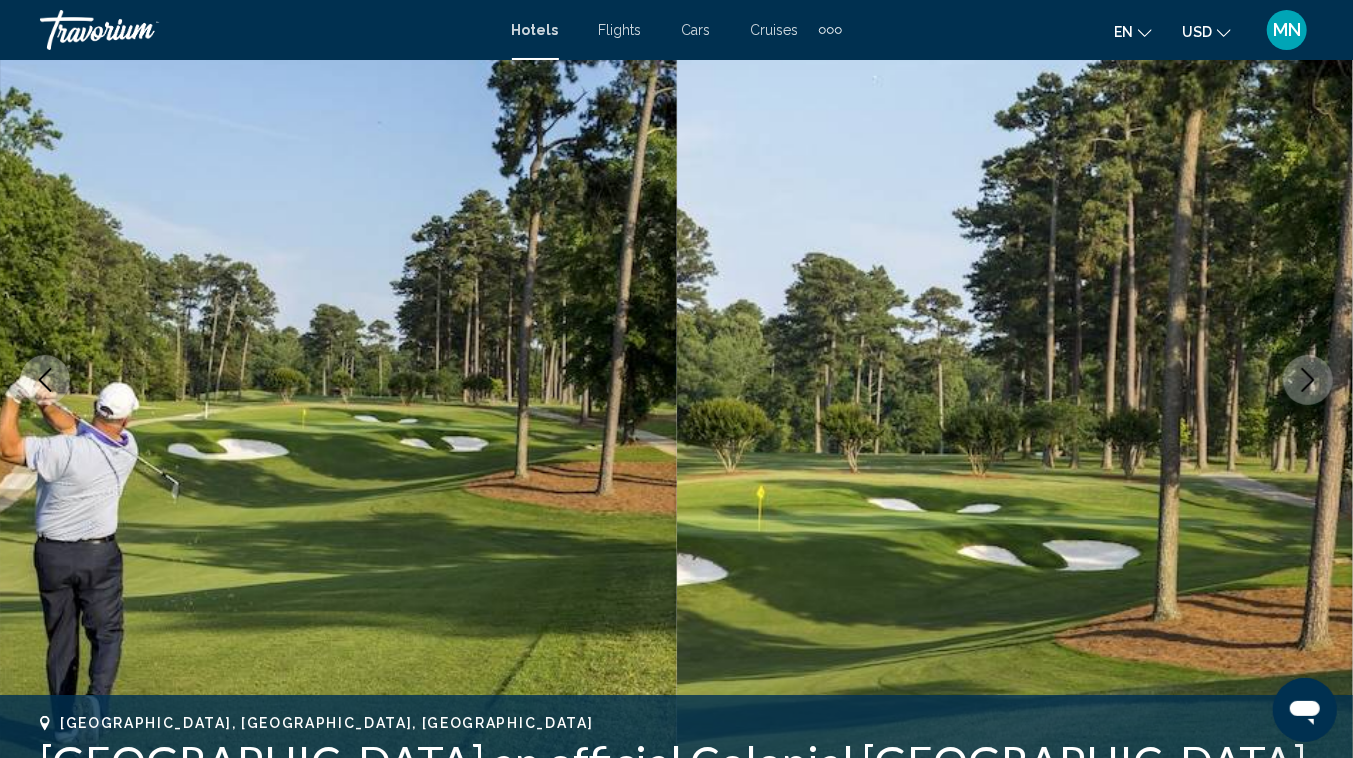 click 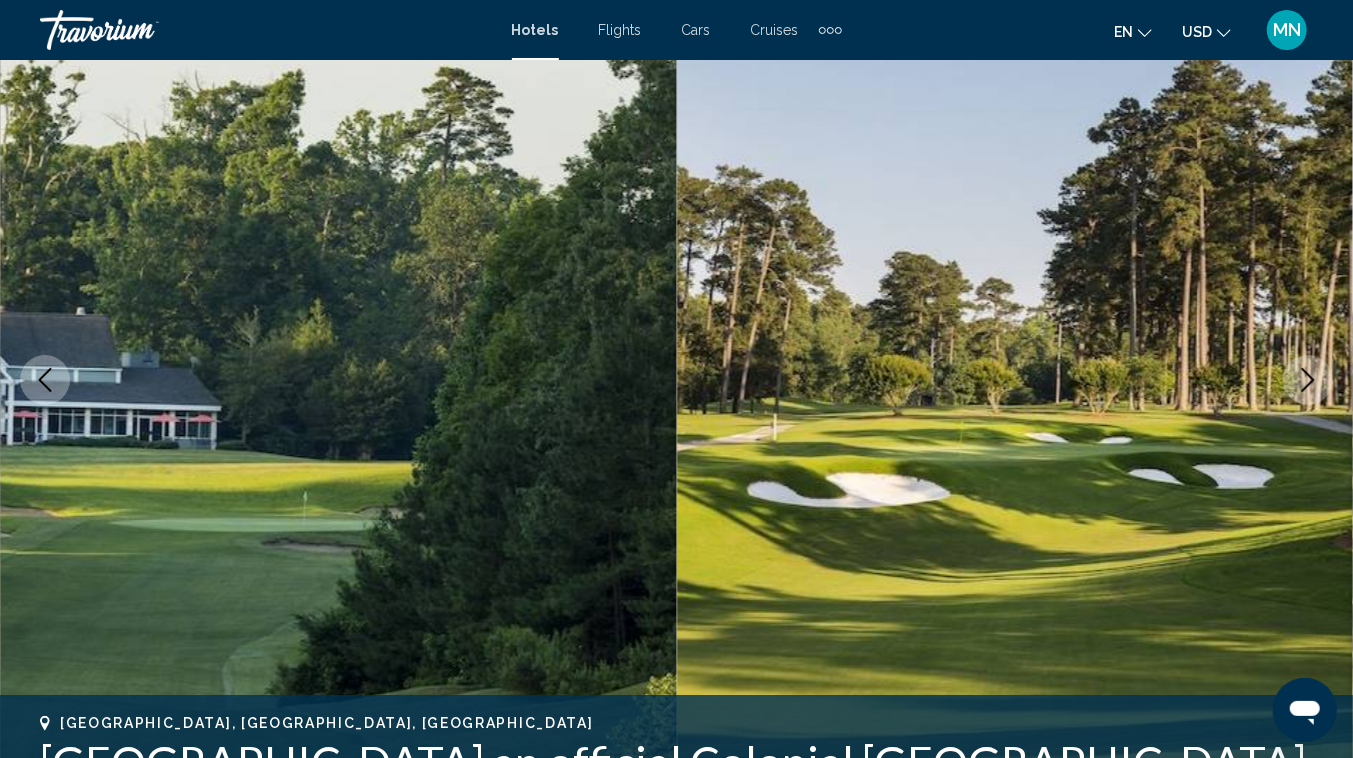 click 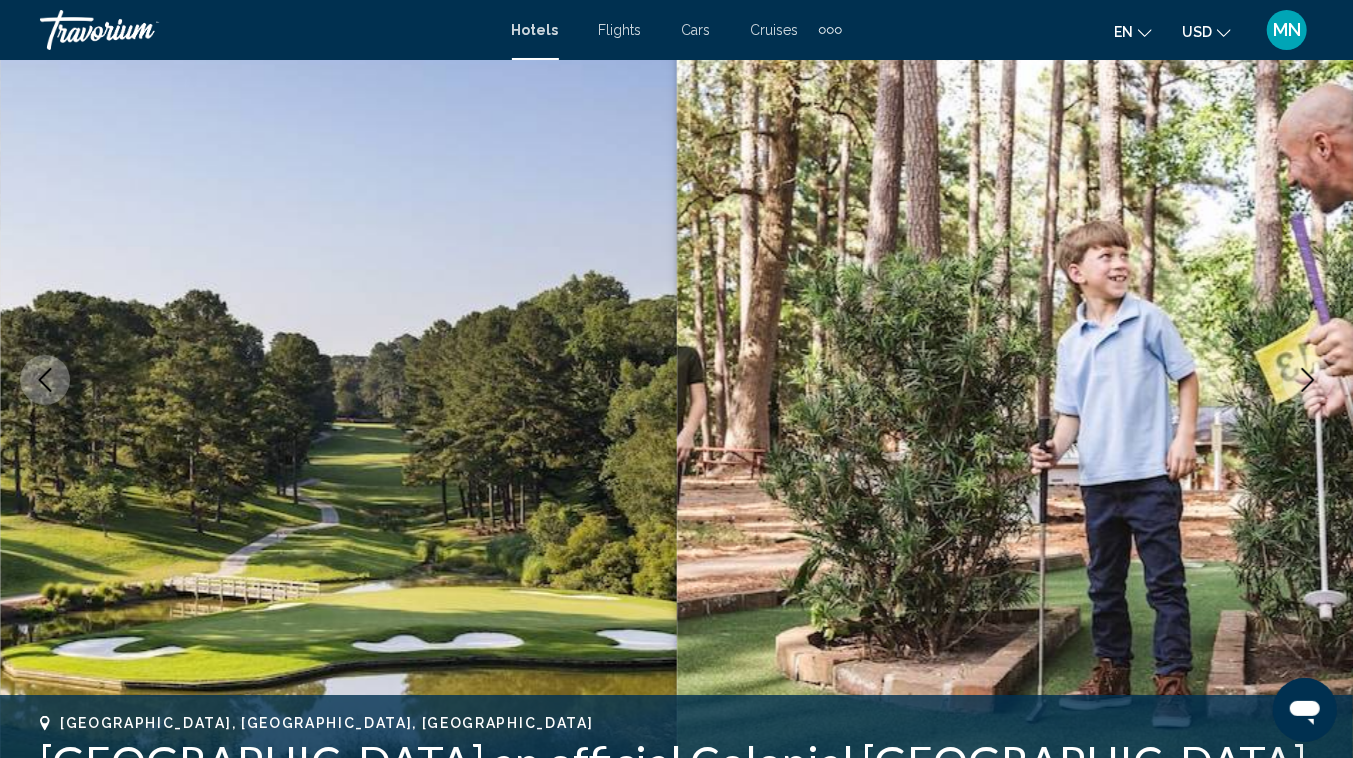 click 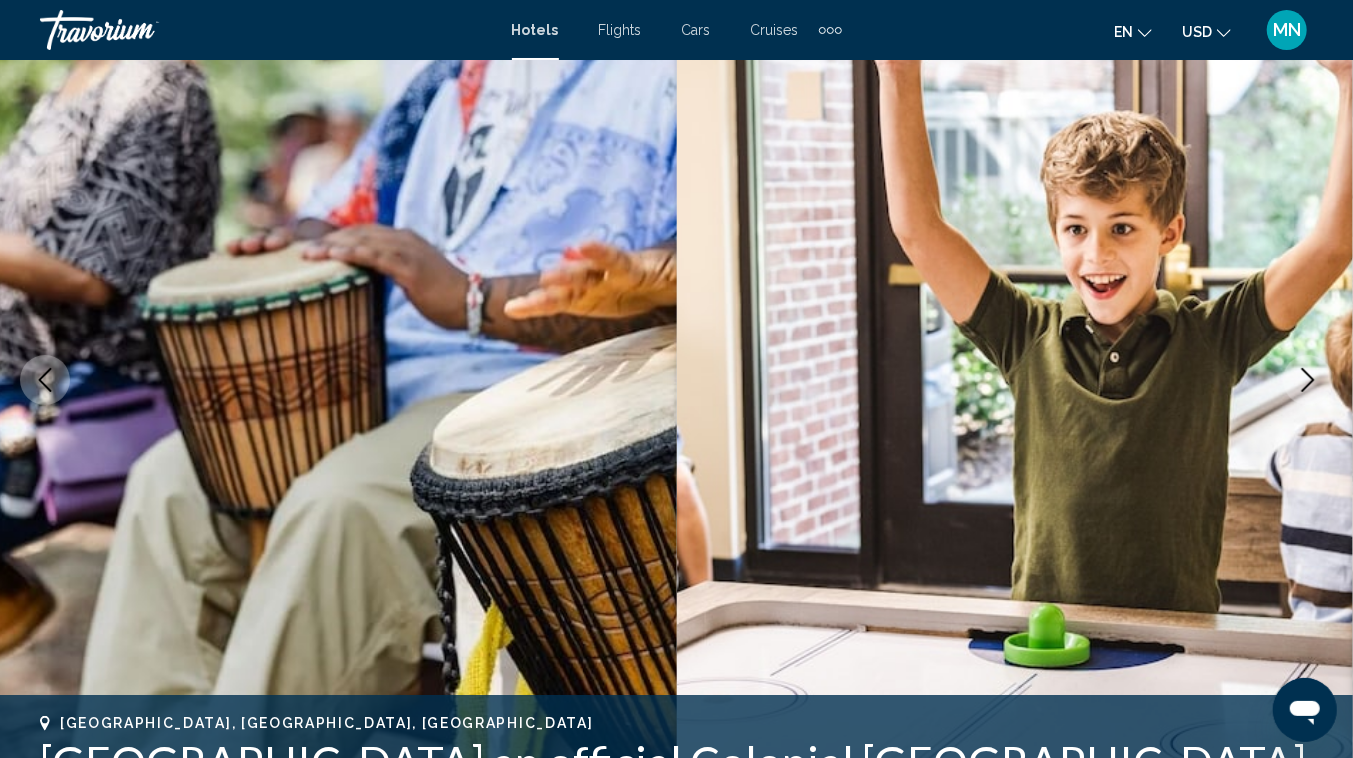 click 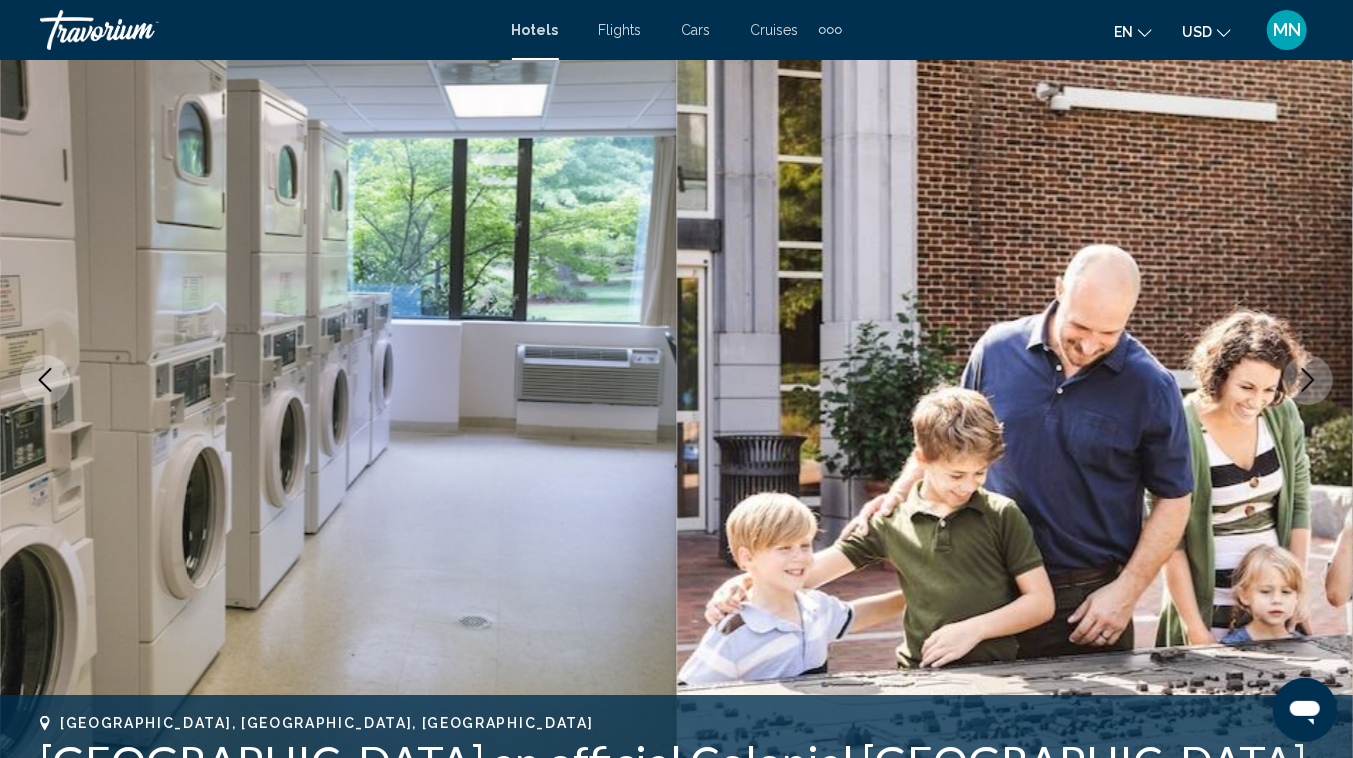 click 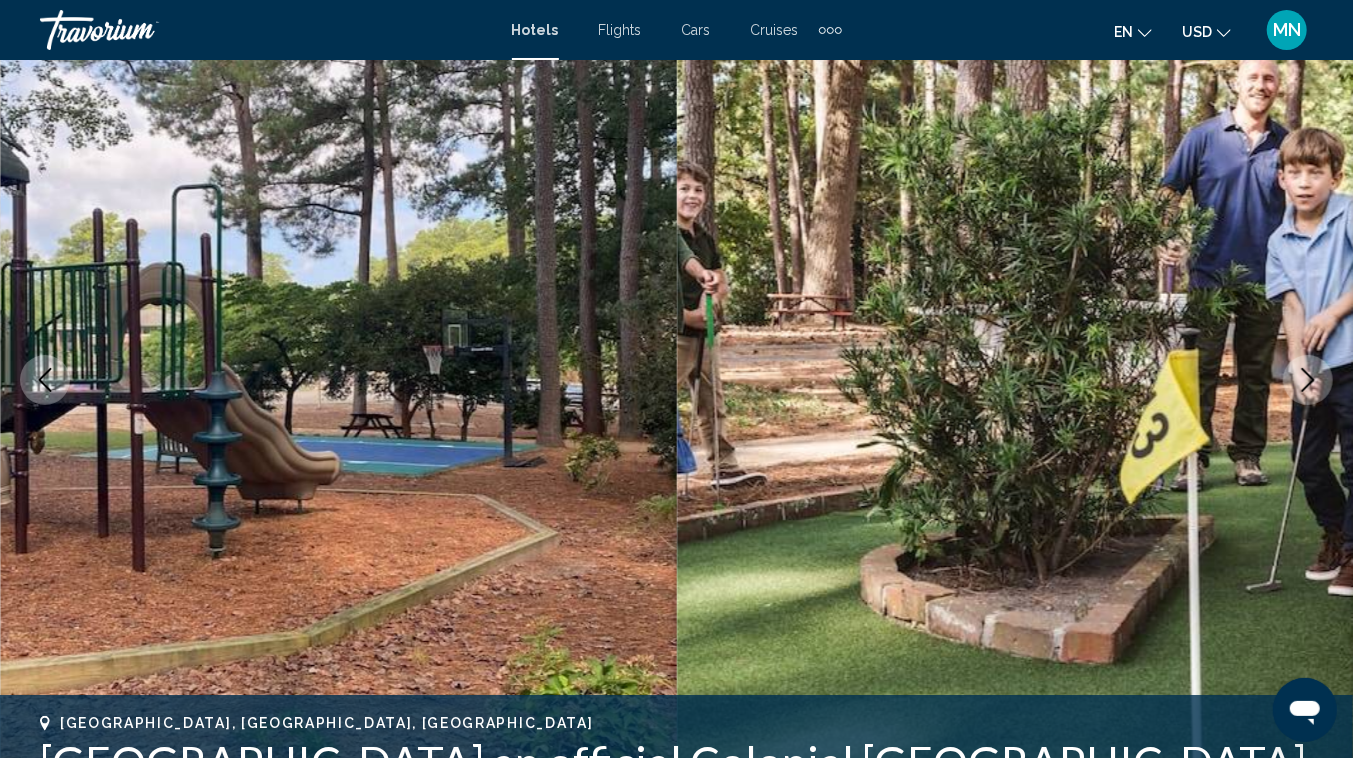 click 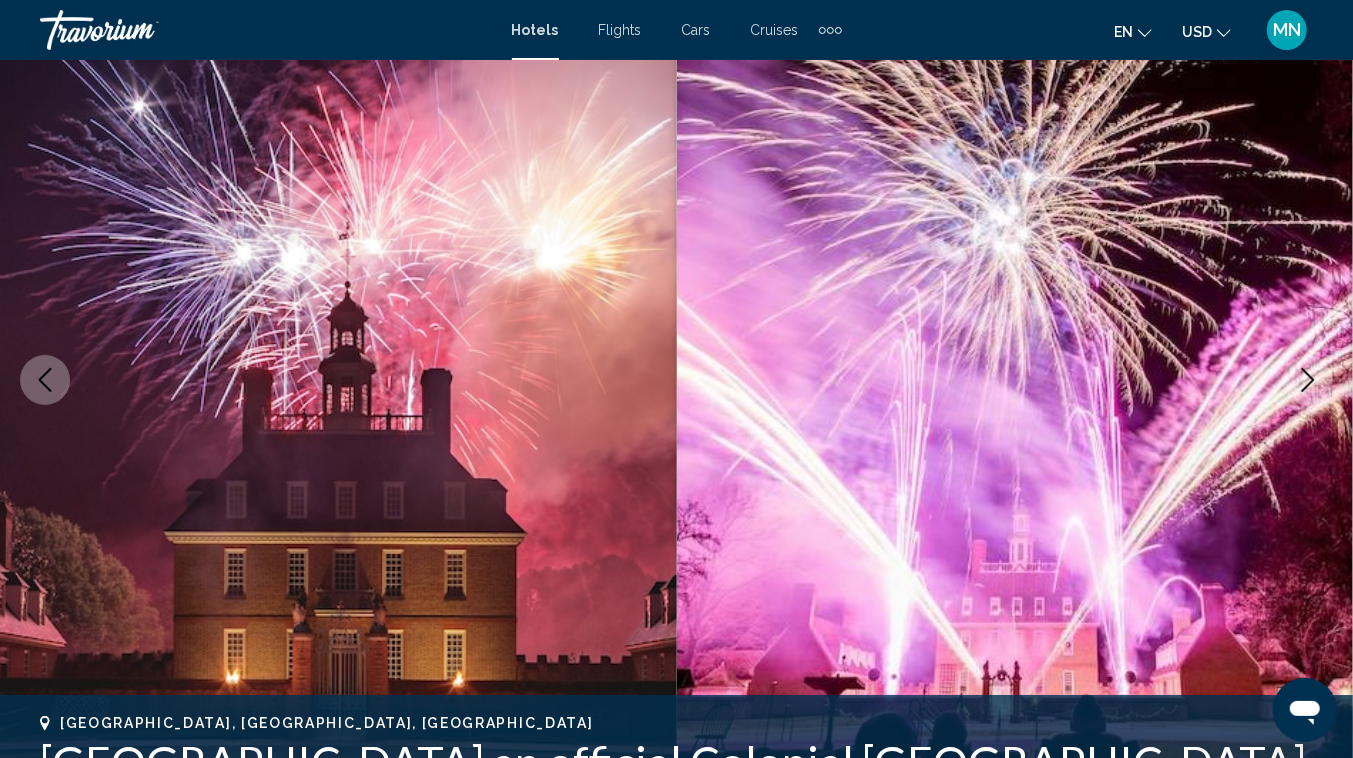 click 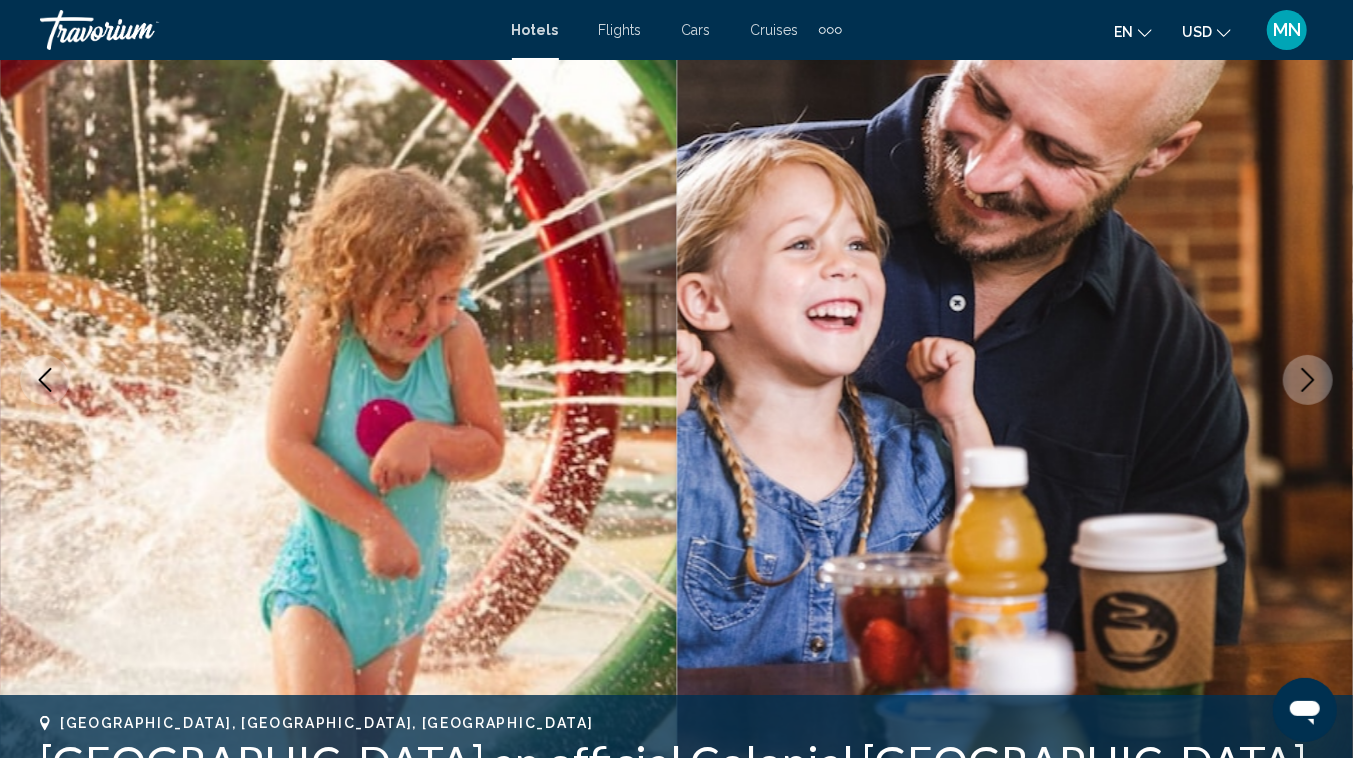 click 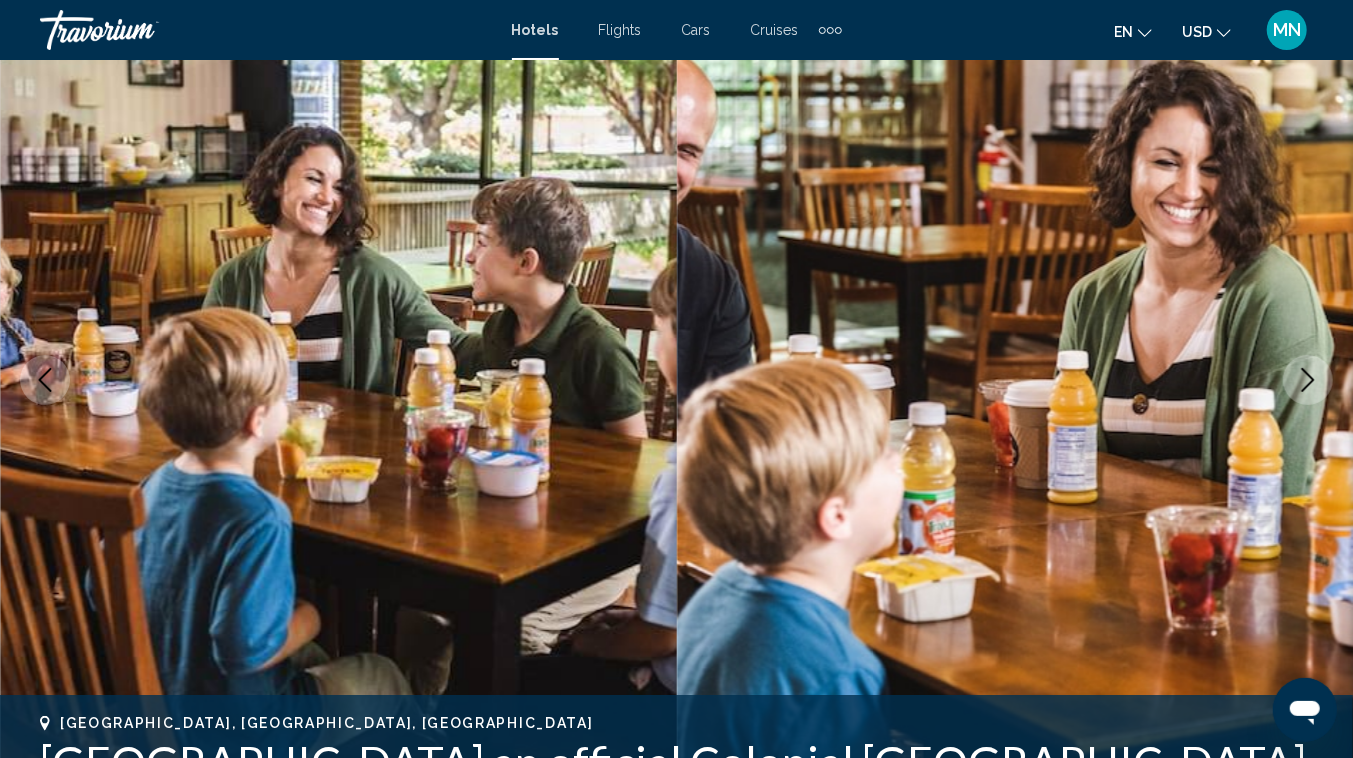 click 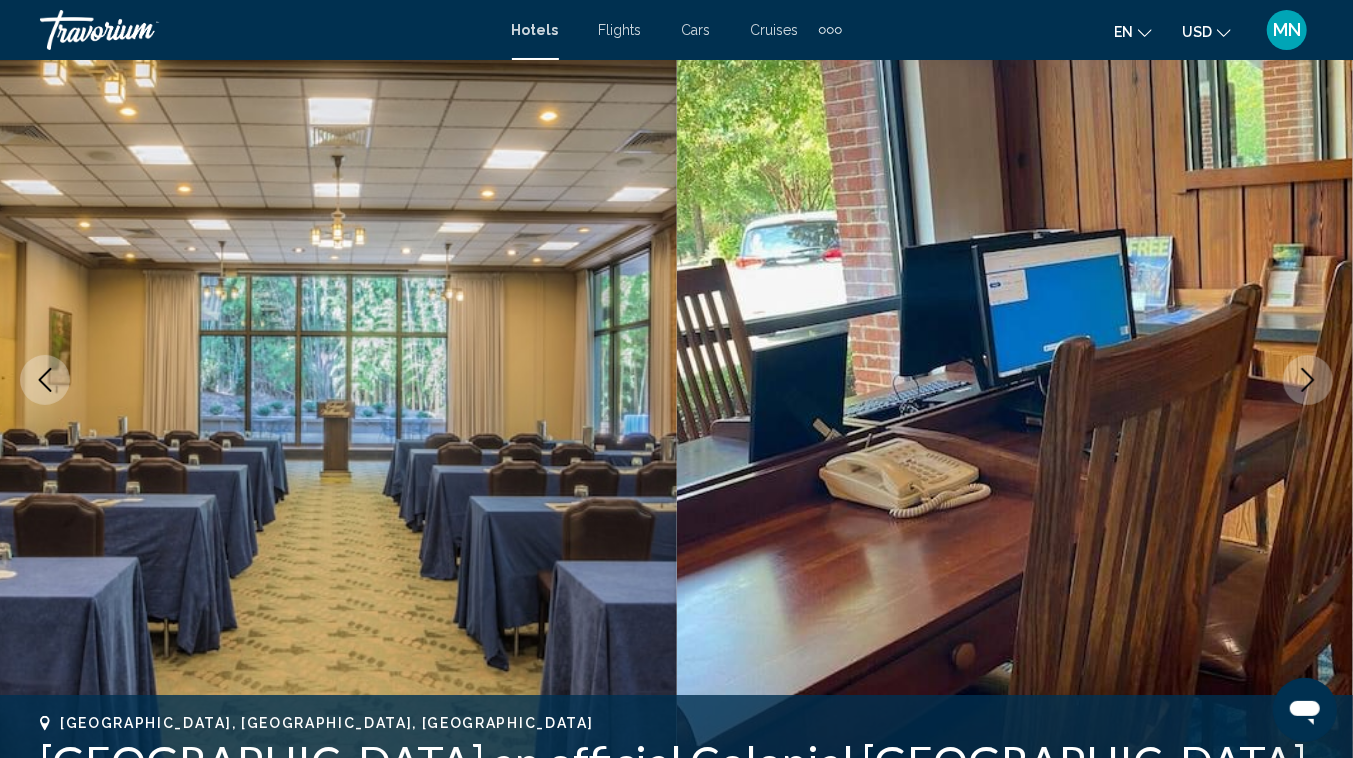 click 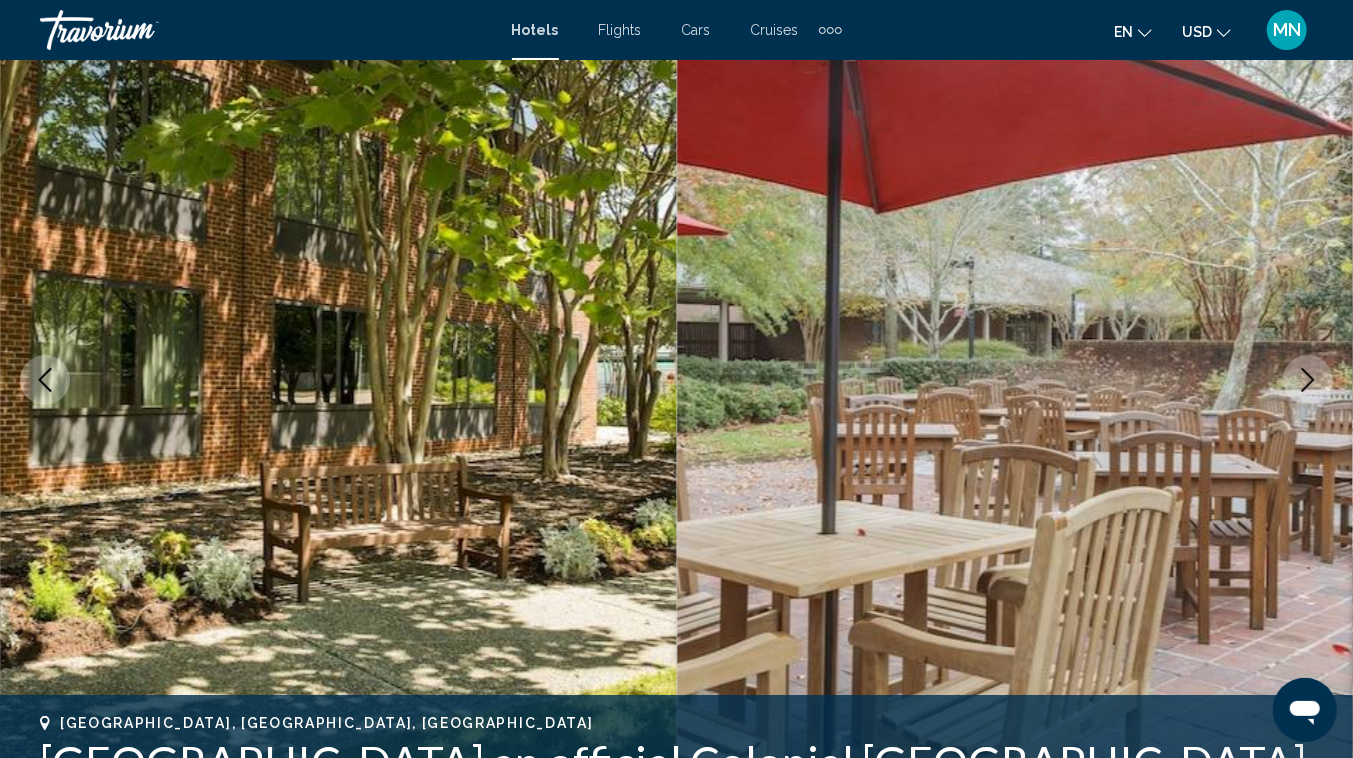click 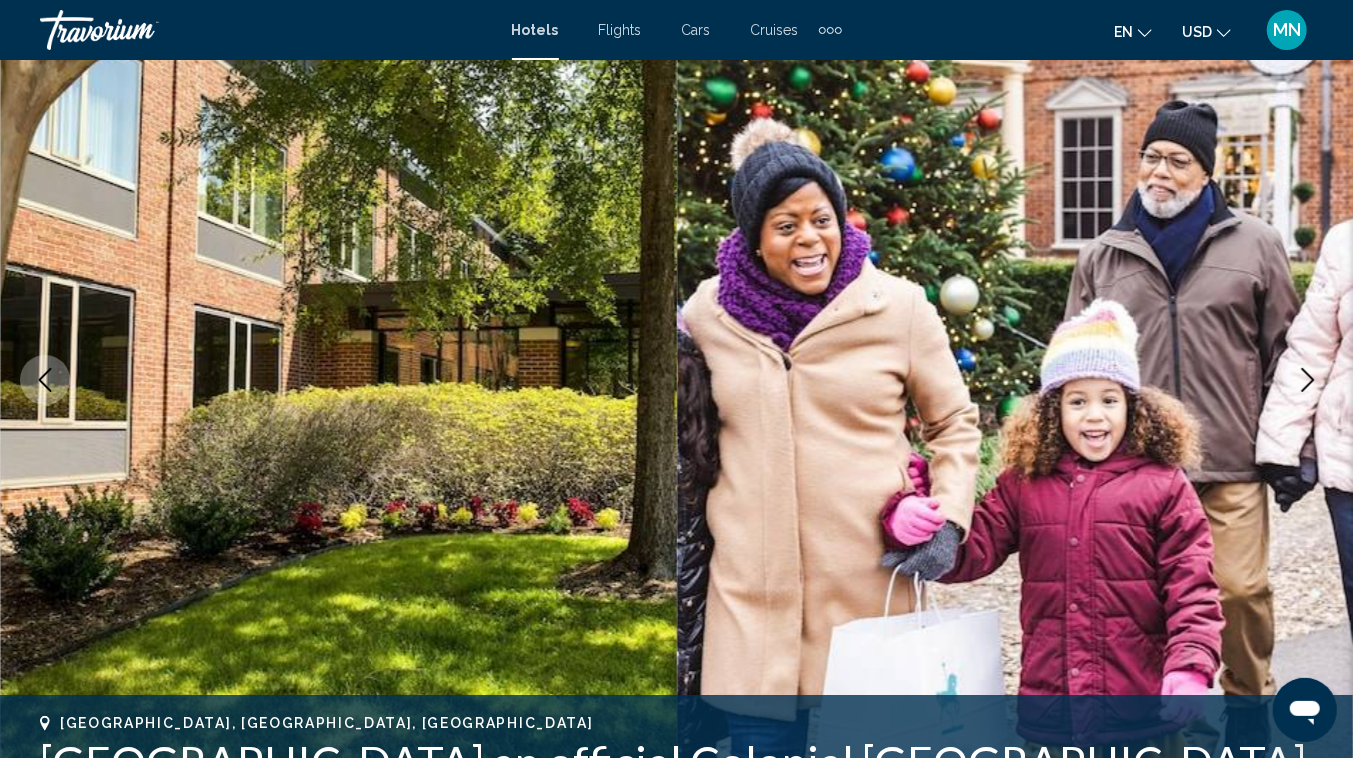 click 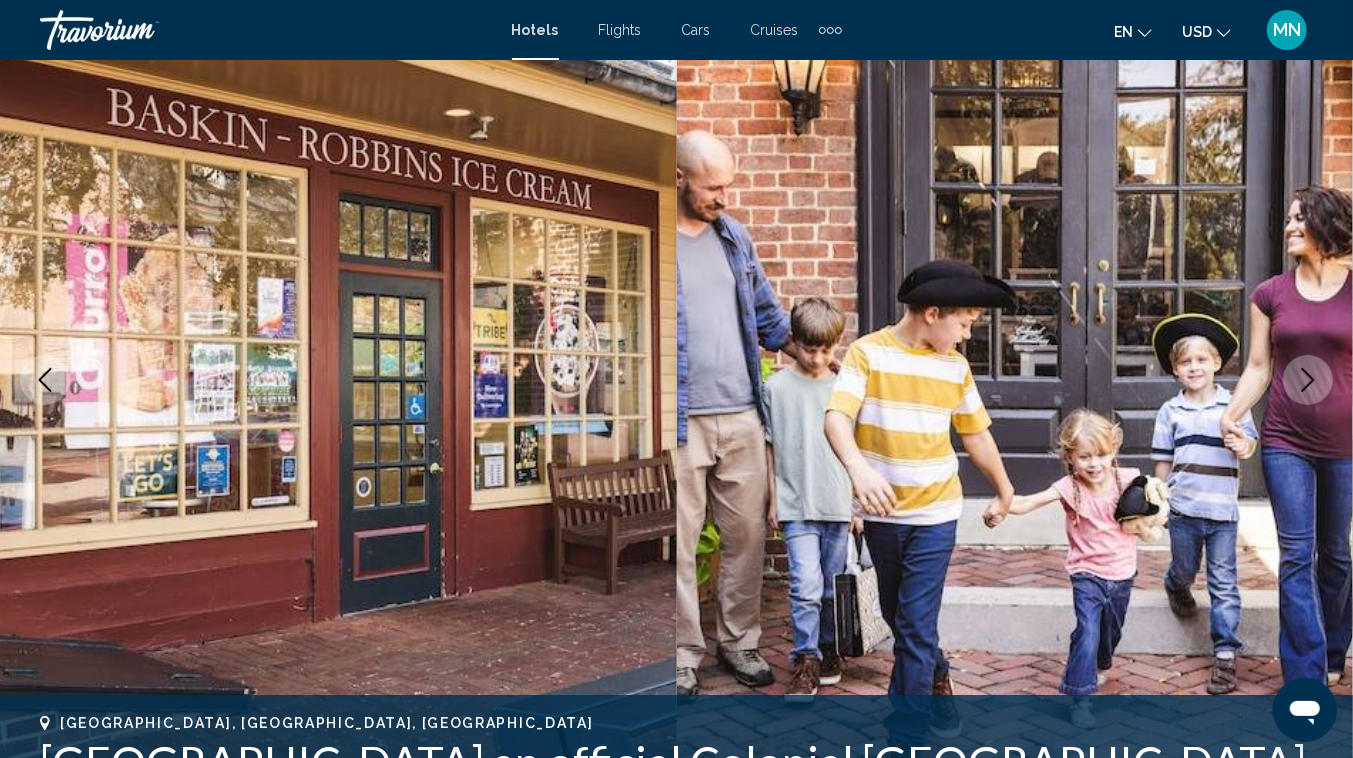 click 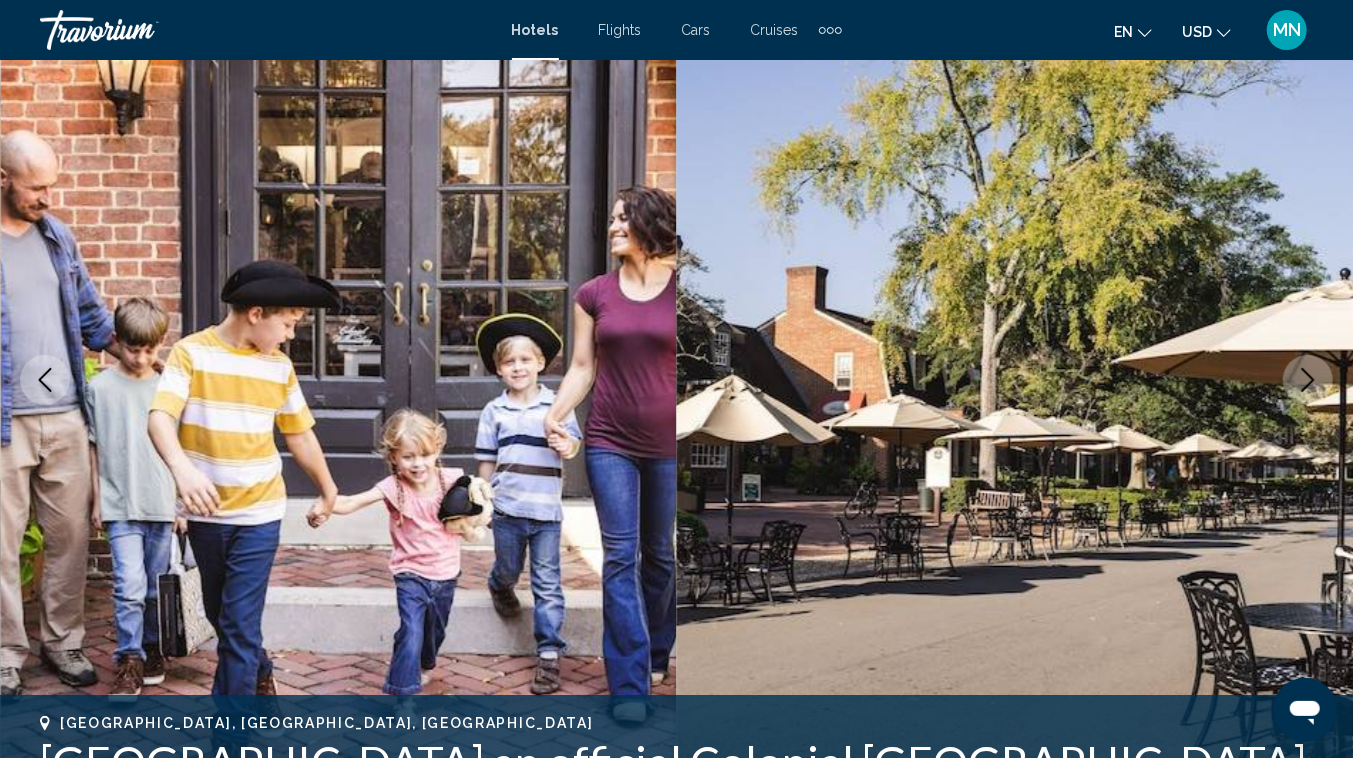 click 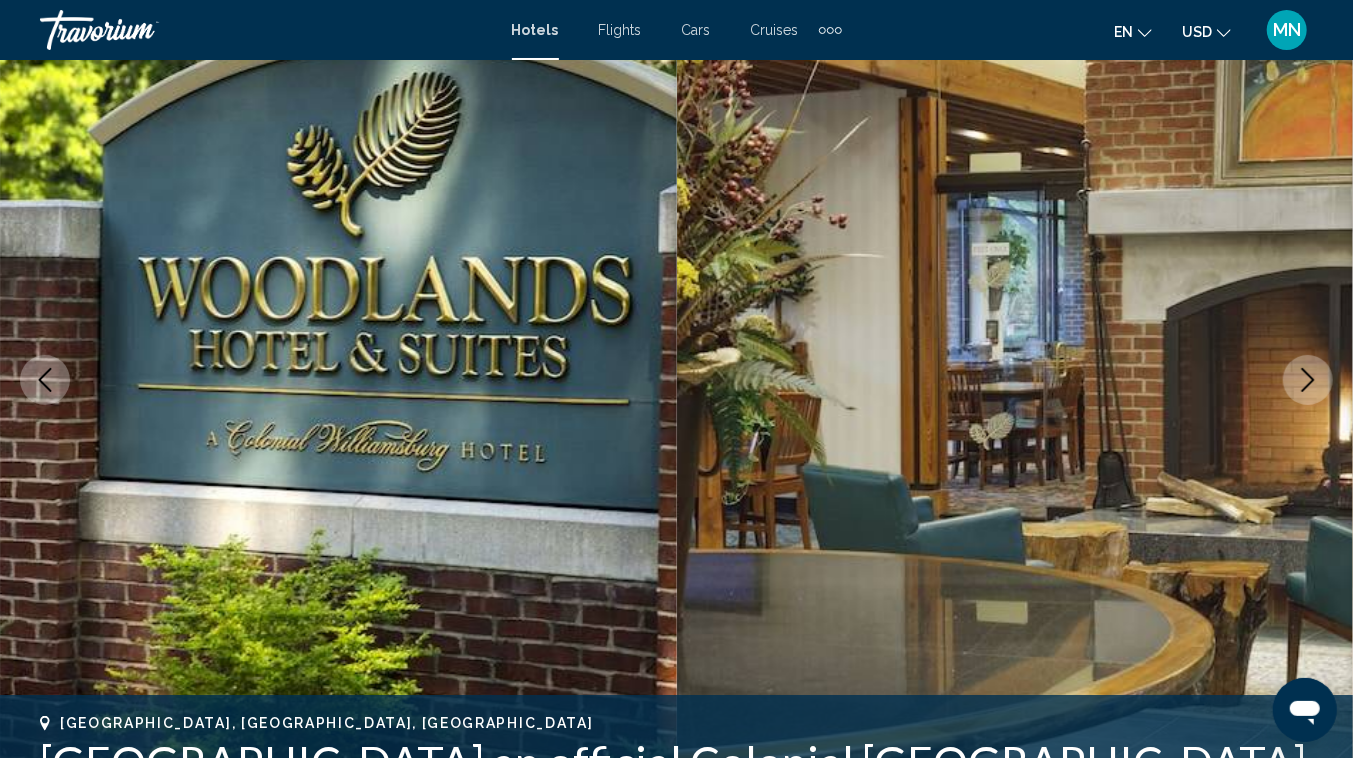 click 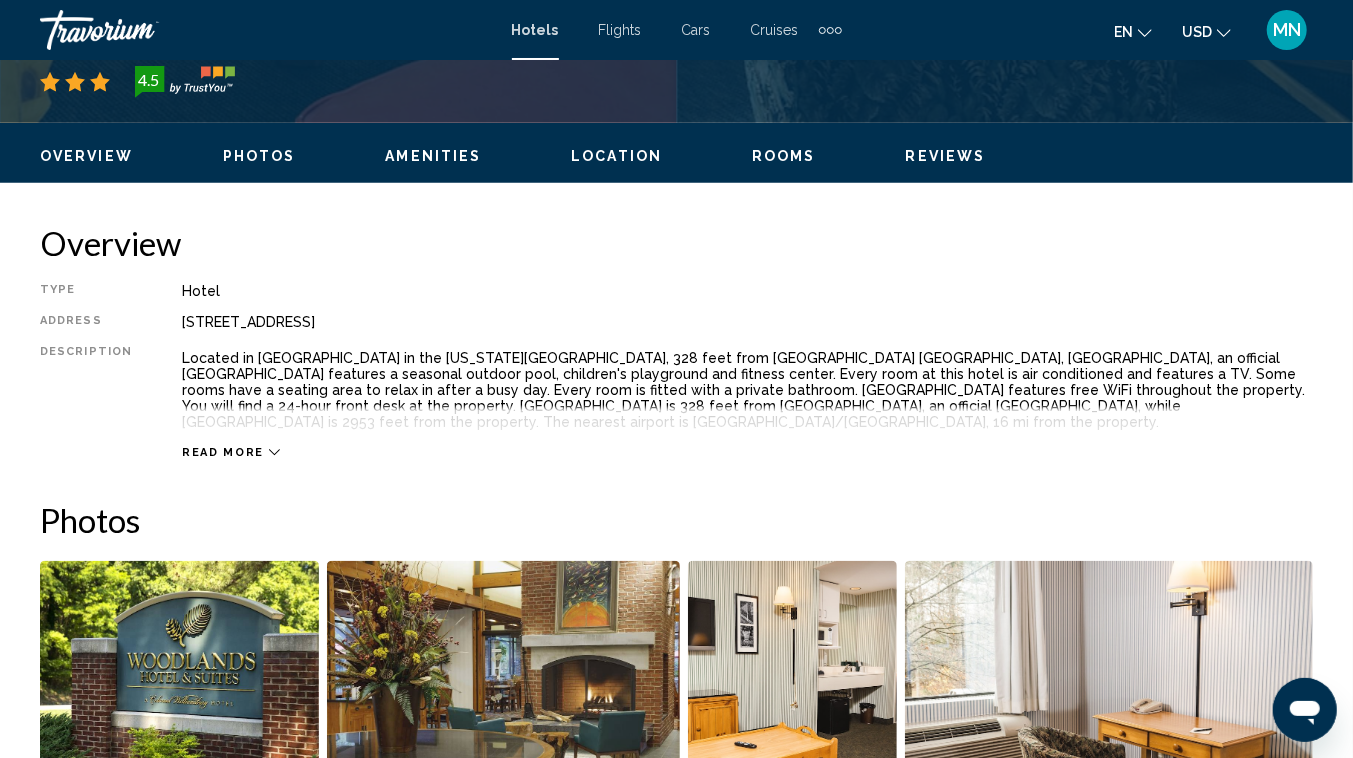scroll, scrollTop: 888, scrollLeft: 0, axis: vertical 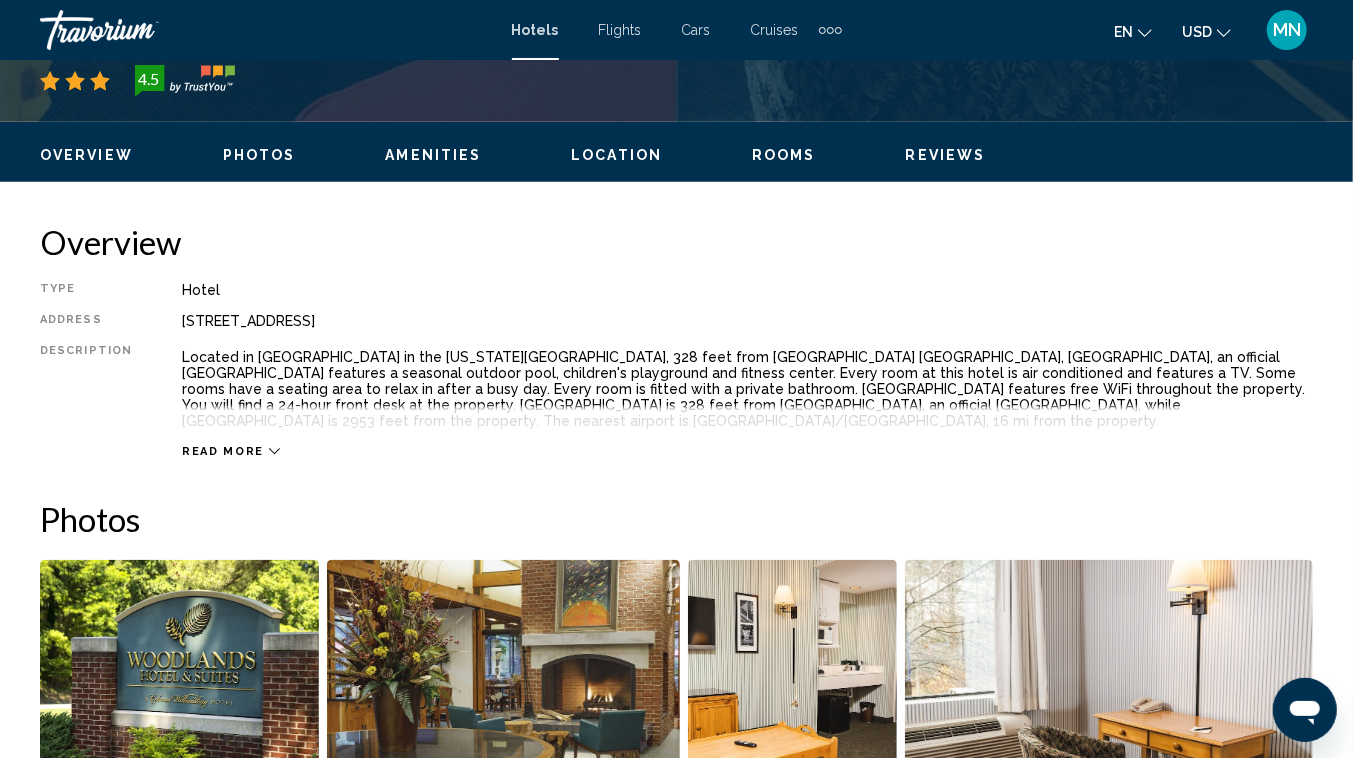 click on "Read more" at bounding box center [223, 451] 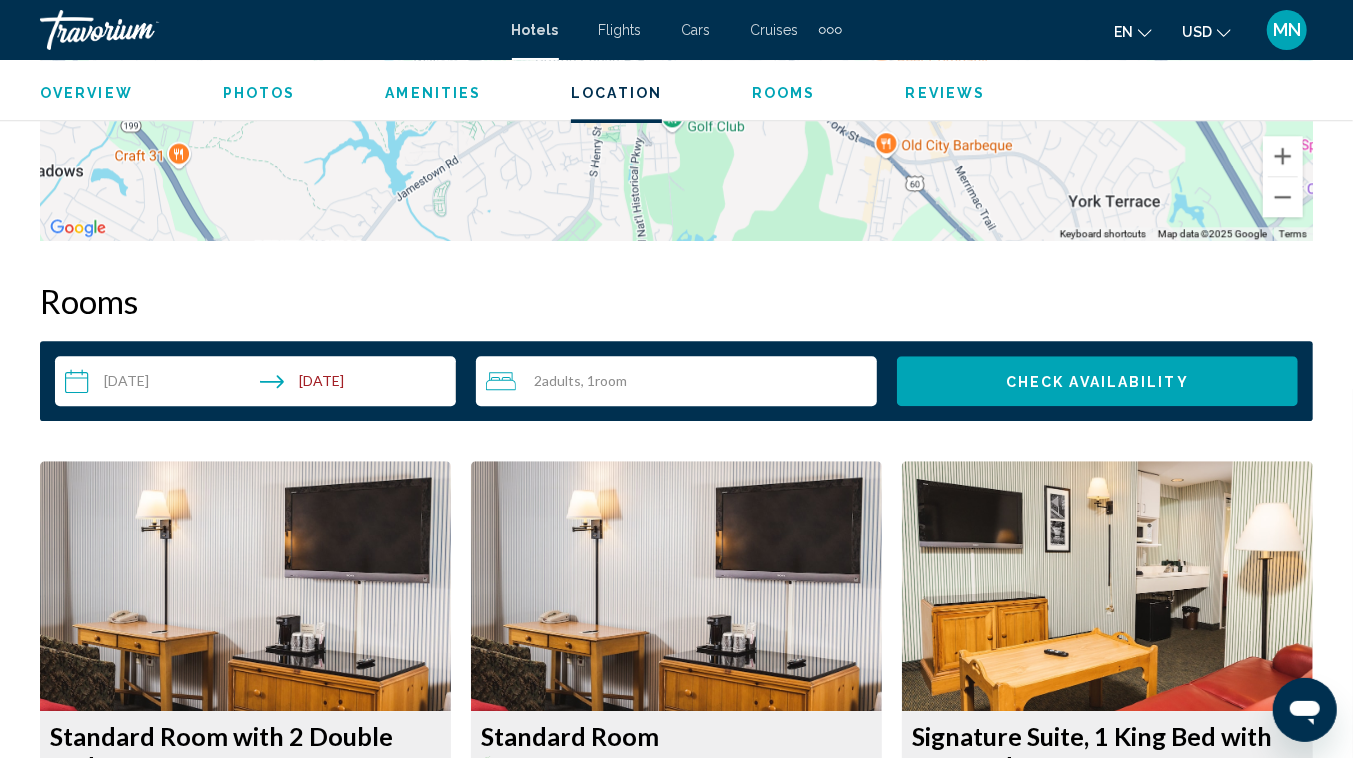 scroll, scrollTop: 2649, scrollLeft: 0, axis: vertical 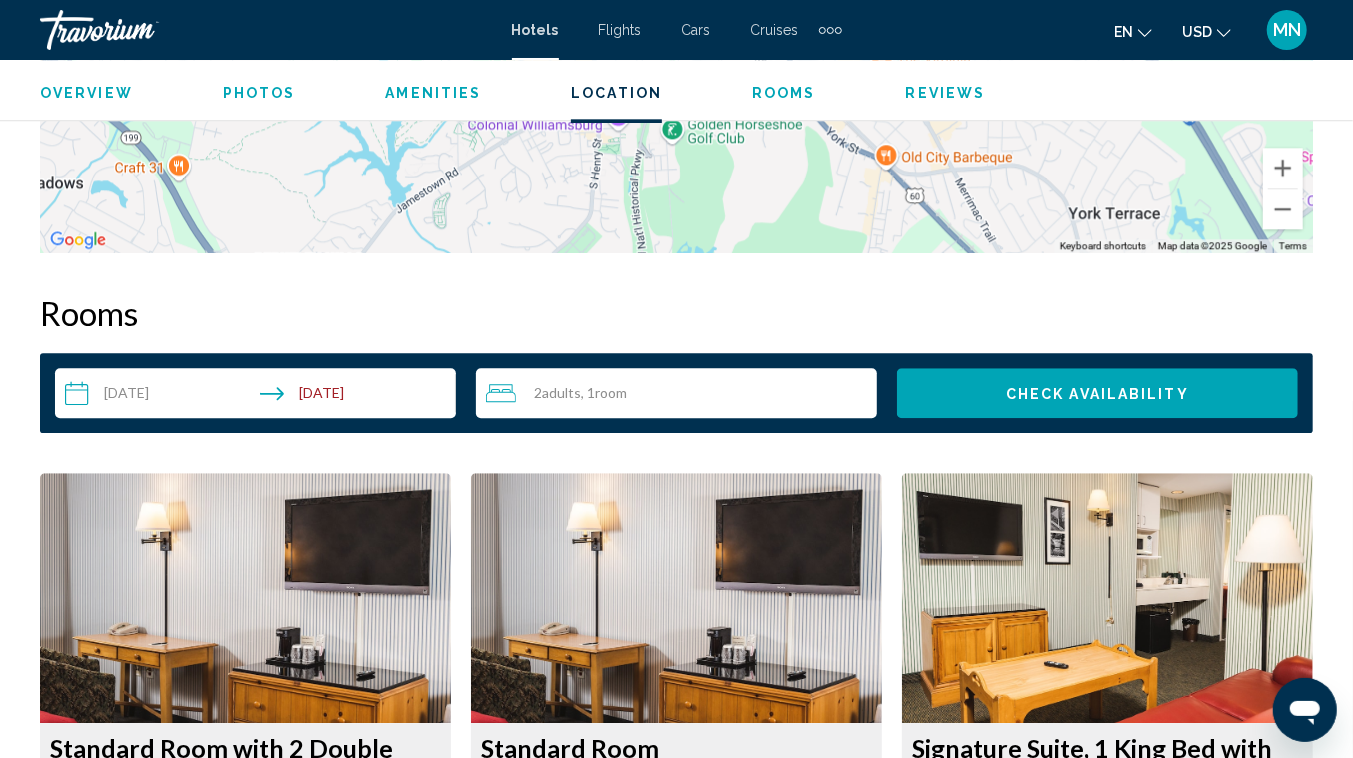 click on "2  Adult Adults , 1  Room rooms" at bounding box center [681, 393] 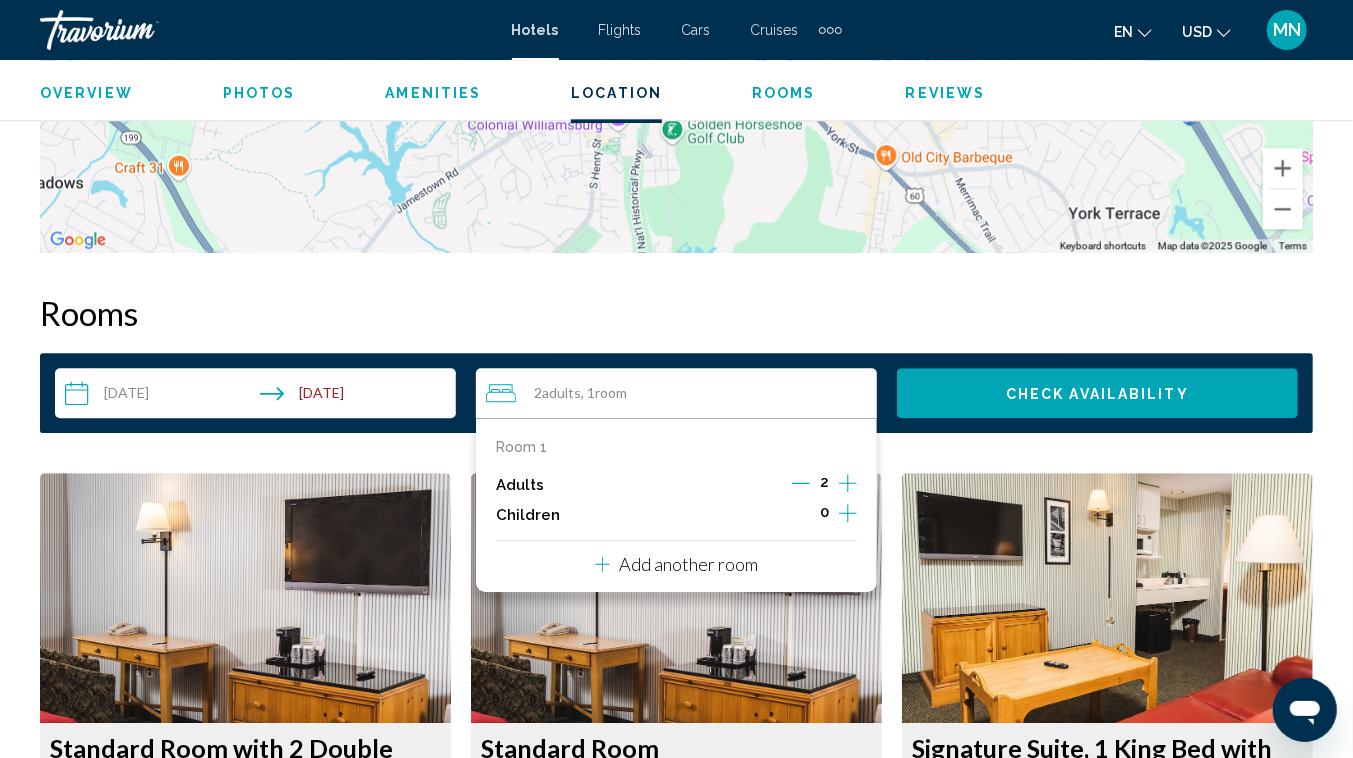 click 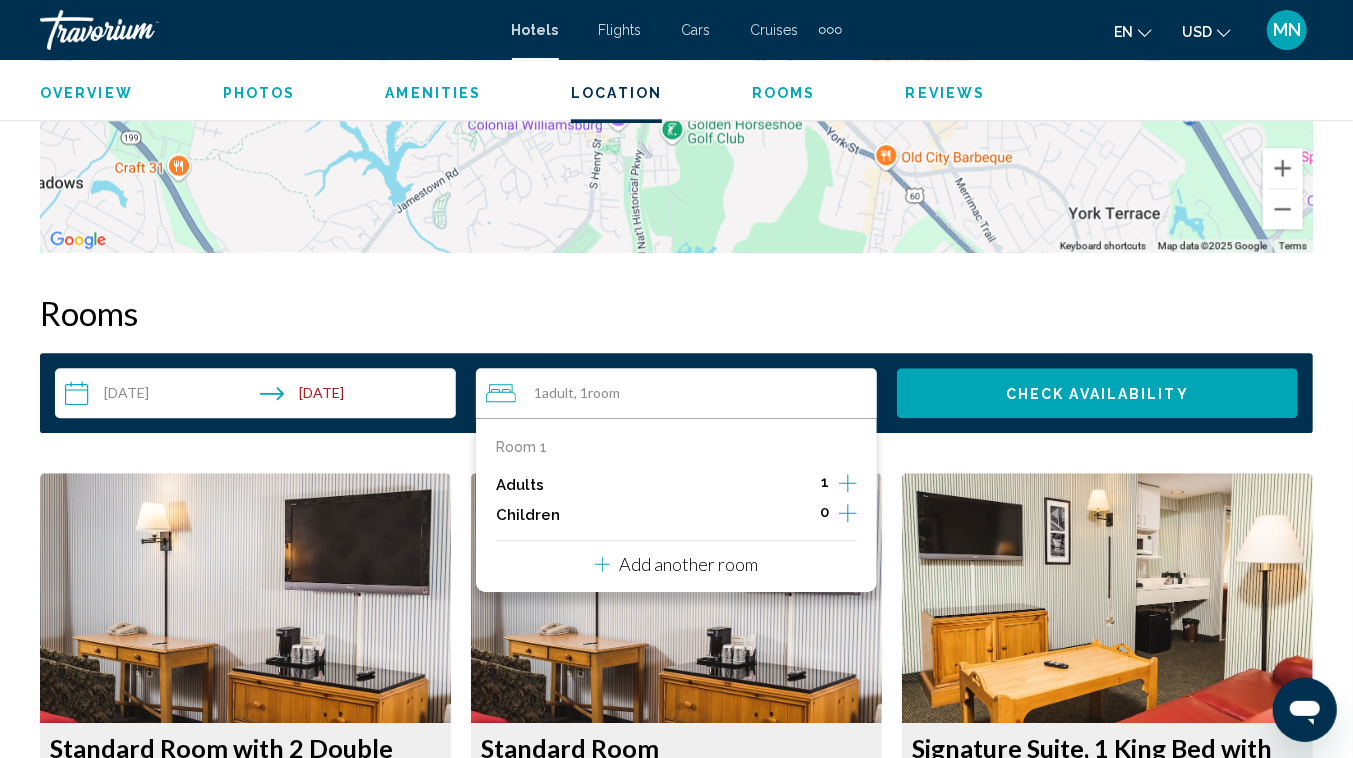 click 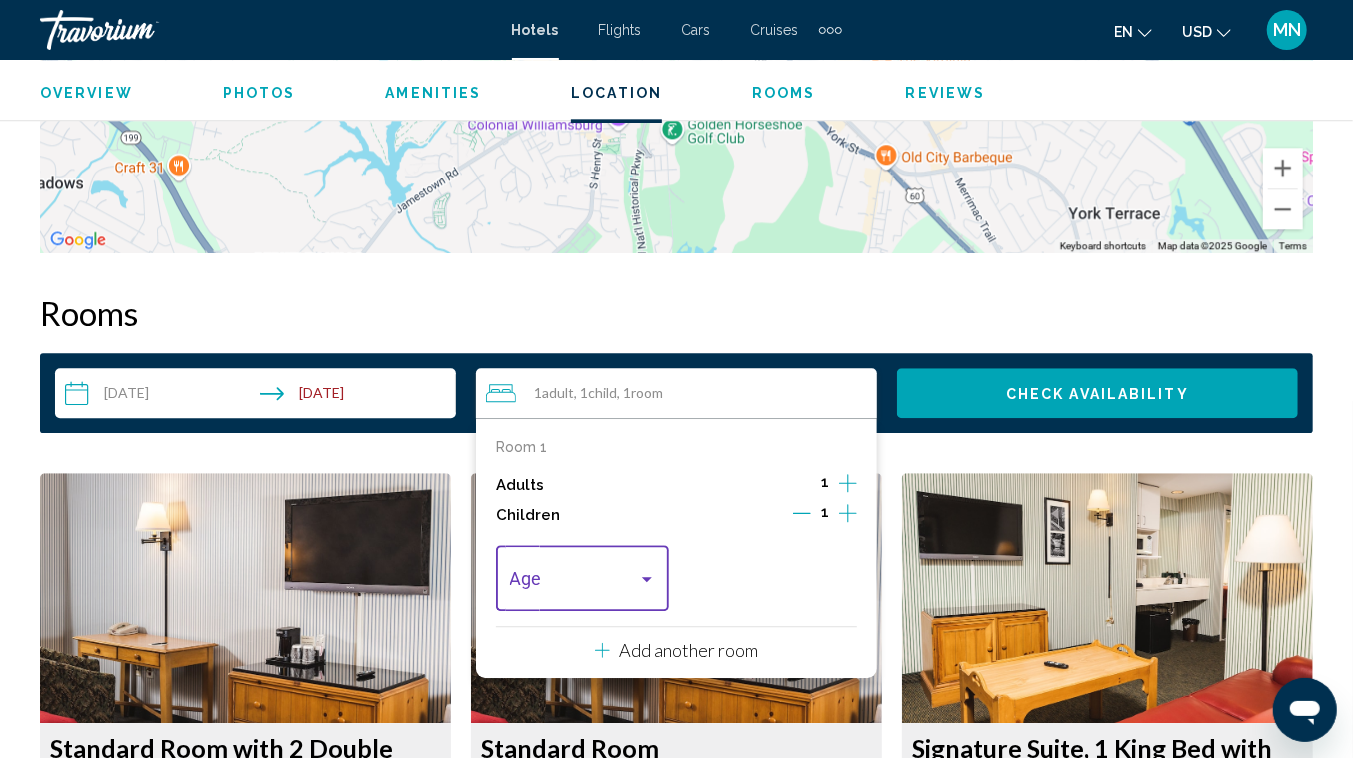 click at bounding box center [647, 579] 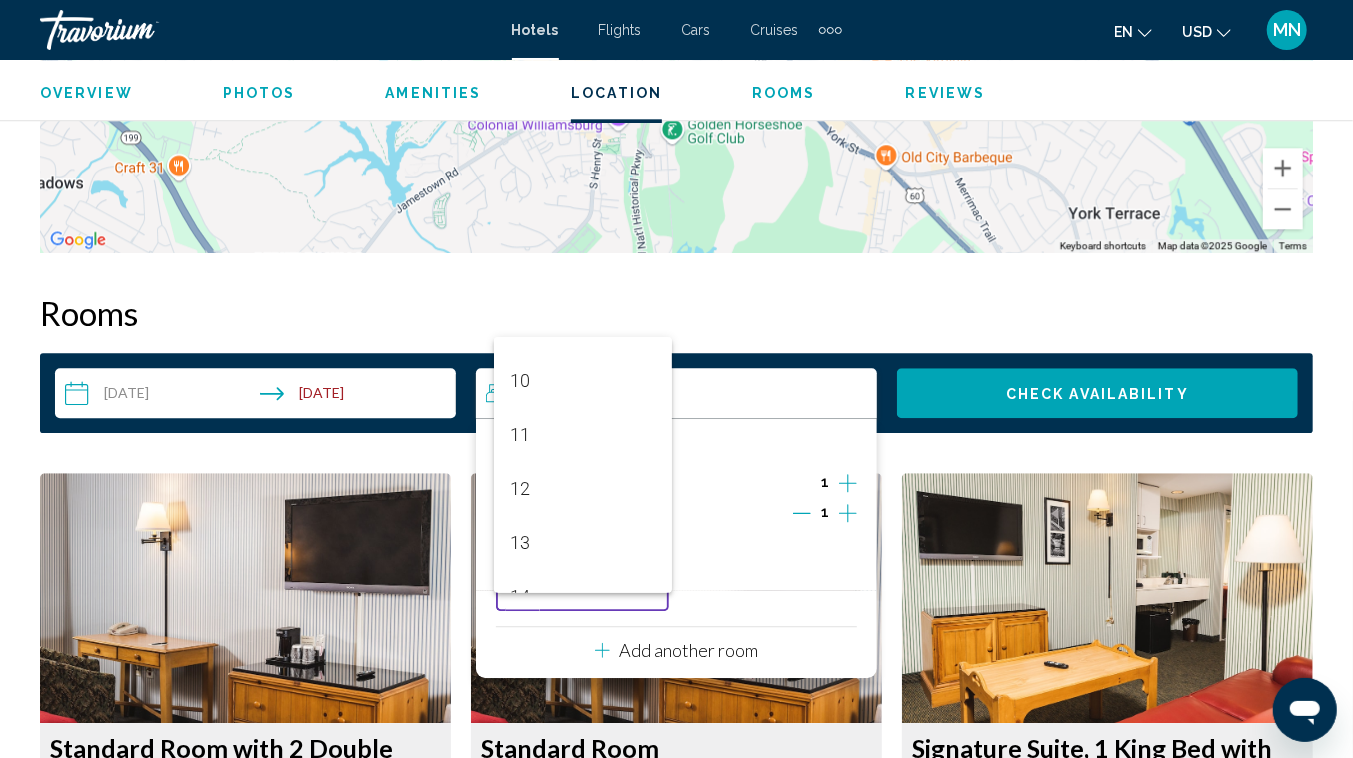 scroll, scrollTop: 716, scrollLeft: 0, axis: vertical 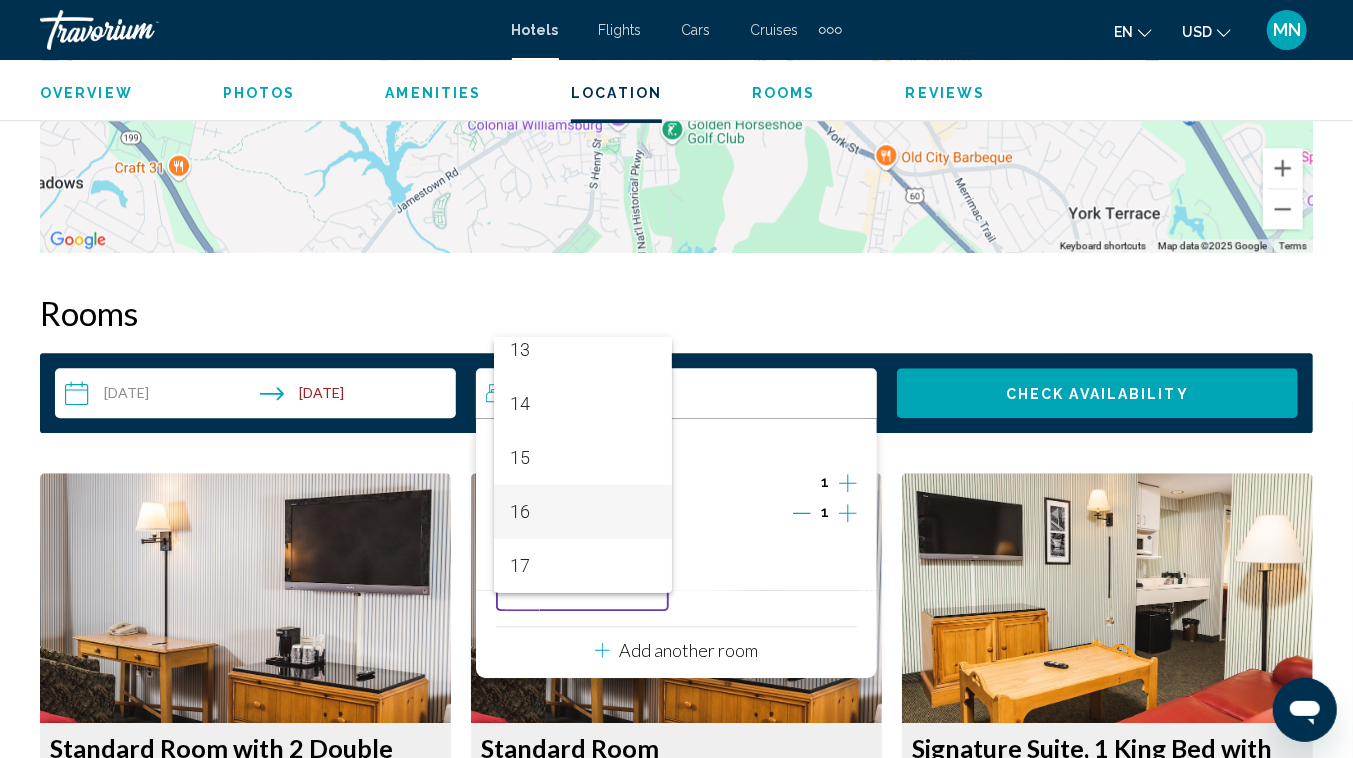 click on "16" at bounding box center (583, 512) 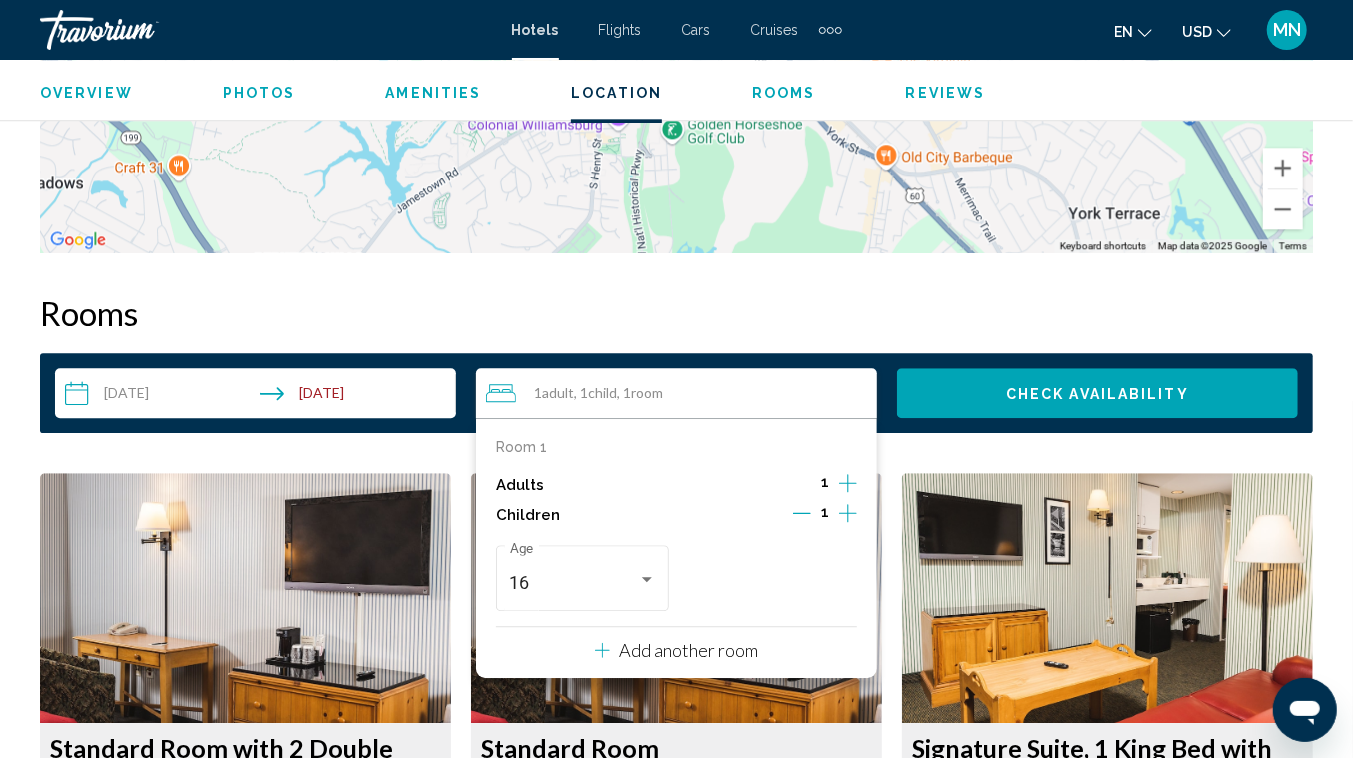 click on "Add another room" at bounding box center [689, 650] 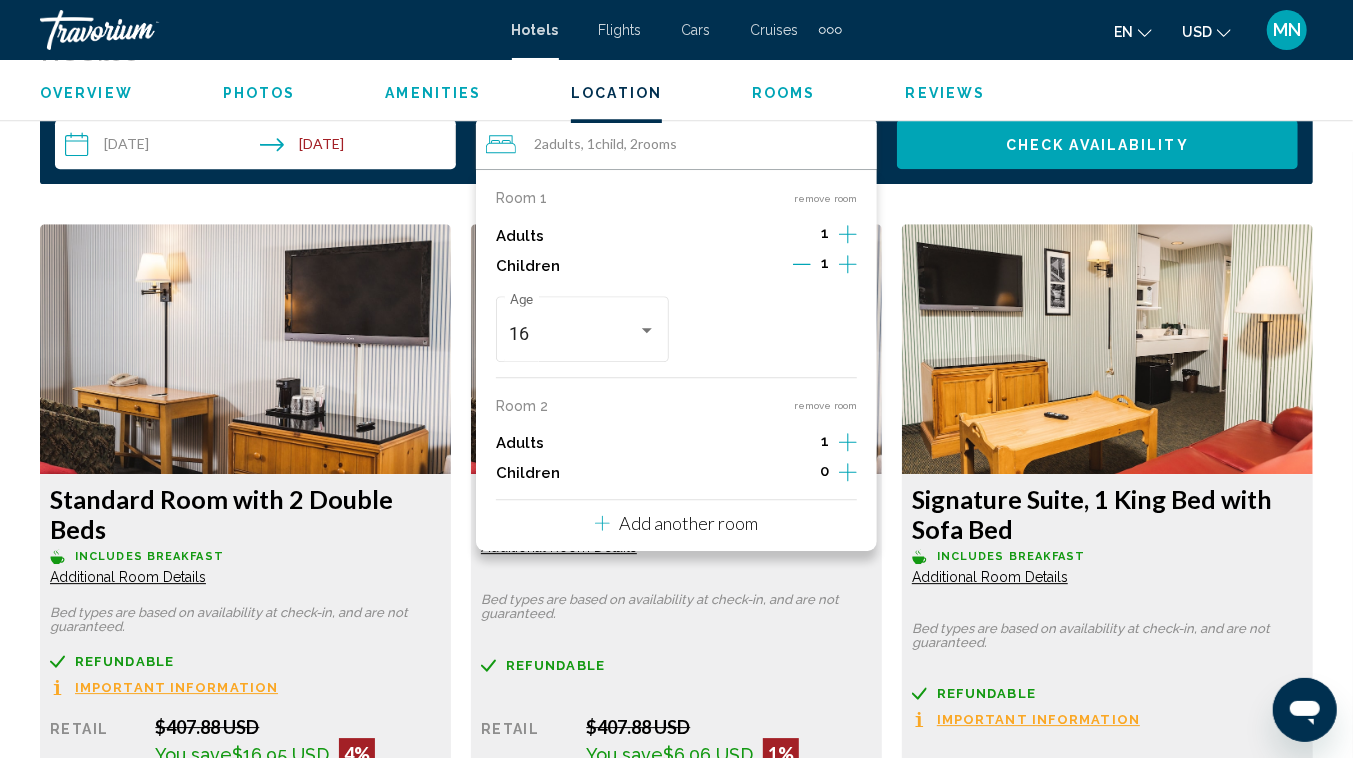 scroll, scrollTop: 2944, scrollLeft: 0, axis: vertical 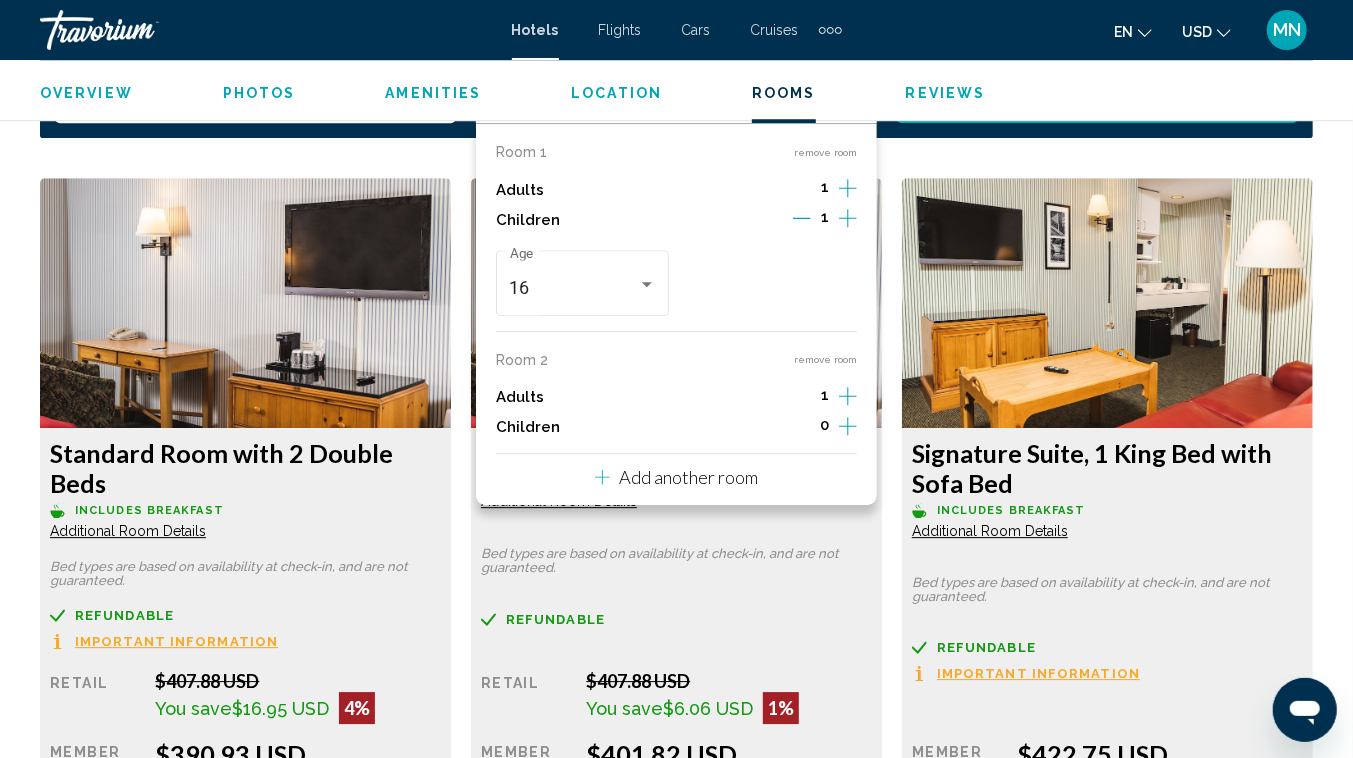 click 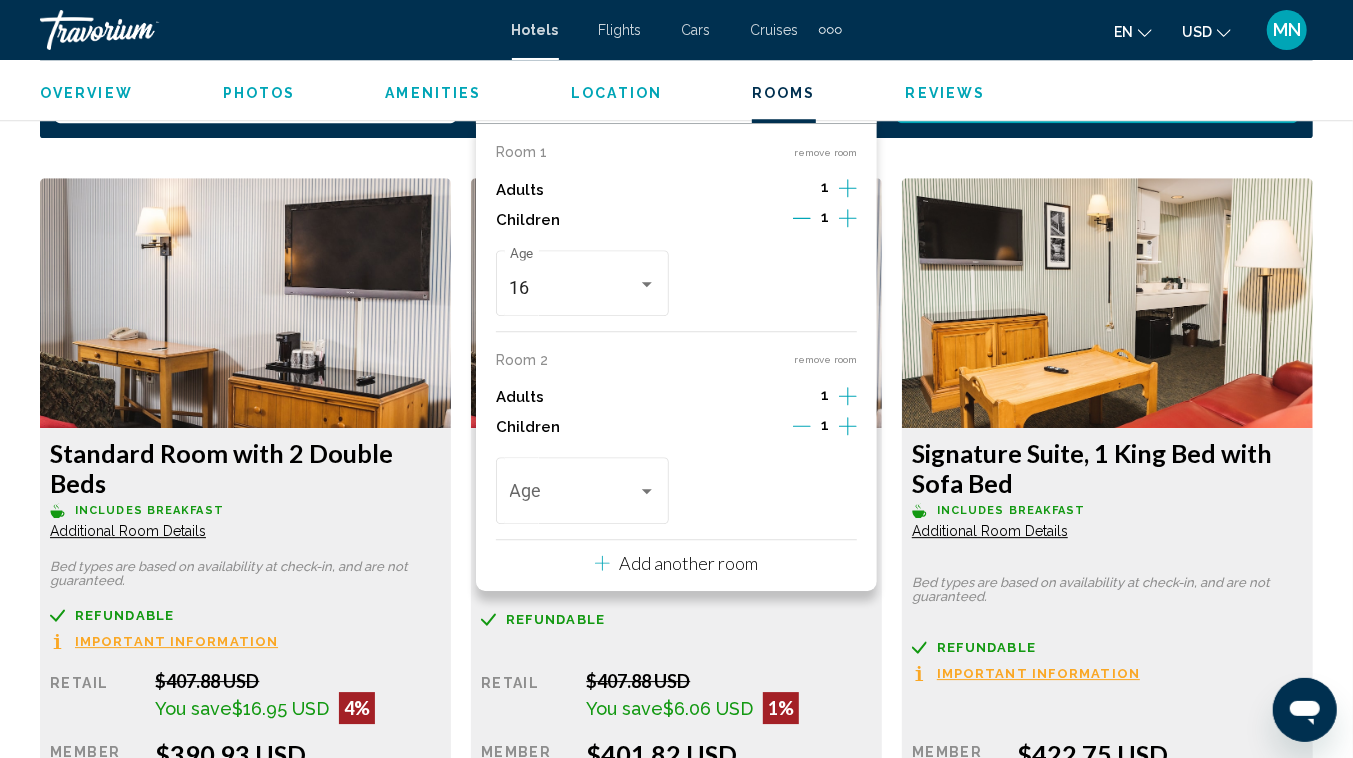 click 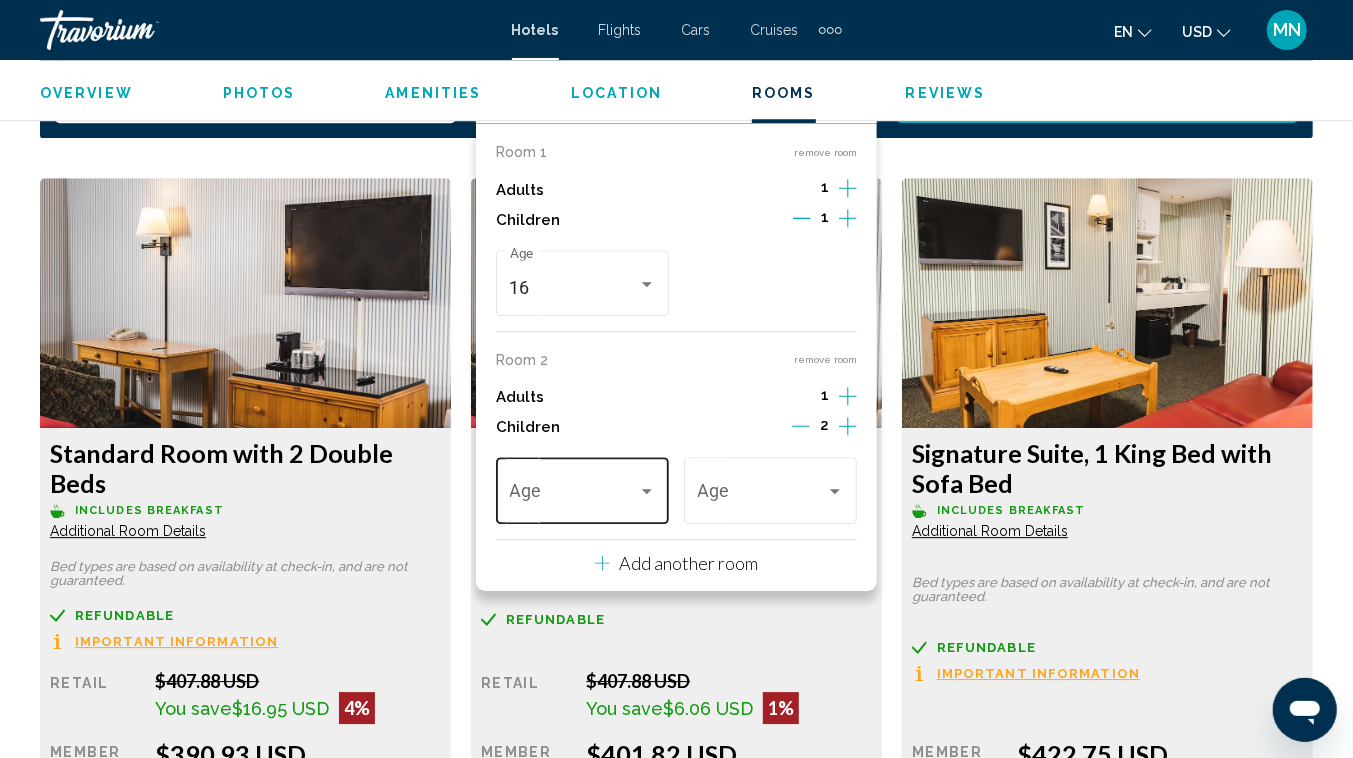click on "Age" at bounding box center (583, 488) 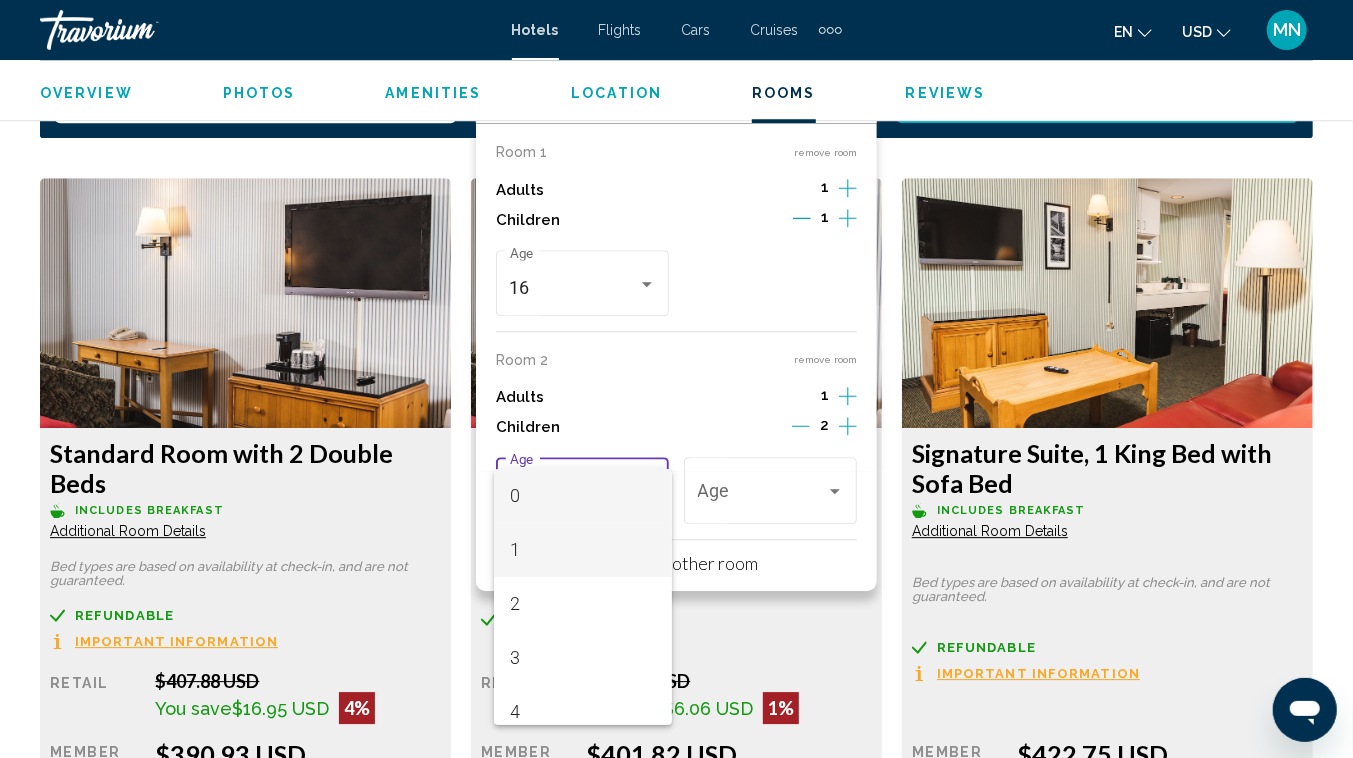 scroll, scrollTop: 715, scrollLeft: 0, axis: vertical 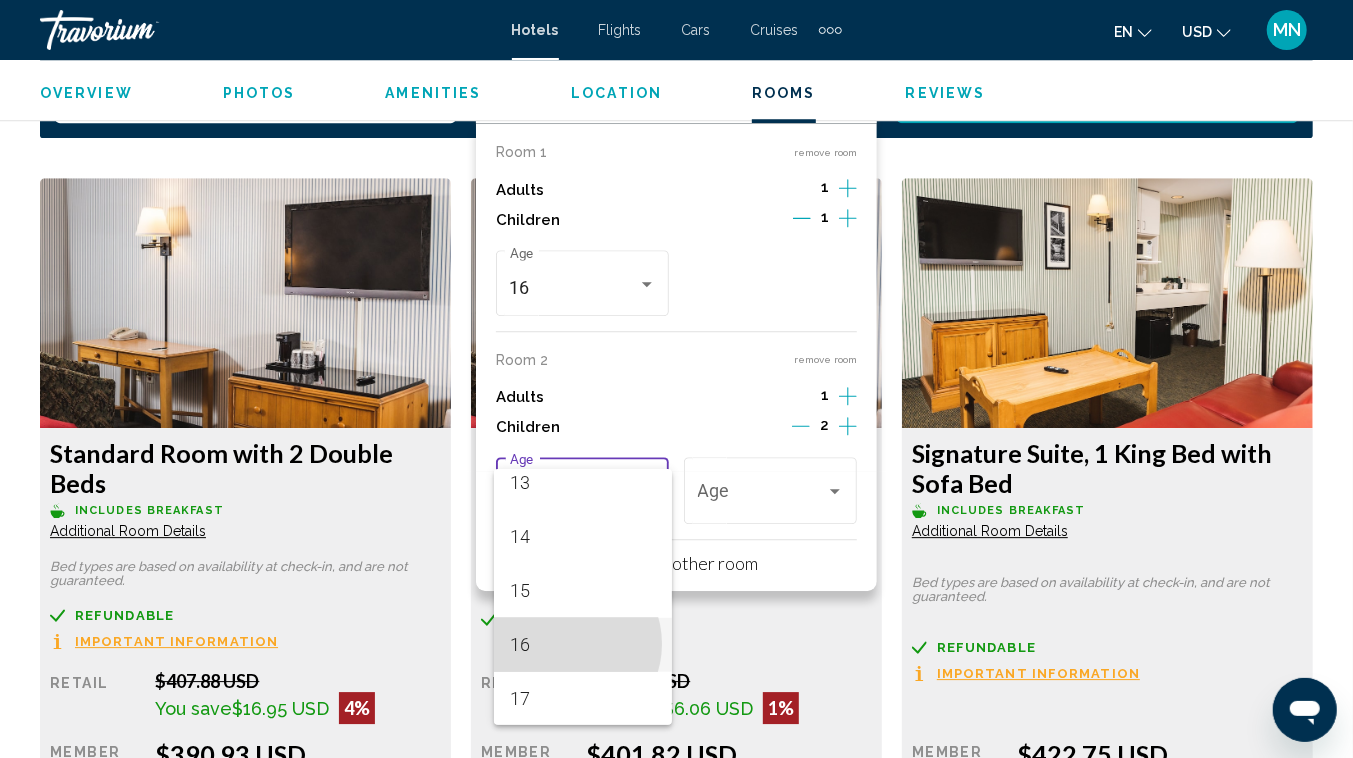 click on "16" at bounding box center [583, 645] 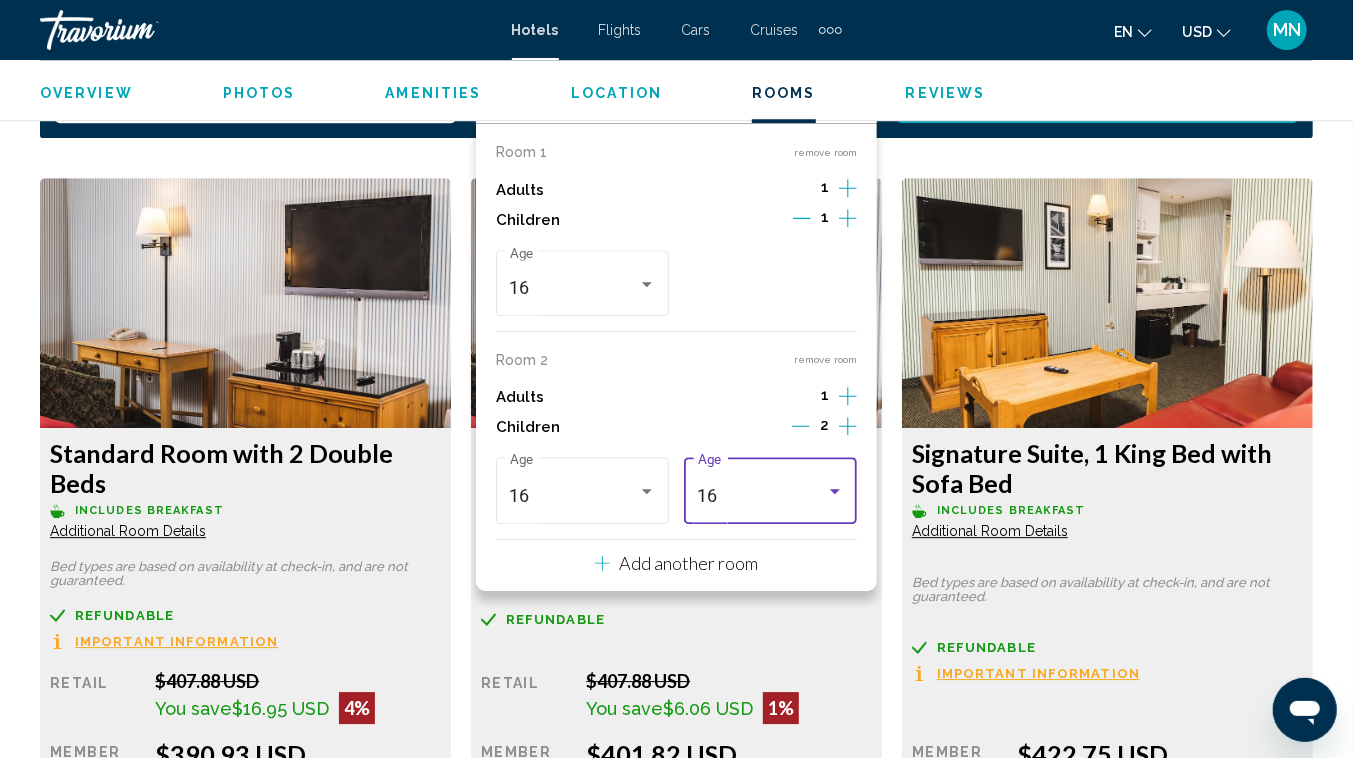 click on "Overview
Photos
Amenities
Location
Rooms
Reviews
Check Availability" 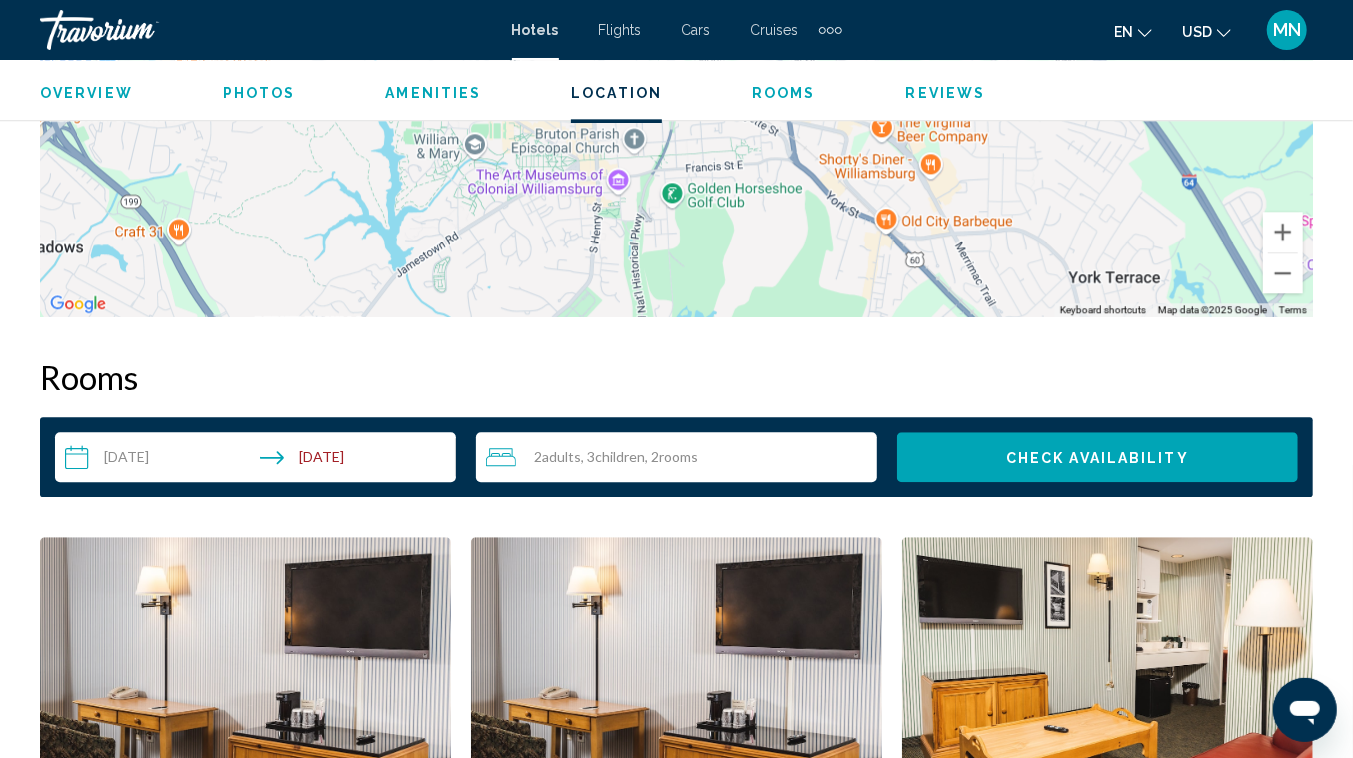 scroll, scrollTop: 2572, scrollLeft: 0, axis: vertical 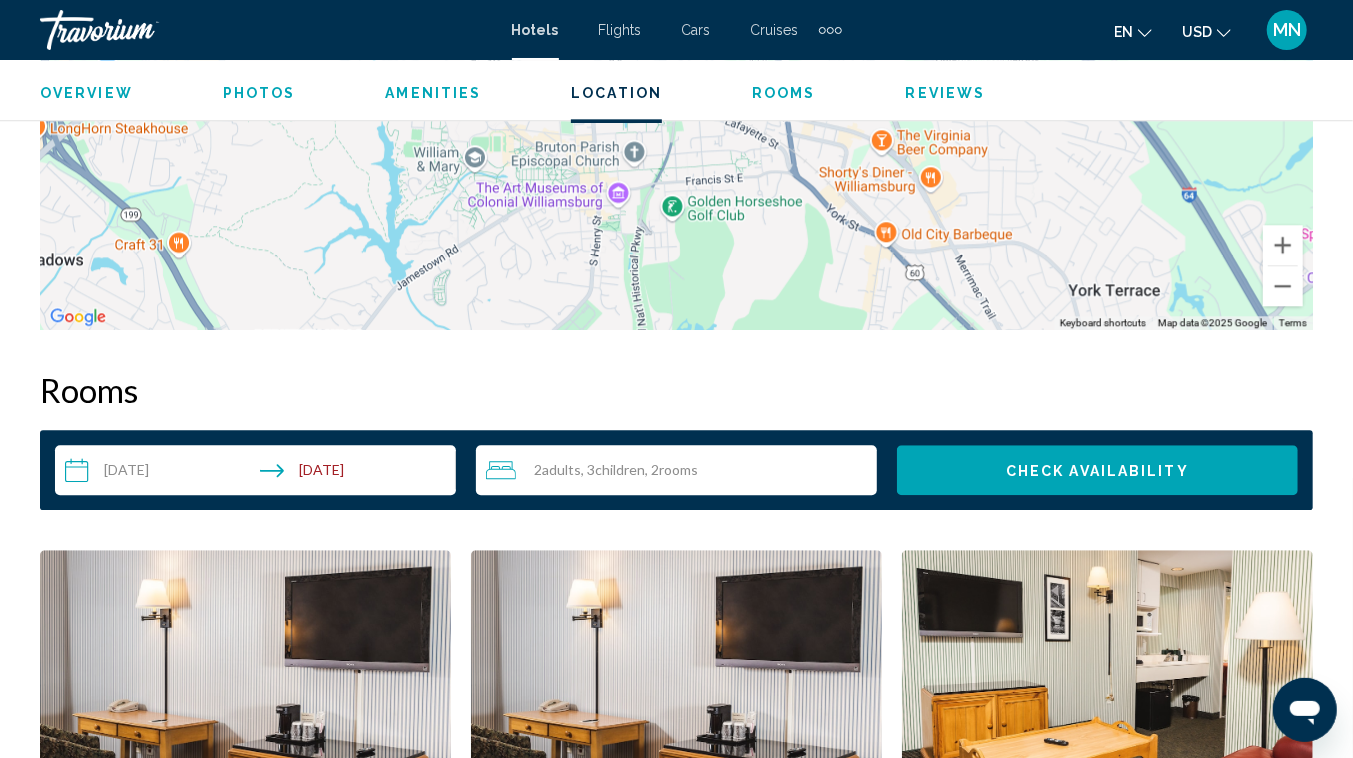 click on "Check Availability" at bounding box center [1097, 470] 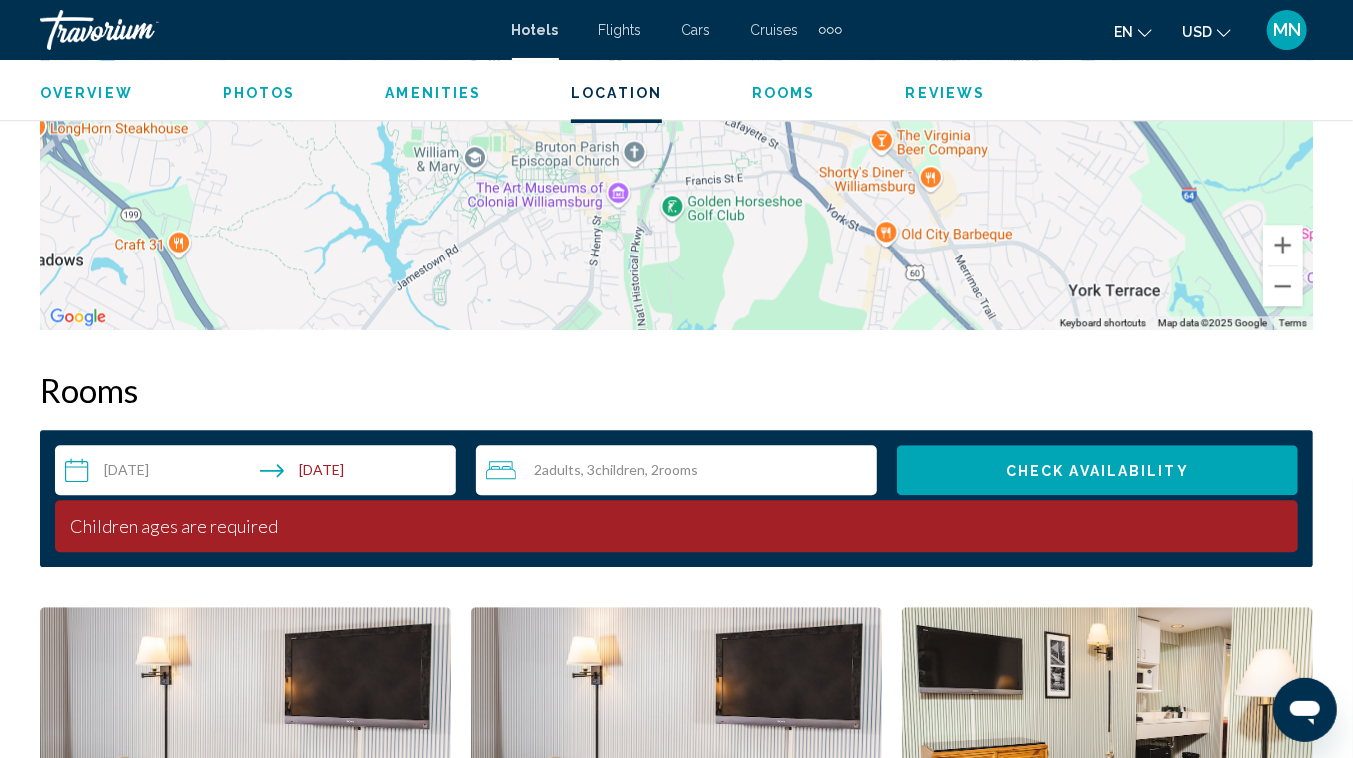 click on "2  Adult Adults , 3  Child Children , 2  Room rooms" at bounding box center (681, 470) 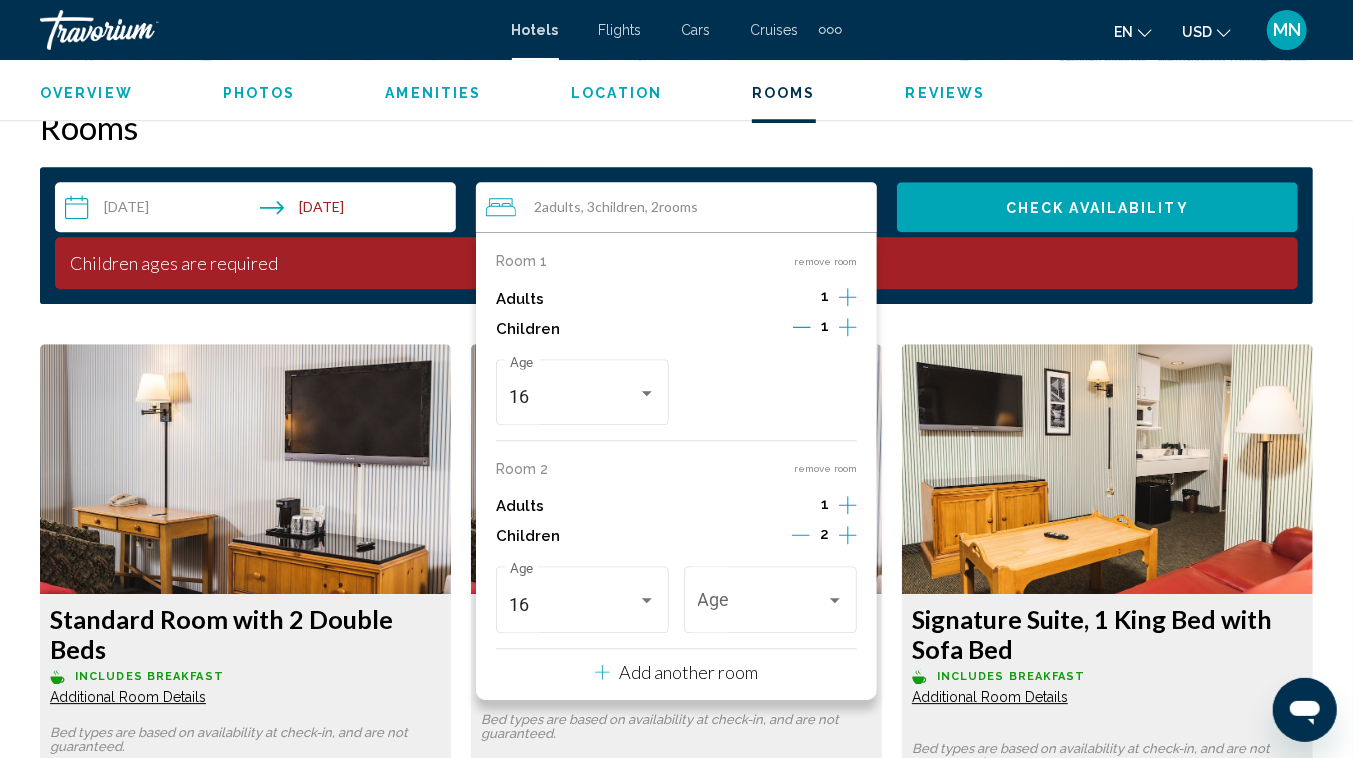 scroll, scrollTop: 2837, scrollLeft: 0, axis: vertical 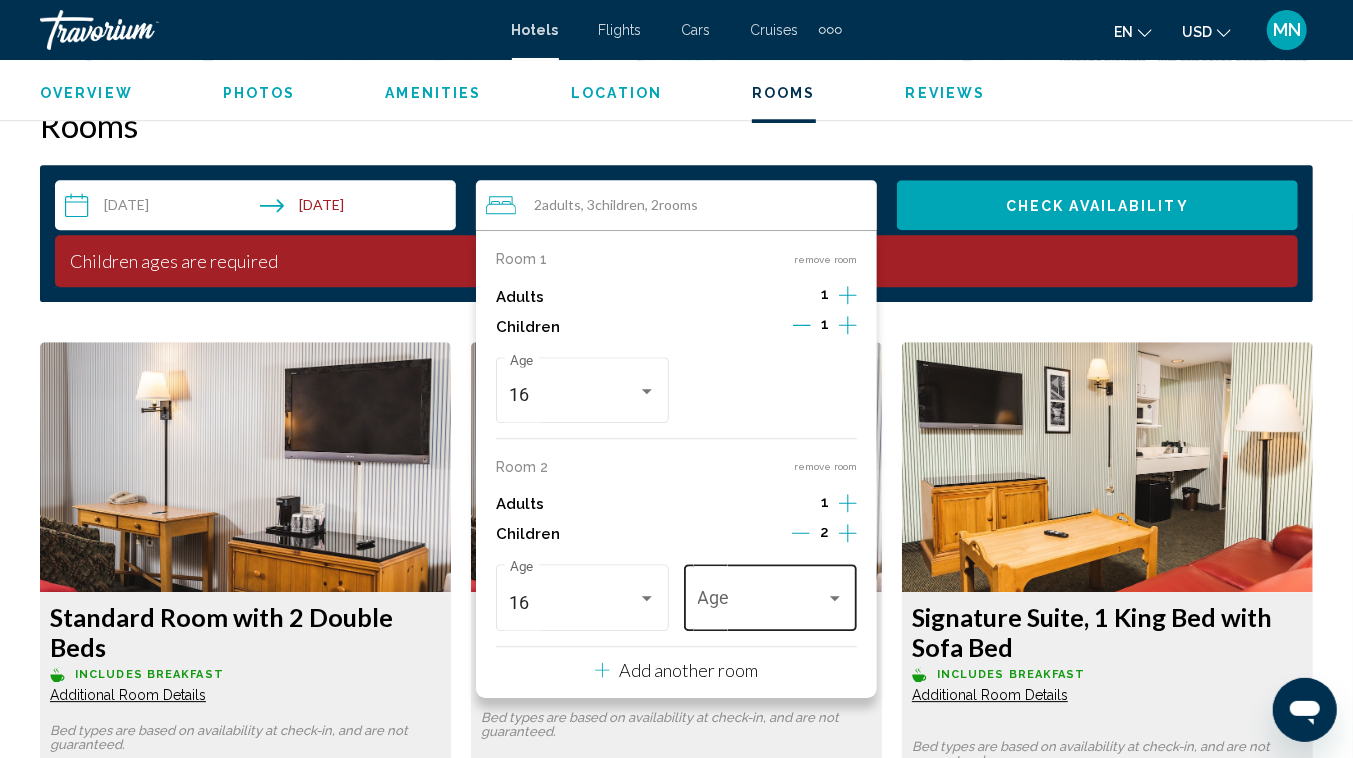 click on "Age" at bounding box center [771, 595] 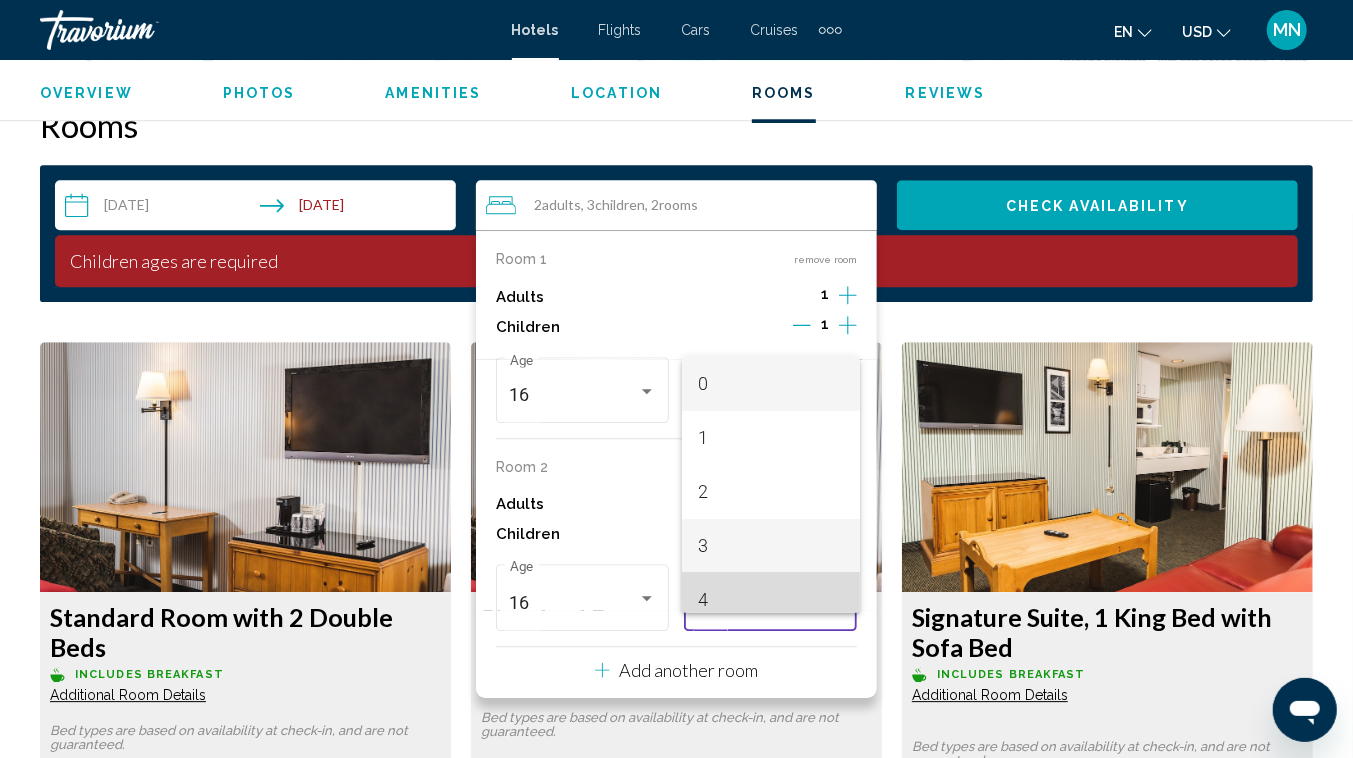 drag, startPoint x: 779, startPoint y: 587, endPoint x: 786, endPoint y: 568, distance: 20.248457 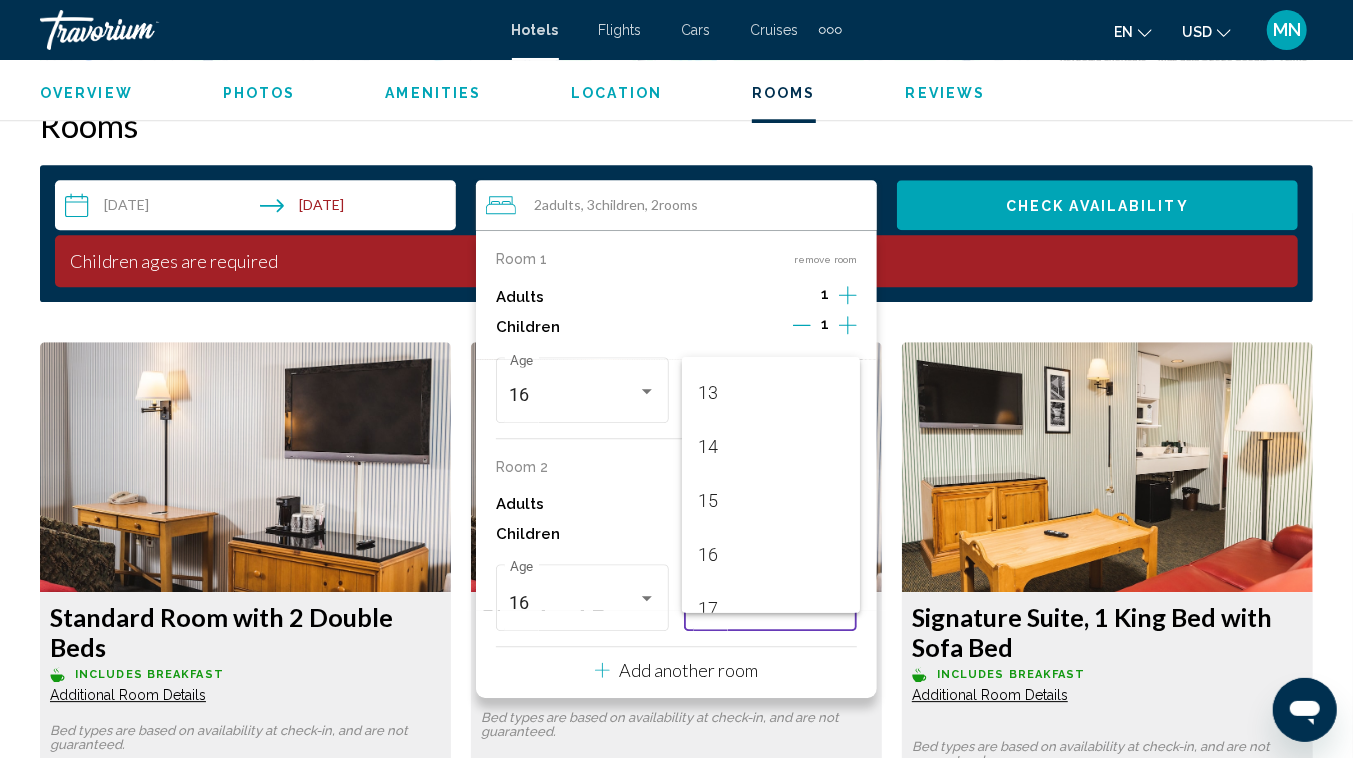 scroll, scrollTop: 695, scrollLeft: 0, axis: vertical 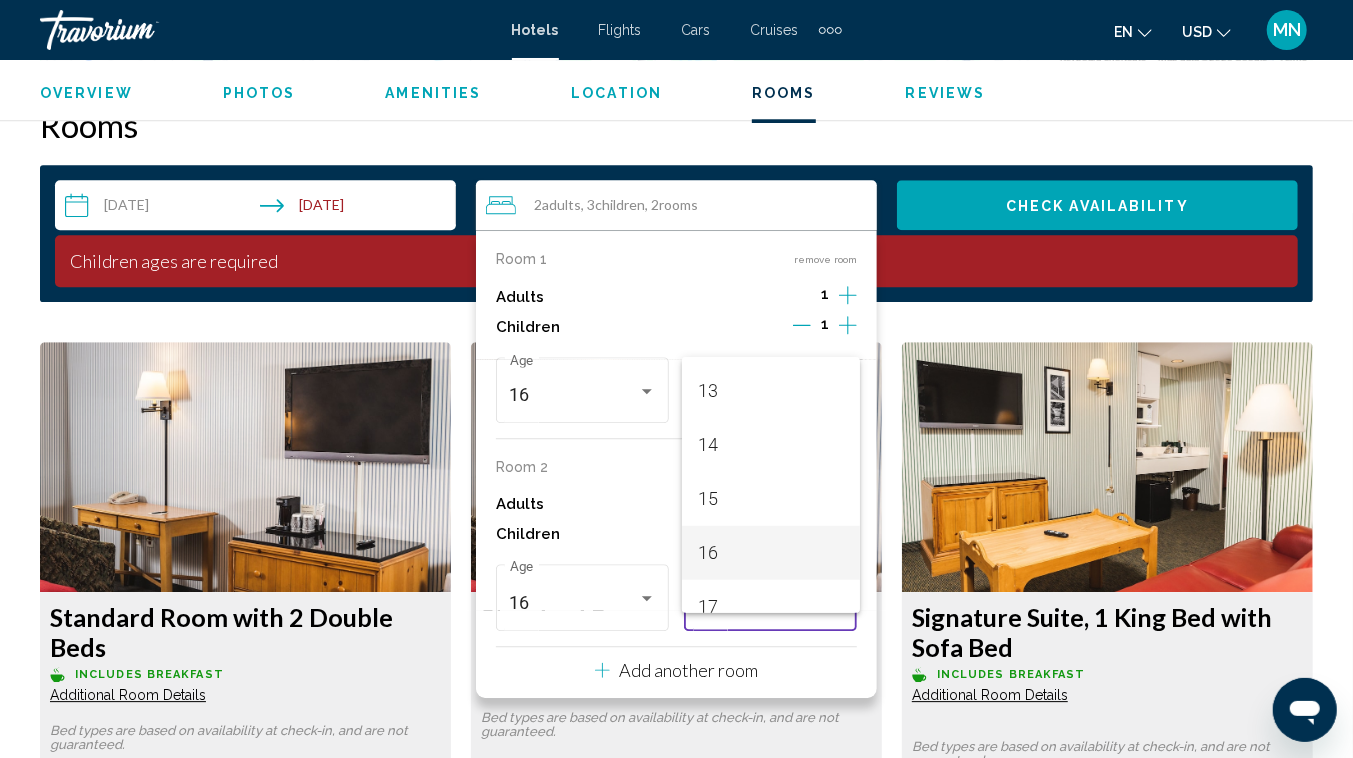 click on "16" at bounding box center [771, 553] 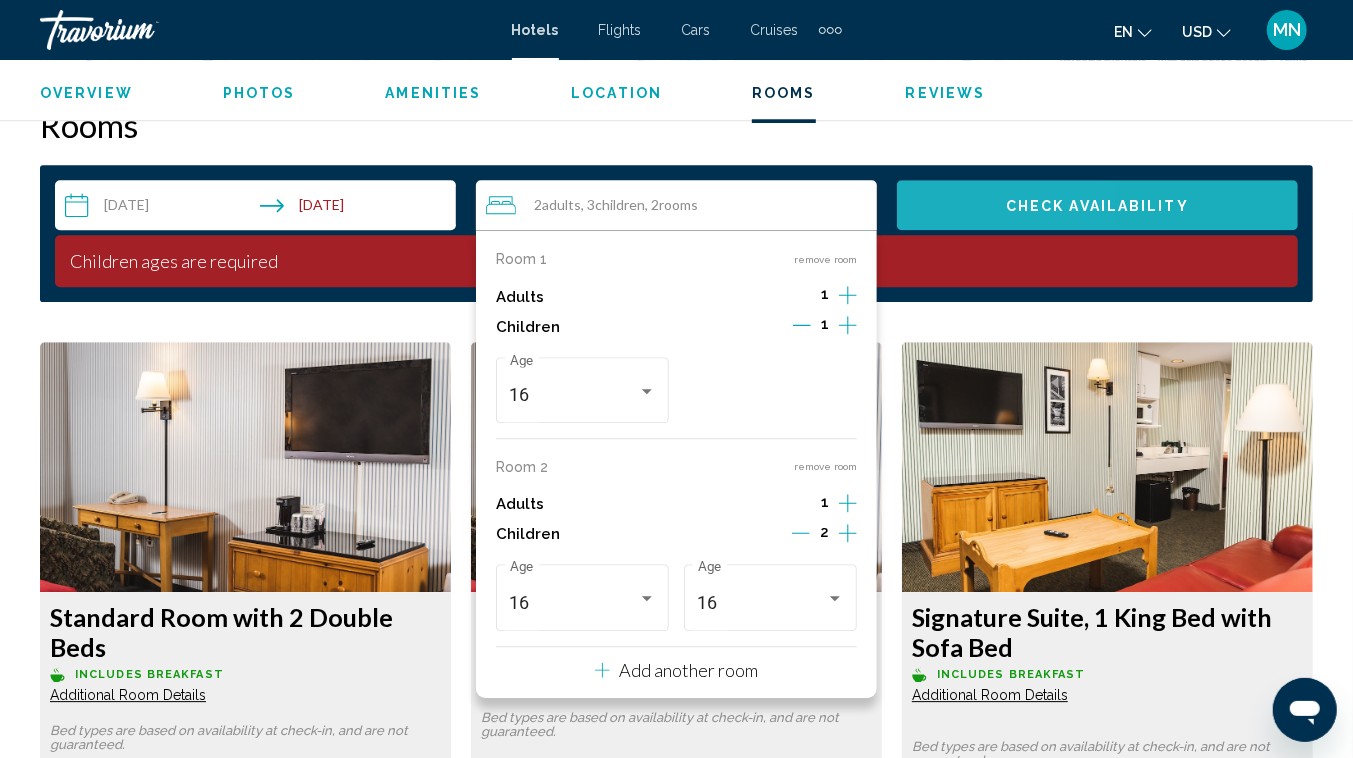 click on "Check Availability" at bounding box center [1097, 205] 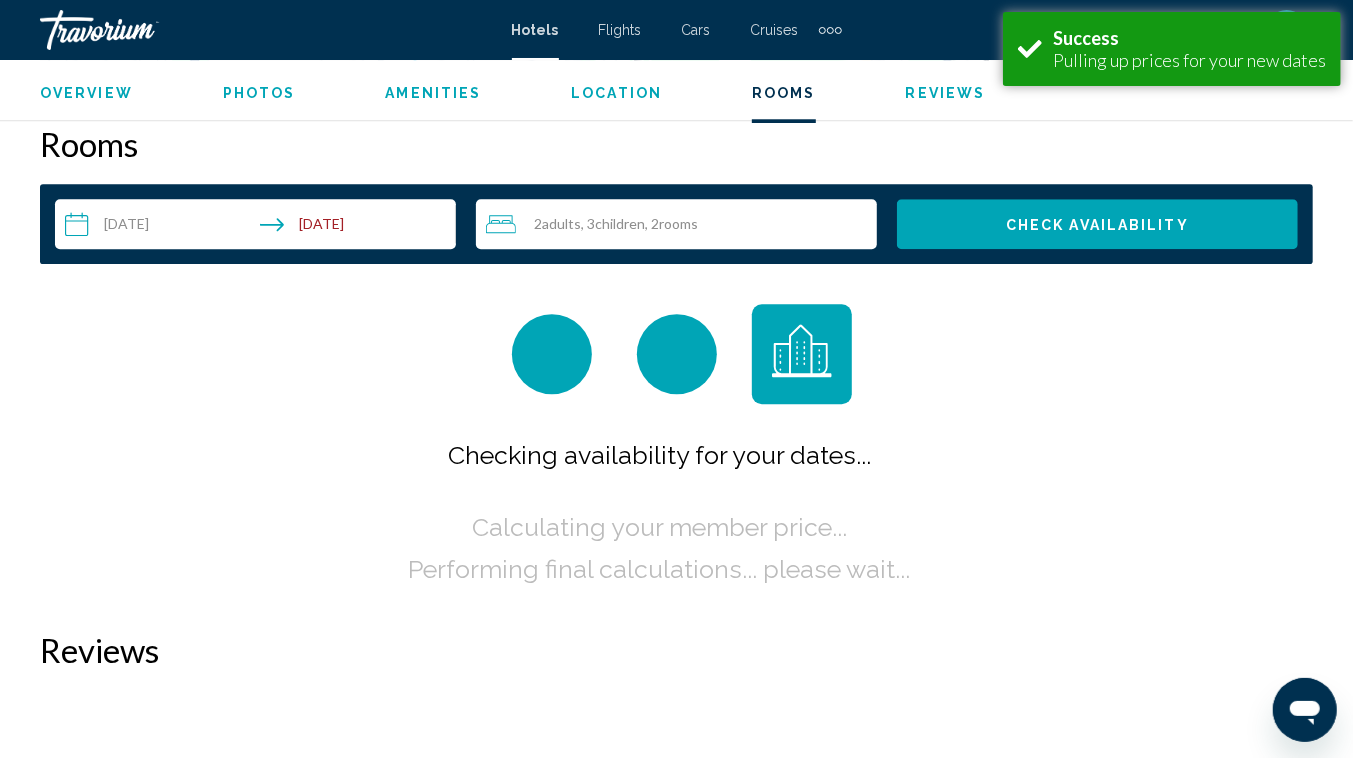 scroll, scrollTop: 2821, scrollLeft: 0, axis: vertical 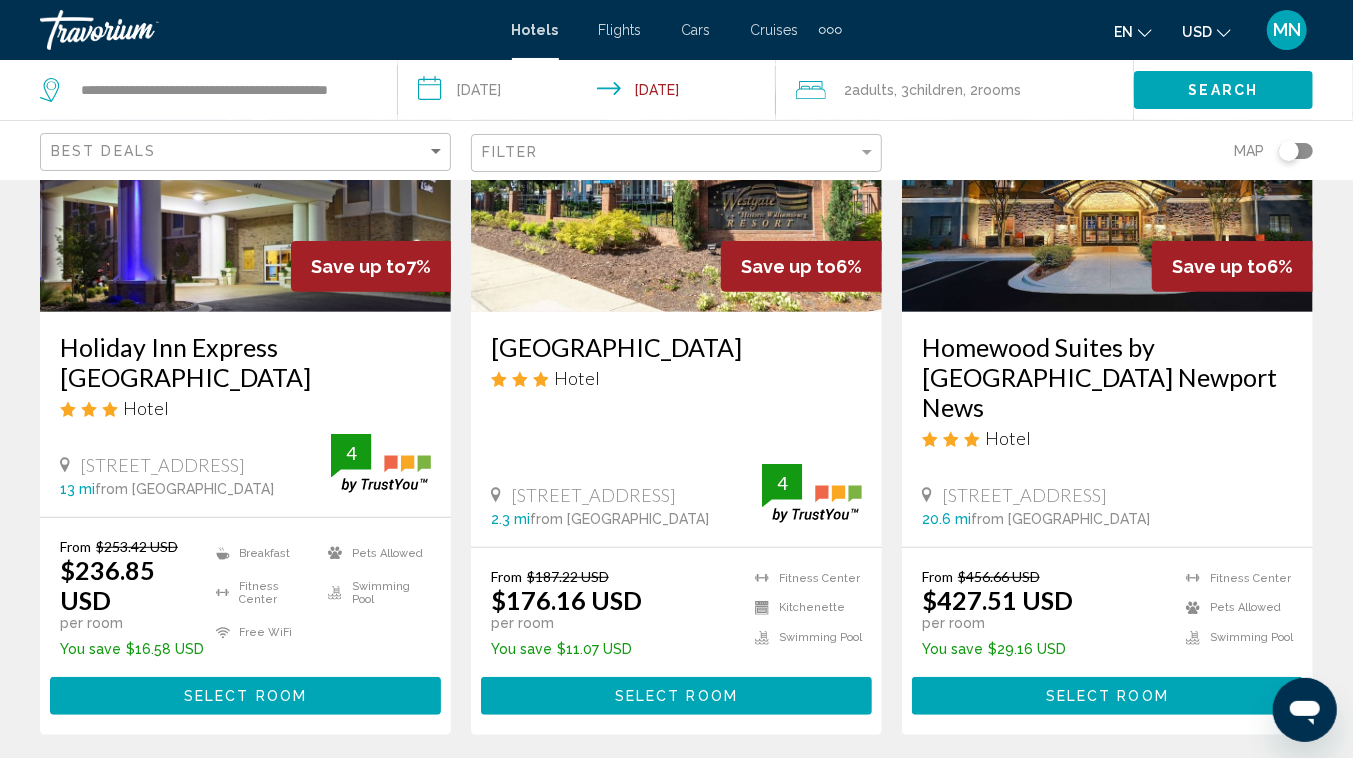 click at bounding box center (676, 152) 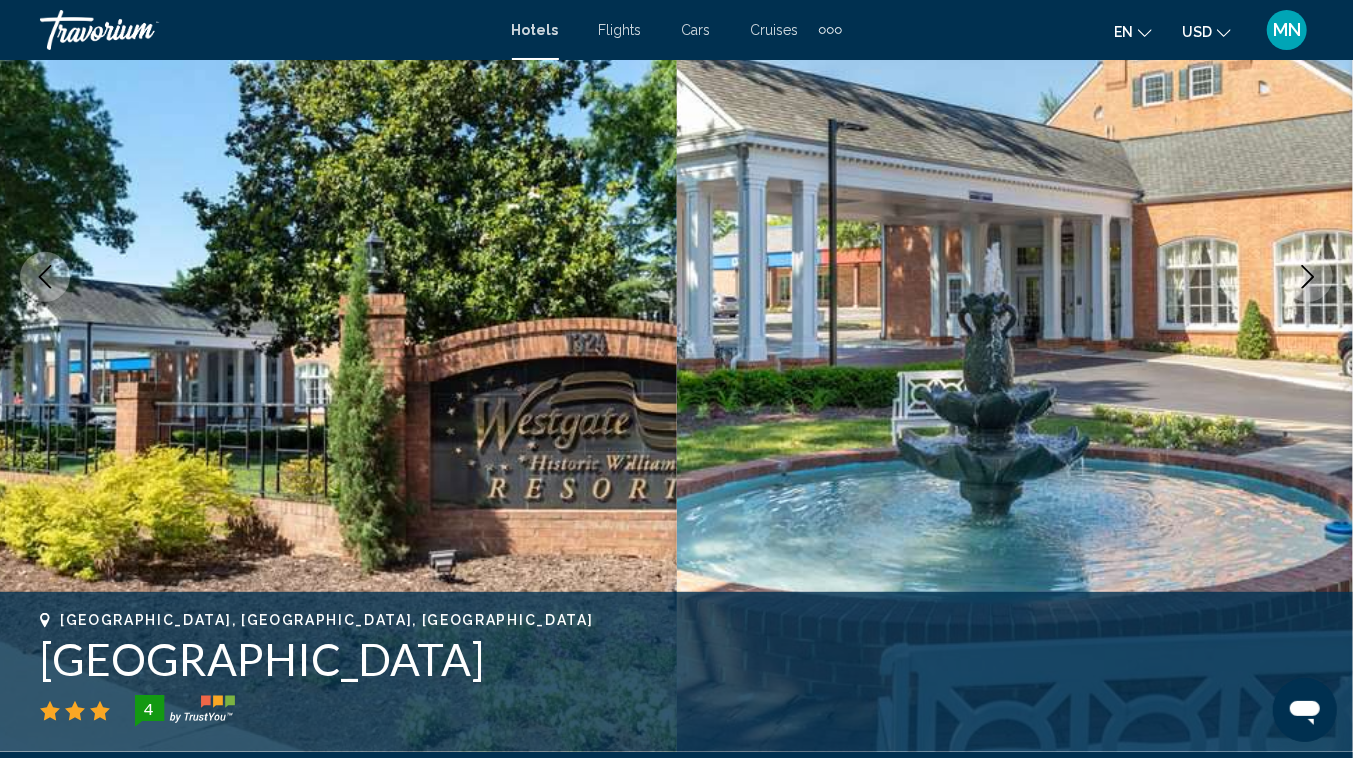 scroll, scrollTop: 155, scrollLeft: 0, axis: vertical 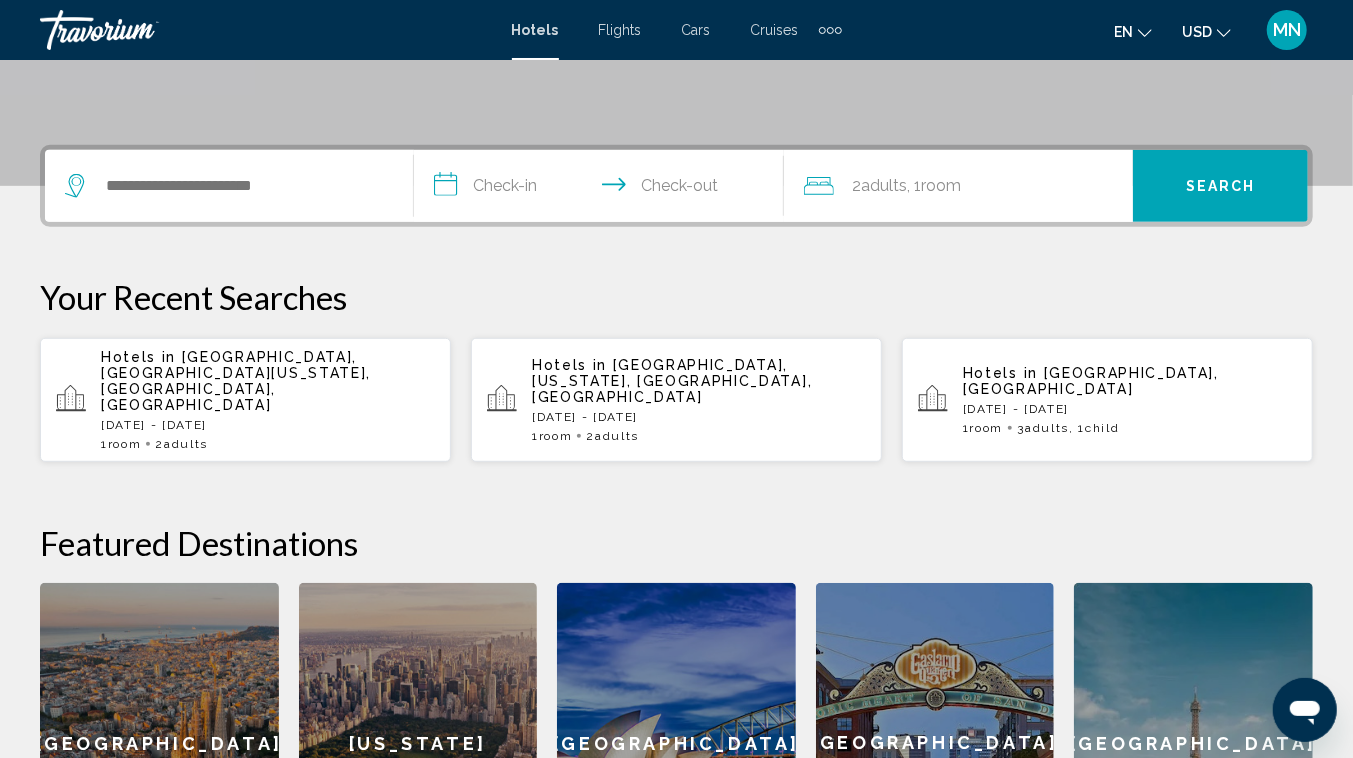 click on "[GEOGRAPHIC_DATA], [GEOGRAPHIC_DATA][US_STATE], [GEOGRAPHIC_DATA], [GEOGRAPHIC_DATA]" at bounding box center (236, 381) 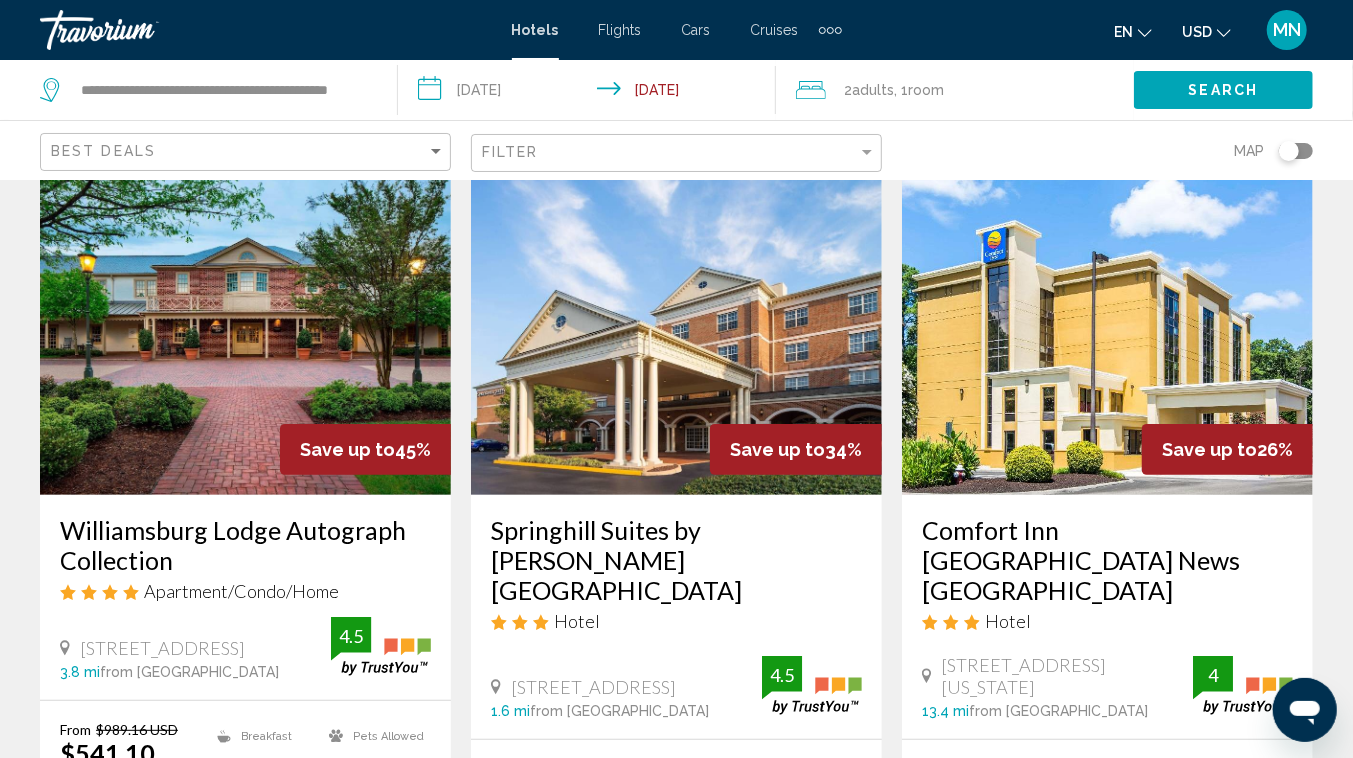scroll, scrollTop: 74, scrollLeft: 0, axis: vertical 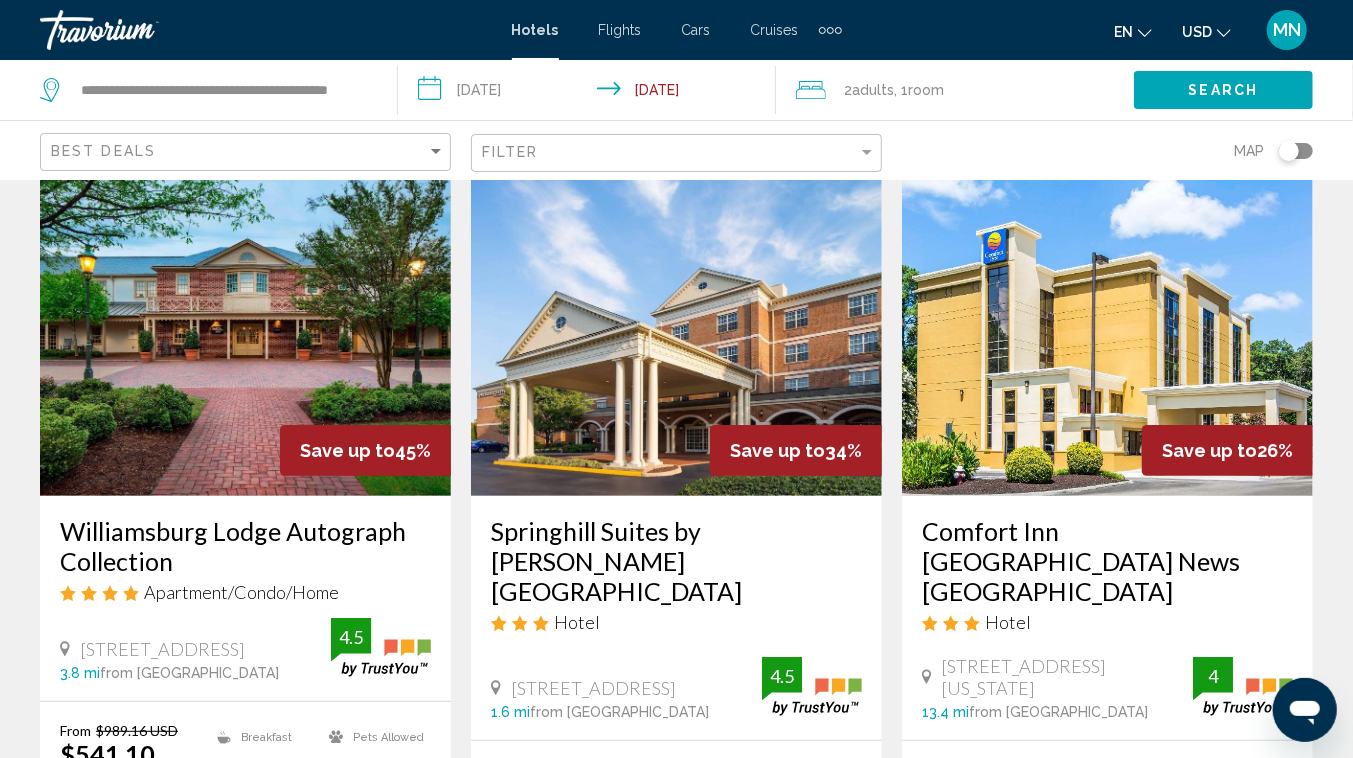 click on "2  Adult Adults" 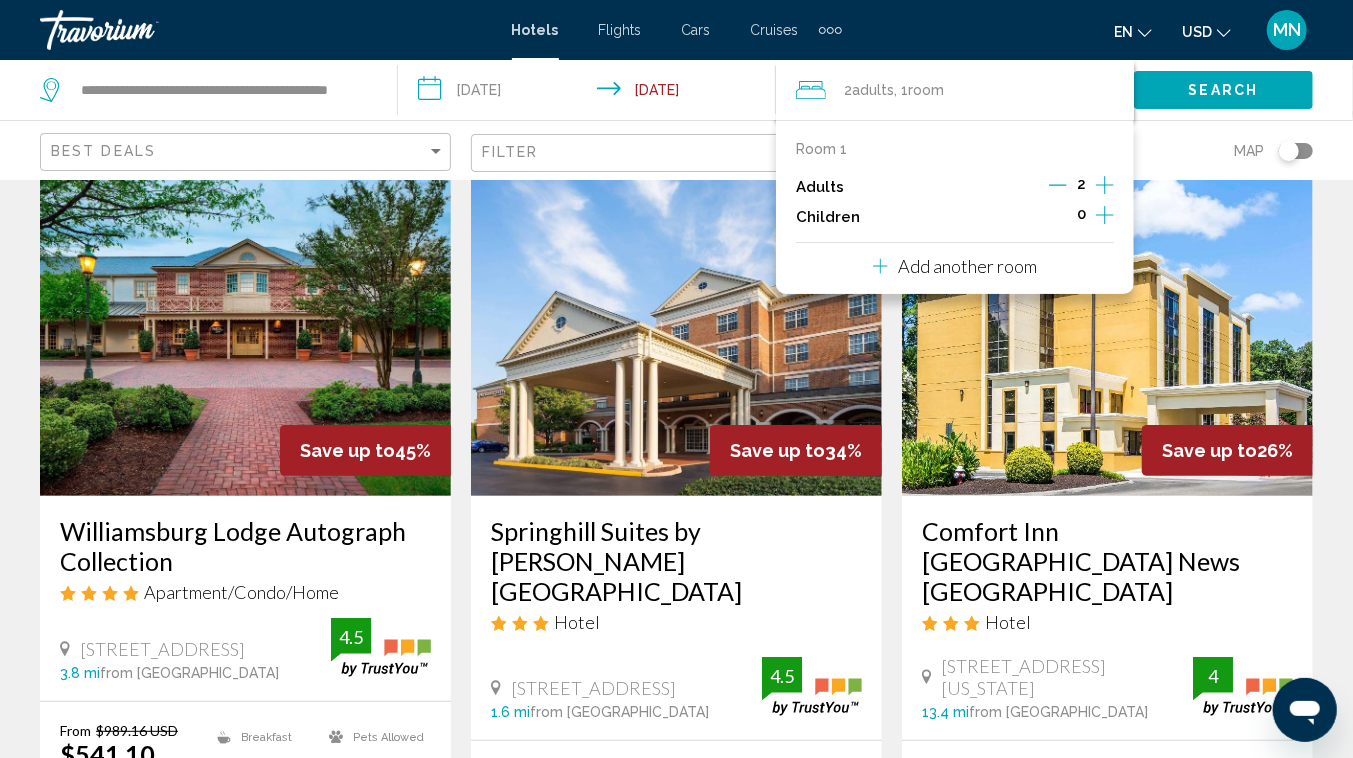 click 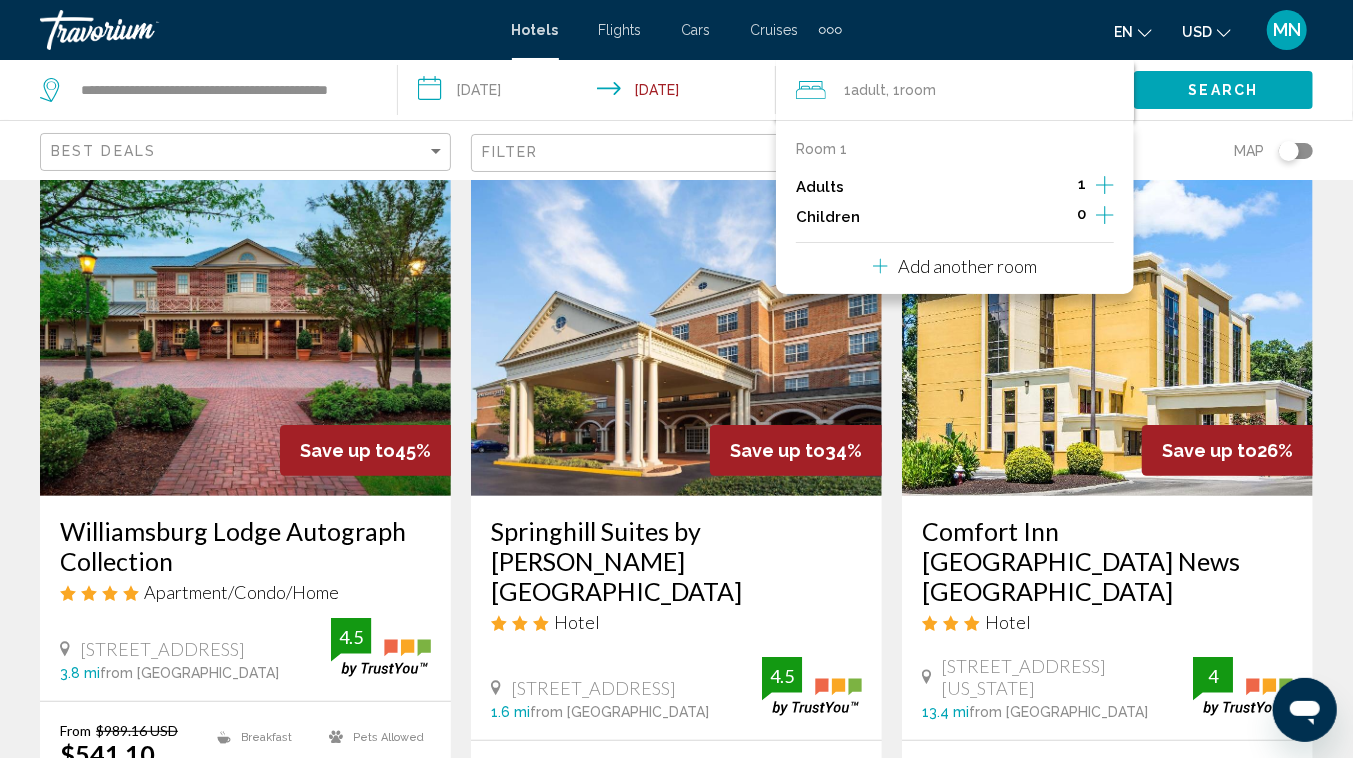 click 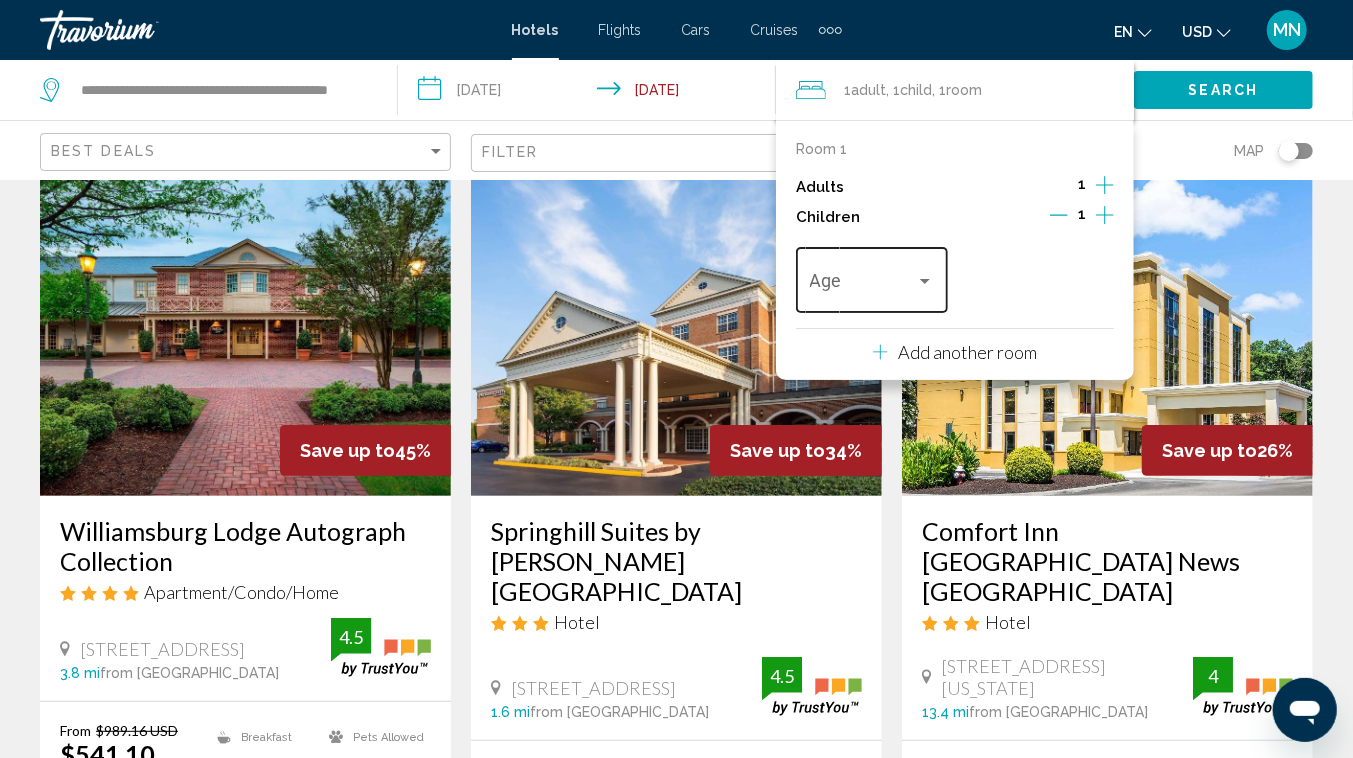 click at bounding box center [925, 281] 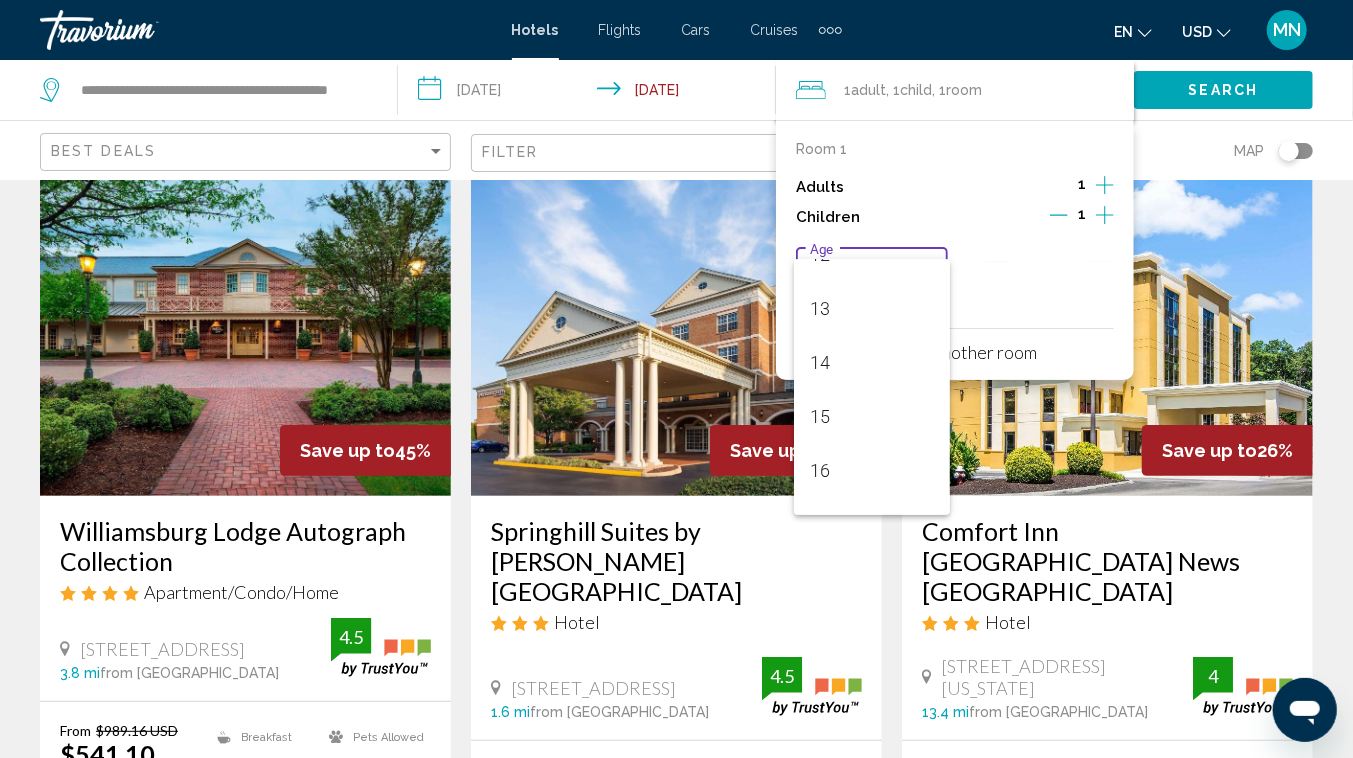 scroll, scrollTop: 715, scrollLeft: 0, axis: vertical 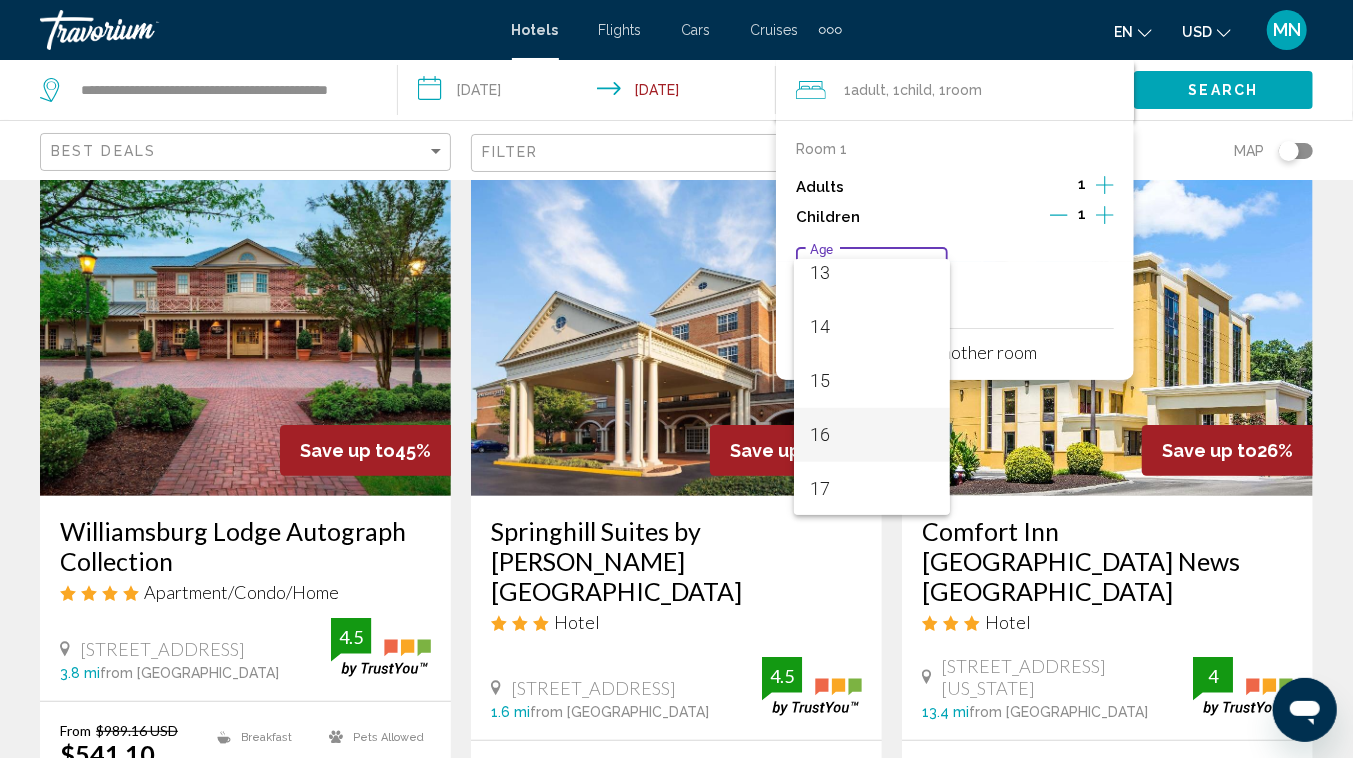 click on "16" at bounding box center [872, 435] 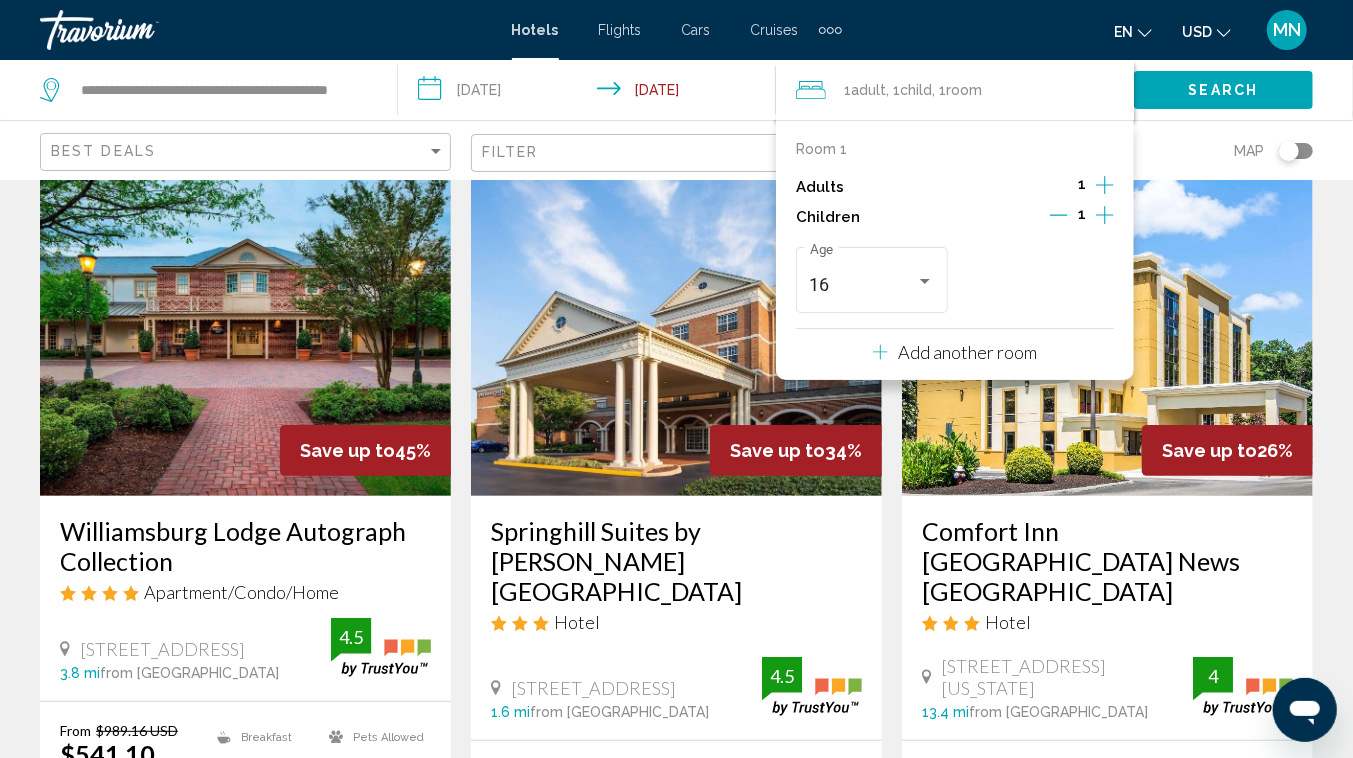 click on "Add another room" at bounding box center (967, 352) 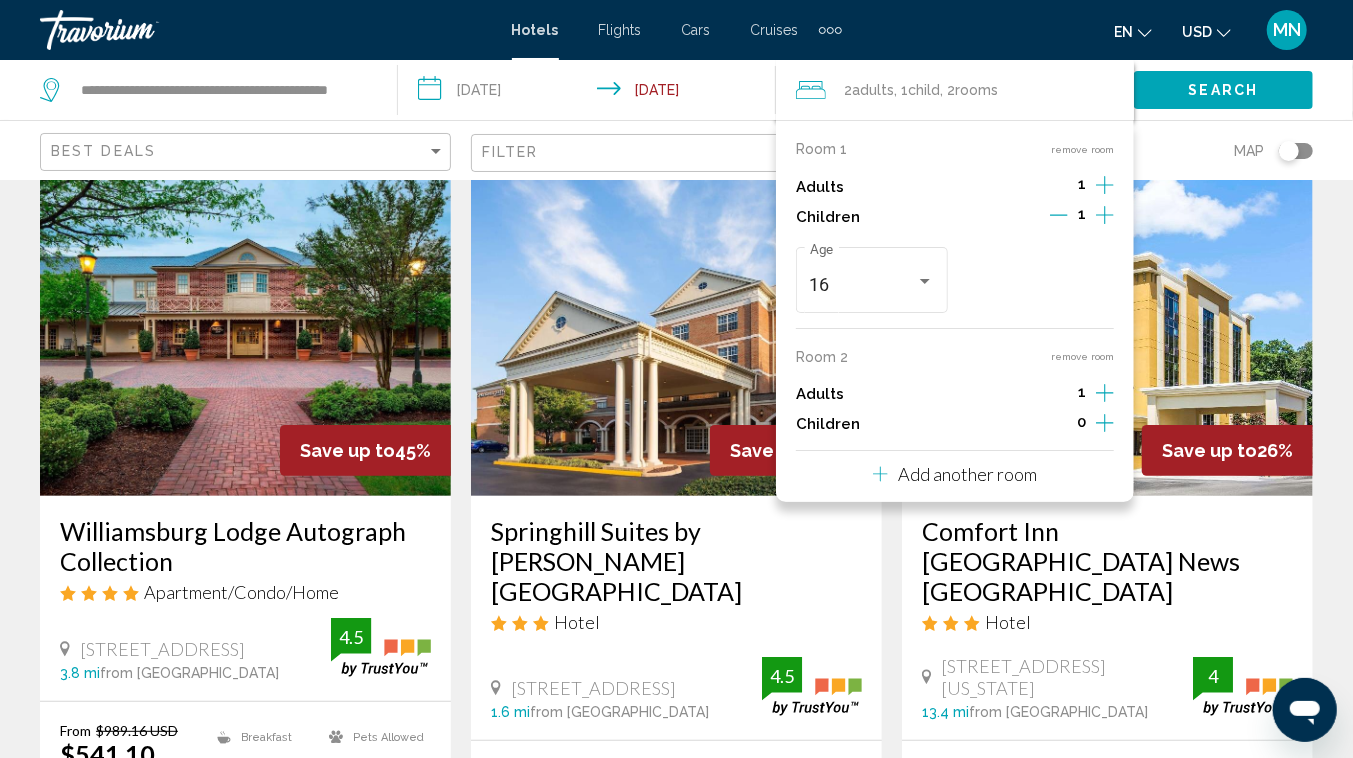 click 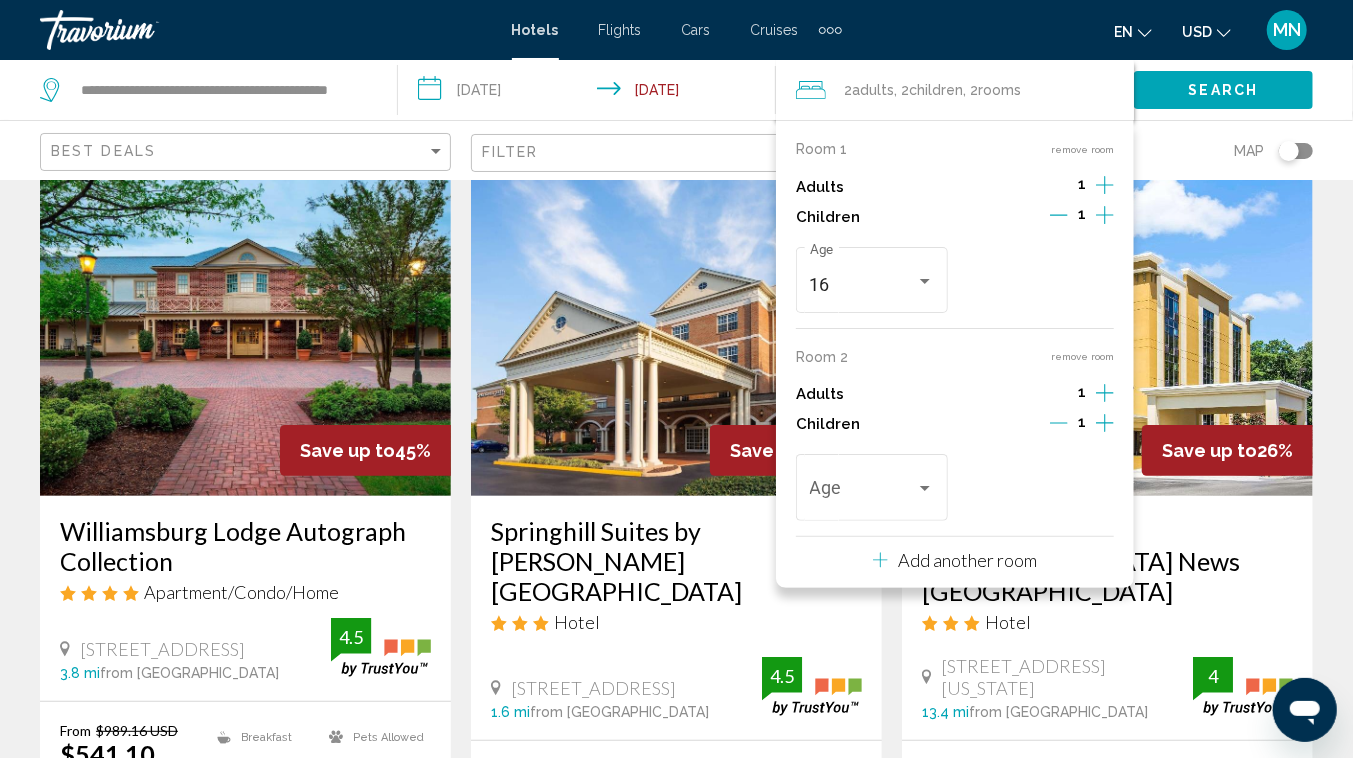 click 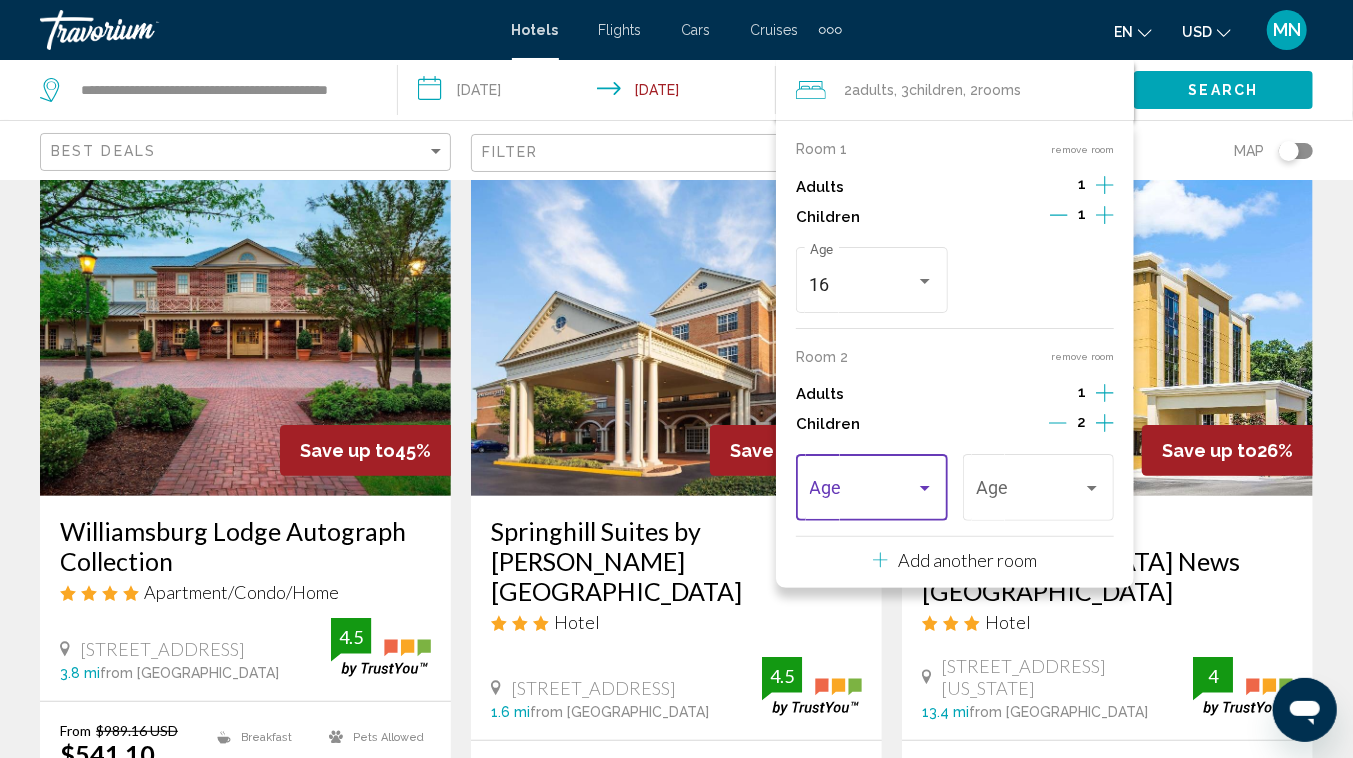click at bounding box center [925, 488] 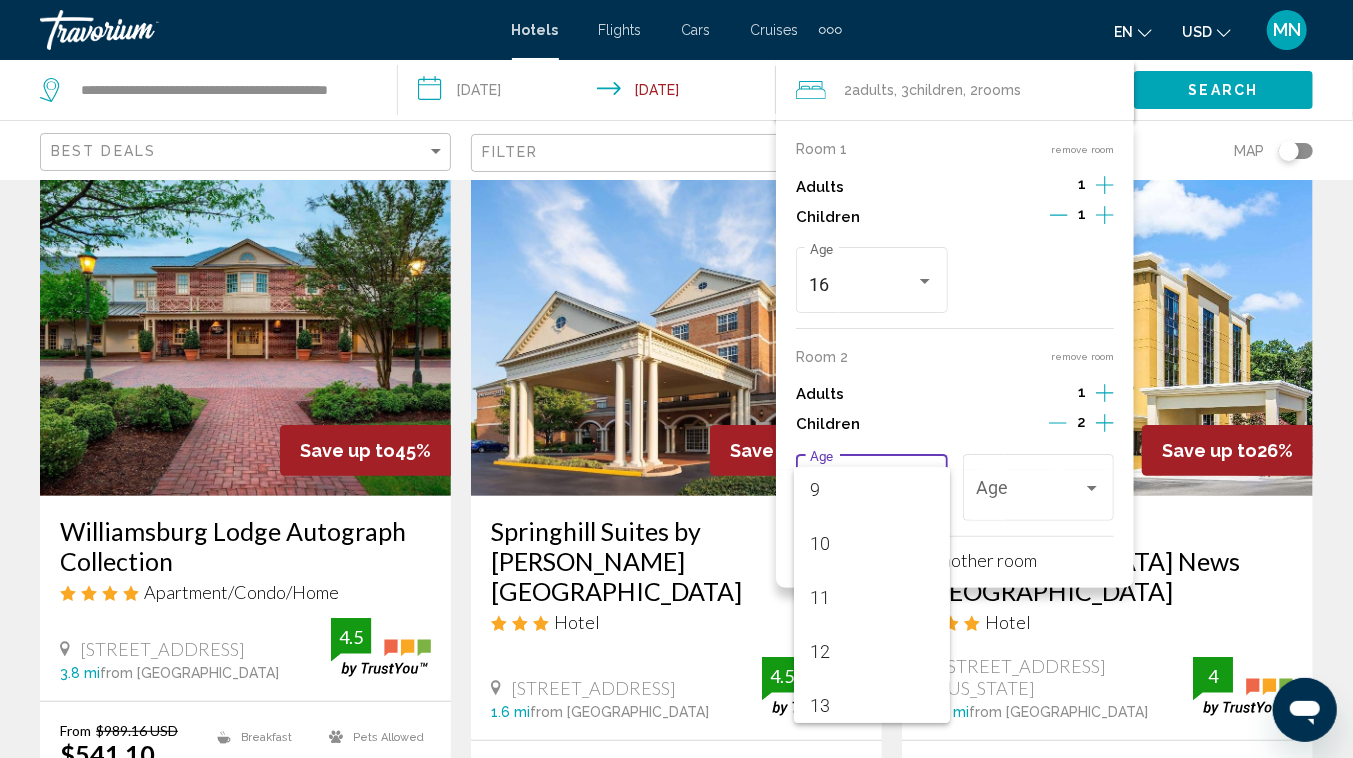 scroll, scrollTop: 715, scrollLeft: 0, axis: vertical 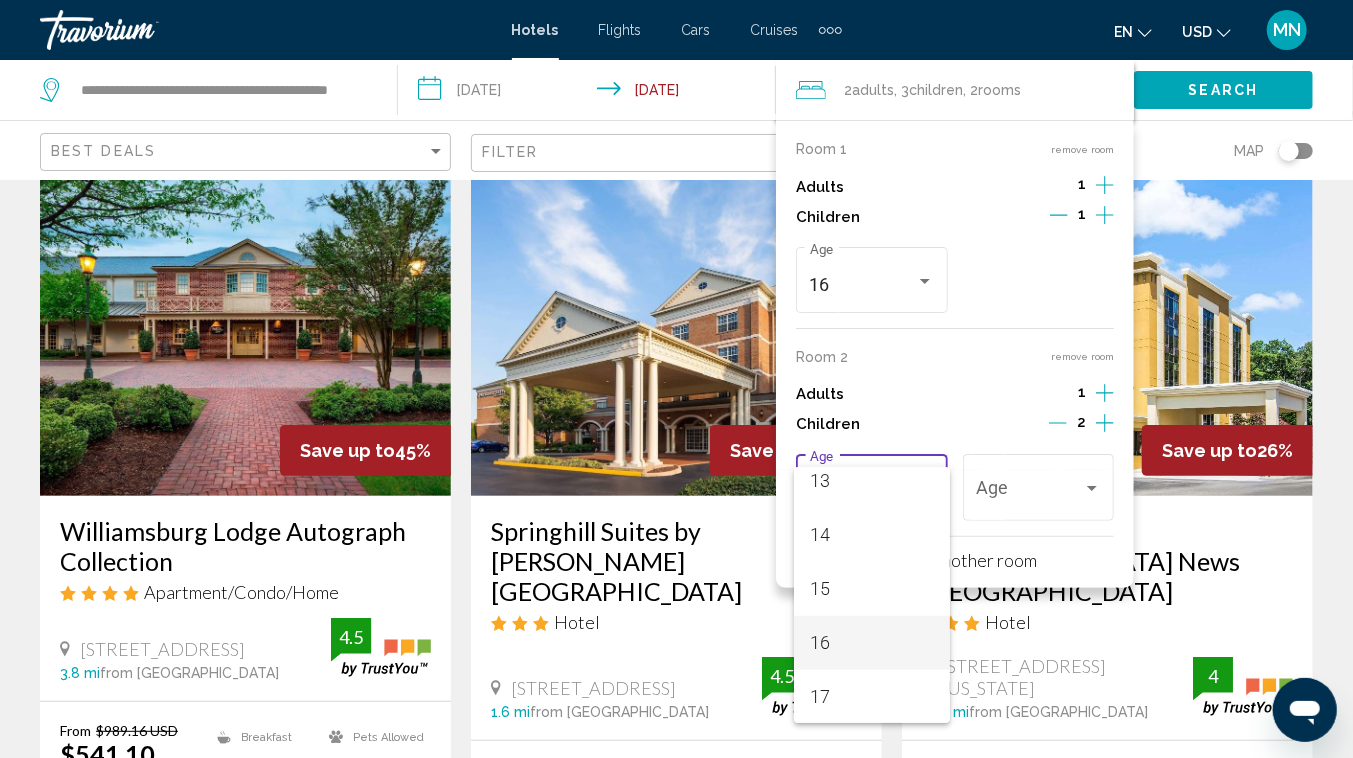 click on "16" at bounding box center [872, 643] 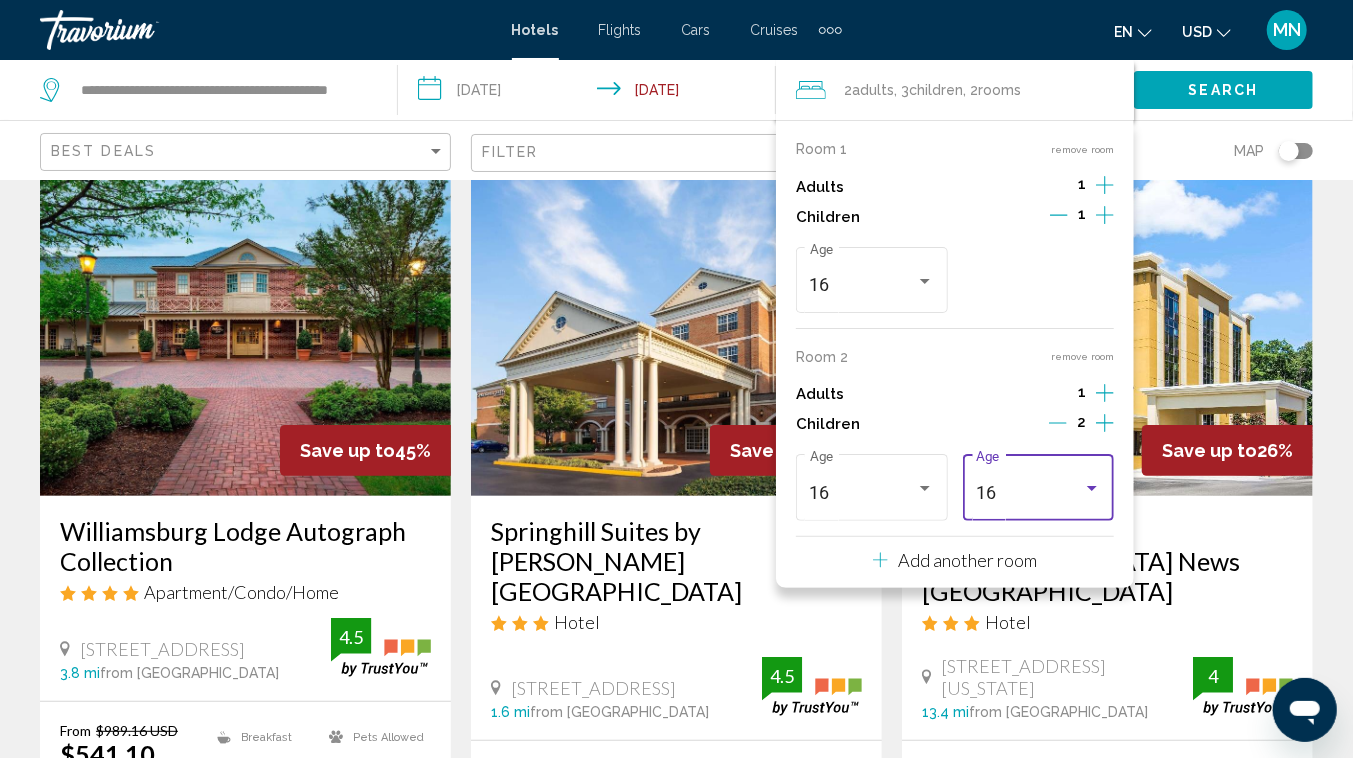 click on "16" at bounding box center (1029, 493) 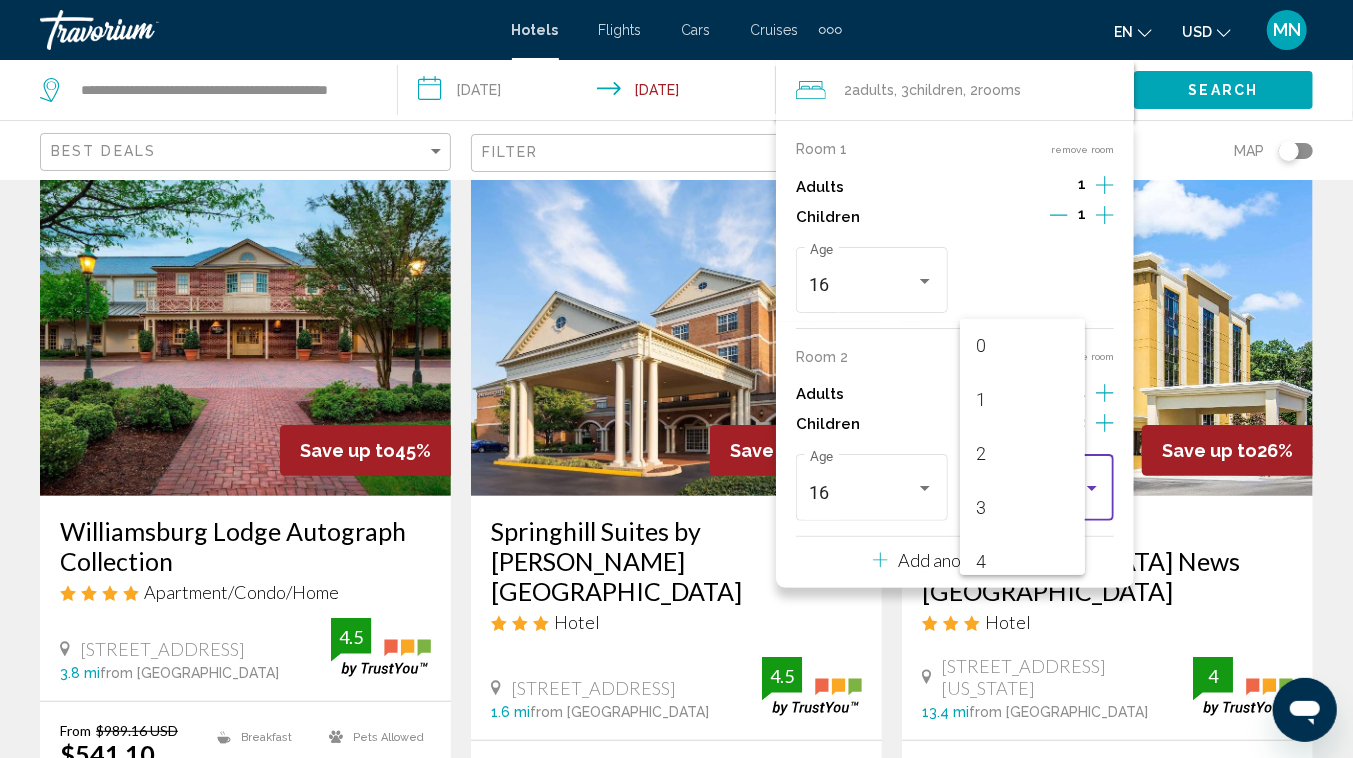 scroll, scrollTop: 715, scrollLeft: 0, axis: vertical 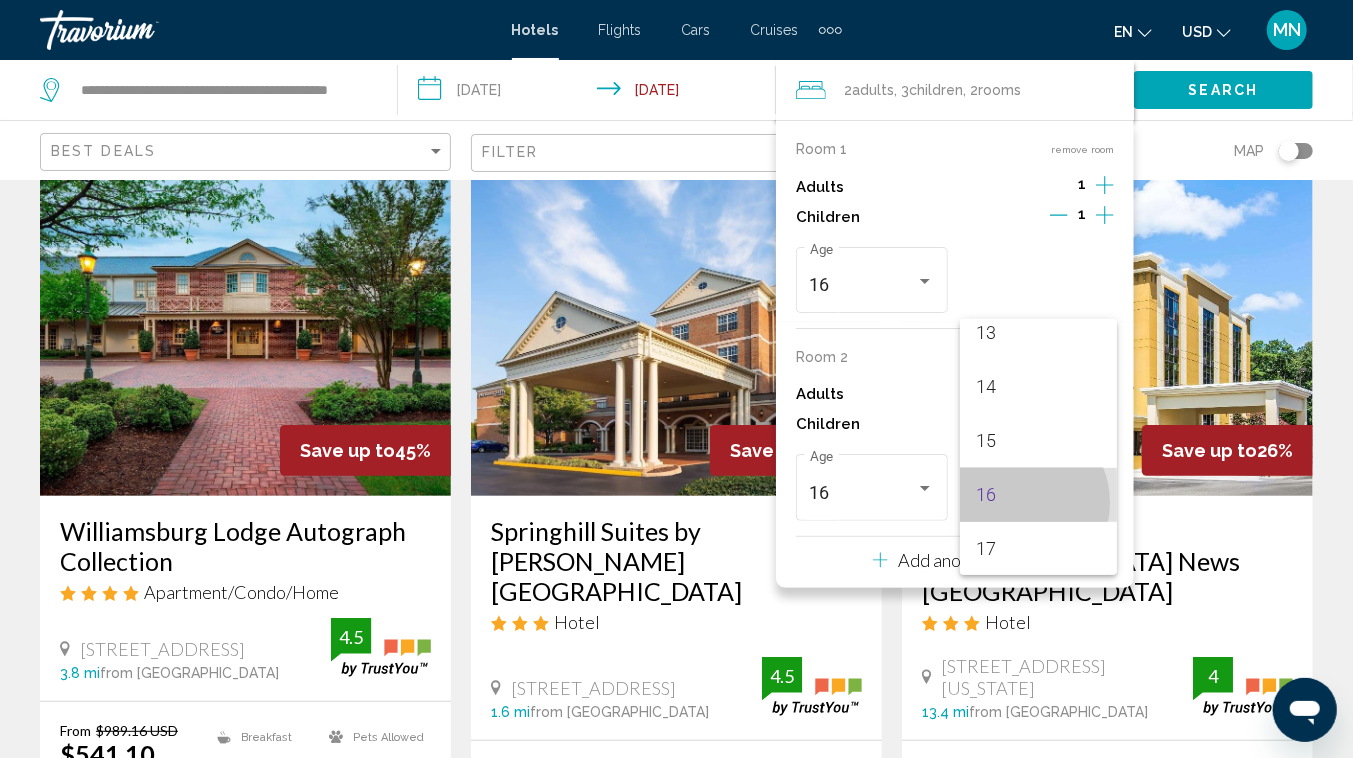 click on "16" at bounding box center (1038, 495) 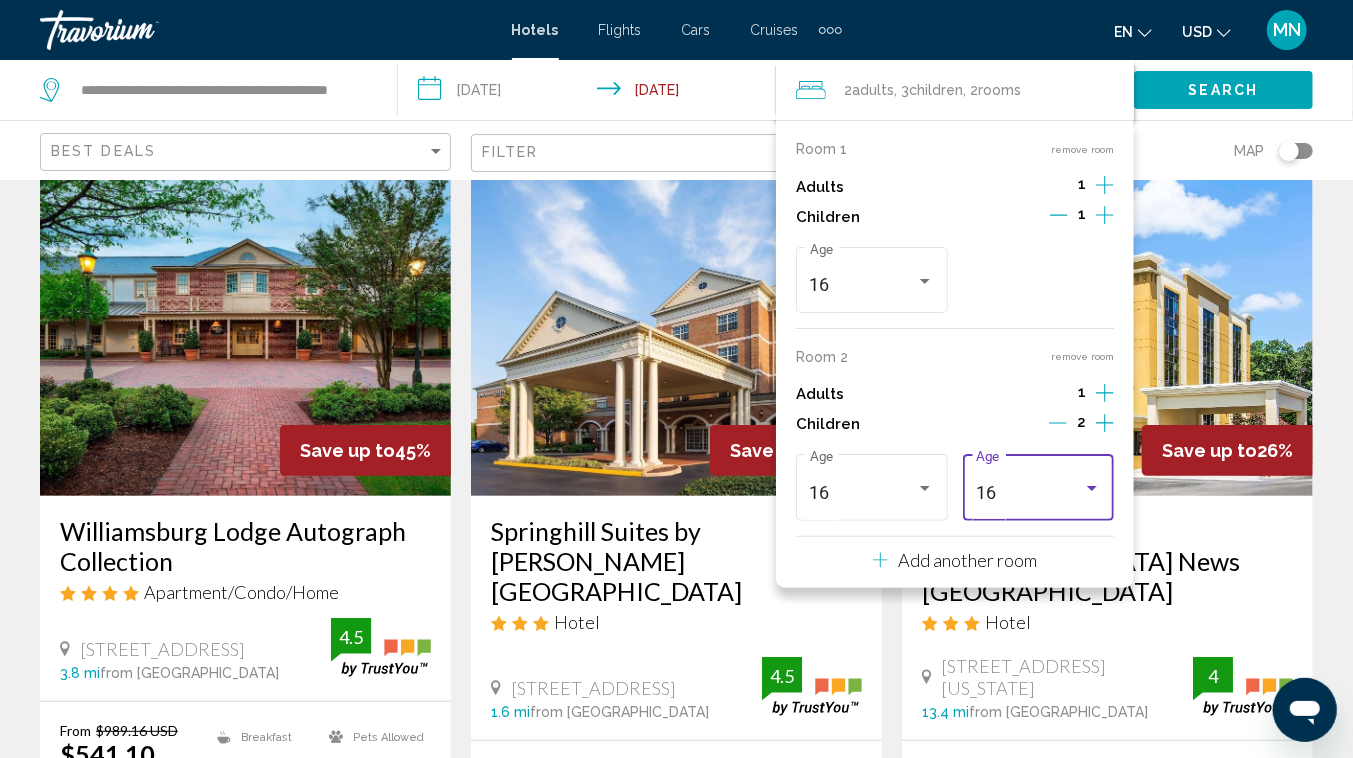 click on "Map" 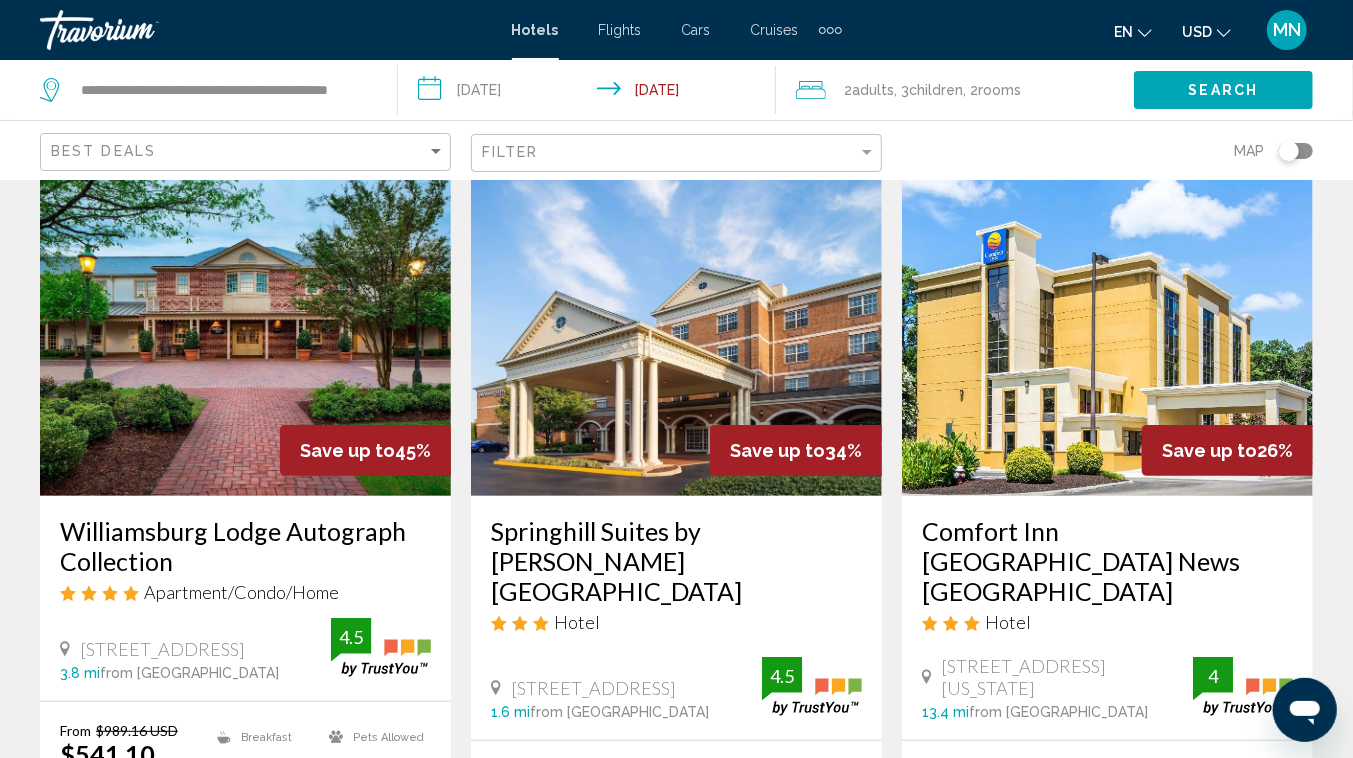 click on "Search" 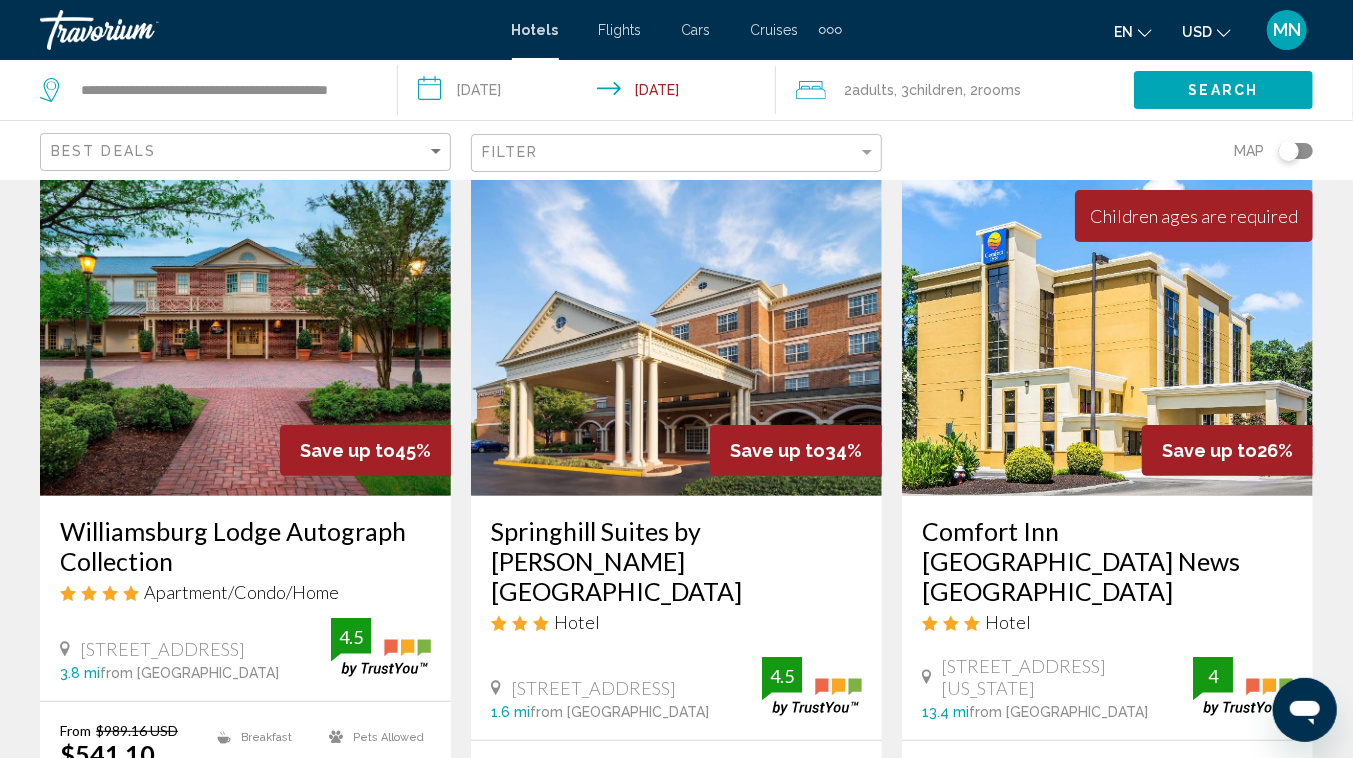 click on "rooms" 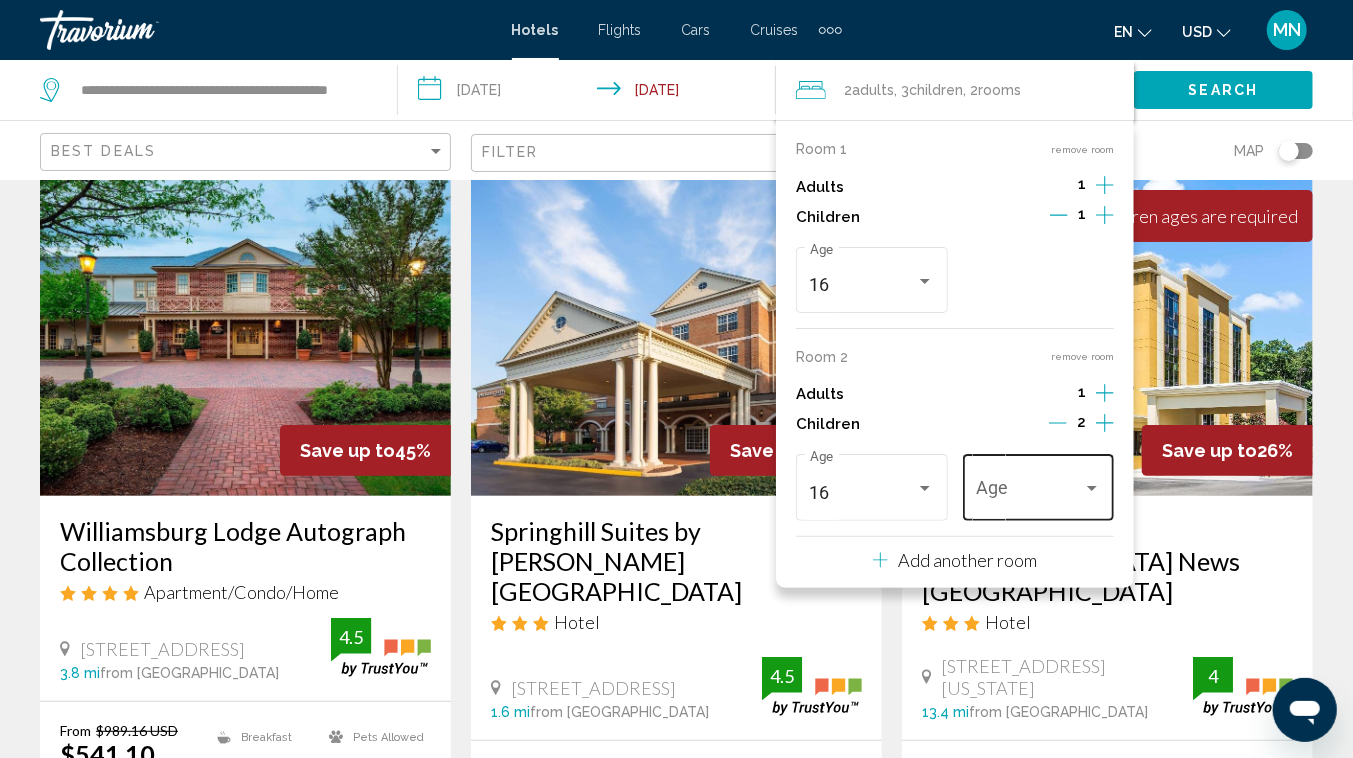 click at bounding box center [1029, 493] 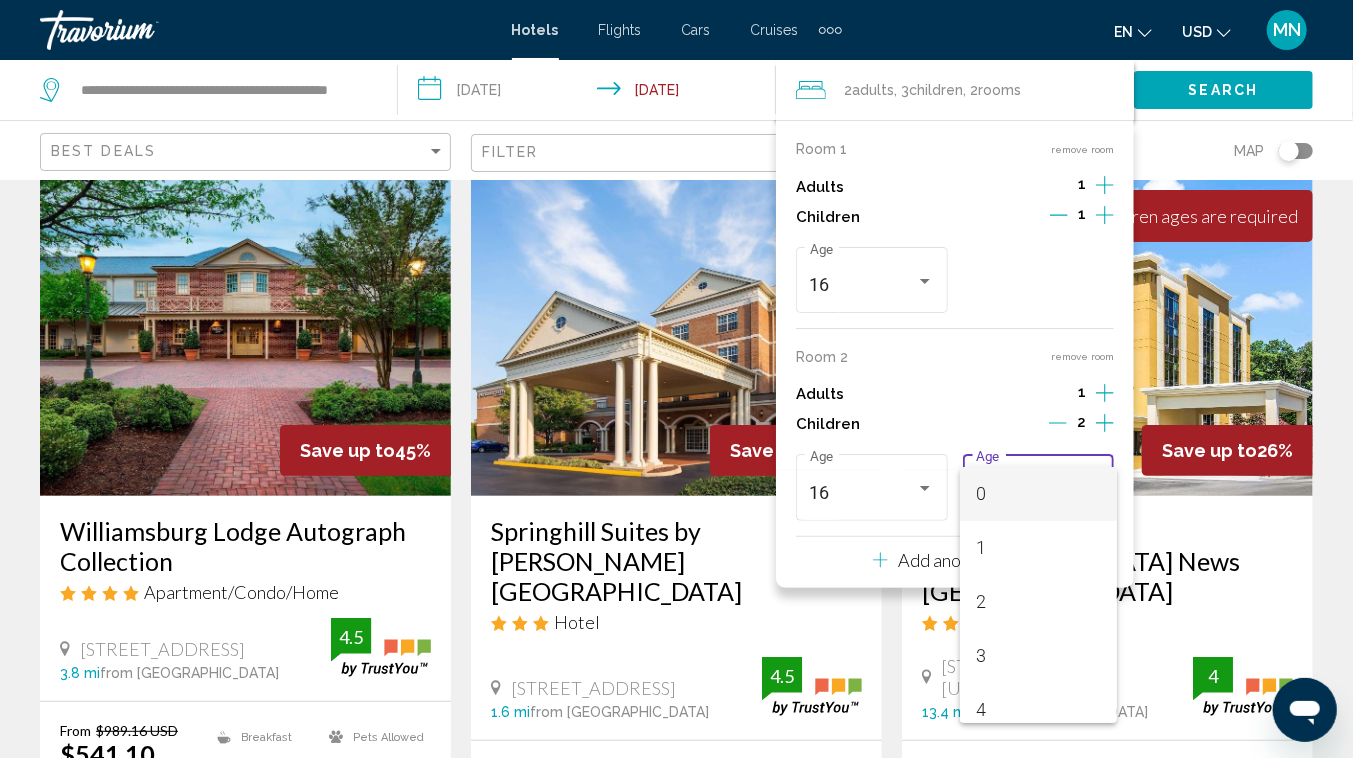 scroll, scrollTop: 715, scrollLeft: 0, axis: vertical 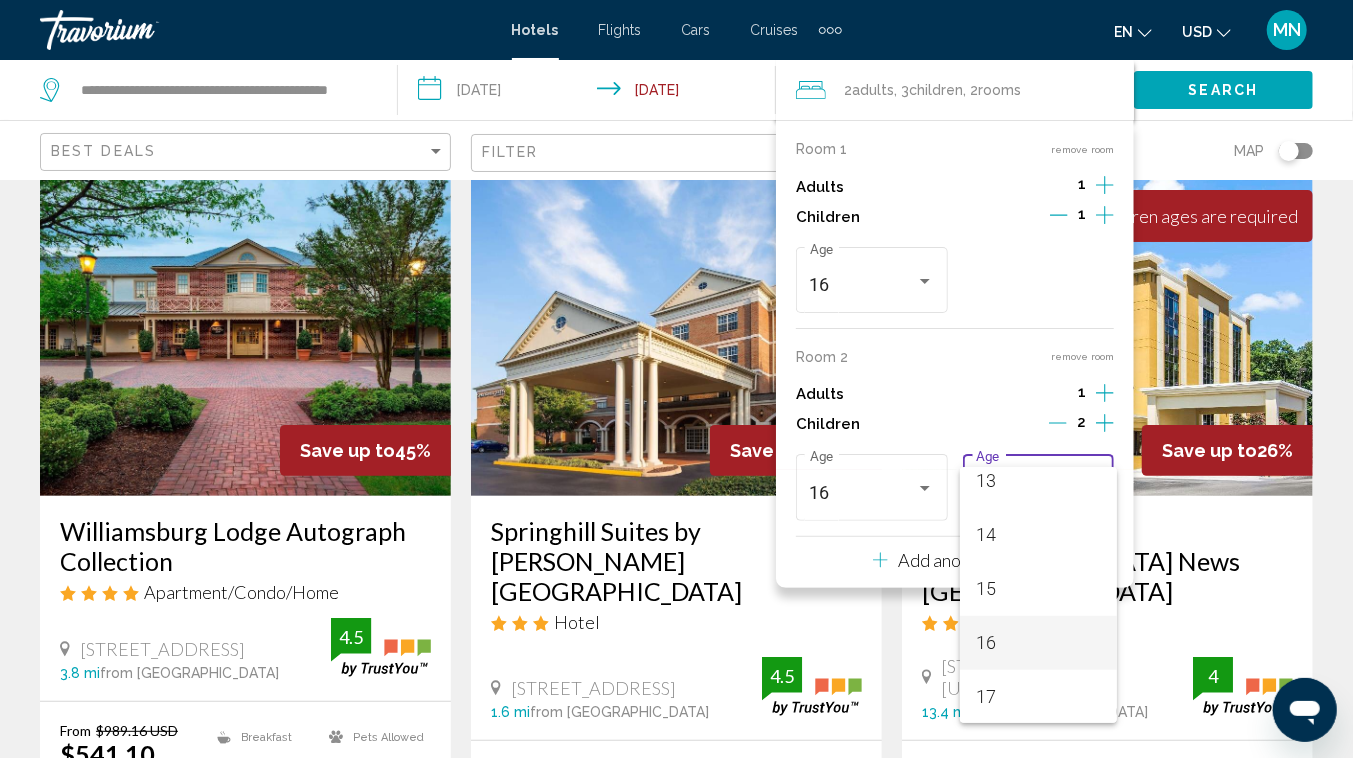 click on "16" at bounding box center (1038, 643) 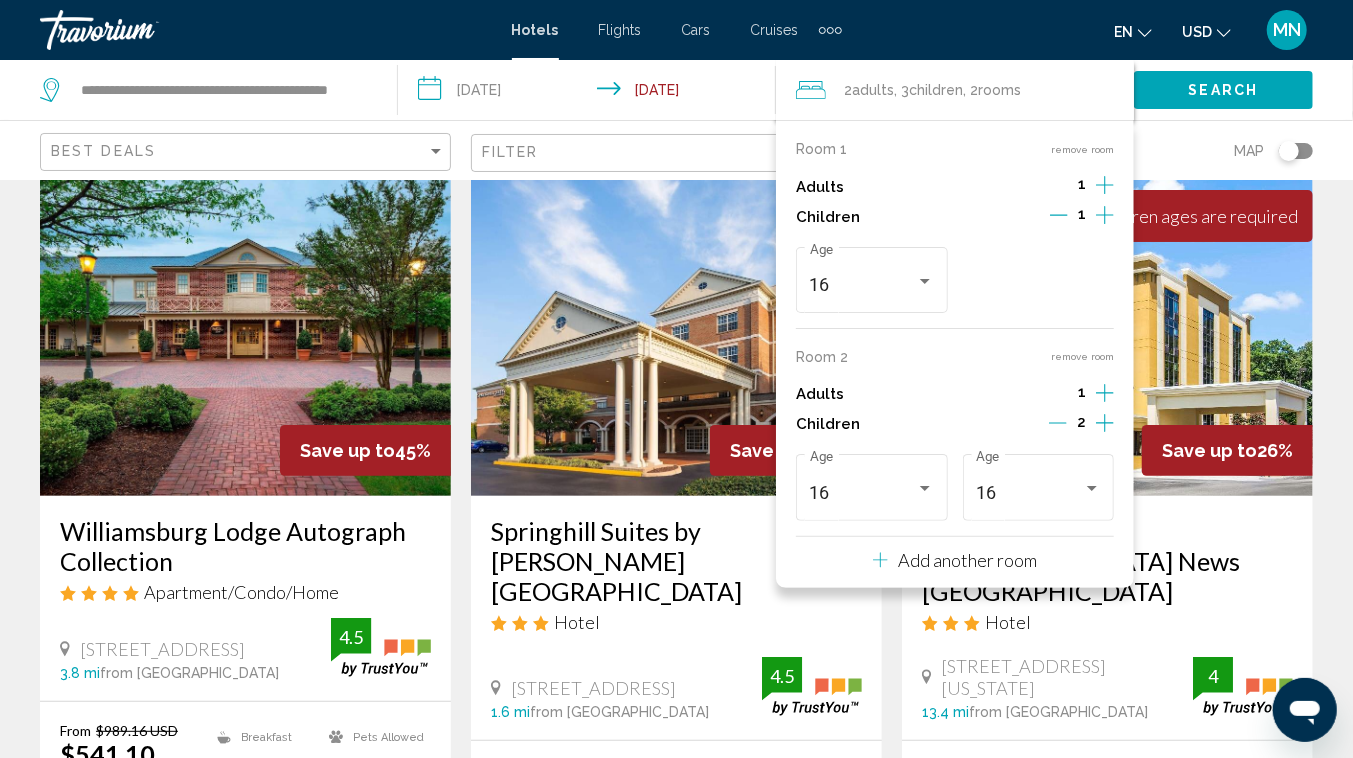 click on "Map" 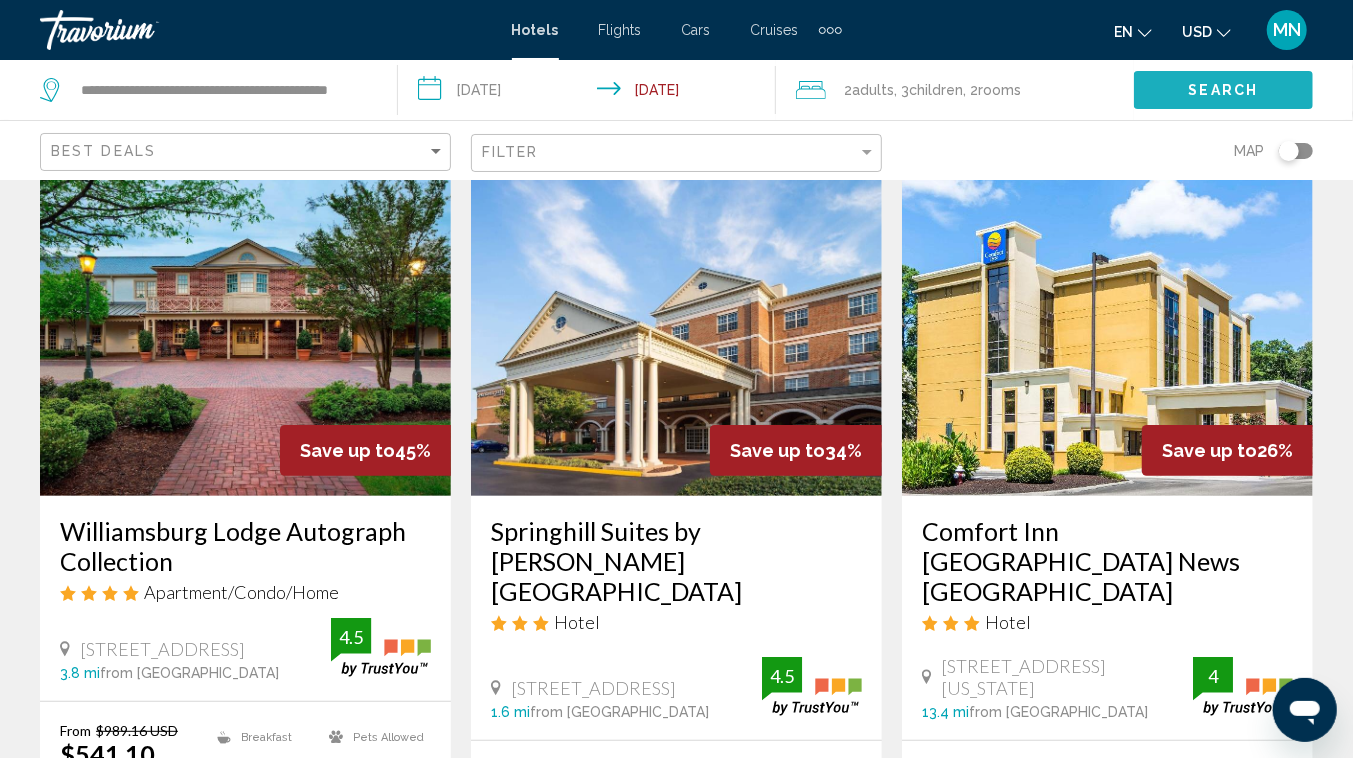 click on "Search" 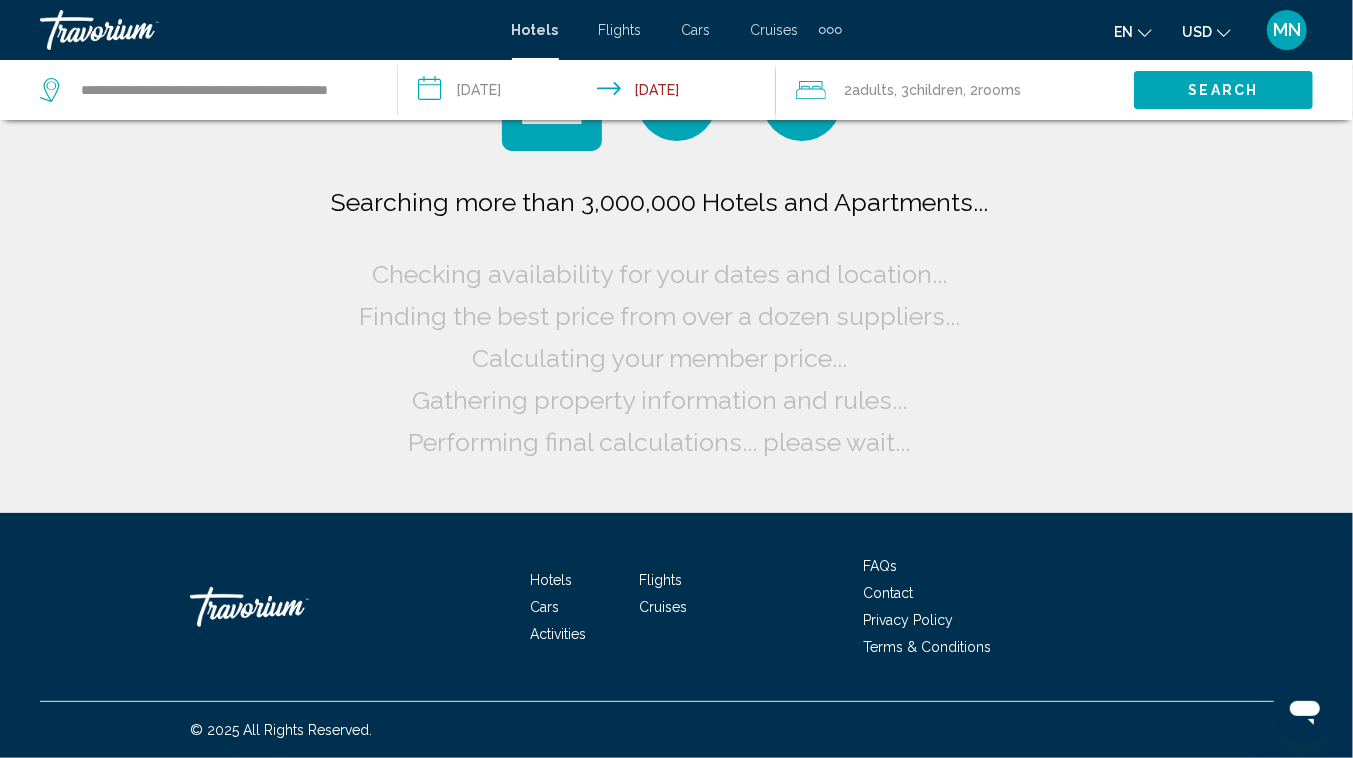 scroll, scrollTop: 0, scrollLeft: 0, axis: both 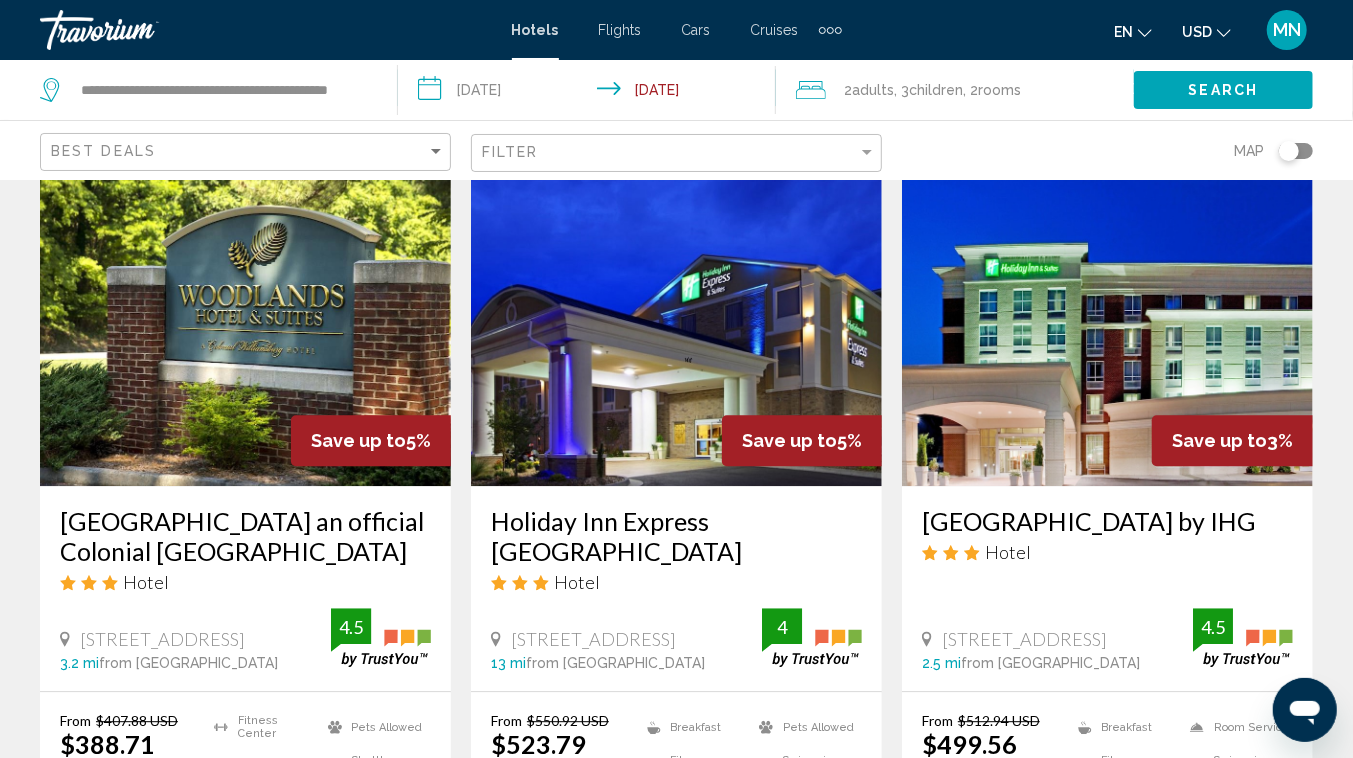 click on "[GEOGRAPHIC_DATA] an official Colonial [GEOGRAPHIC_DATA]" at bounding box center [245, 536] 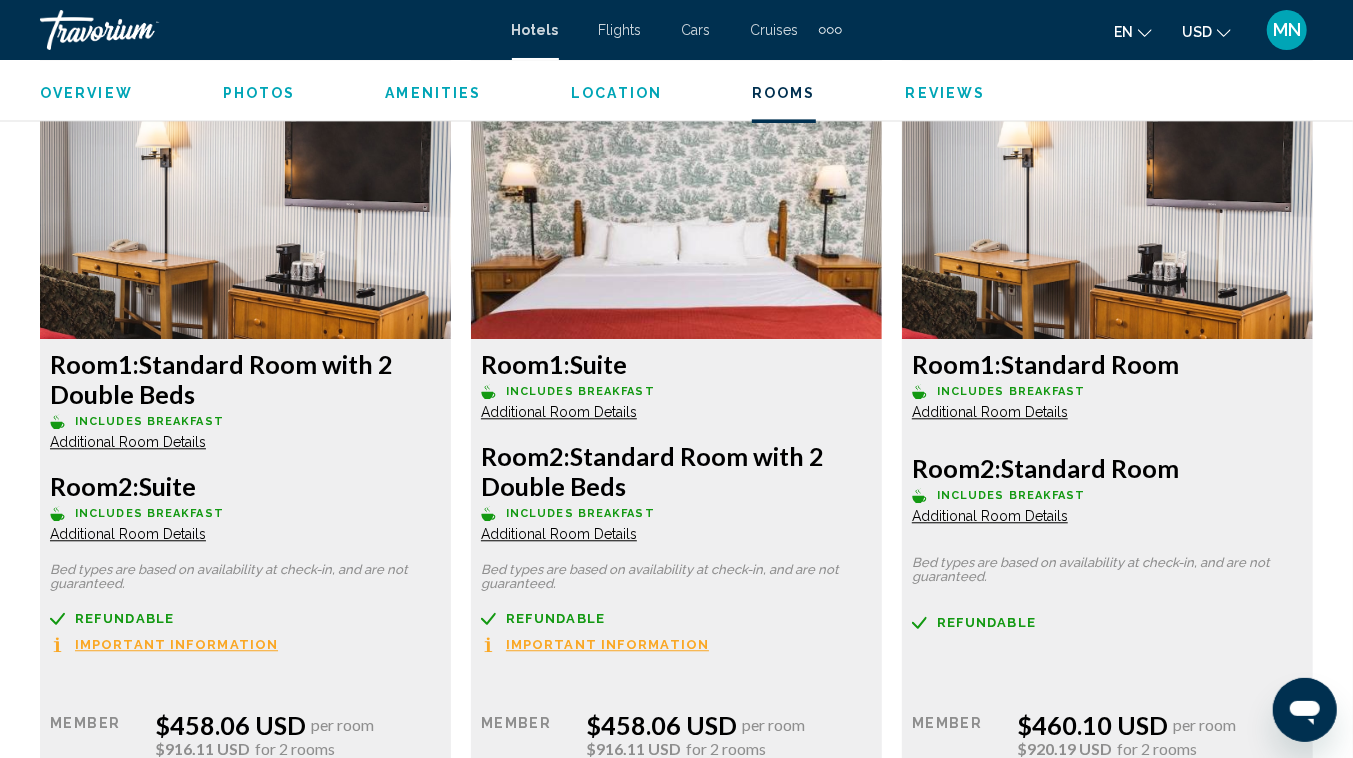 scroll, scrollTop: 6469, scrollLeft: 0, axis: vertical 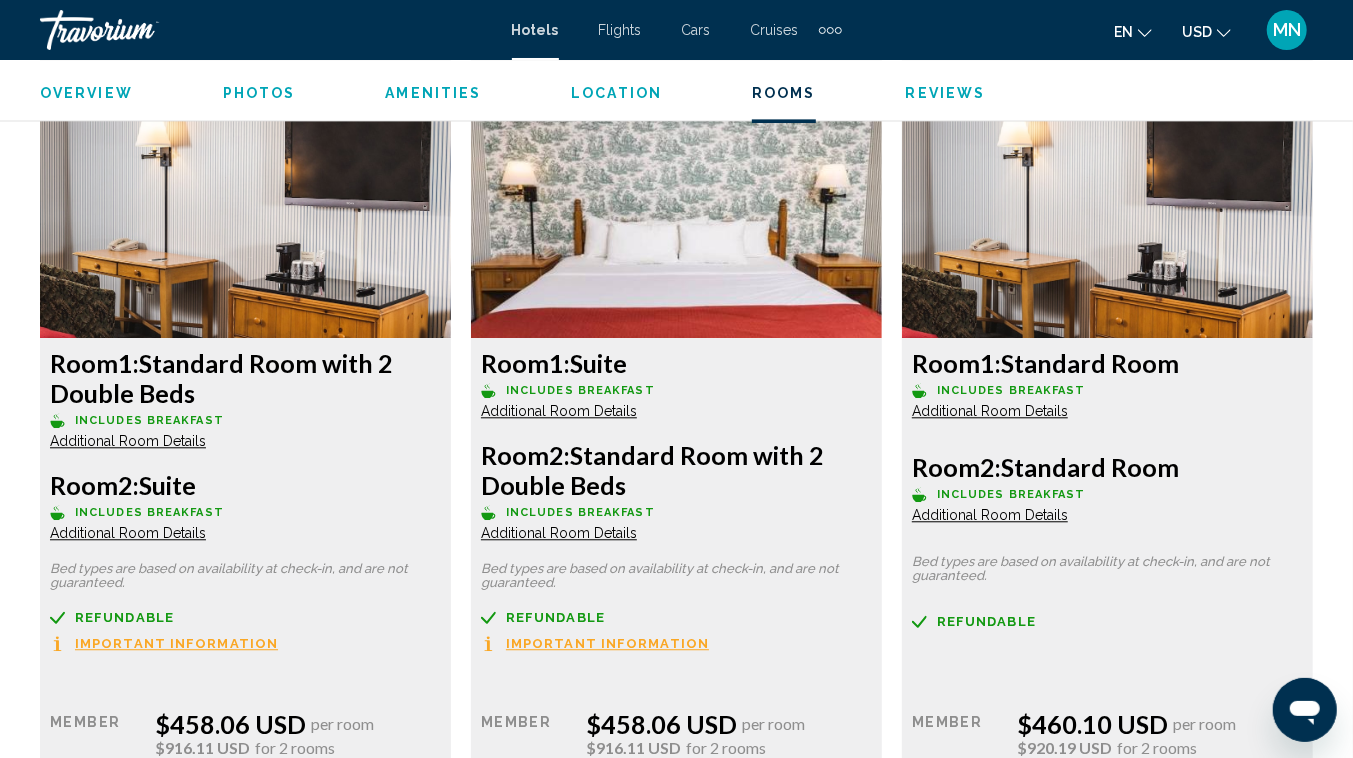 click on "Additional Room Details" at bounding box center (128, -2994) 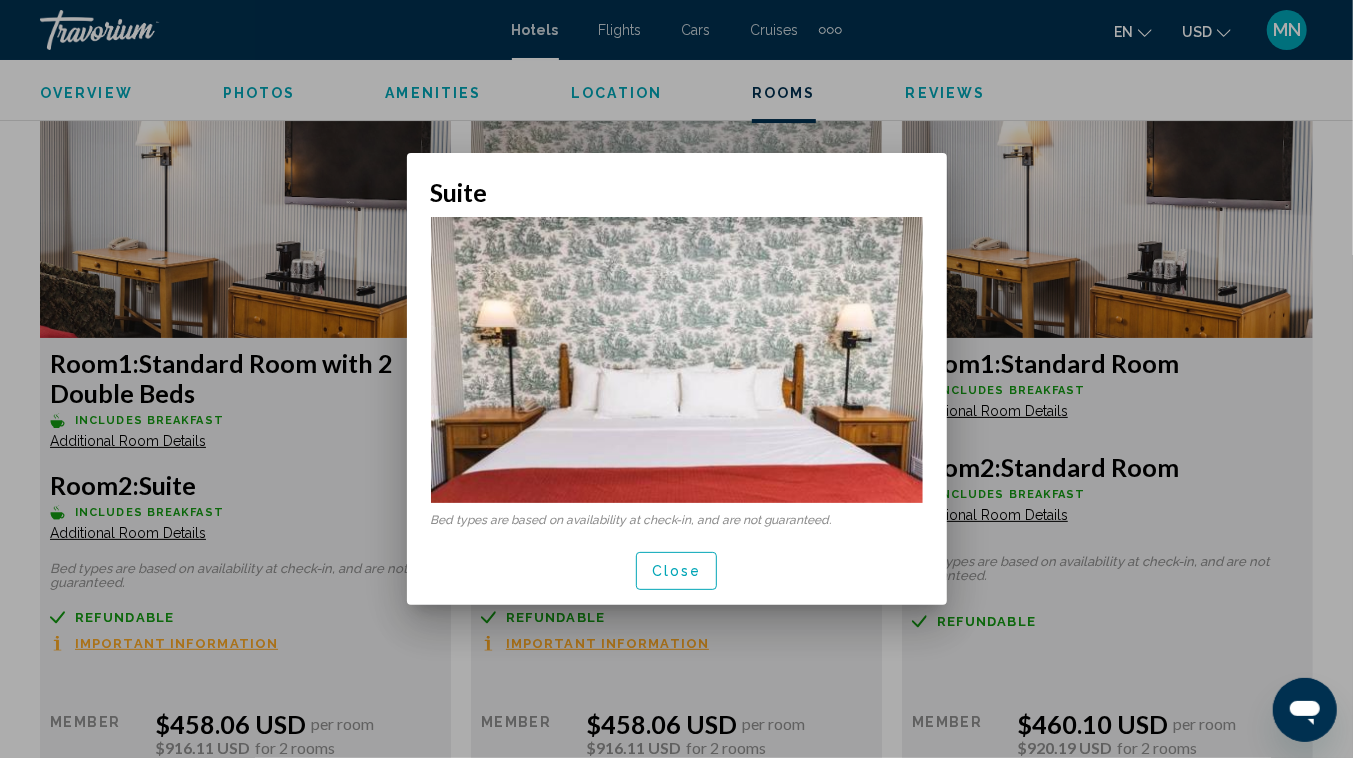 scroll, scrollTop: 0, scrollLeft: 0, axis: both 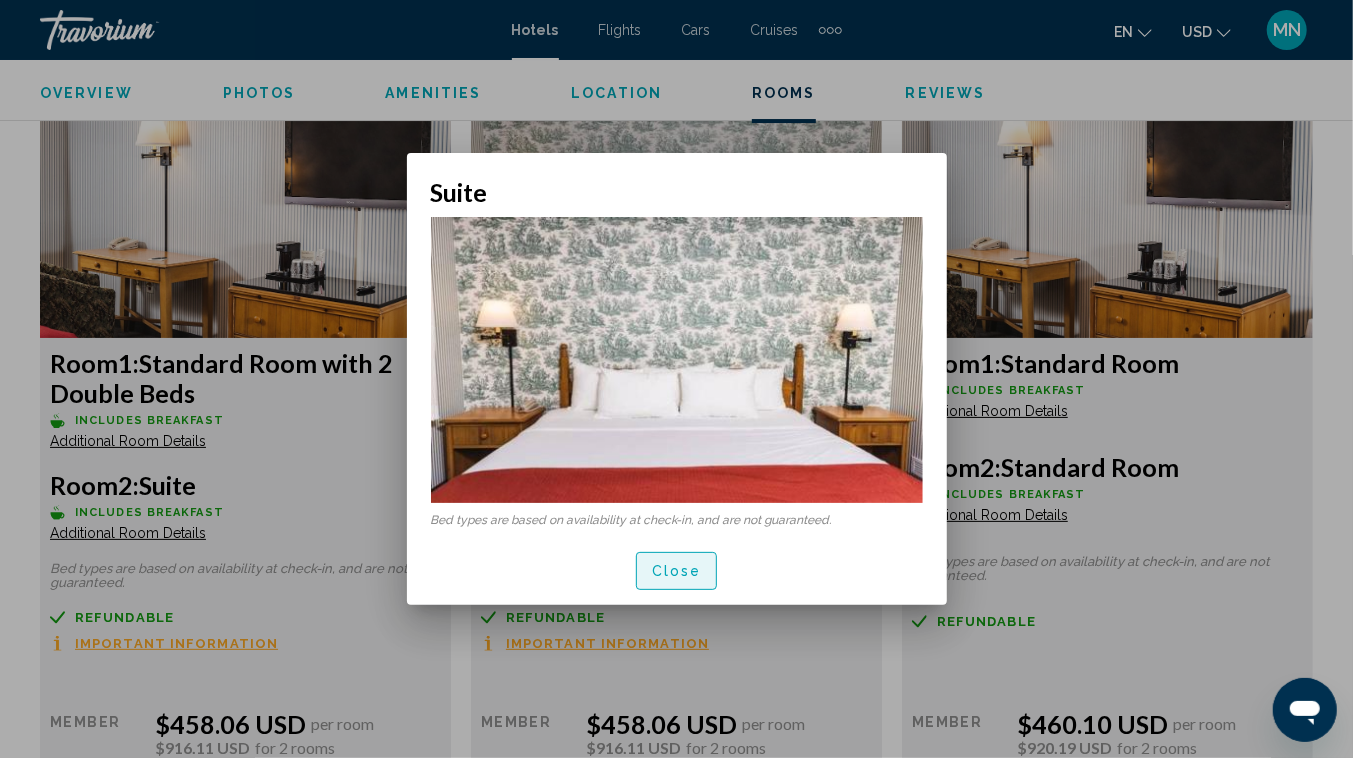 click on "Close" at bounding box center [677, 572] 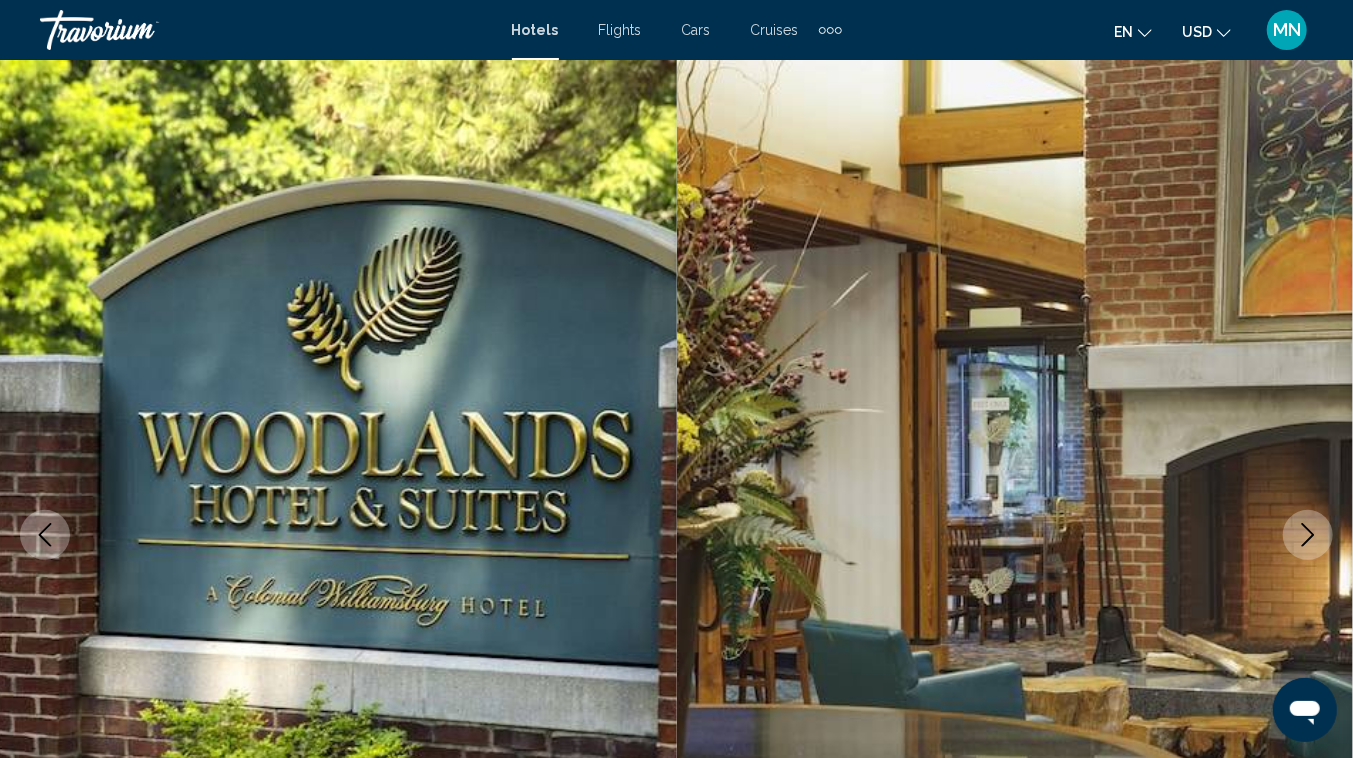 scroll, scrollTop: 6469, scrollLeft: 0, axis: vertical 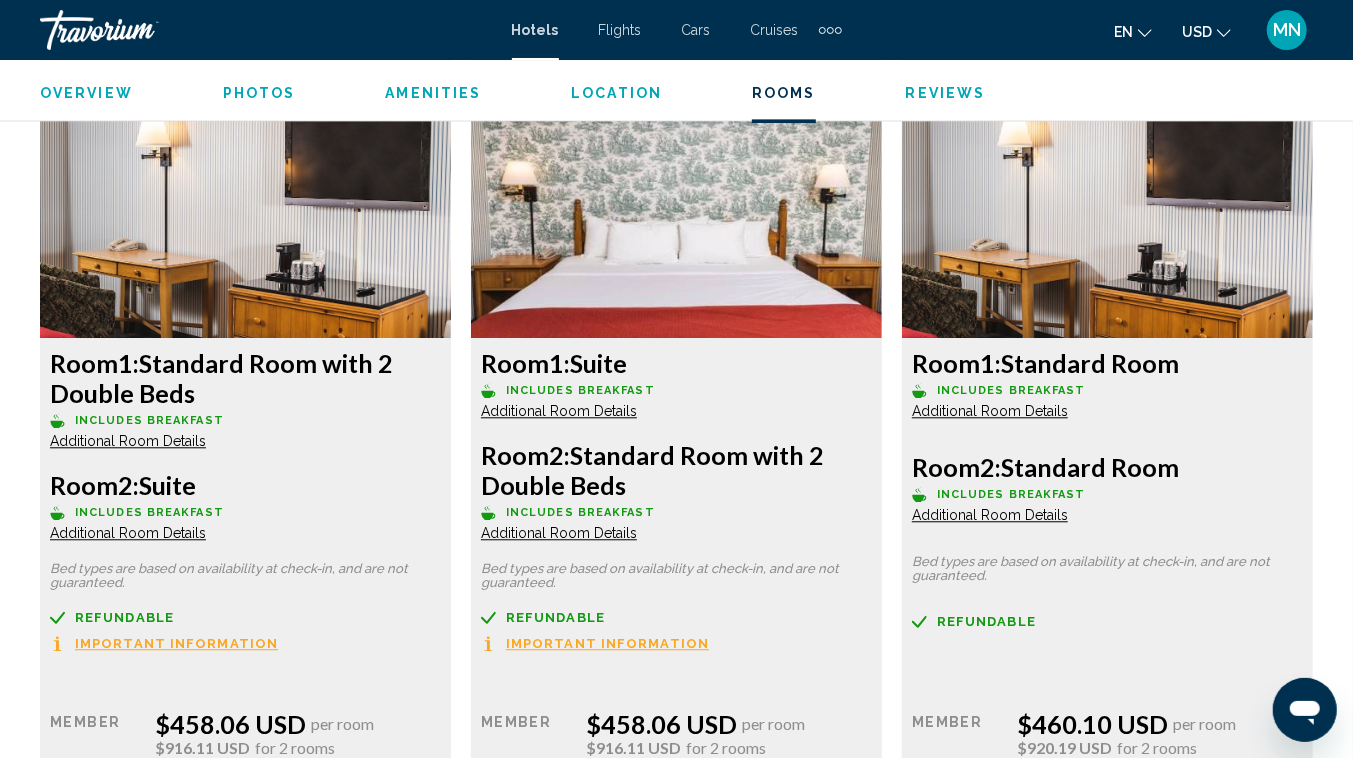click on "Additional Room Details" at bounding box center (128, -2872) 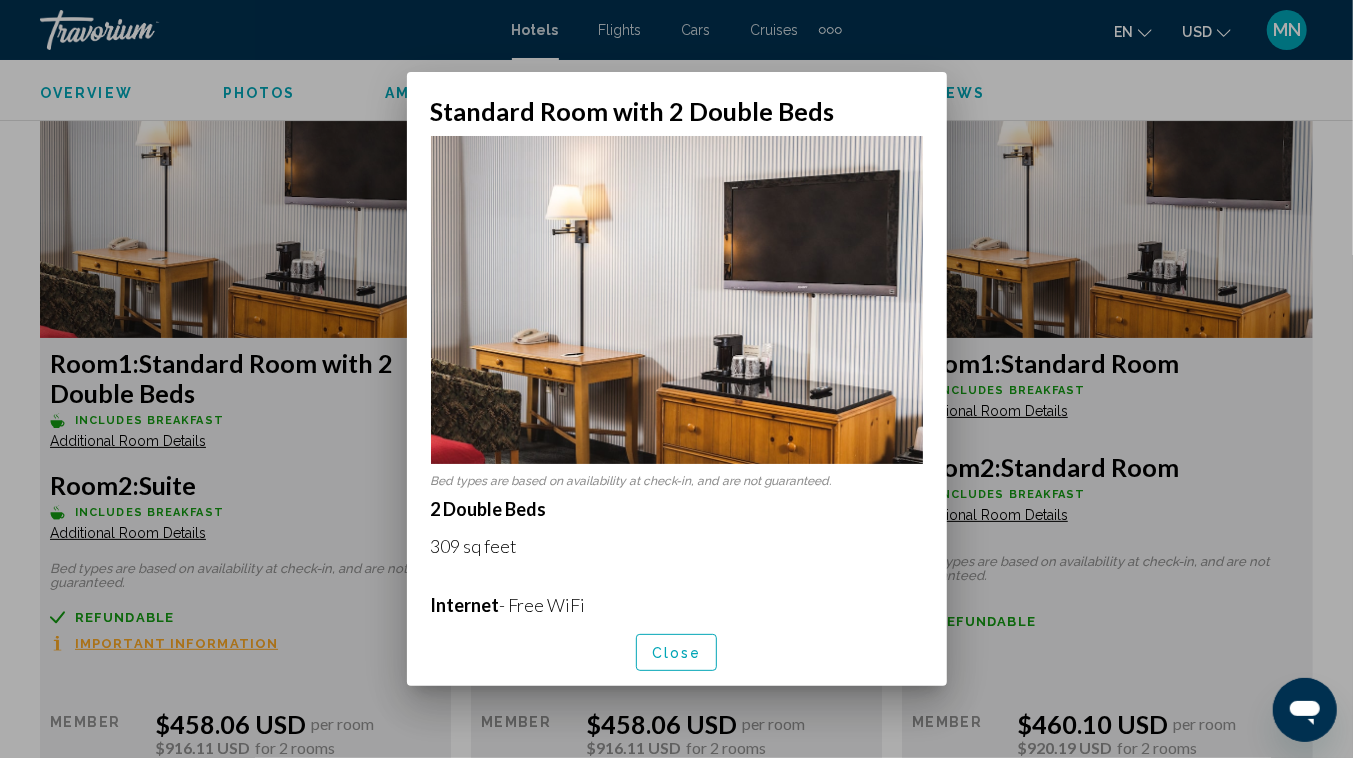 scroll, scrollTop: 0, scrollLeft: 0, axis: both 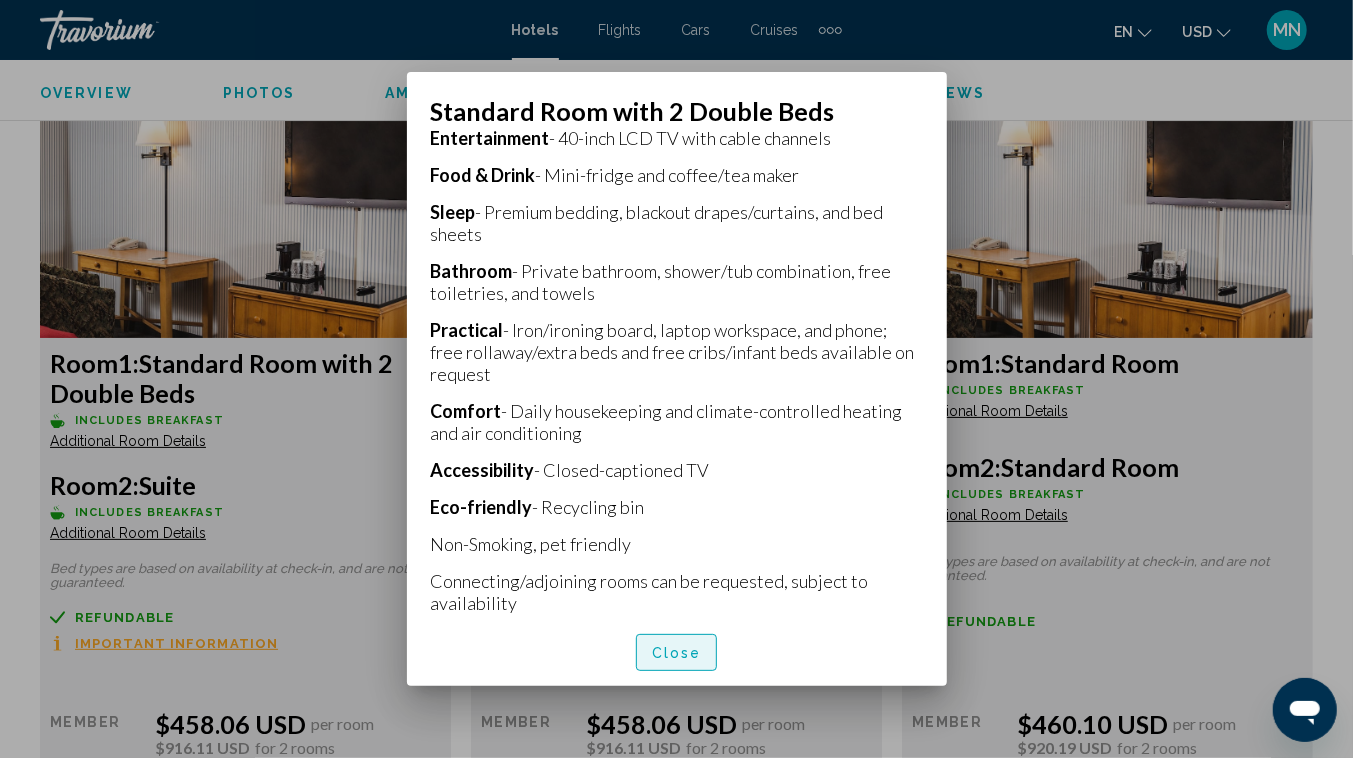 click on "Close" at bounding box center (677, 652) 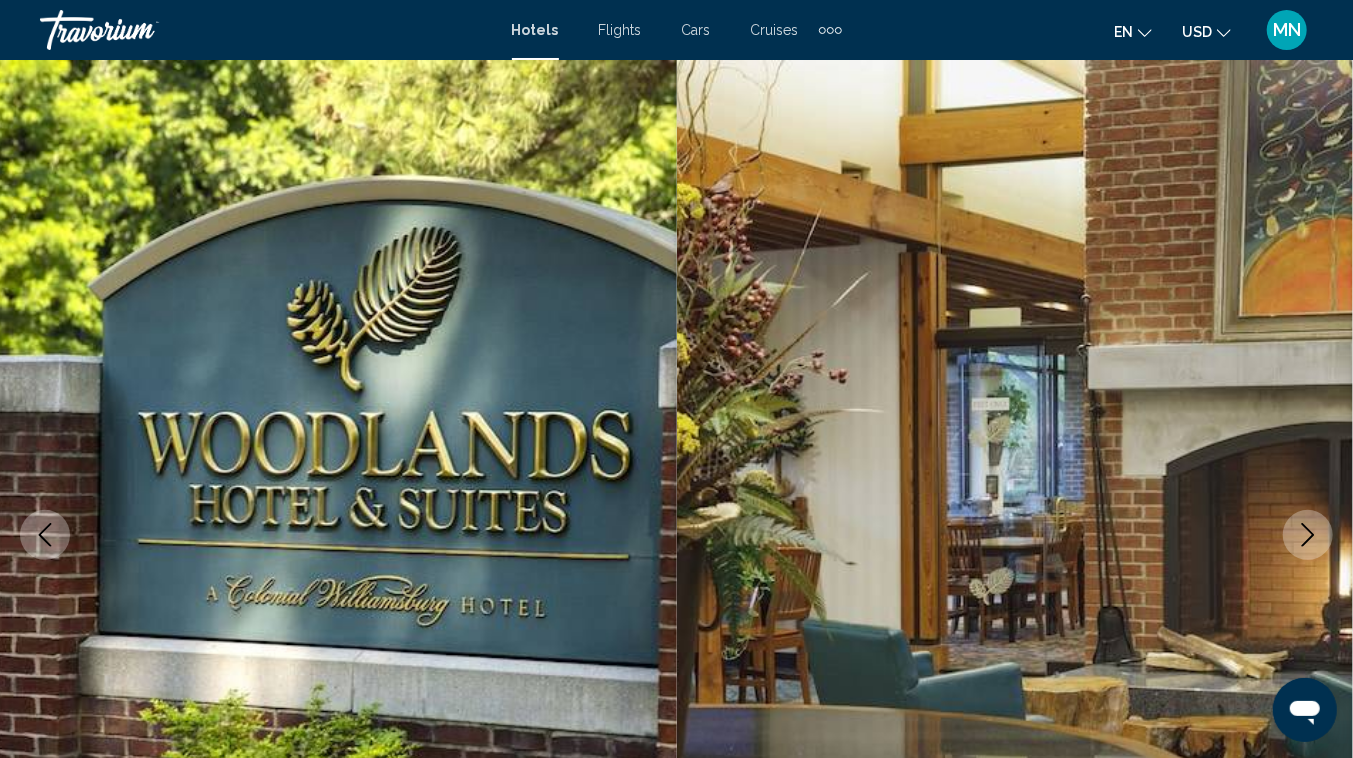 scroll, scrollTop: 6469, scrollLeft: 0, axis: vertical 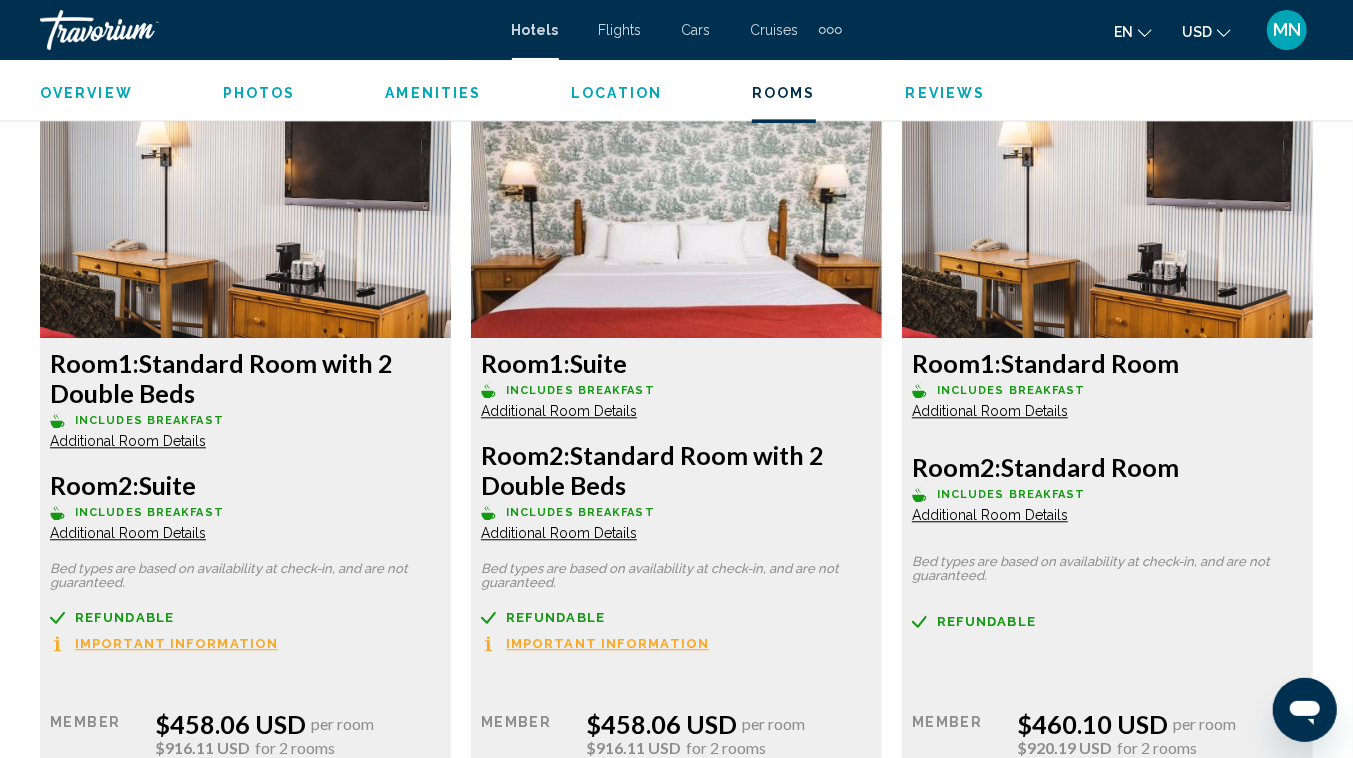 click on "Additional Room Details" at bounding box center [128, -2994] 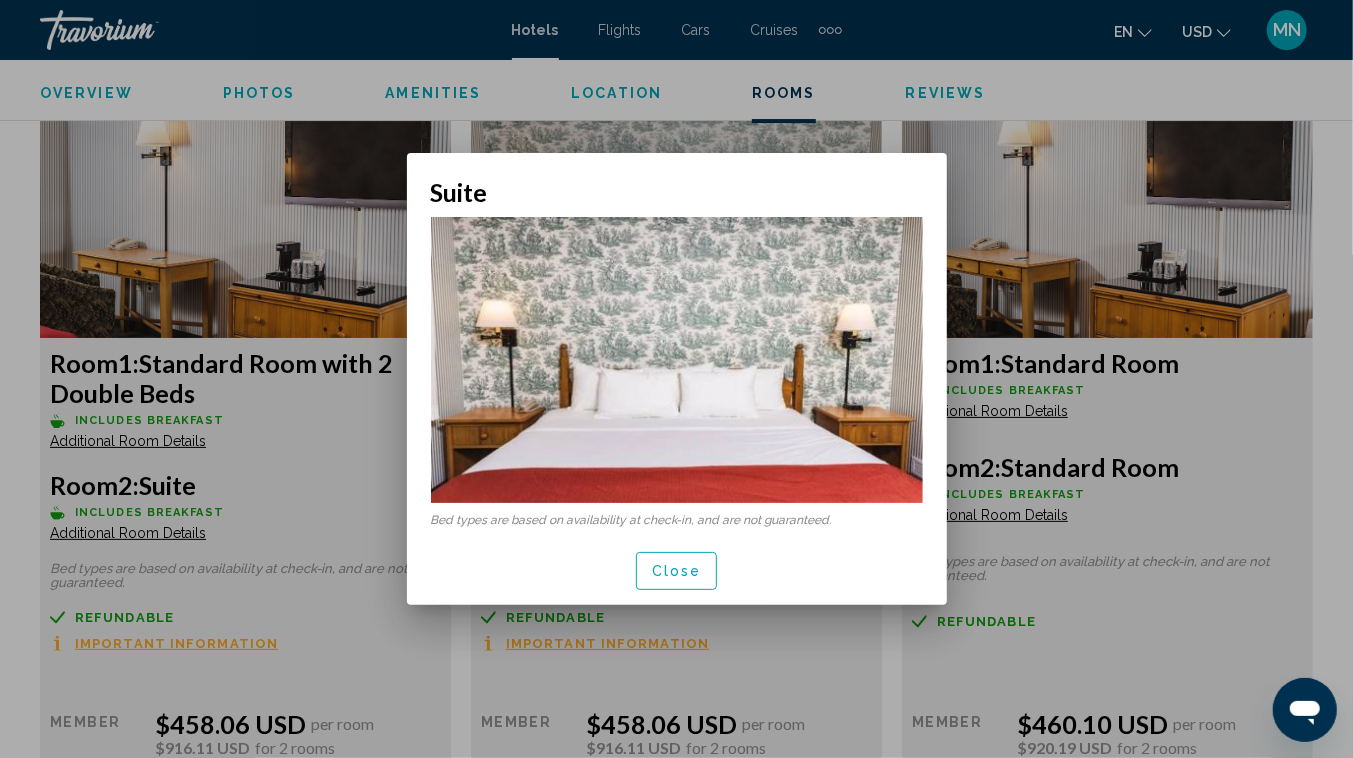 scroll, scrollTop: 0, scrollLeft: 0, axis: both 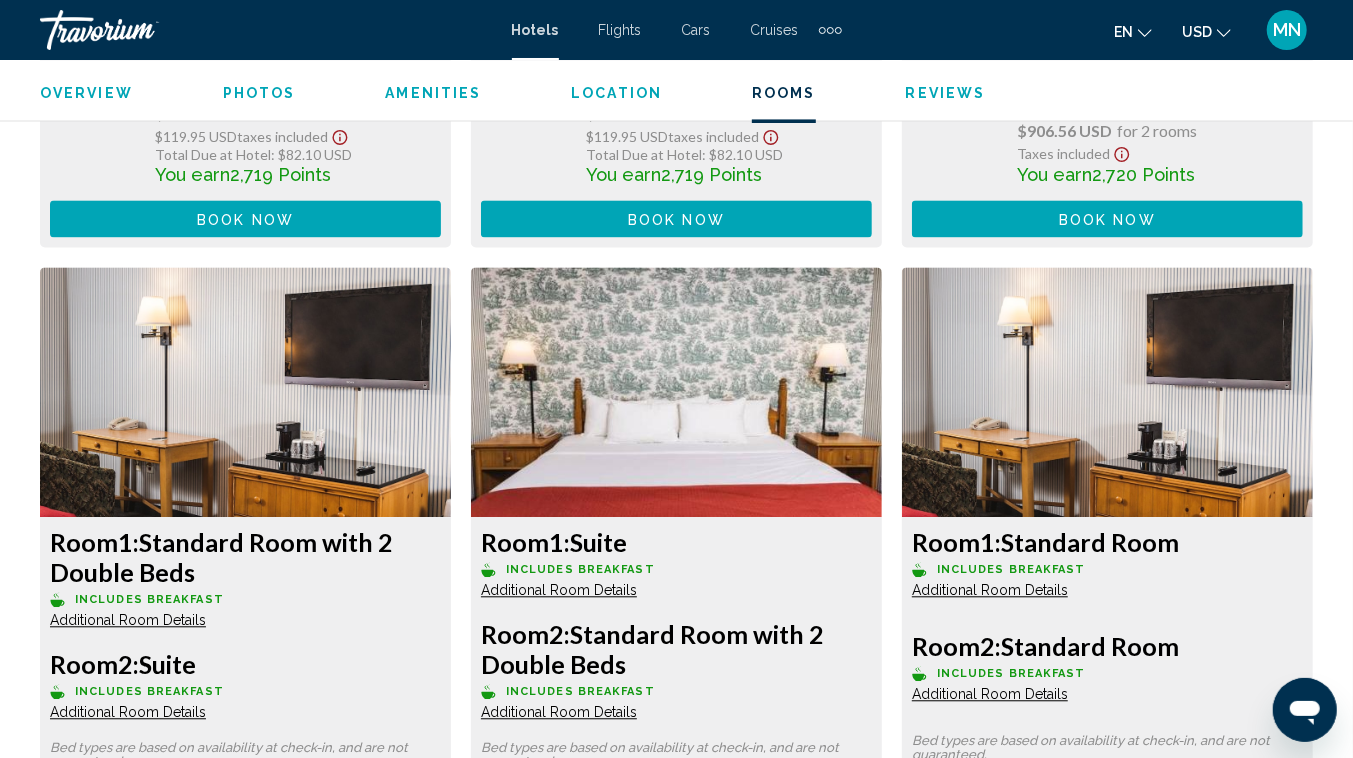 click at bounding box center (245, -3043) 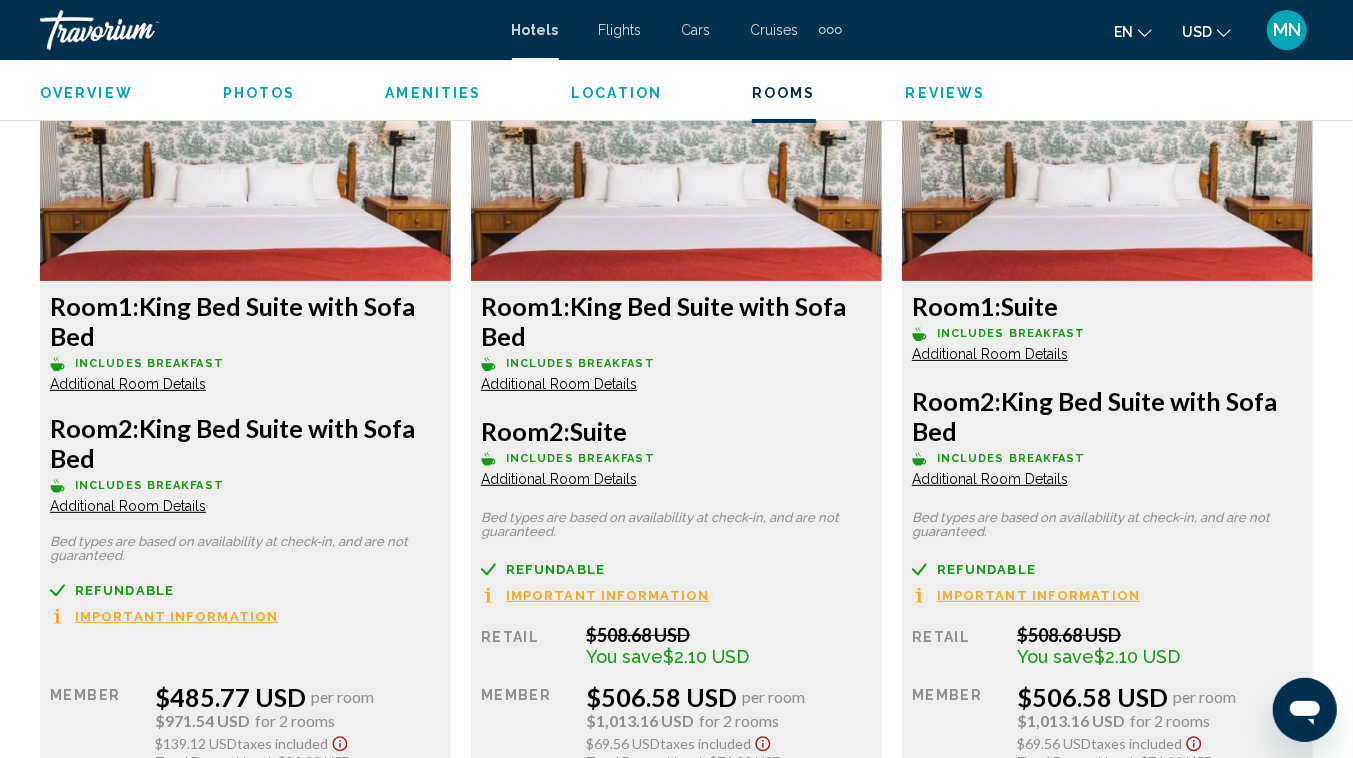 scroll, scrollTop: 8243, scrollLeft: 0, axis: vertical 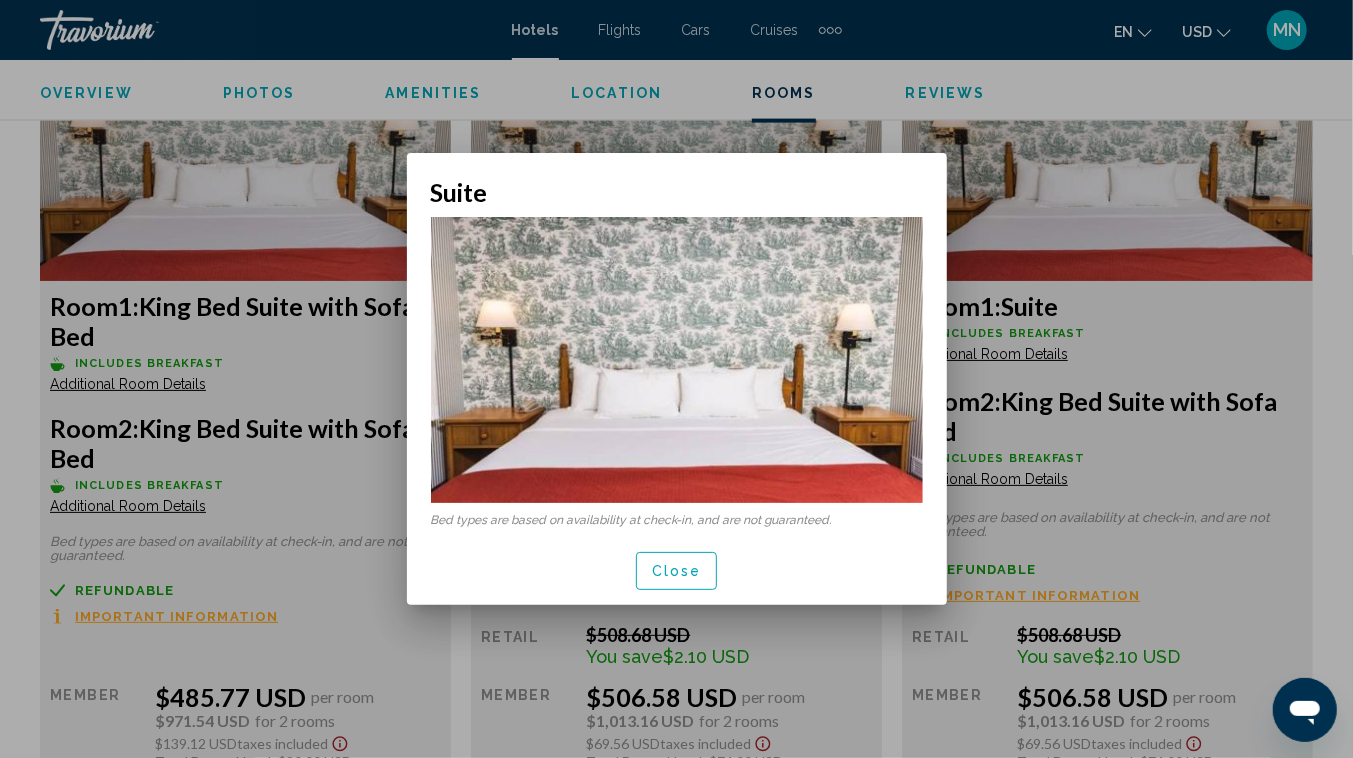 click on "Close" at bounding box center (677, 571) 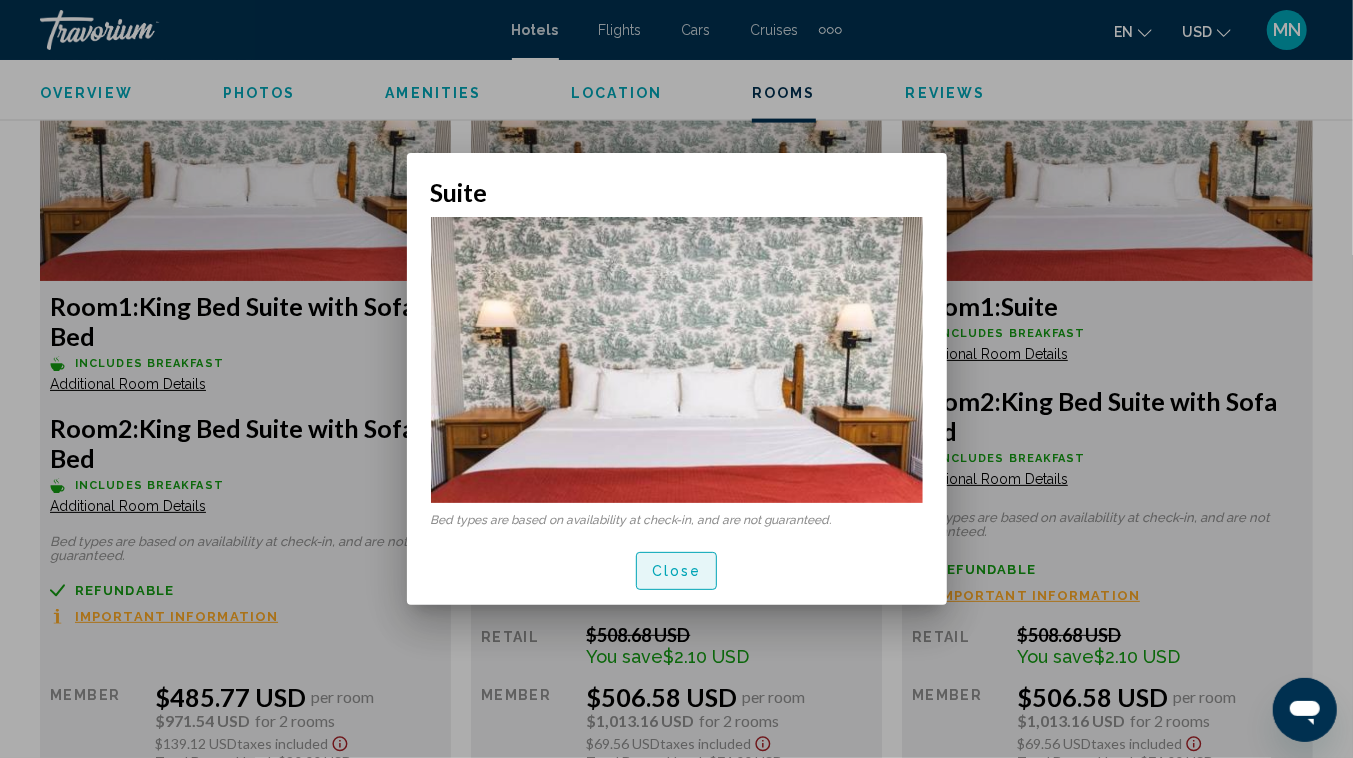 click on "Close" at bounding box center [677, 570] 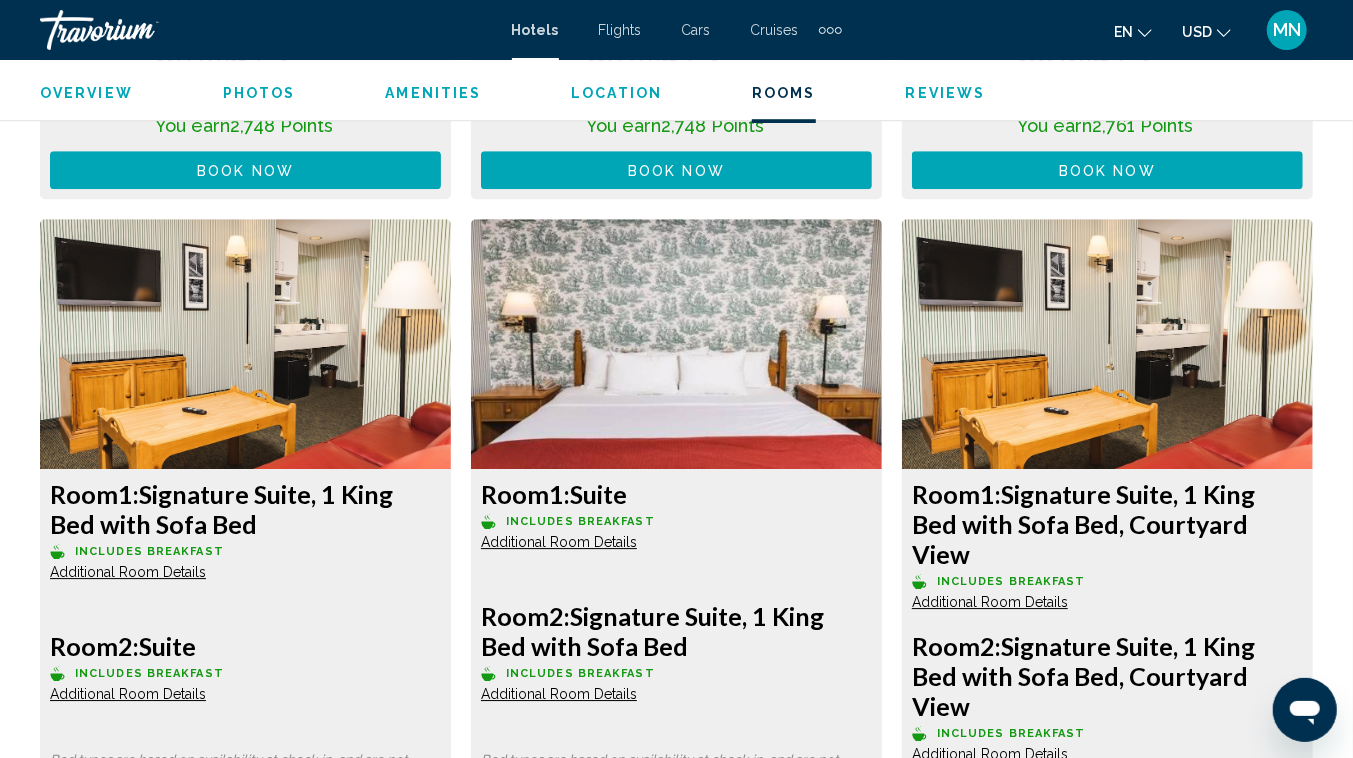 scroll, scrollTop: 7153, scrollLeft: 0, axis: vertical 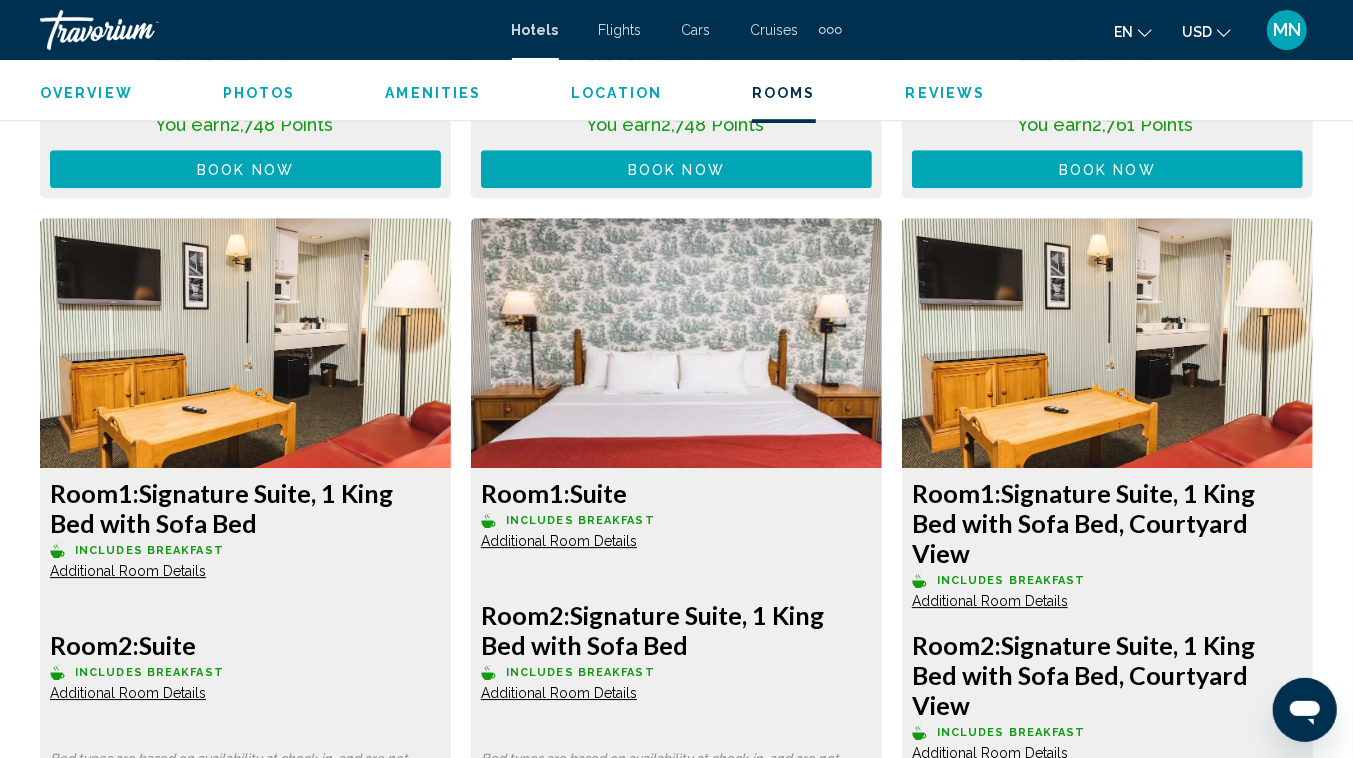 click at bounding box center [245, -3906] 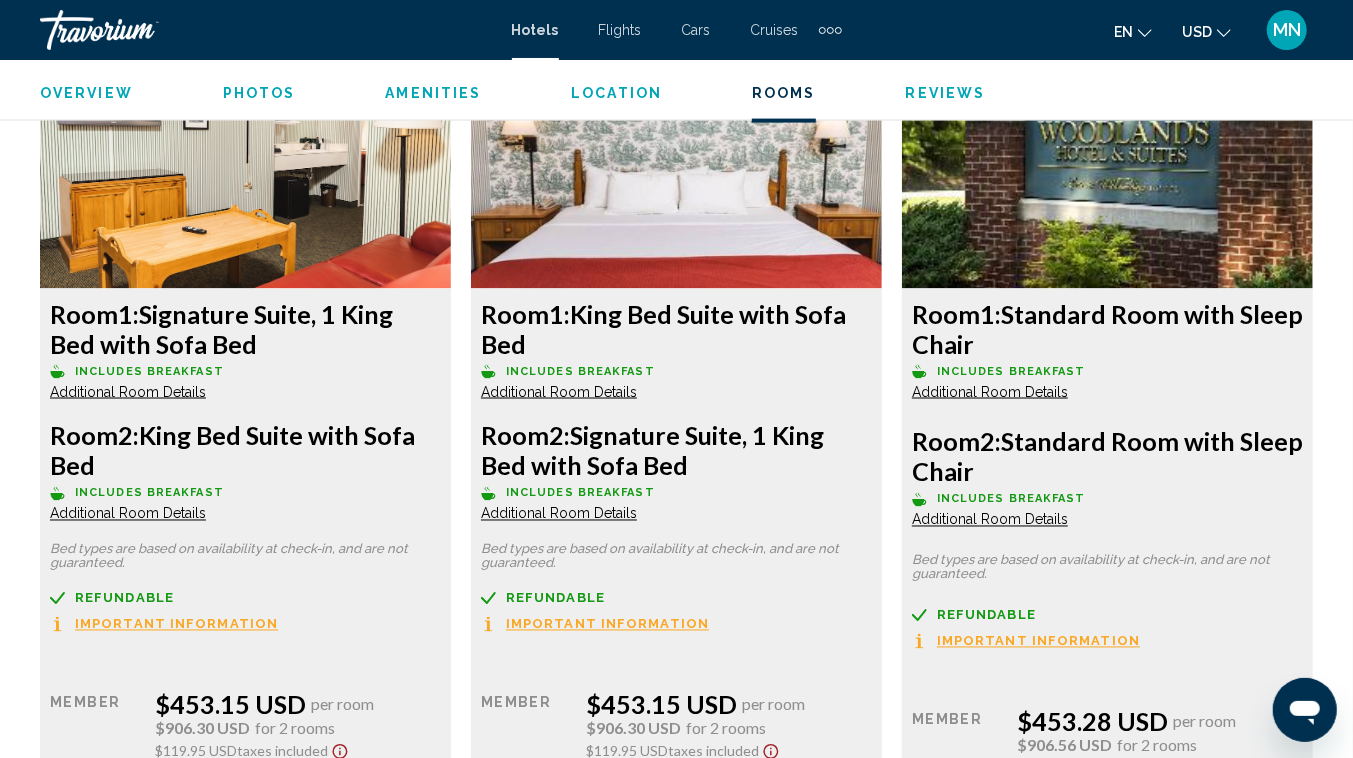 scroll, scrollTop: 5677, scrollLeft: 0, axis: vertical 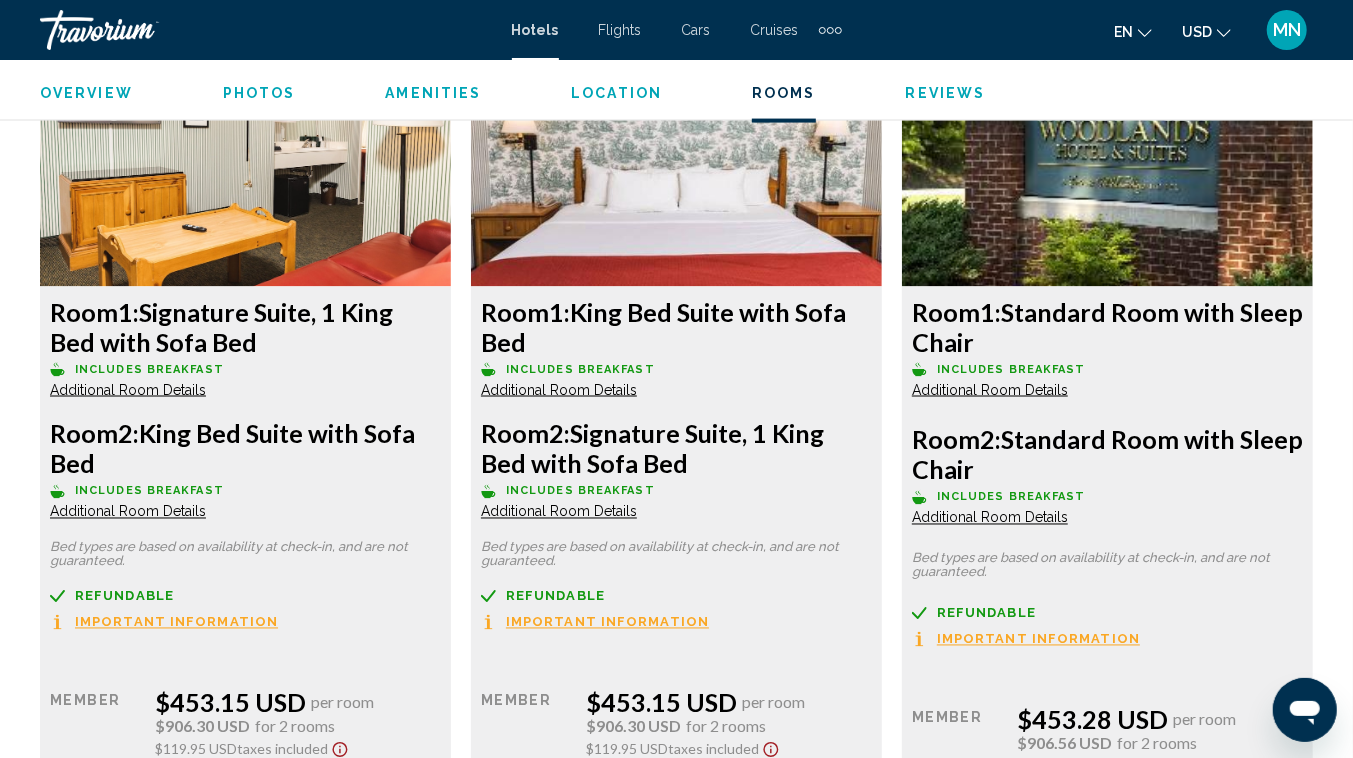 click on "Additional Room Details" at bounding box center [128, -2202] 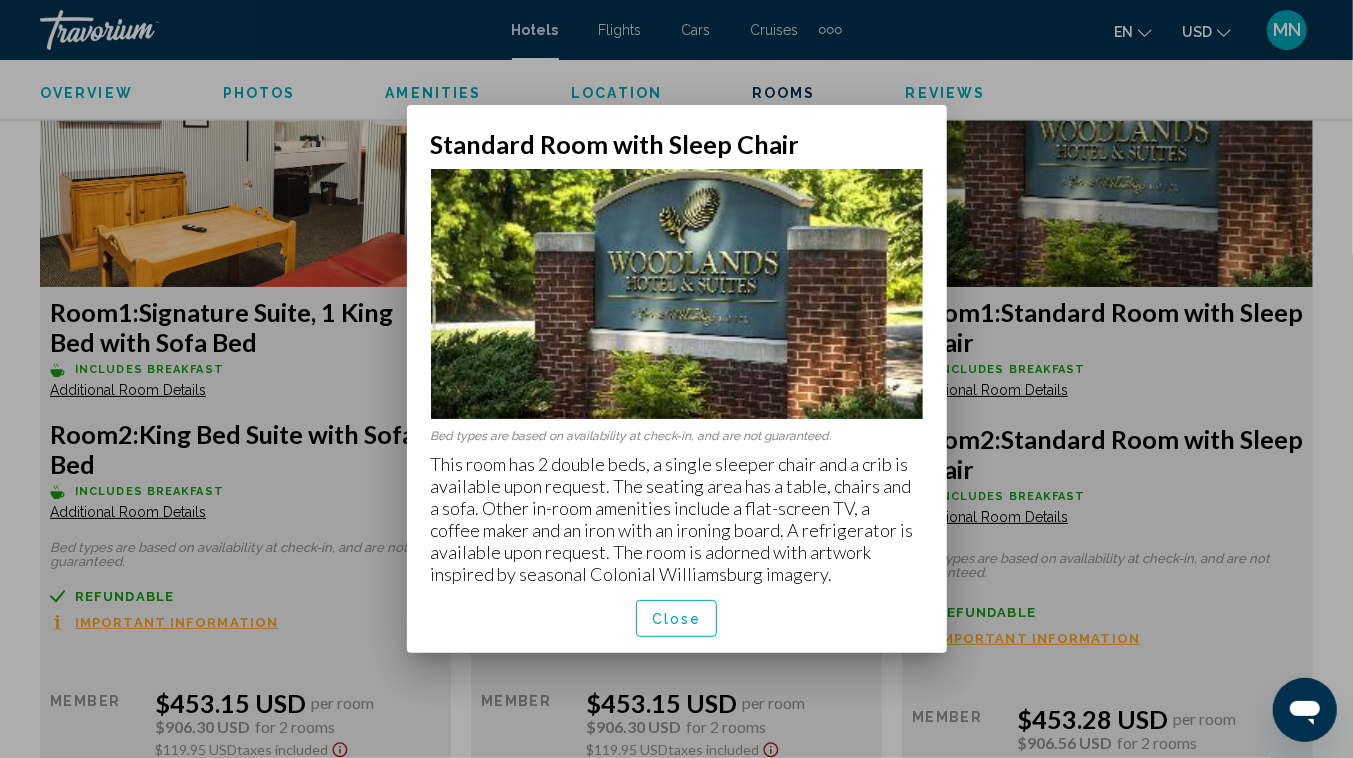 scroll, scrollTop: 0, scrollLeft: 0, axis: both 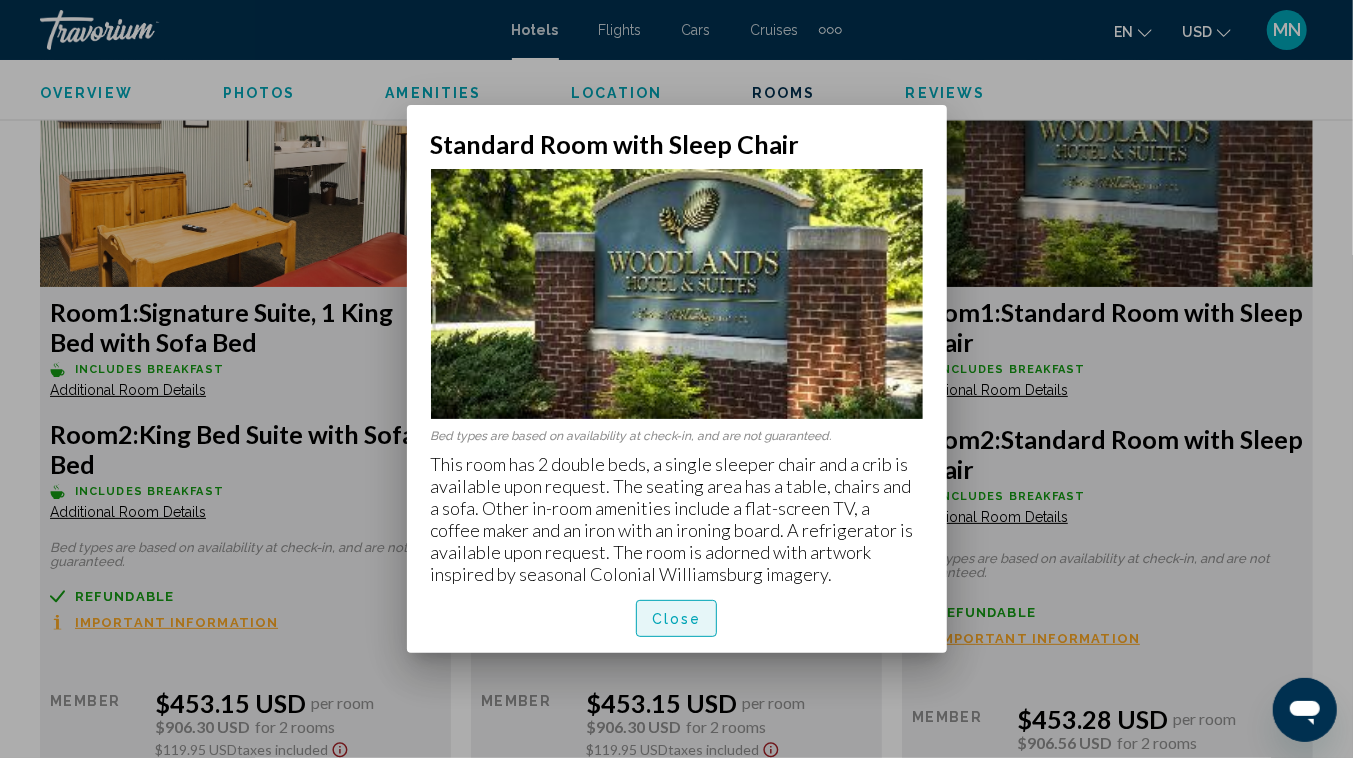 click on "Close" at bounding box center [677, 619] 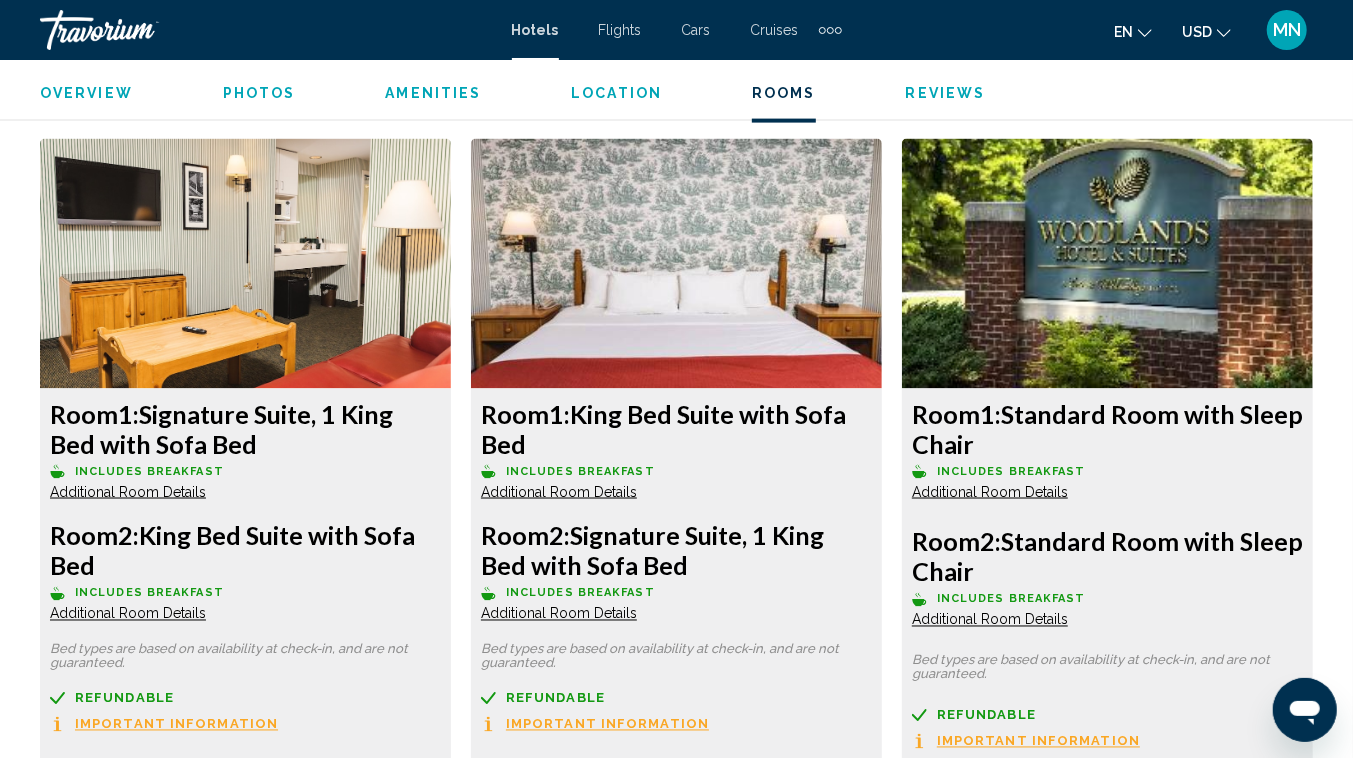 scroll, scrollTop: 5573, scrollLeft: 0, axis: vertical 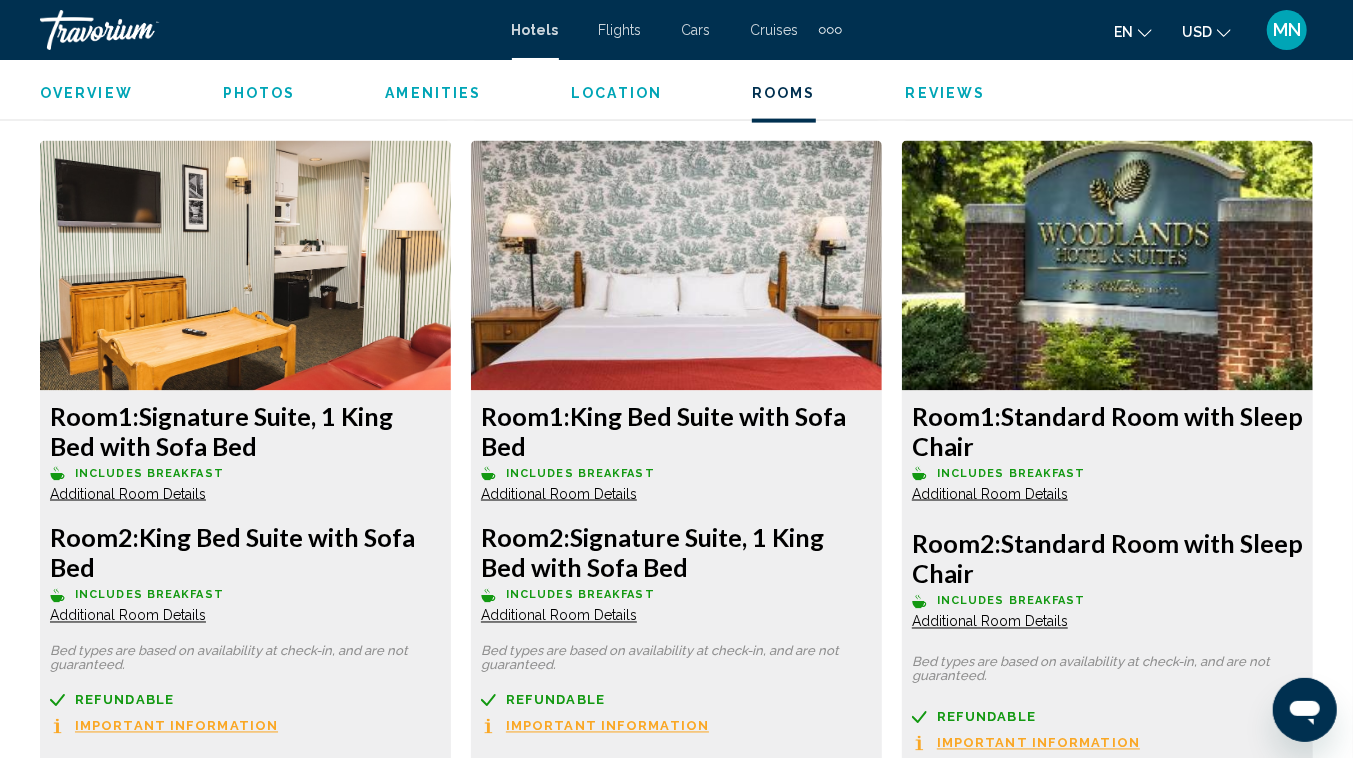 click on "Additional Room Details" at bounding box center [128, -2098] 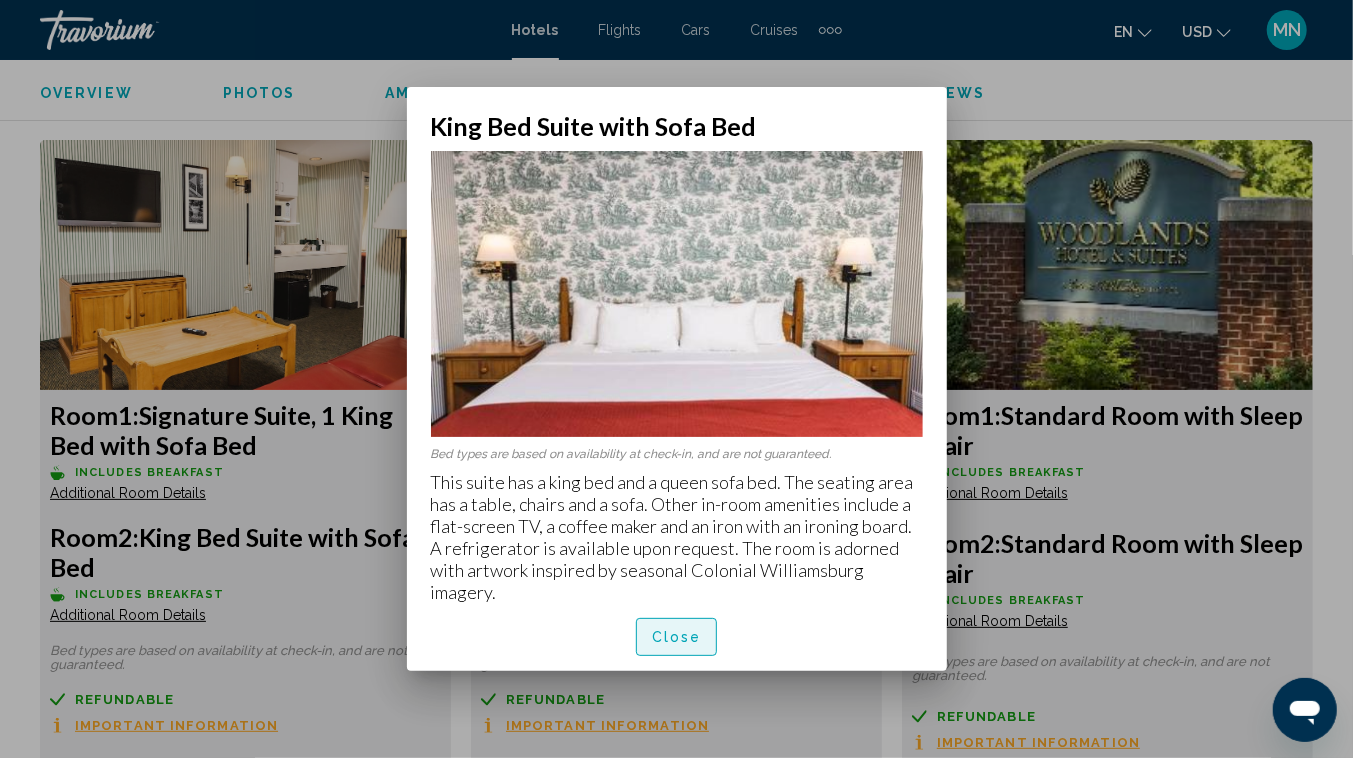 click on "Close" at bounding box center (677, 638) 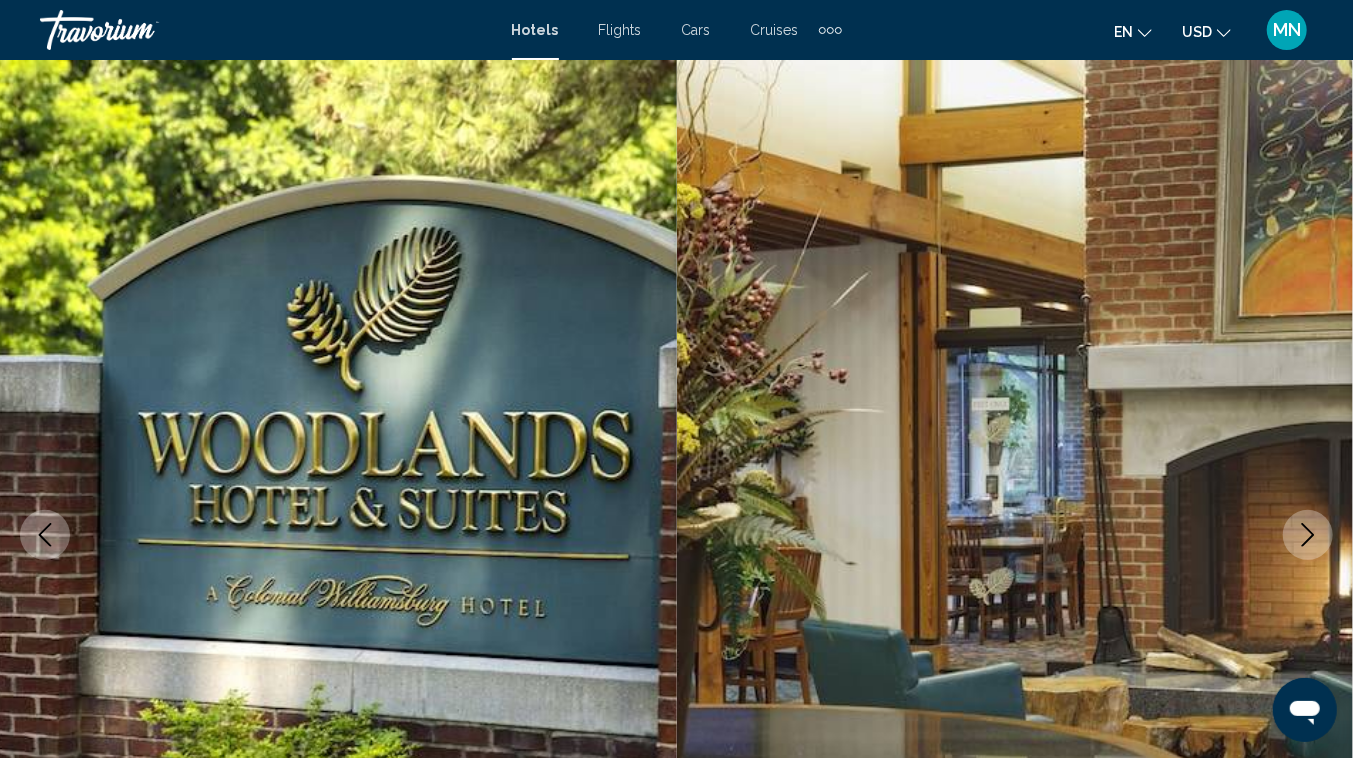 scroll, scrollTop: 5573, scrollLeft: 0, axis: vertical 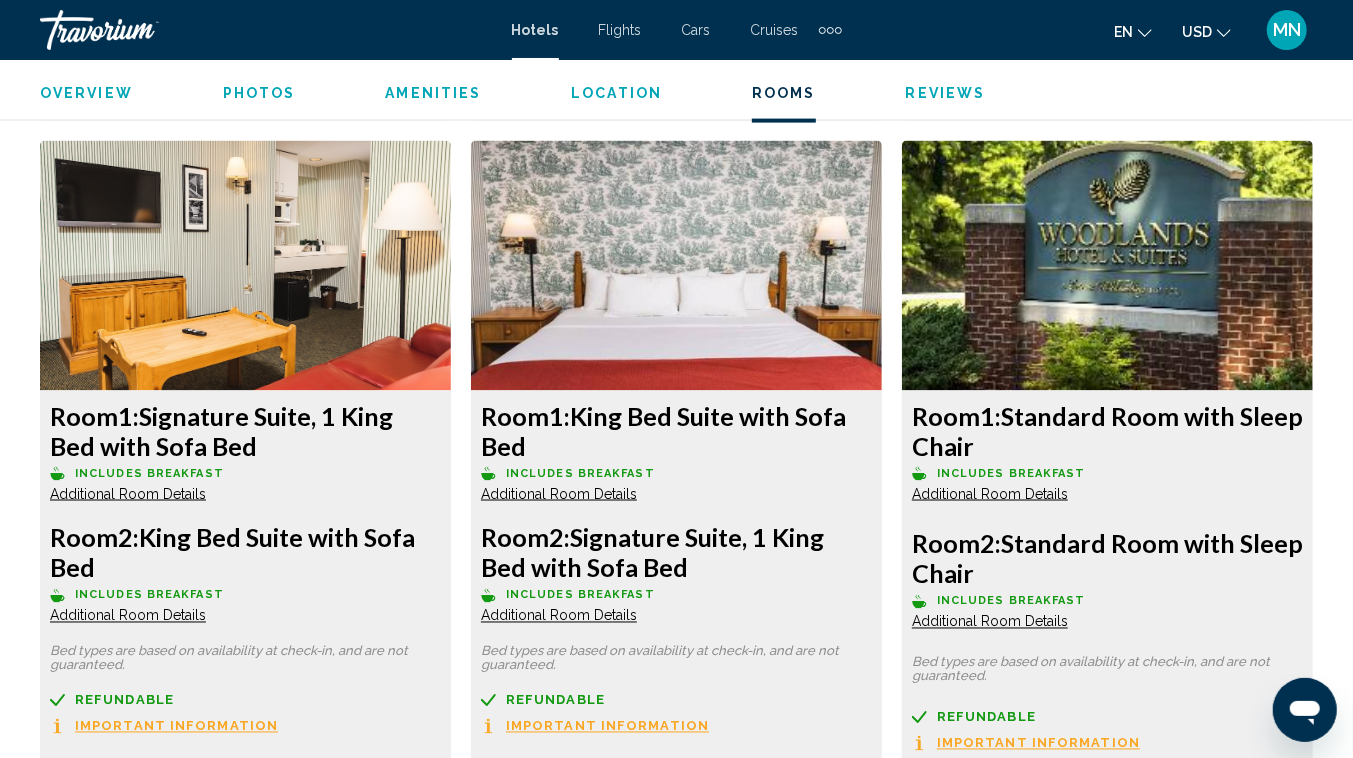 click on "Additional Room Details" at bounding box center (128, -1976) 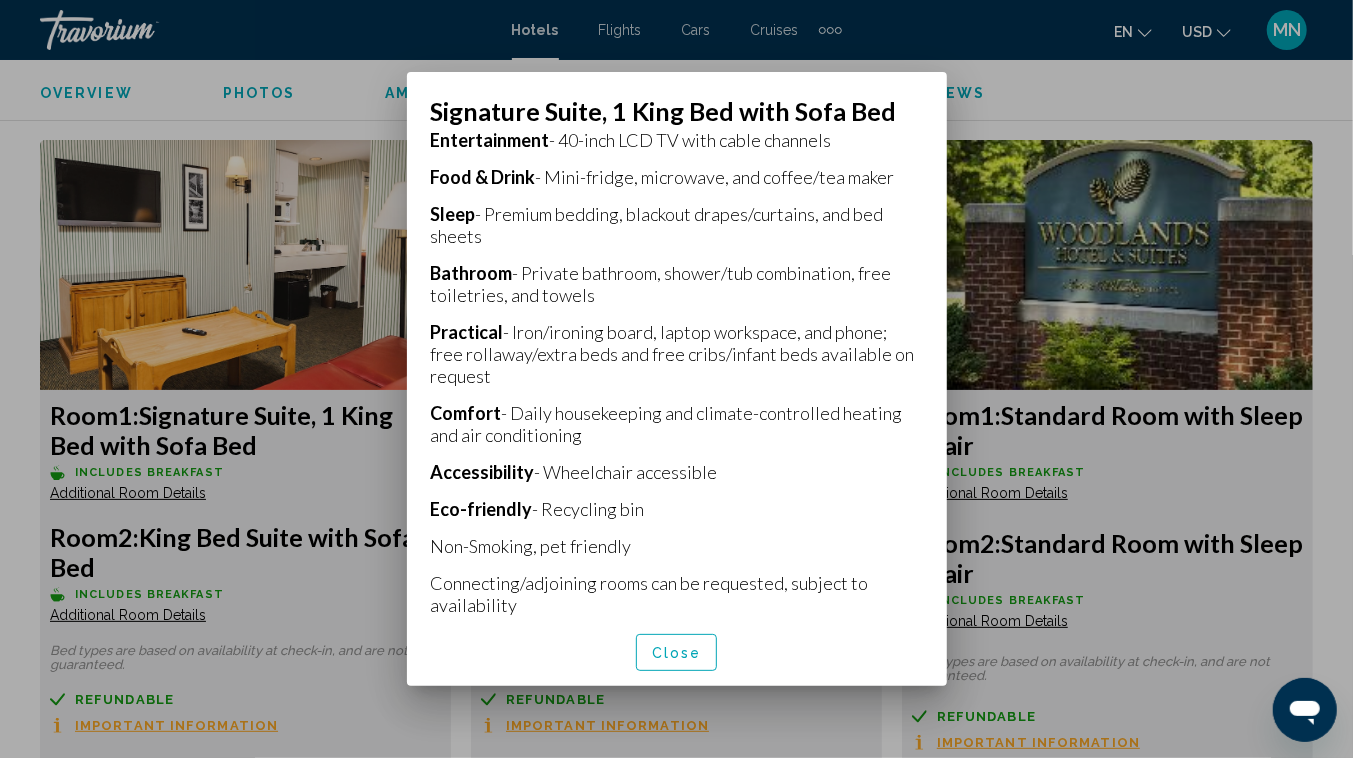 scroll, scrollTop: 541, scrollLeft: 0, axis: vertical 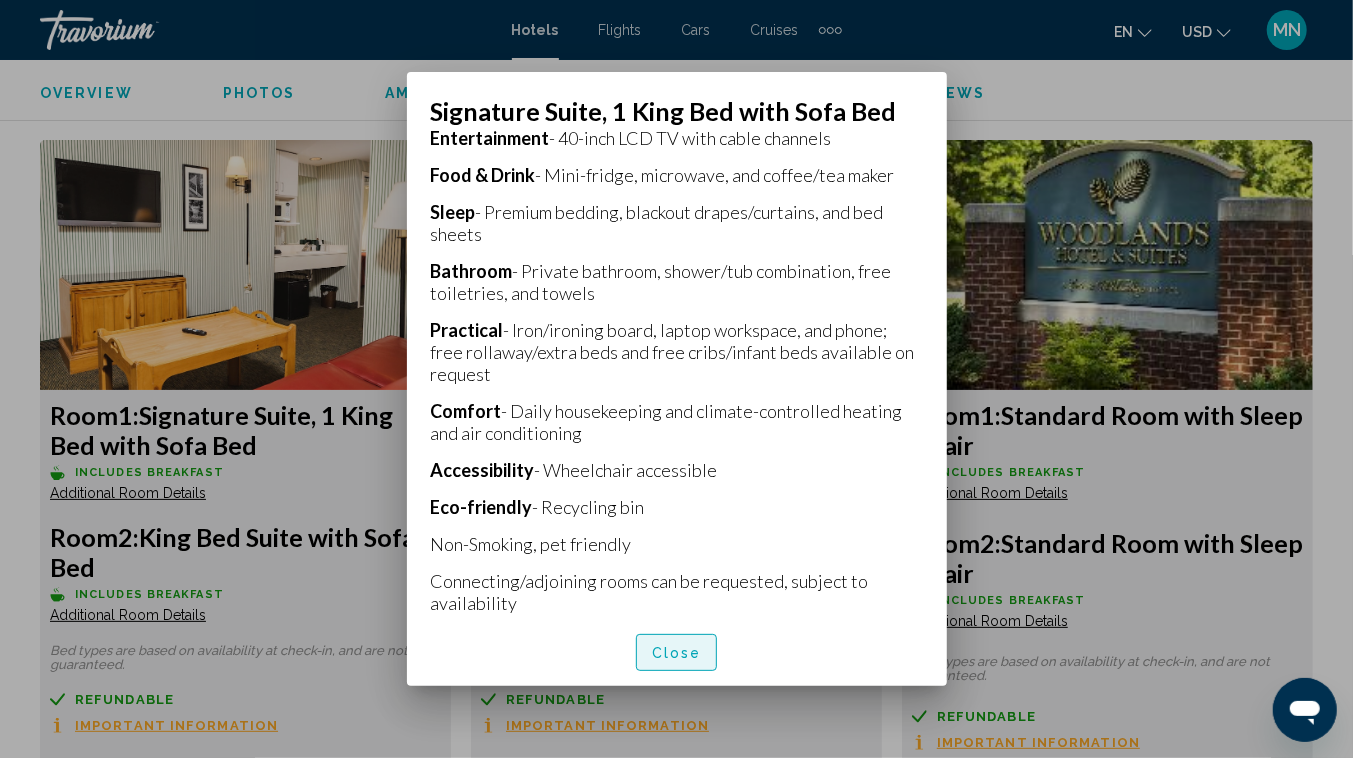 click on "Close" at bounding box center (677, 653) 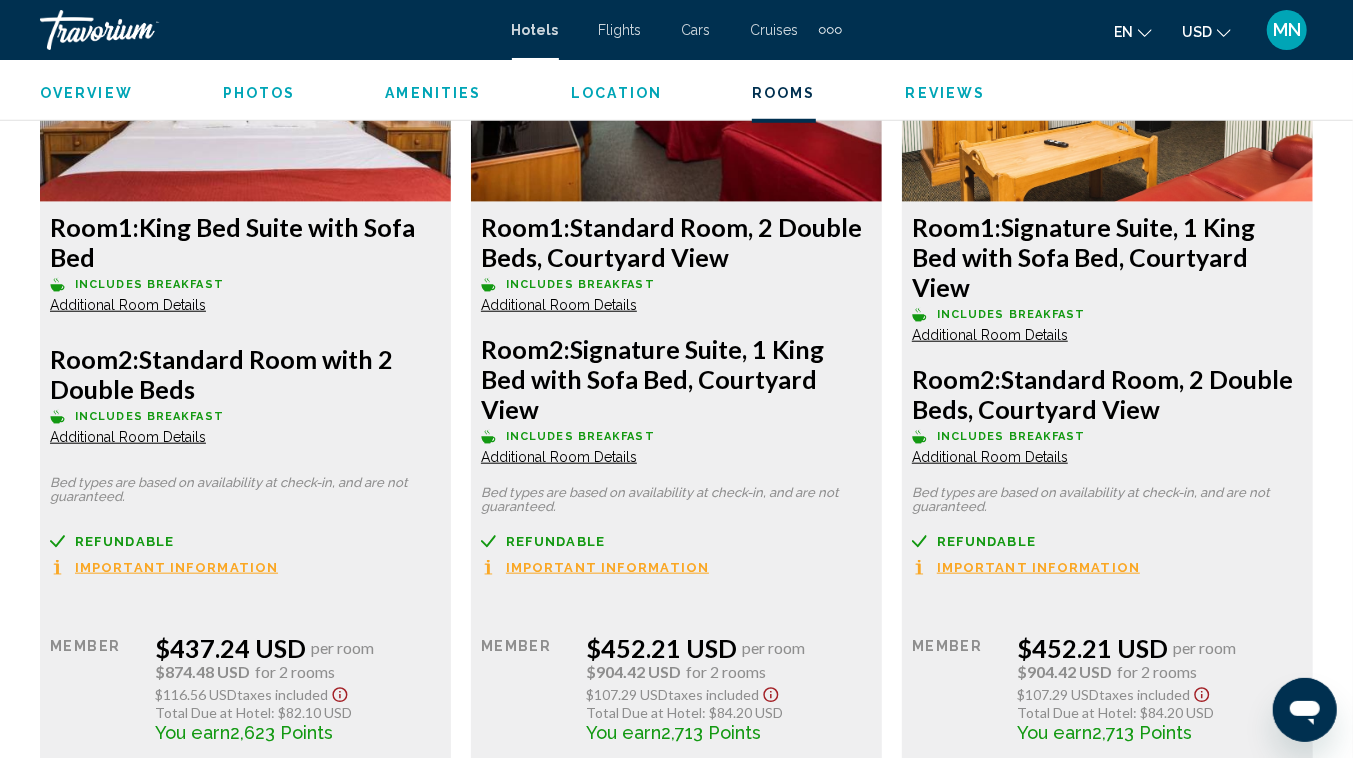 scroll, scrollTop: 4891, scrollLeft: 0, axis: vertical 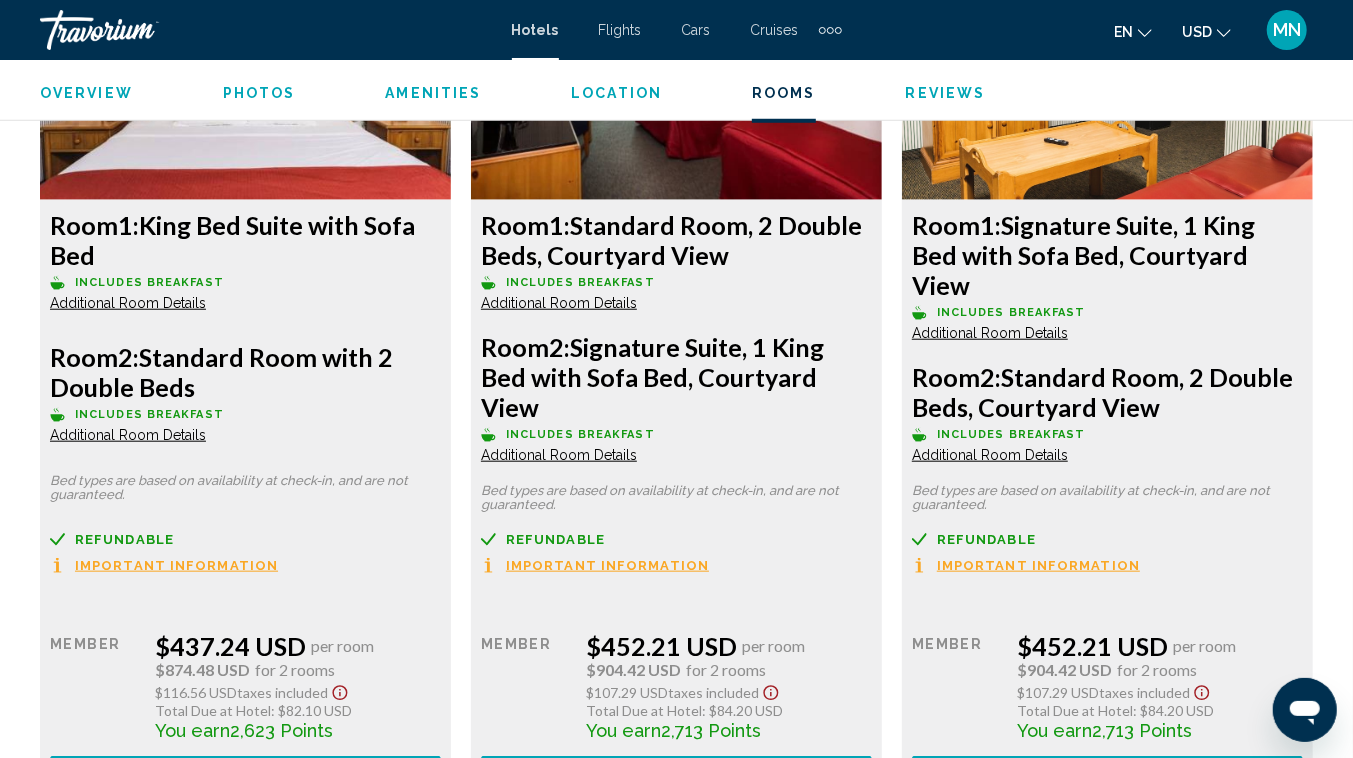 click on "Additional Room Details" at bounding box center (128, -1294) 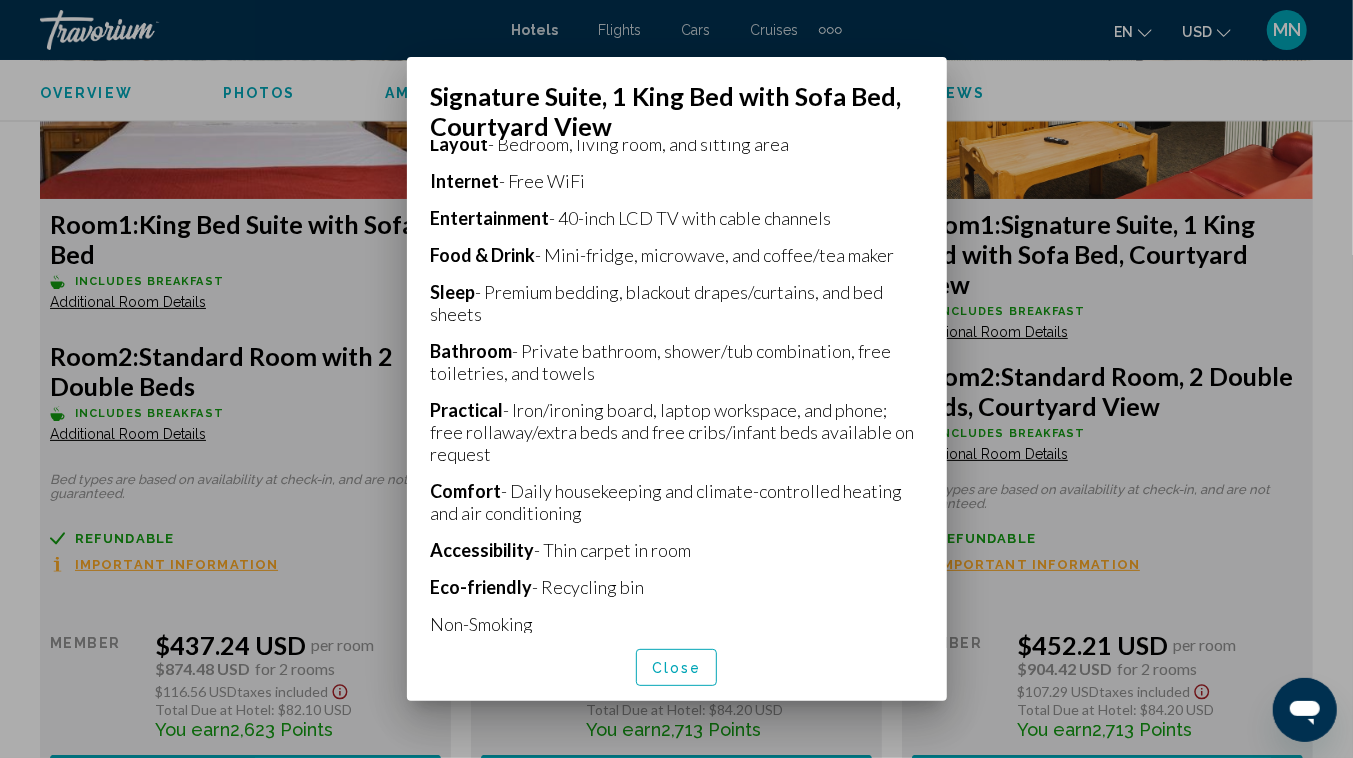 scroll, scrollTop: 541, scrollLeft: 0, axis: vertical 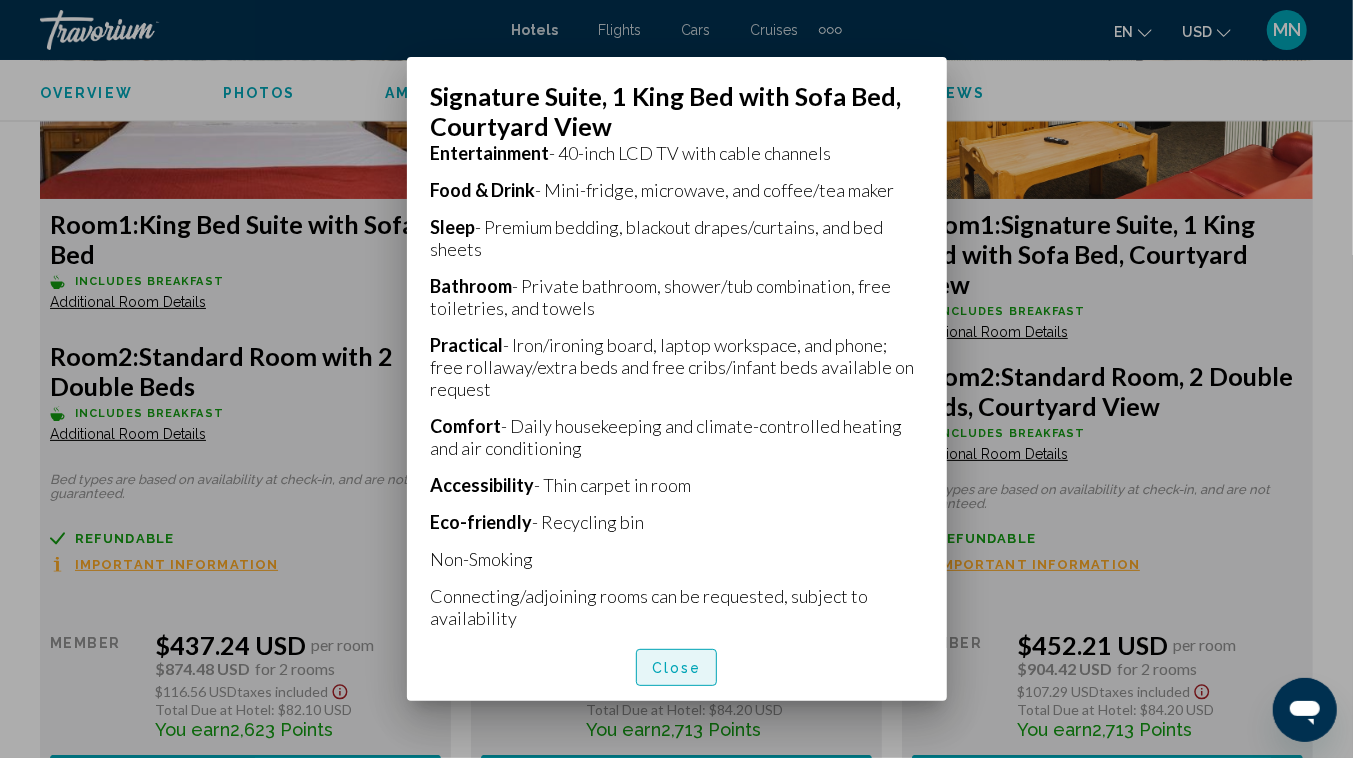 click on "Close" at bounding box center (677, 668) 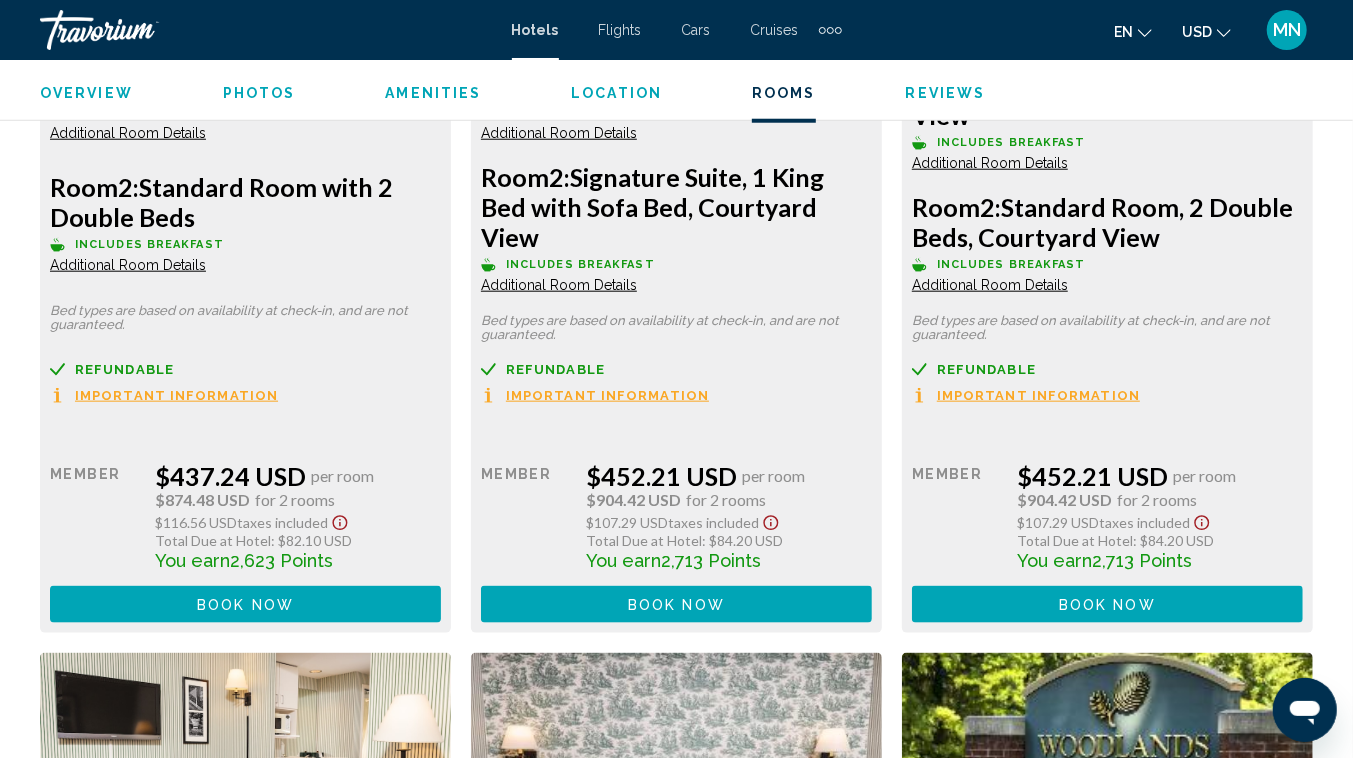 scroll, scrollTop: 5062, scrollLeft: 0, axis: vertical 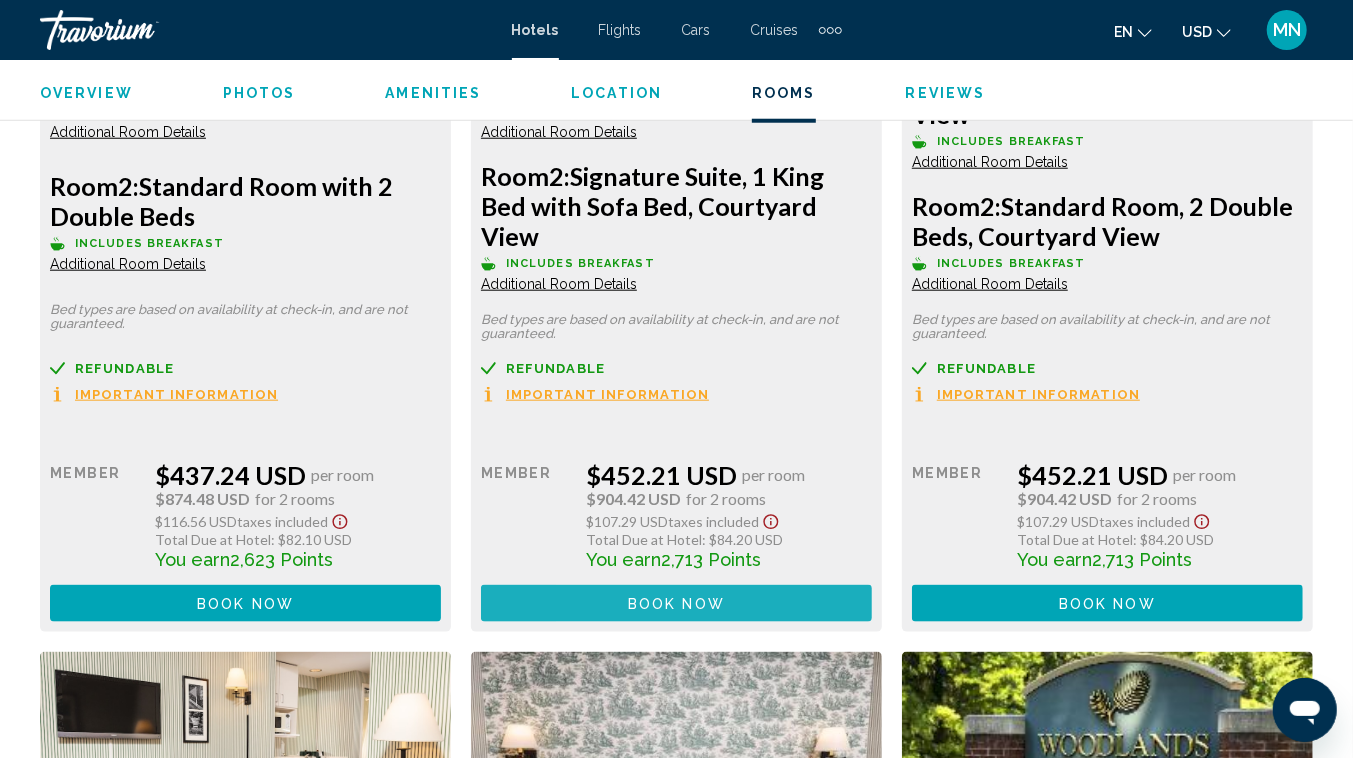 click on "Book now No longer available" at bounding box center [676, 603] 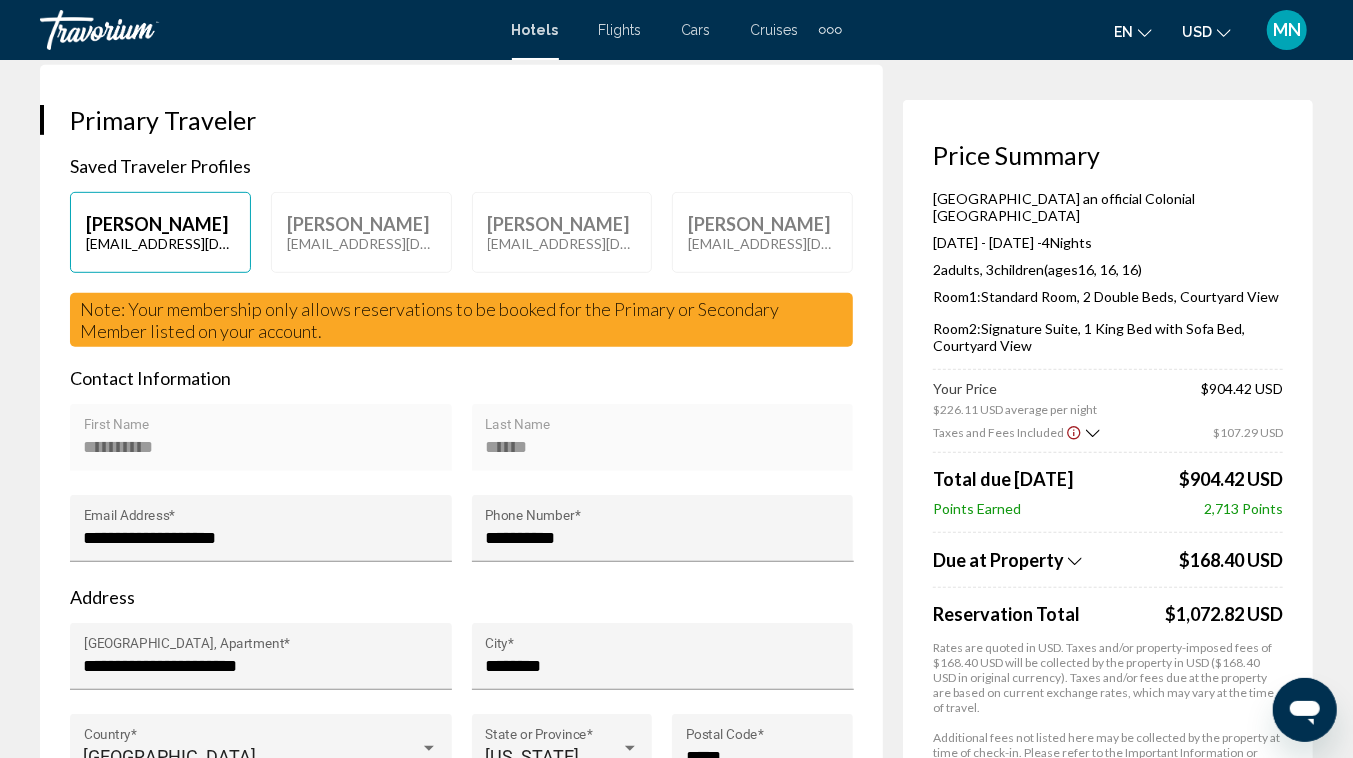 scroll, scrollTop: 495, scrollLeft: 0, axis: vertical 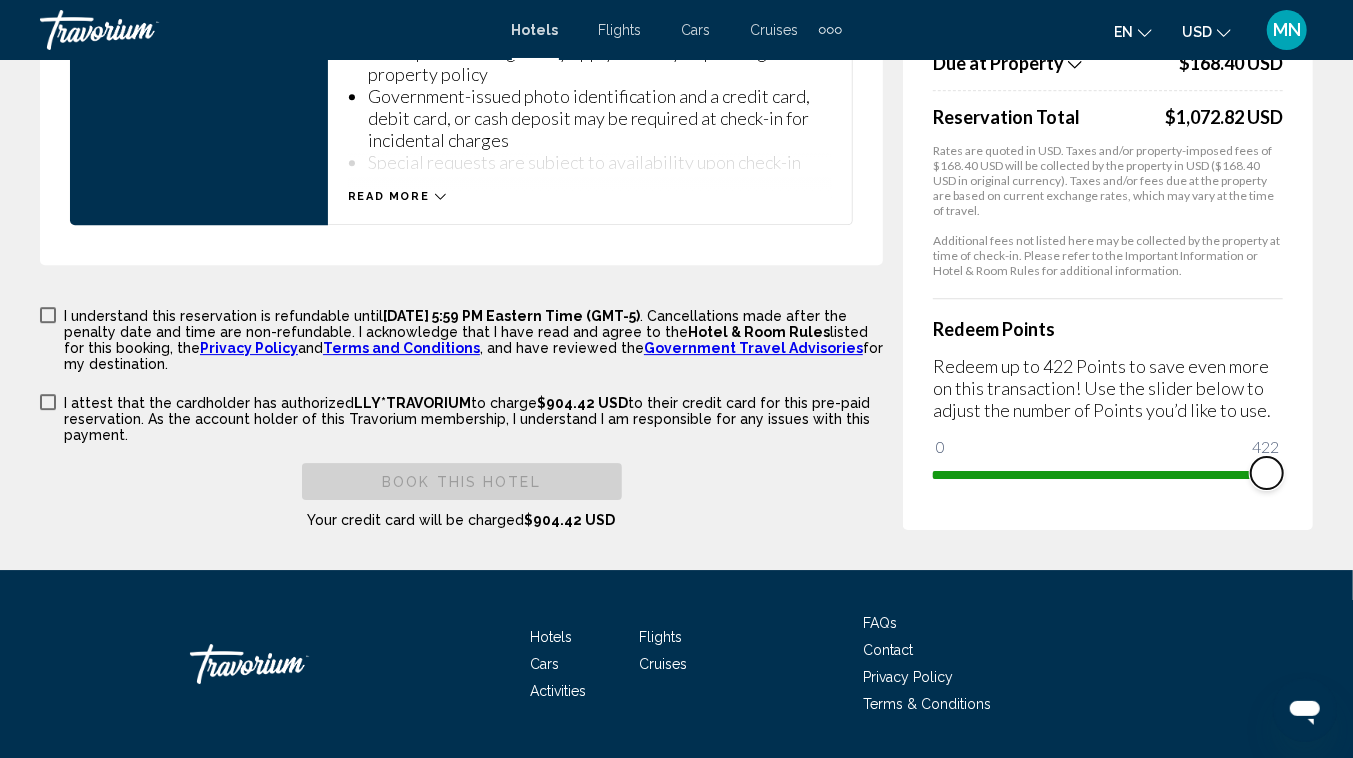drag, startPoint x: 950, startPoint y: 485, endPoint x: 1281, endPoint y: 493, distance: 331.09665 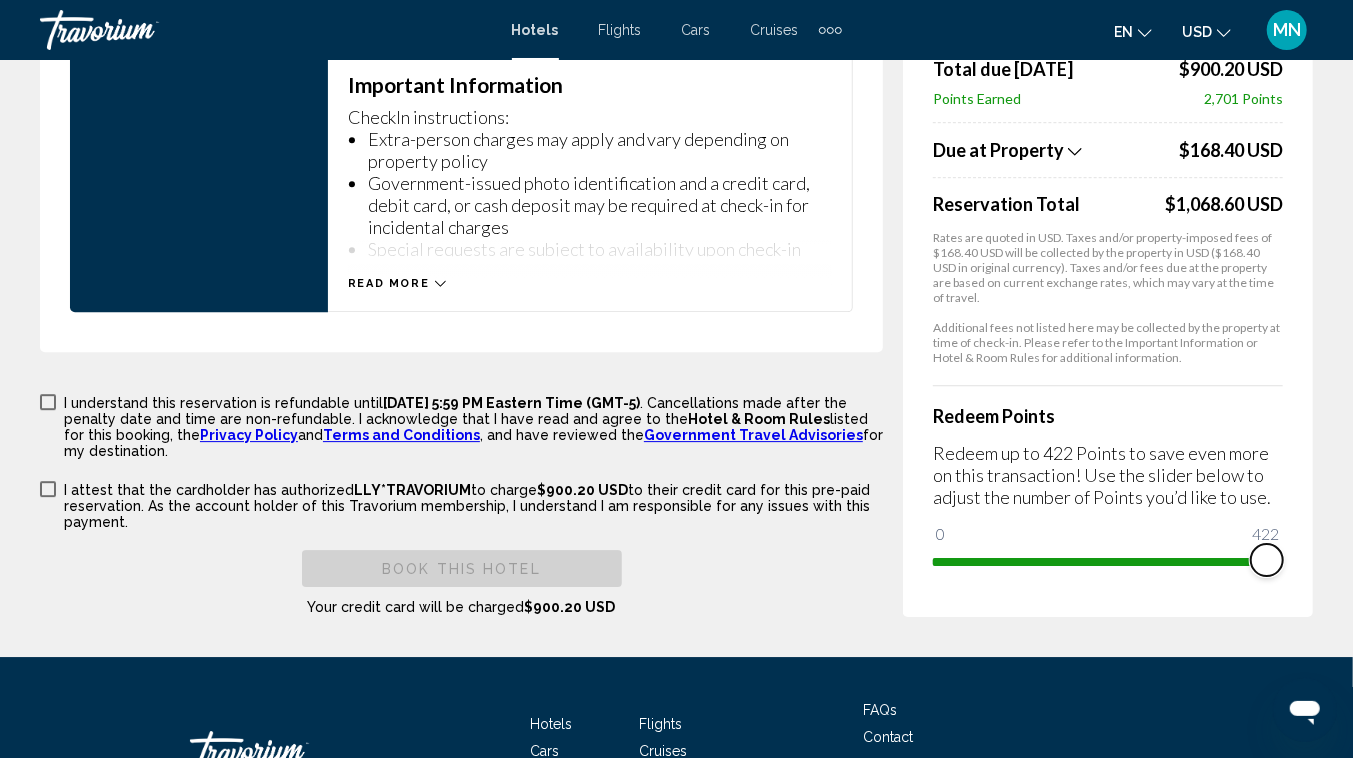 scroll, scrollTop: 3126, scrollLeft: 0, axis: vertical 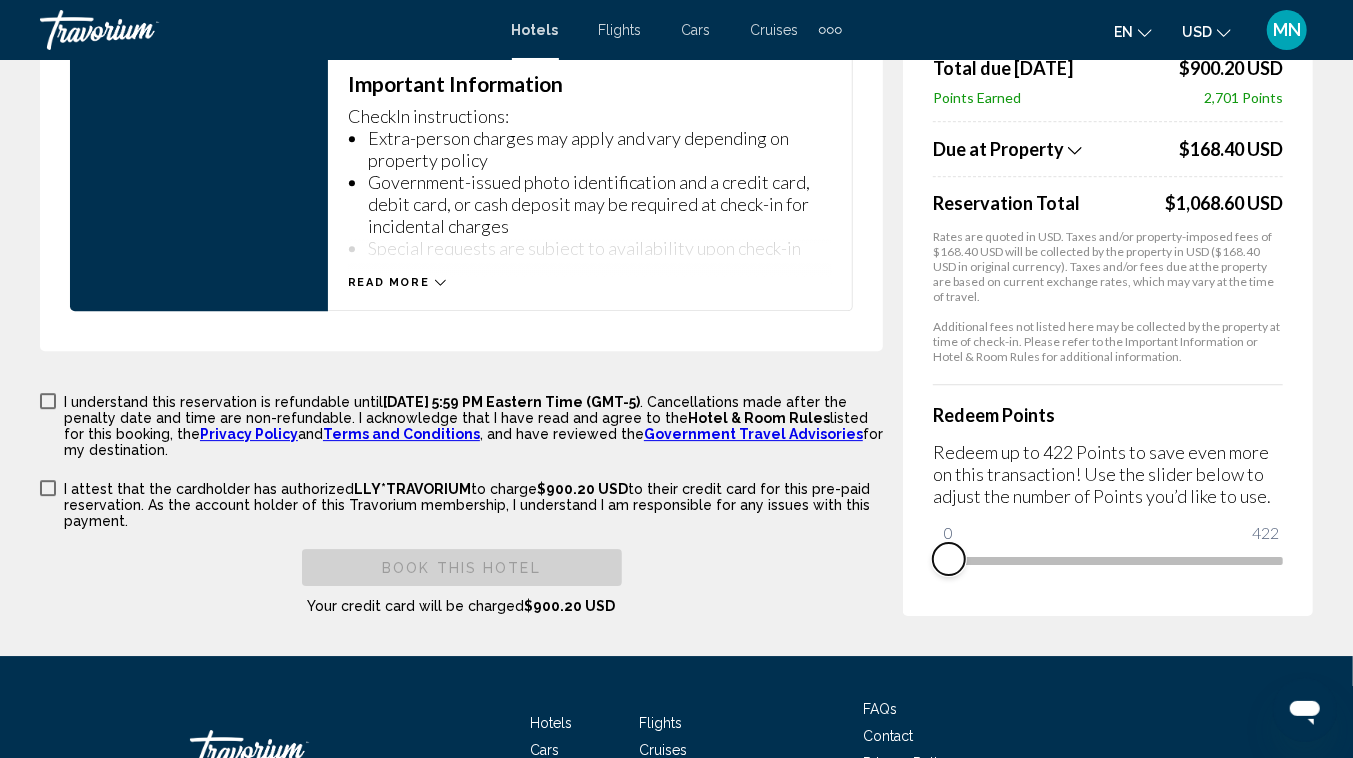 drag, startPoint x: 1258, startPoint y: 574, endPoint x: 937, endPoint y: 581, distance: 321.07632 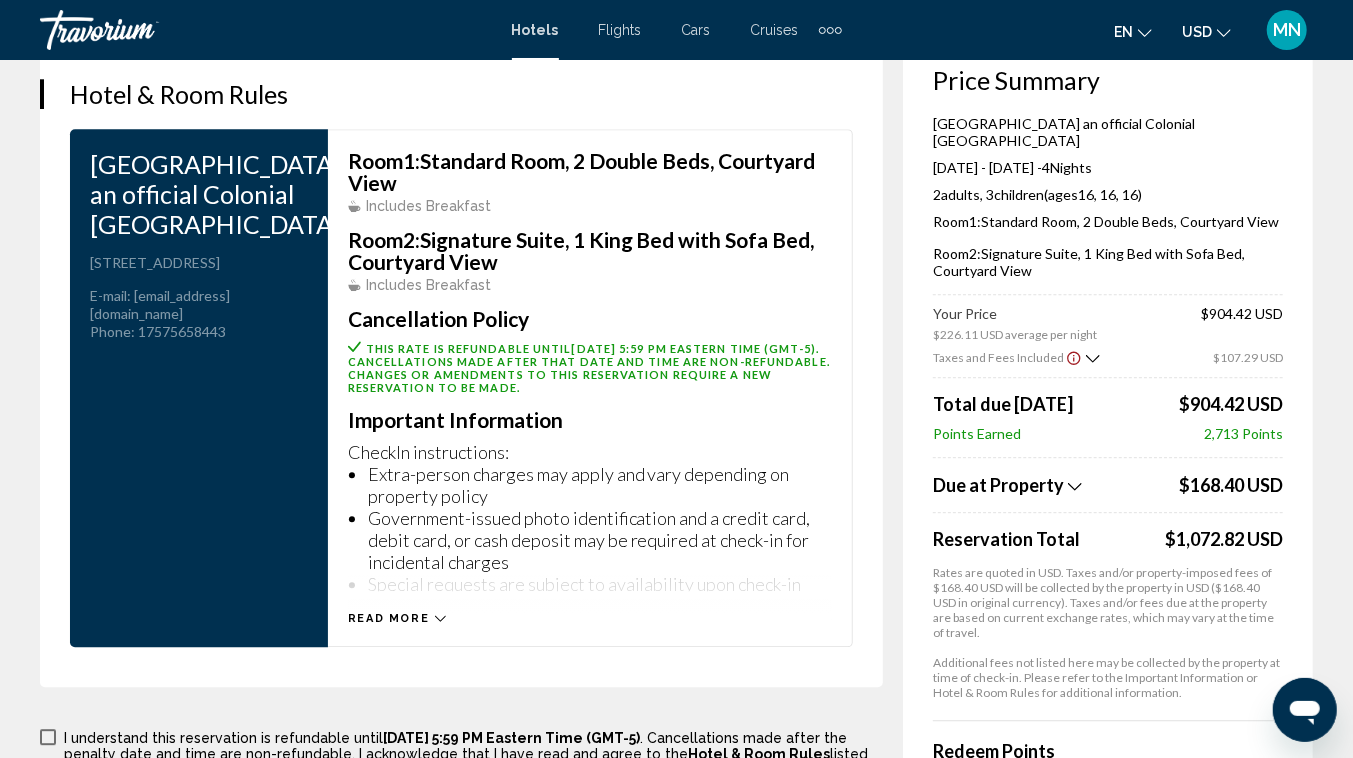 scroll, scrollTop: 2787, scrollLeft: 0, axis: vertical 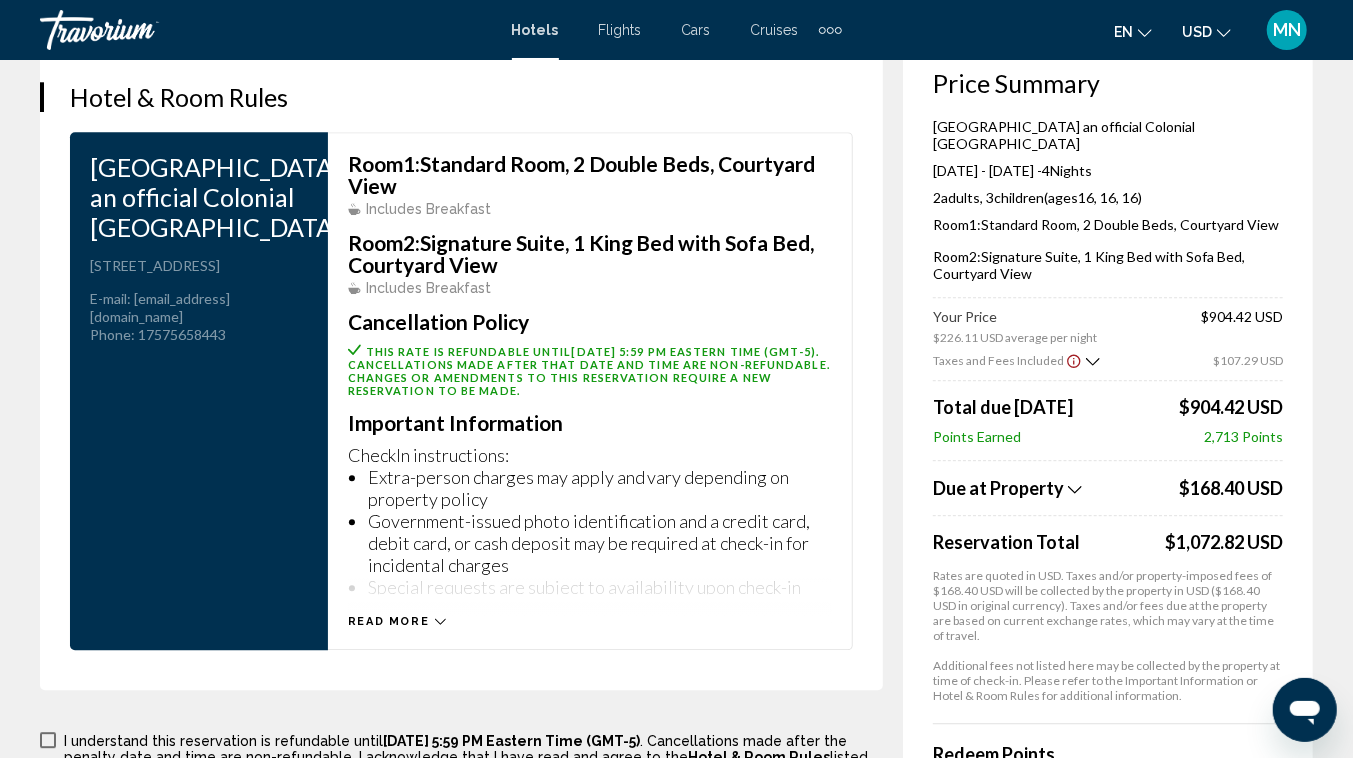 click 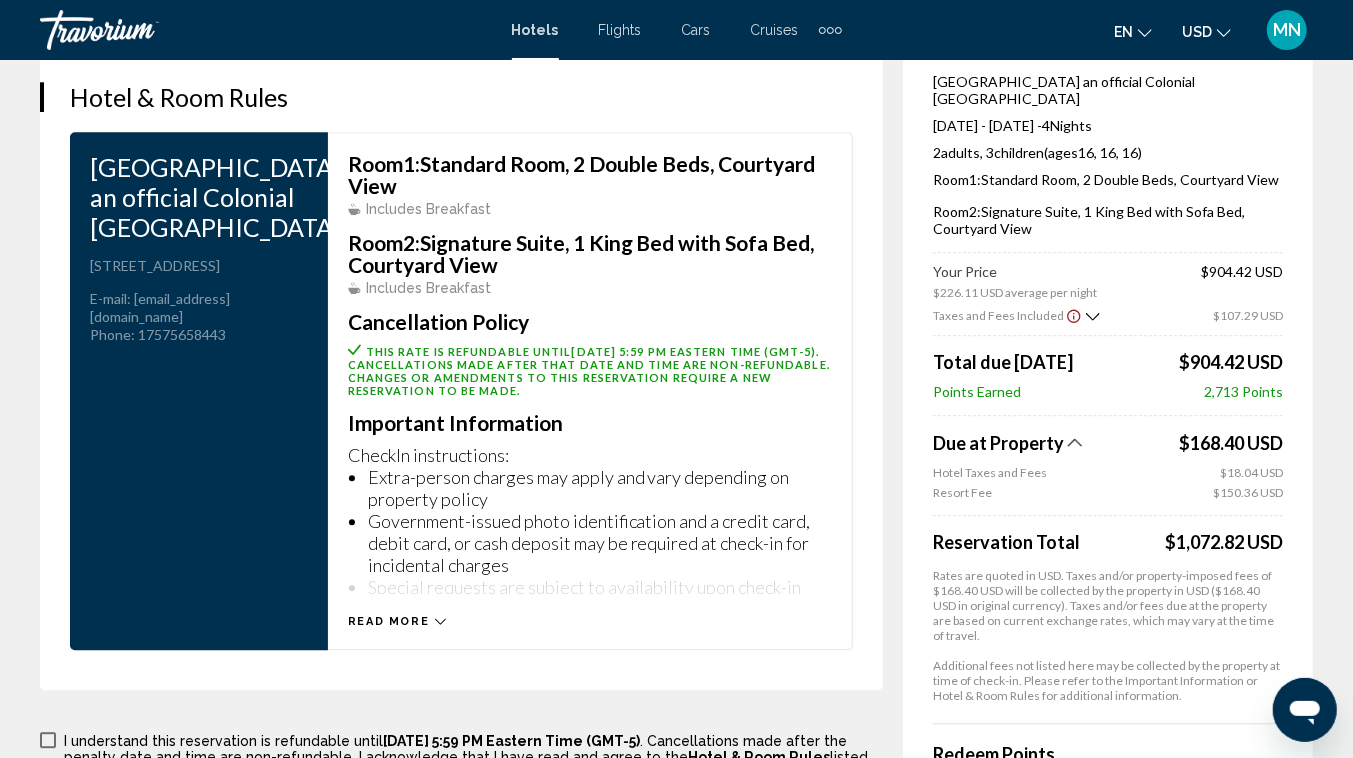 click 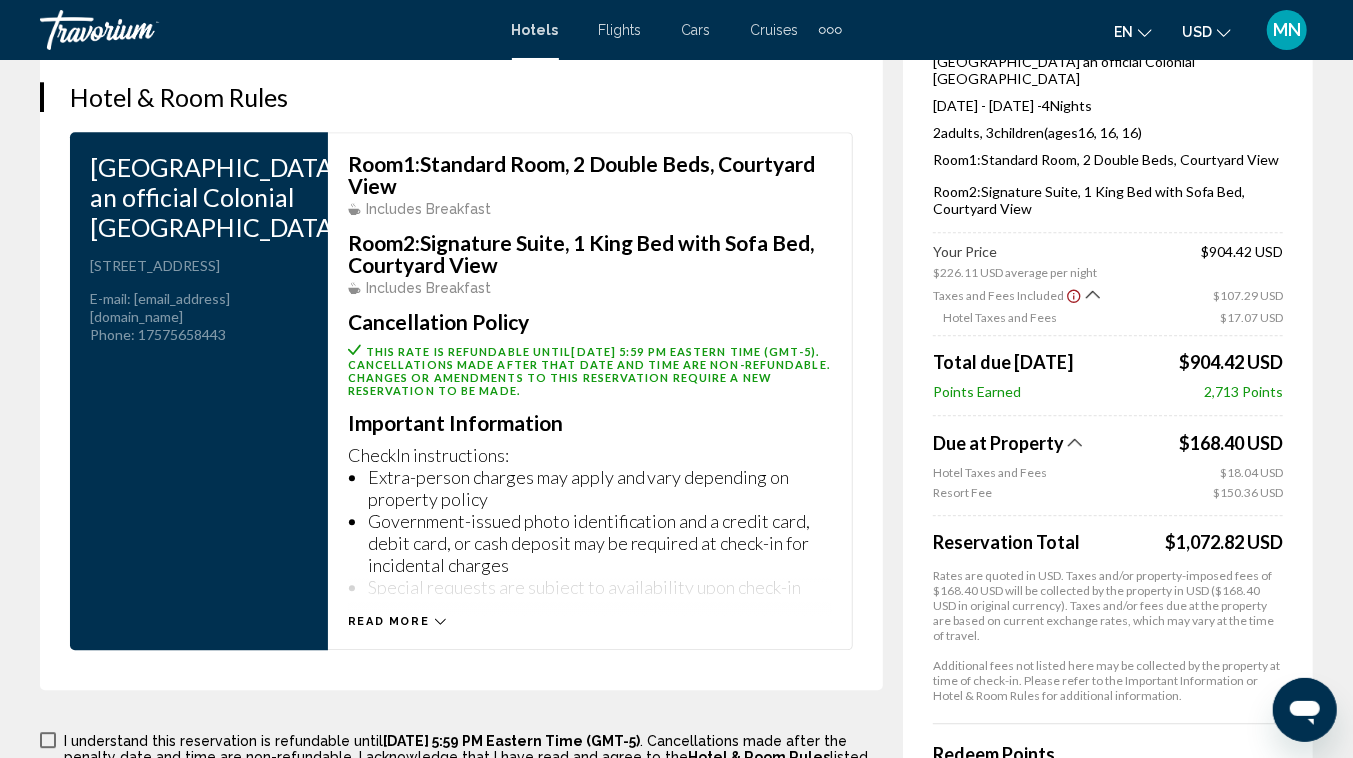 click 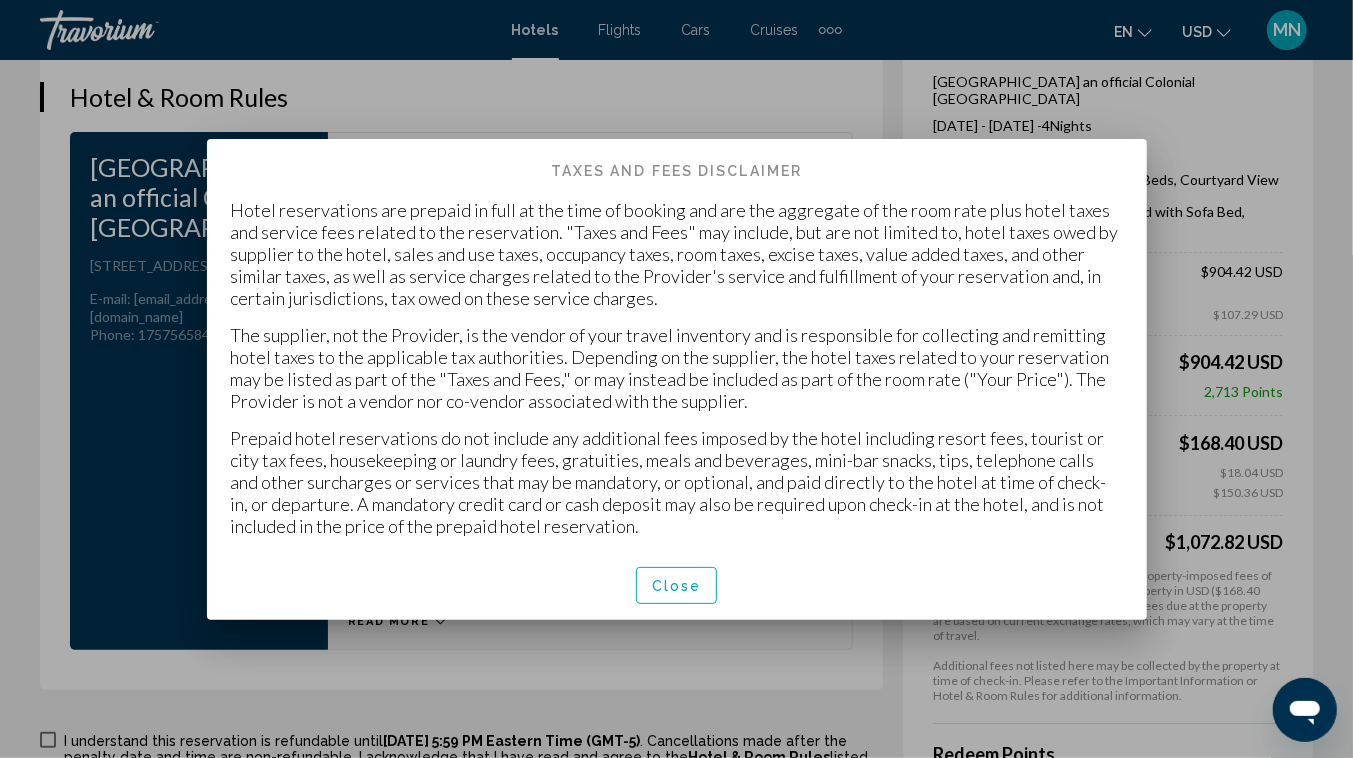 click on "Close" at bounding box center [677, 586] 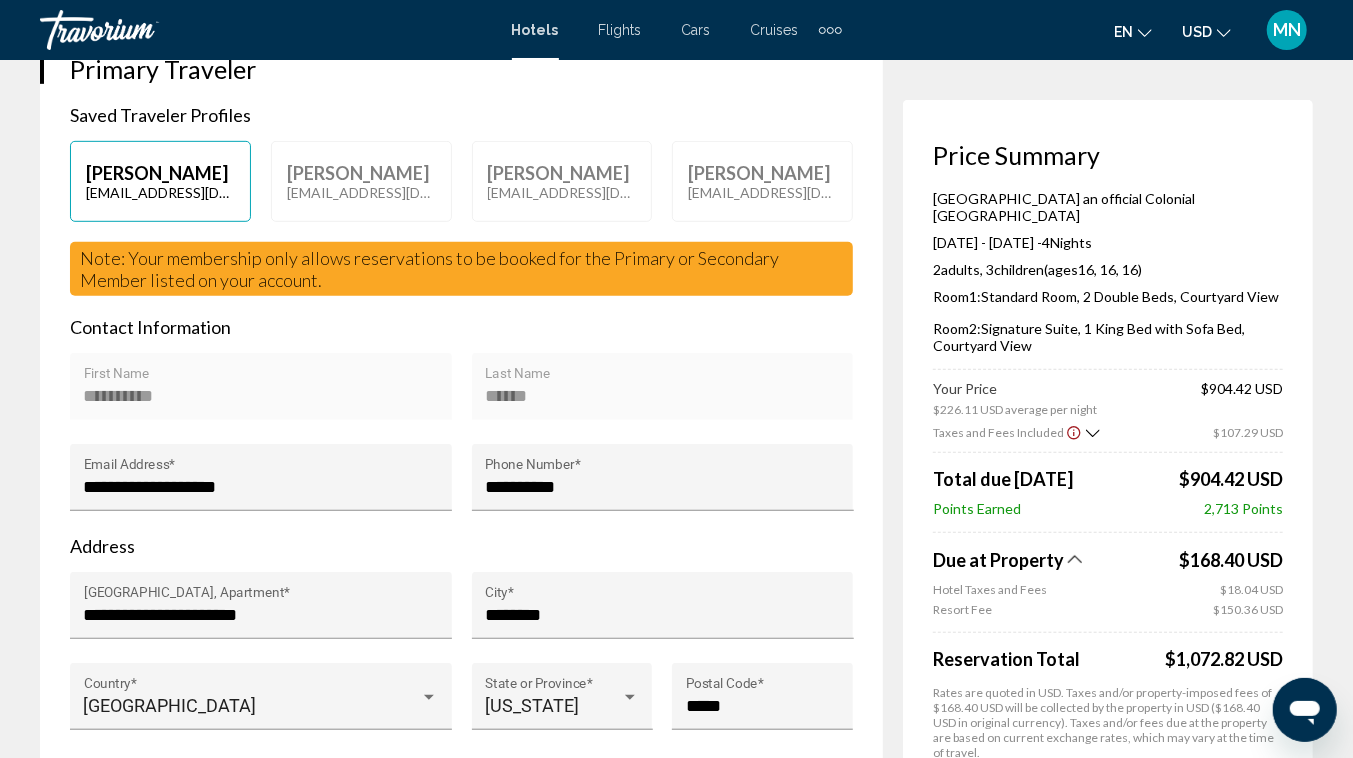 scroll, scrollTop: 0, scrollLeft: 0, axis: both 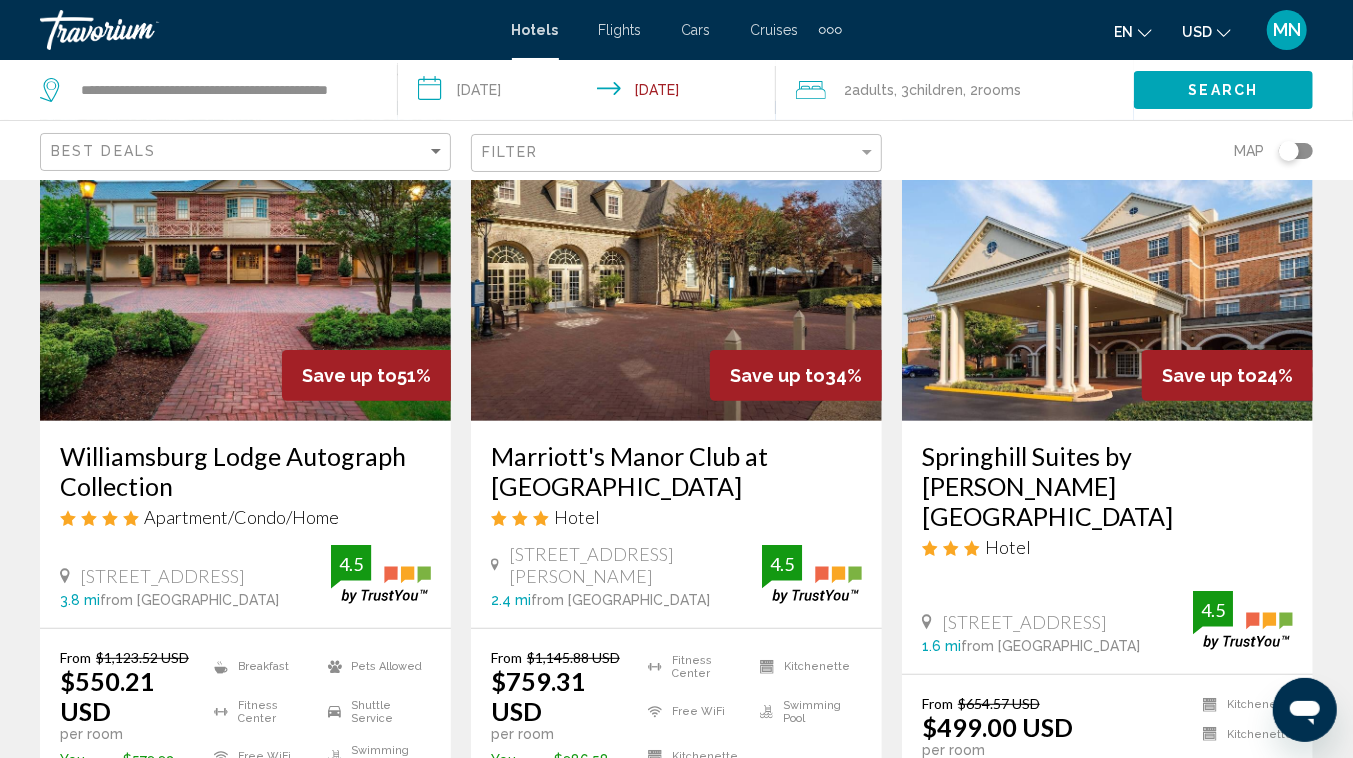 click on "Marriott's Manor Club at [GEOGRAPHIC_DATA]" at bounding box center [676, 471] 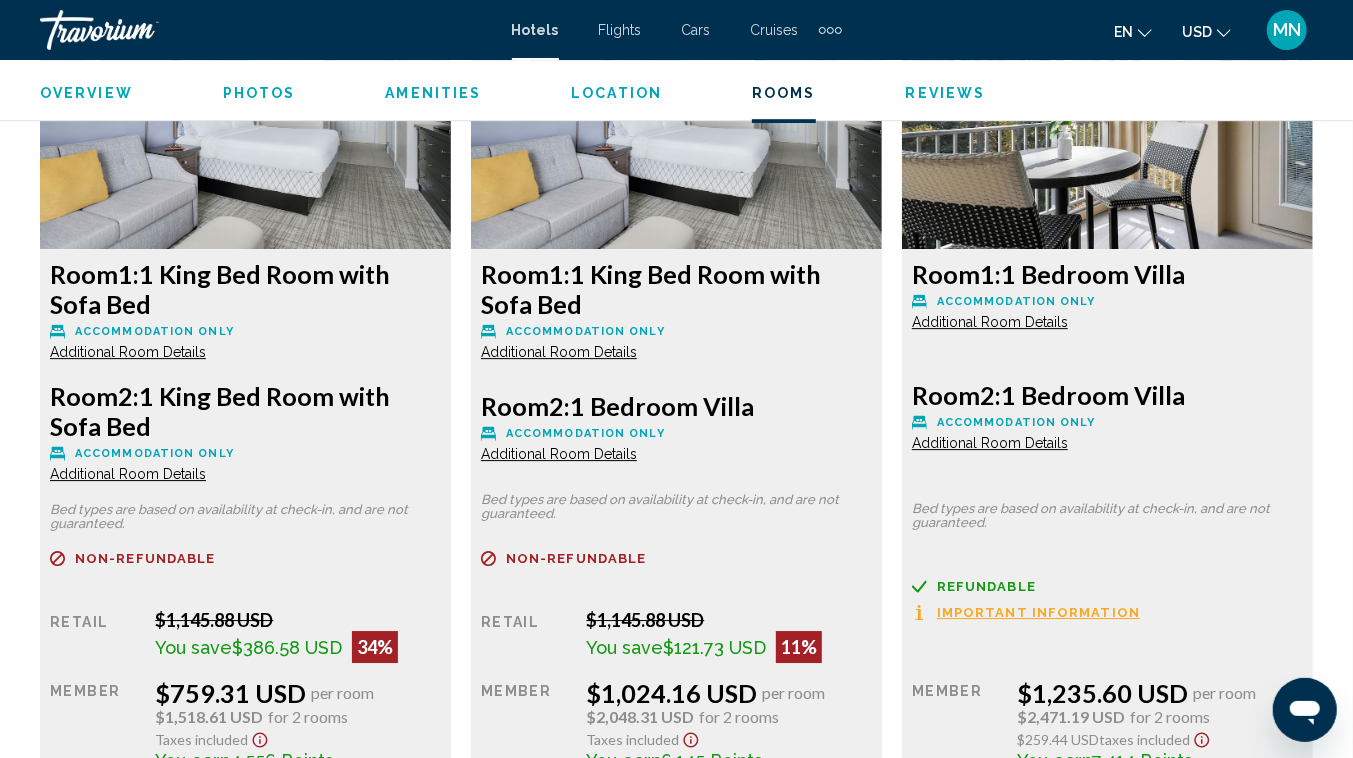 scroll, scrollTop: 3184, scrollLeft: 0, axis: vertical 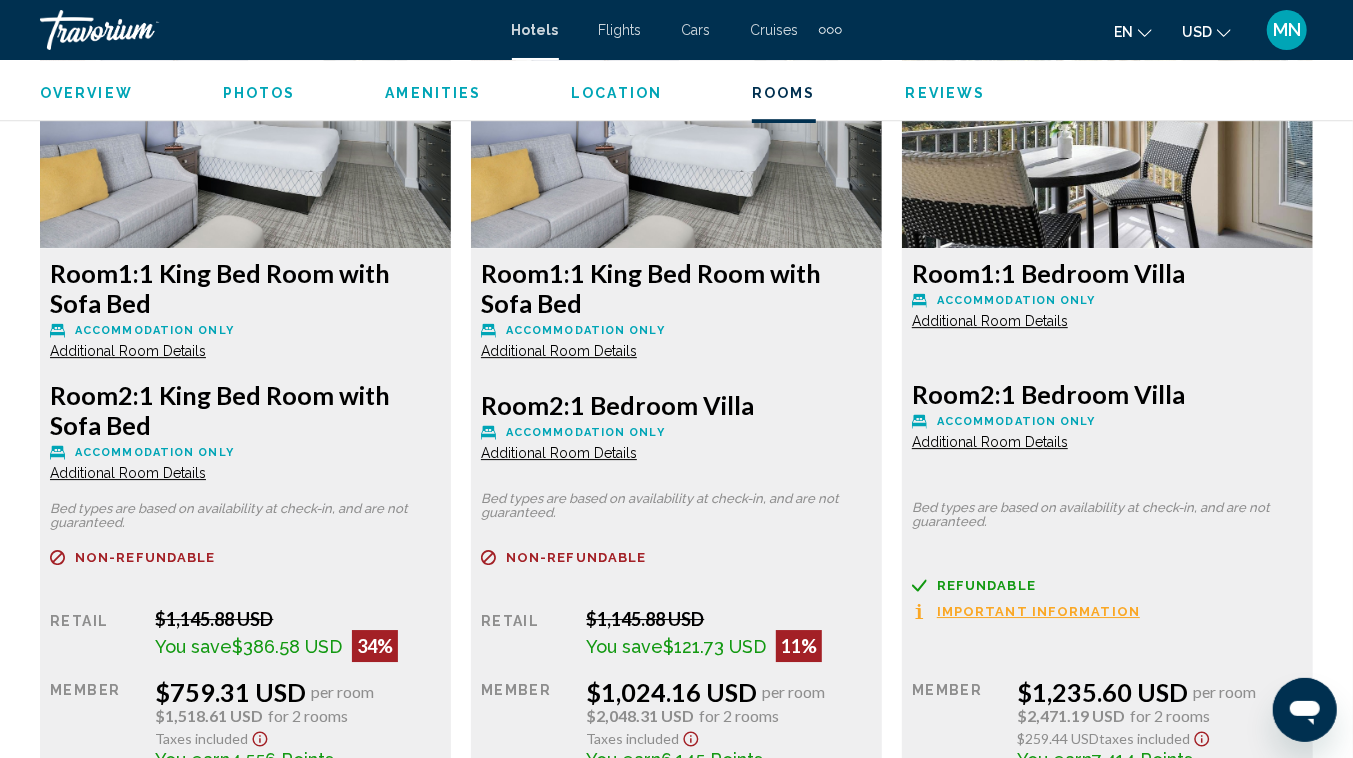 click on "Additional Room Details" at bounding box center [128, 473] 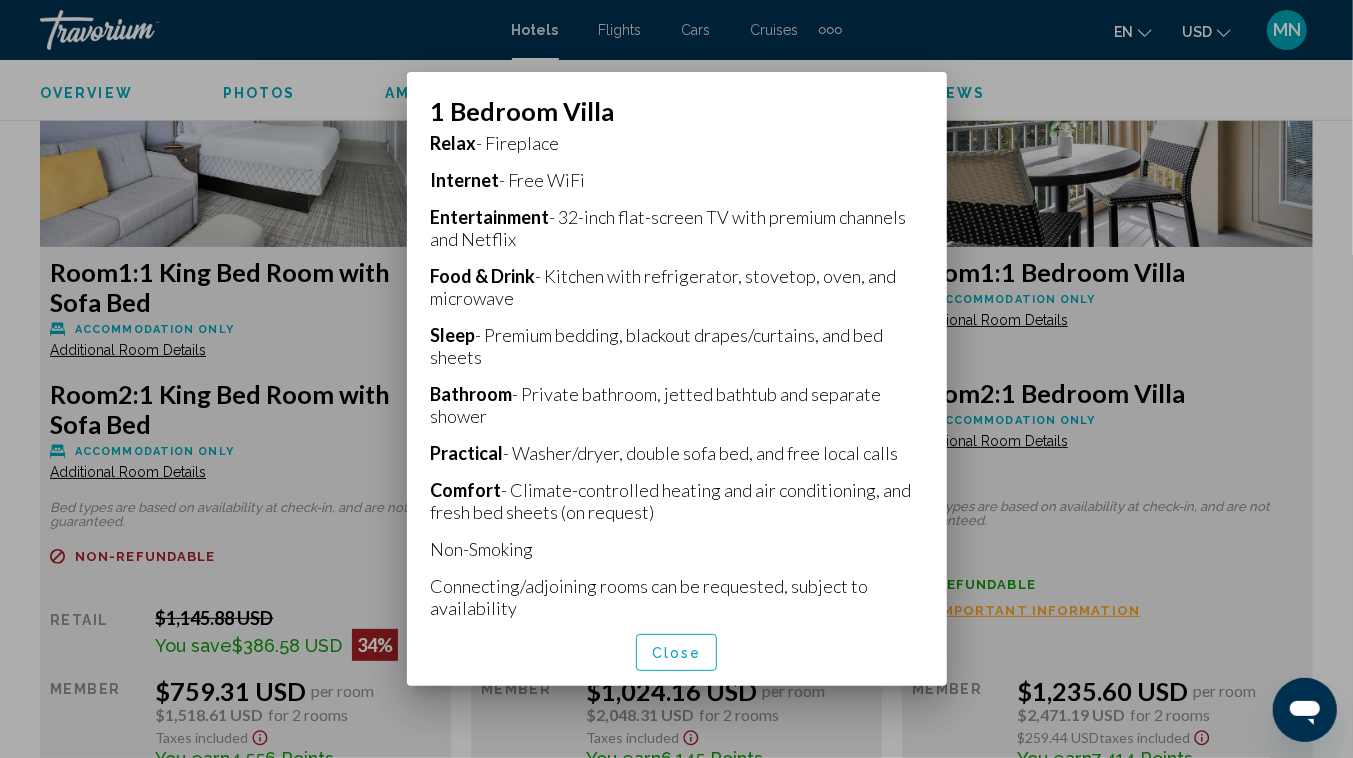 scroll, scrollTop: 504, scrollLeft: 0, axis: vertical 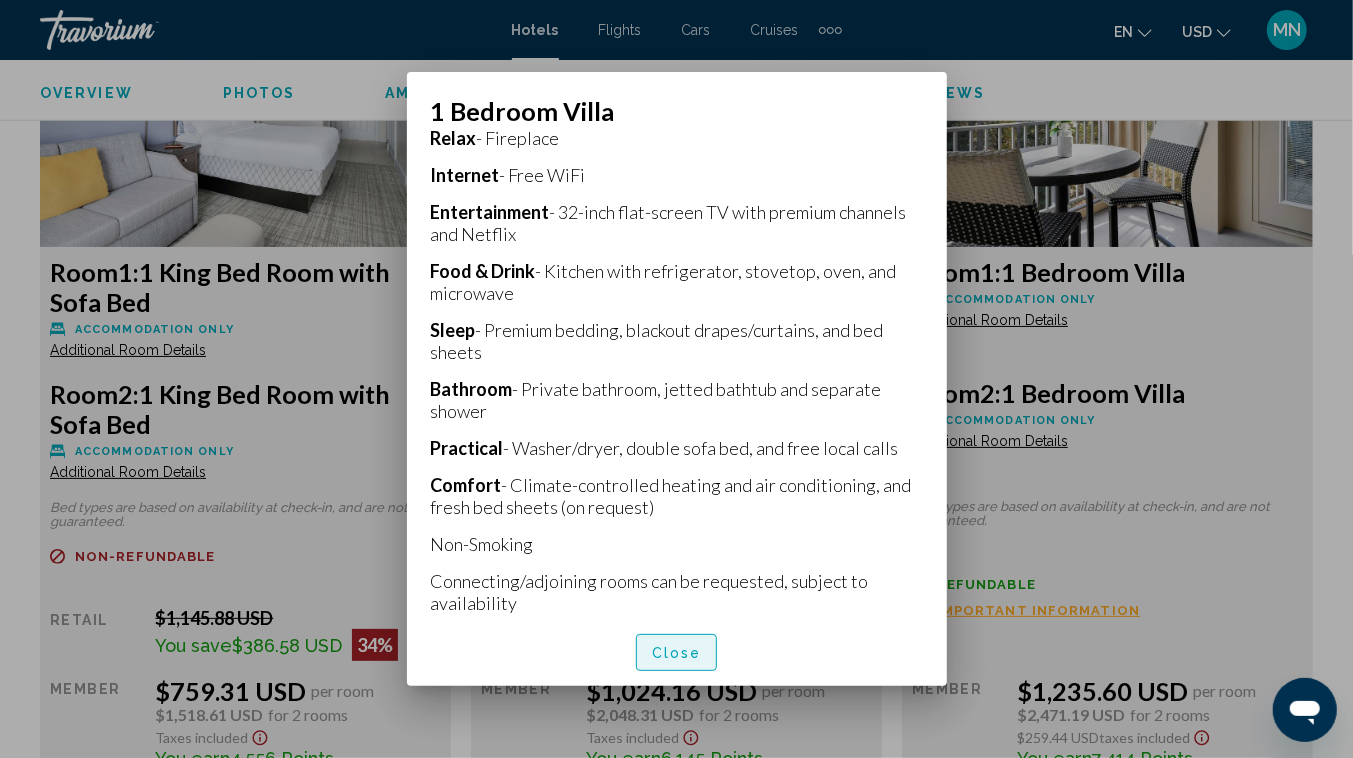click on "Close" at bounding box center [677, 653] 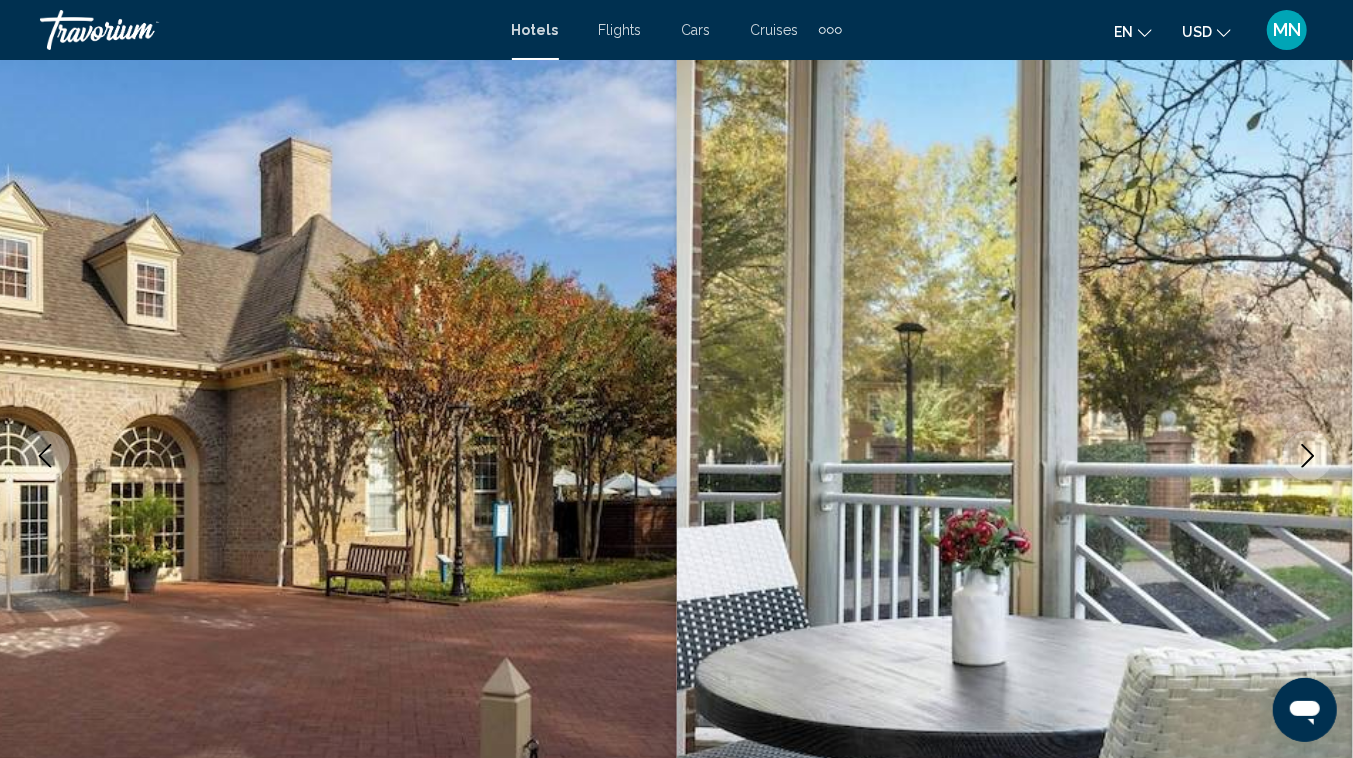scroll, scrollTop: 77, scrollLeft: 0, axis: vertical 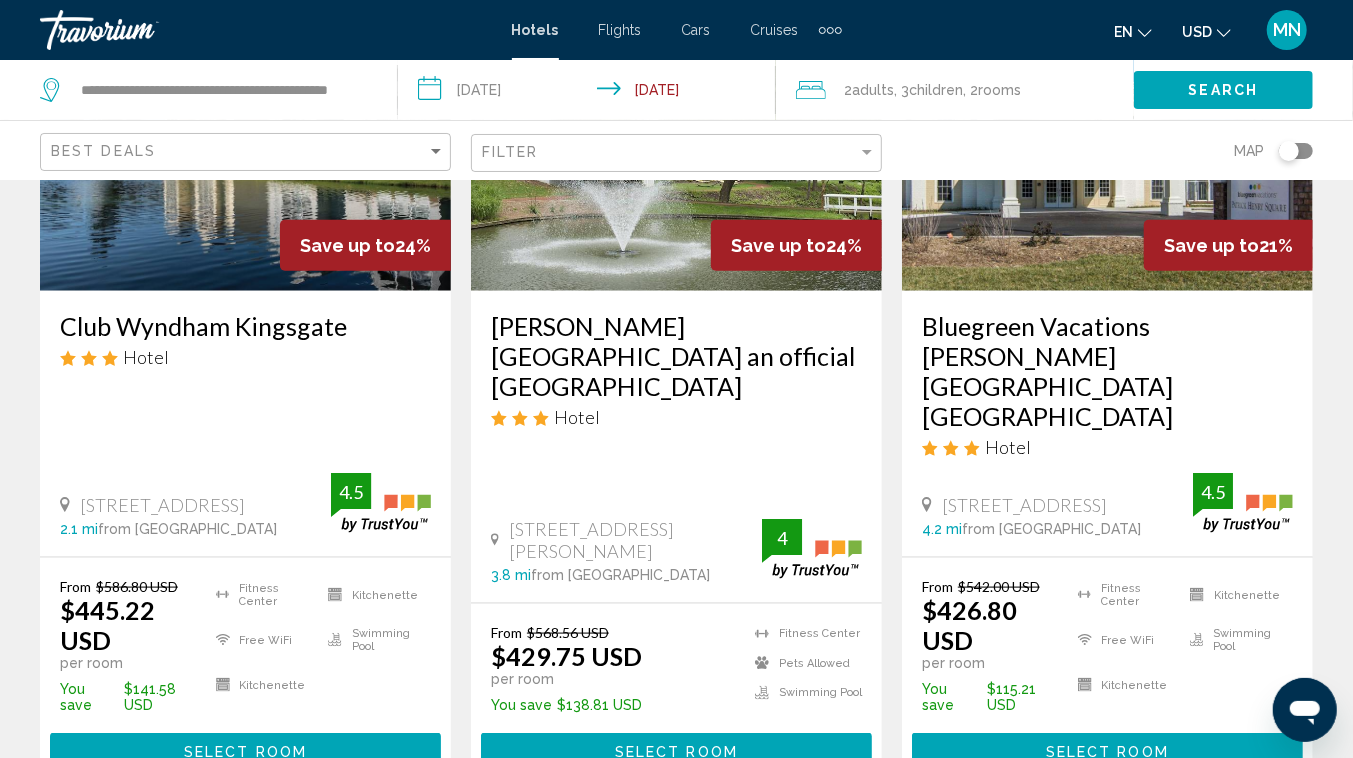 click at bounding box center (245, 131) 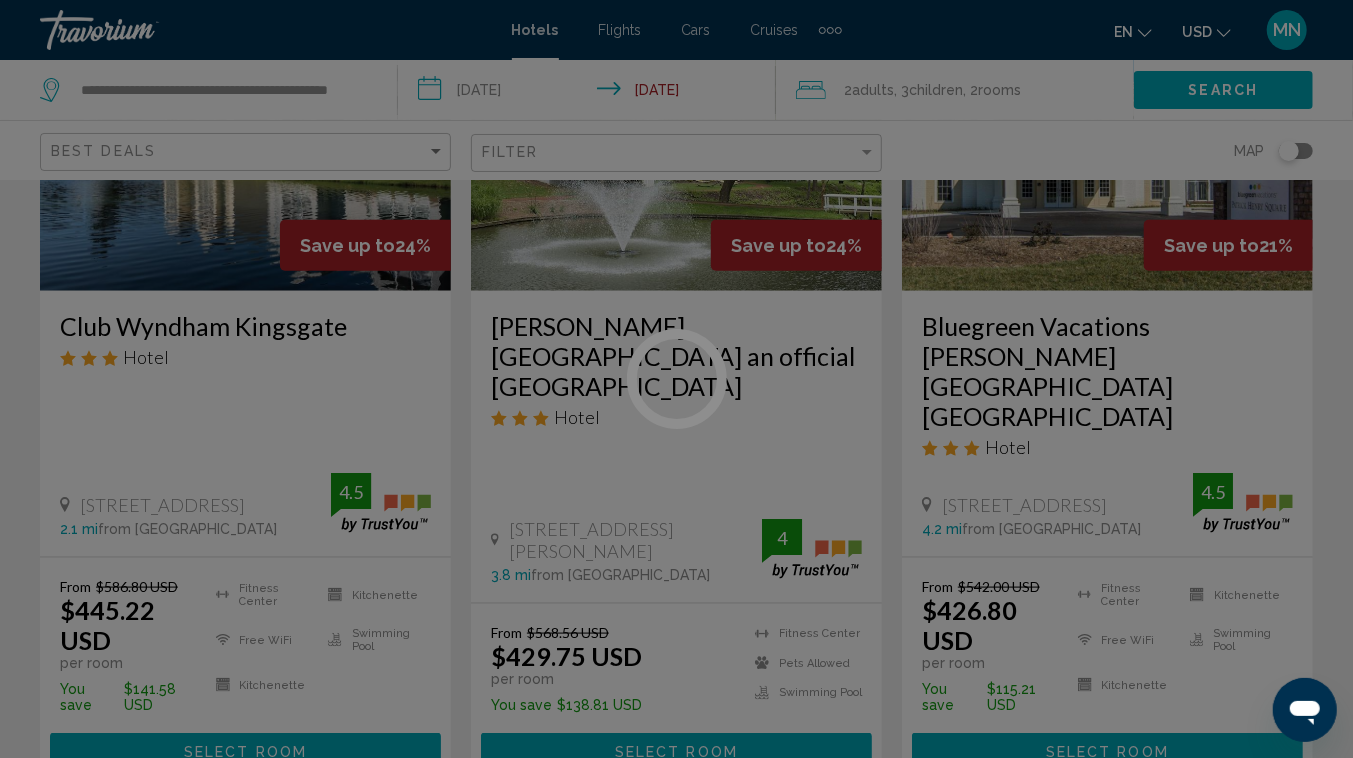 scroll, scrollTop: 155, scrollLeft: 0, axis: vertical 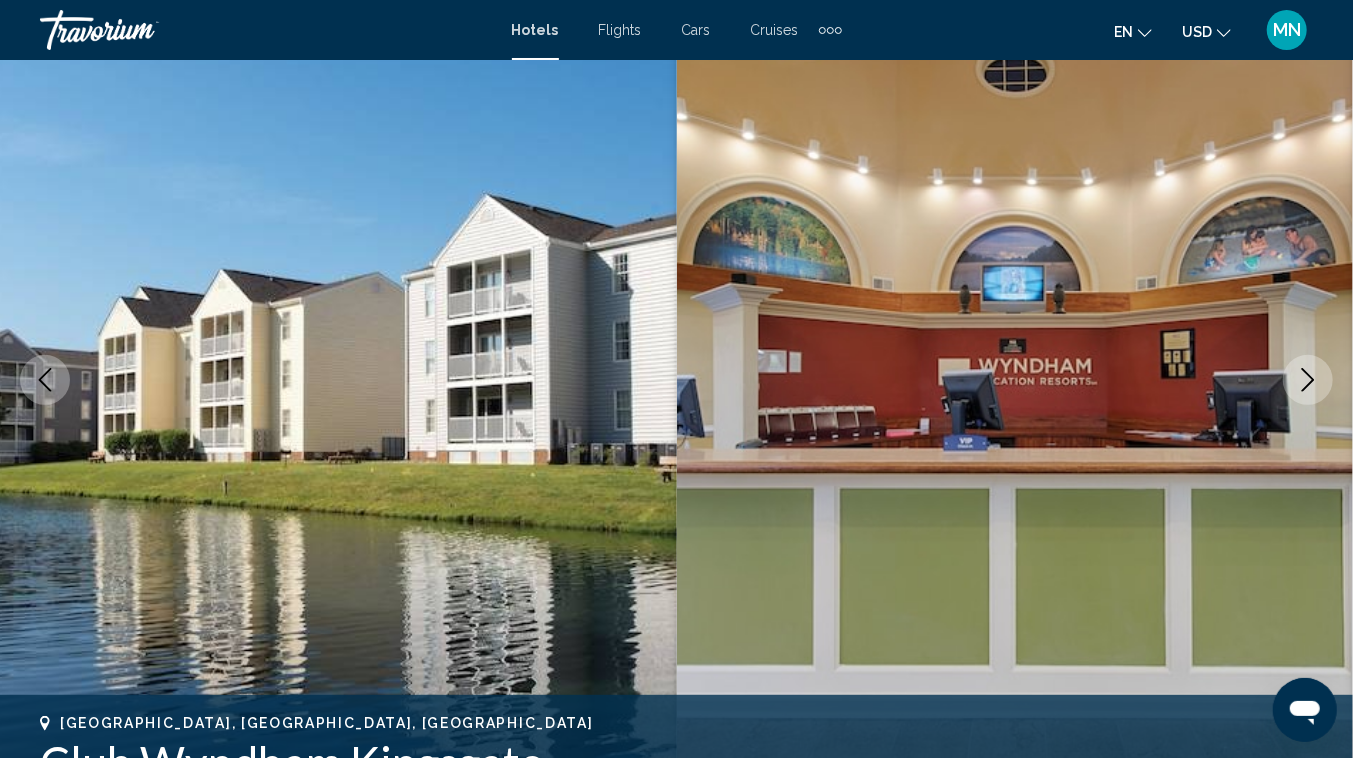 click 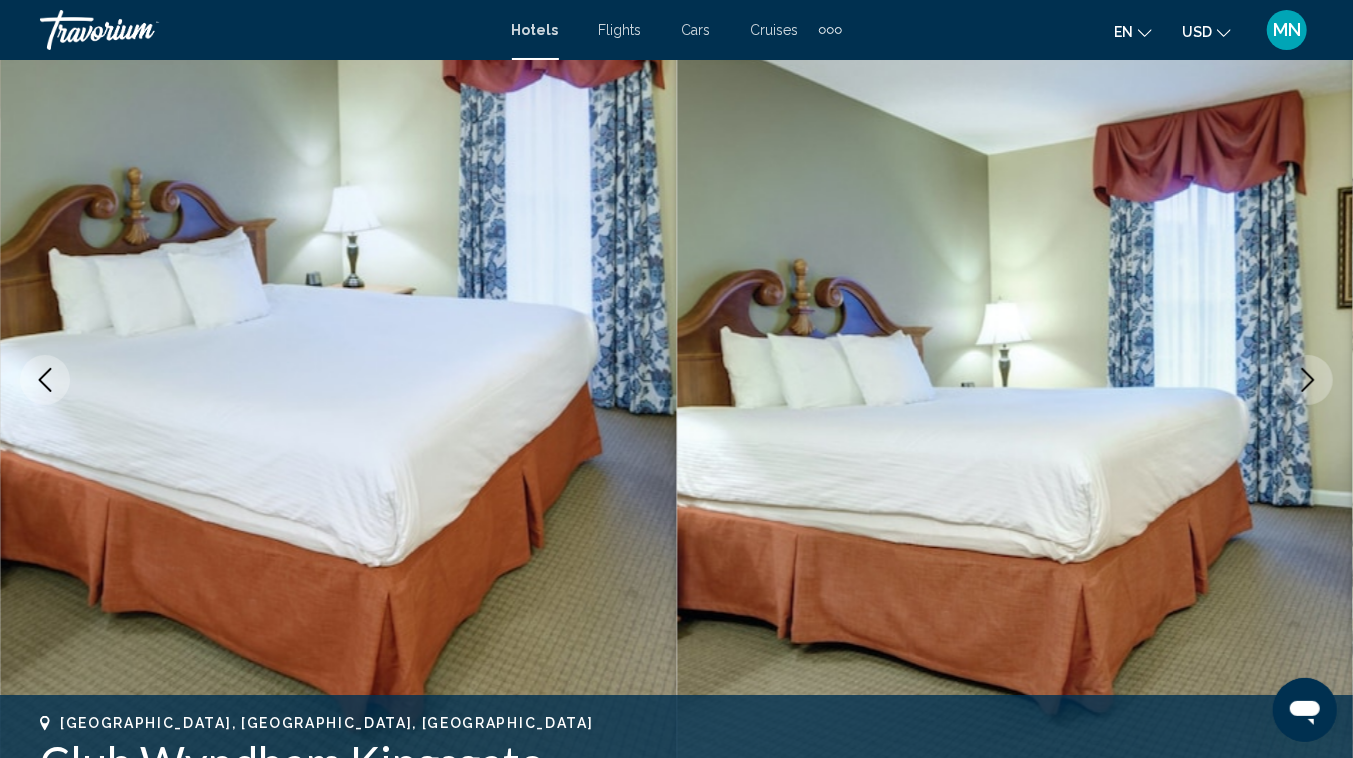 click 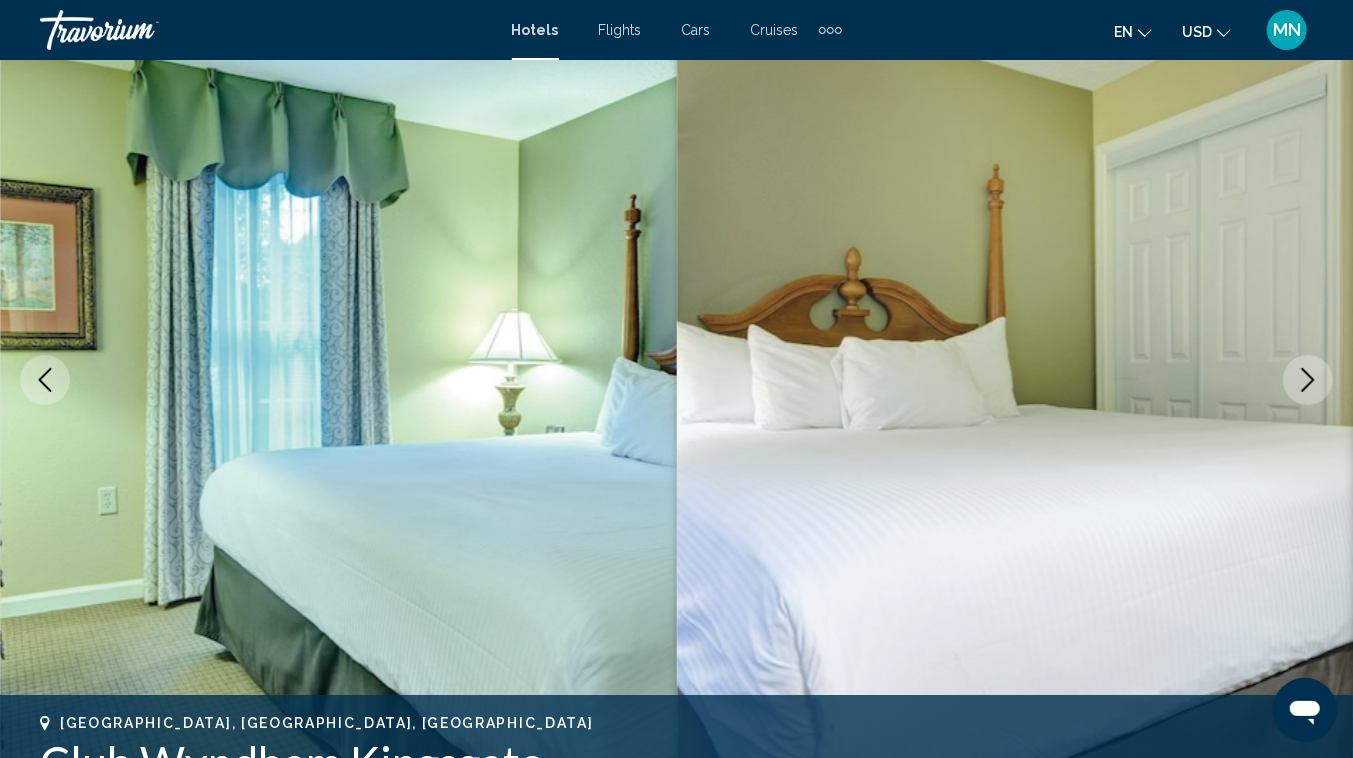 click 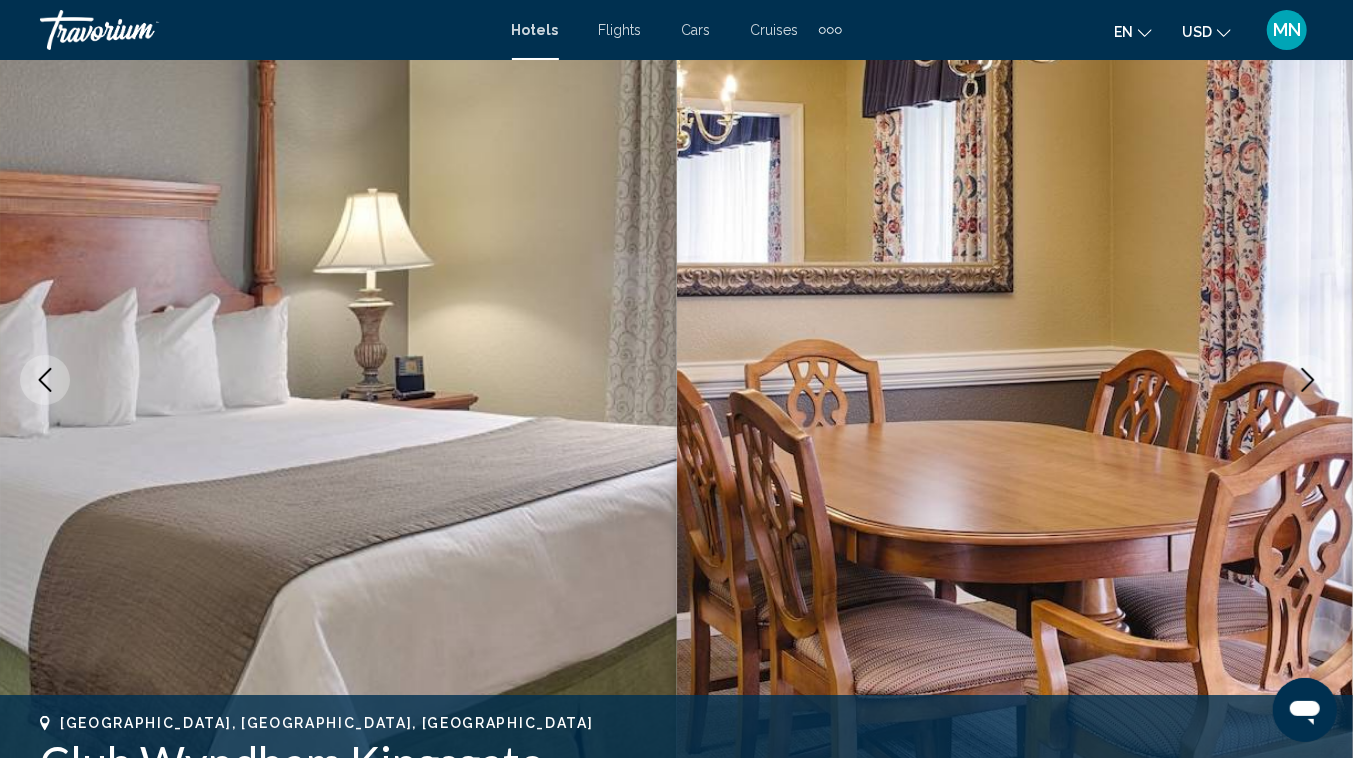 click 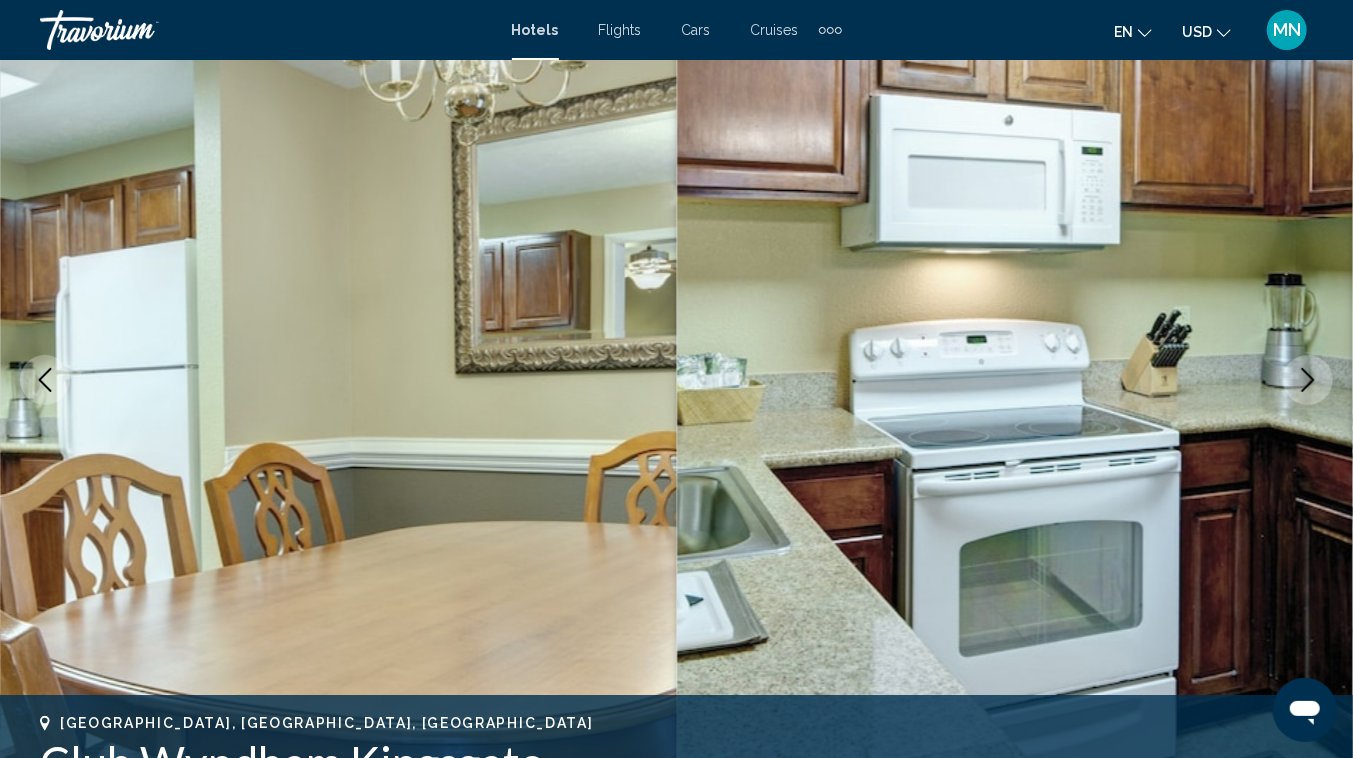 click 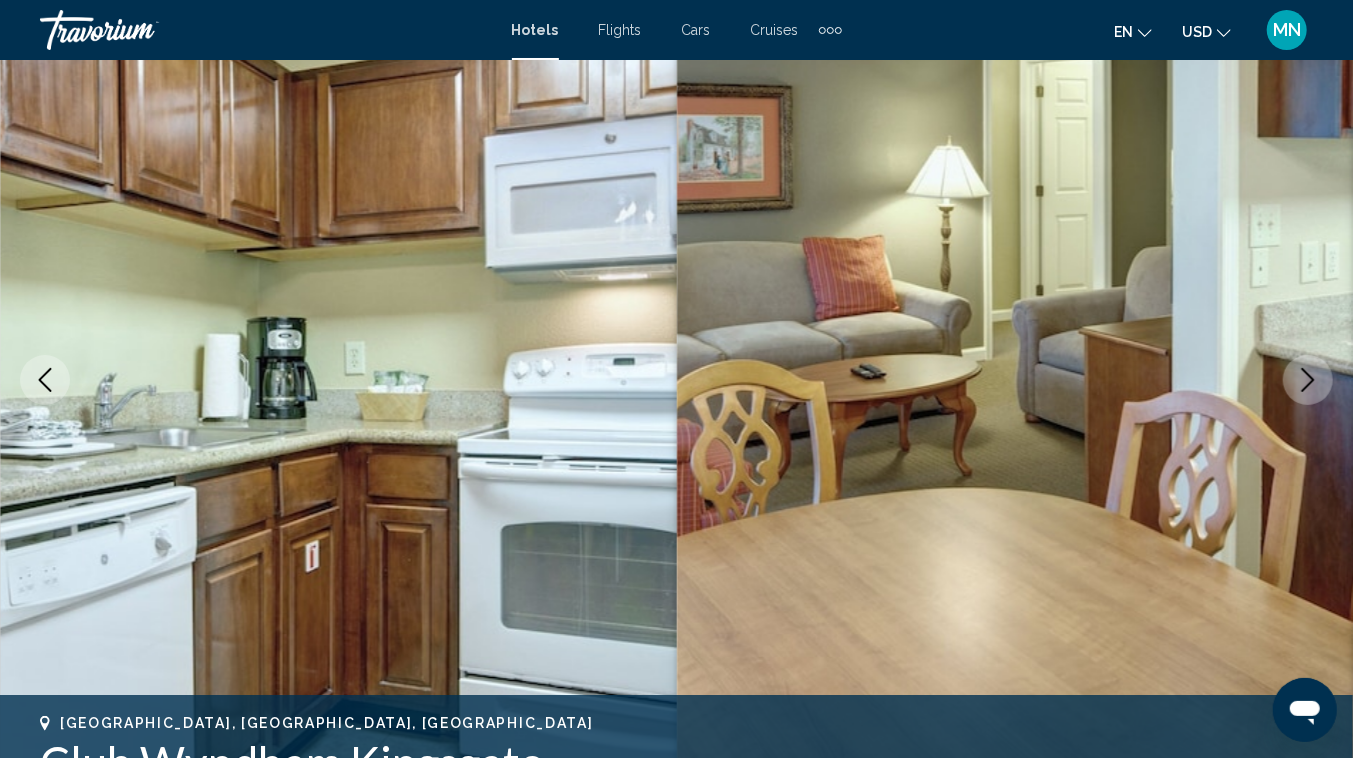 click 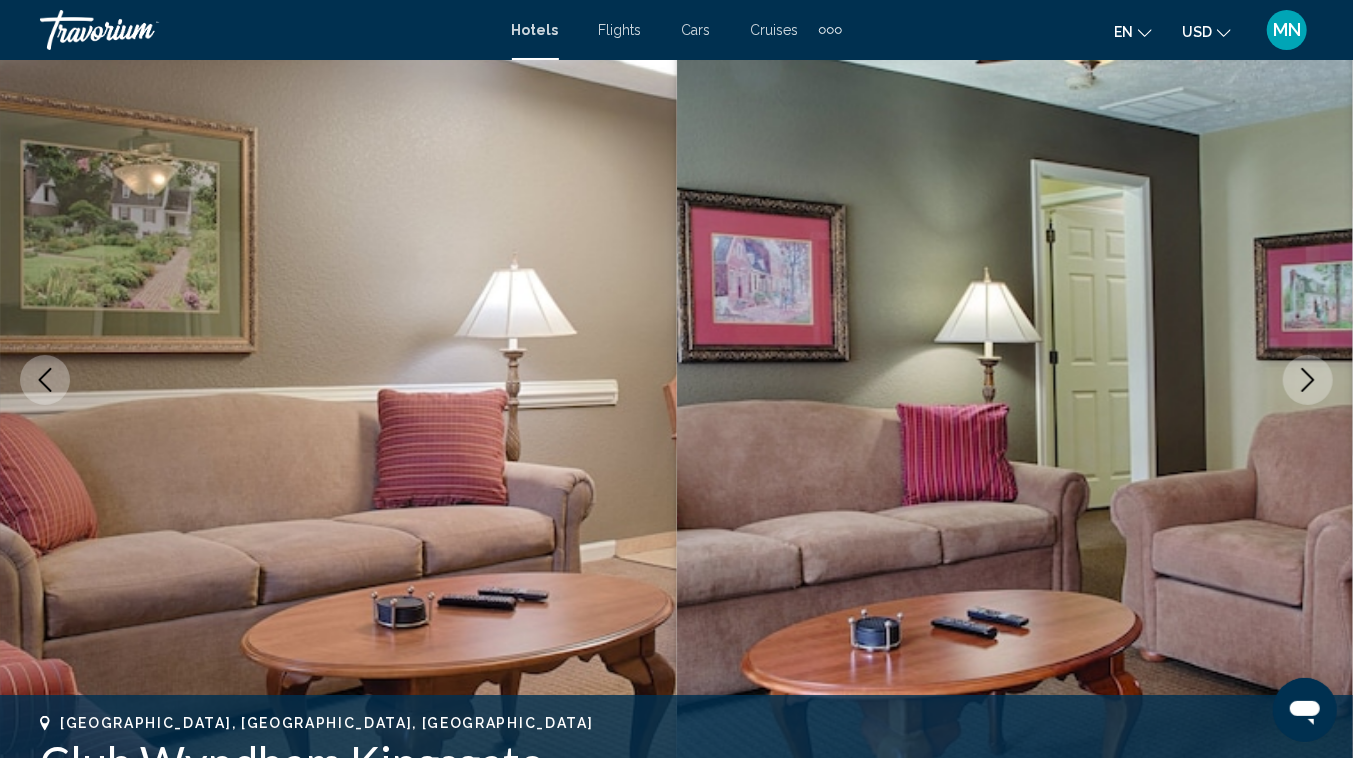 click 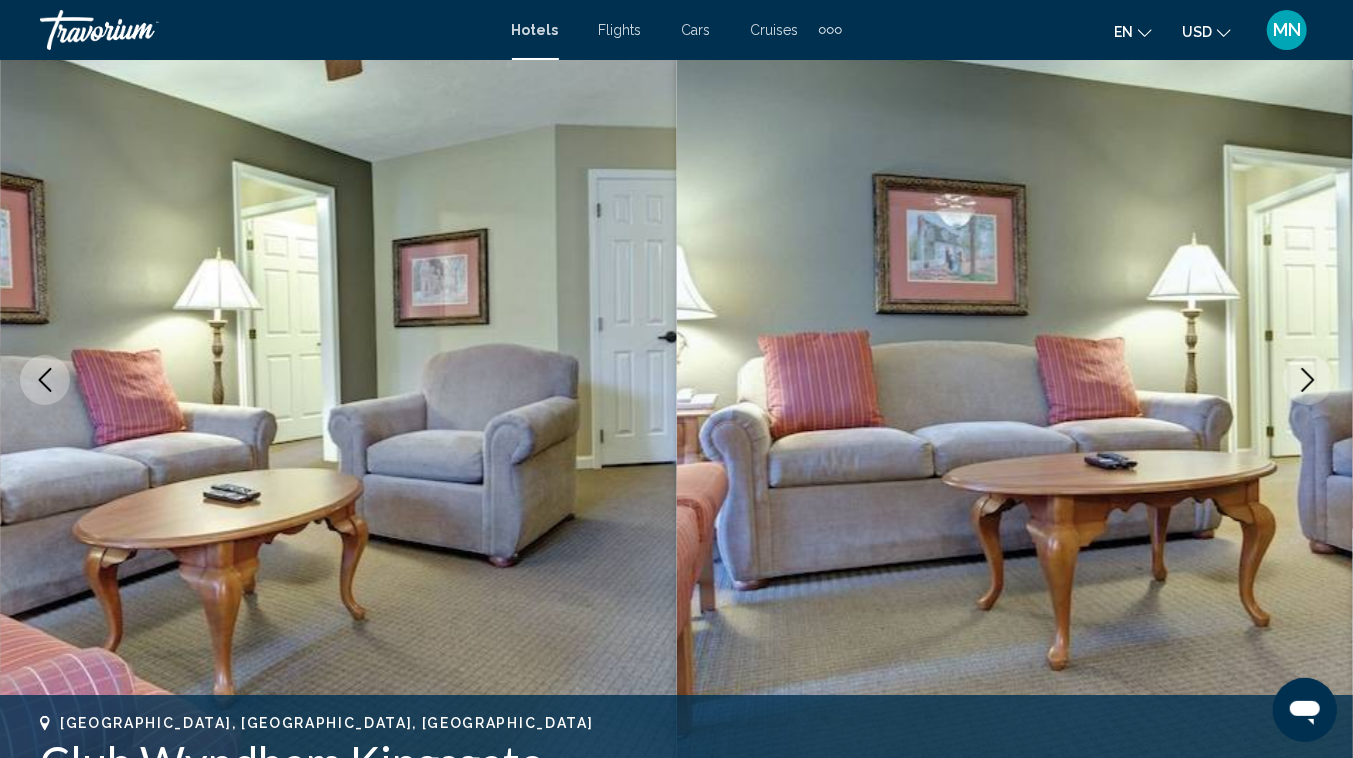click 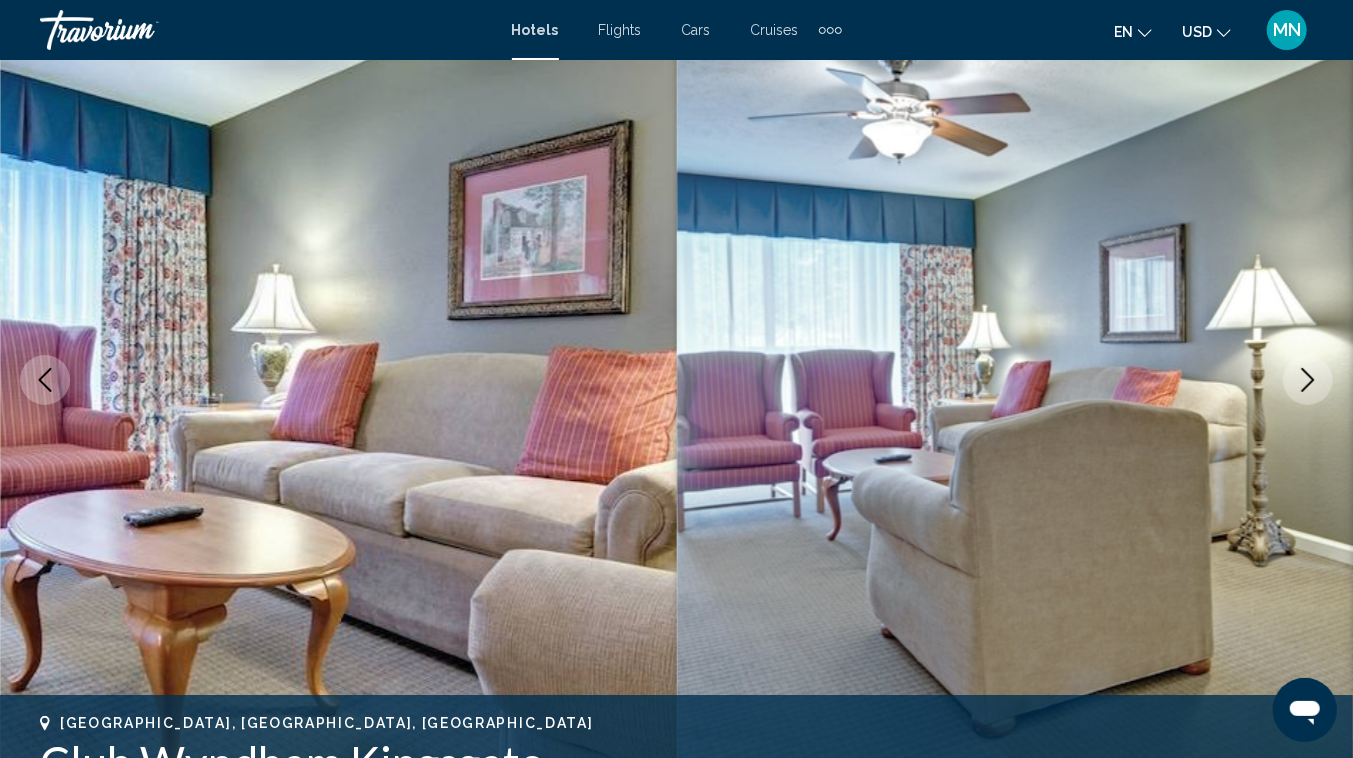 click 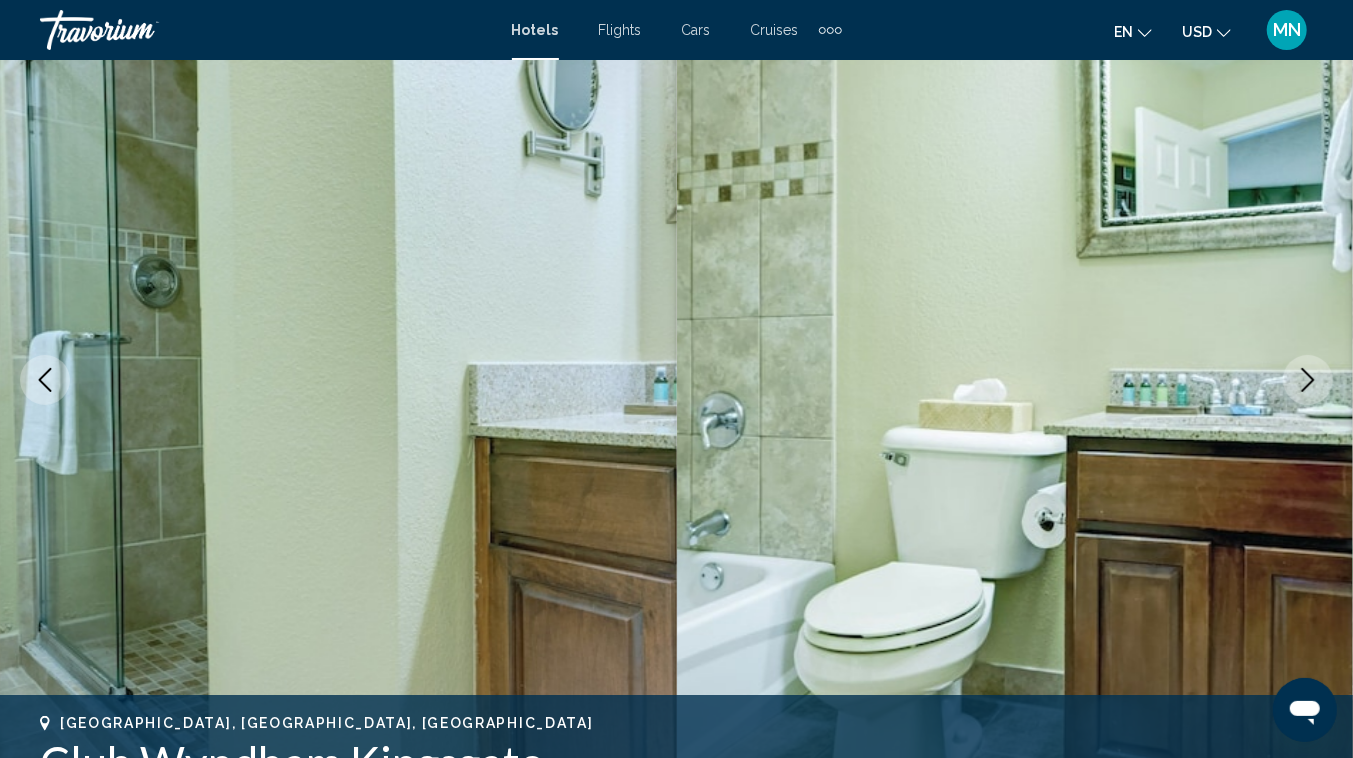 click 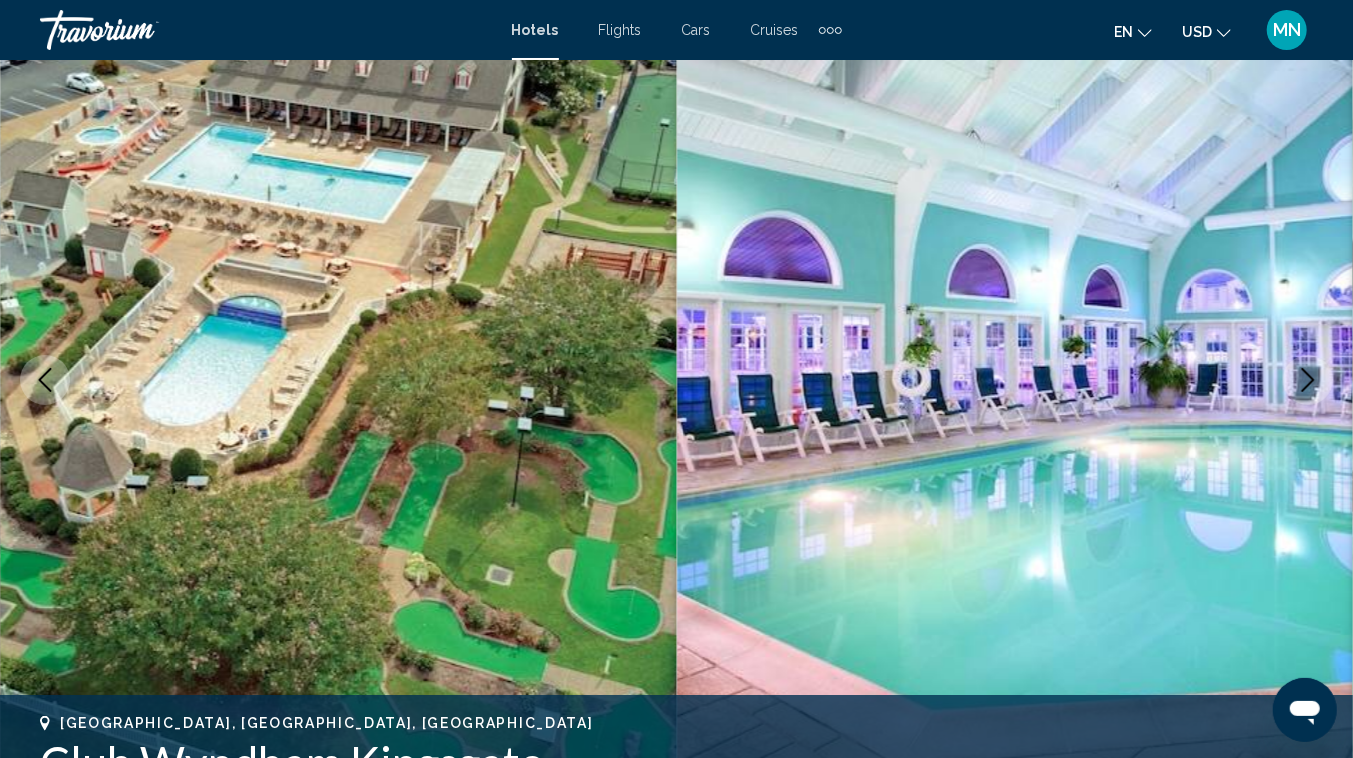 click 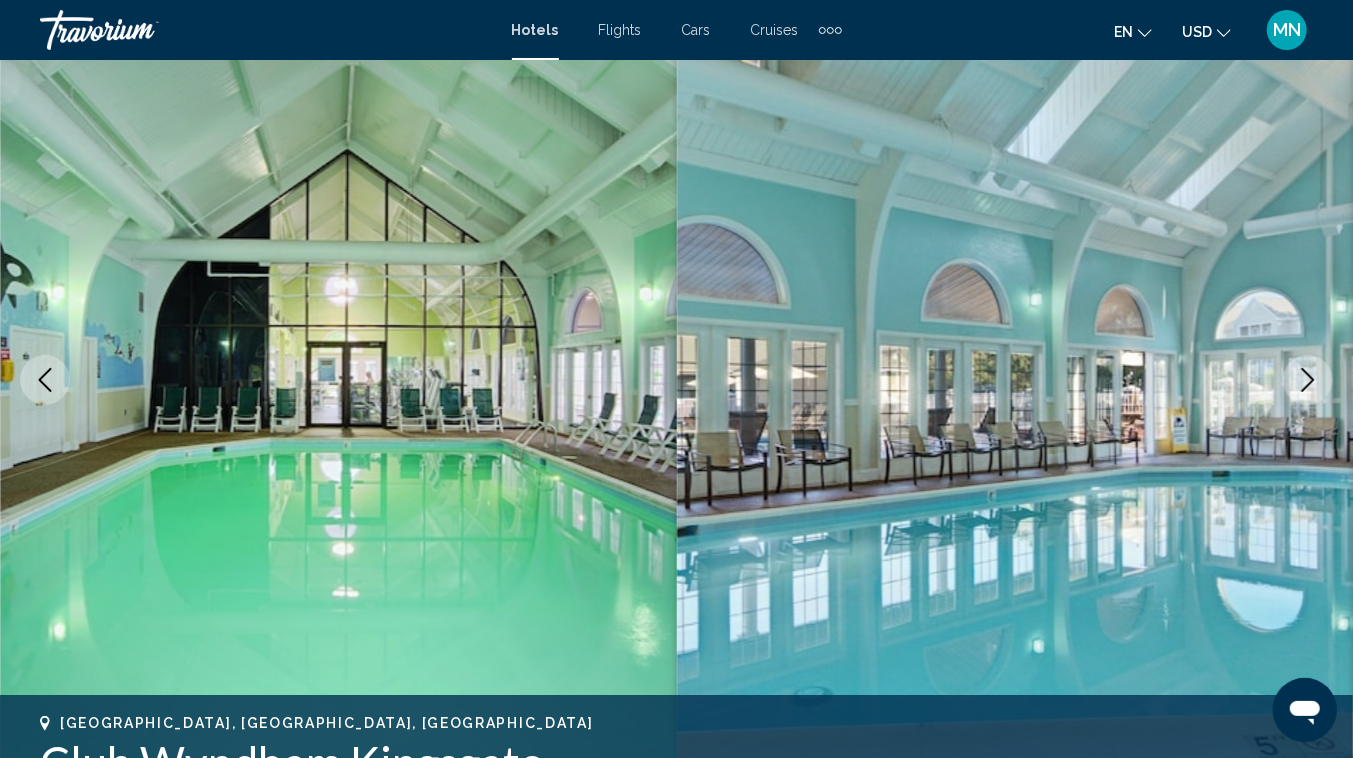 click 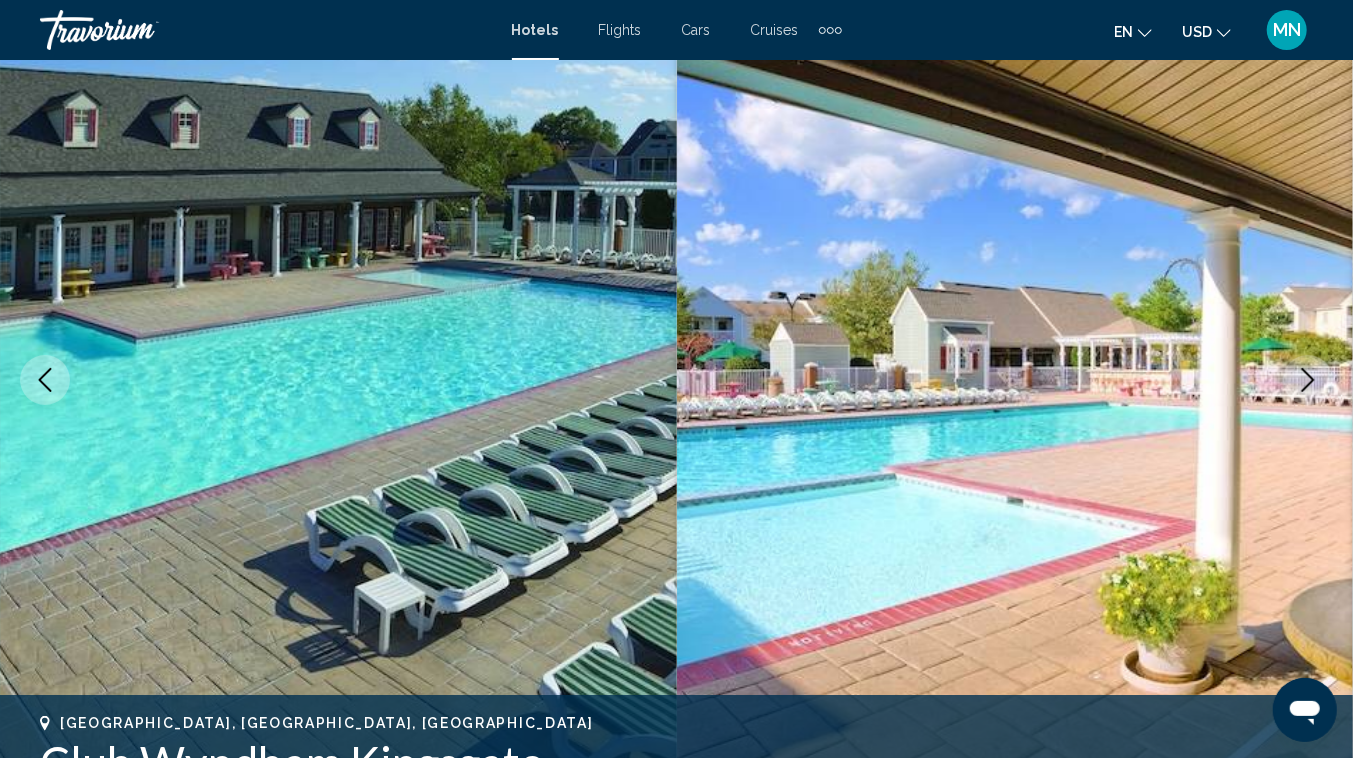 click 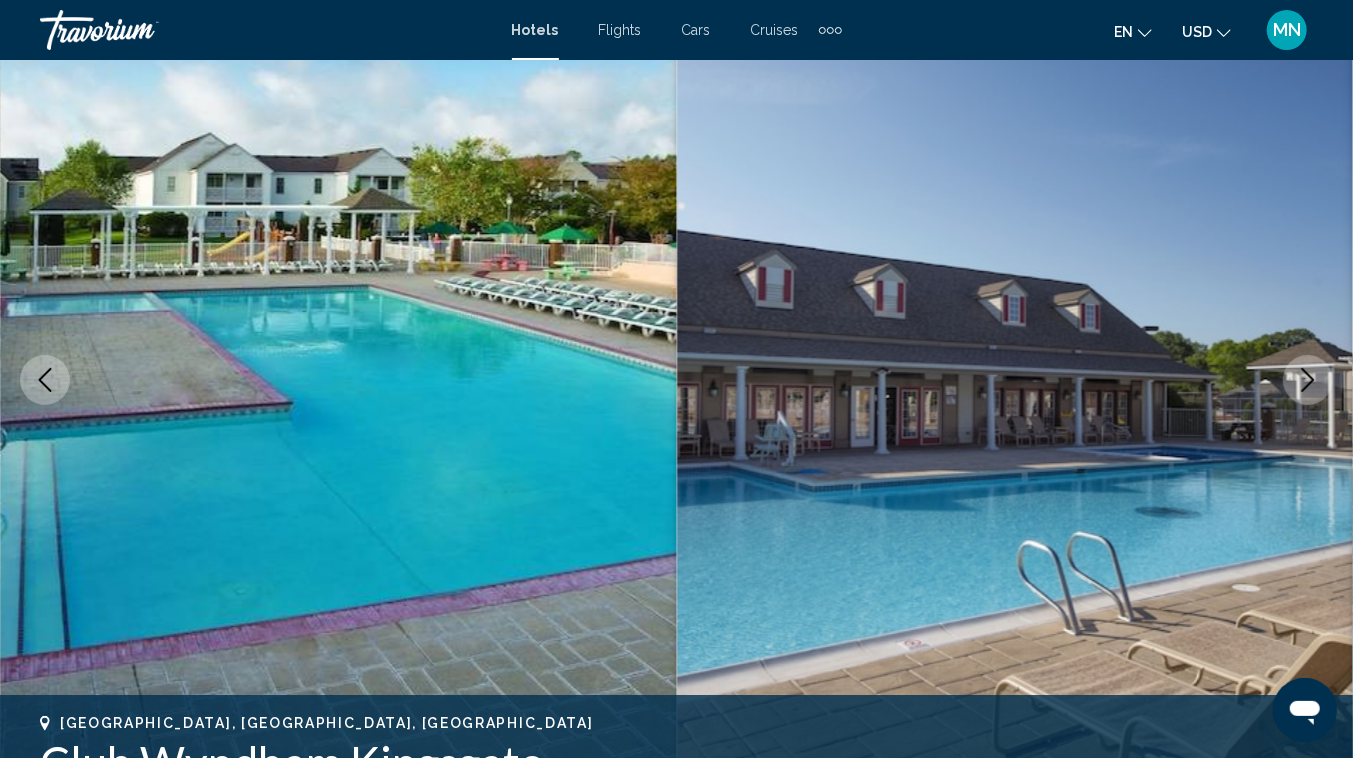 click 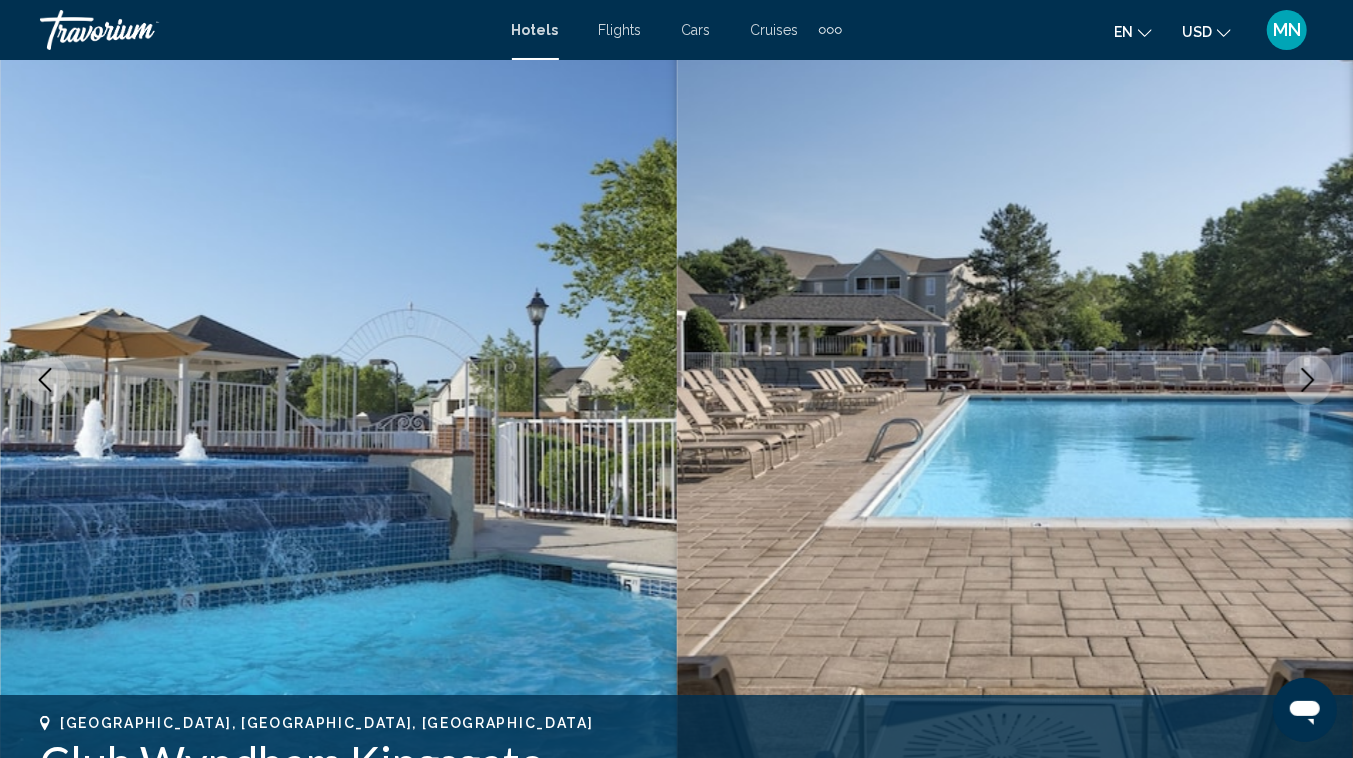click 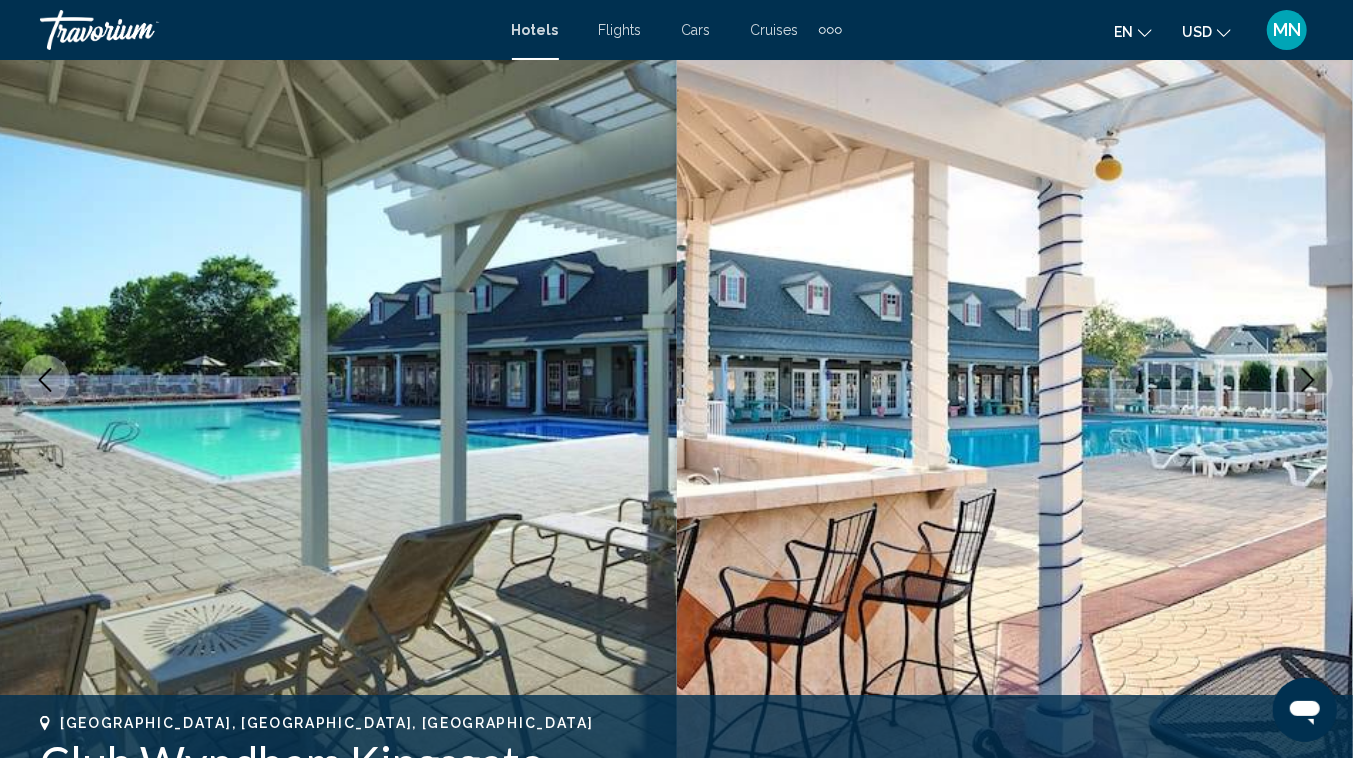 click 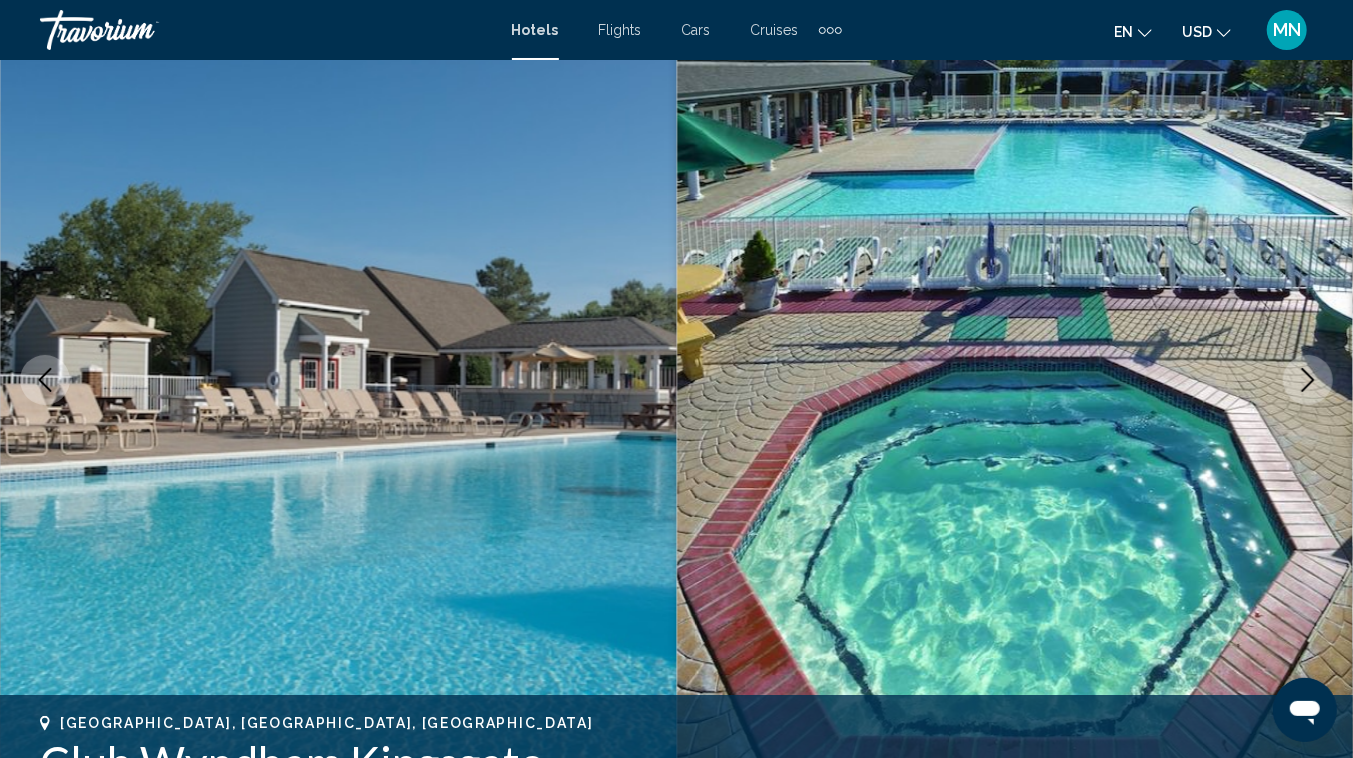 click 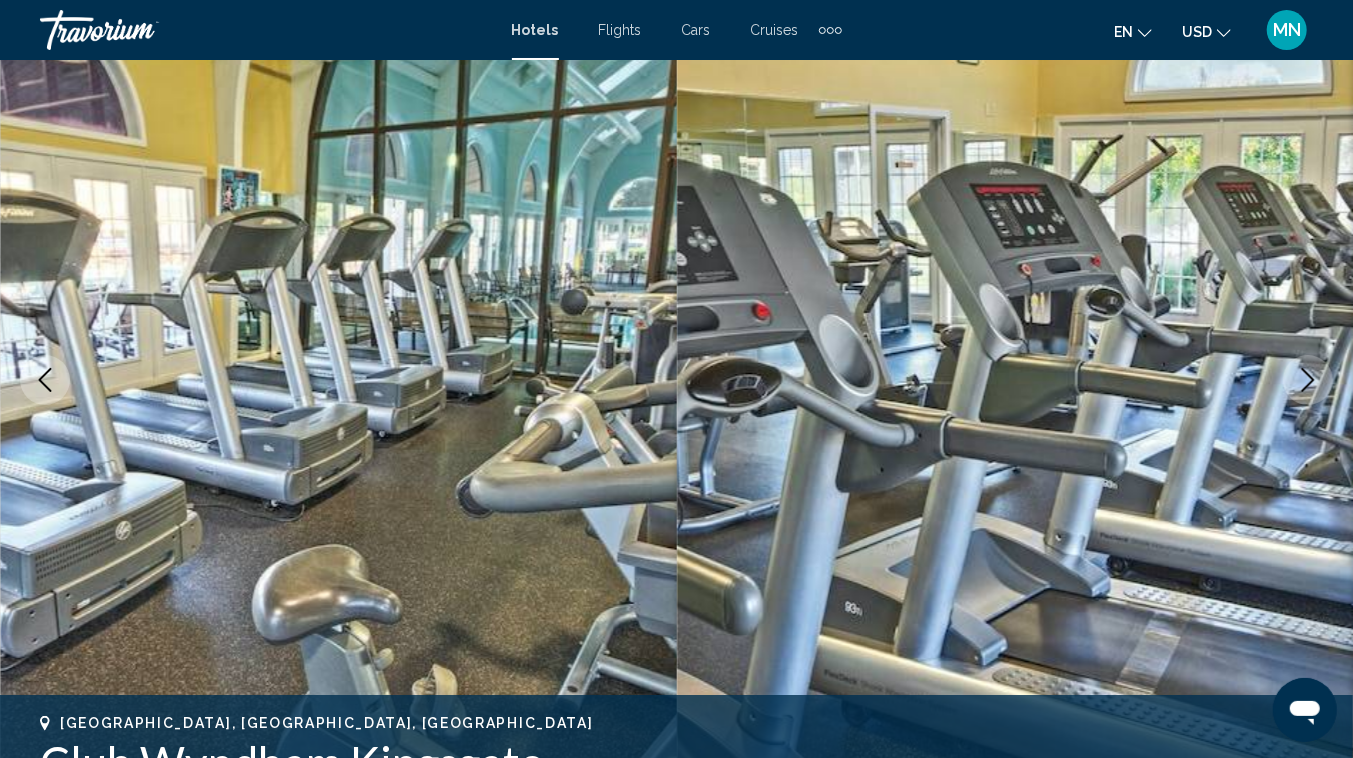 click 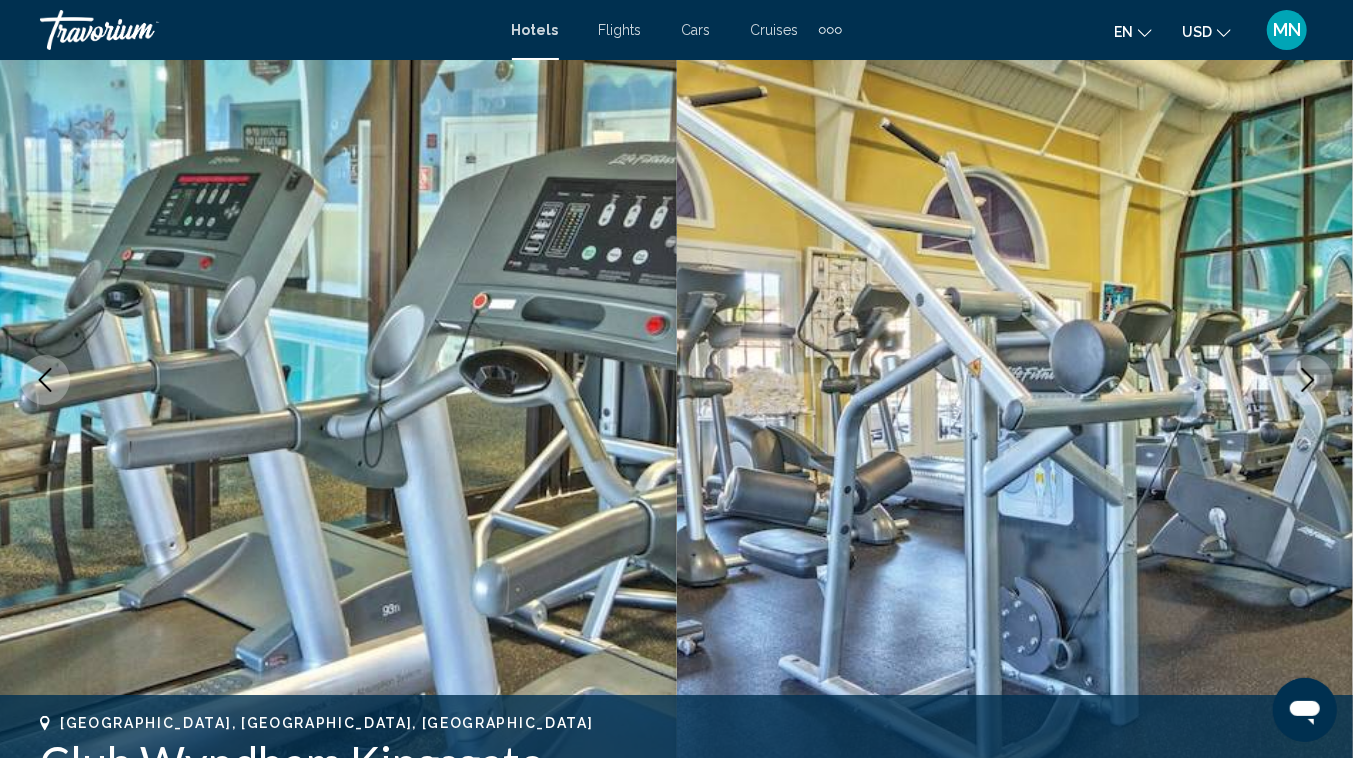 click 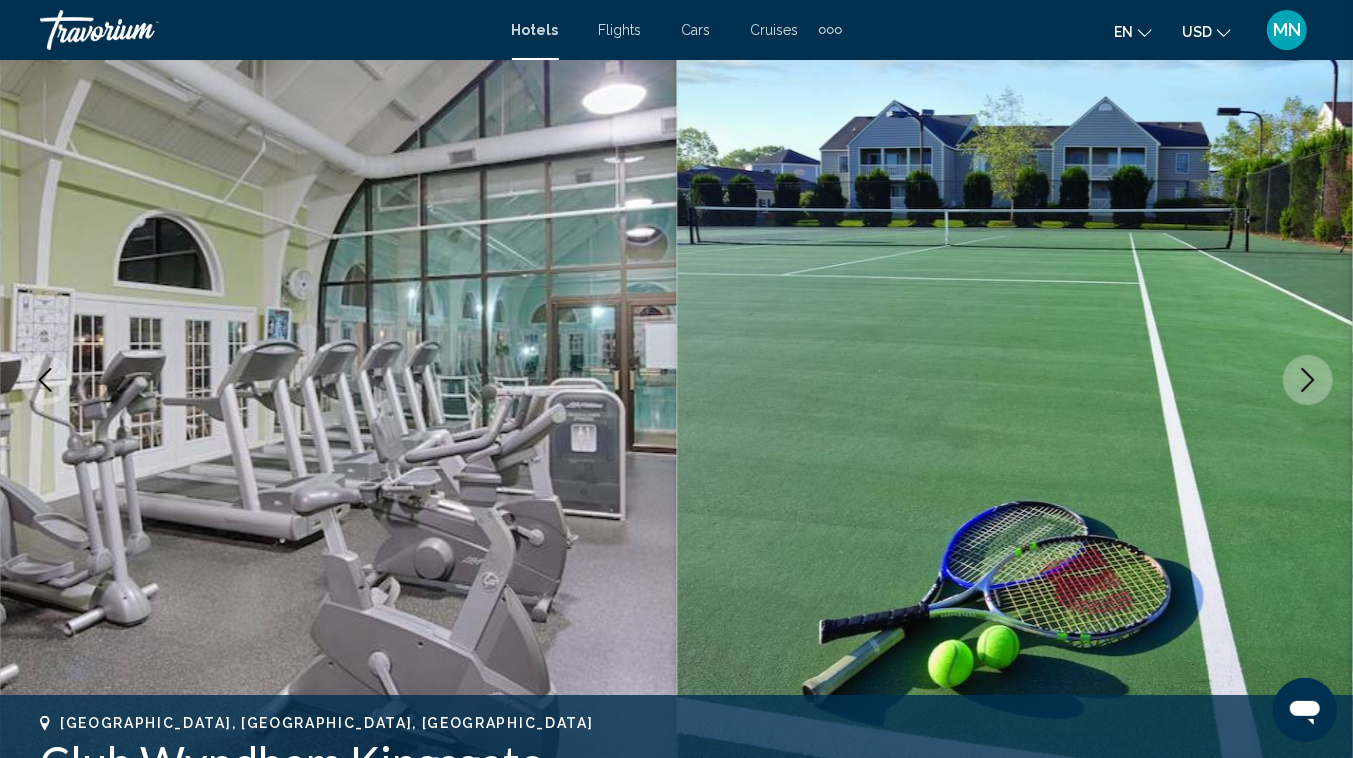 click 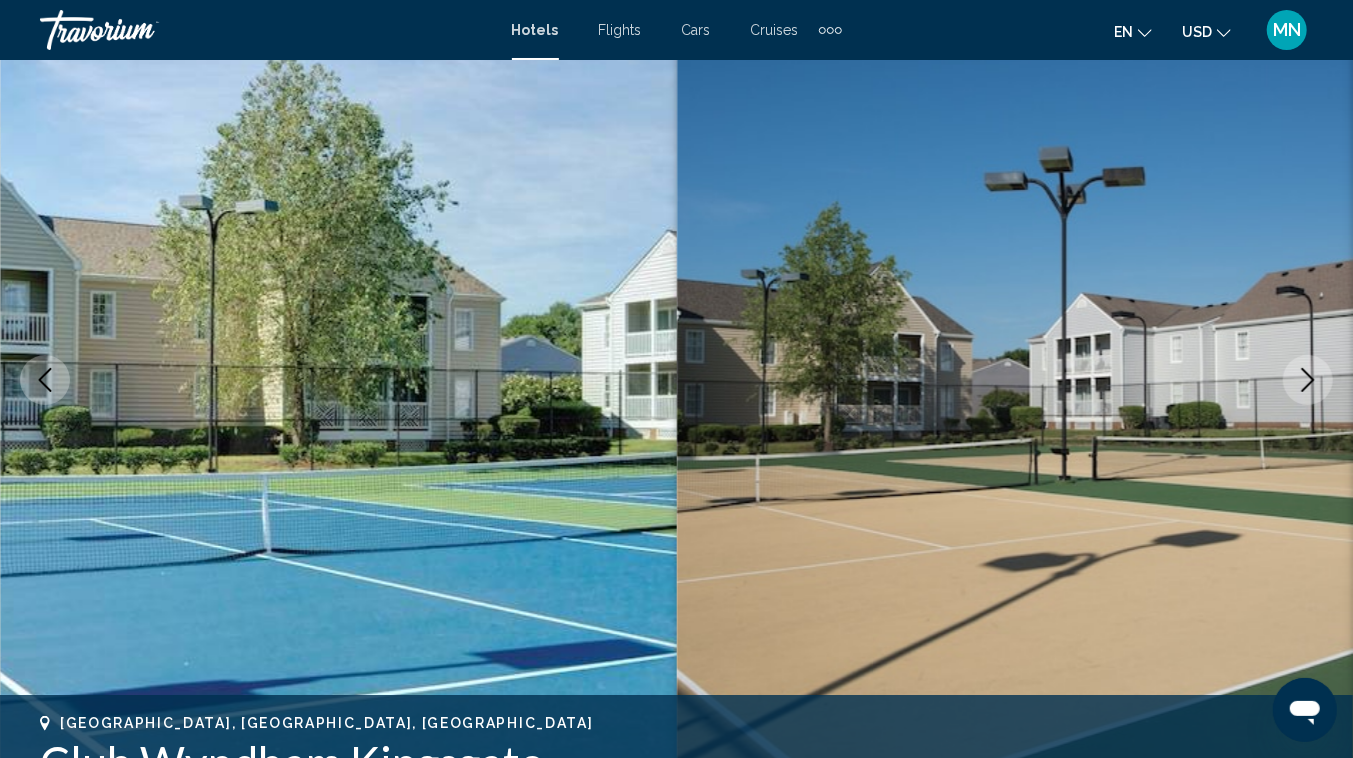 click 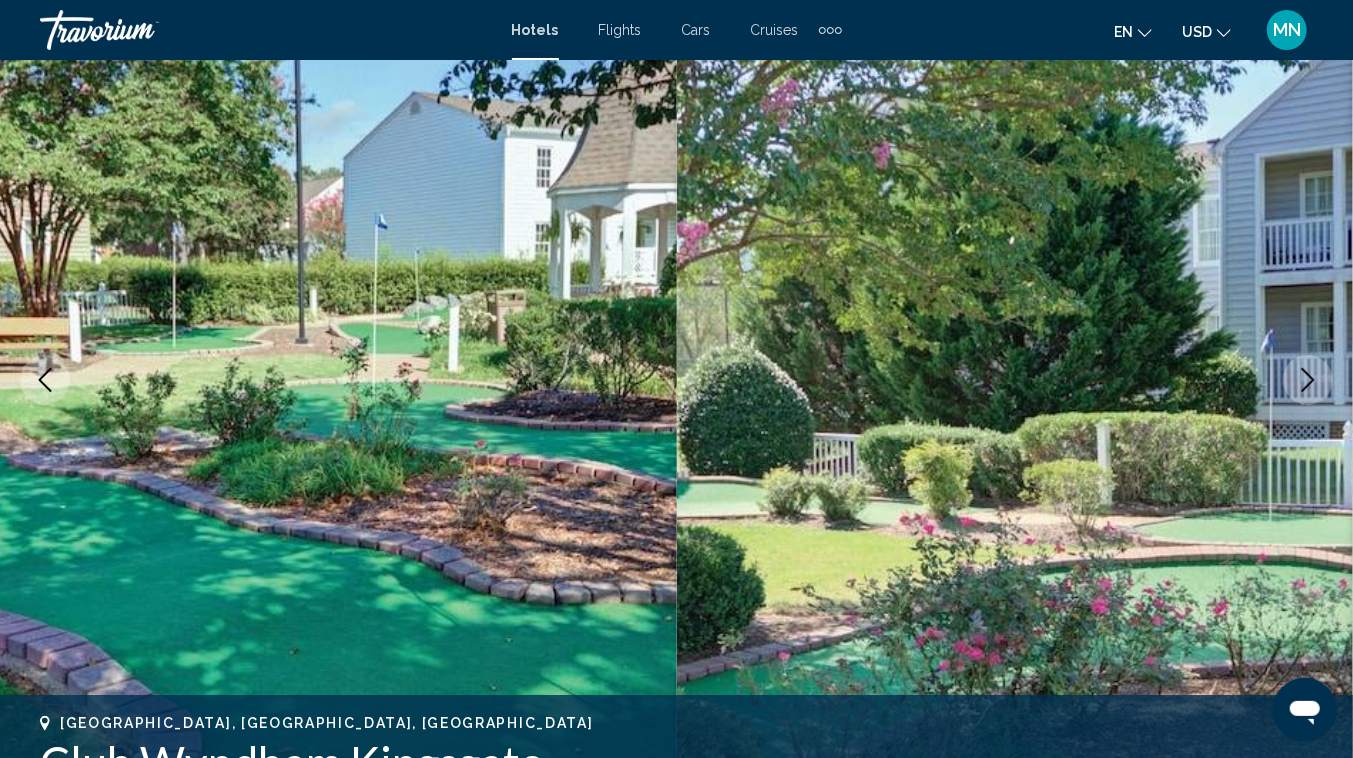 click 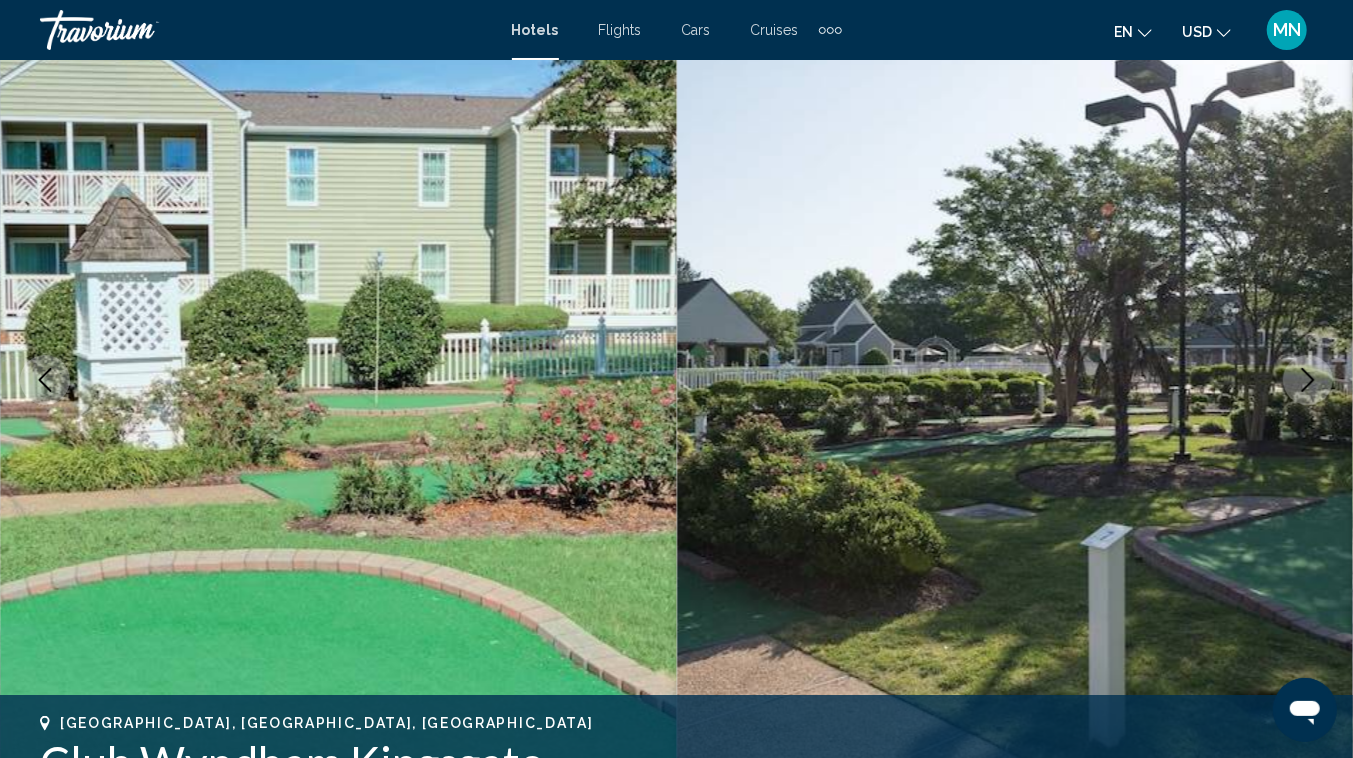 click 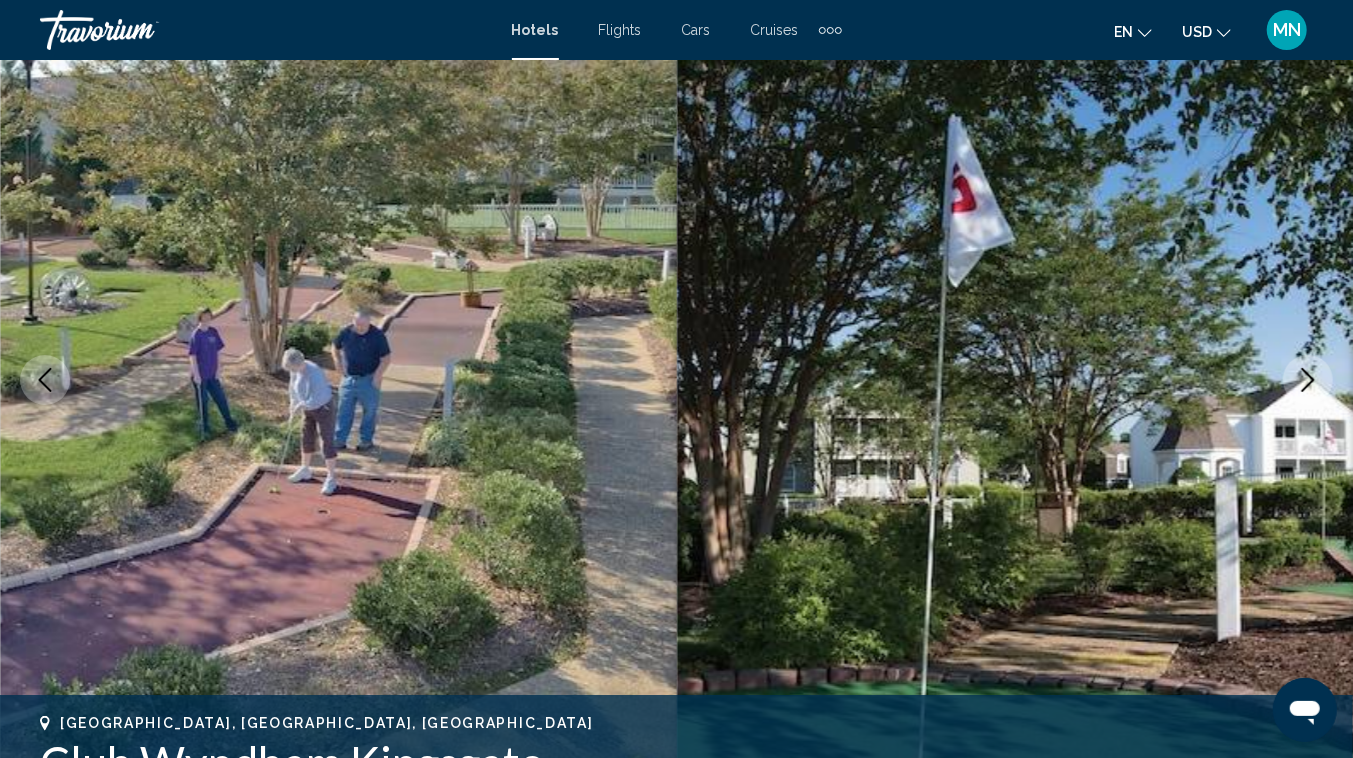 click 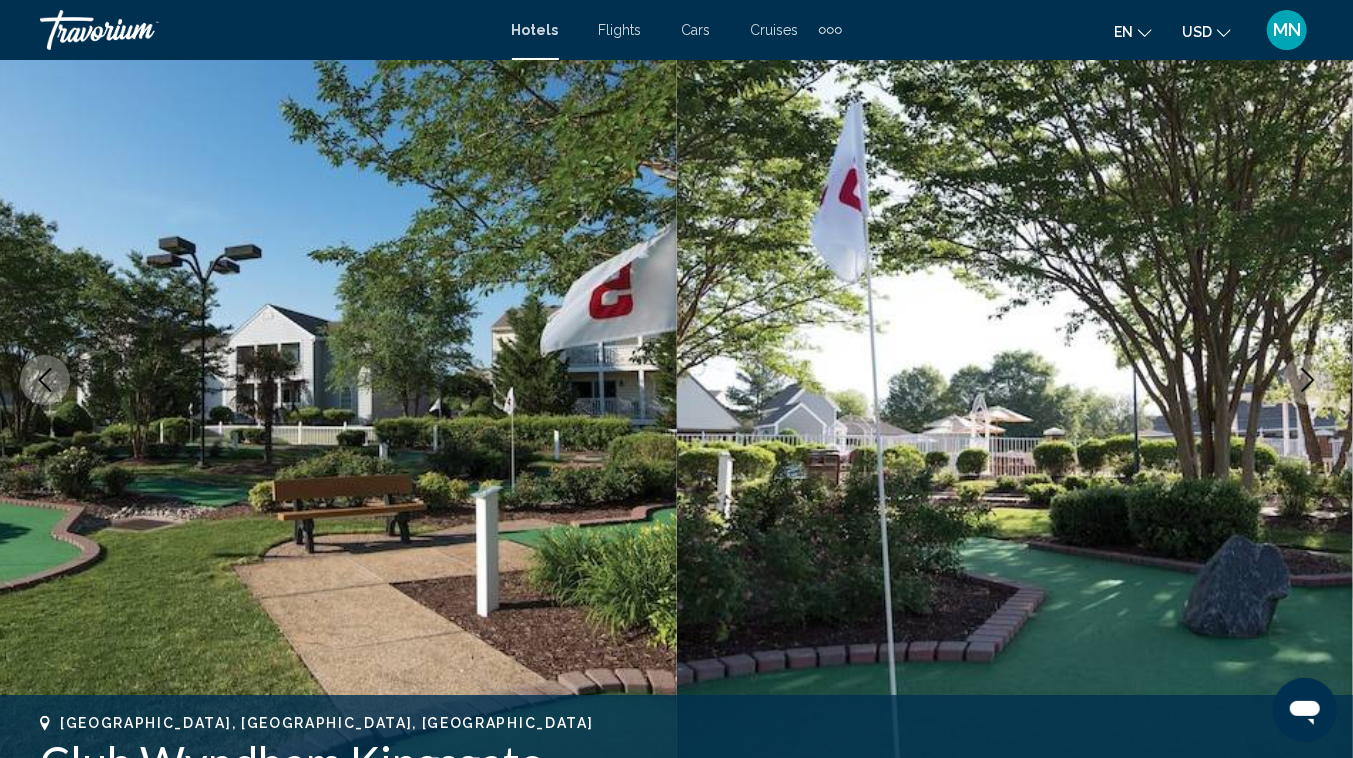 click 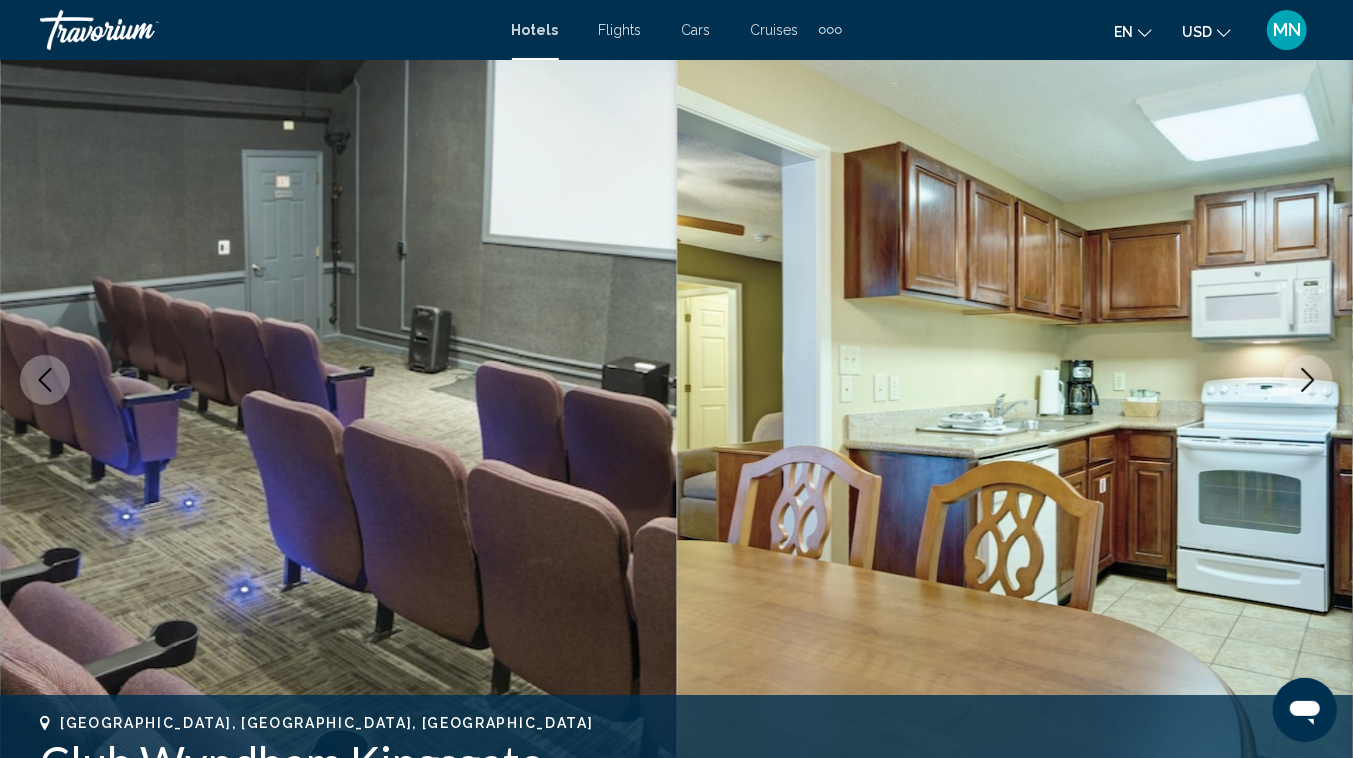 click 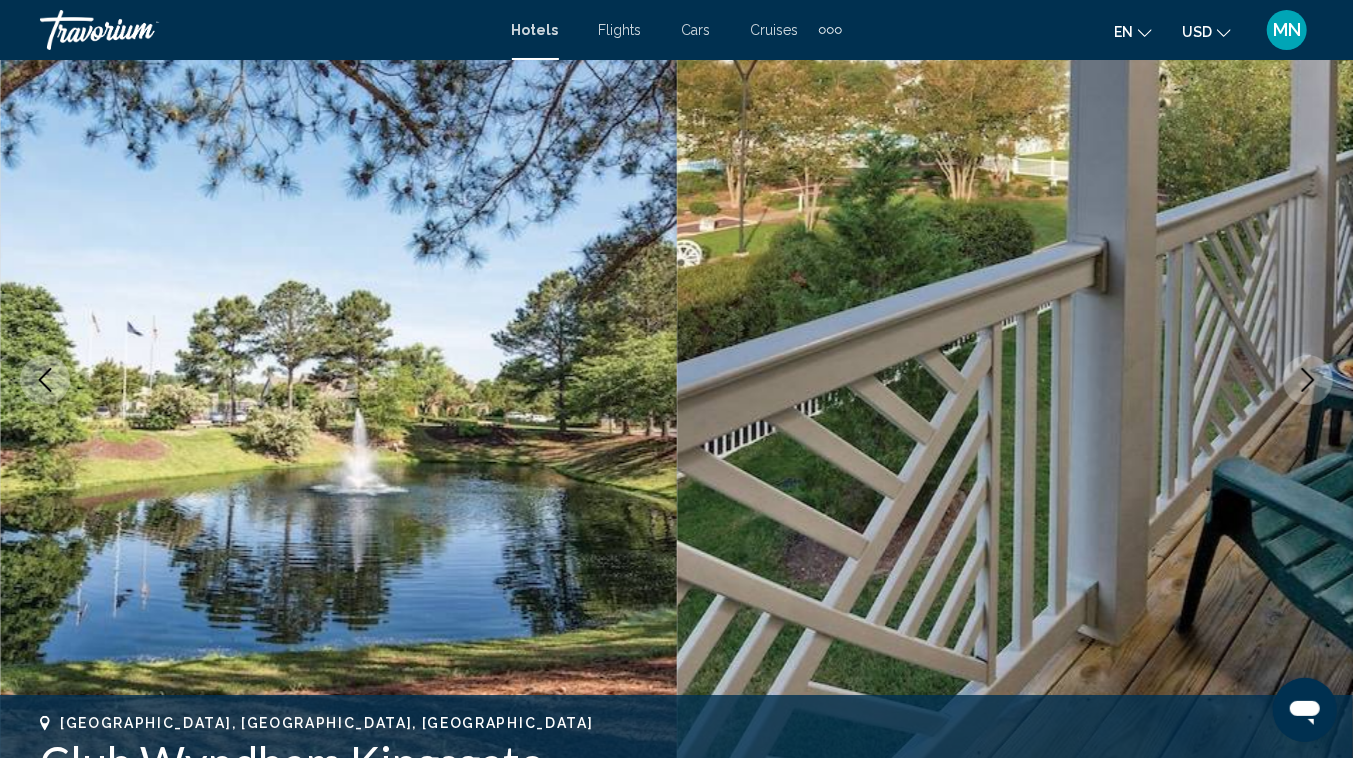 click 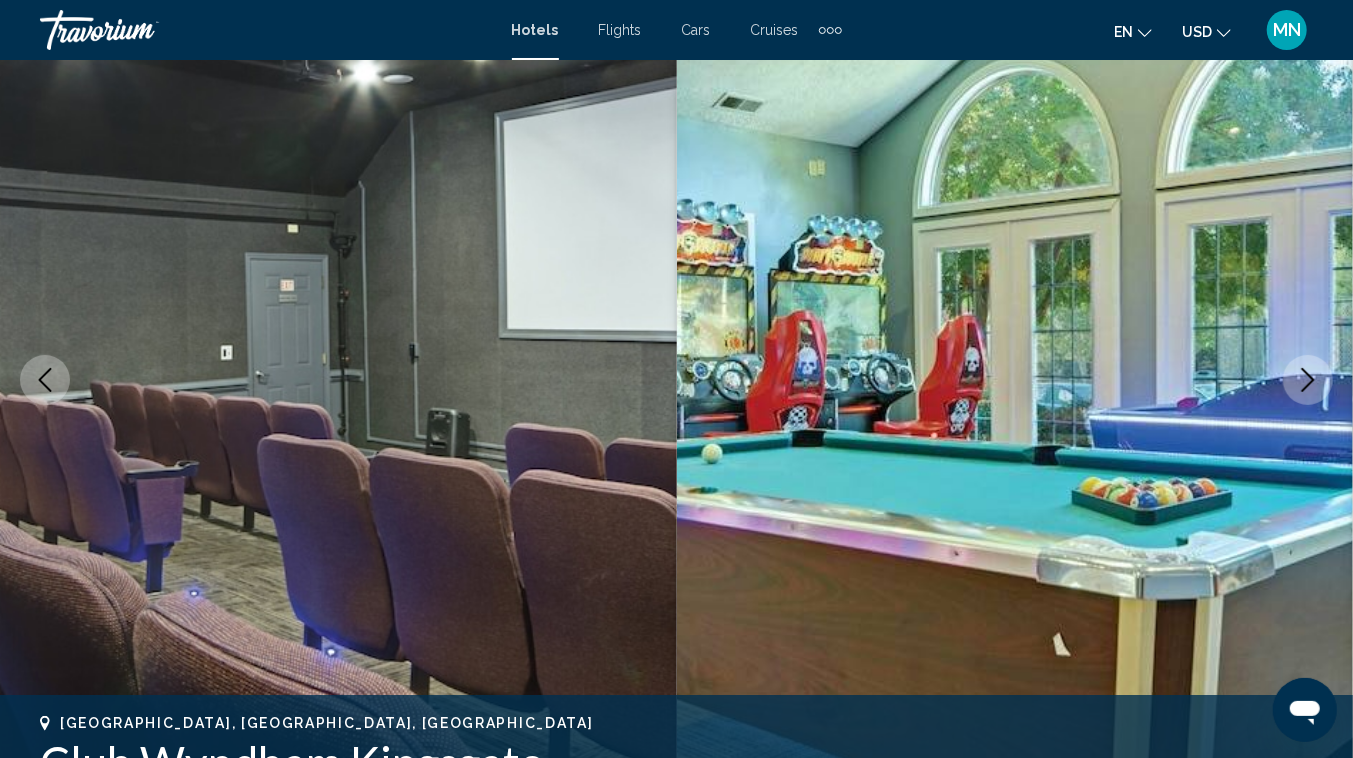 click 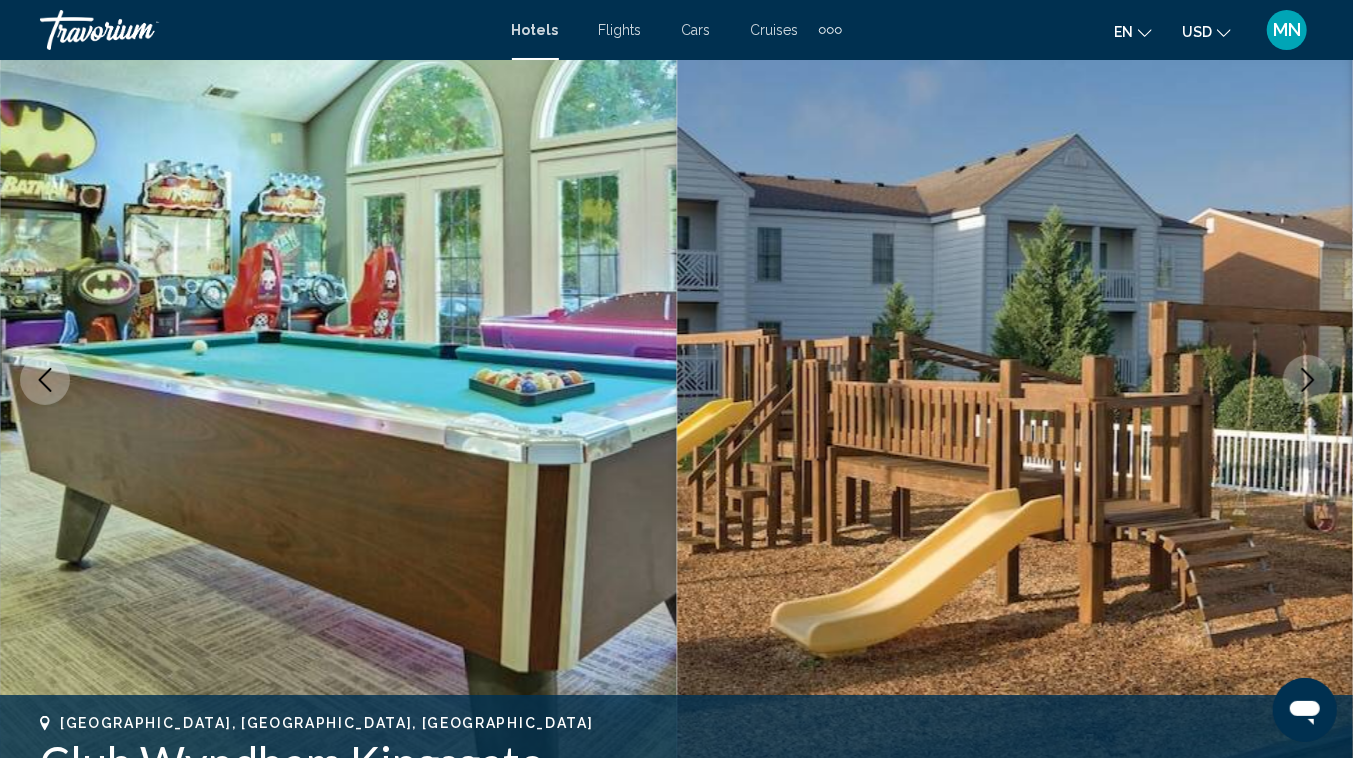 click 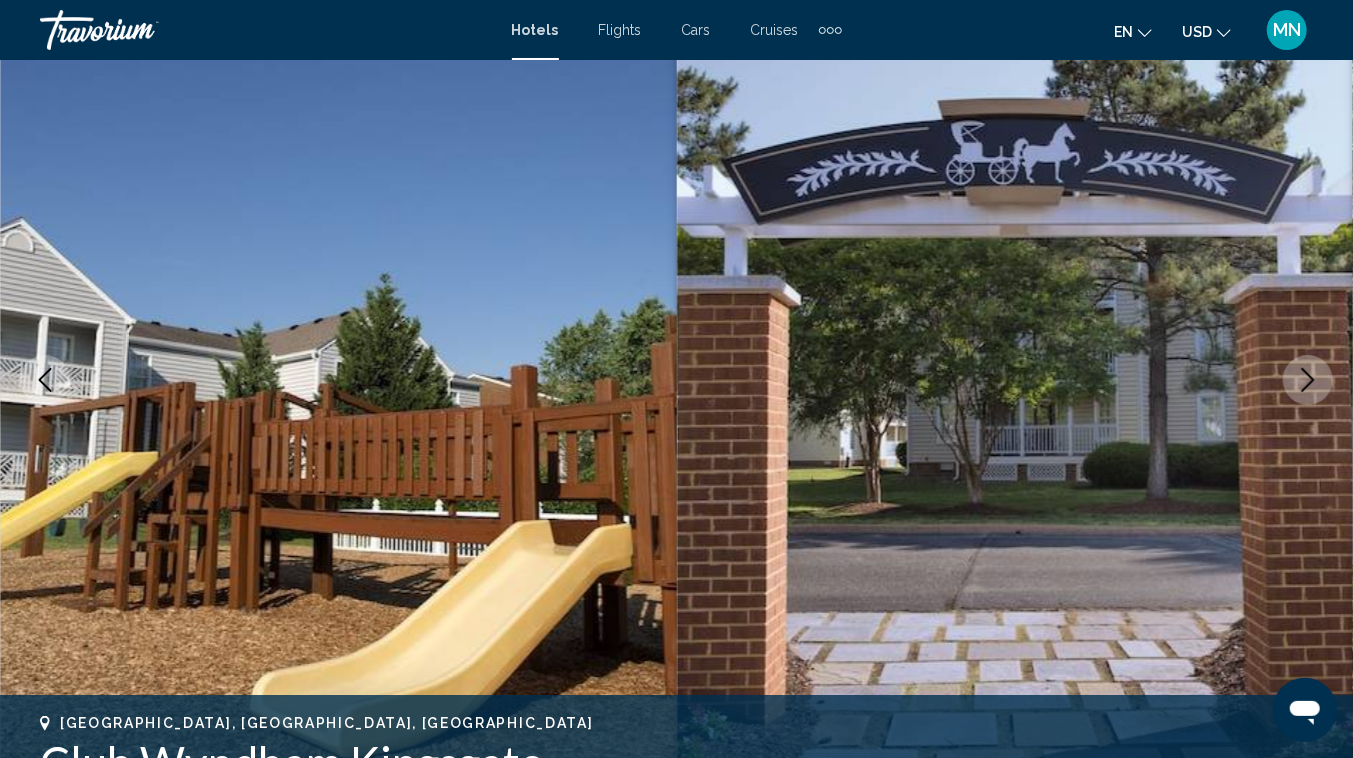 click 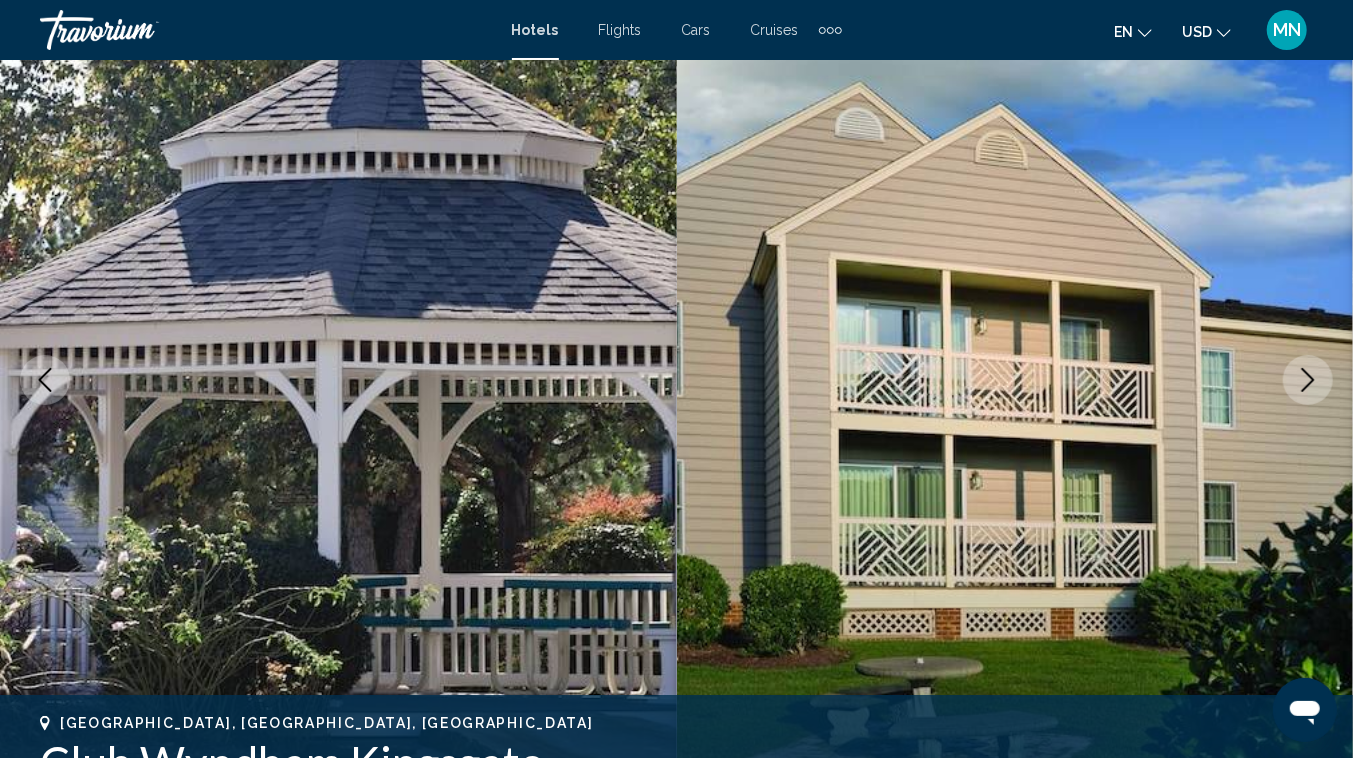 click at bounding box center [338, 380] 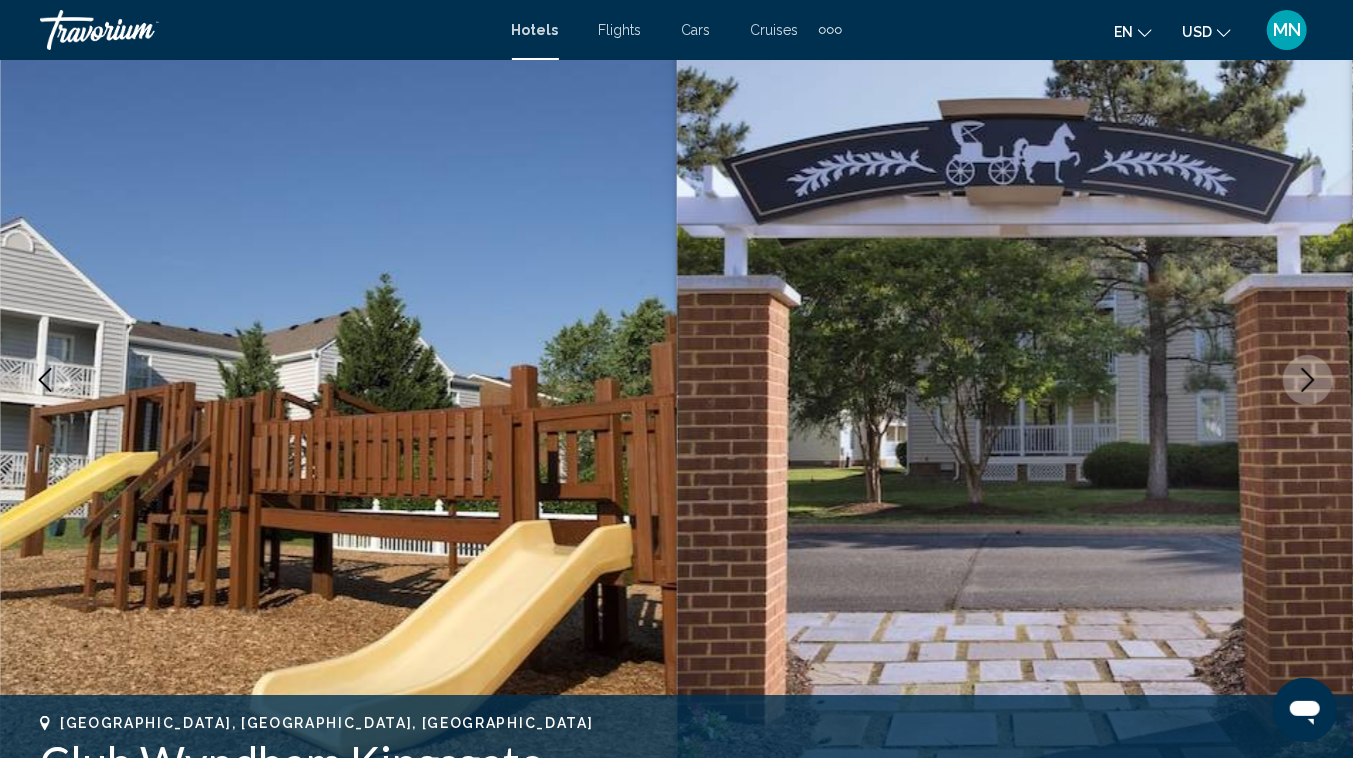 click at bounding box center (1308, 380) 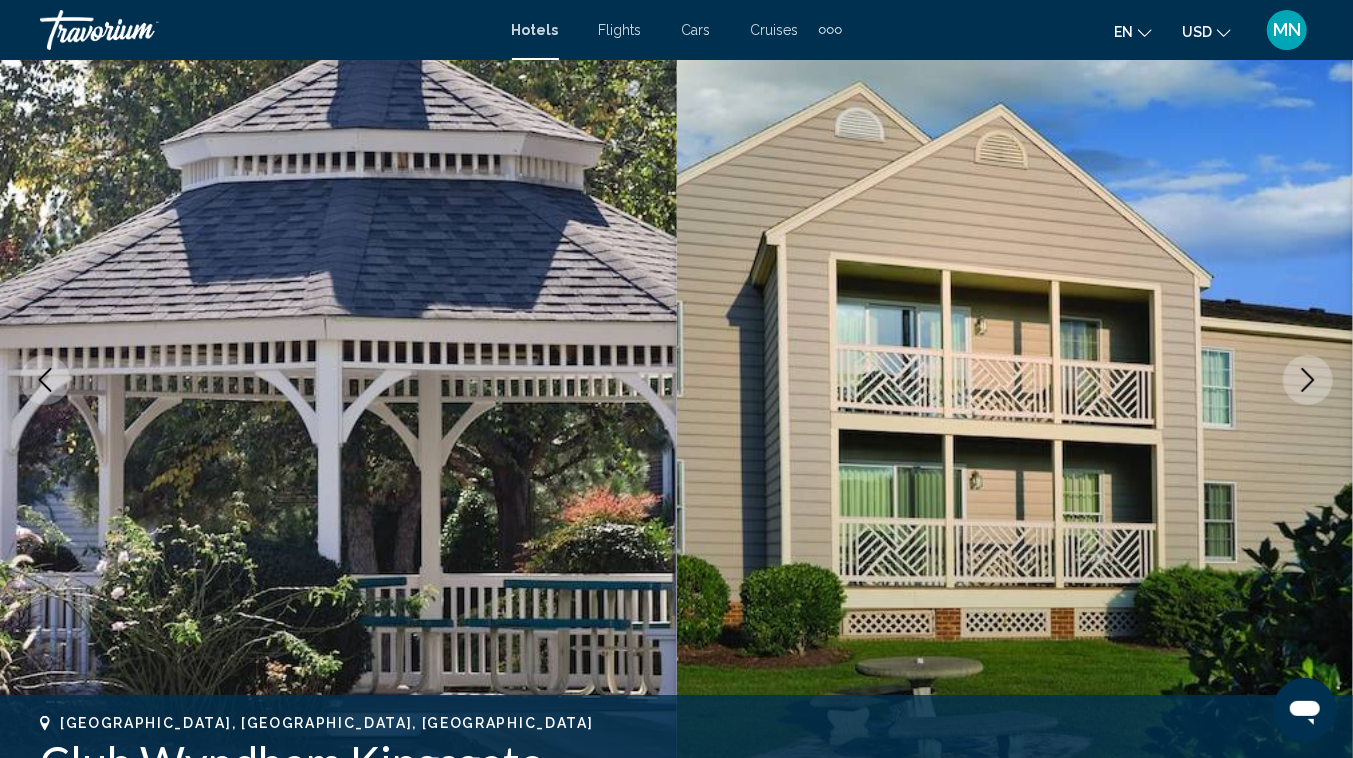 click at bounding box center (1308, 380) 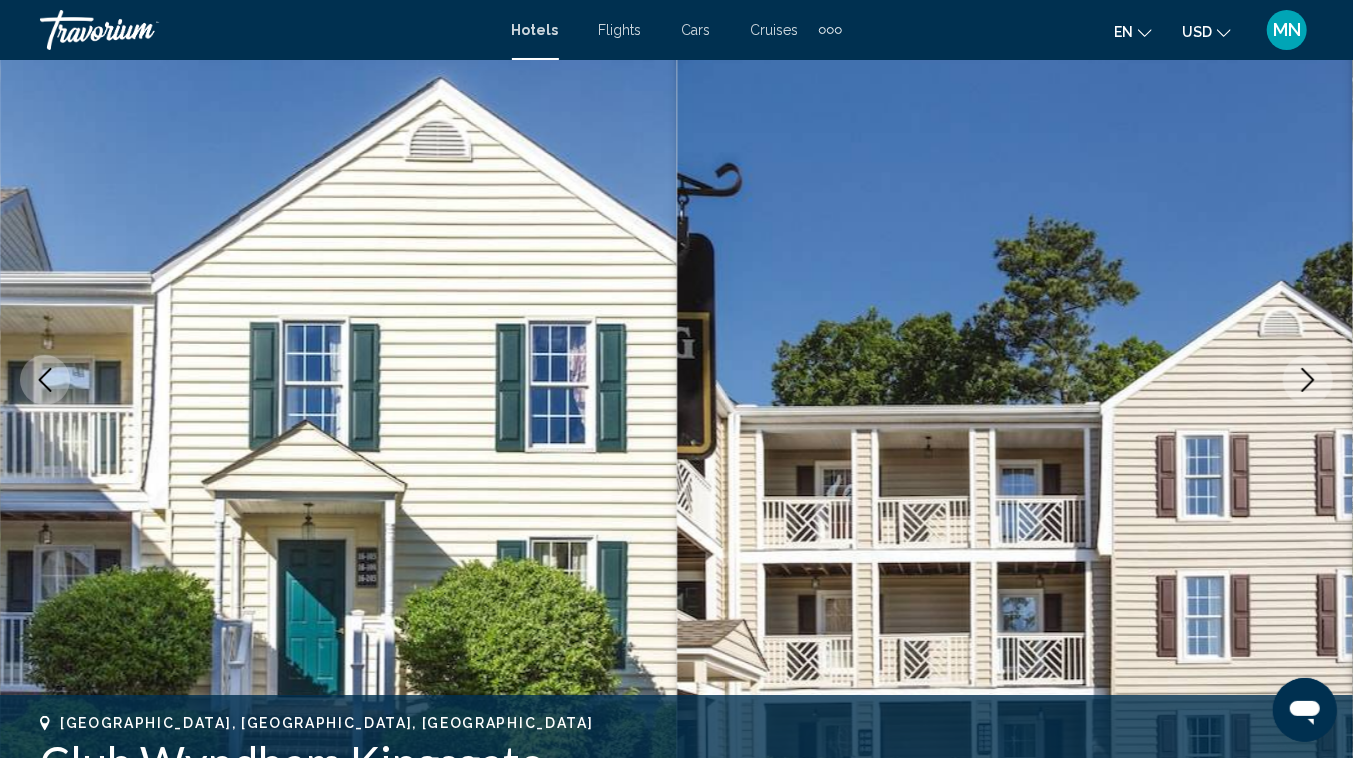 click at bounding box center (1308, 380) 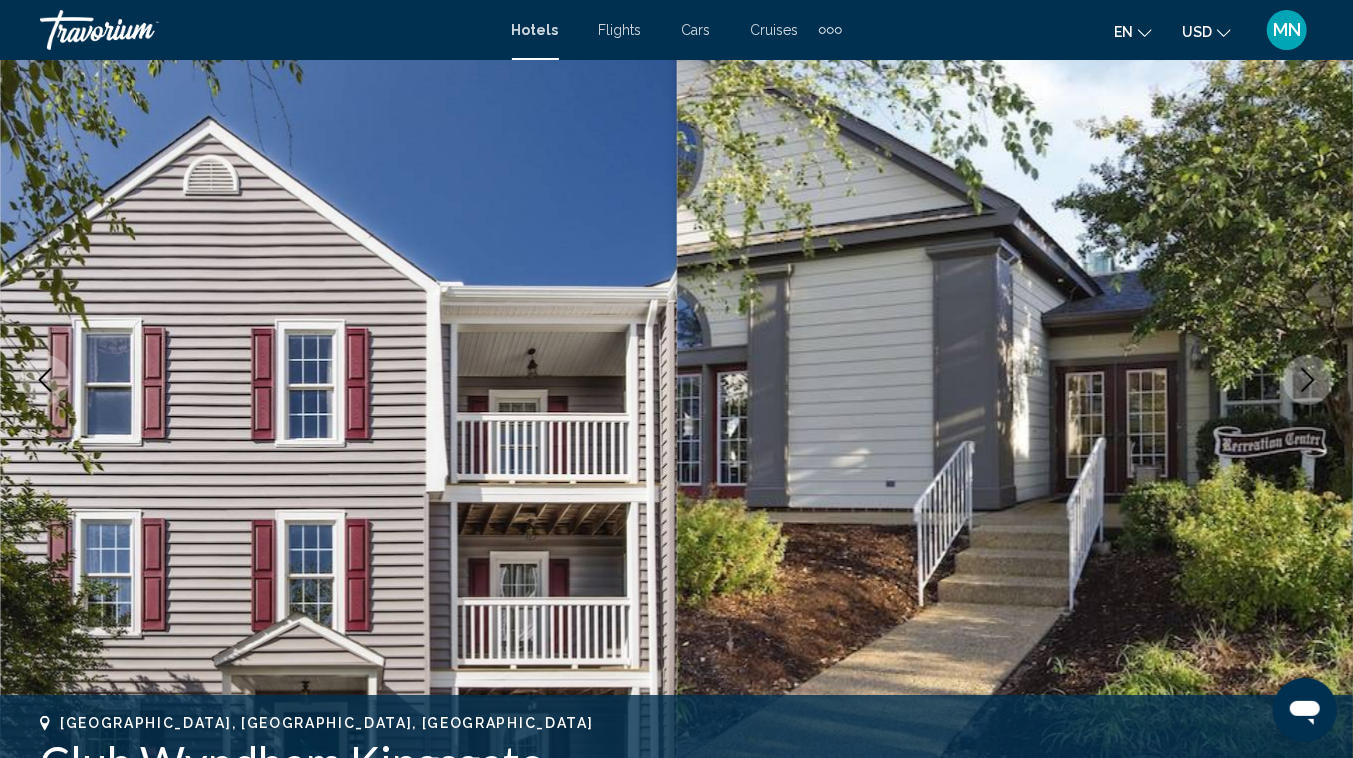 click at bounding box center (1308, 380) 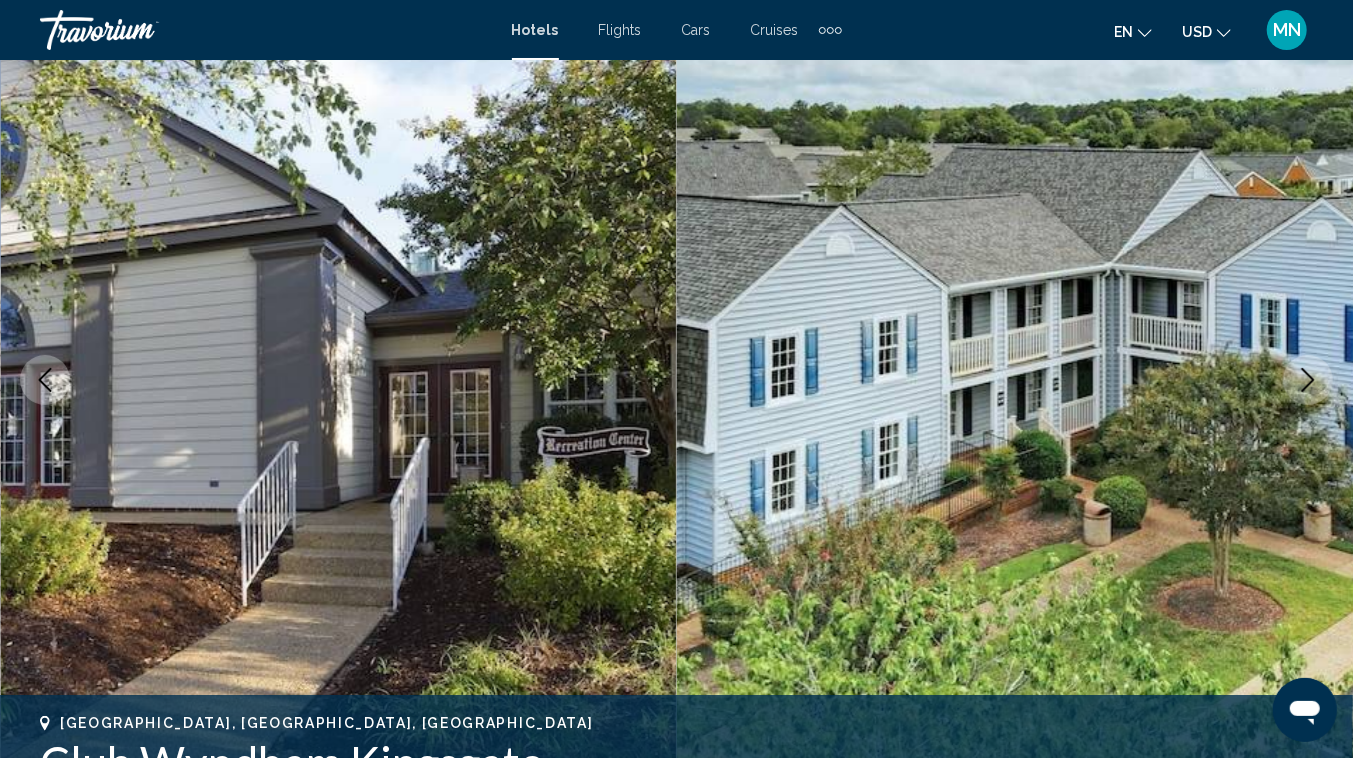 click at bounding box center [1308, 380] 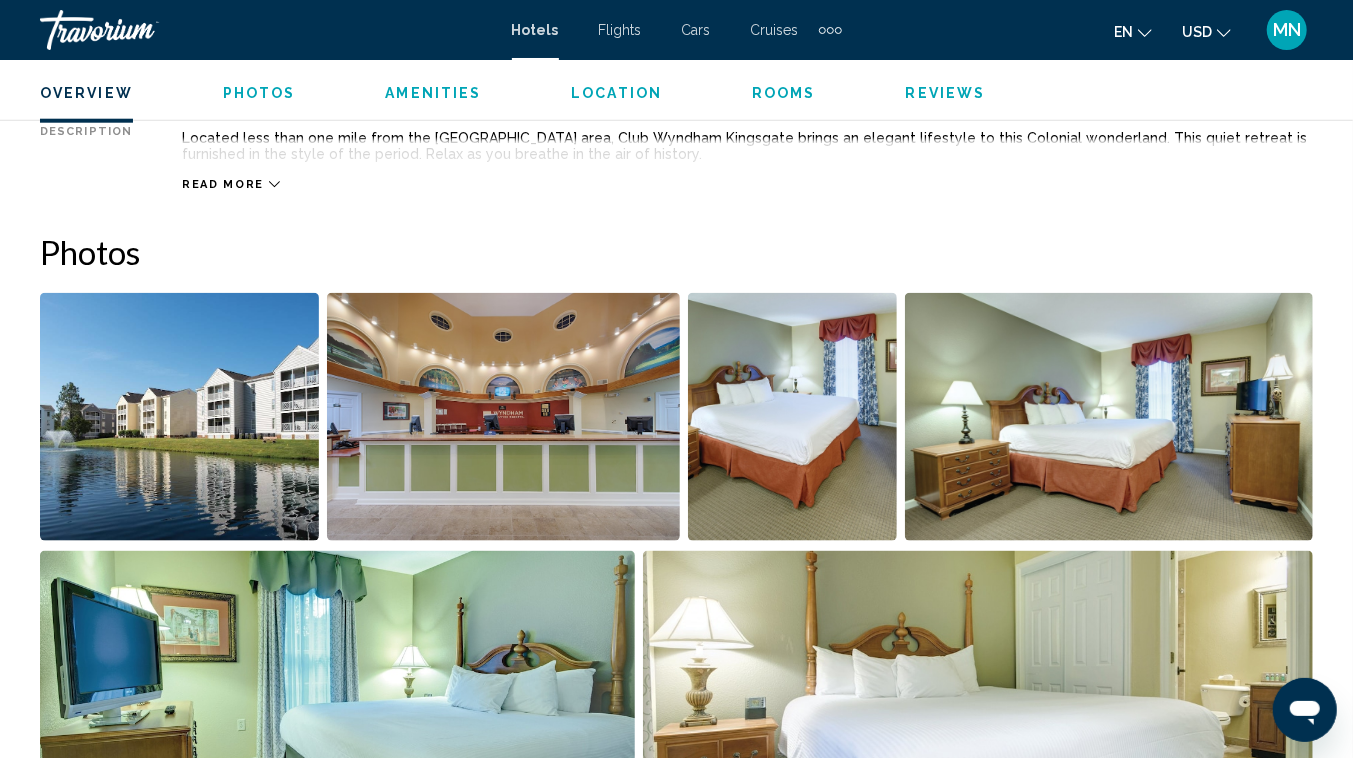 scroll, scrollTop: 1109, scrollLeft: 0, axis: vertical 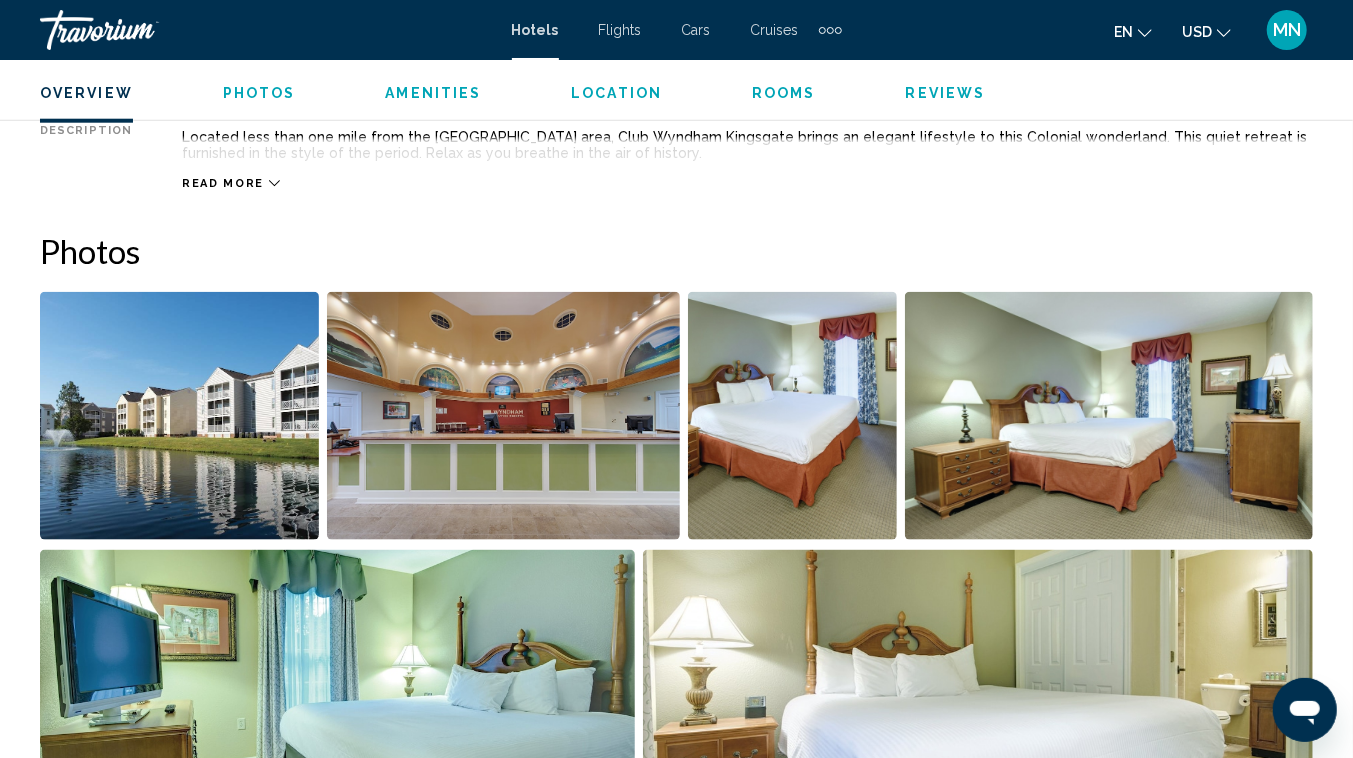 click on "Read more" at bounding box center (747, 163) 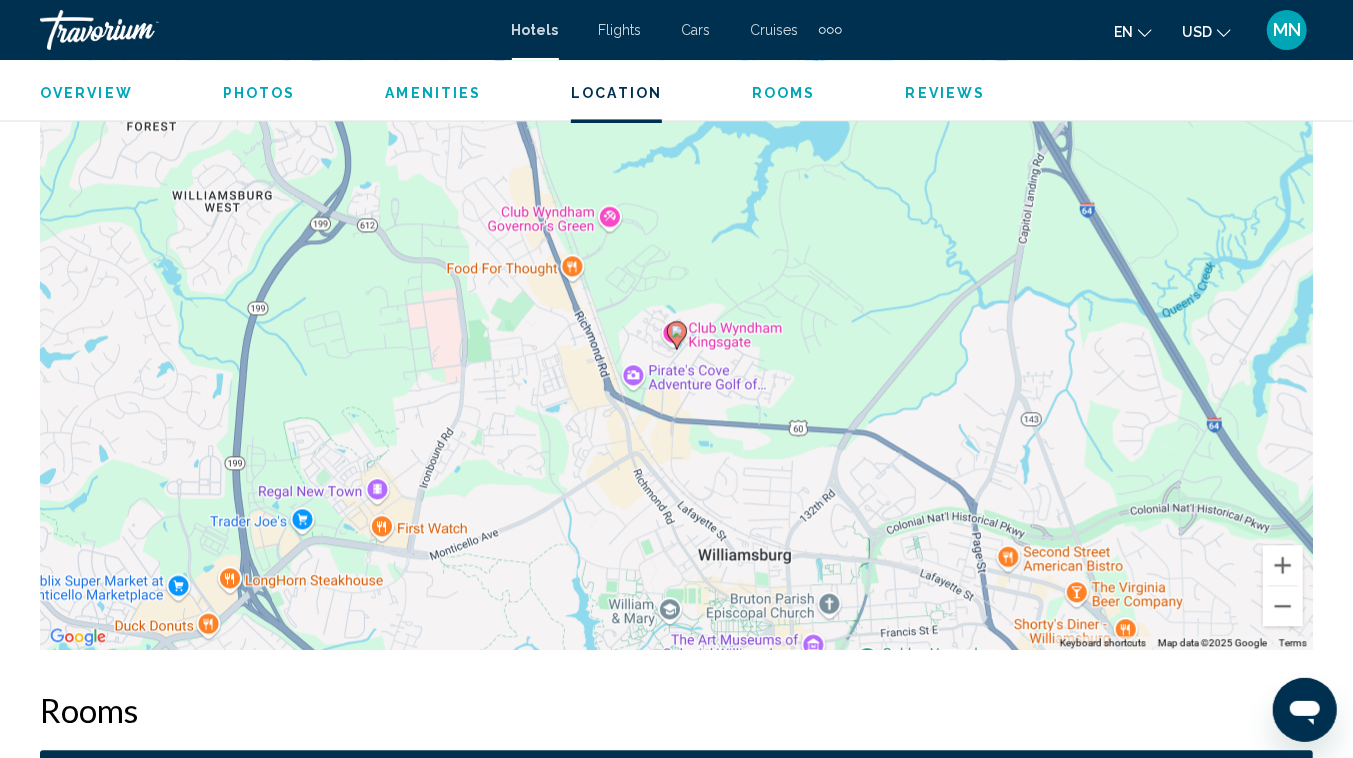 scroll, scrollTop: 2223, scrollLeft: 0, axis: vertical 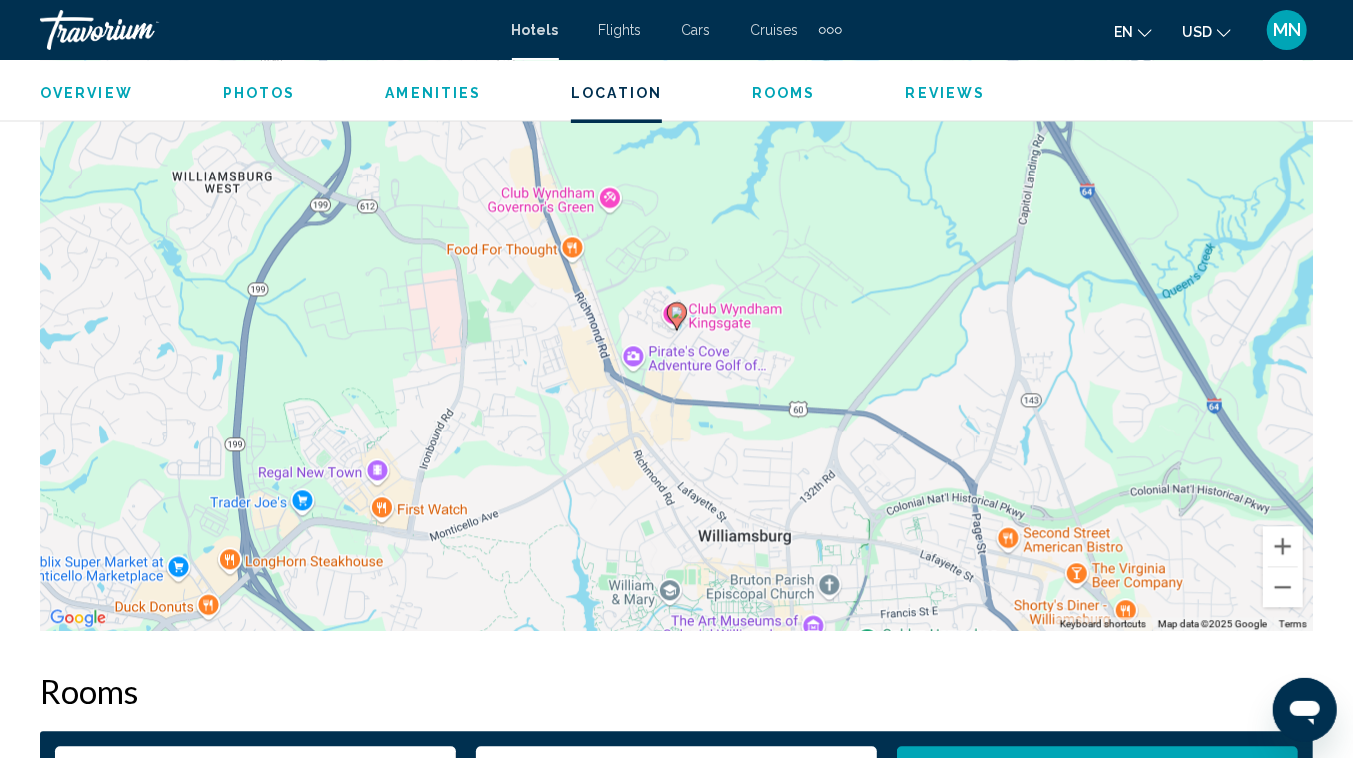 click on "To navigate, press the arrow keys. To activate drag with keyboard, press Alt + Enter. Once in keyboard drag state, use the arrow keys to move the marker. To complete the drag, press the Enter key. To cancel, press Escape." at bounding box center [676, 331] 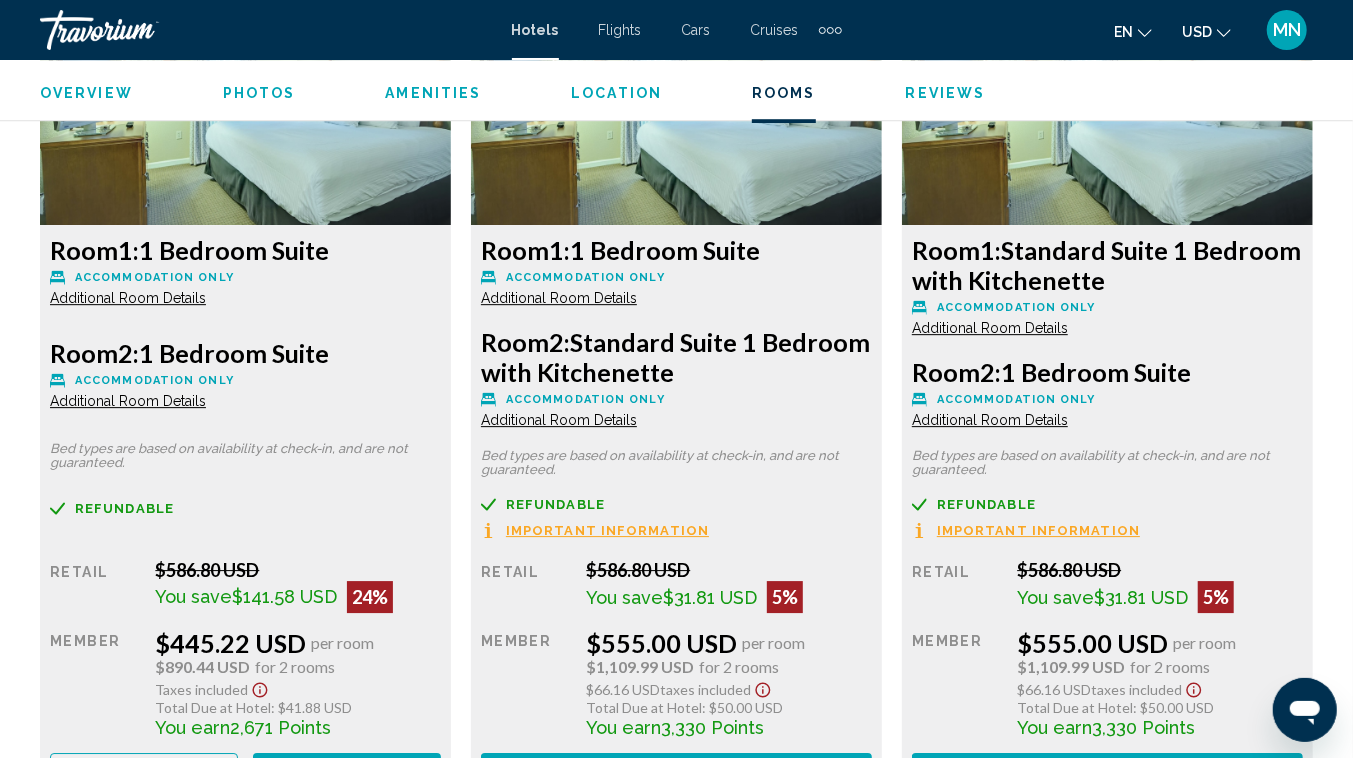 scroll, scrollTop: 3101, scrollLeft: 0, axis: vertical 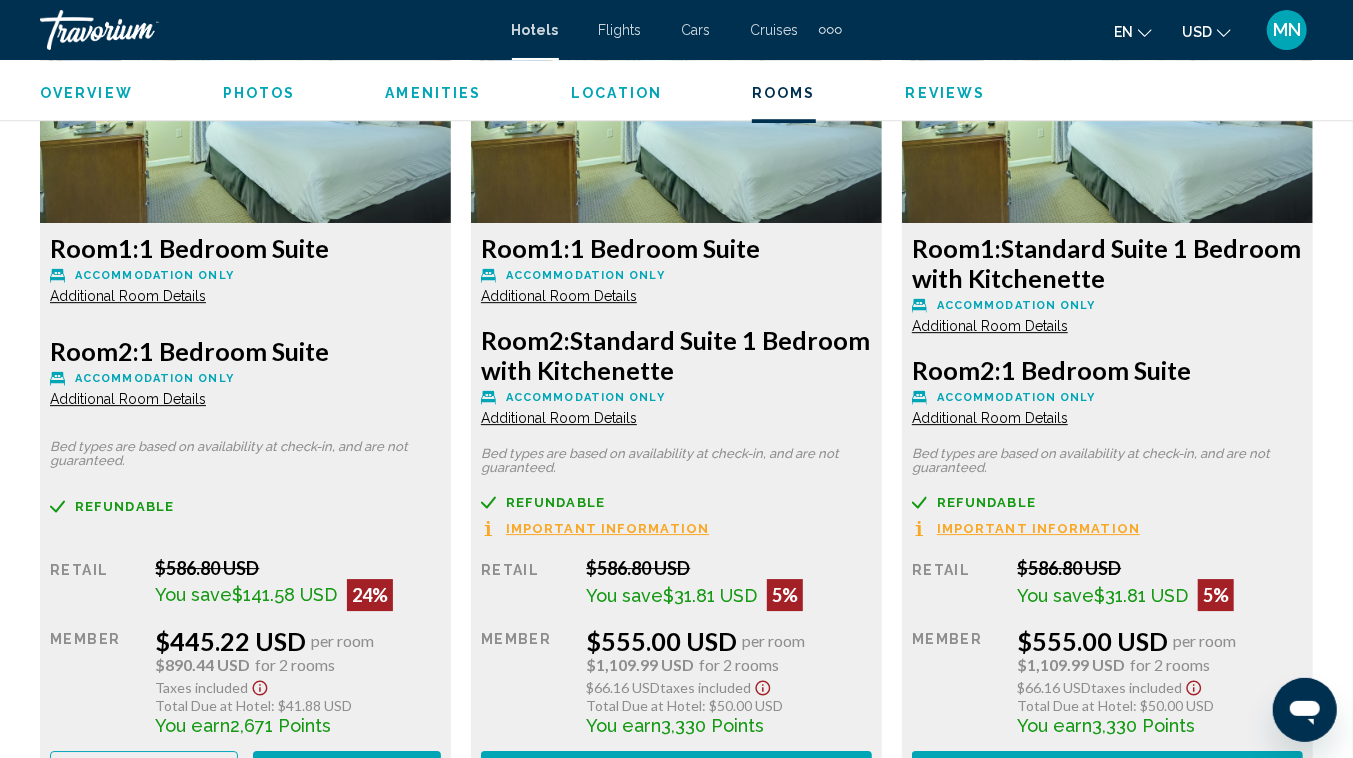 click on "Additional Room Details" at bounding box center [128, 296] 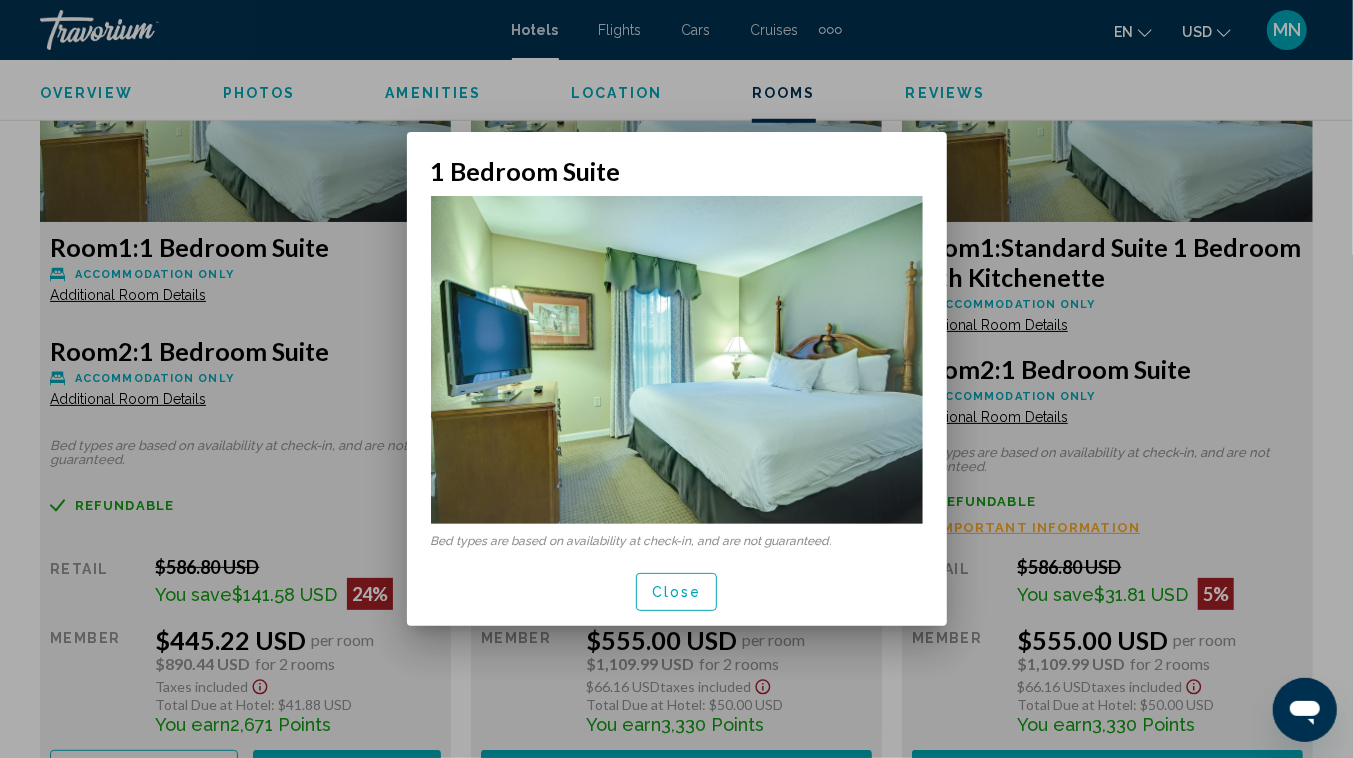click on "Close" at bounding box center [677, 593] 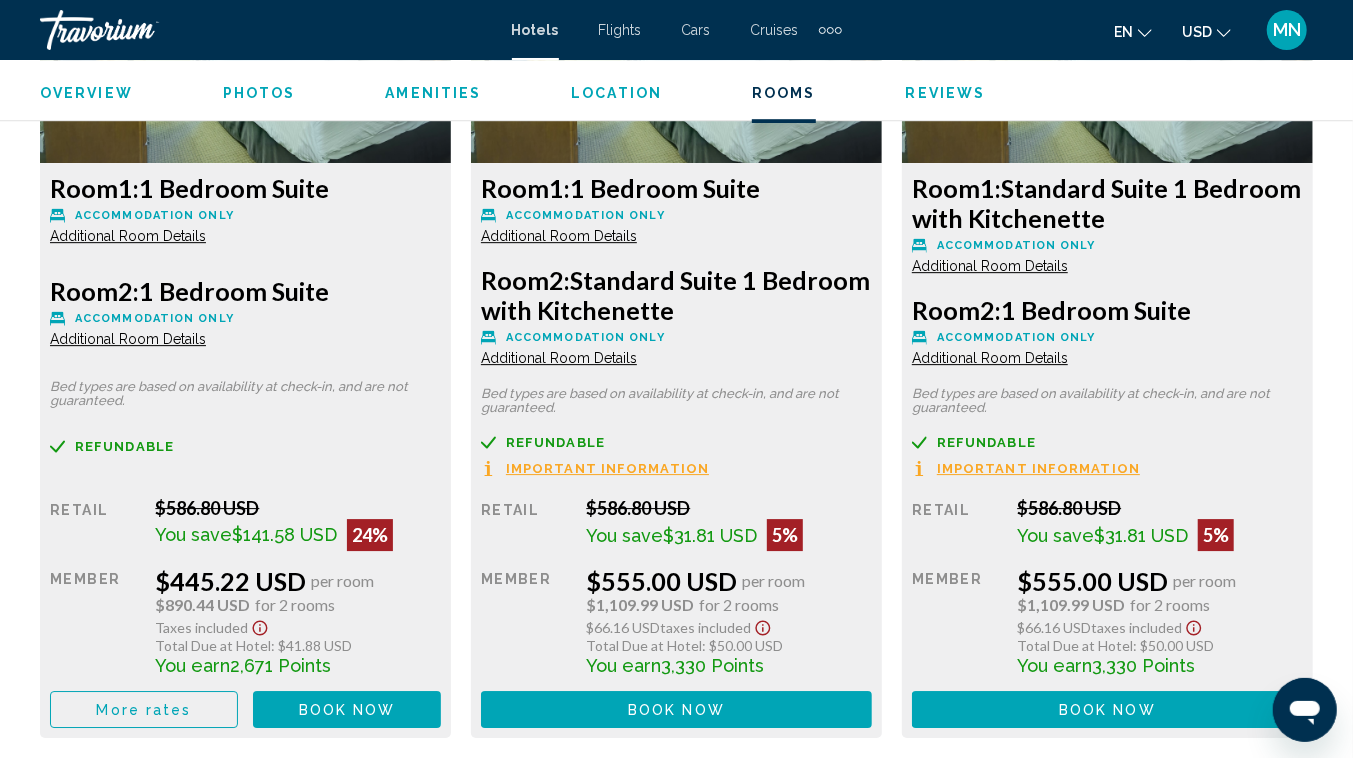 scroll, scrollTop: 3163, scrollLeft: 0, axis: vertical 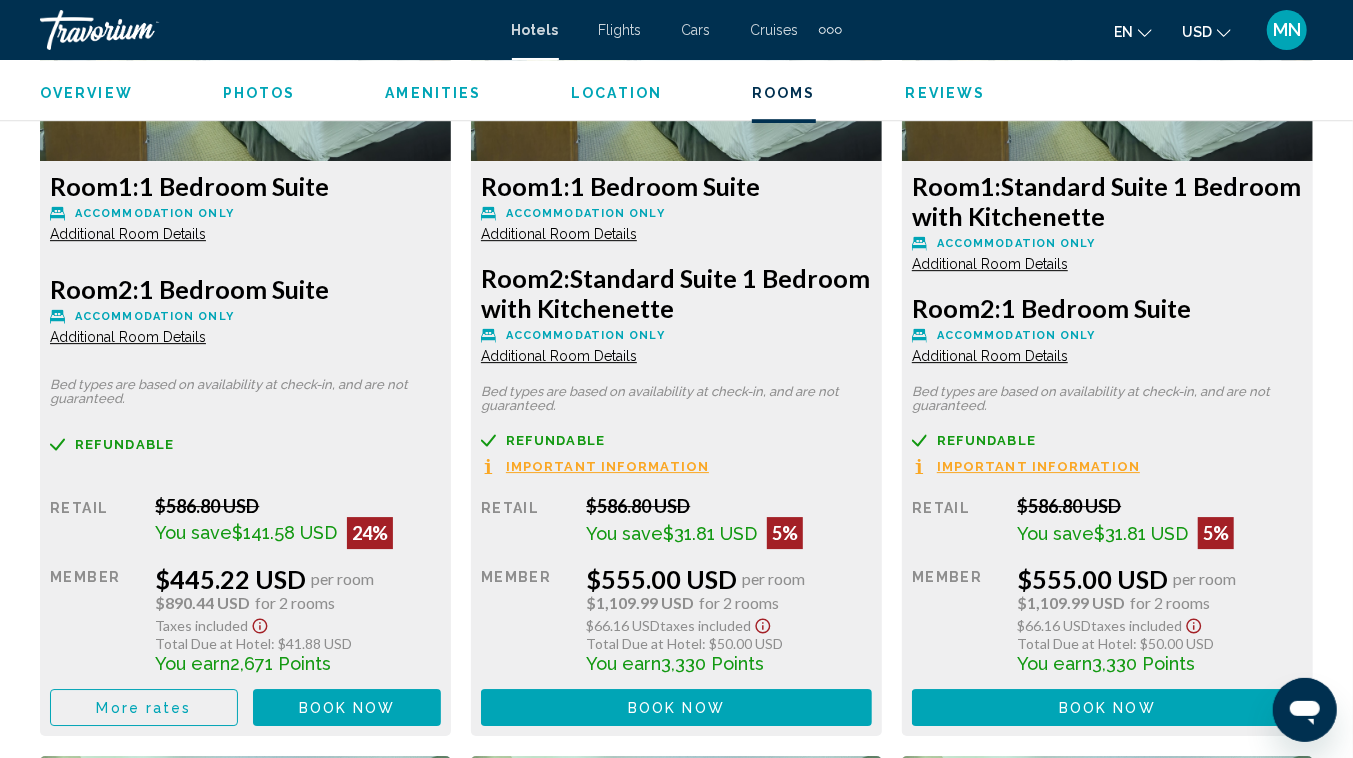 click on "Additional Room Details" at bounding box center [128, 234] 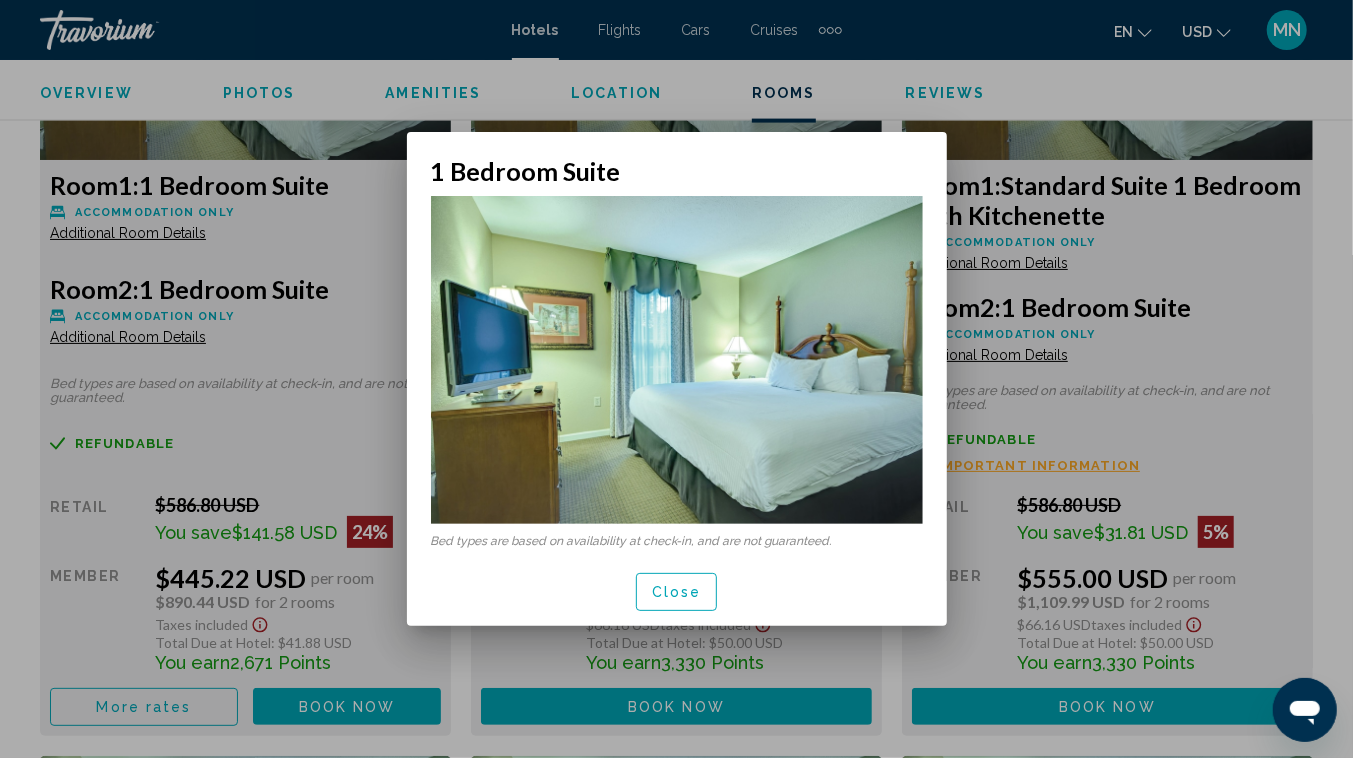 scroll, scrollTop: 0, scrollLeft: 0, axis: both 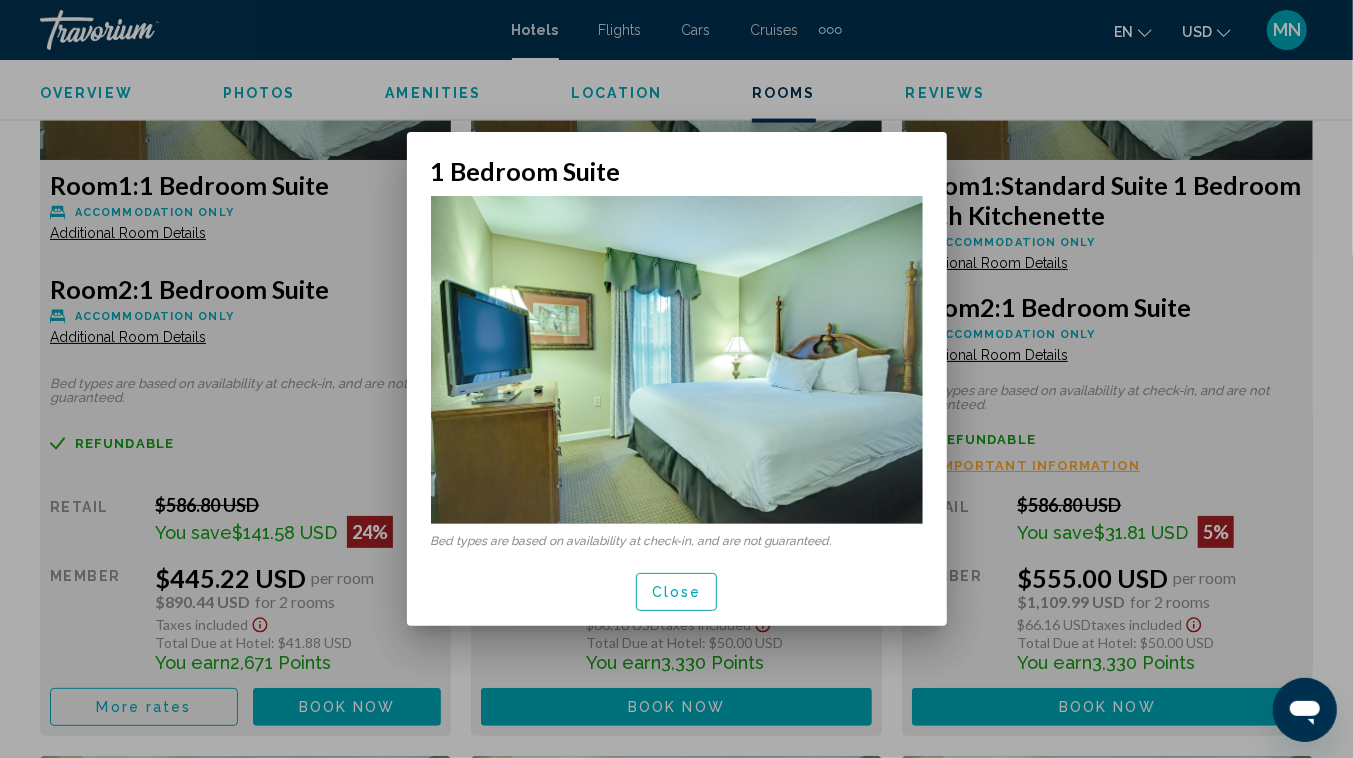 click on "Close" at bounding box center (677, 593) 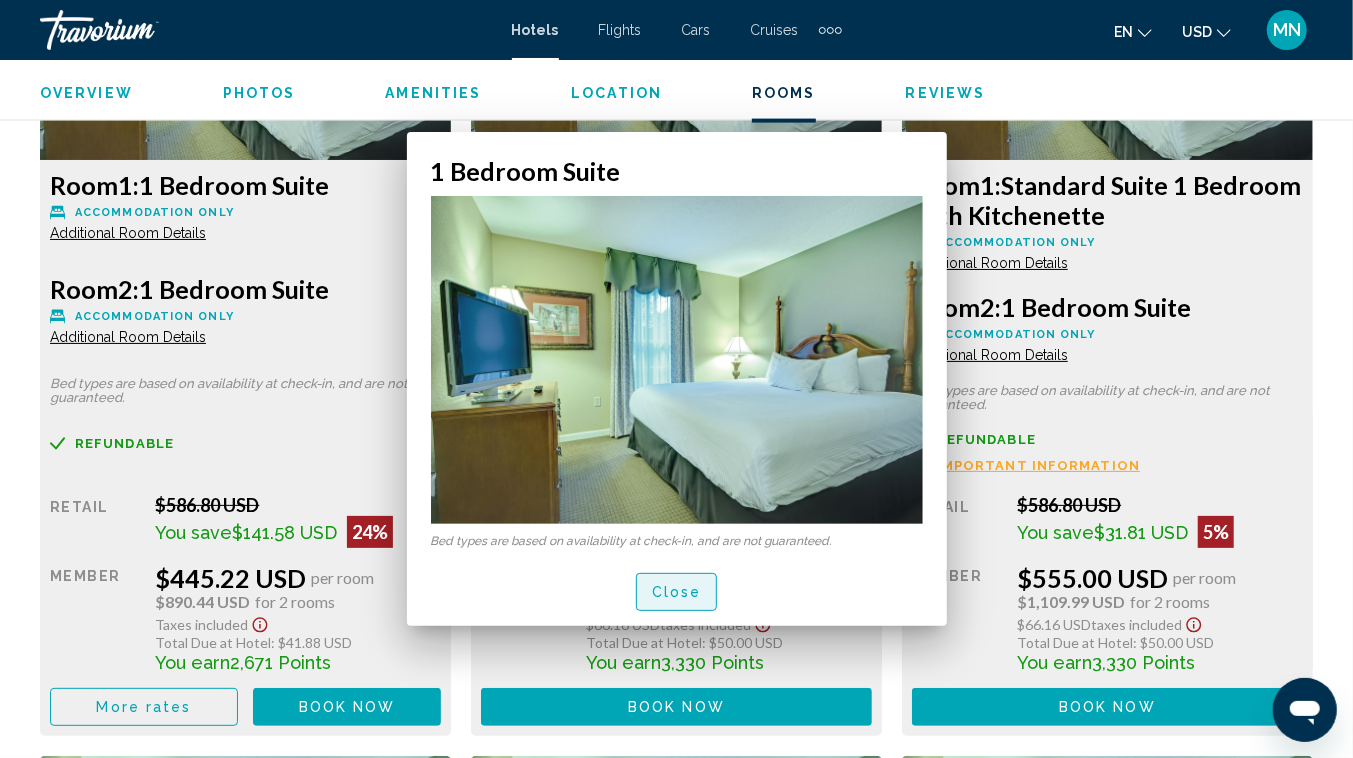 scroll, scrollTop: 3163, scrollLeft: 0, axis: vertical 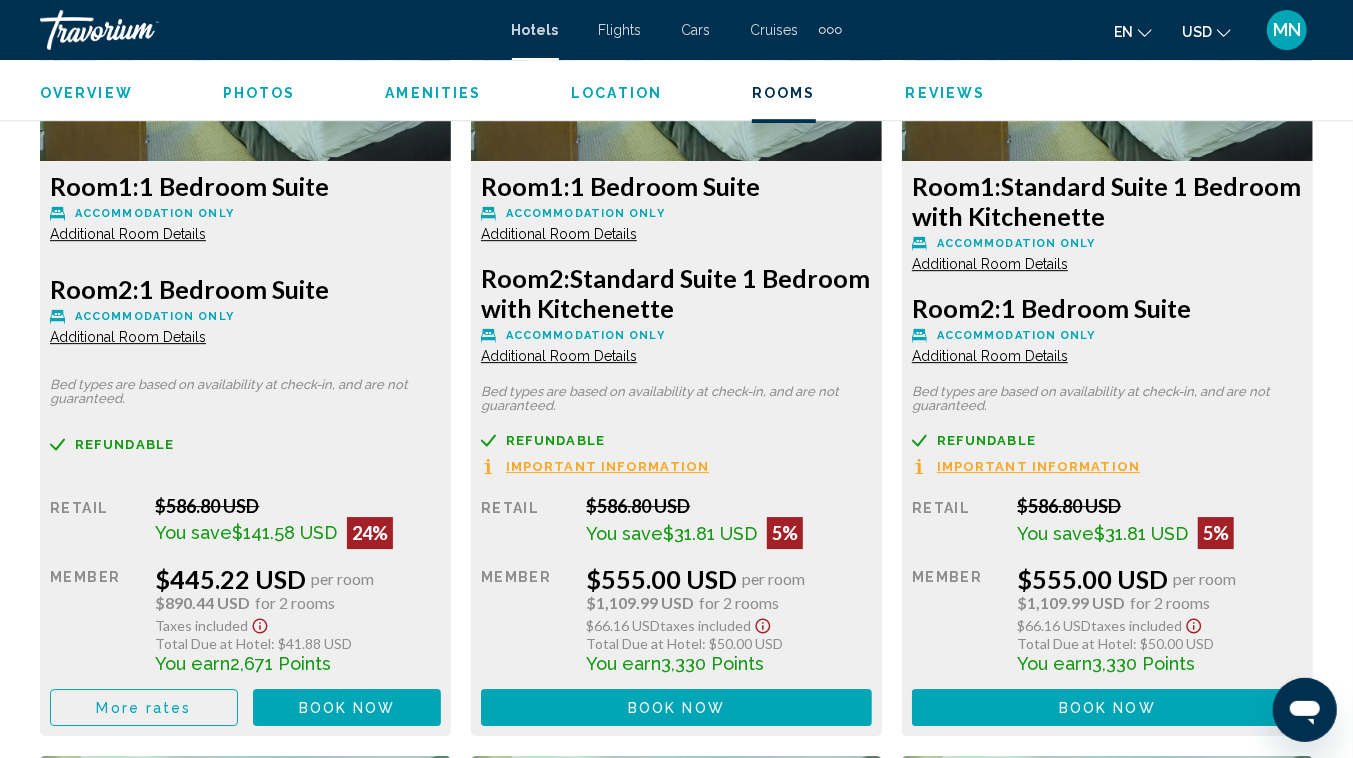 click on "Additional Room Details" at bounding box center [128, 337] 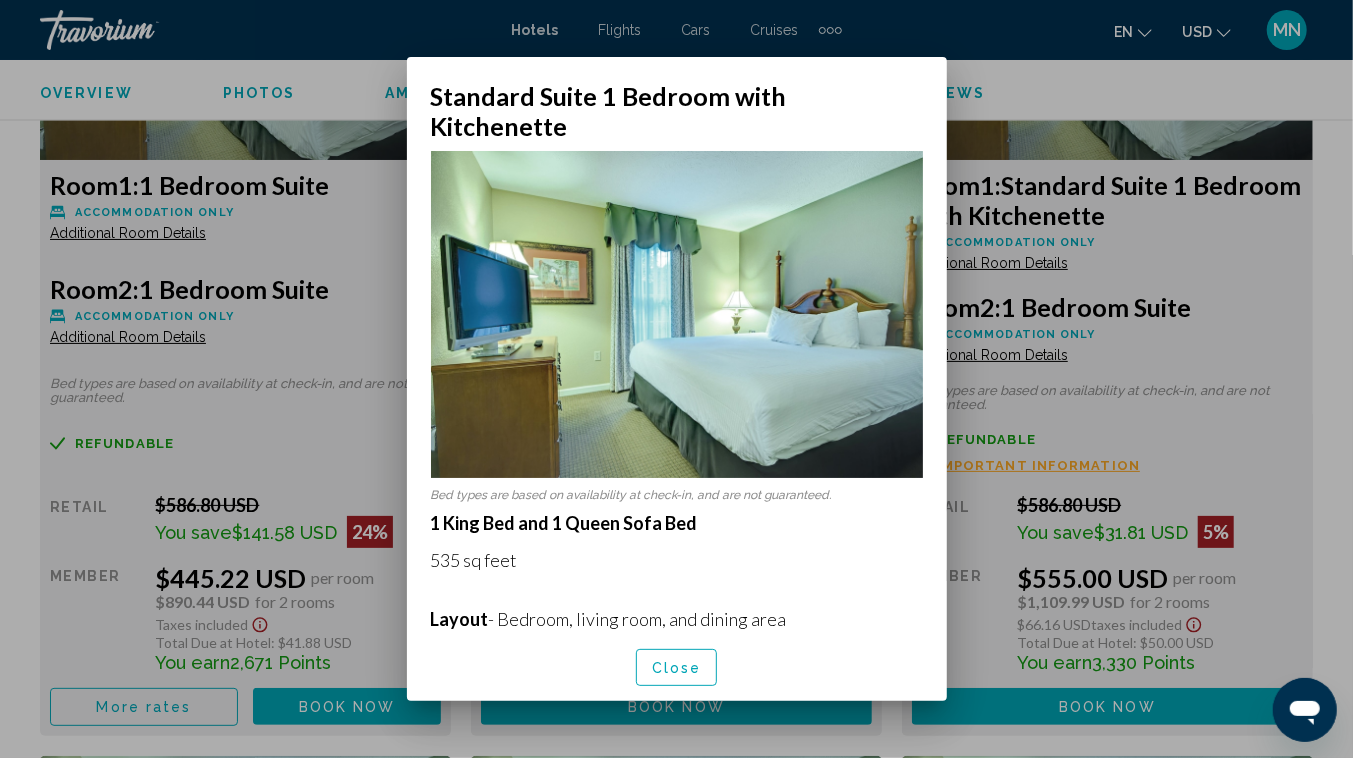 scroll, scrollTop: 0, scrollLeft: 0, axis: both 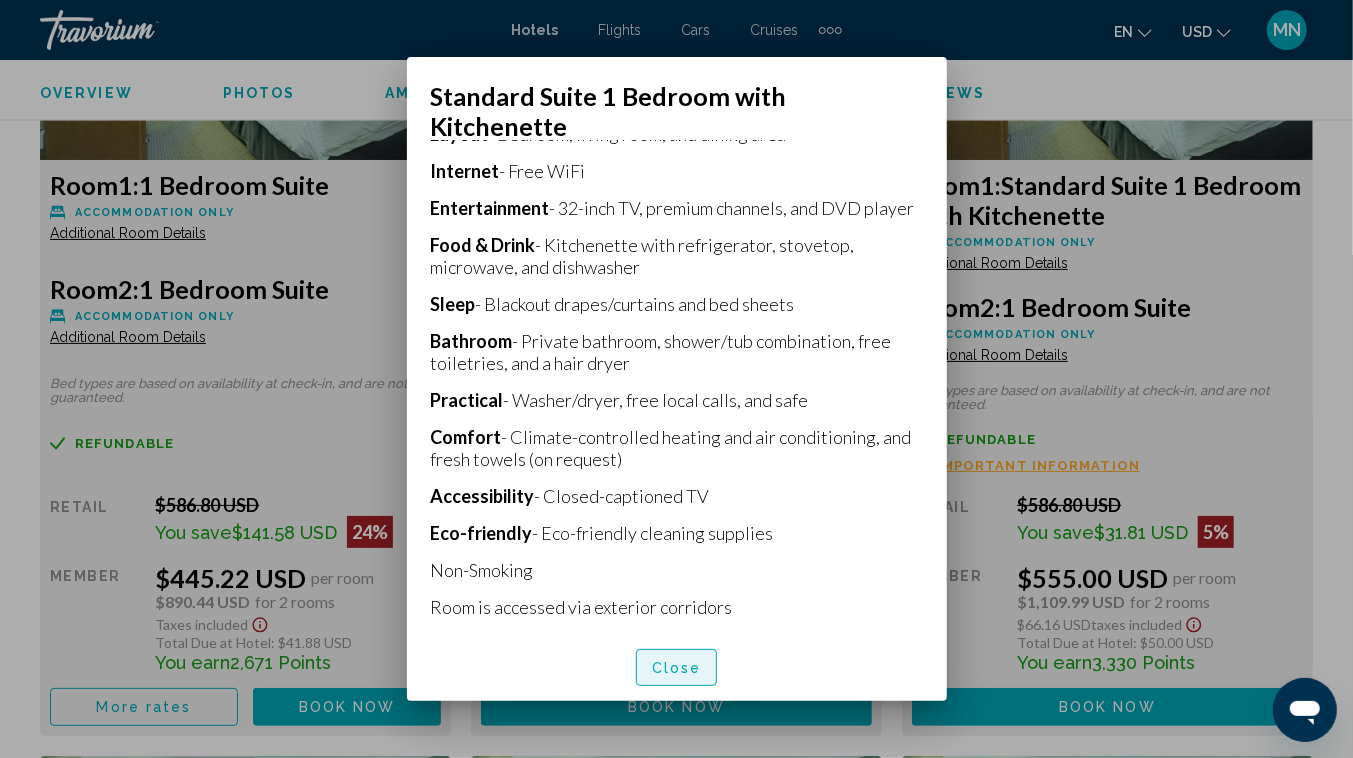 click on "Close" at bounding box center [677, 667] 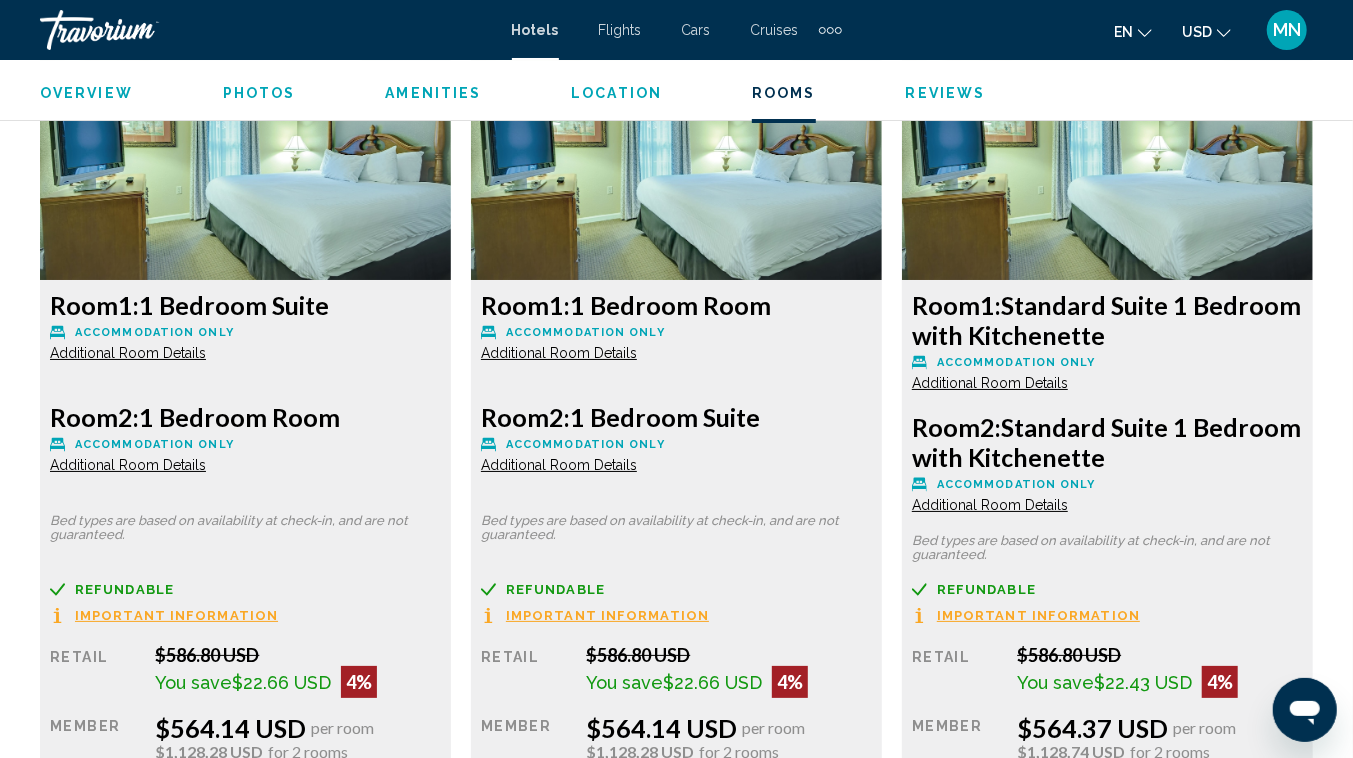 scroll, scrollTop: 3898, scrollLeft: 0, axis: vertical 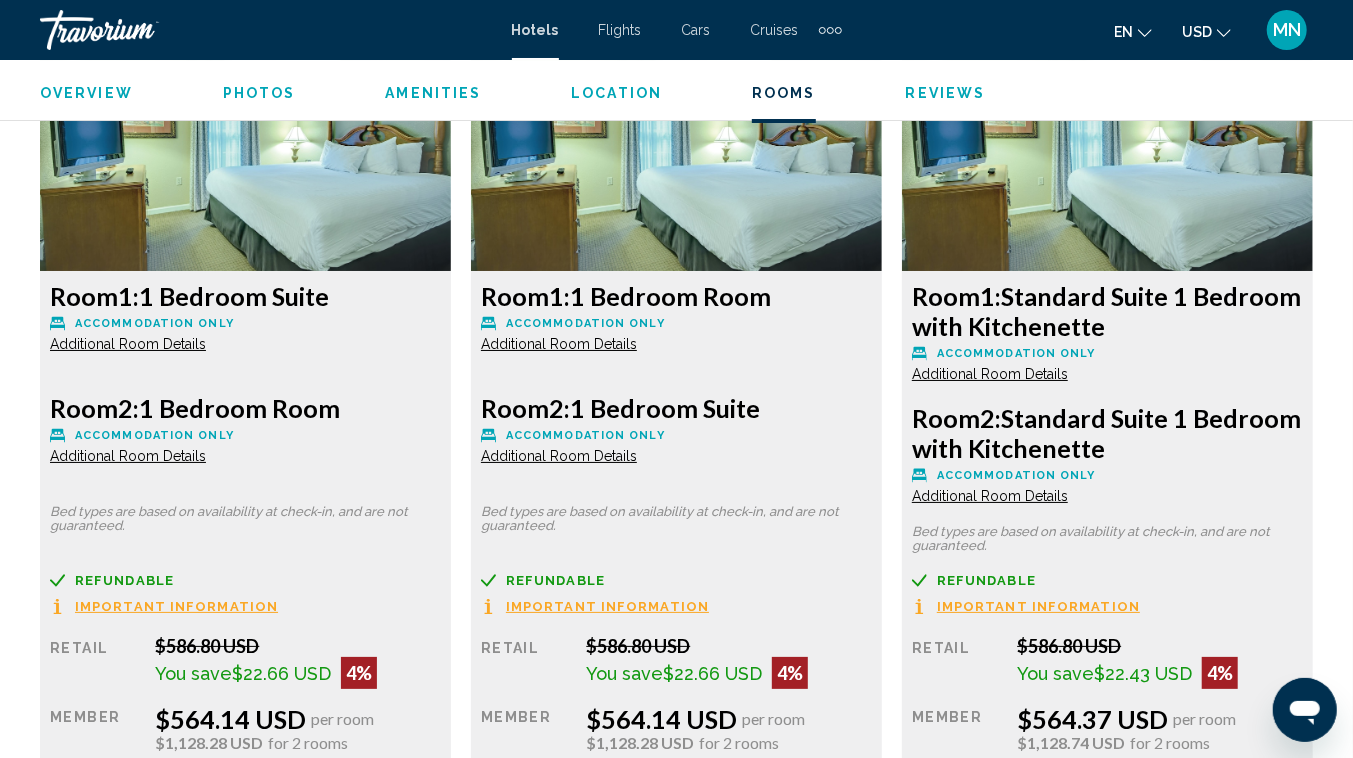 click on "Additional Room Details" at bounding box center [128, -501] 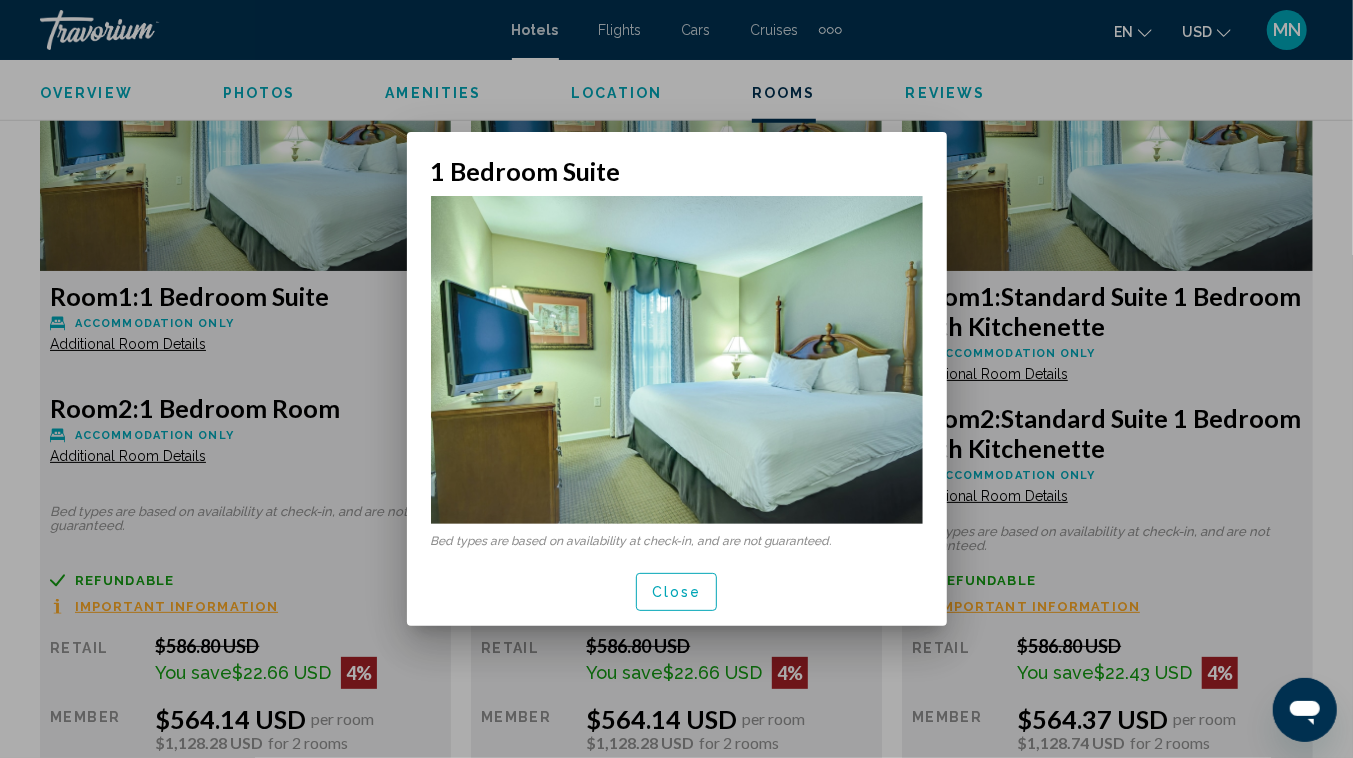 scroll, scrollTop: 0, scrollLeft: 0, axis: both 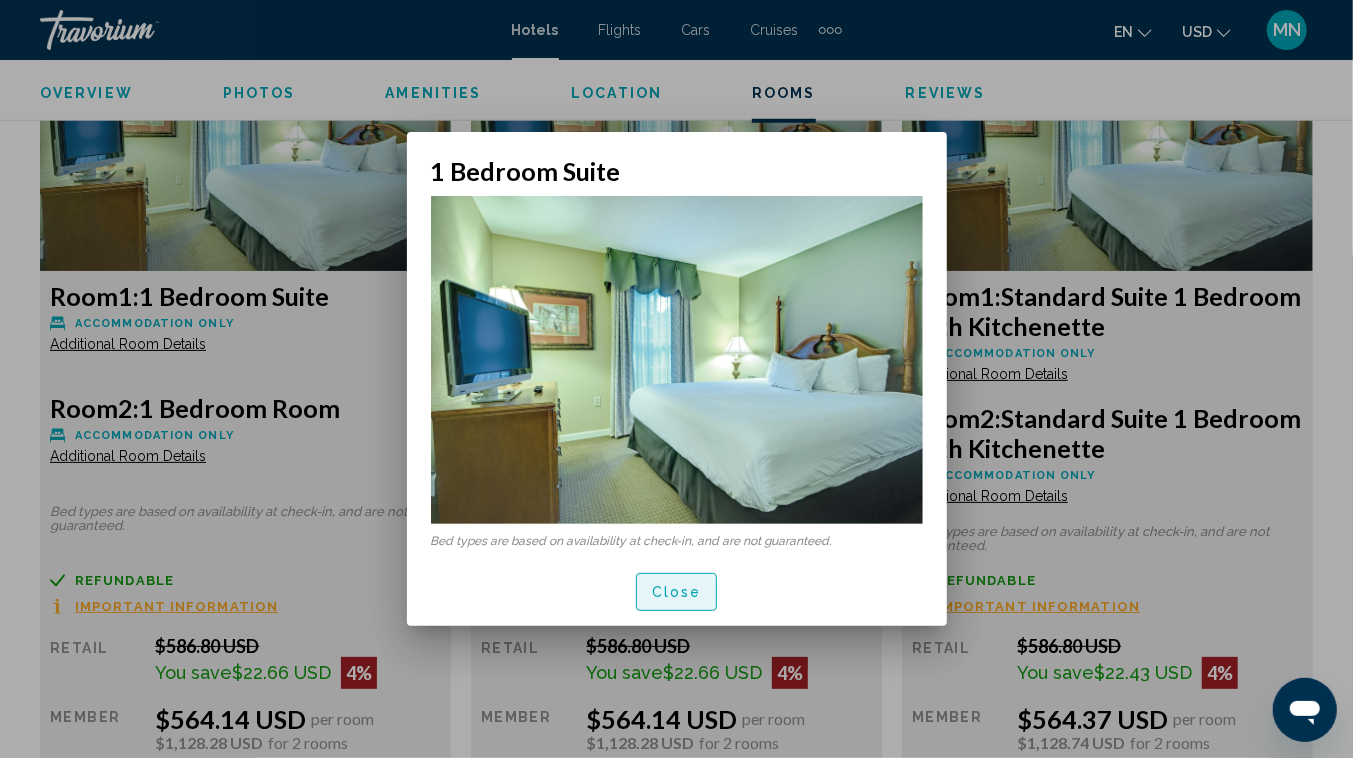 click on "Close" at bounding box center [677, 593] 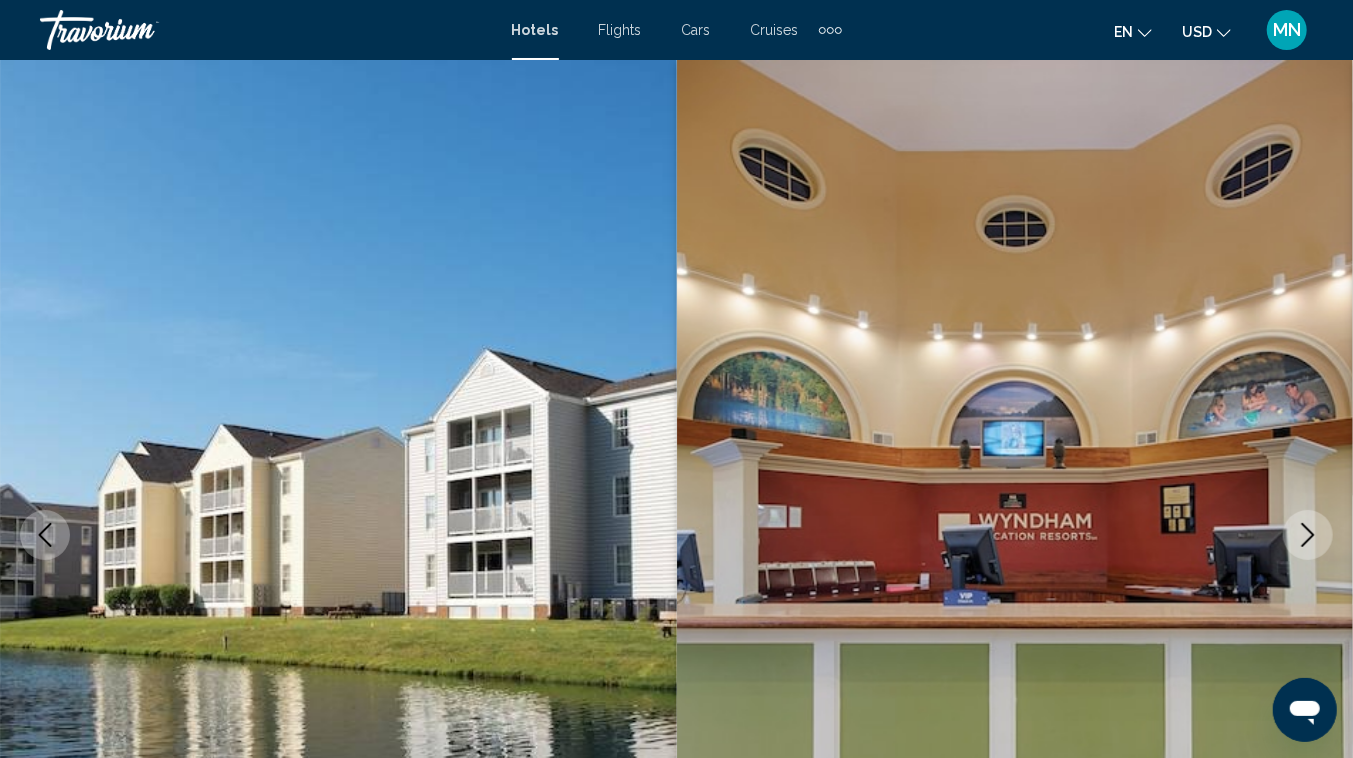 scroll, scrollTop: 3898, scrollLeft: 0, axis: vertical 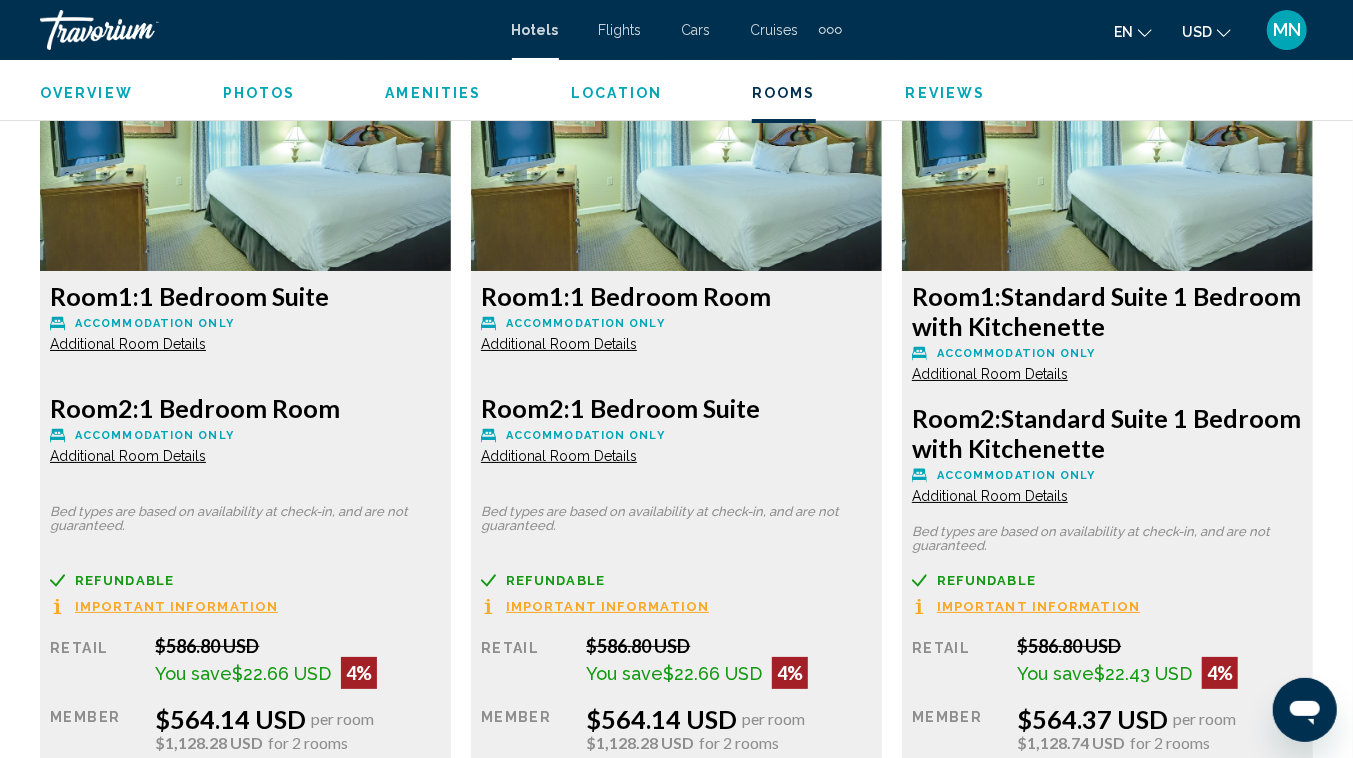 click on "Room  1:  1 Bedroom Suite
Accommodation Only Additional Room Details Room  2:  1 Bedroom Room
Accommodation Only Additional Room Details Bed types are based on availability at check-in, and are not guaranteed.
Refundable
Non-refundable
Non-refundable
Important Information Retail  $586.80 USD  You save  $22.66 USD  4%  when you redeem    Member  $564.14 USD  per room  $1,128.28 USD  for 2 rooms $49.56 USD  Taxes included
Total Due at Hotel : $46.00 USD  You earn  3,385  Points  Book now No longer available" at bounding box center (245, -287) 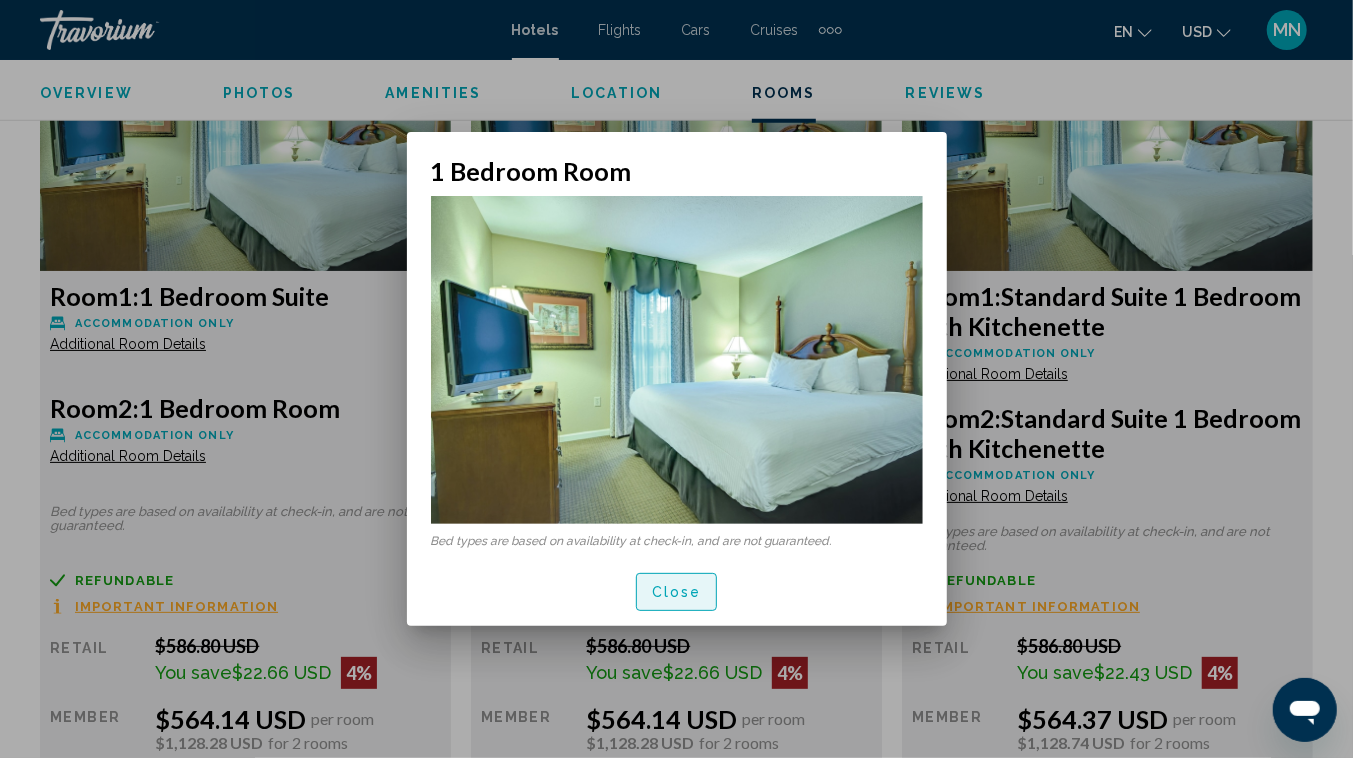 click on "Close" at bounding box center [677, 593] 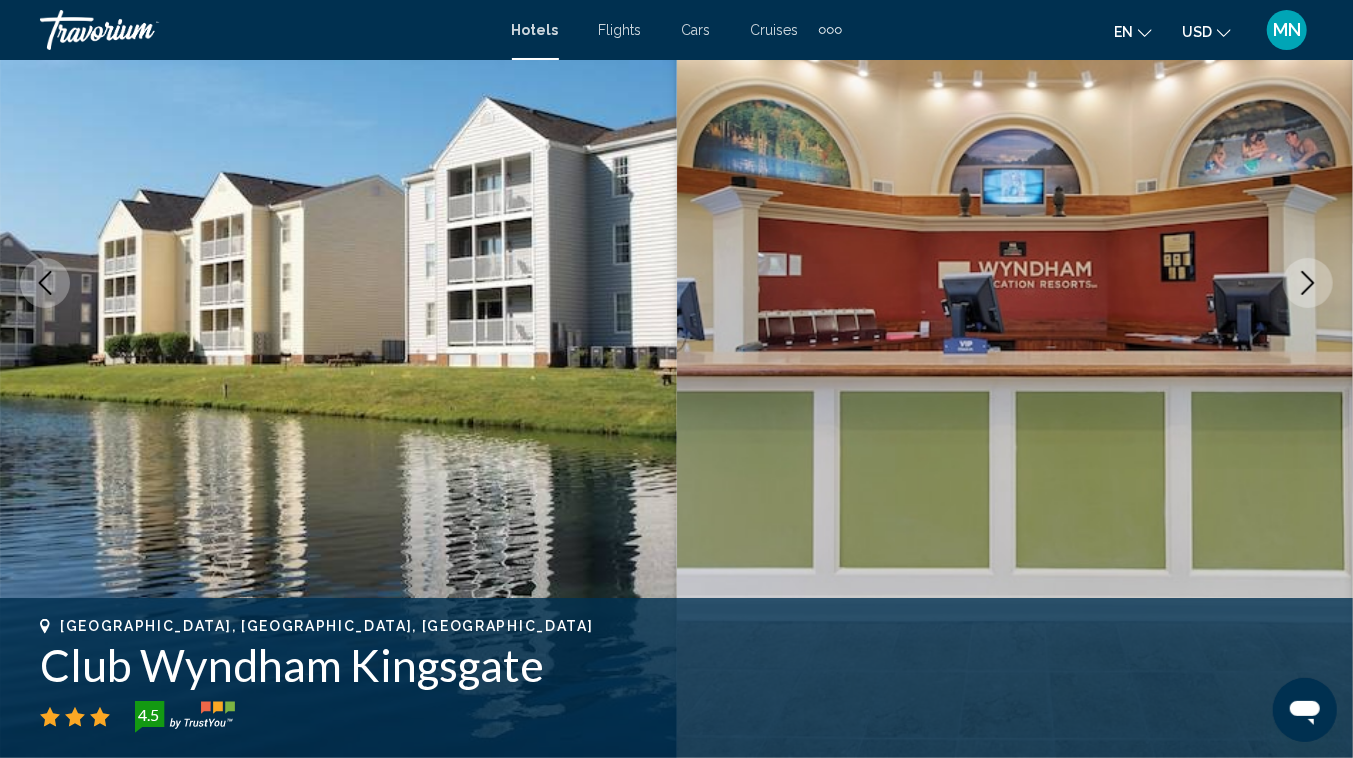 scroll, scrollTop: 0, scrollLeft: 0, axis: both 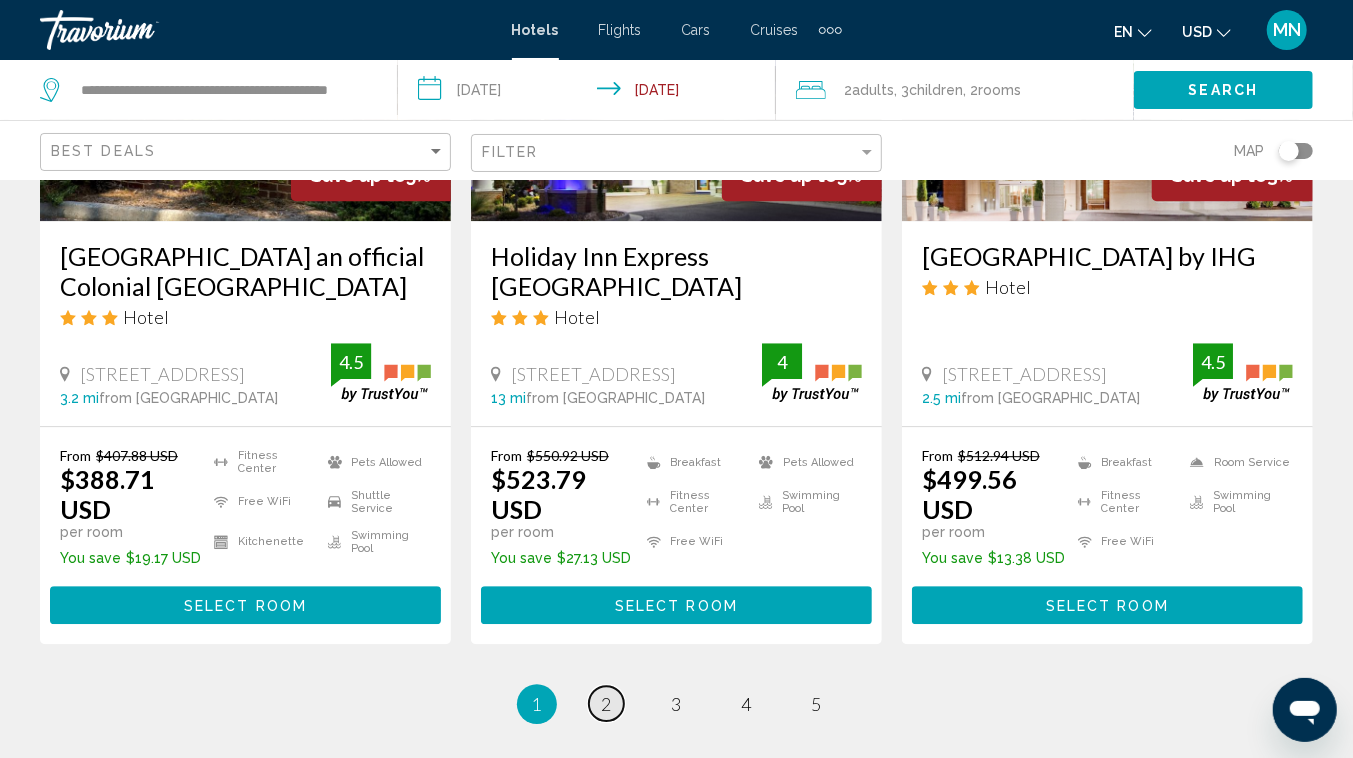click on "2" at bounding box center (607, 704) 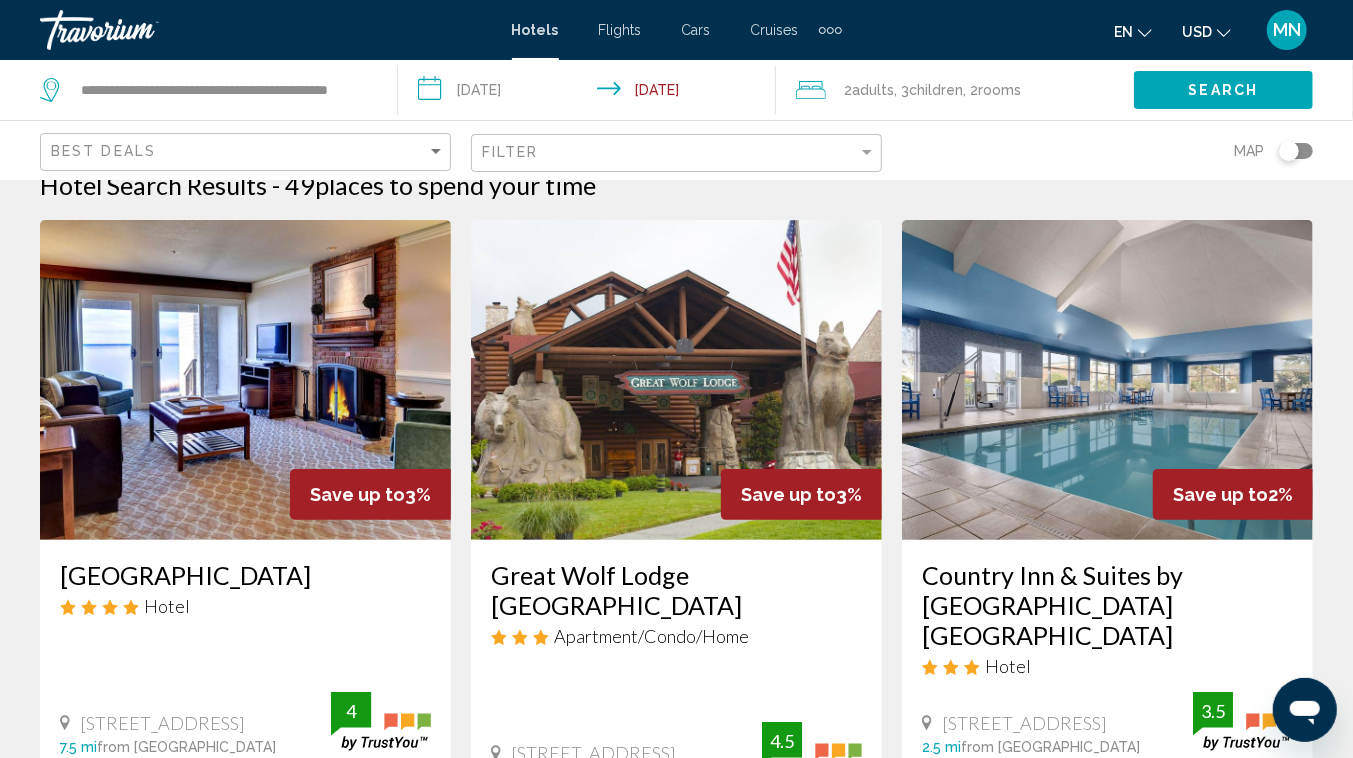 scroll, scrollTop: 15, scrollLeft: 0, axis: vertical 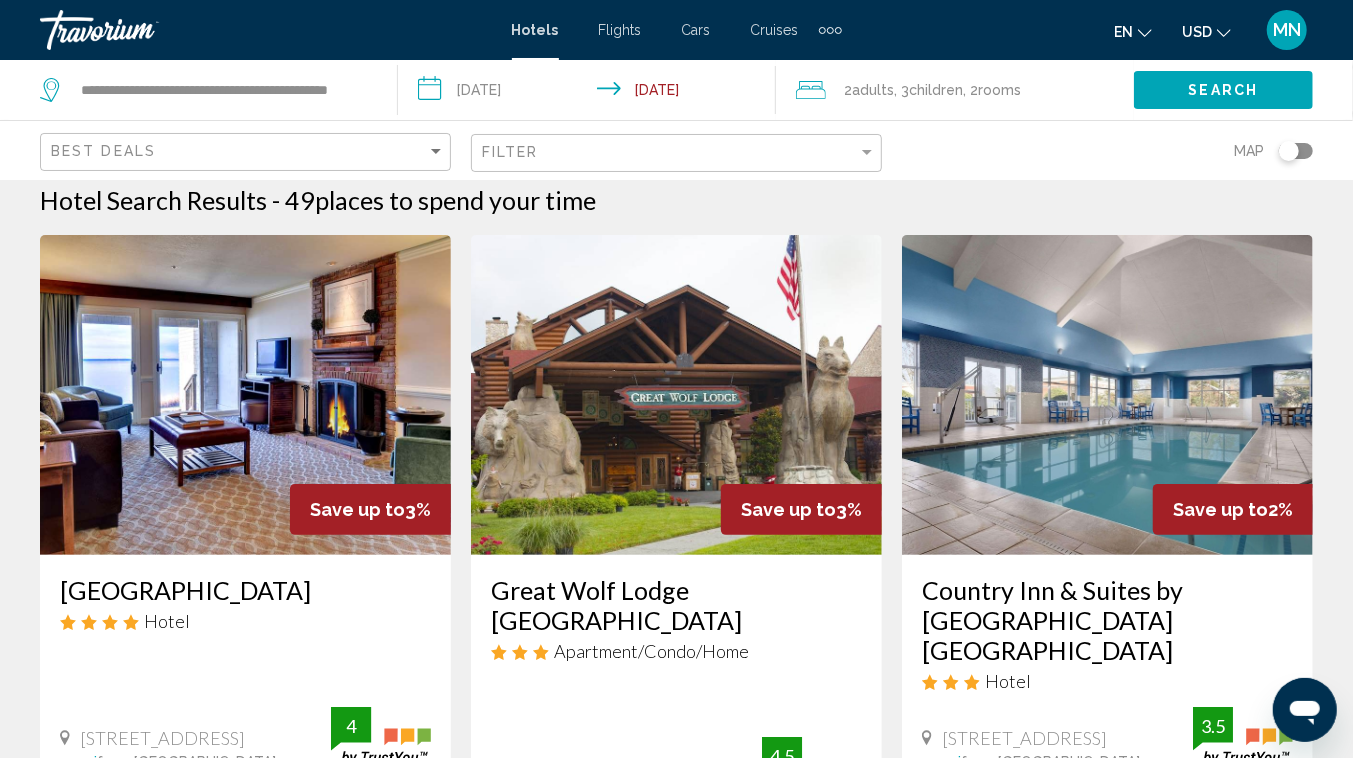 click at bounding box center [245, 395] 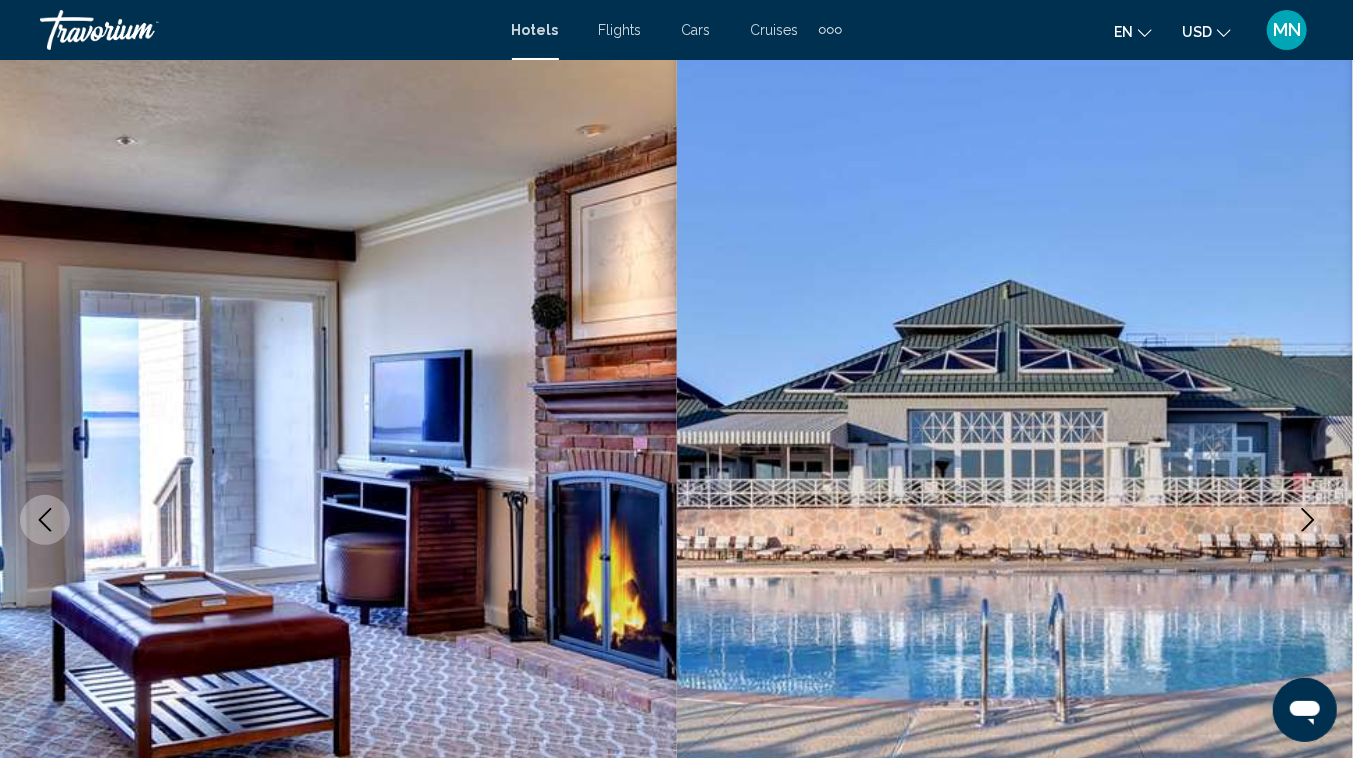 scroll, scrollTop: 156, scrollLeft: 0, axis: vertical 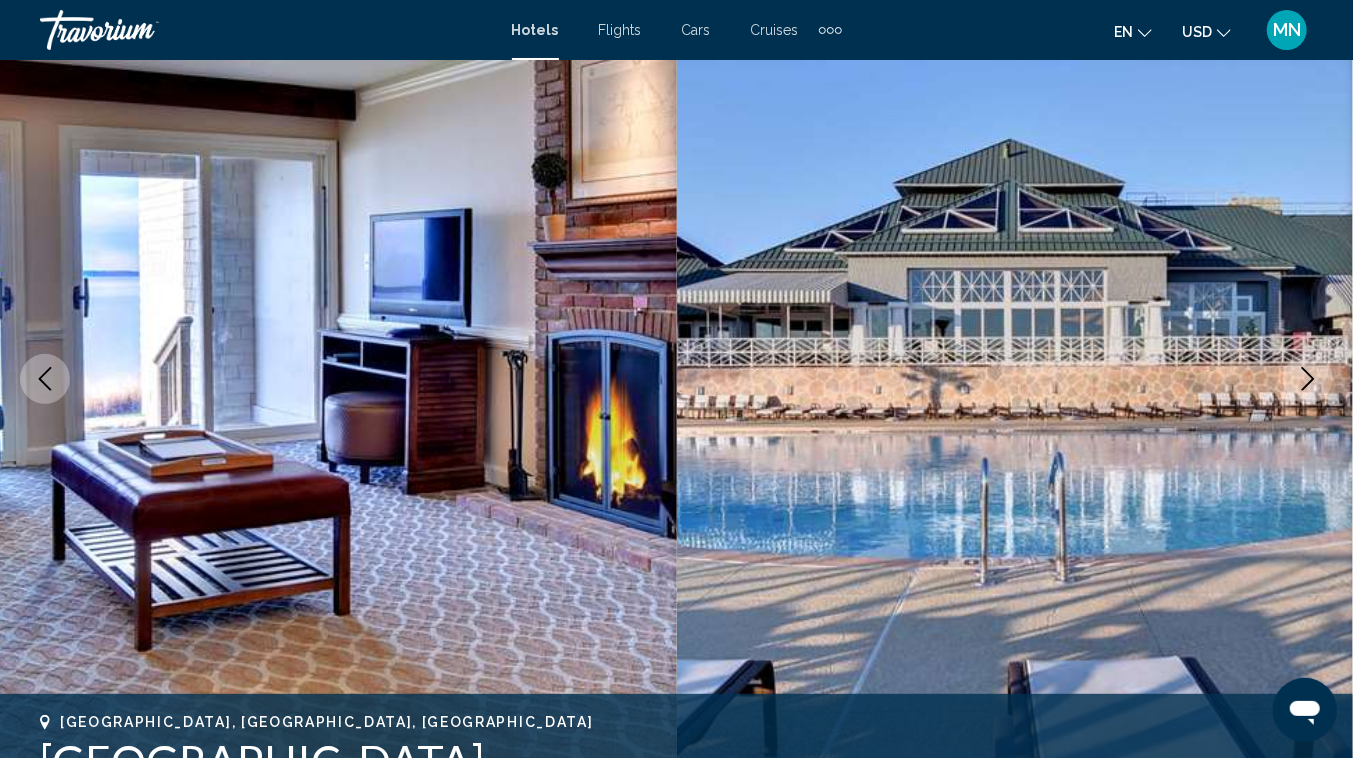 click 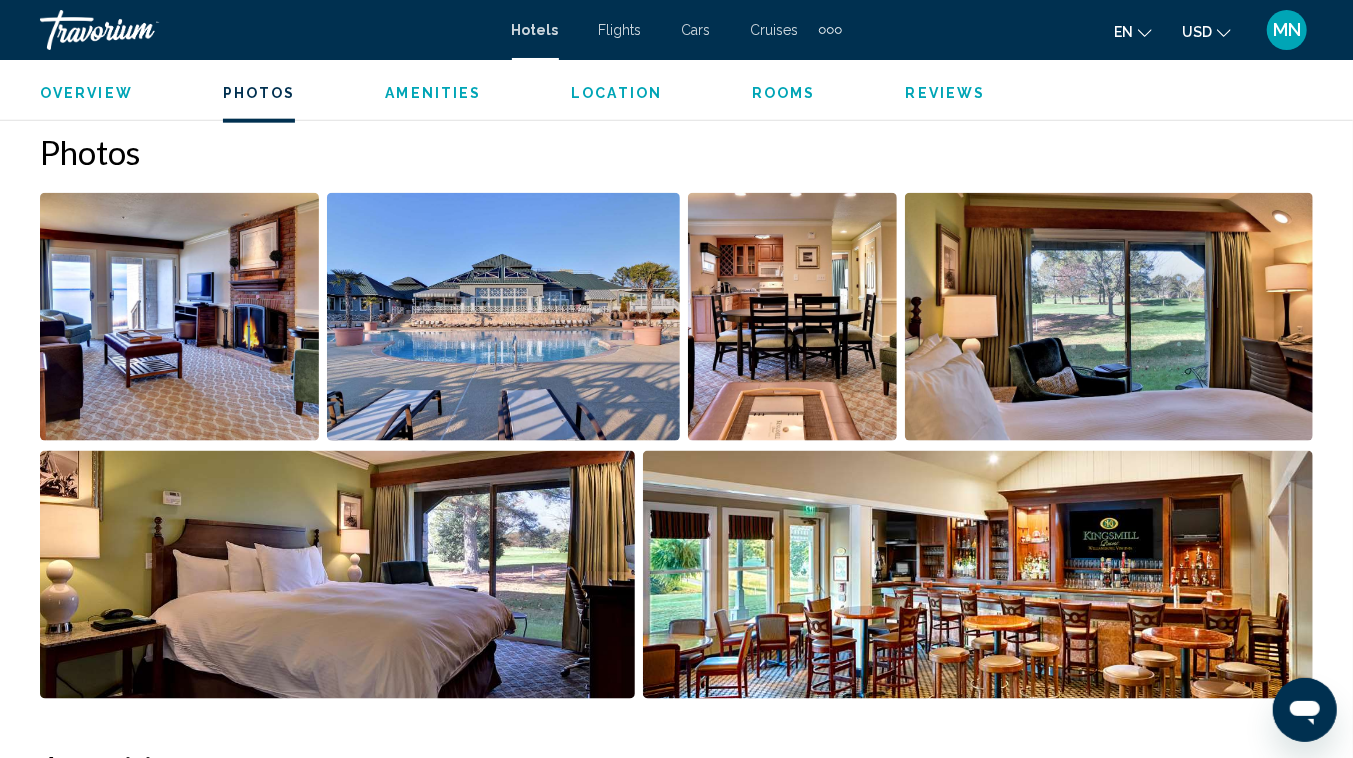 scroll, scrollTop: 1222, scrollLeft: 0, axis: vertical 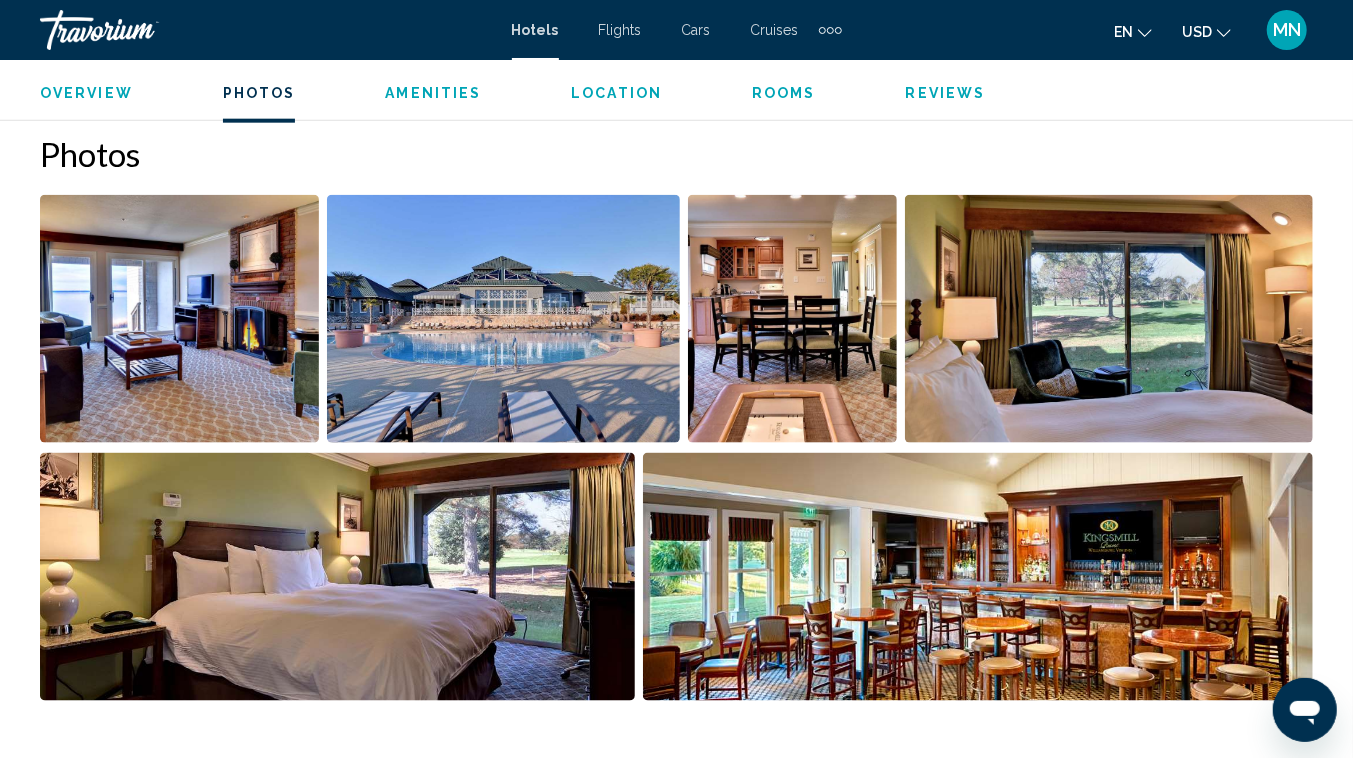 click at bounding box center (504, 319) 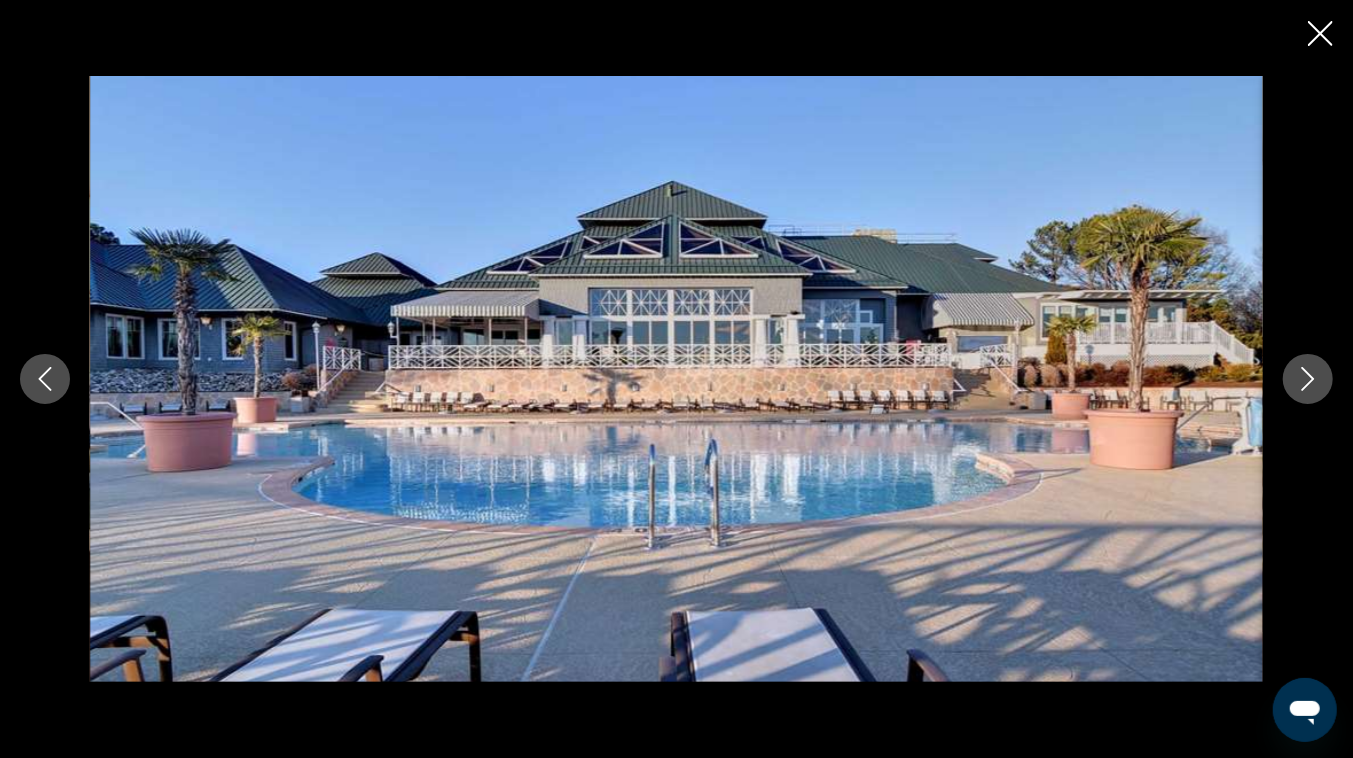 click 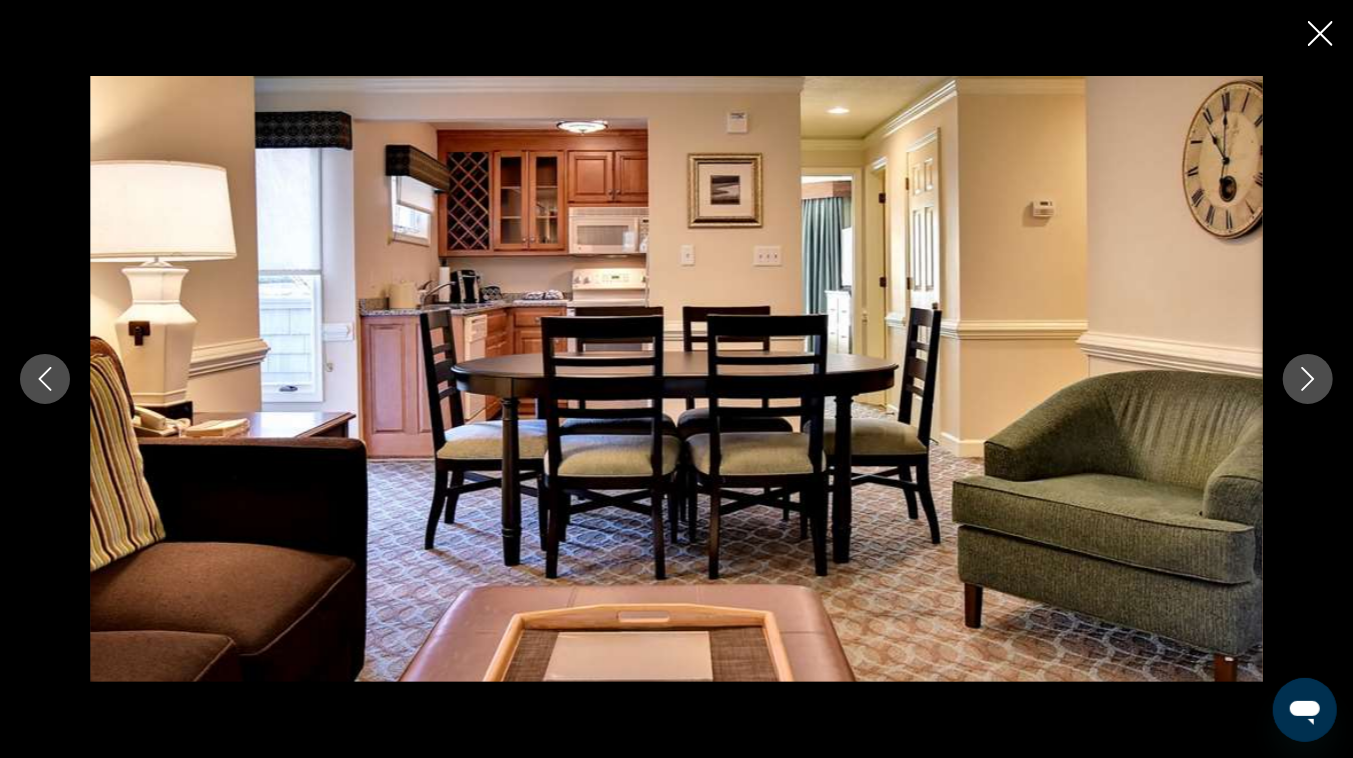 click 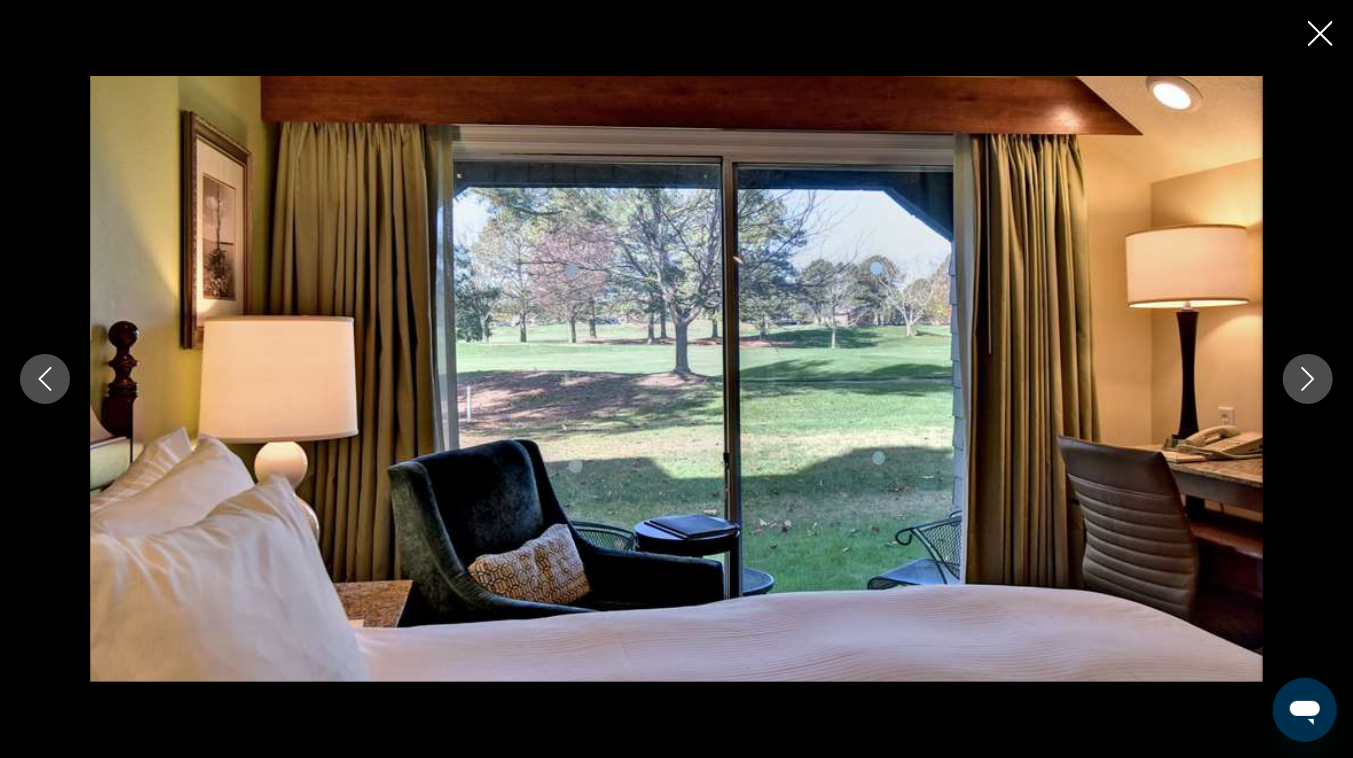 click 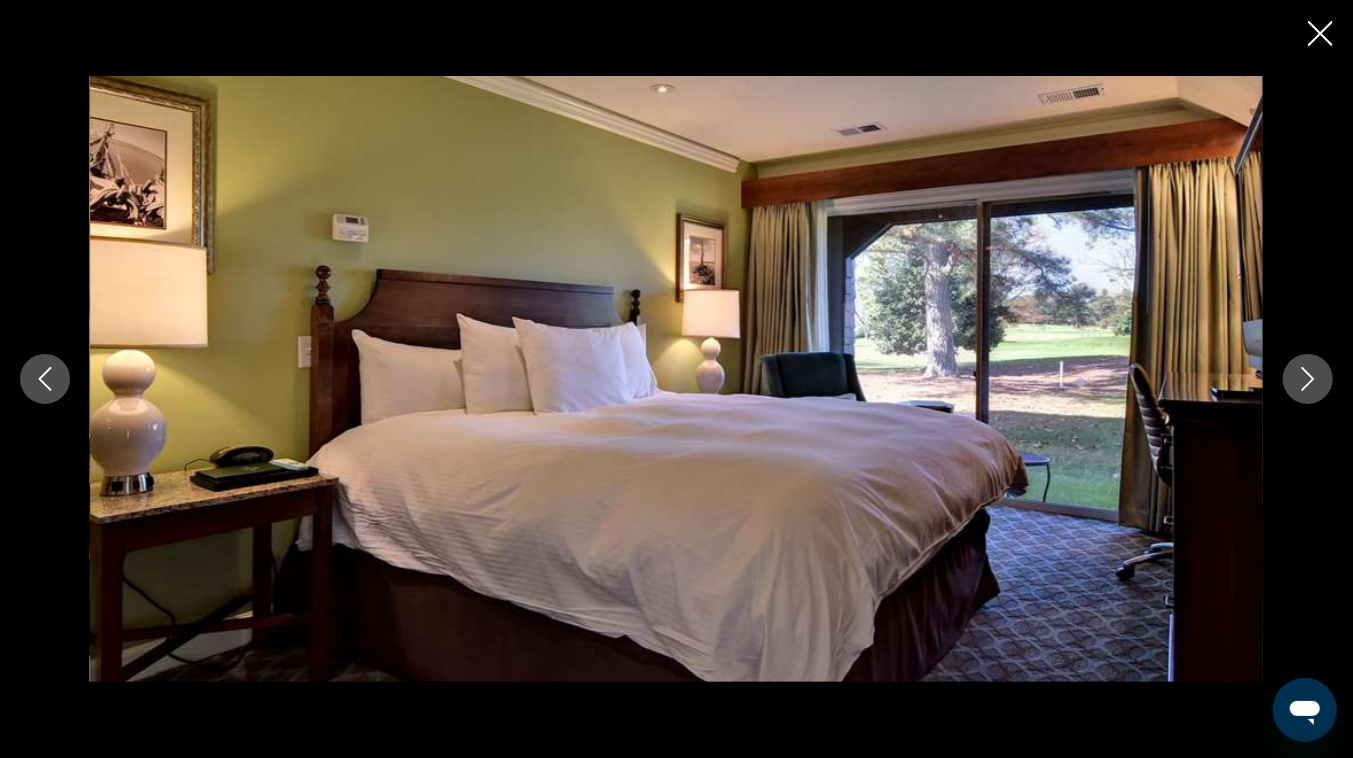 click 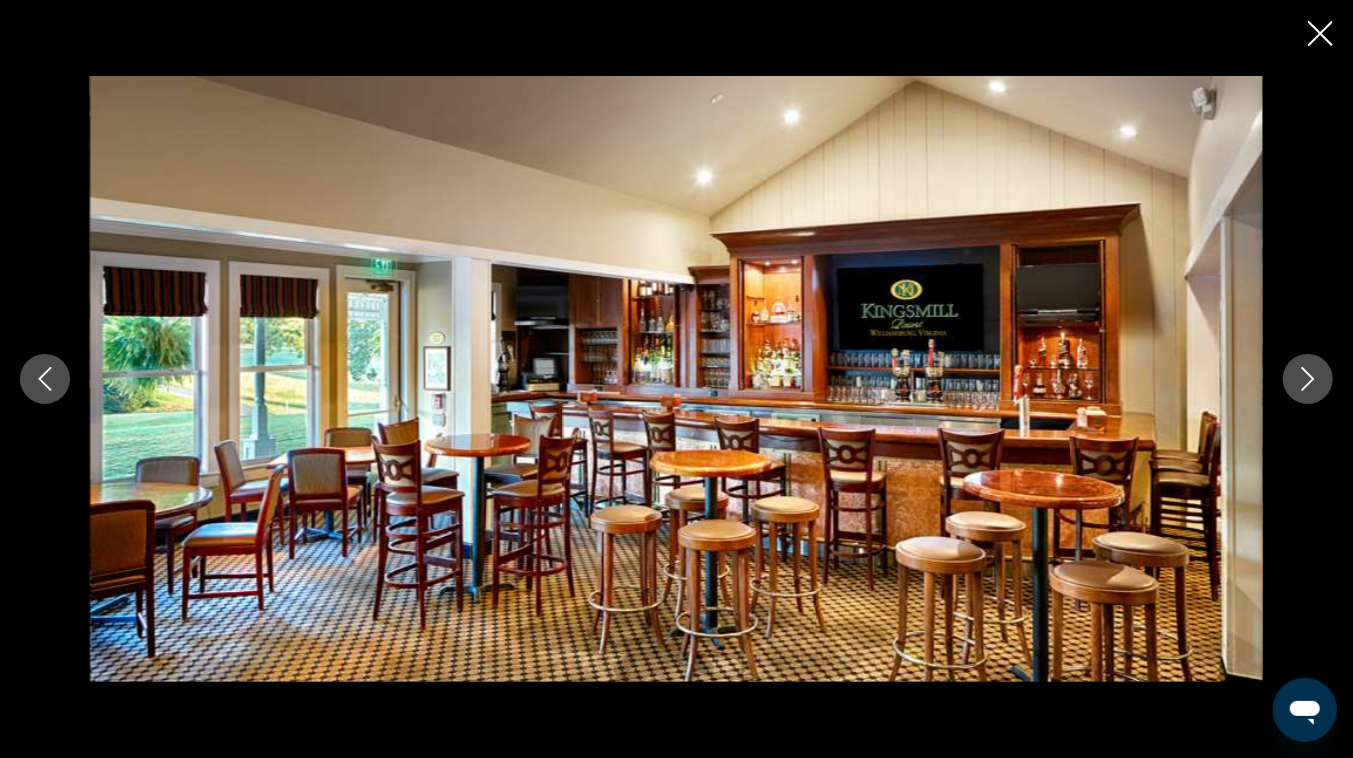 click 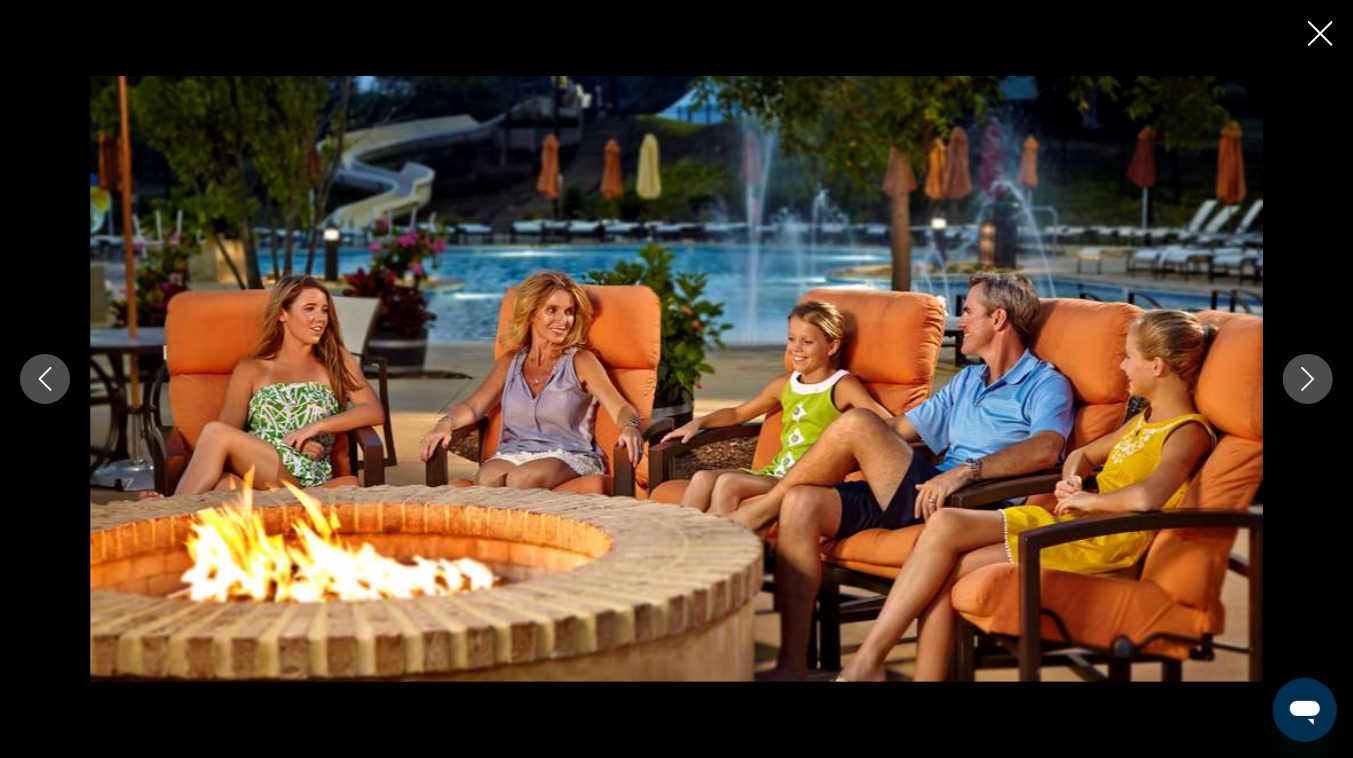 click 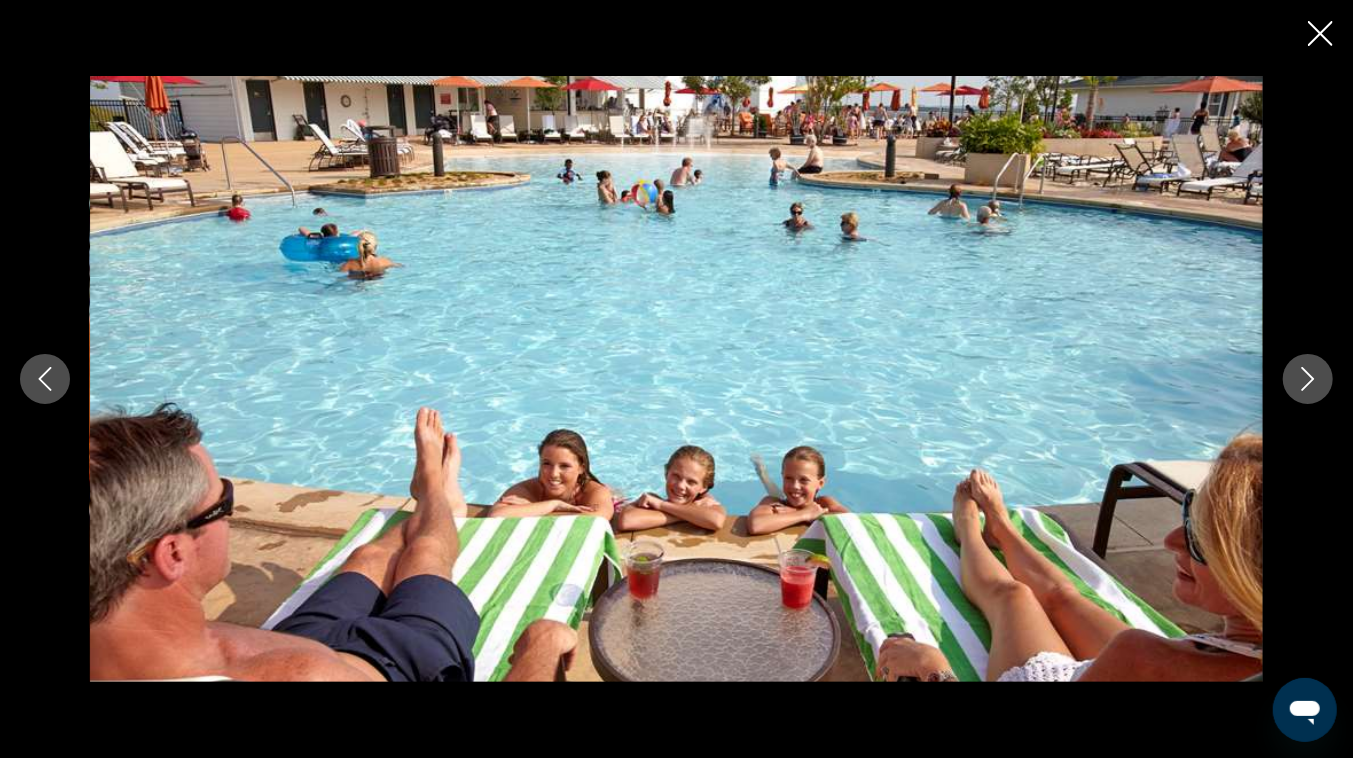 click 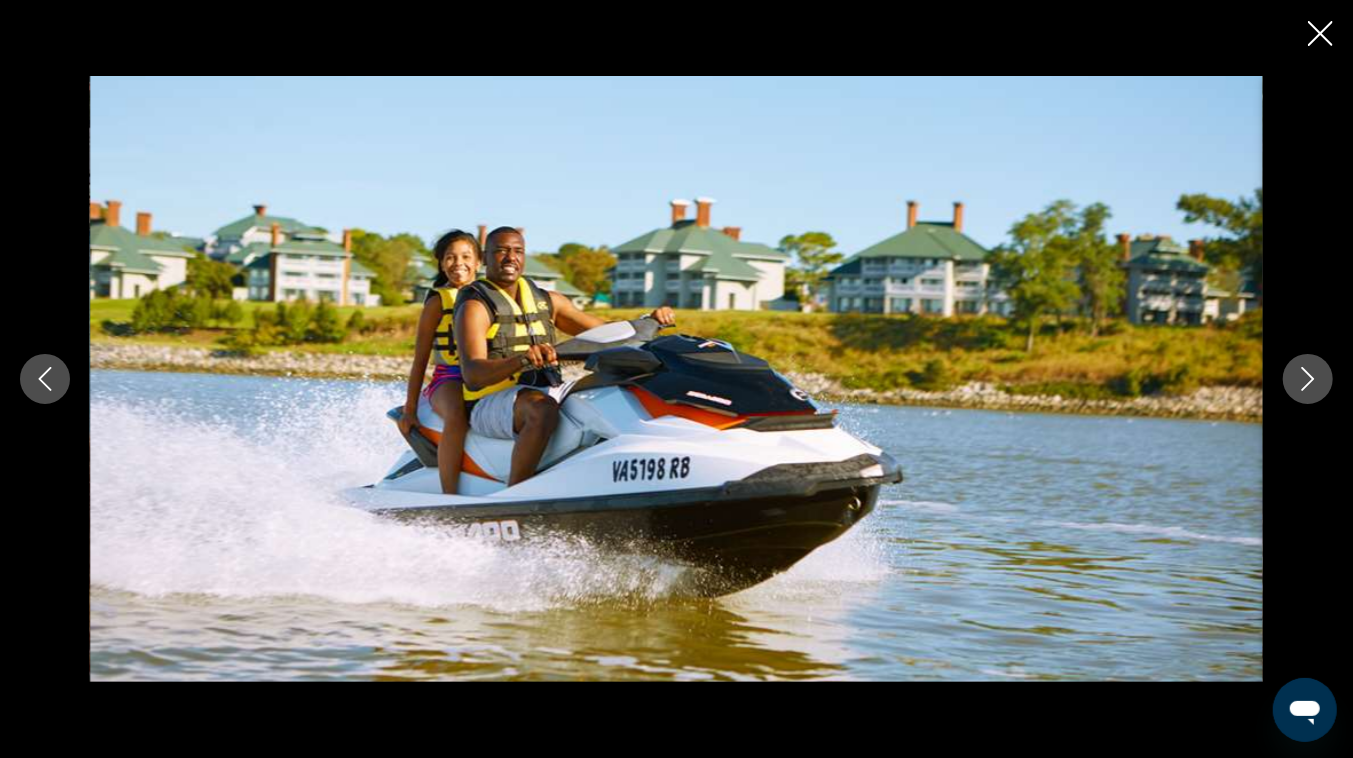 click 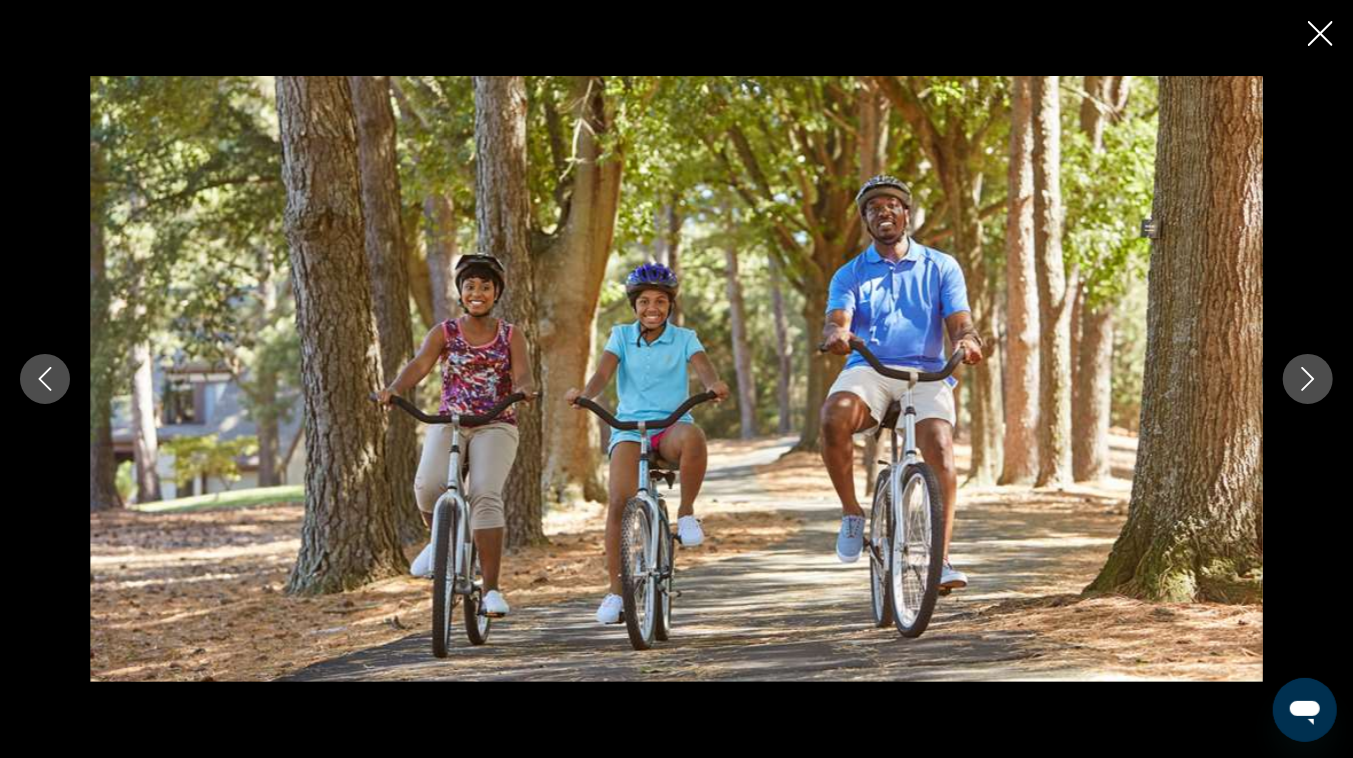 click 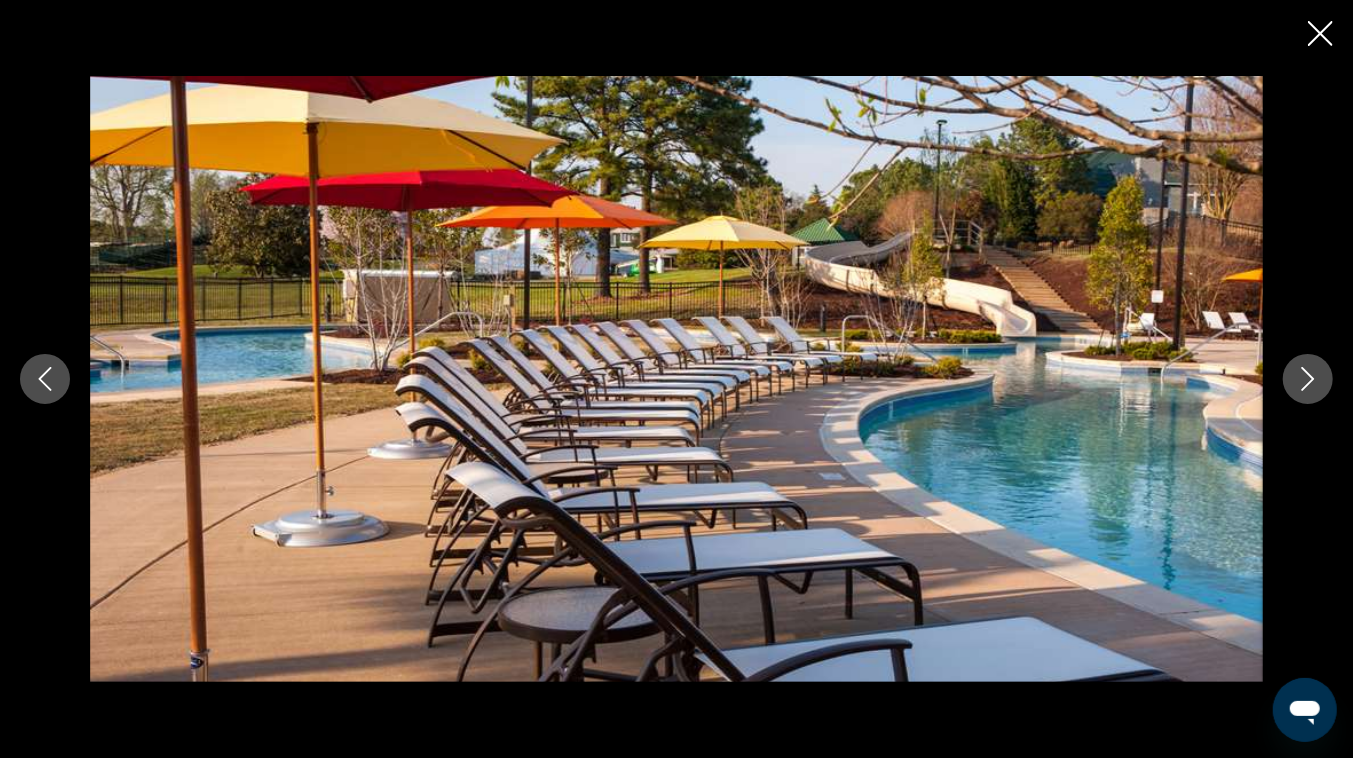 click 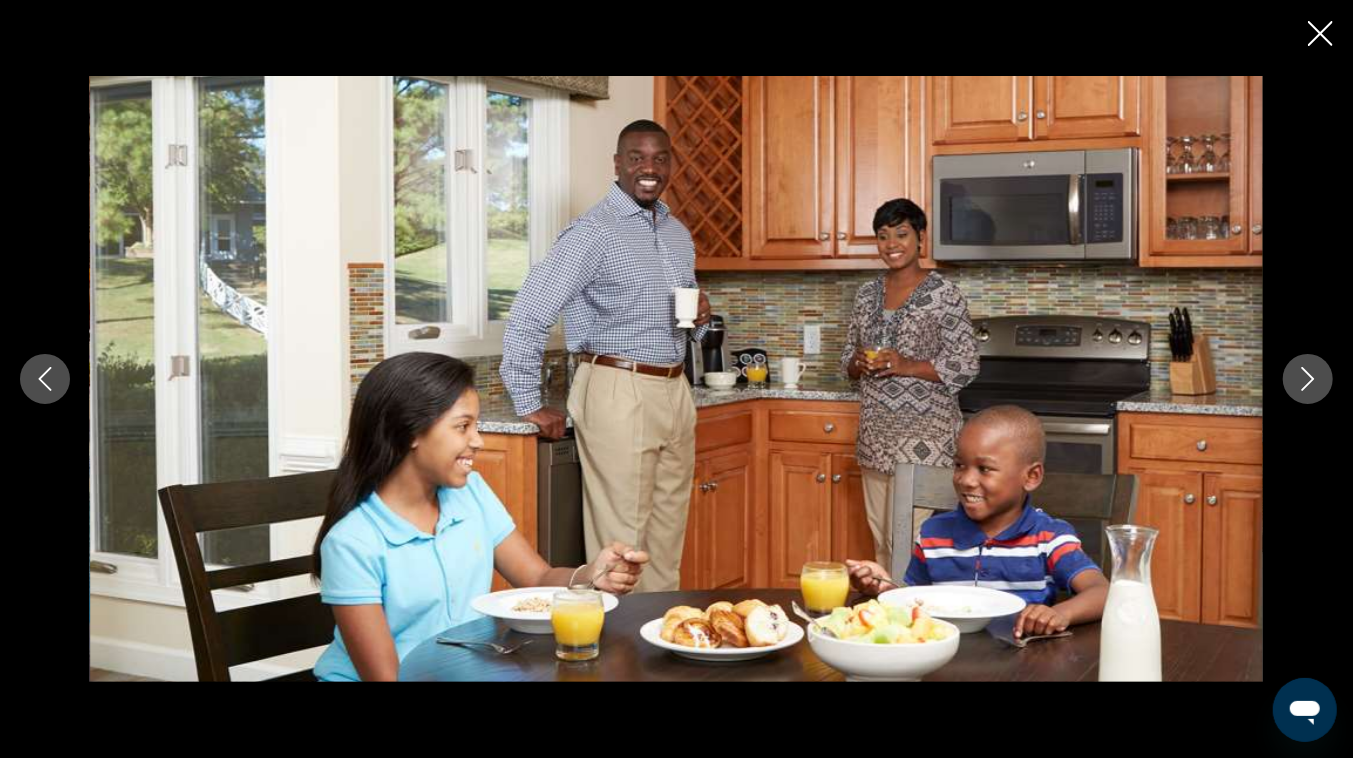 click 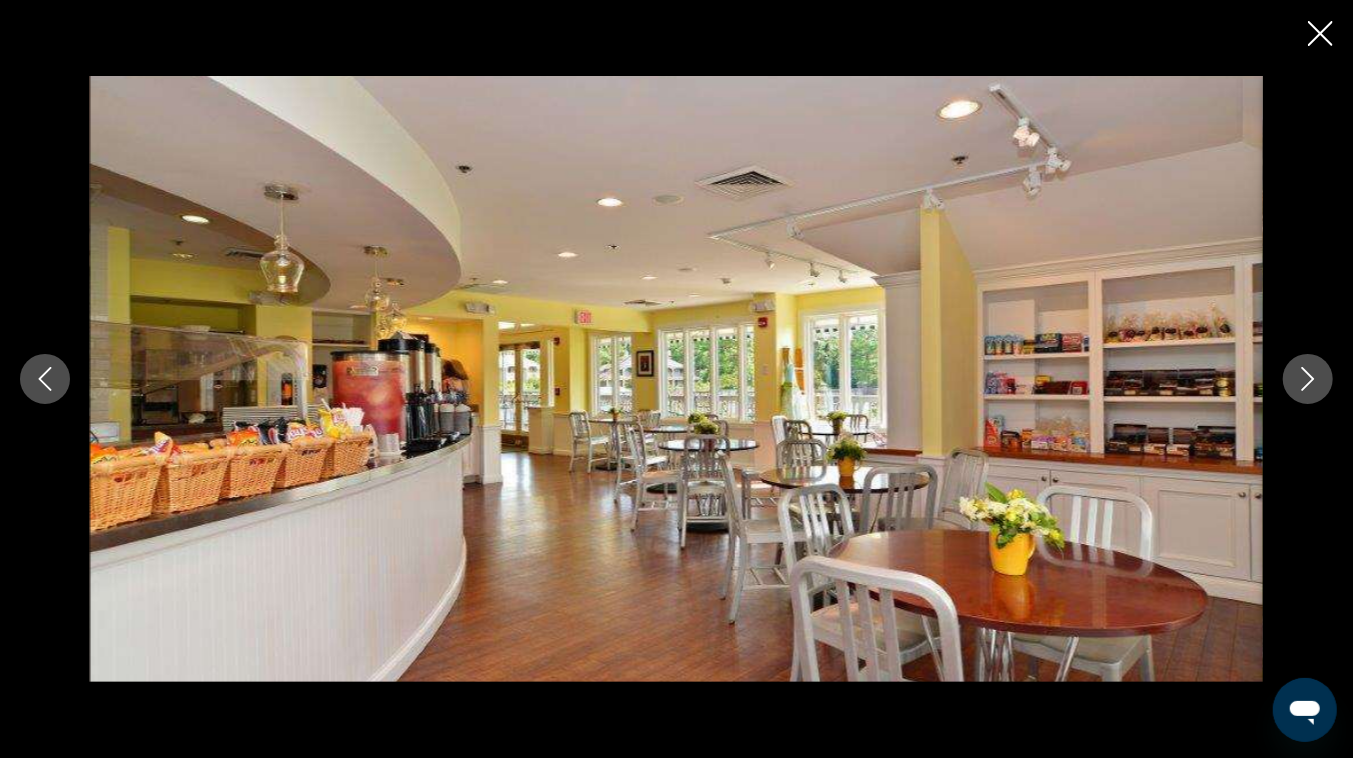 click 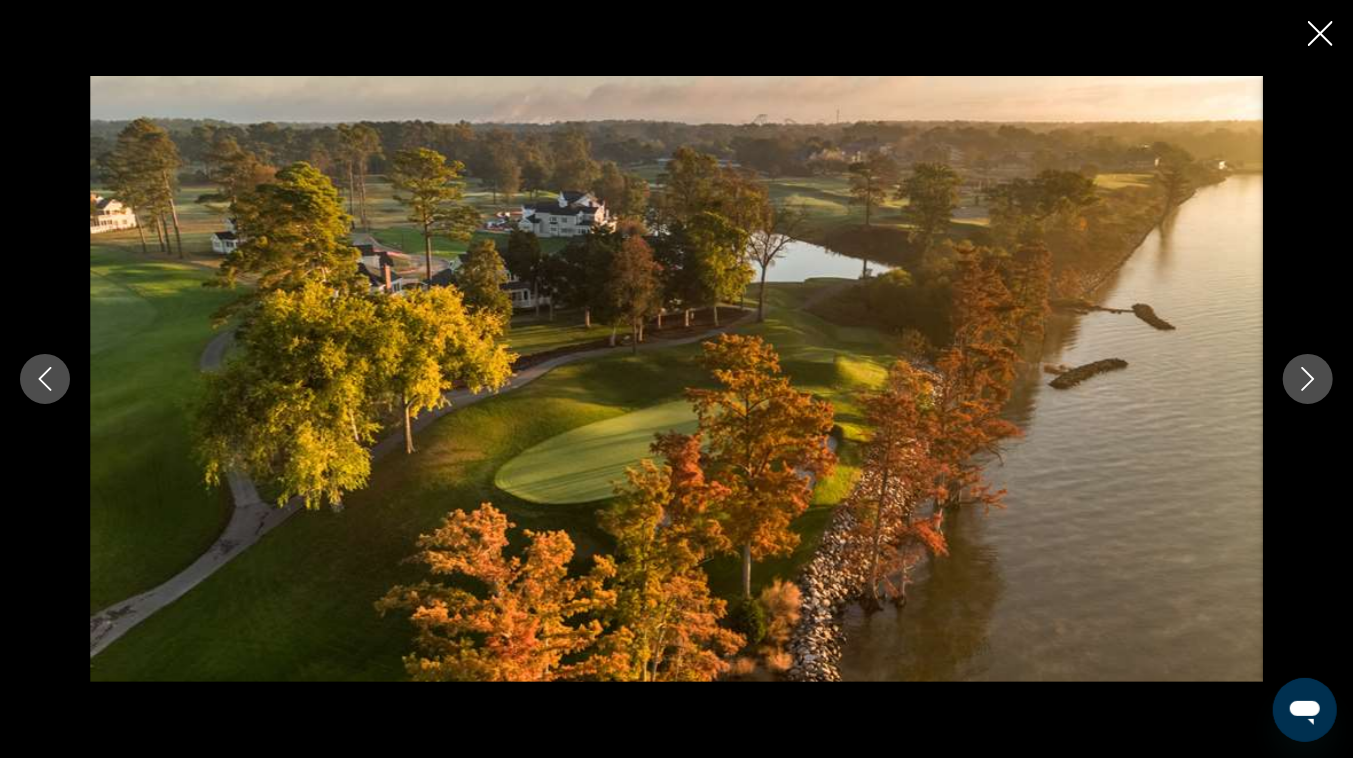 click 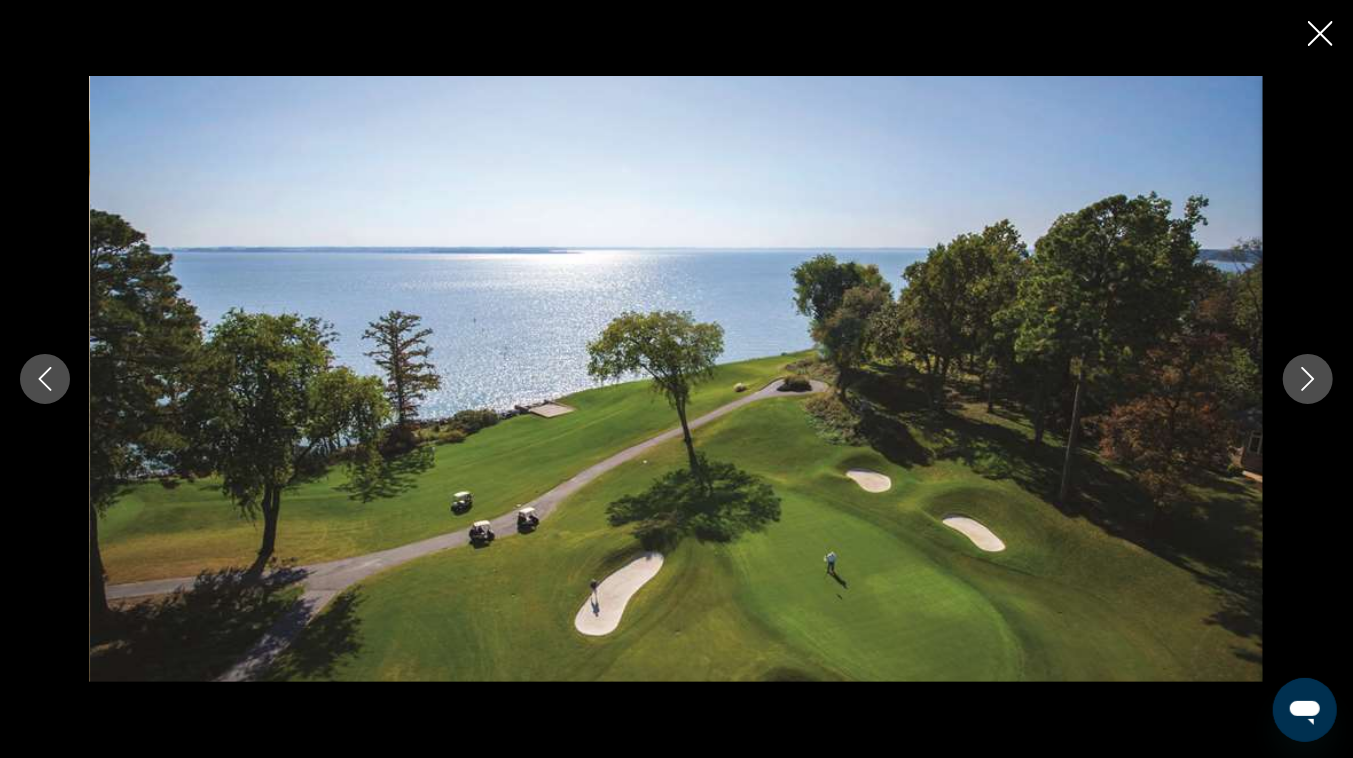 click 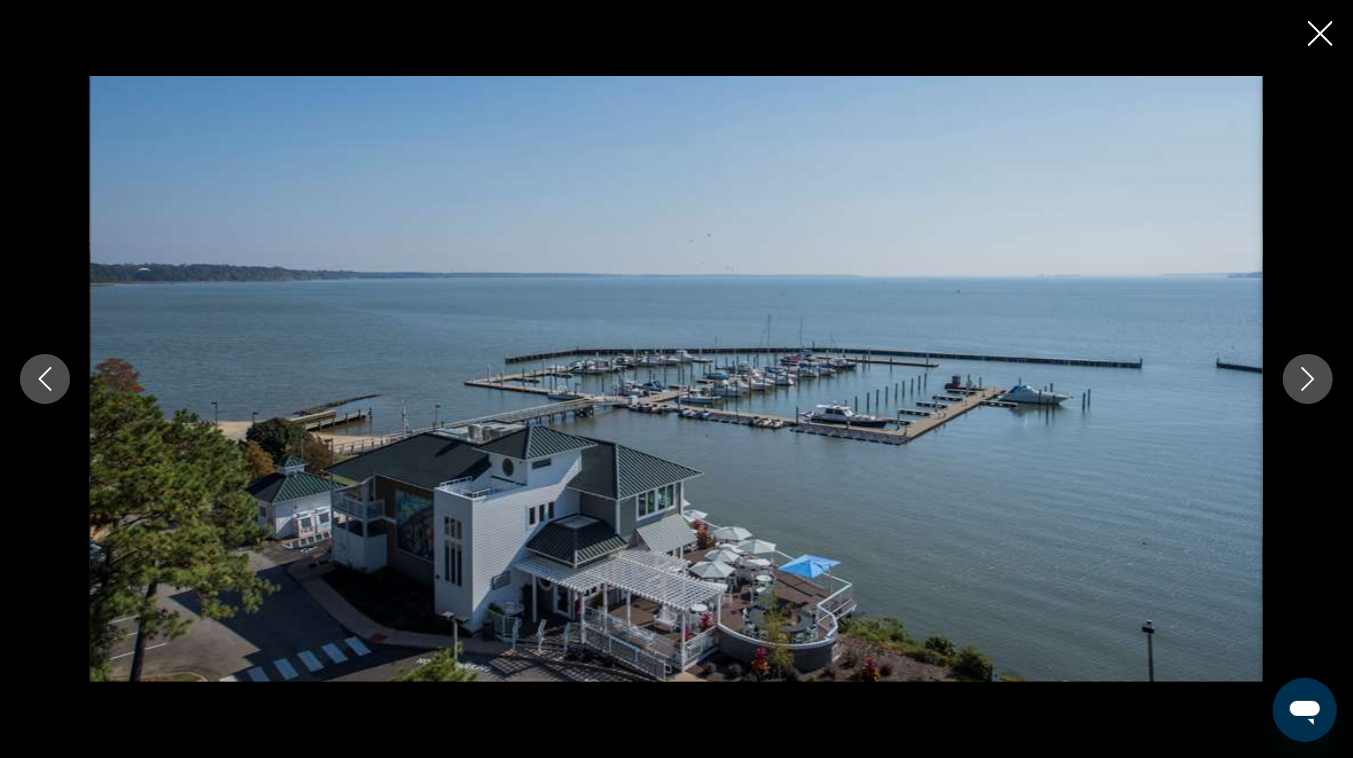 click 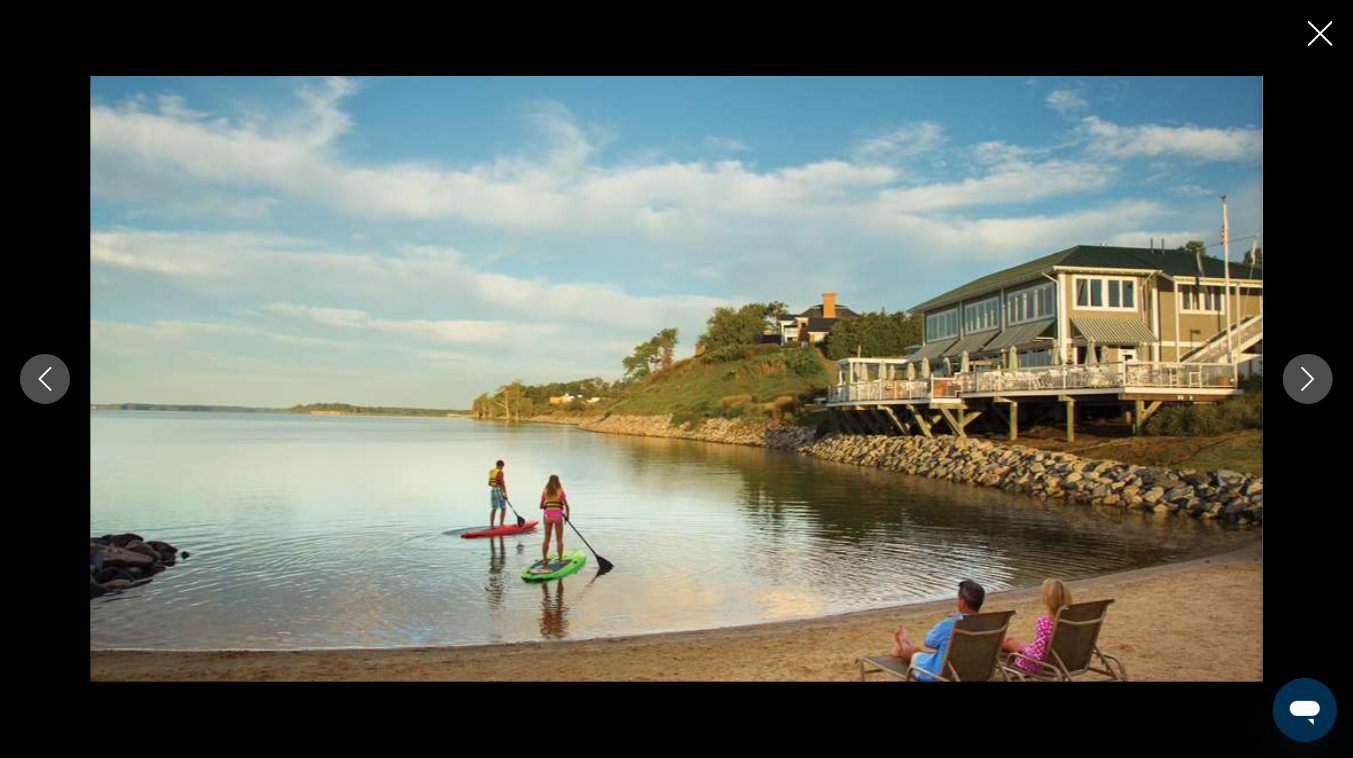 click 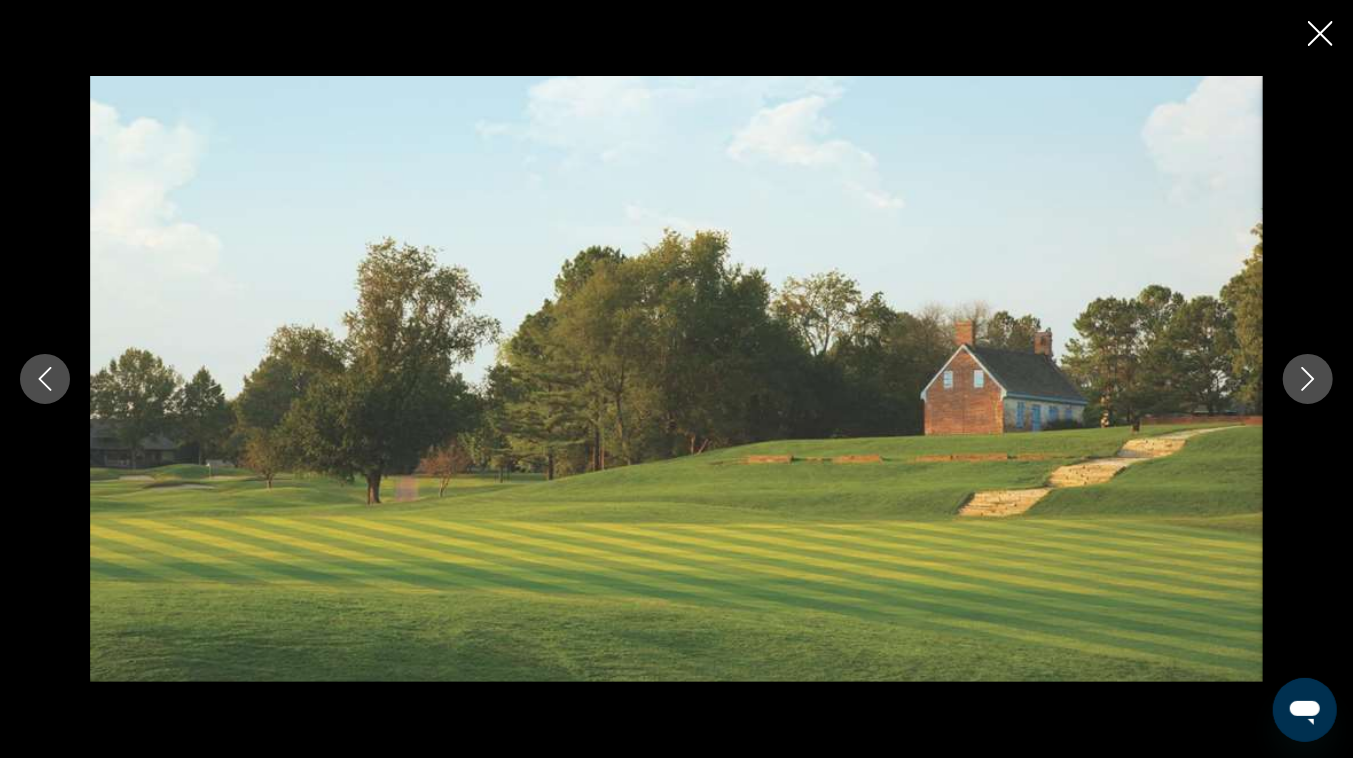 click 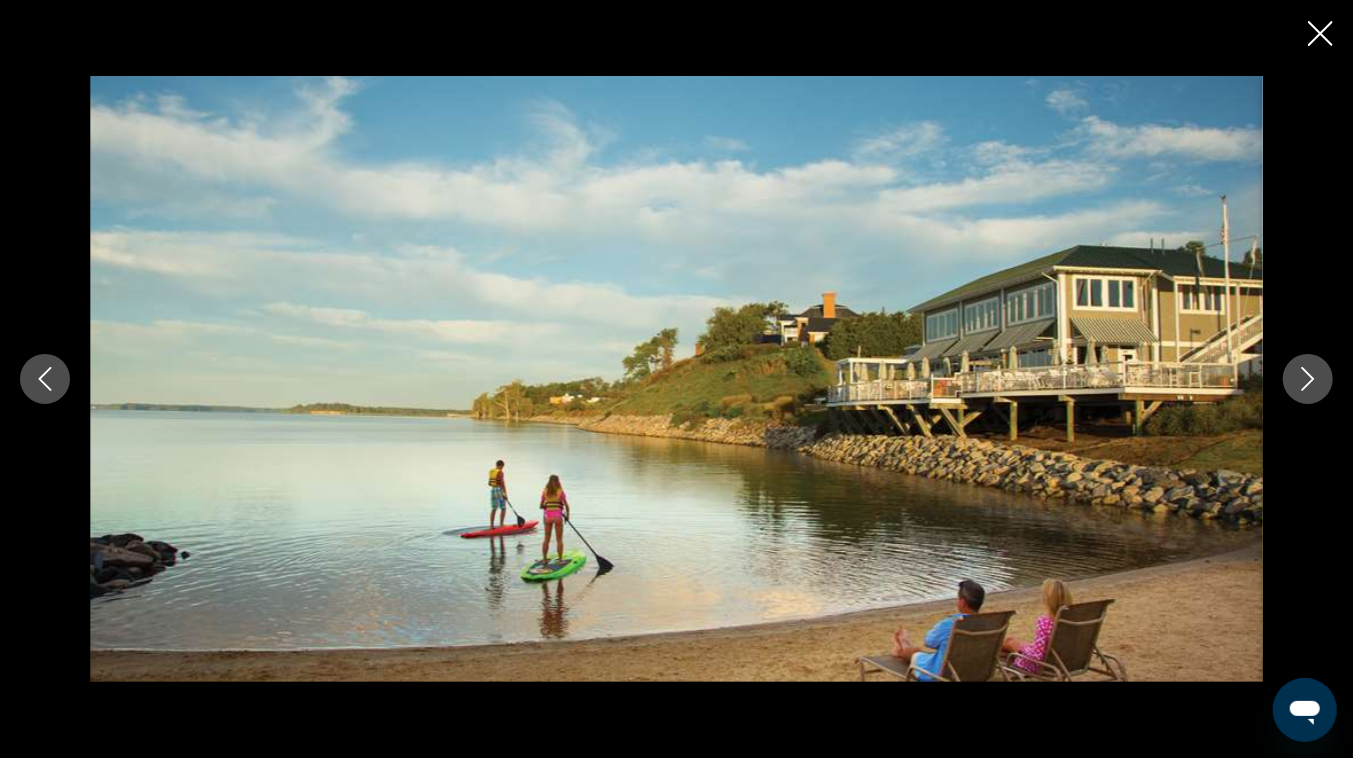 click 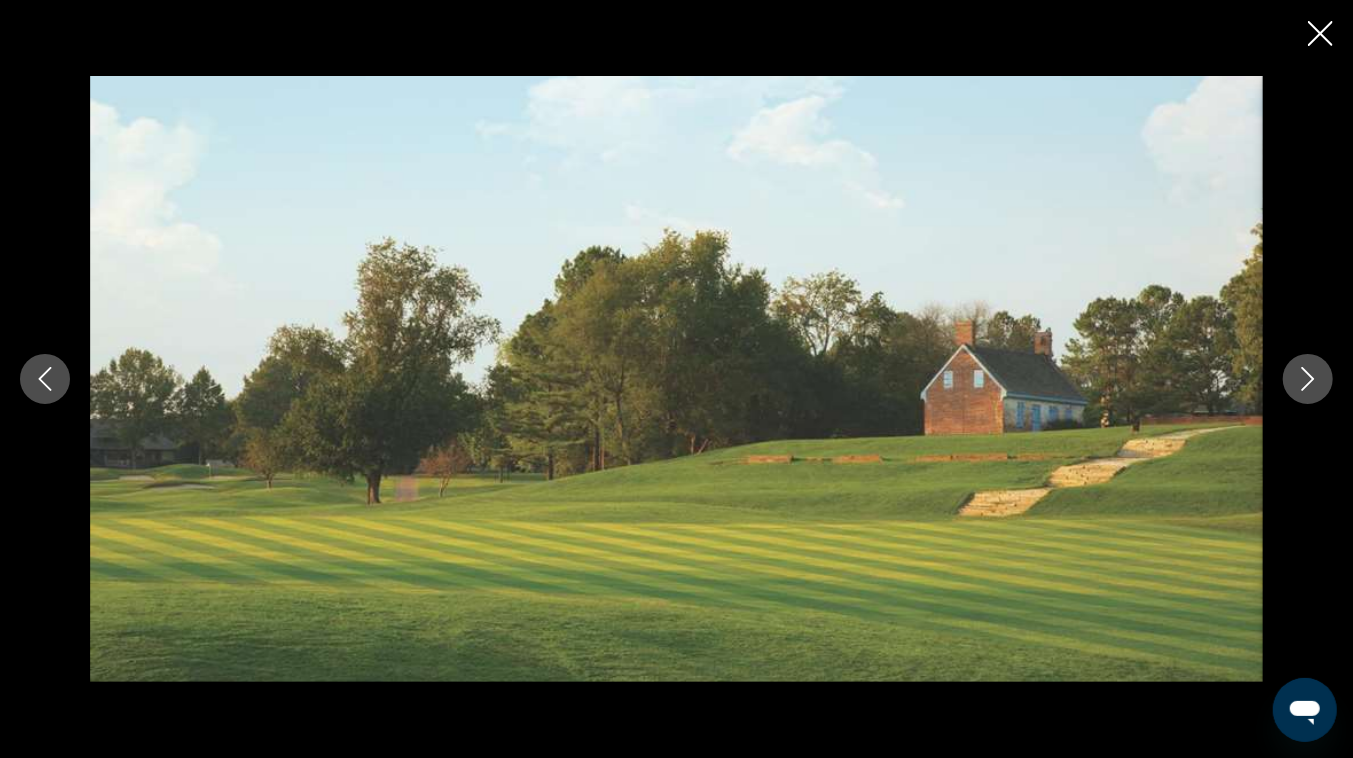 click 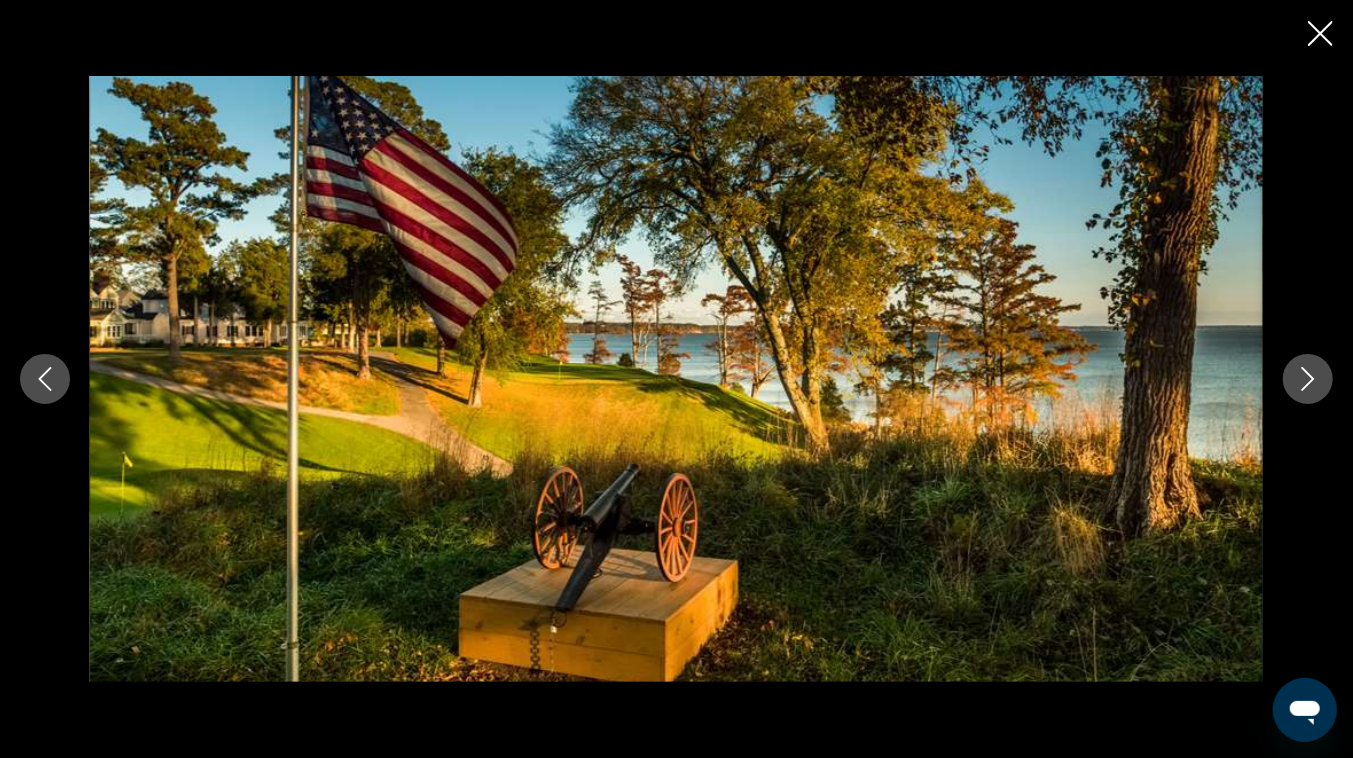 click 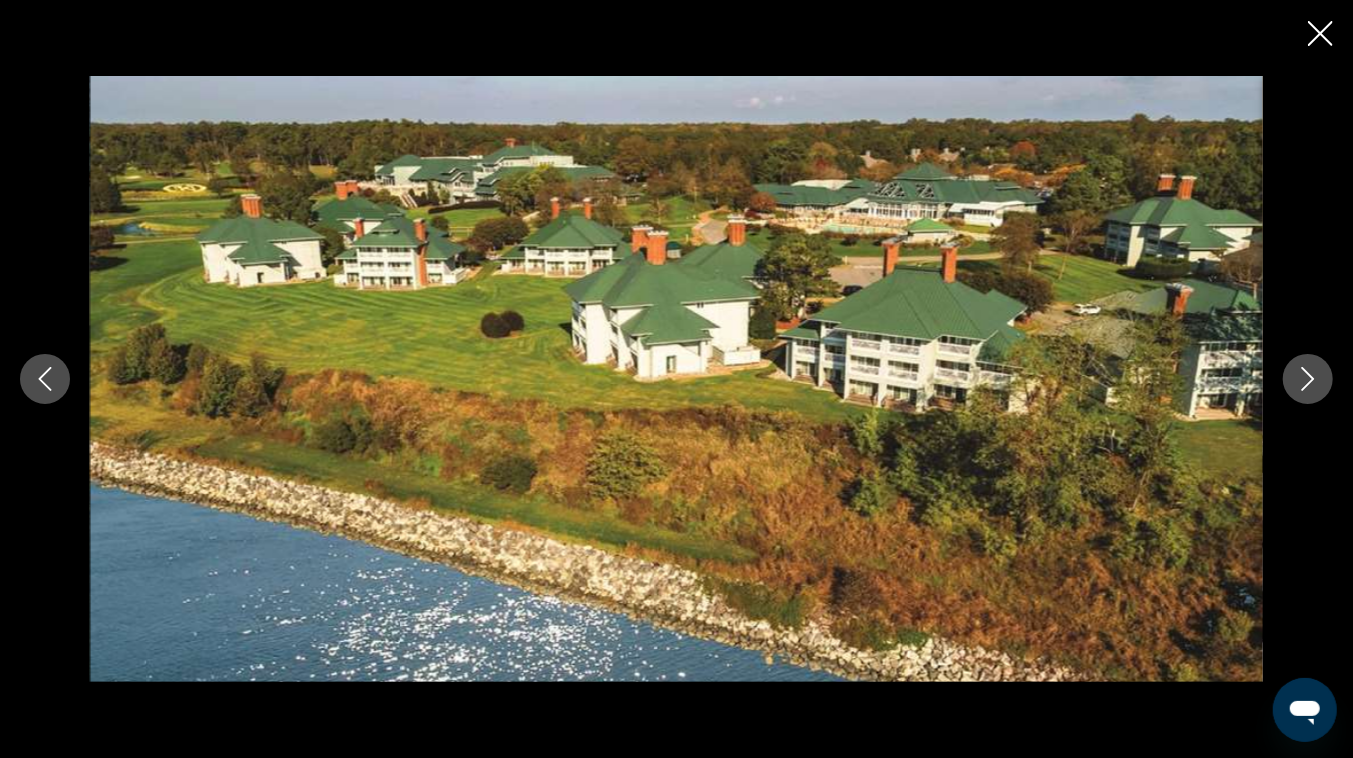 click 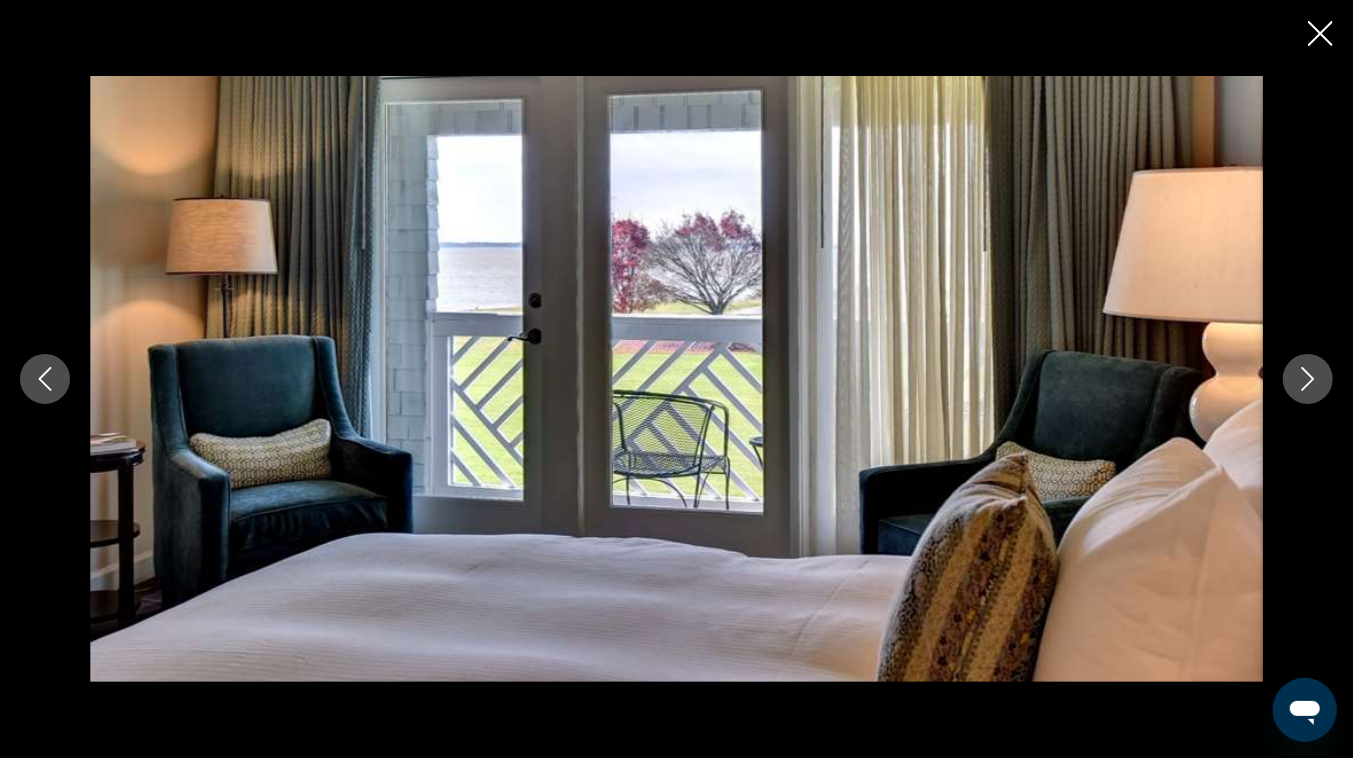 click 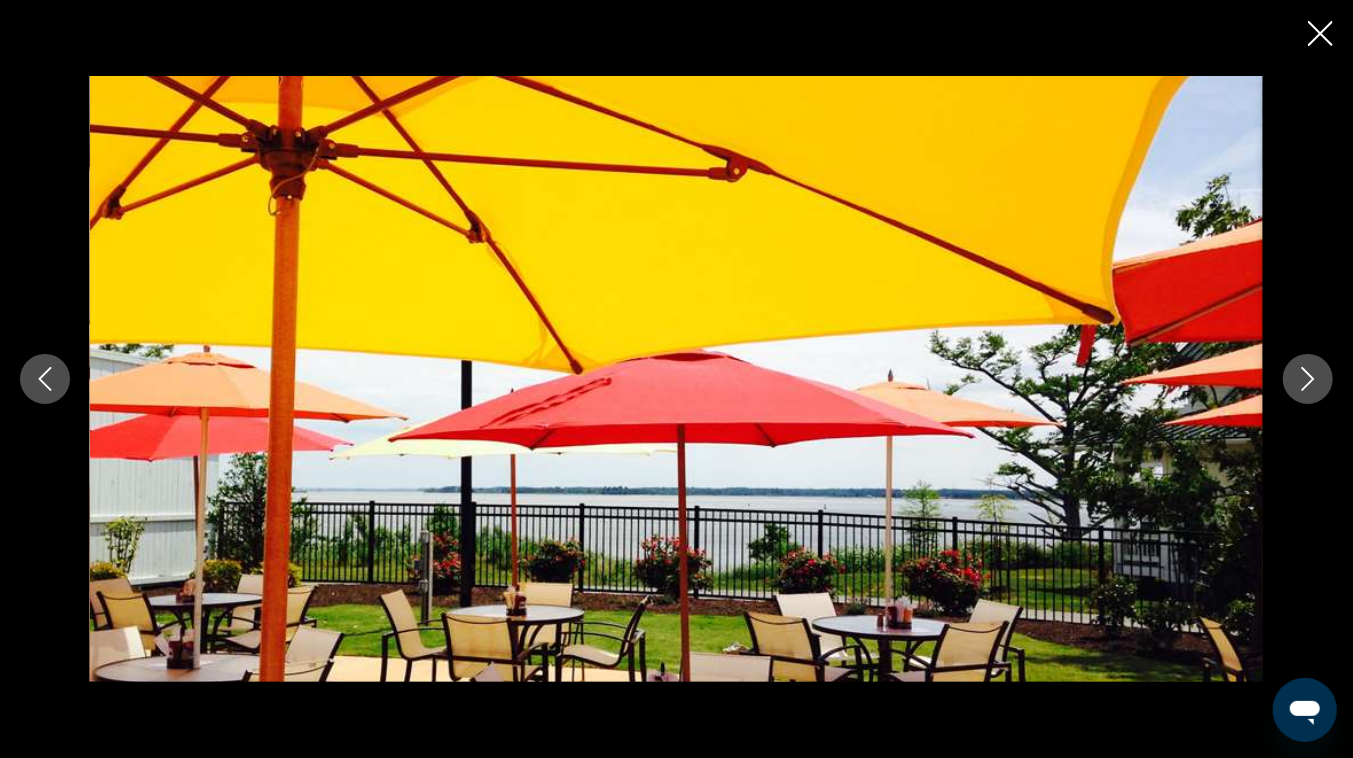 click 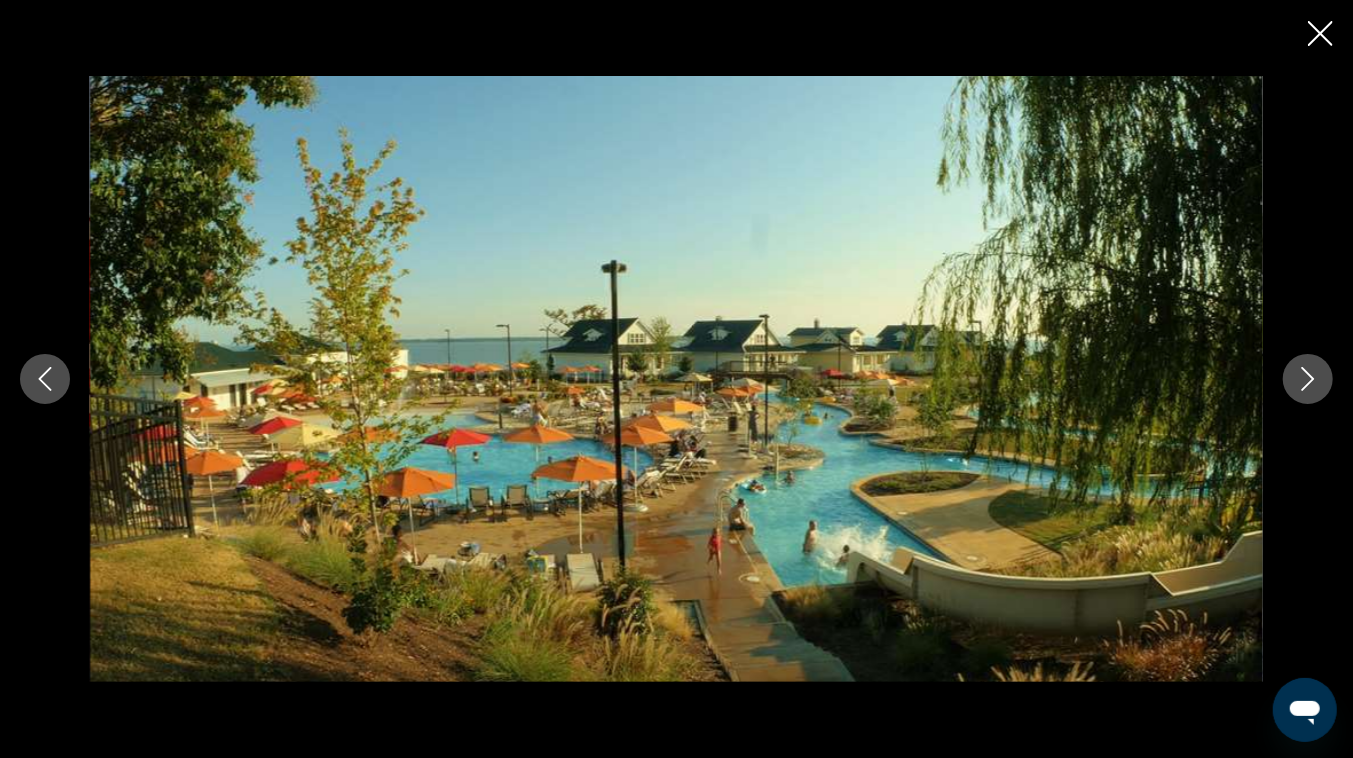 click 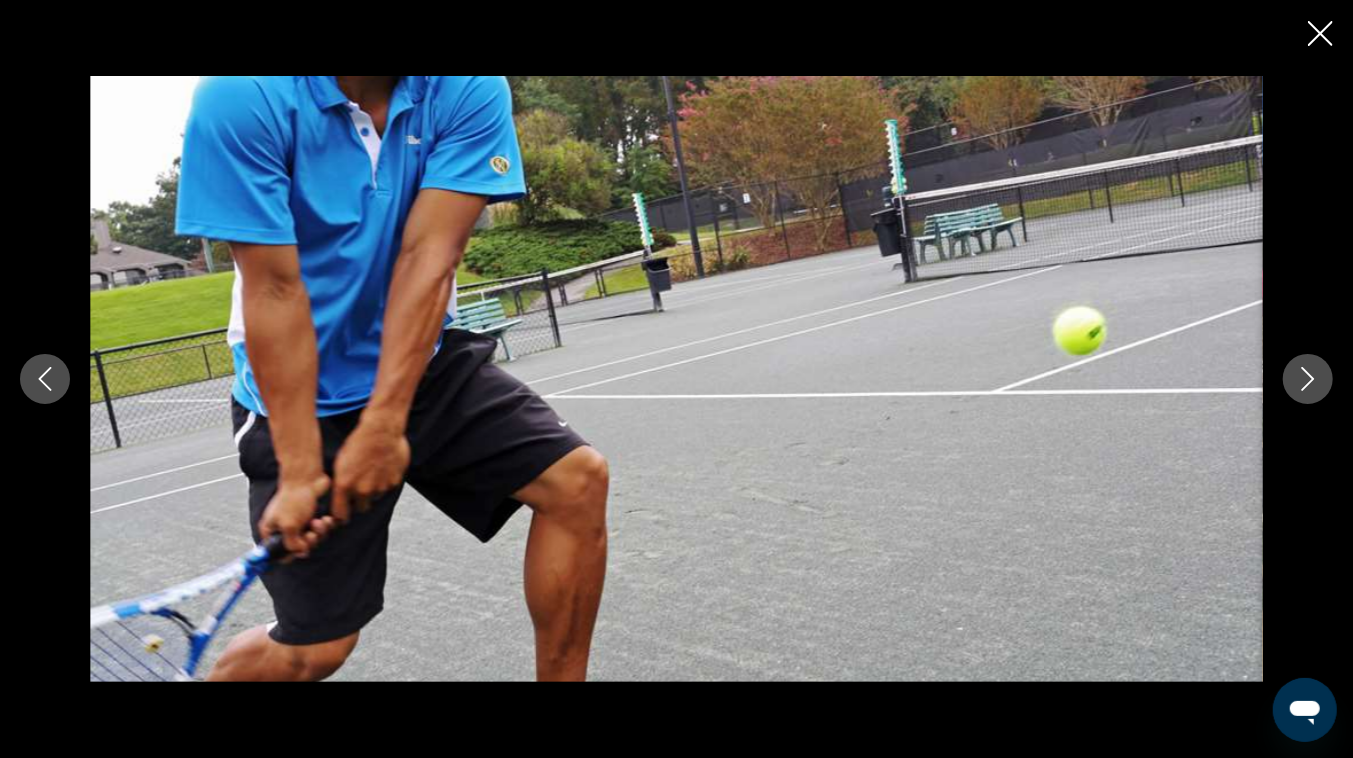 click 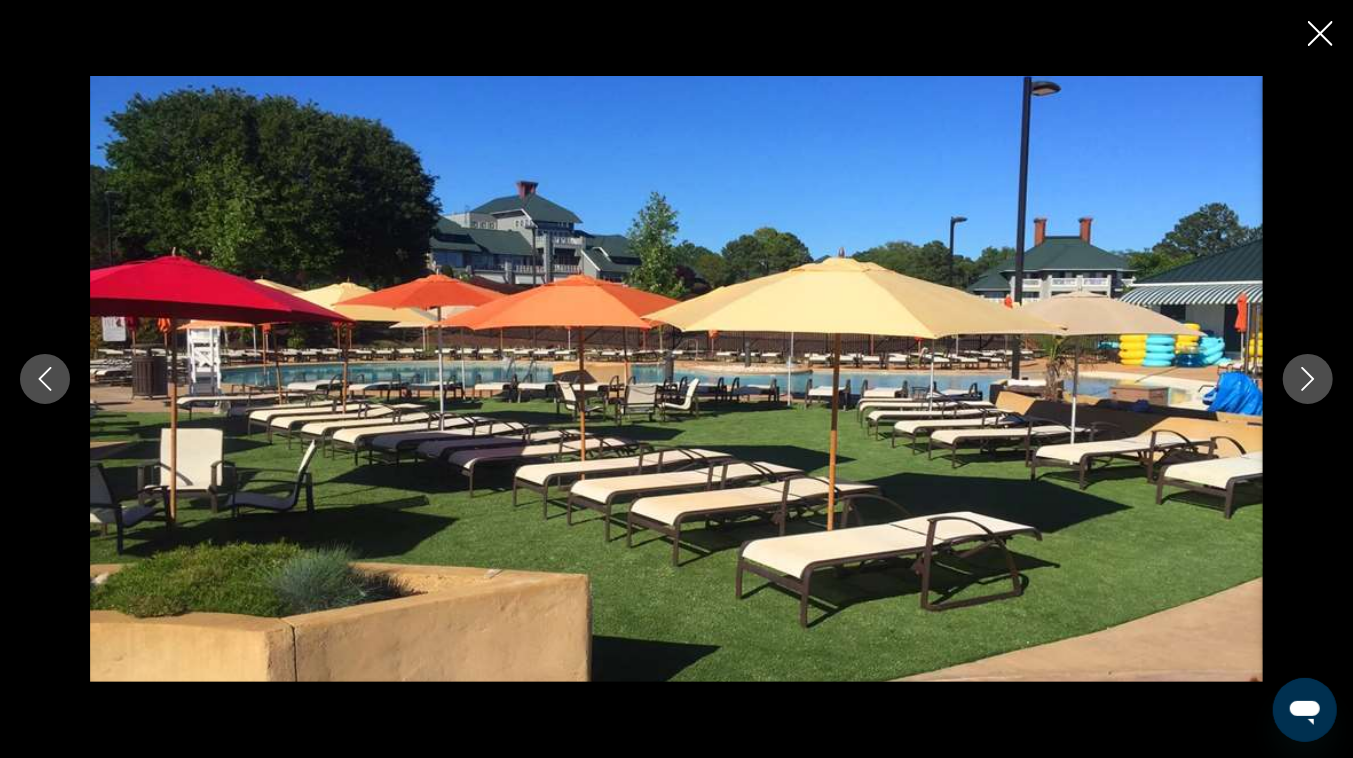 click 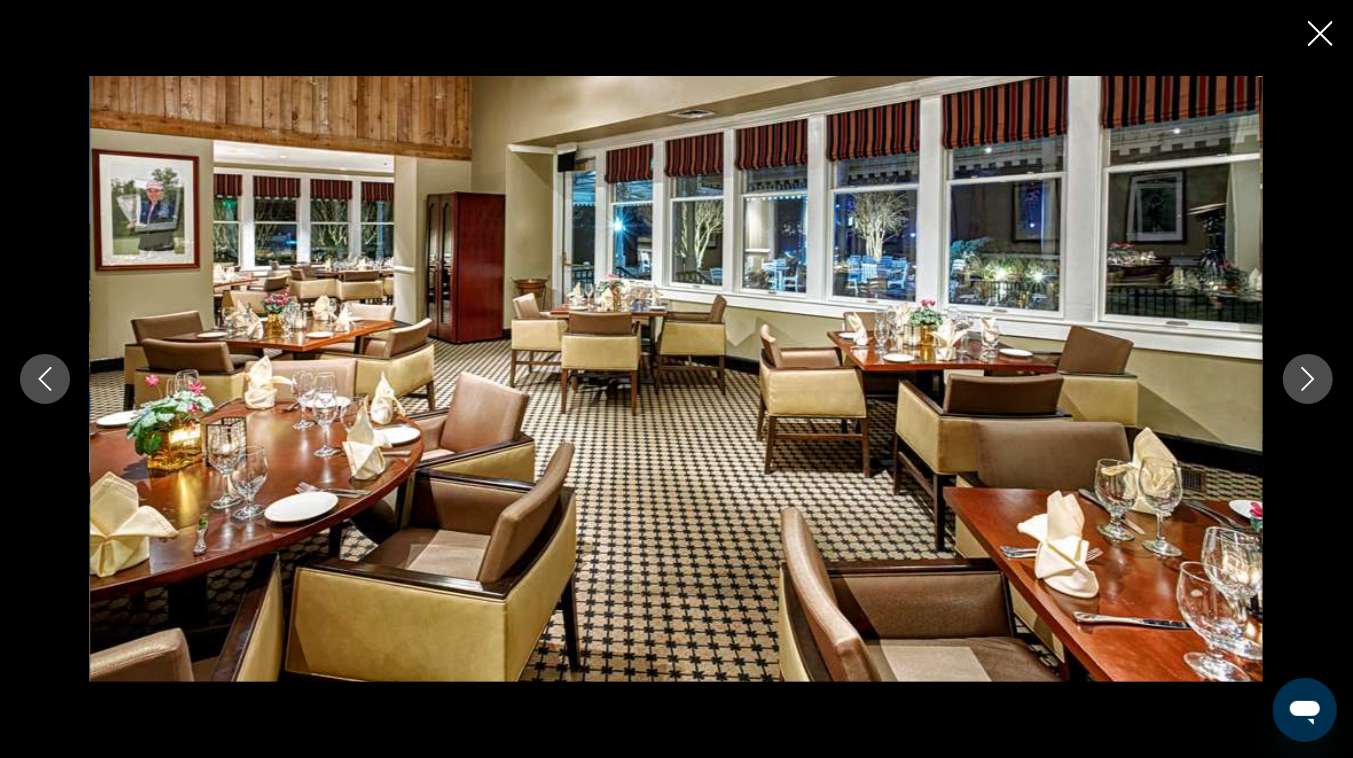 click 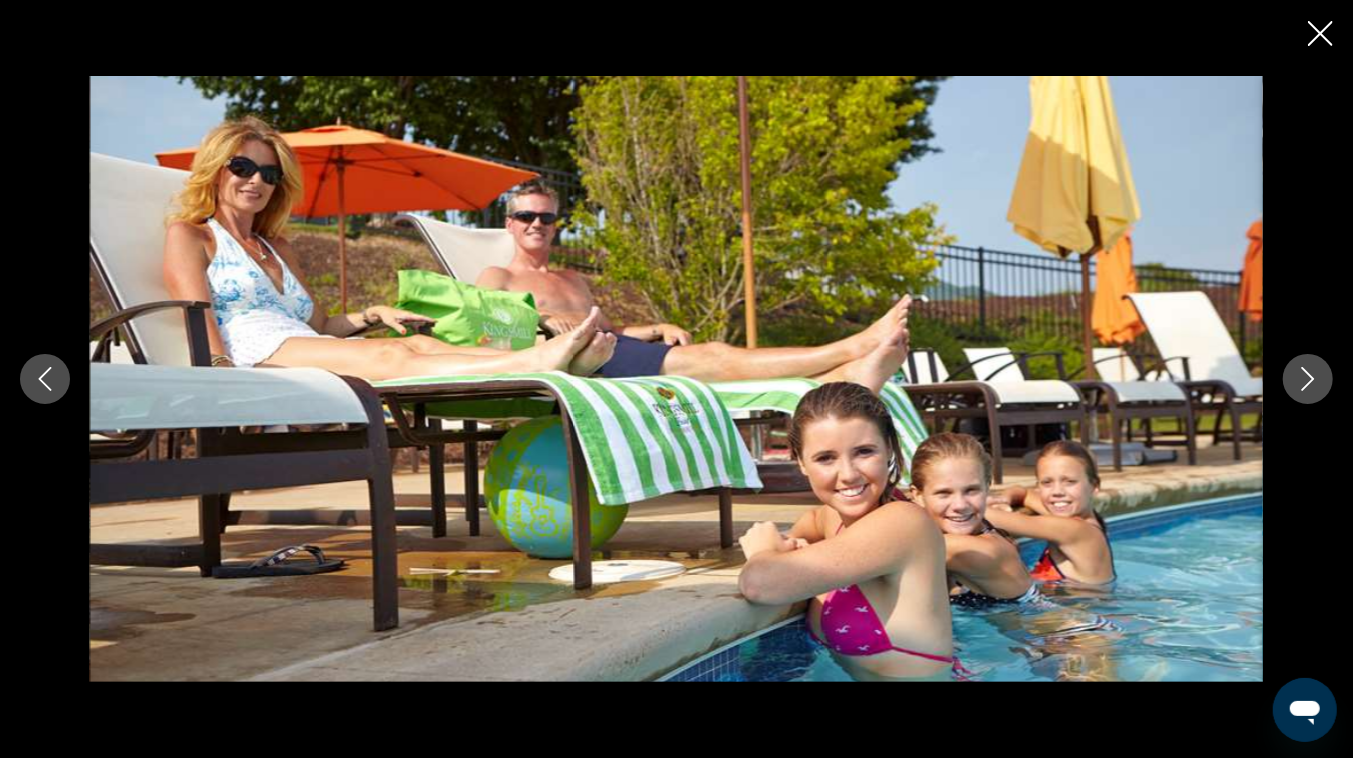 click 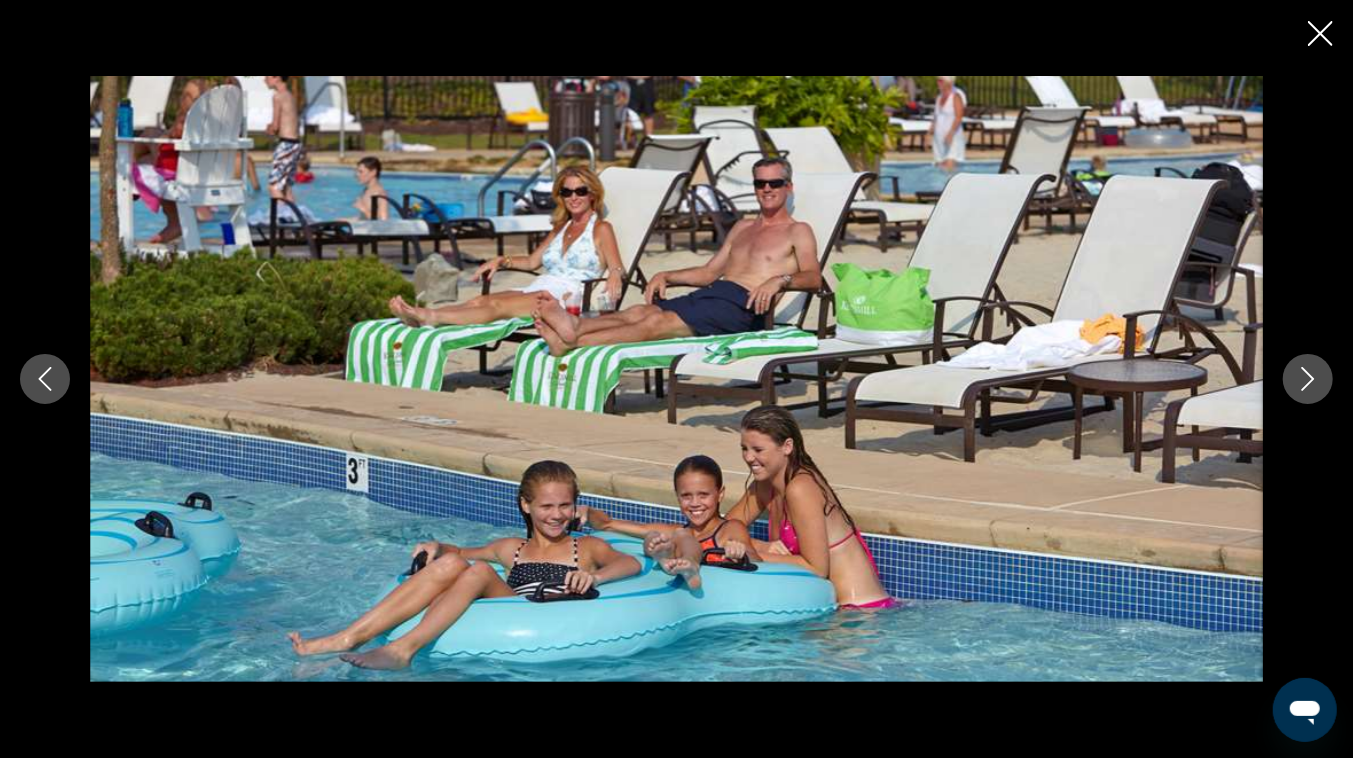 click 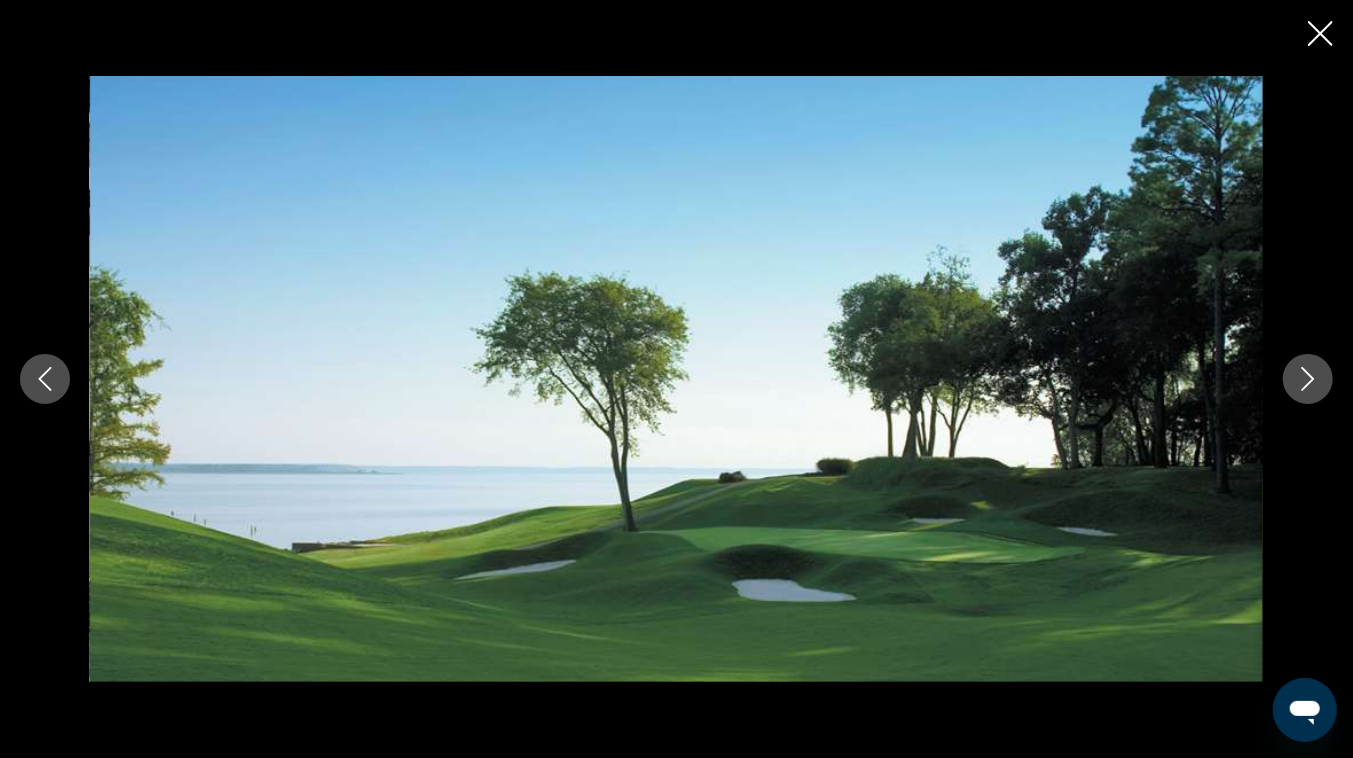 click 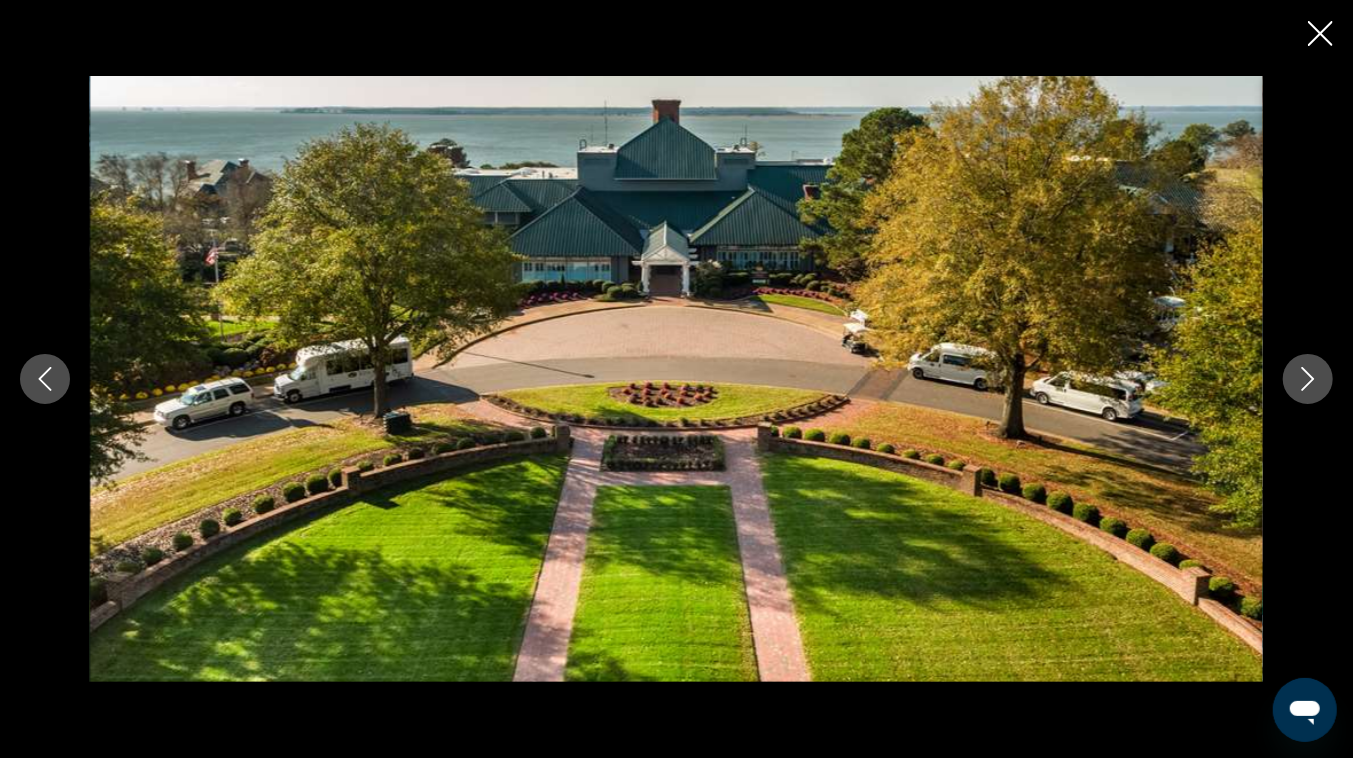 click 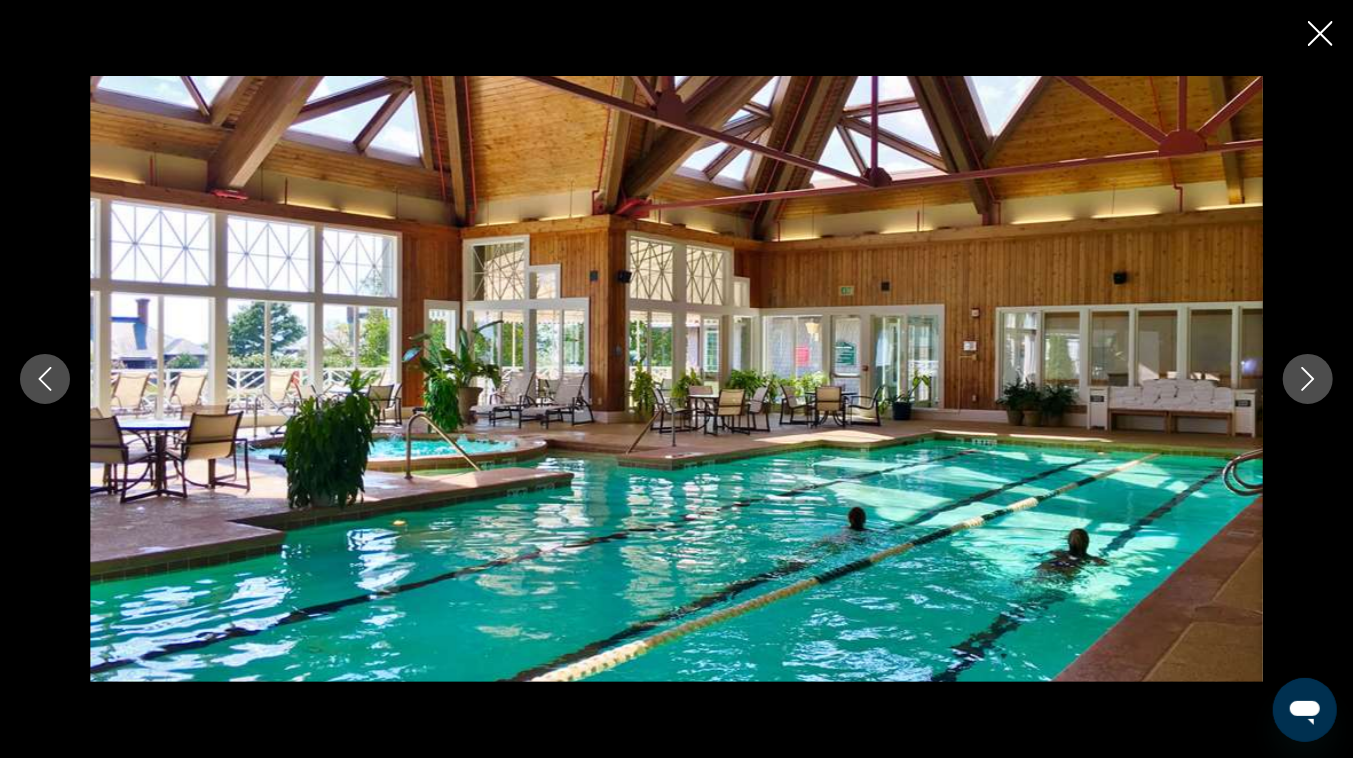 click 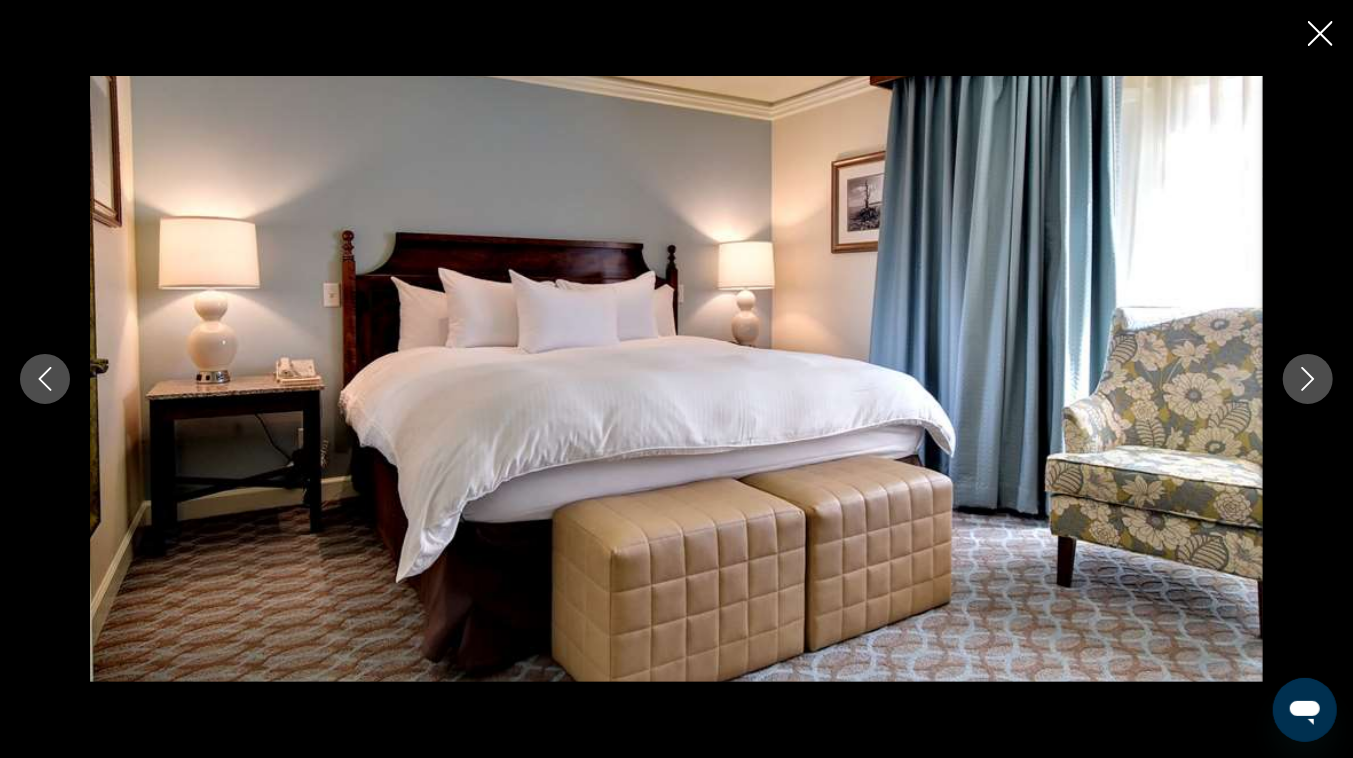 click 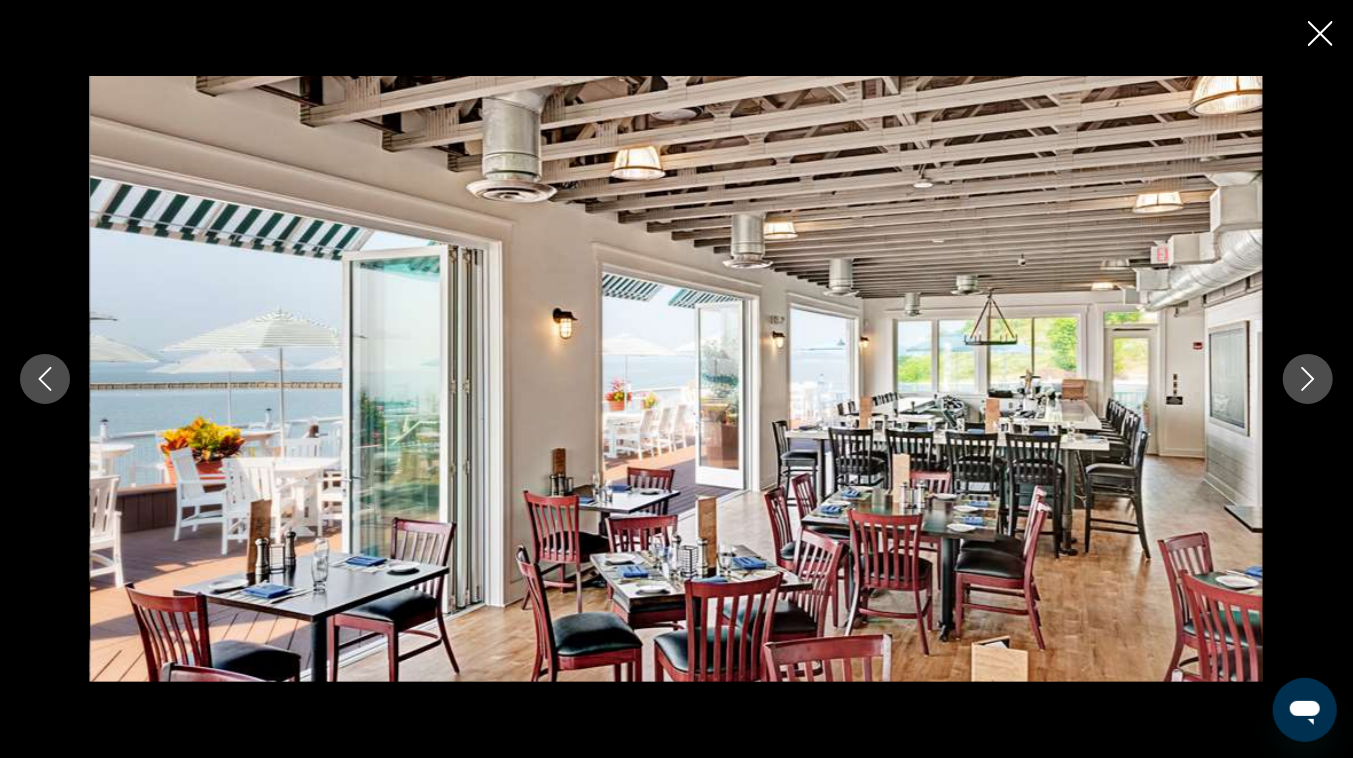 click 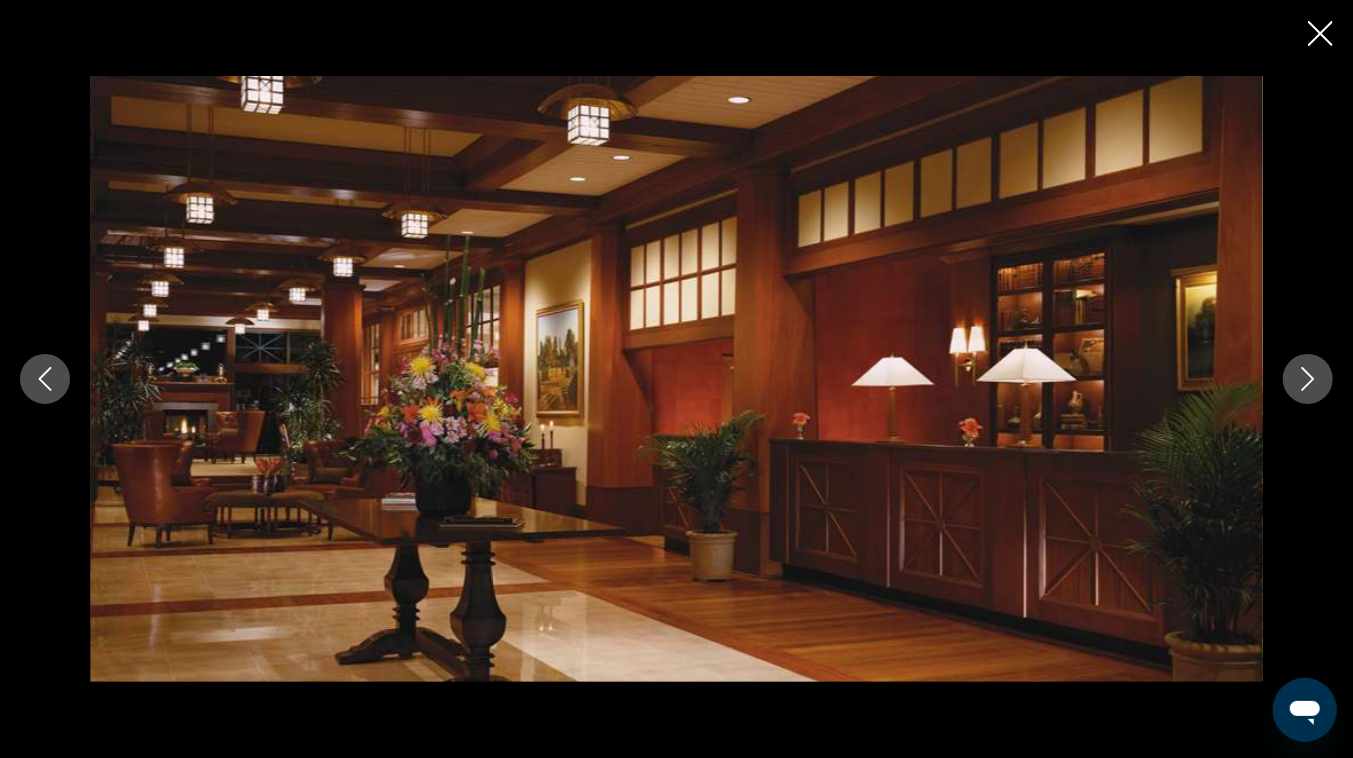 click 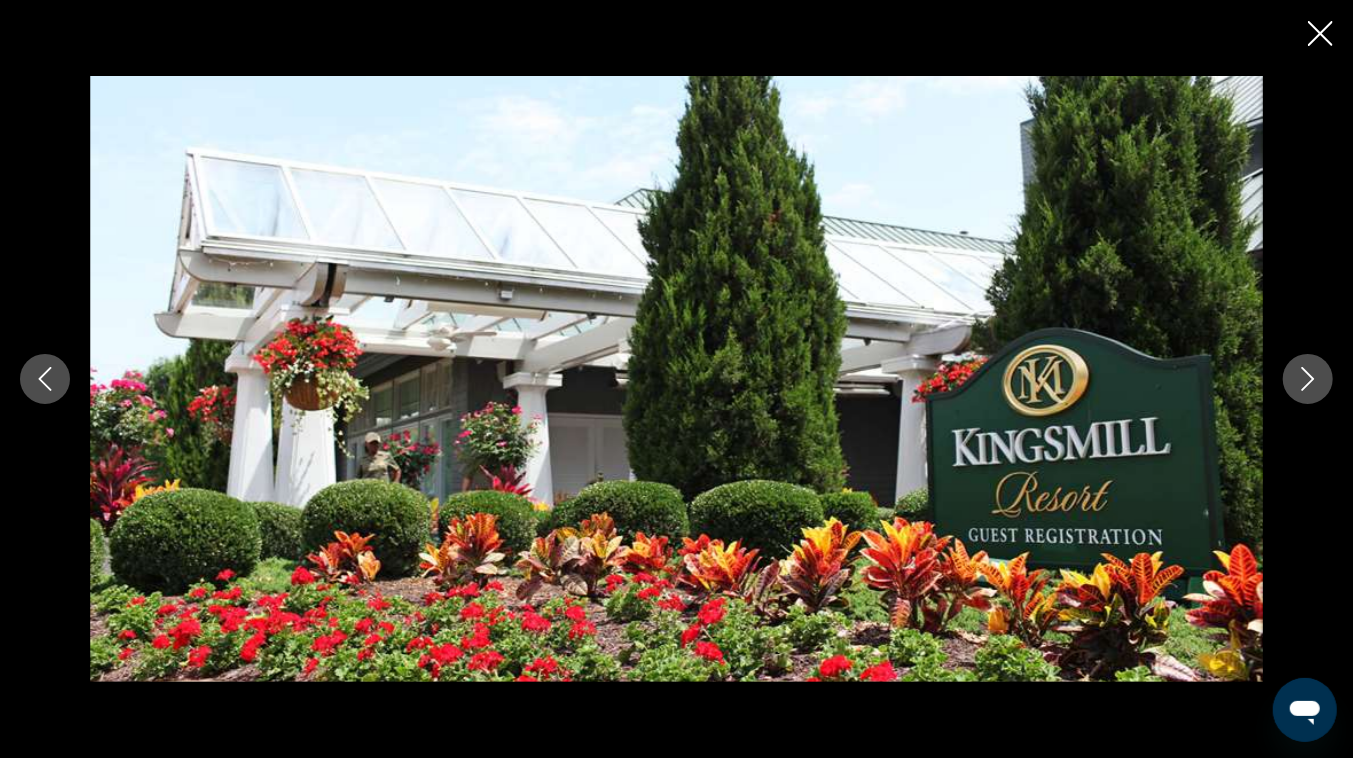 click 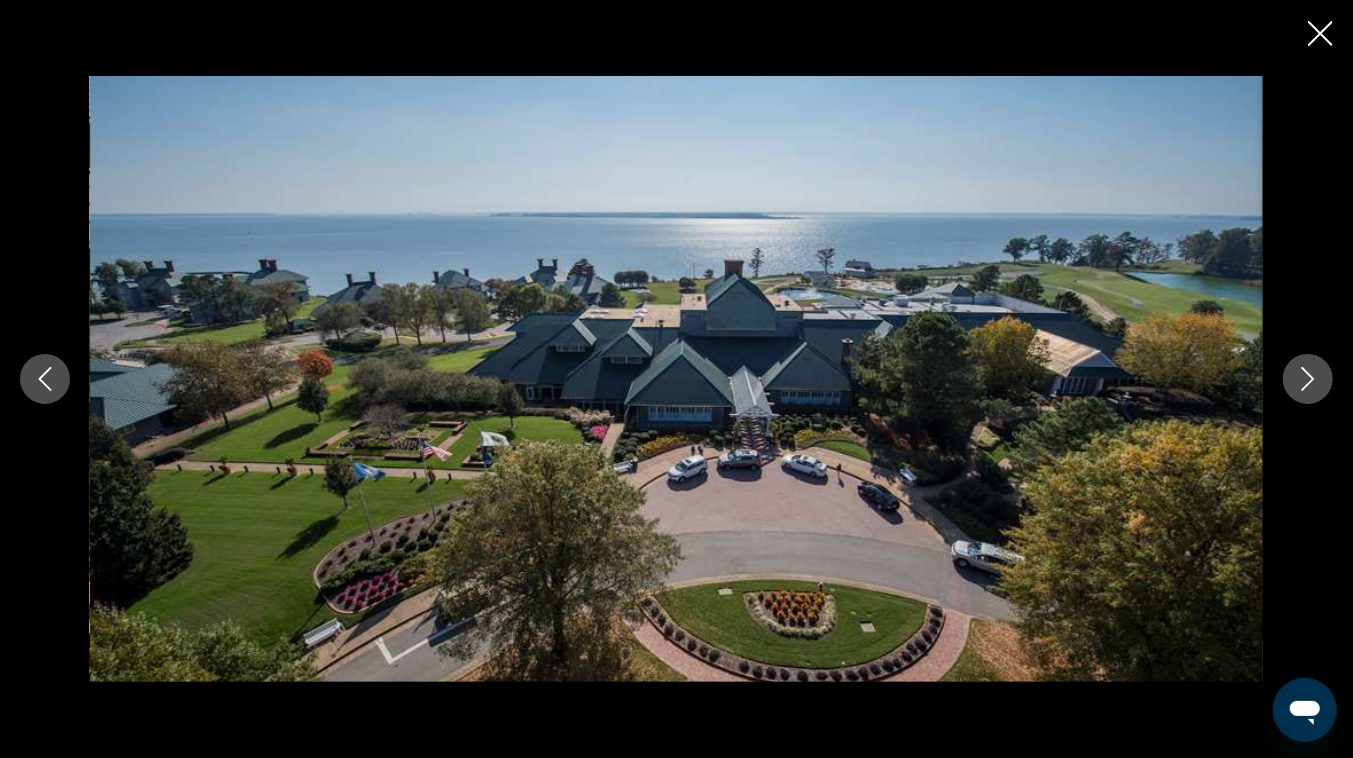 click 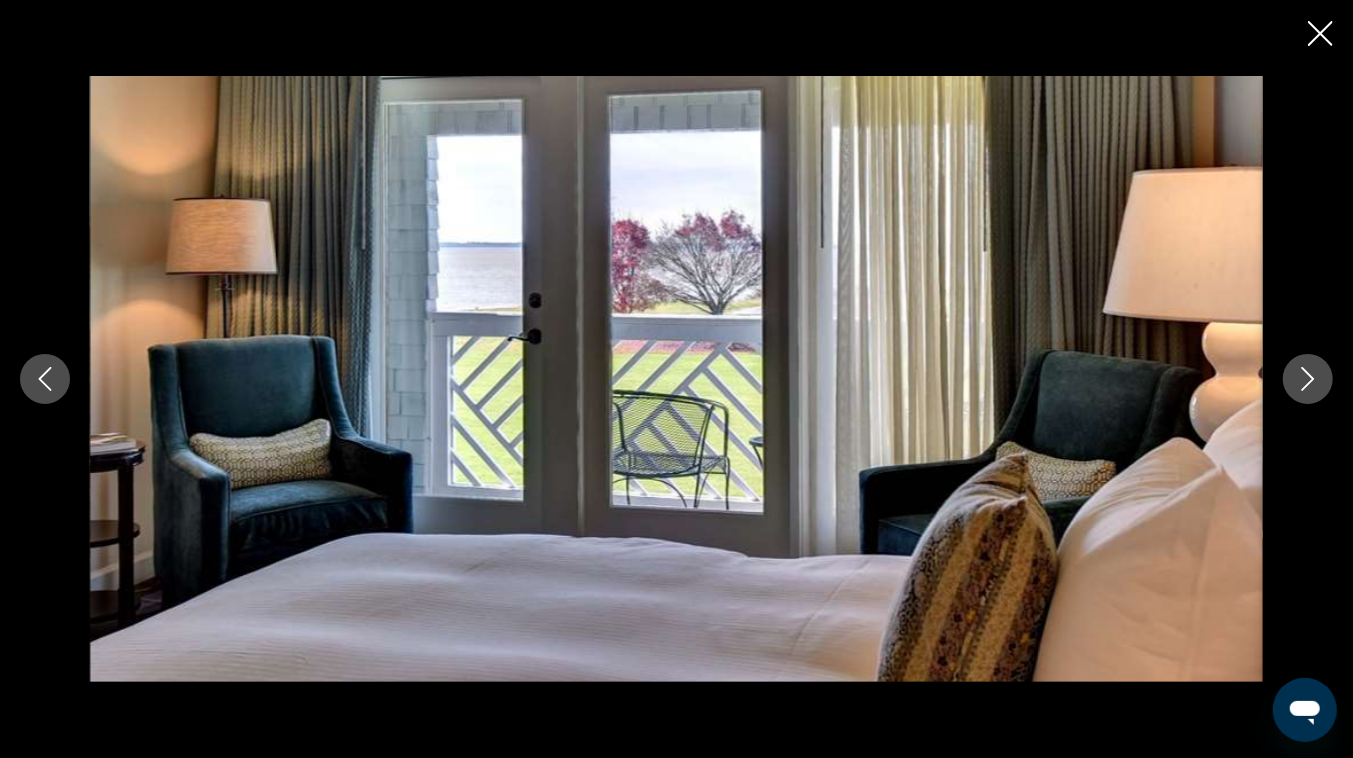 click 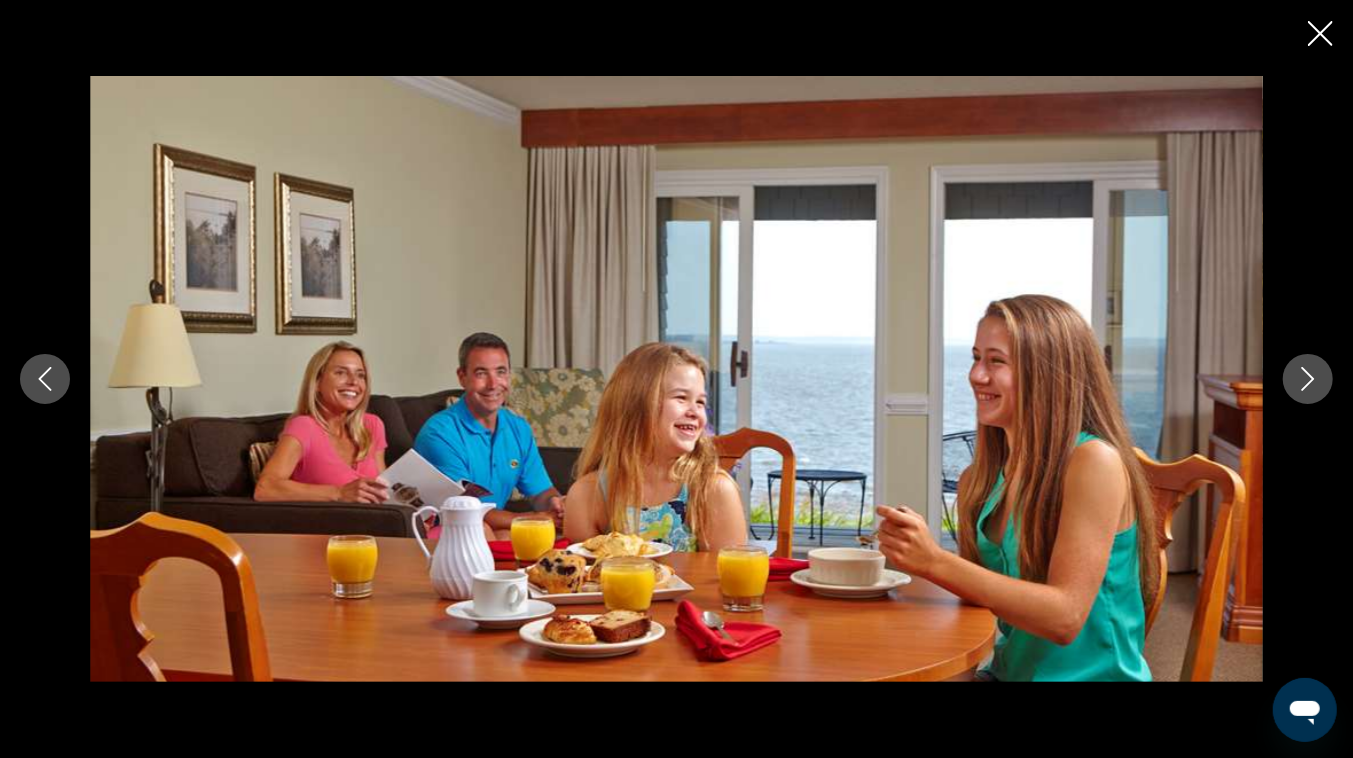 click 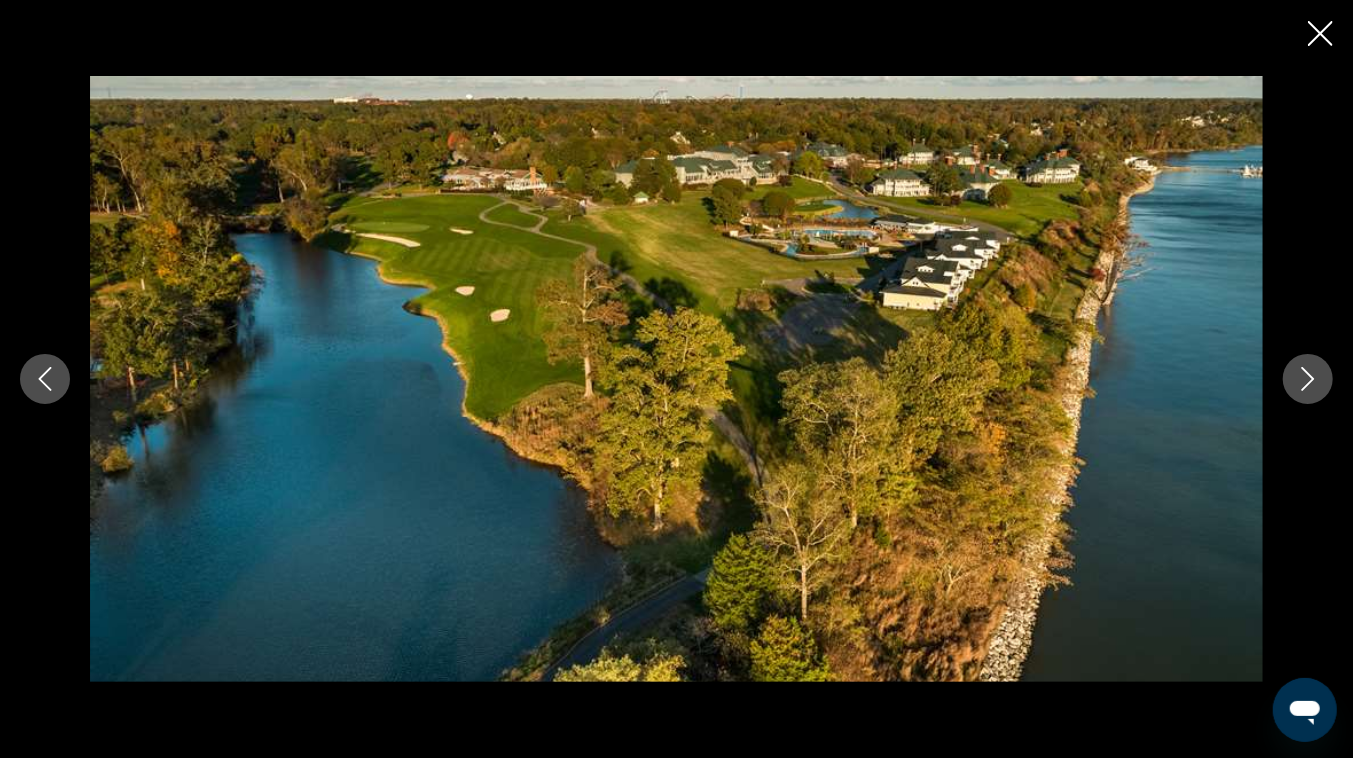 click 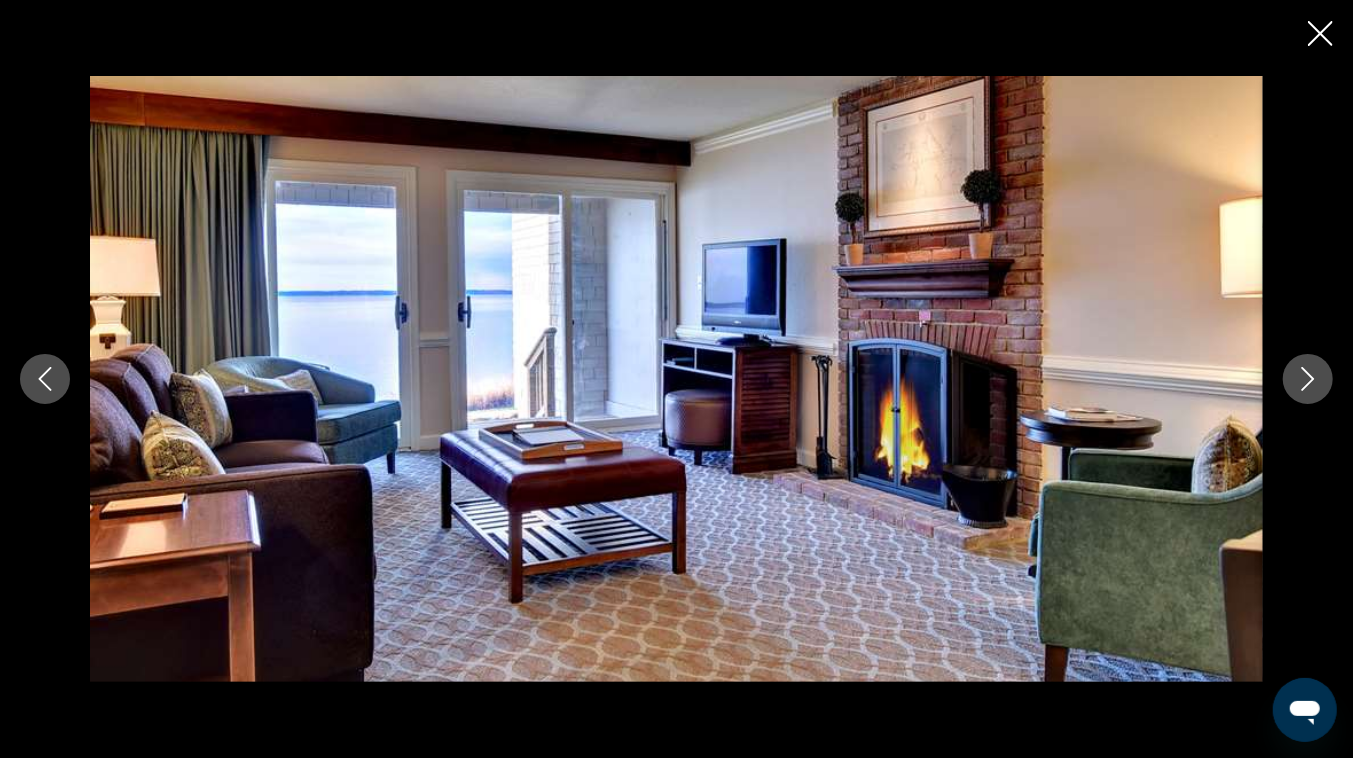 click 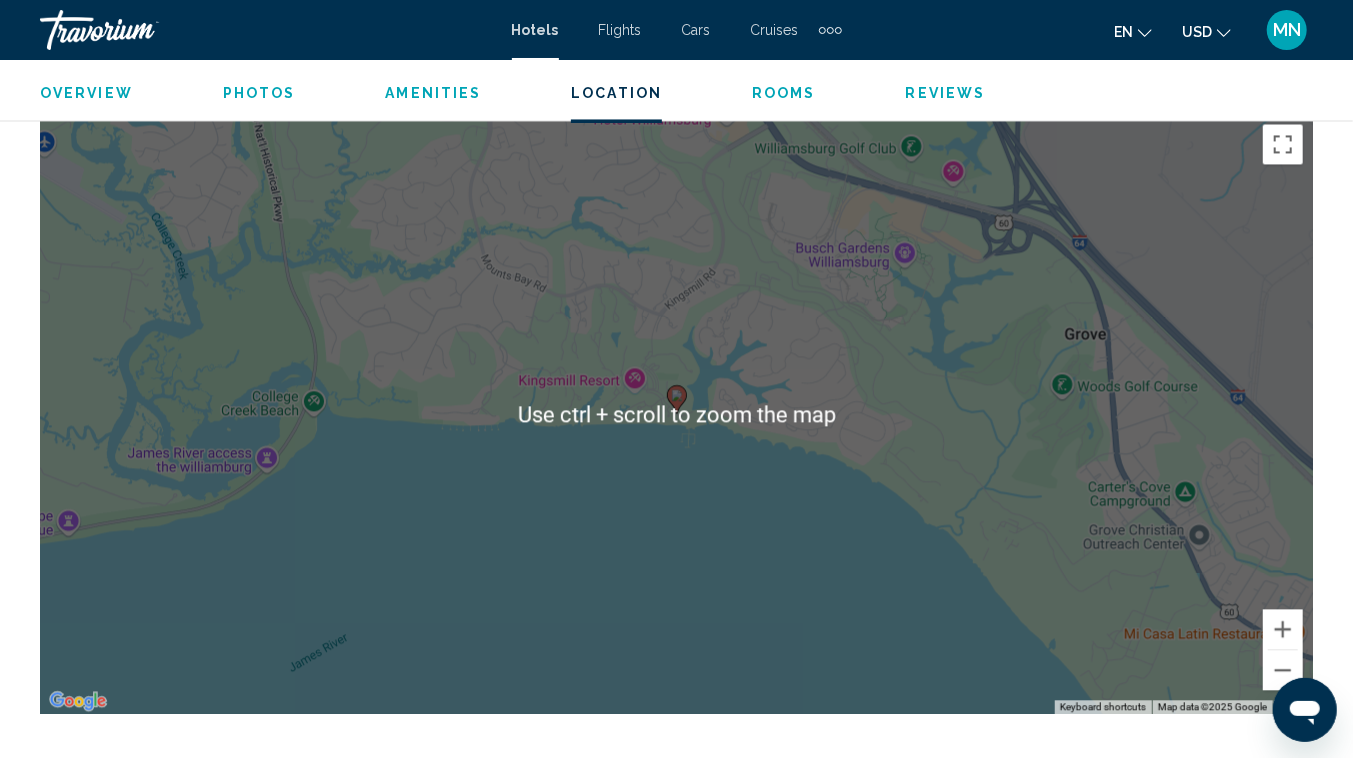 scroll, scrollTop: 2122, scrollLeft: 0, axis: vertical 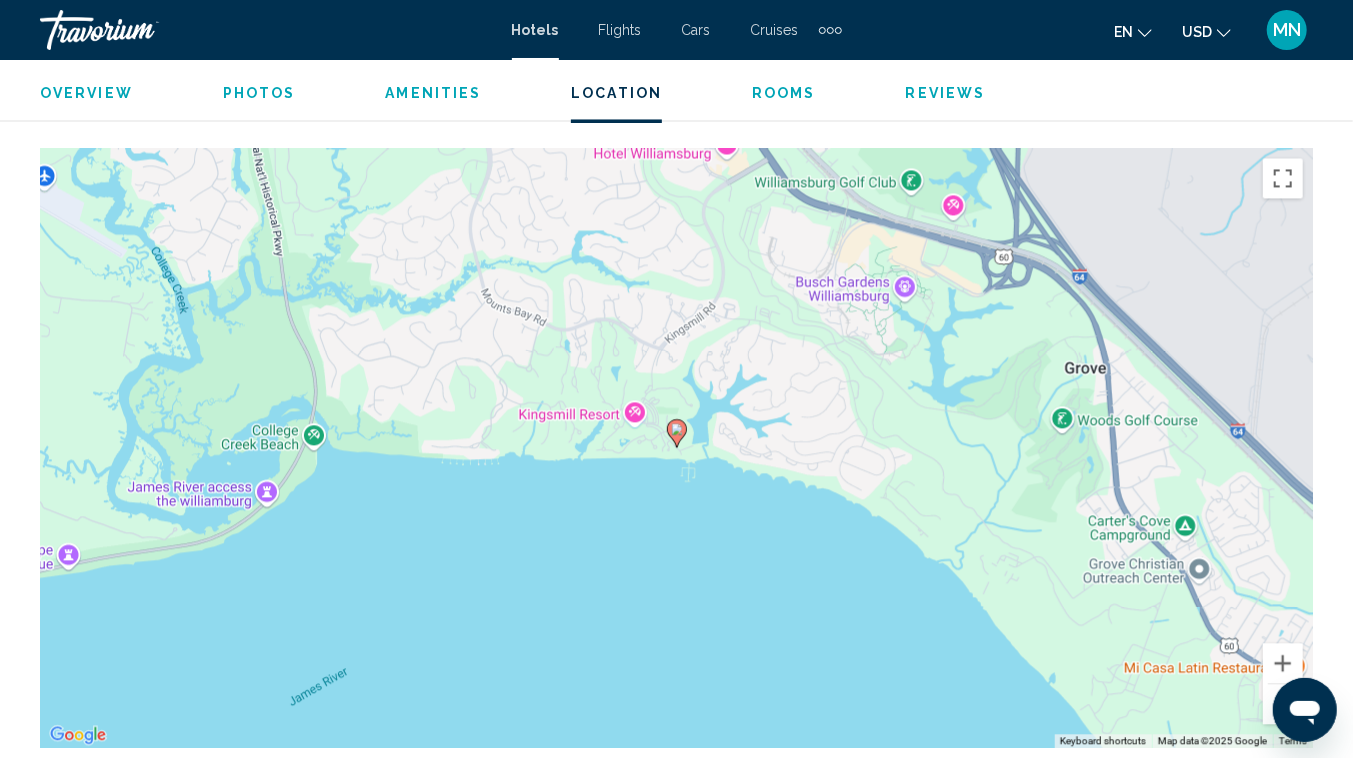 click on "Overview
Photos
Amenities
Location
Rooms
Reviews
Check Availability" 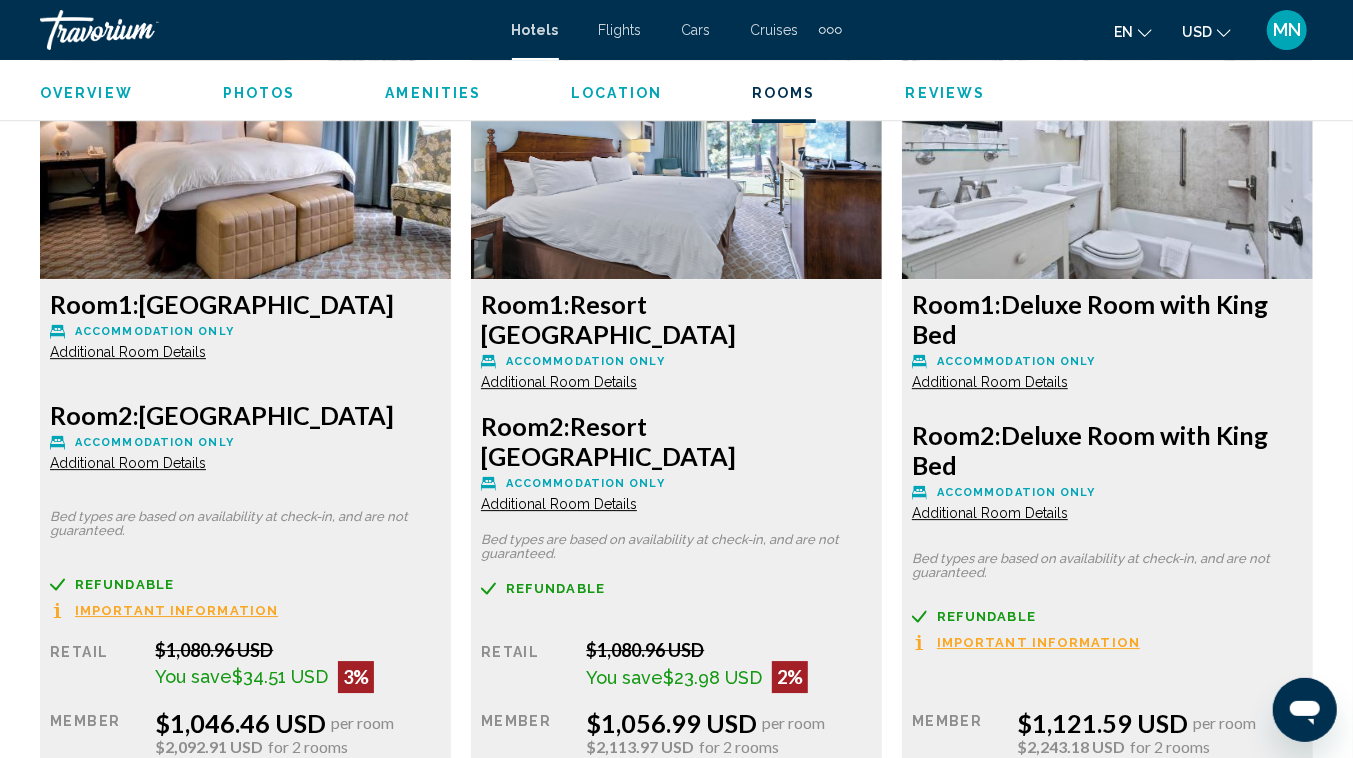 scroll, scrollTop: 3059, scrollLeft: 0, axis: vertical 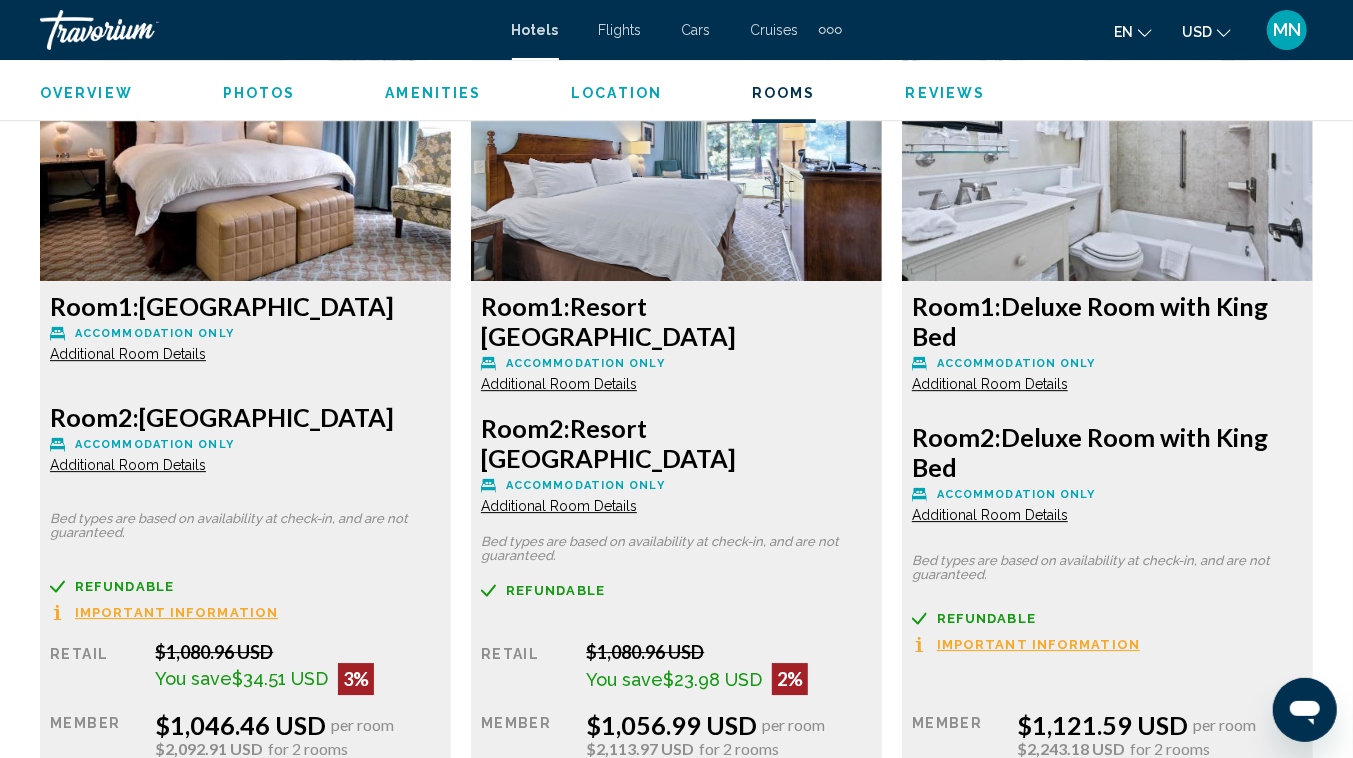 click on "Additional Room Details" at bounding box center (128, 354) 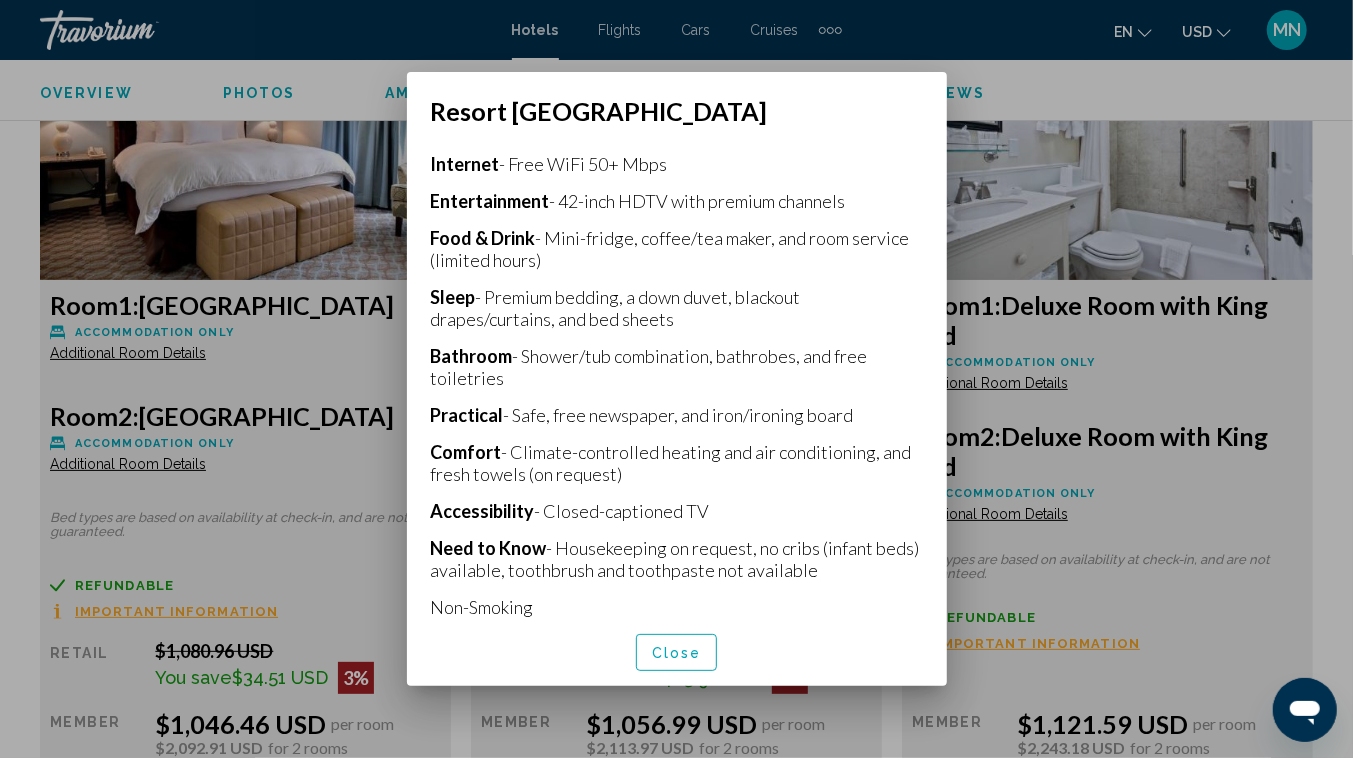 scroll, scrollTop: 445, scrollLeft: 0, axis: vertical 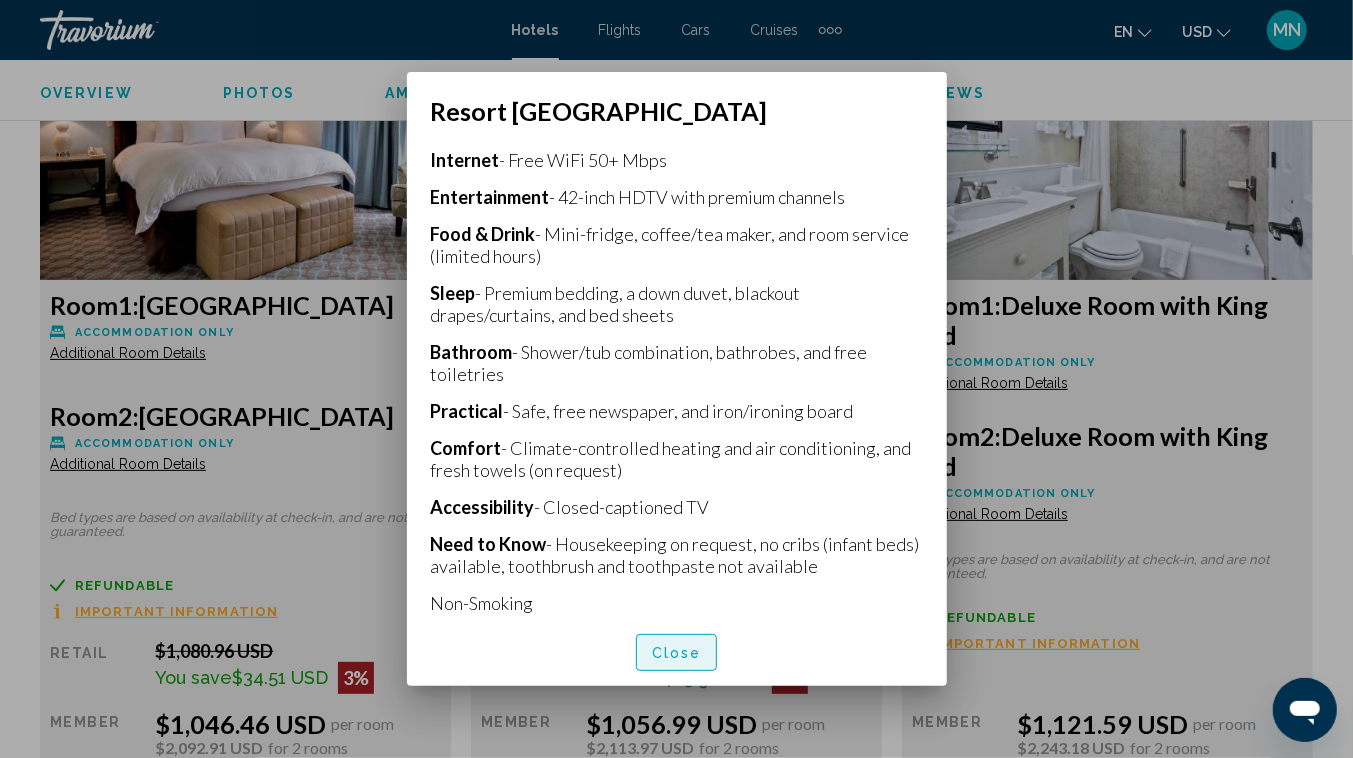 click on "Close" at bounding box center [677, 653] 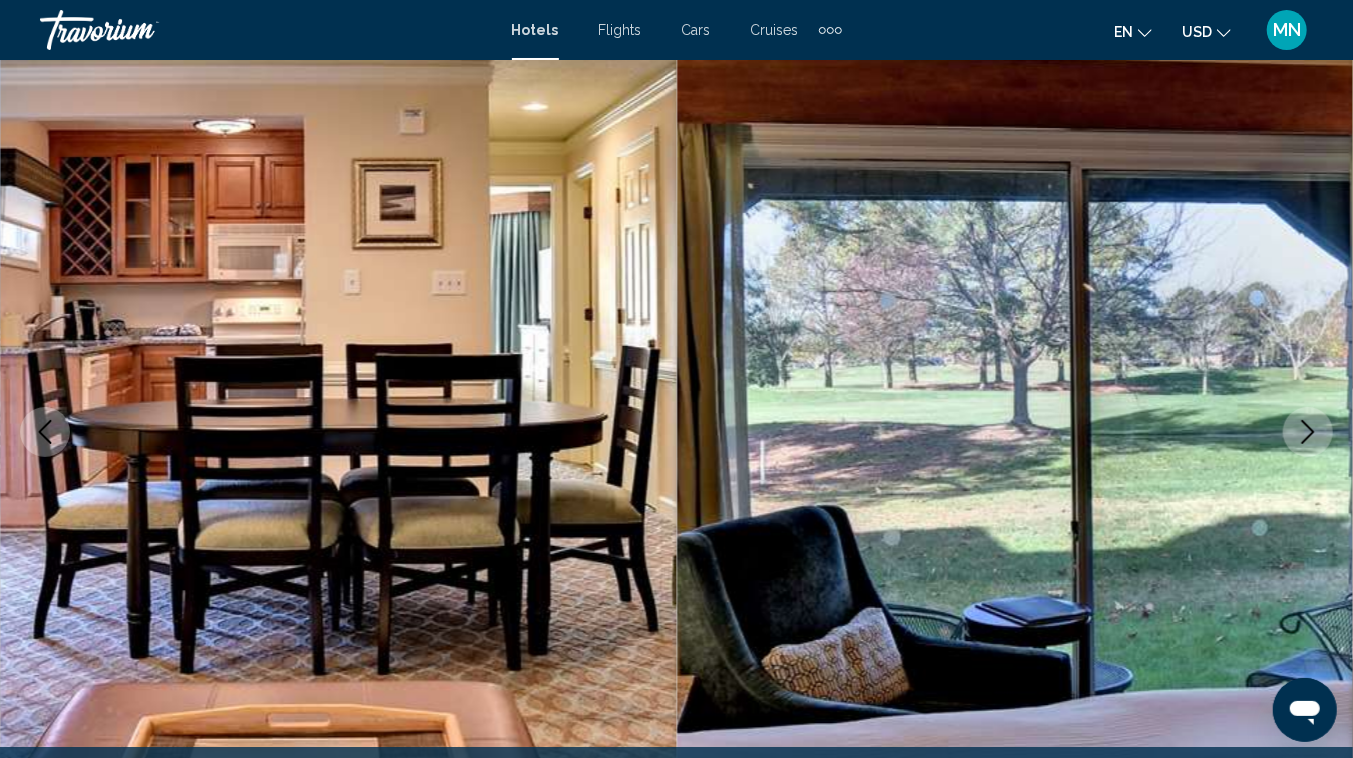 scroll, scrollTop: 96, scrollLeft: 0, axis: vertical 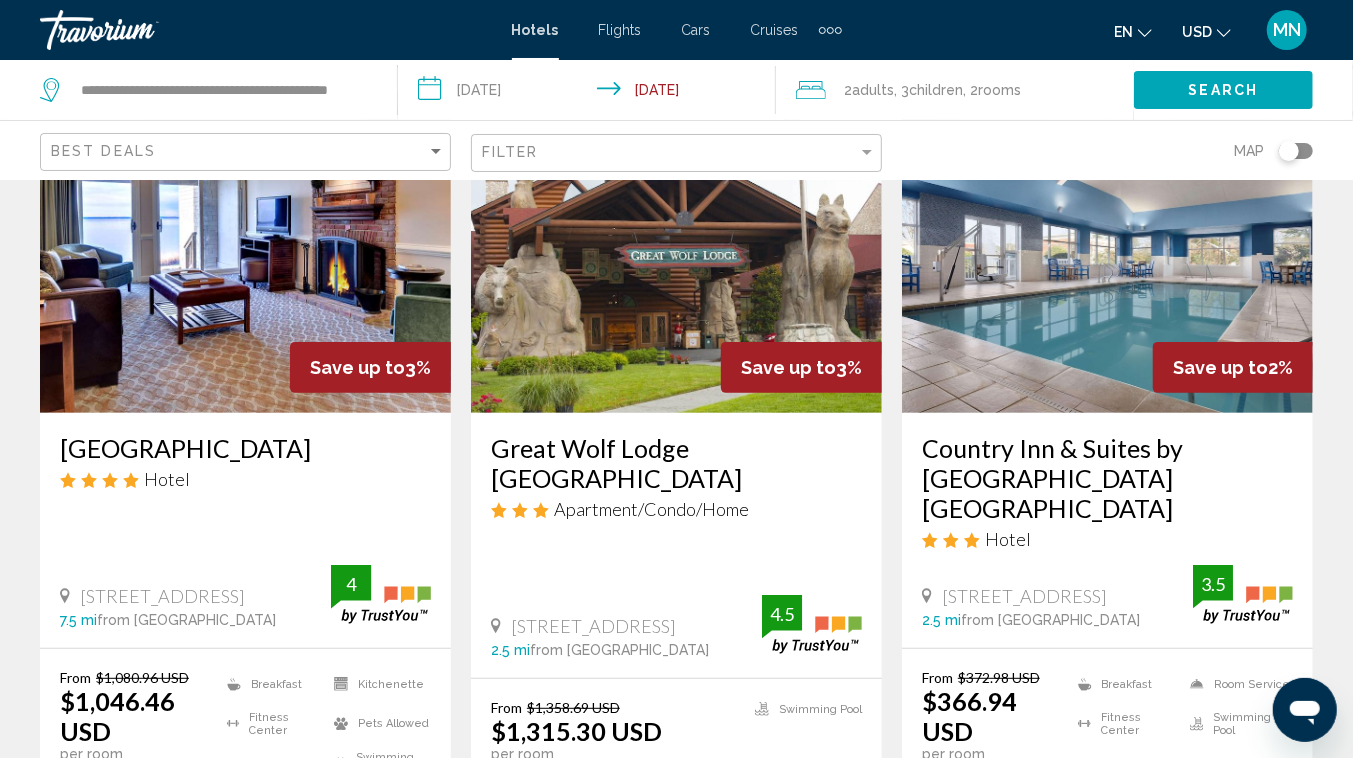 click at bounding box center (1107, 253) 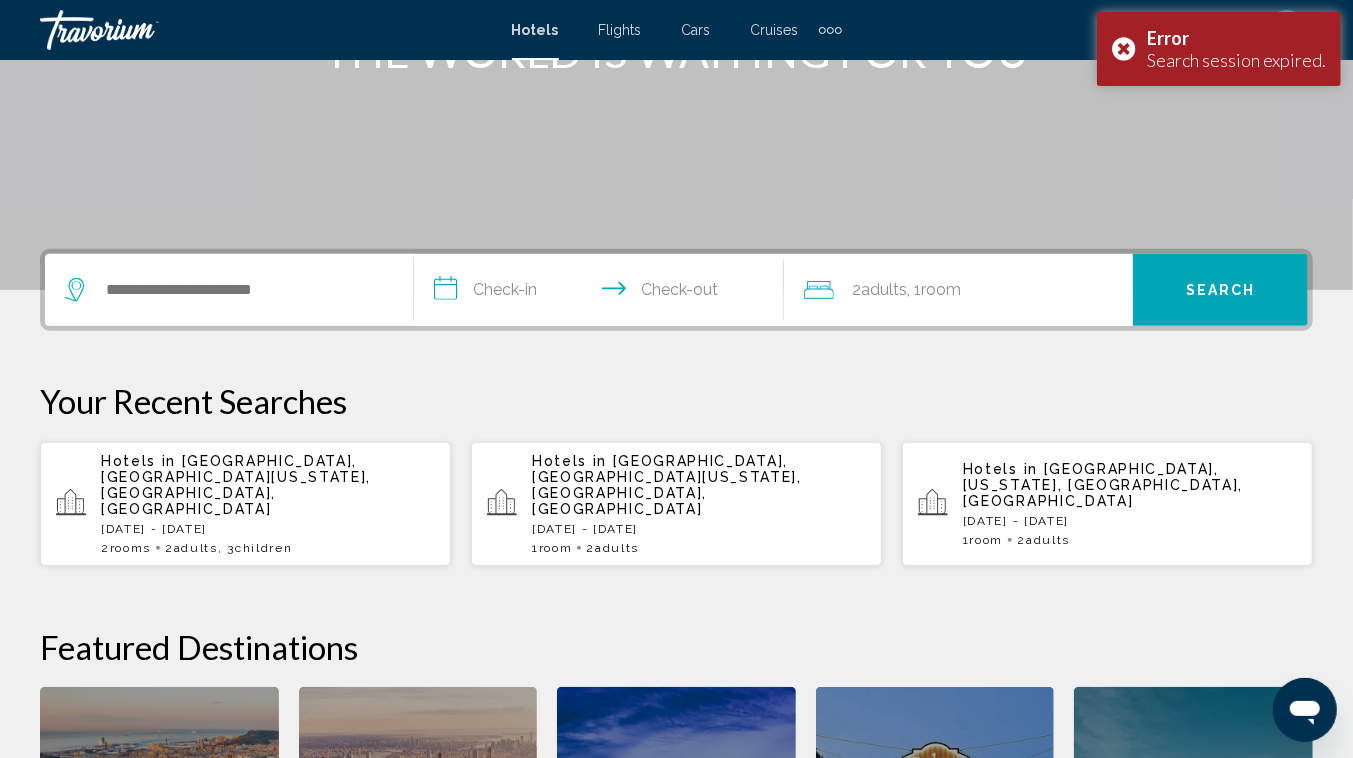 scroll, scrollTop: 313, scrollLeft: 0, axis: vertical 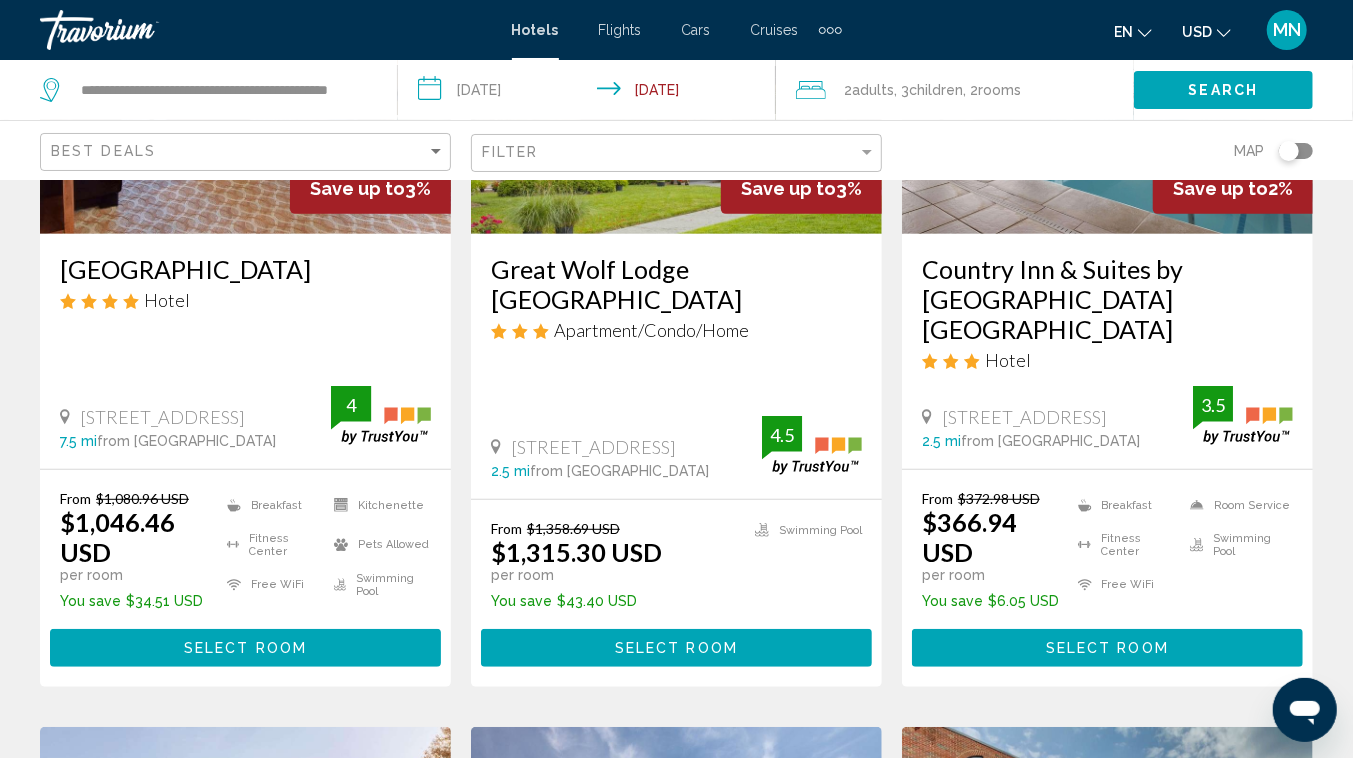 click at bounding box center [1107, 74] 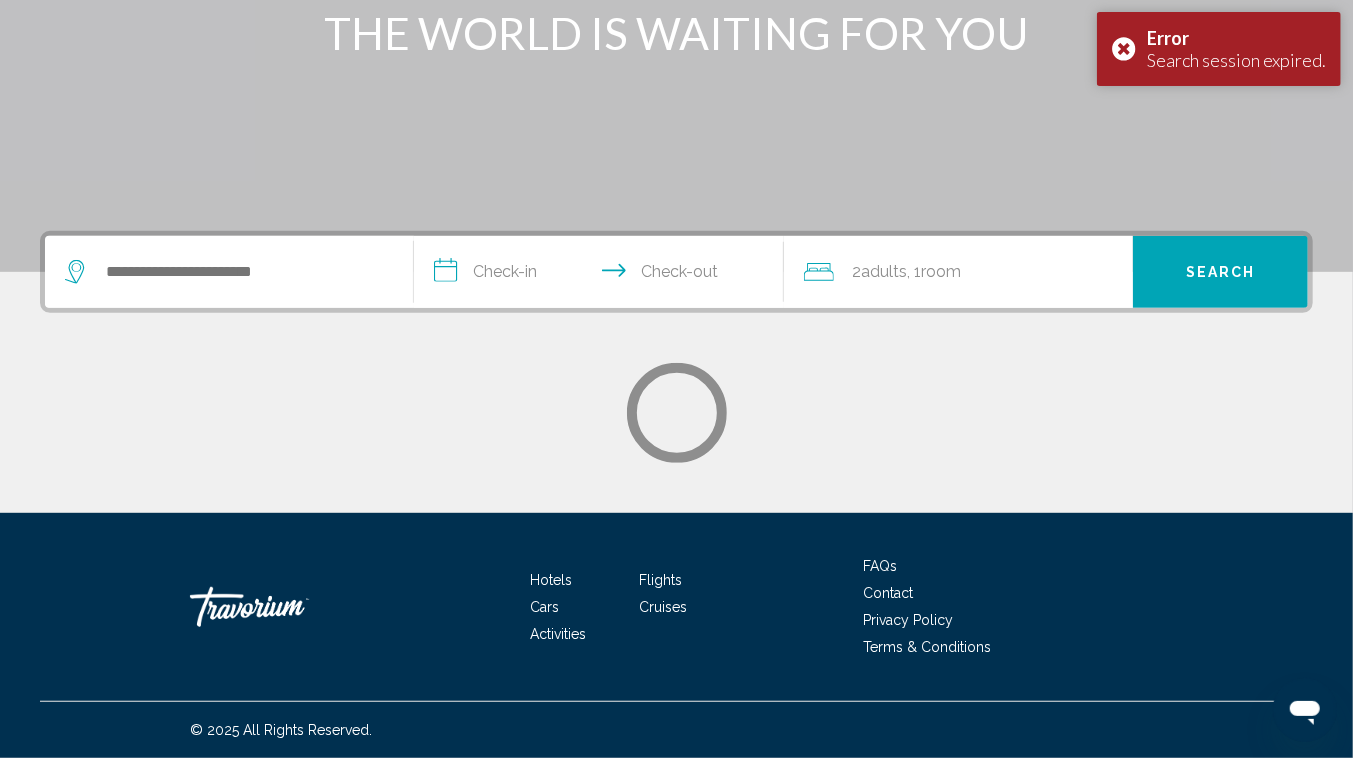 scroll, scrollTop: 0, scrollLeft: 0, axis: both 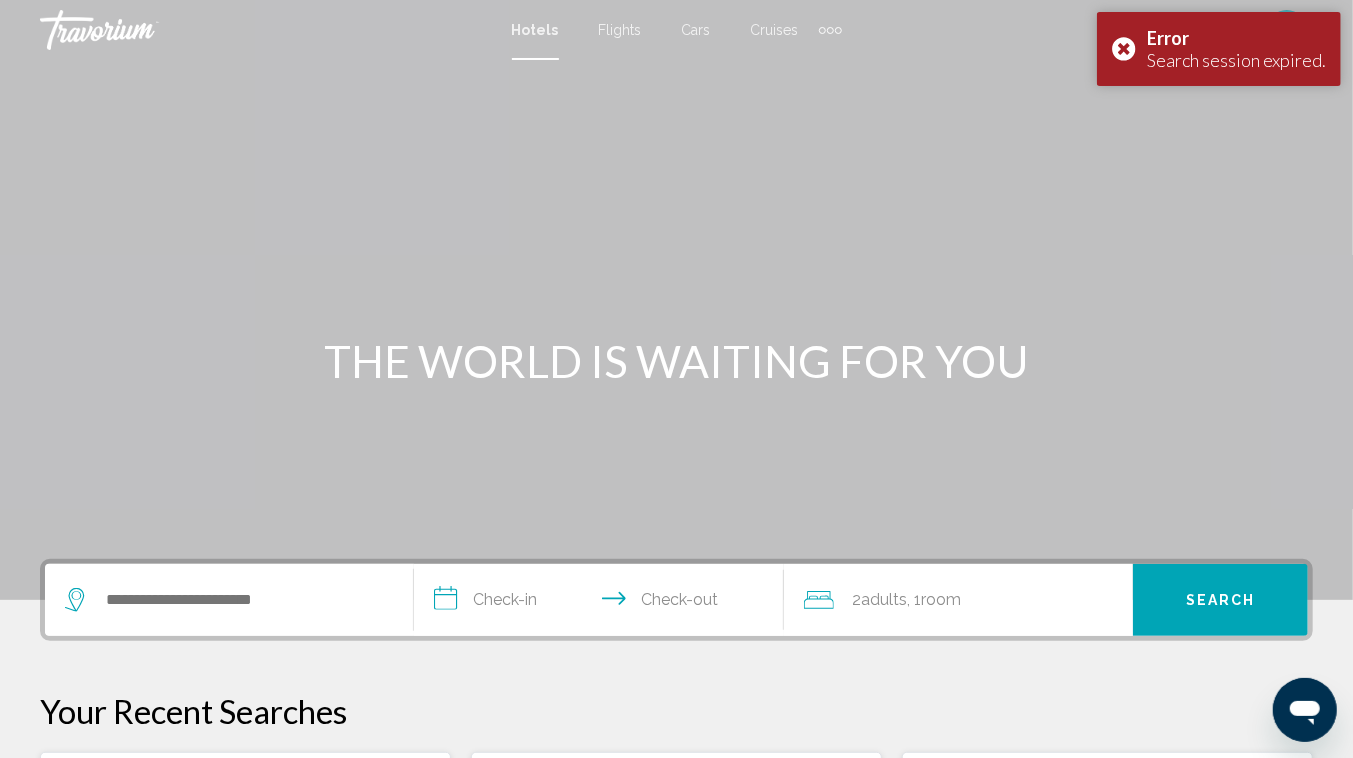 click at bounding box center [676, 300] 